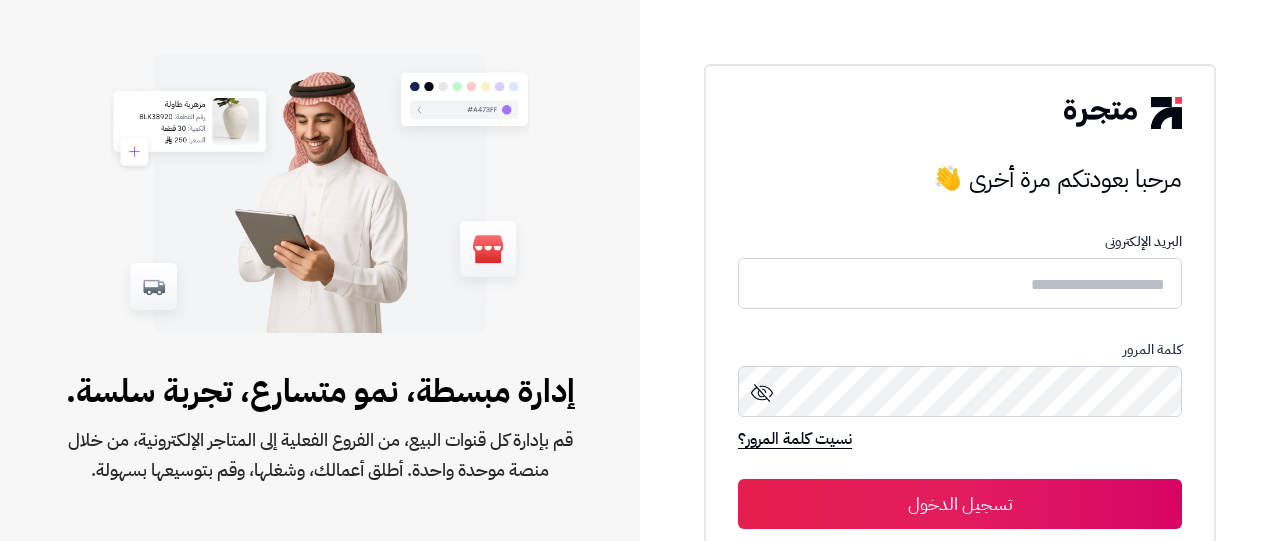 scroll, scrollTop: 0, scrollLeft: 0, axis: both 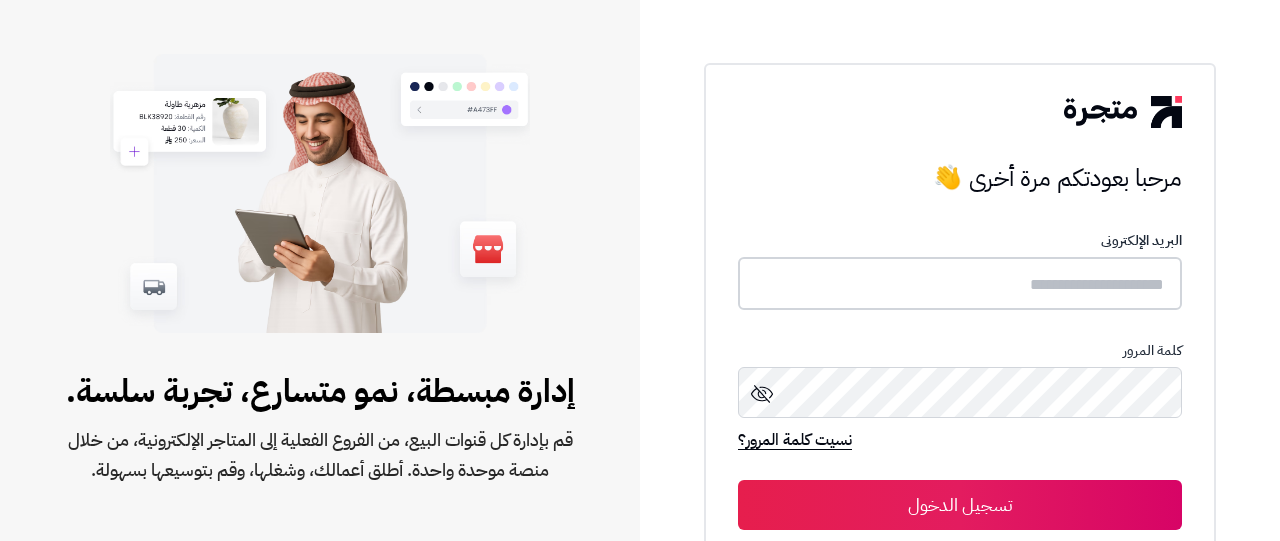 type on "**********" 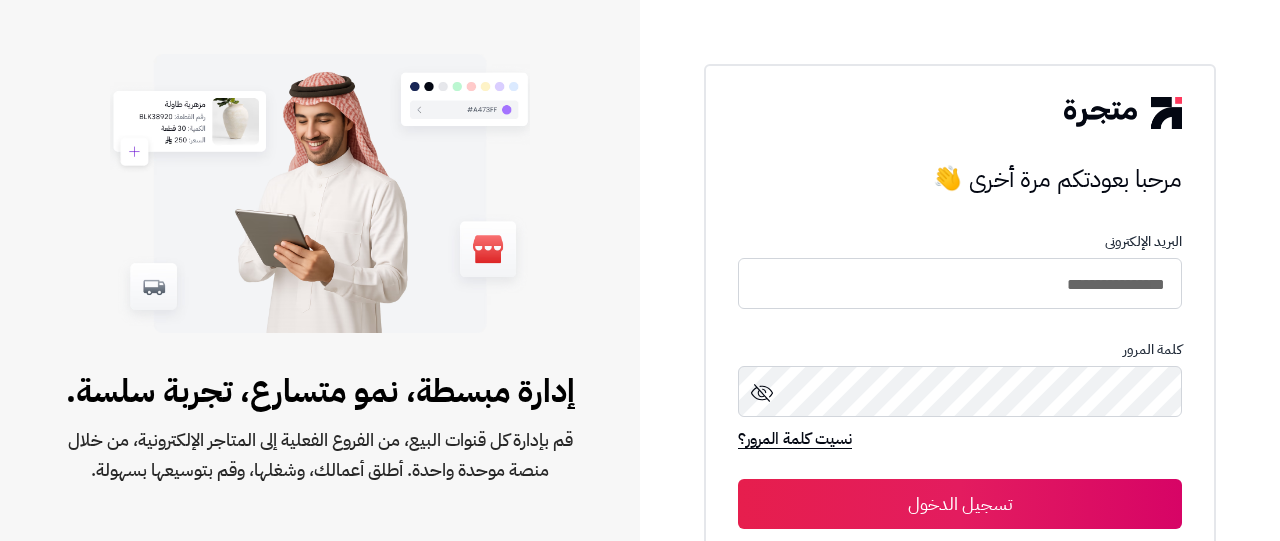 click on "تسجيل الدخول" at bounding box center (960, 504) 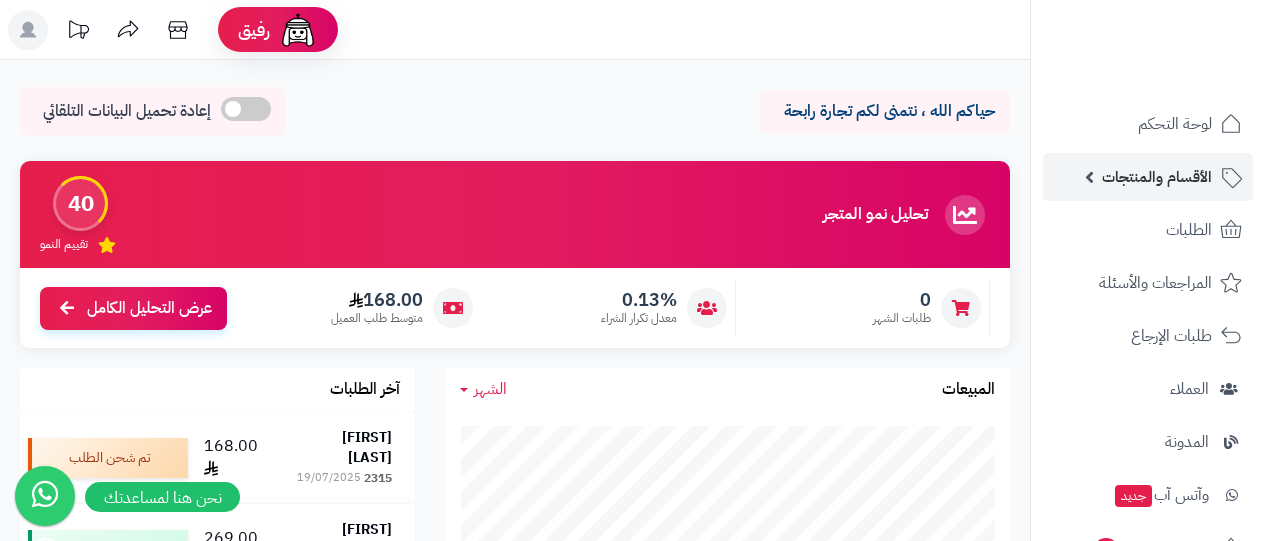 click on "الأقسام والمنتجات" at bounding box center [1148, 177] 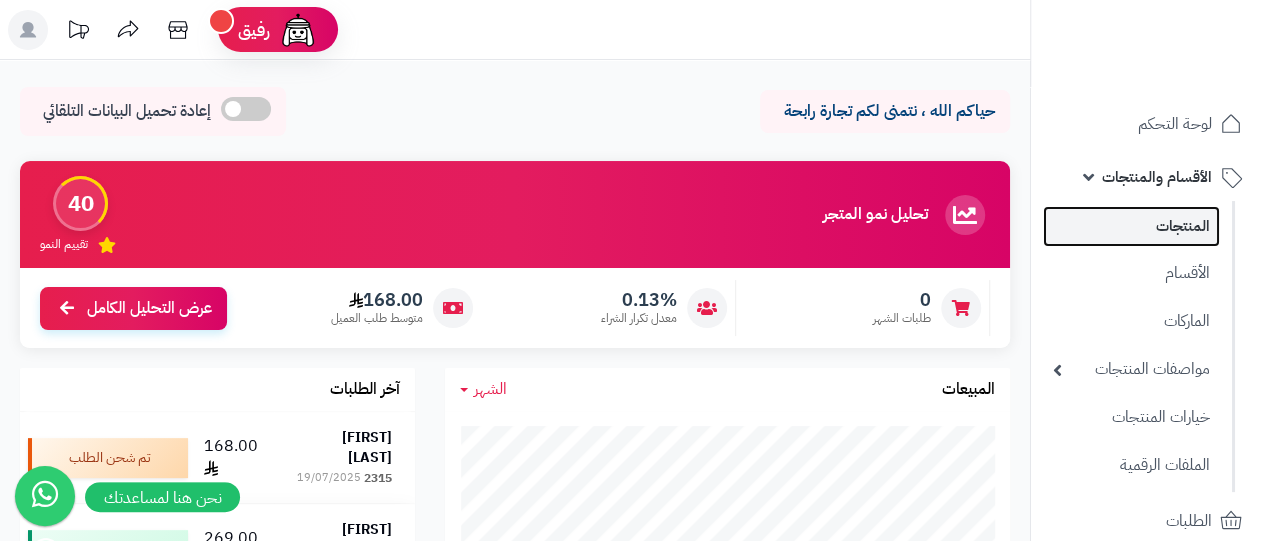 click on "المنتجات" at bounding box center [1131, 226] 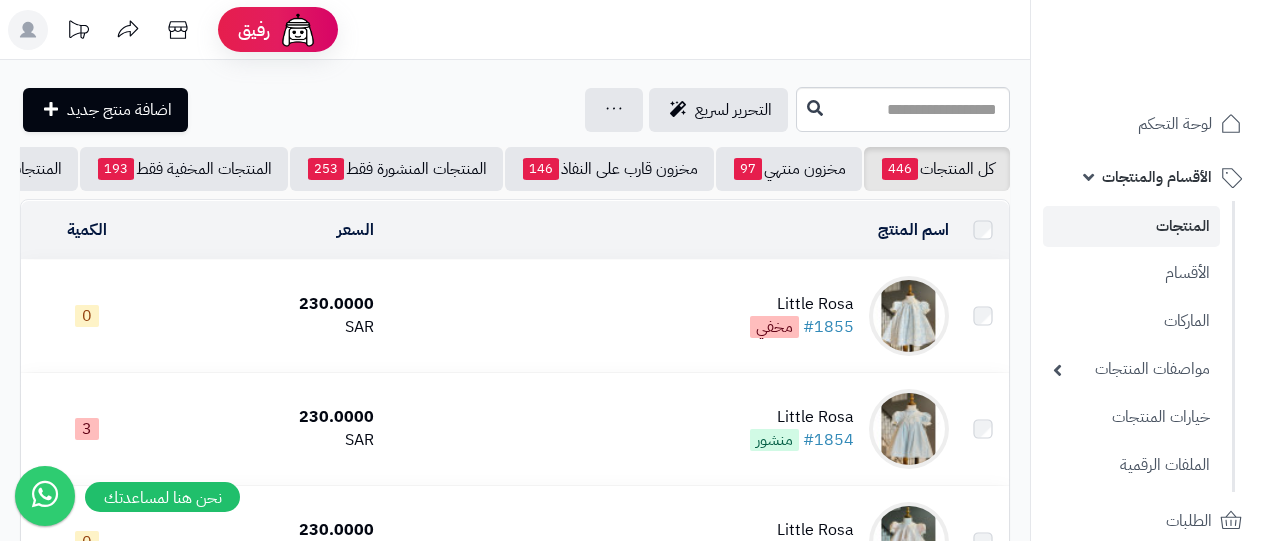 scroll, scrollTop: 0, scrollLeft: 0, axis: both 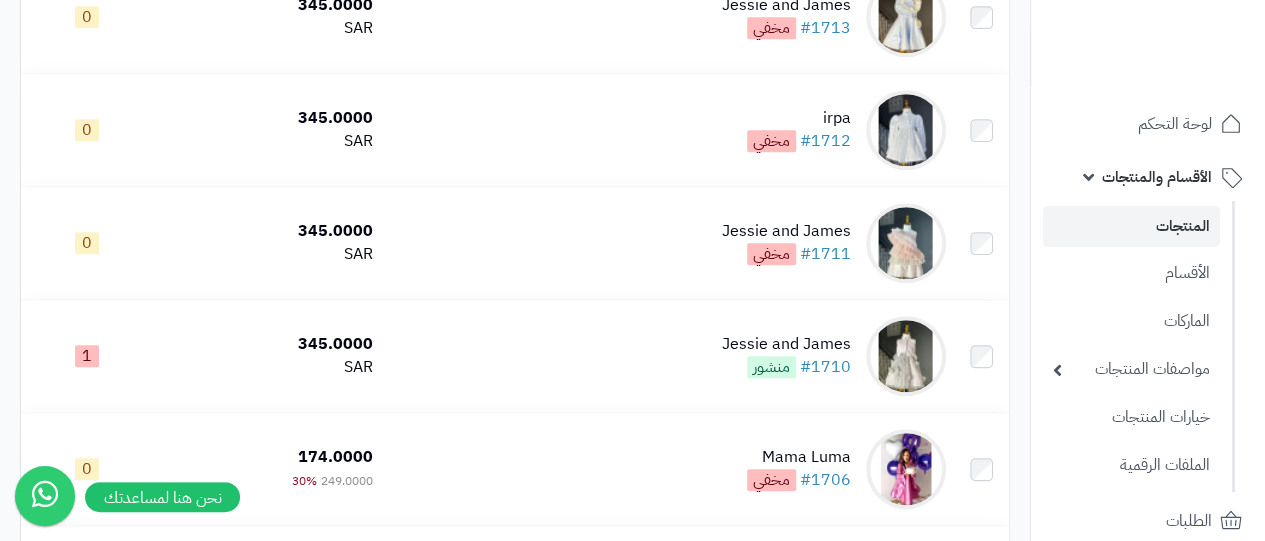 drag, startPoint x: 1276, startPoint y: 31, endPoint x: 1242, endPoint y: 393, distance: 363.59317 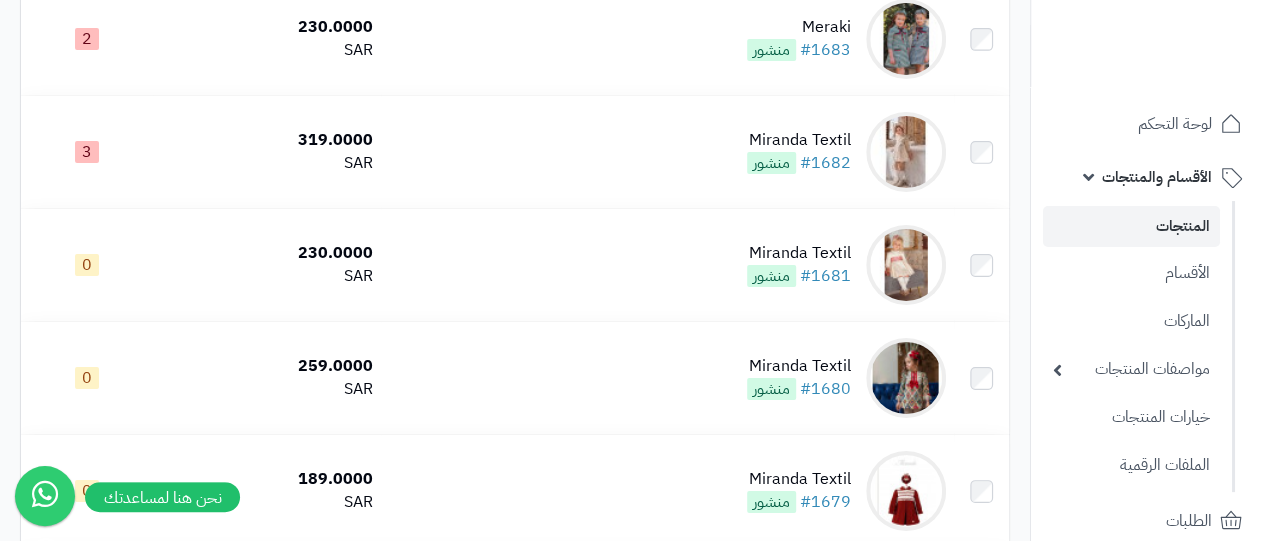 scroll, scrollTop: 18730, scrollLeft: 0, axis: vertical 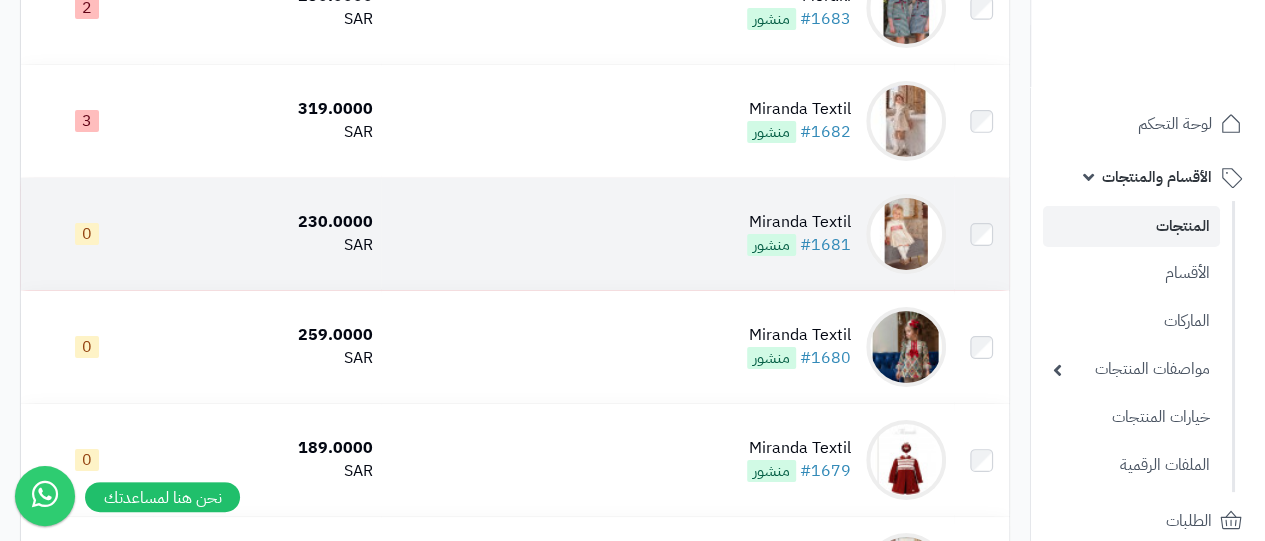 click at bounding box center (981, 234) 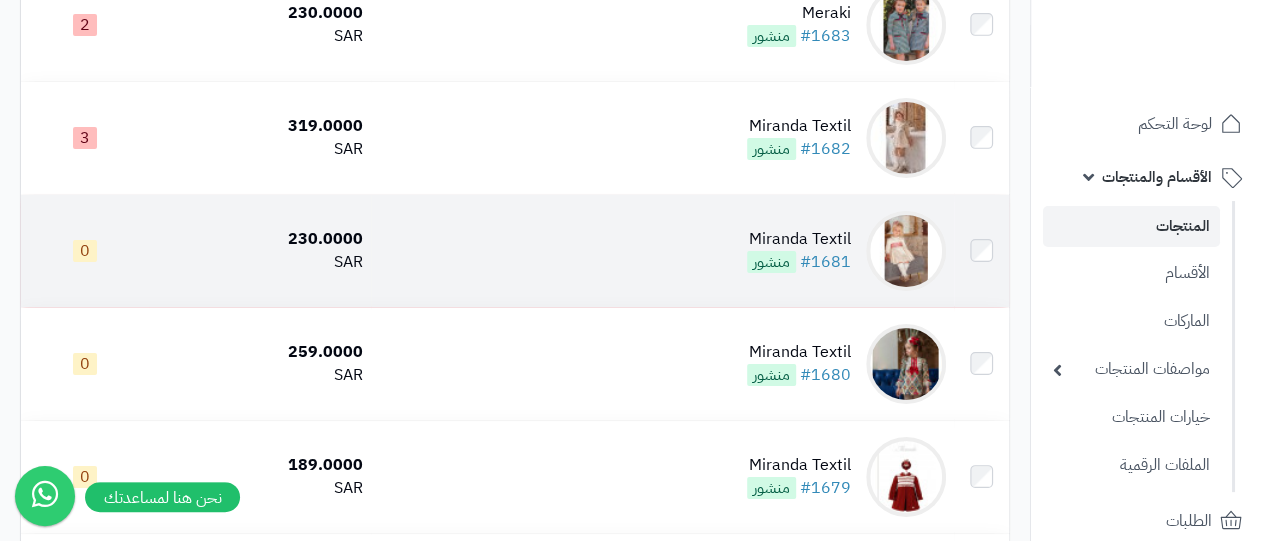 scroll, scrollTop: 18749, scrollLeft: 0, axis: vertical 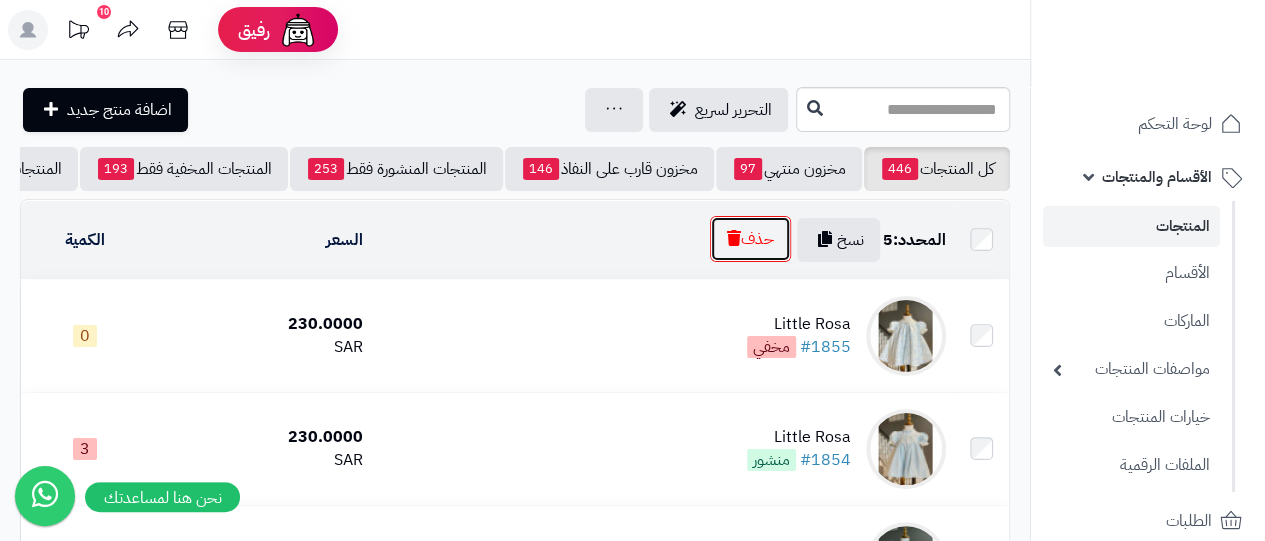 click on "حذف" at bounding box center [750, 239] 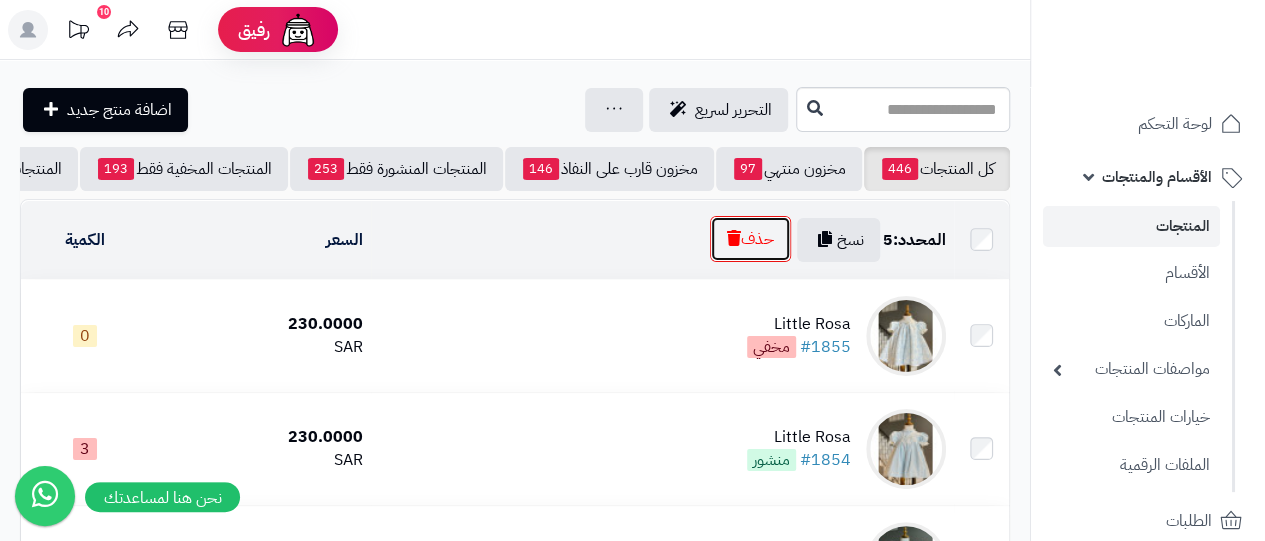 click on "حذف" at bounding box center [750, 239] 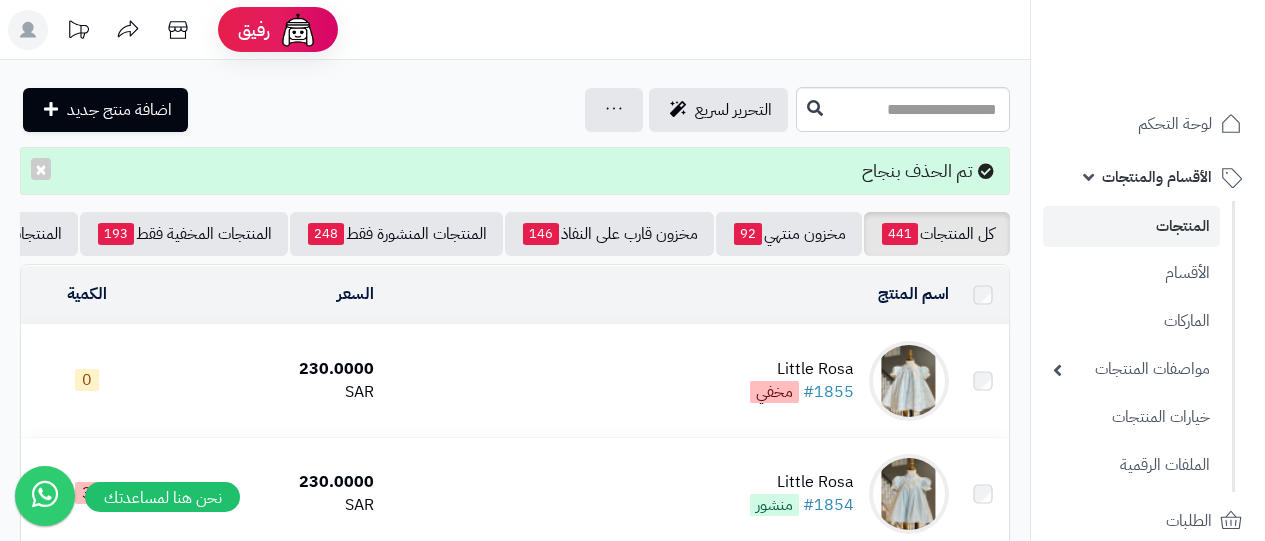 scroll, scrollTop: 0, scrollLeft: 0, axis: both 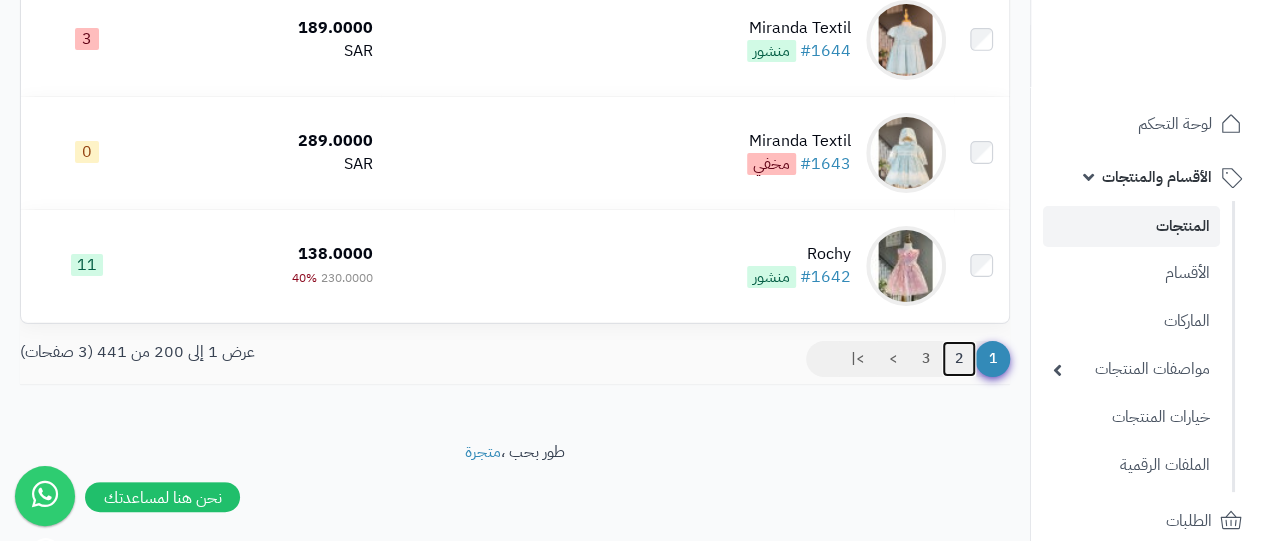 click on "2" at bounding box center [959, 359] 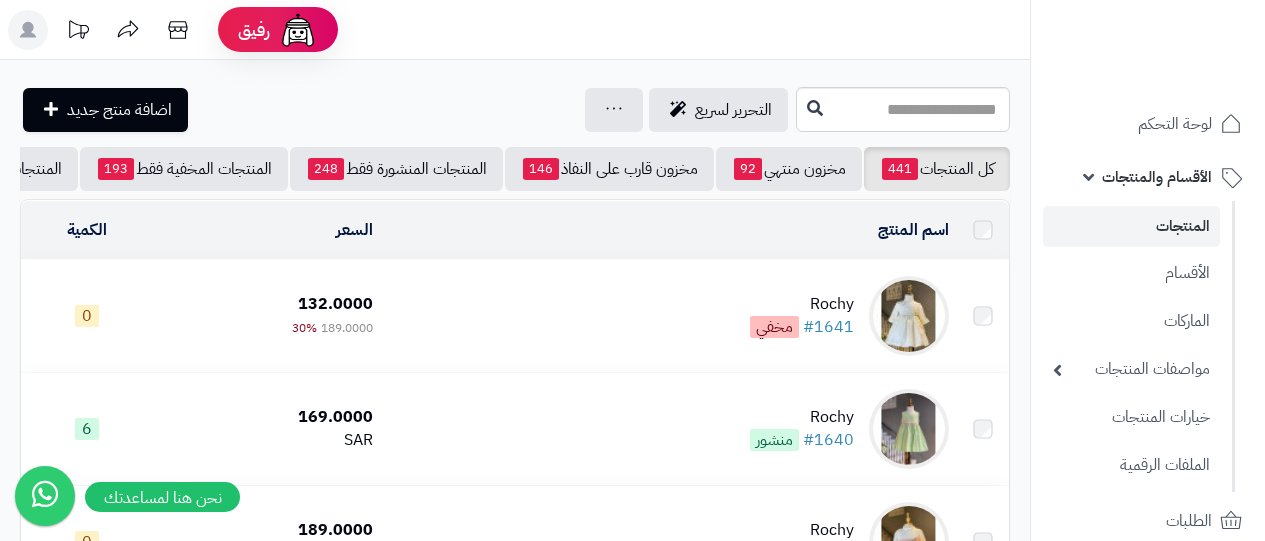 scroll, scrollTop: 0, scrollLeft: 0, axis: both 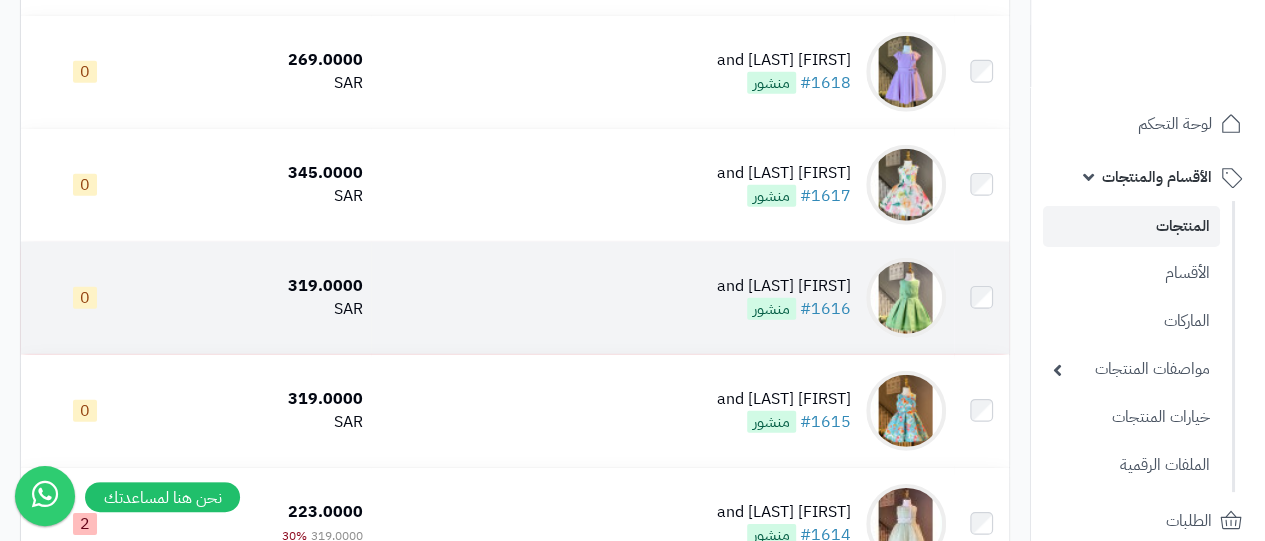 click at bounding box center (981, 298) 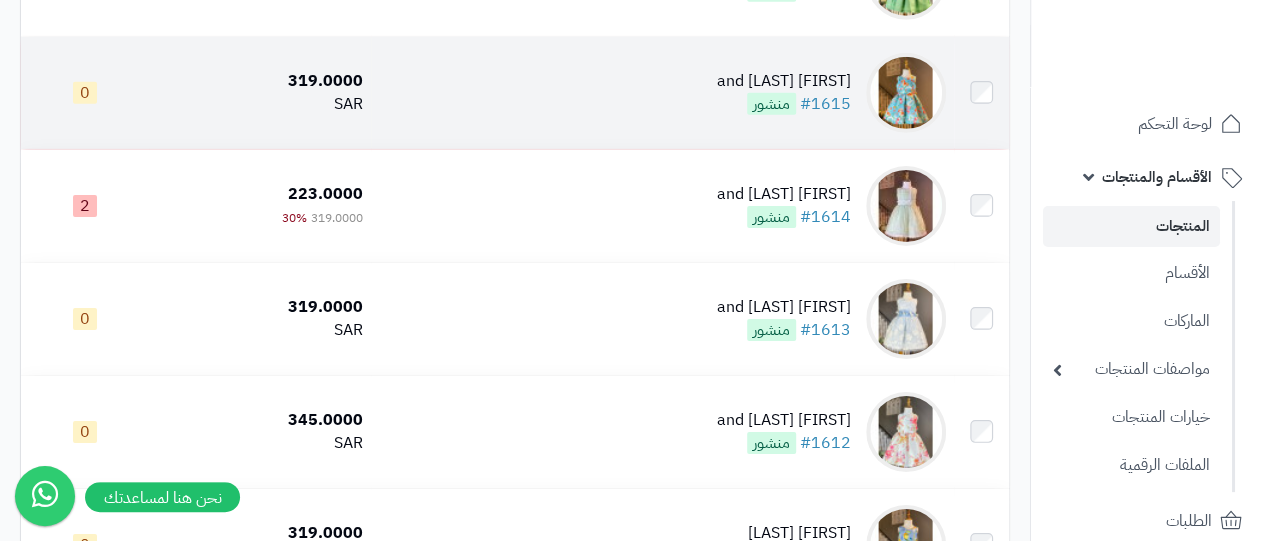 scroll, scrollTop: 3183, scrollLeft: 0, axis: vertical 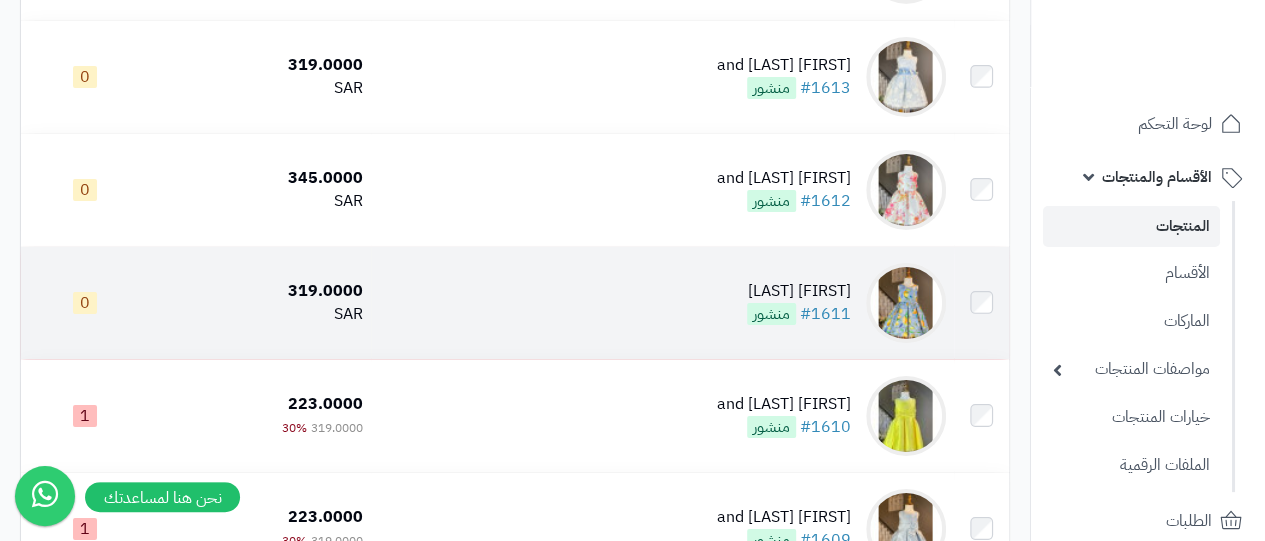 click at bounding box center [981, 303] 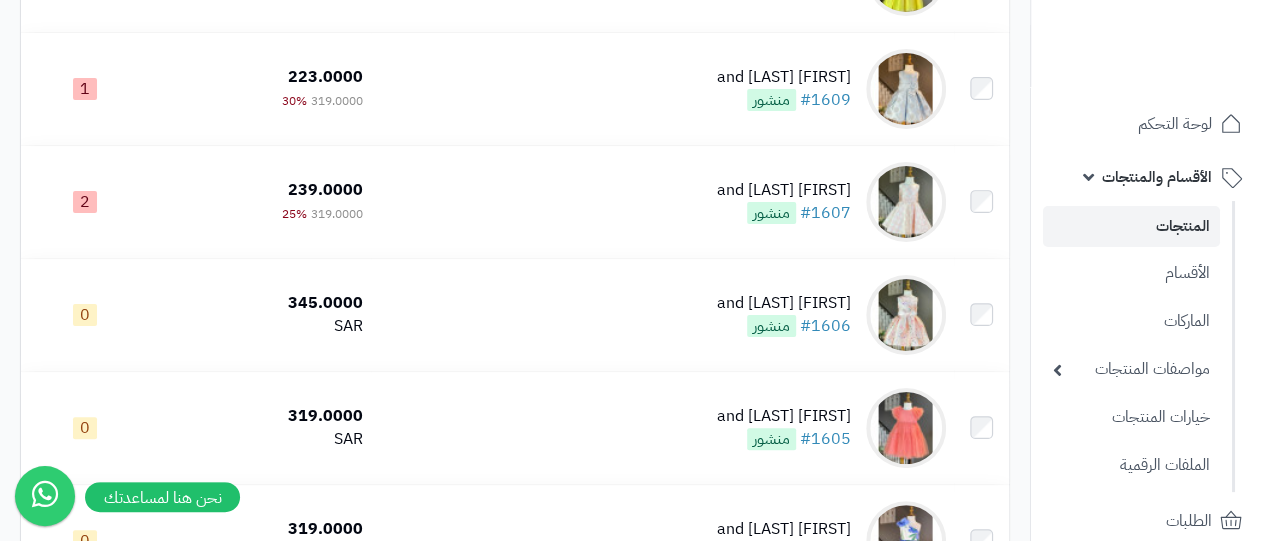scroll, scrollTop: 3903, scrollLeft: 0, axis: vertical 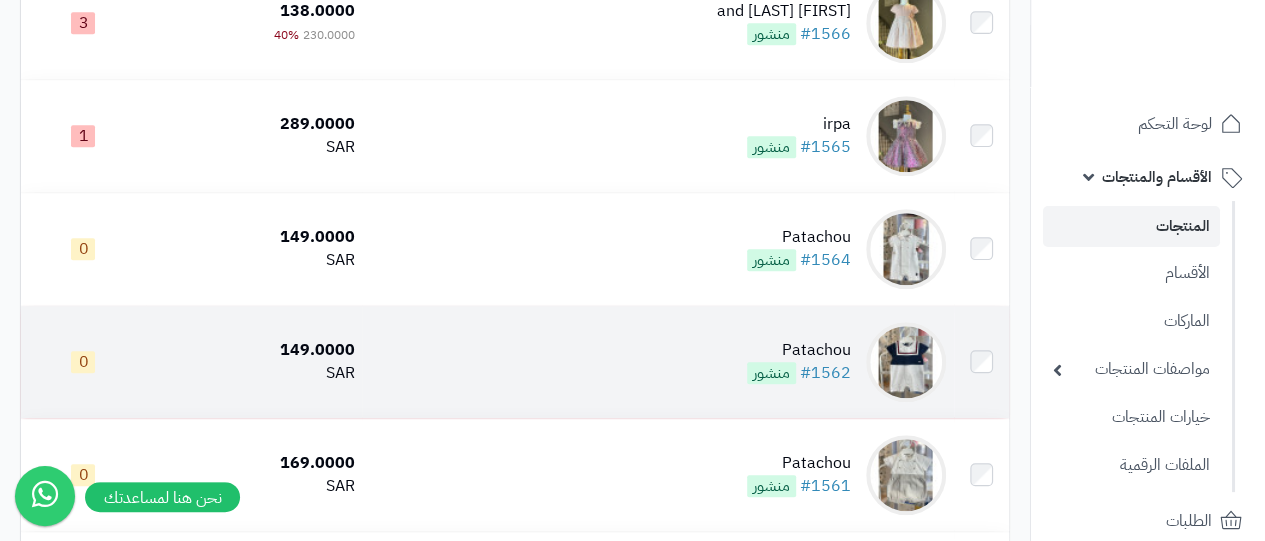 click at bounding box center [981, 362] 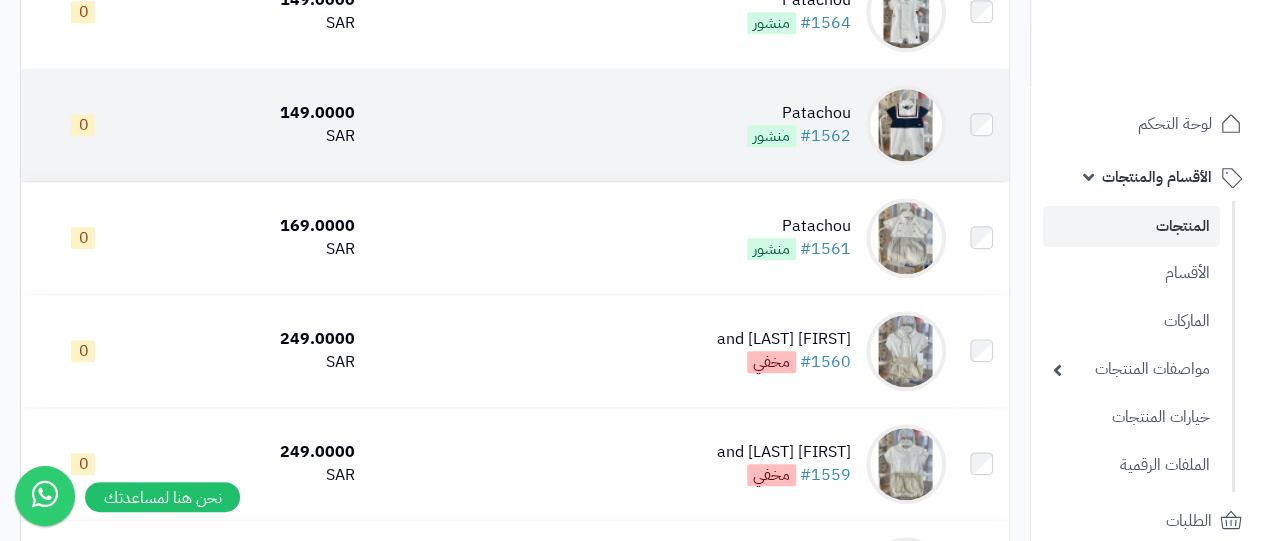 scroll, scrollTop: 8463, scrollLeft: 0, axis: vertical 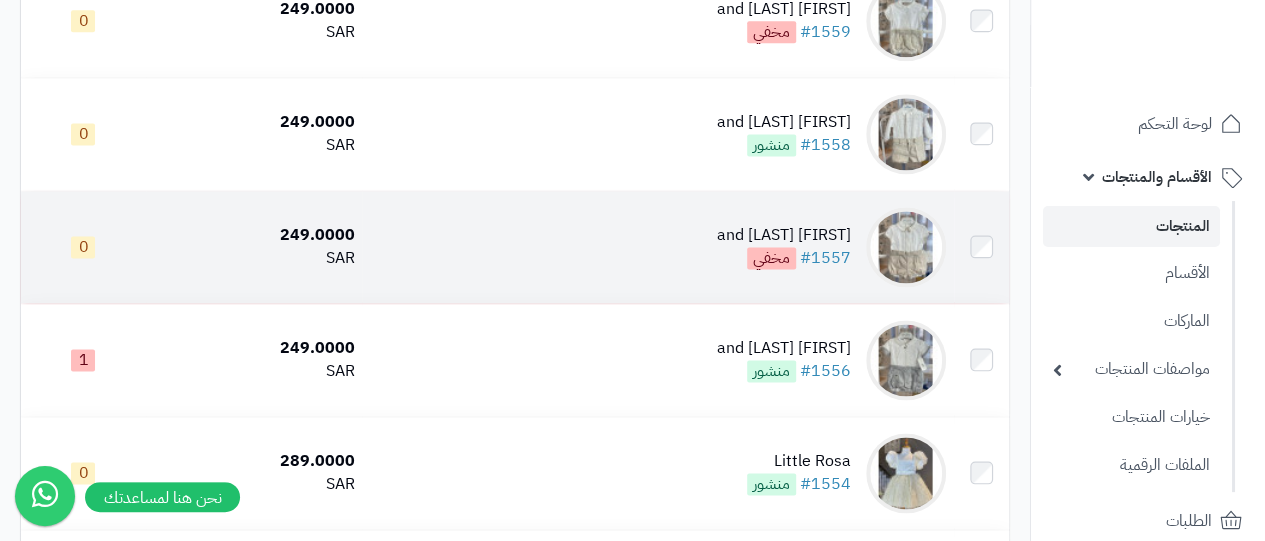 click at bounding box center [981, 247] 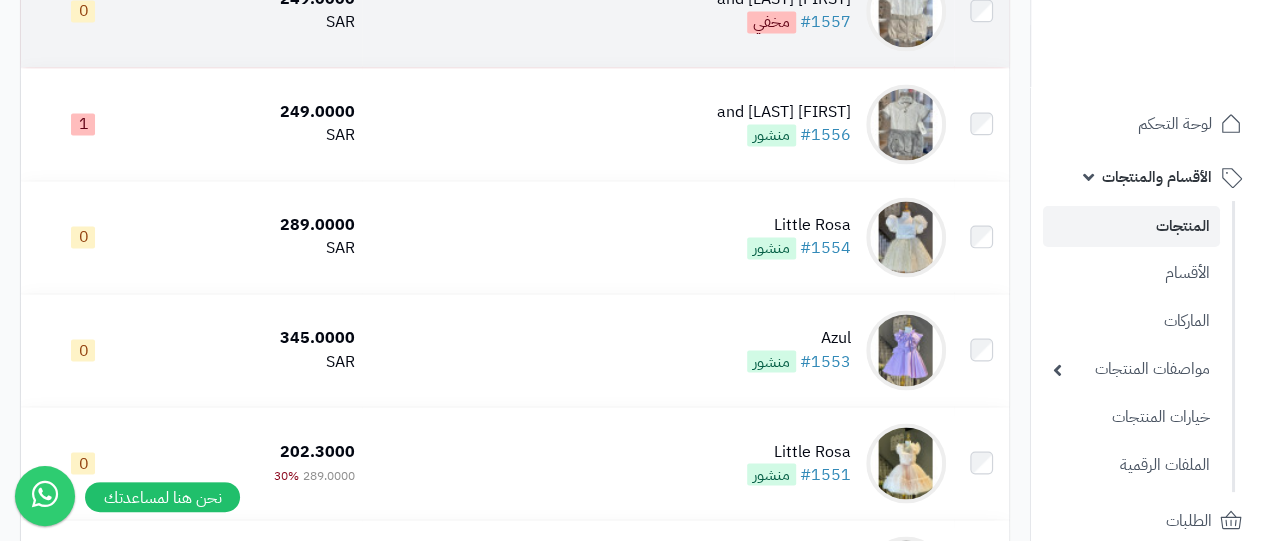 scroll, scrollTop: 9143, scrollLeft: 0, axis: vertical 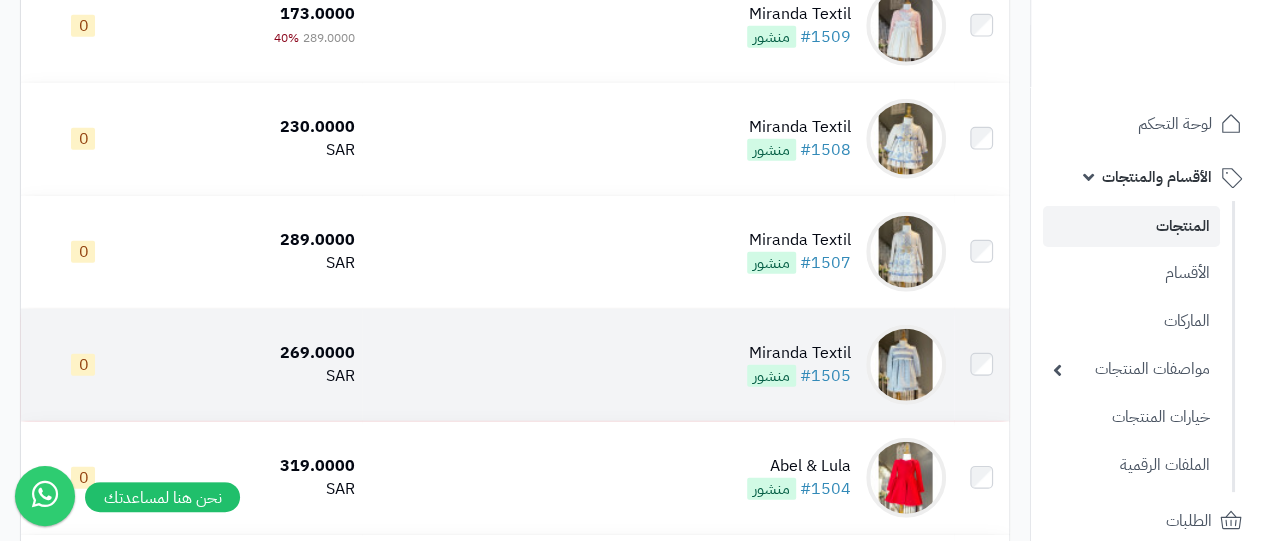 click at bounding box center [981, 365] 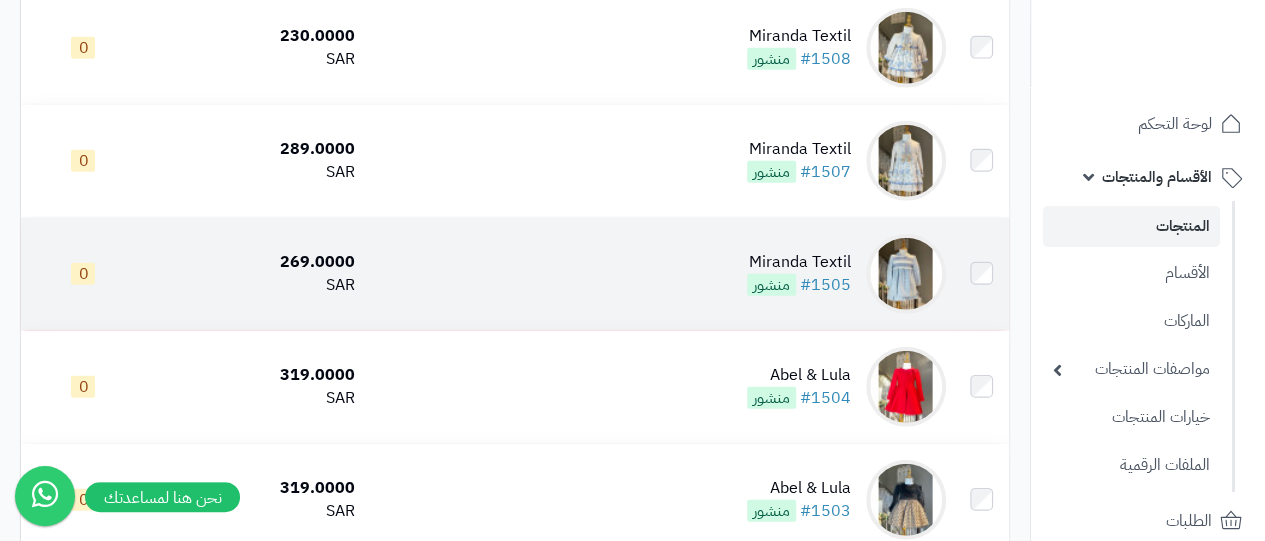 scroll, scrollTop: 14103, scrollLeft: 0, axis: vertical 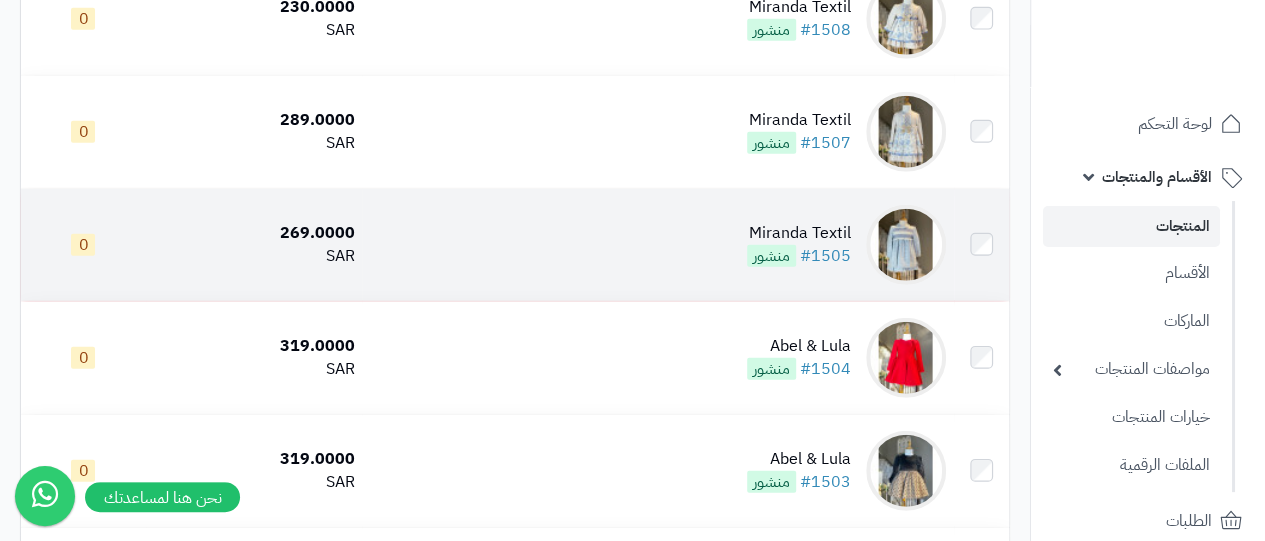 click at bounding box center (981, 358) 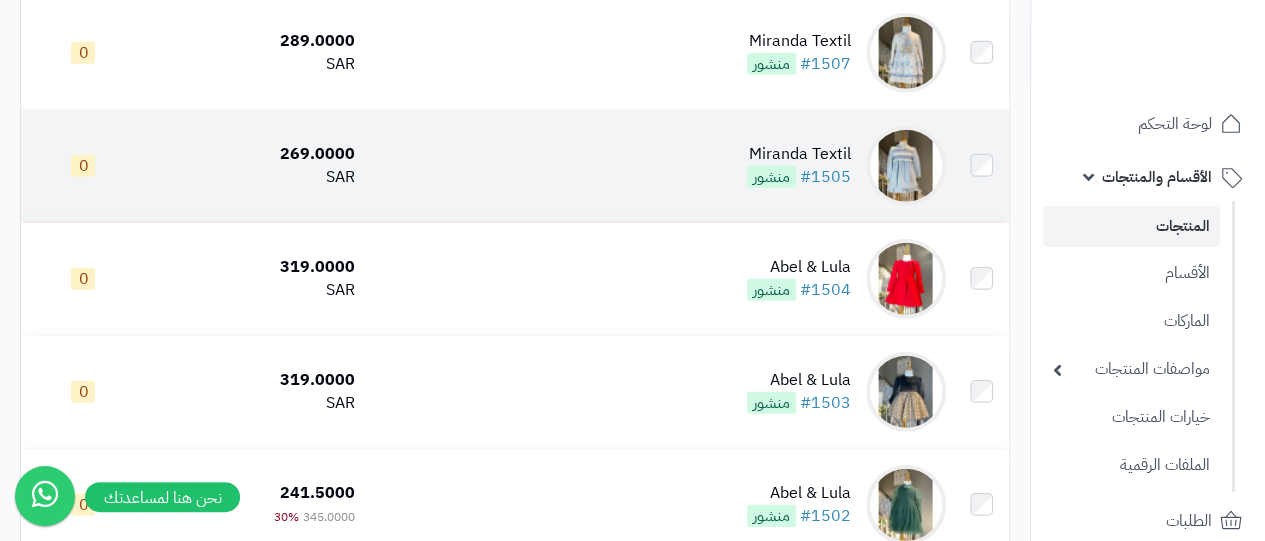 scroll, scrollTop: 14183, scrollLeft: 0, axis: vertical 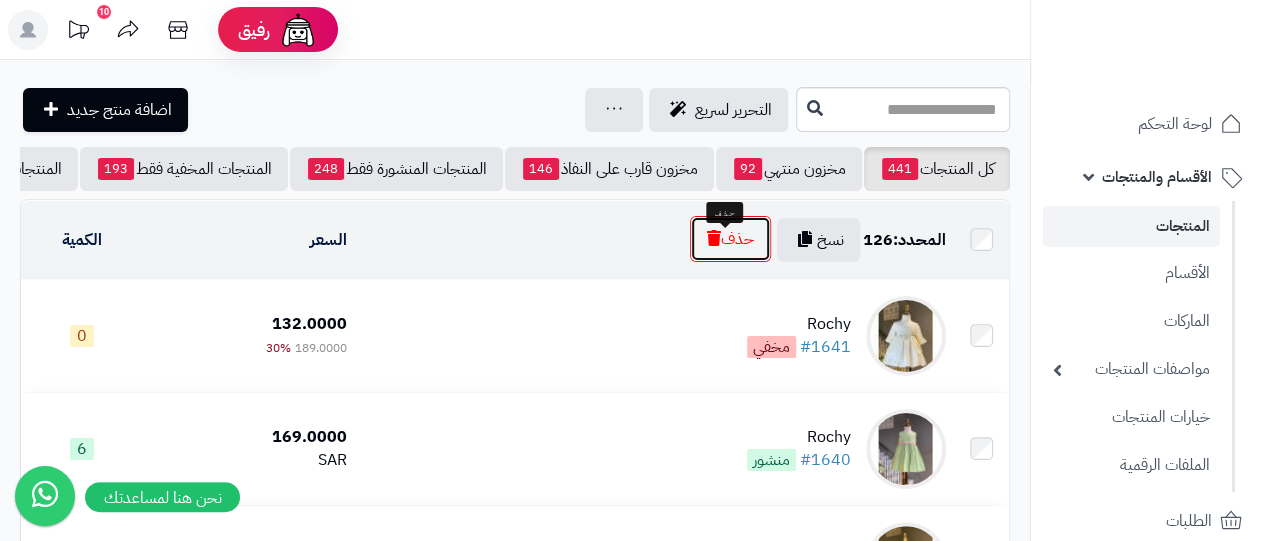click on "حذف" at bounding box center [730, 239] 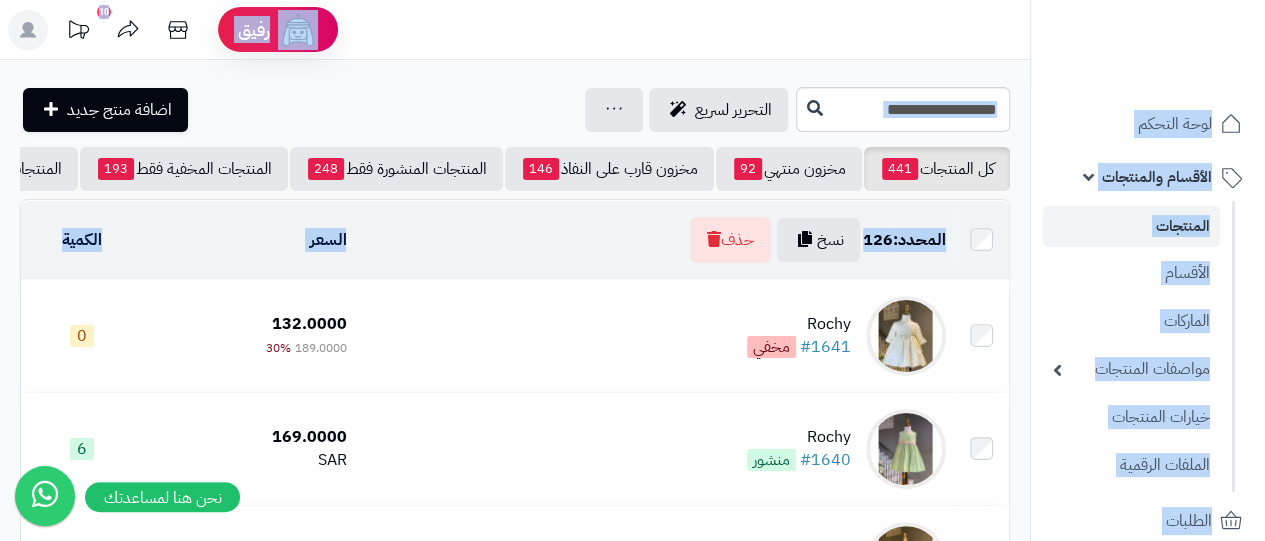 drag, startPoint x: 983, startPoint y: 307, endPoint x: 1271, endPoint y: 31, distance: 398.8985 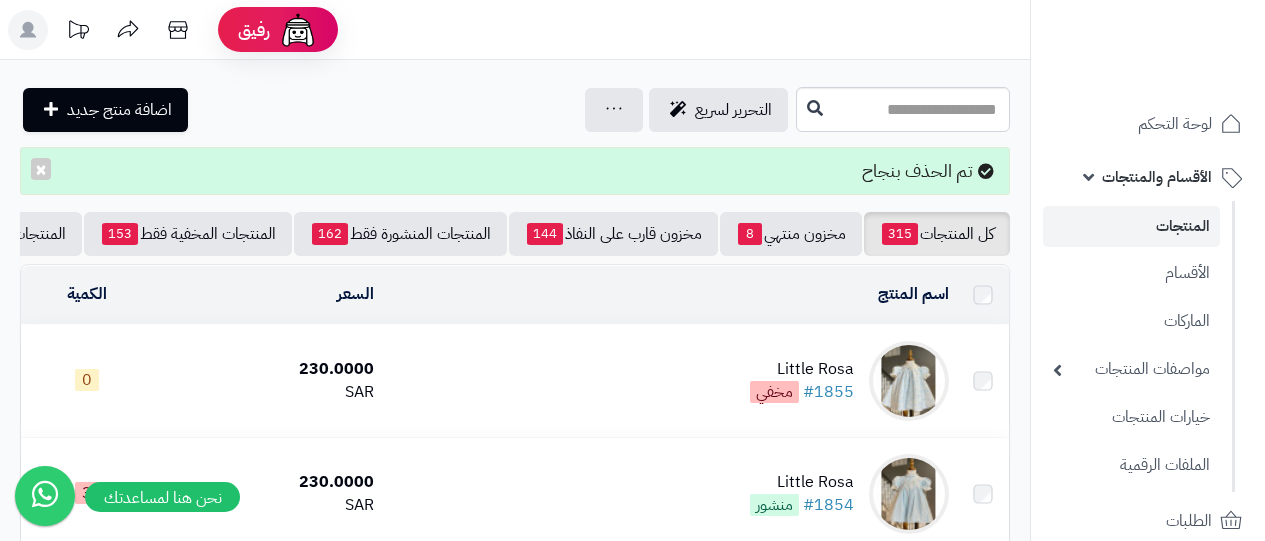 scroll, scrollTop: 0, scrollLeft: 0, axis: both 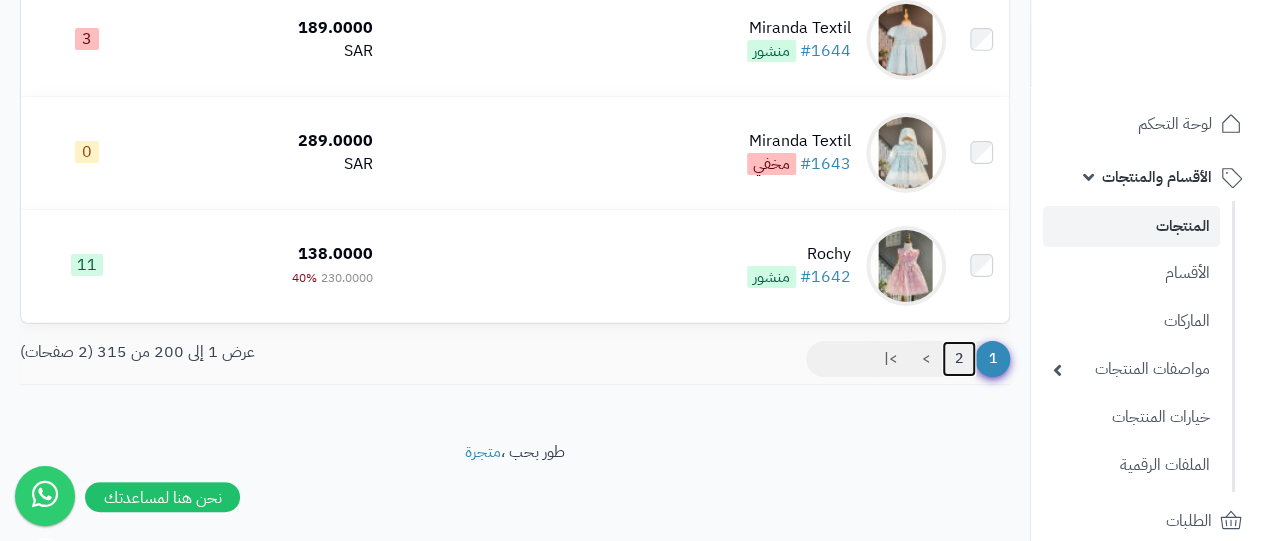 click on "2" at bounding box center (959, 359) 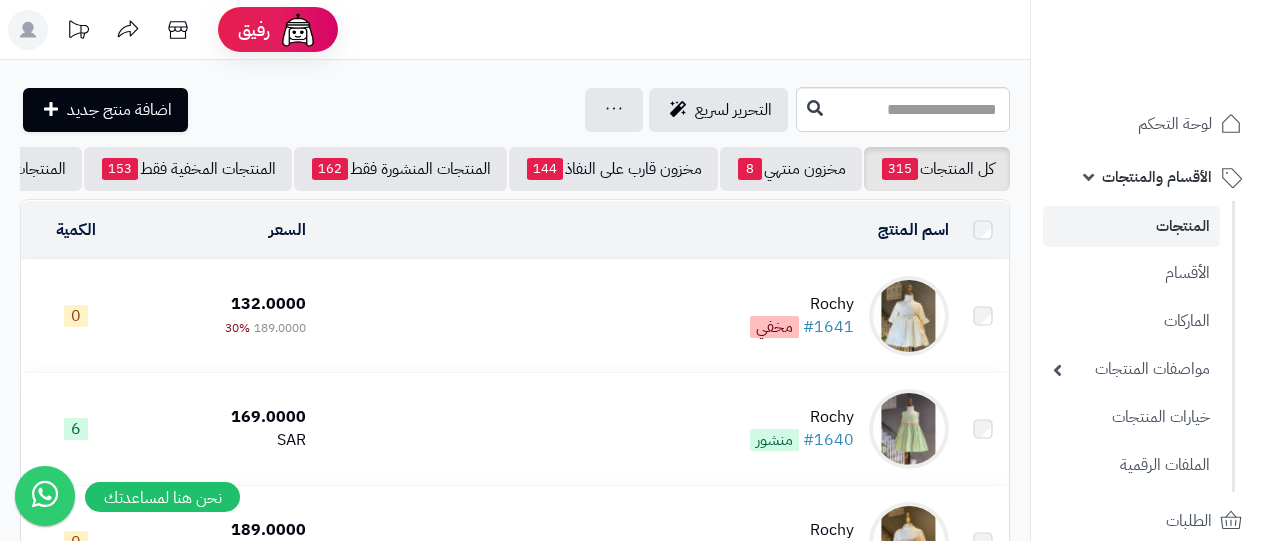 scroll, scrollTop: 0, scrollLeft: 0, axis: both 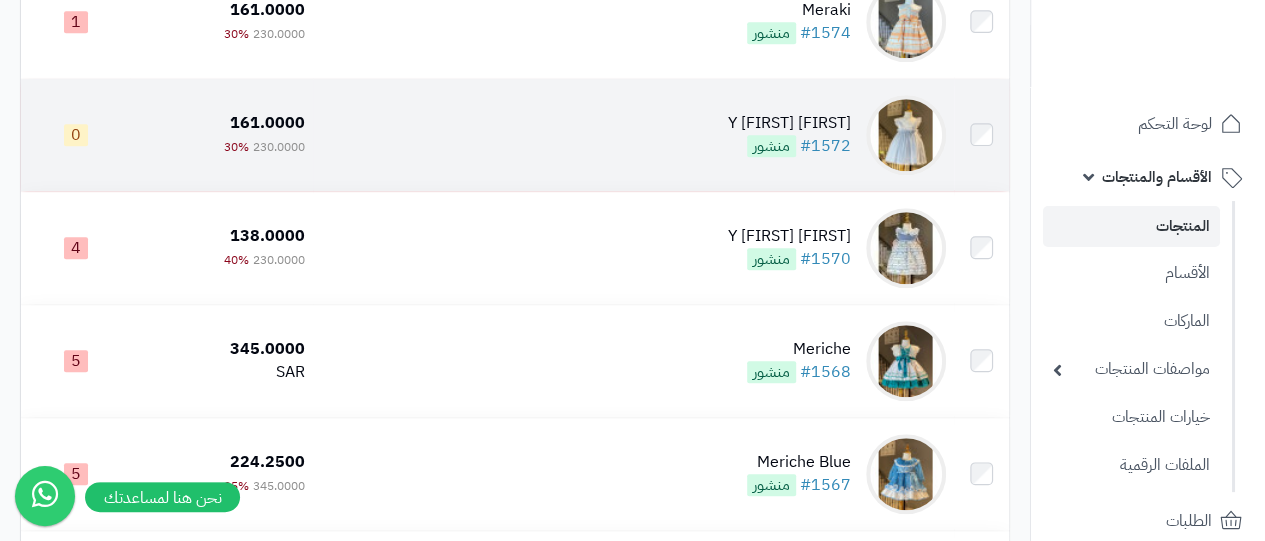 click on "Marta Y Paula" at bounding box center (789, 123) 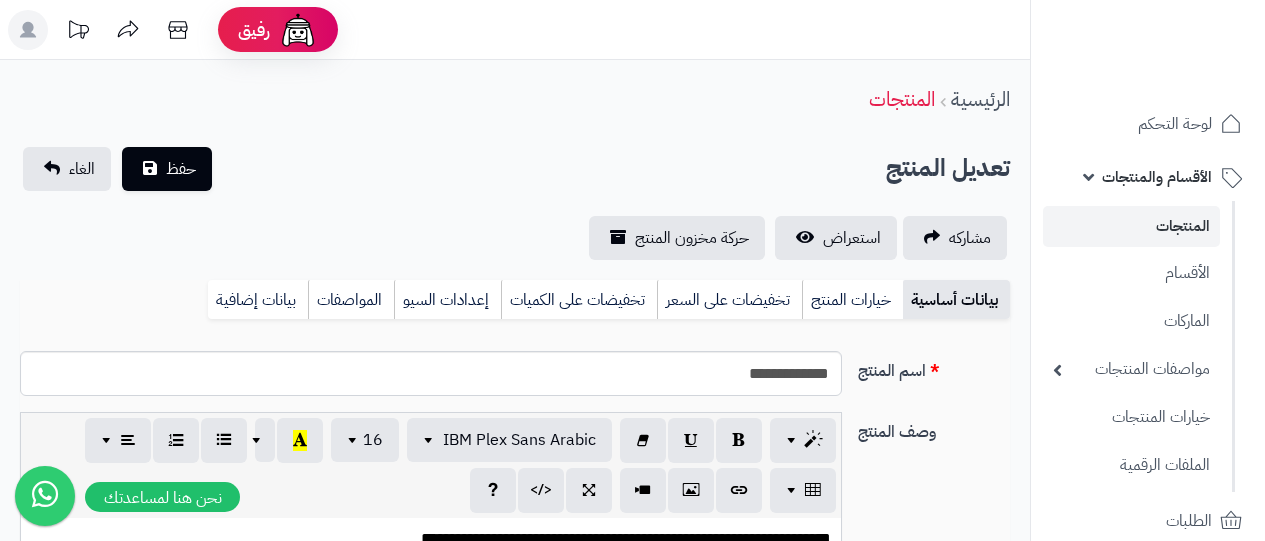 scroll, scrollTop: 946, scrollLeft: 0, axis: vertical 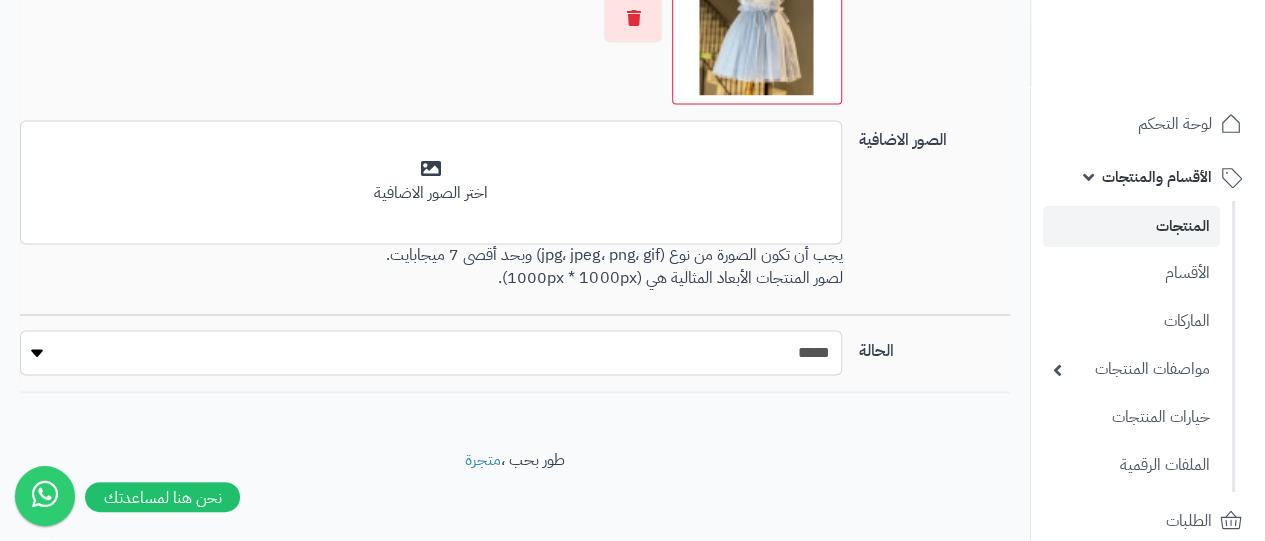 click on "***** ****" at bounding box center [431, 352] 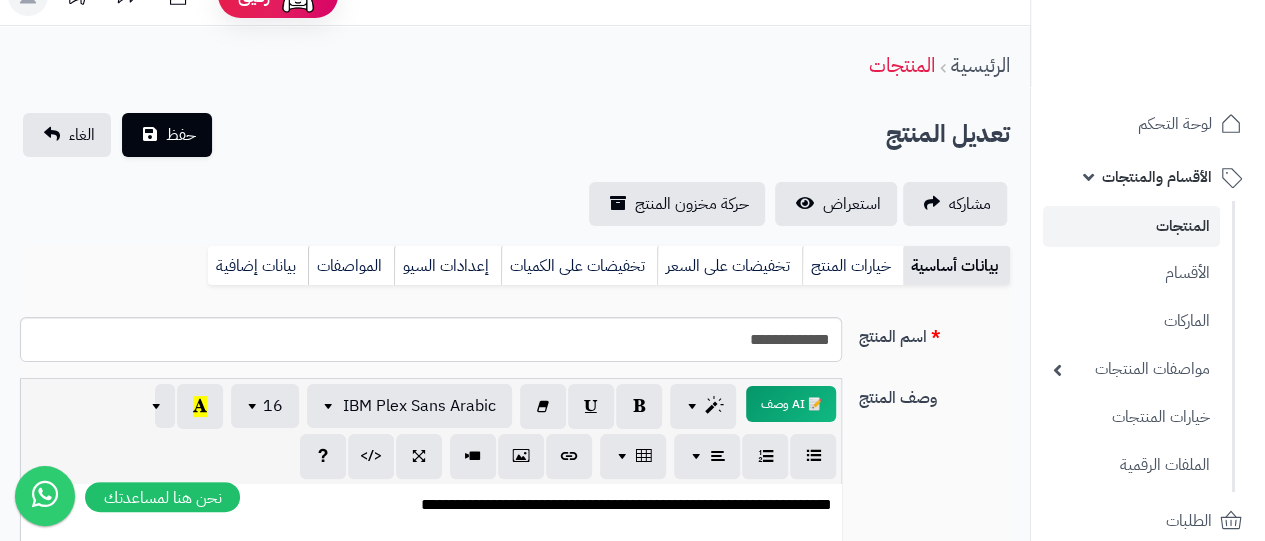 scroll, scrollTop: 0, scrollLeft: 0, axis: both 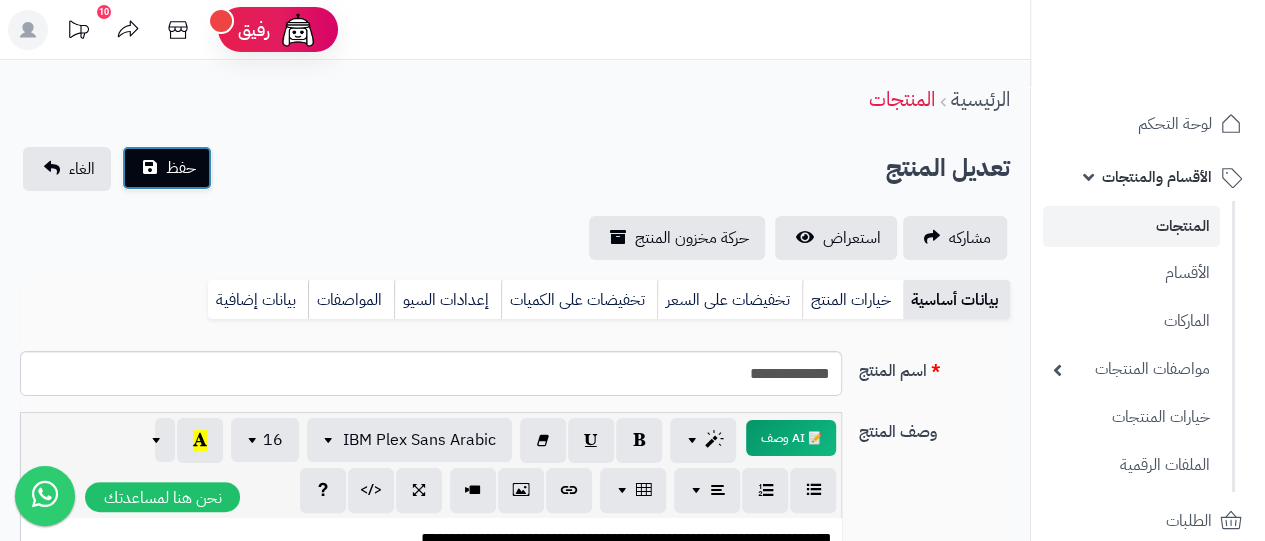click on "حفظ" at bounding box center (167, 168) 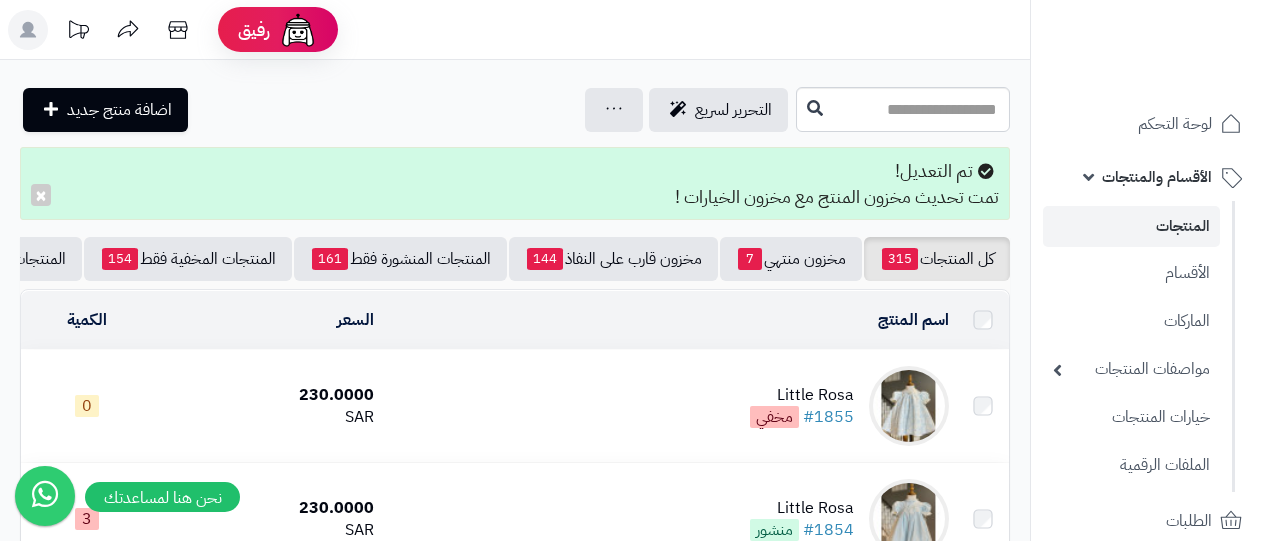 scroll, scrollTop: 0, scrollLeft: 0, axis: both 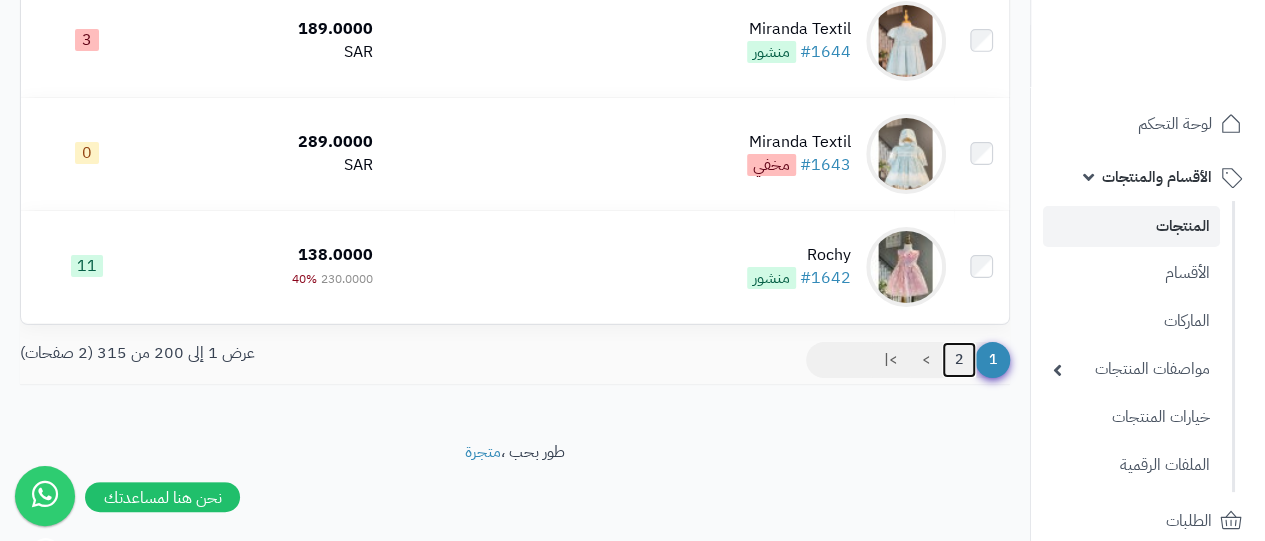 click on "2" at bounding box center [959, 360] 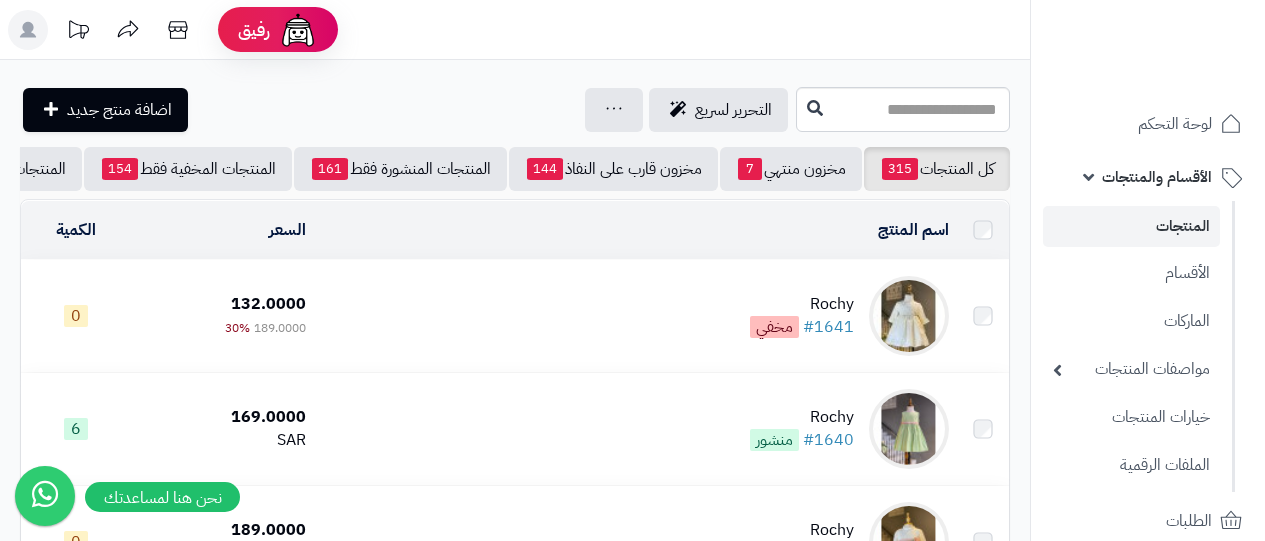 scroll, scrollTop: 0, scrollLeft: 0, axis: both 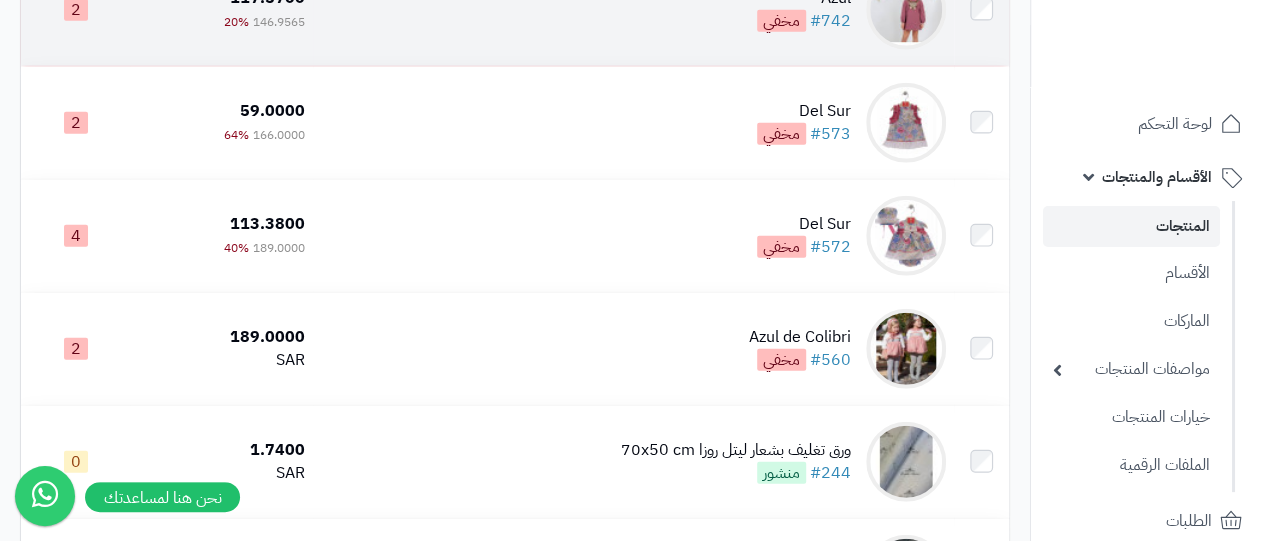 click on "Rochy
#1641
مخفي
132.0000
189.0000
30%                          0
Rochy
#1640
منشور
169.0000 SAR                          6
Rochy
#1639
مخفي
189.0000 SAR                          0
Rochy
#1638
مخفي
230.0000 SAR                          0
Rochy
#1637
مخفي
132.3100
189.0000
30%                          0
Rochy
#1636
مخفي
149.5000
230.0000
35%                          0
Rochy
#1635
مخفي
189.0000 SAR                          0
Rochy
#1634
مخفي
189.0000 SAR                          0
Rochy
#1633
مخفي
132.3100
189.0000
30%                          0
Rochy
#1632
منشور
122.0000
189.0000
35%                          3
Rochy" at bounding box center (515, -3267) 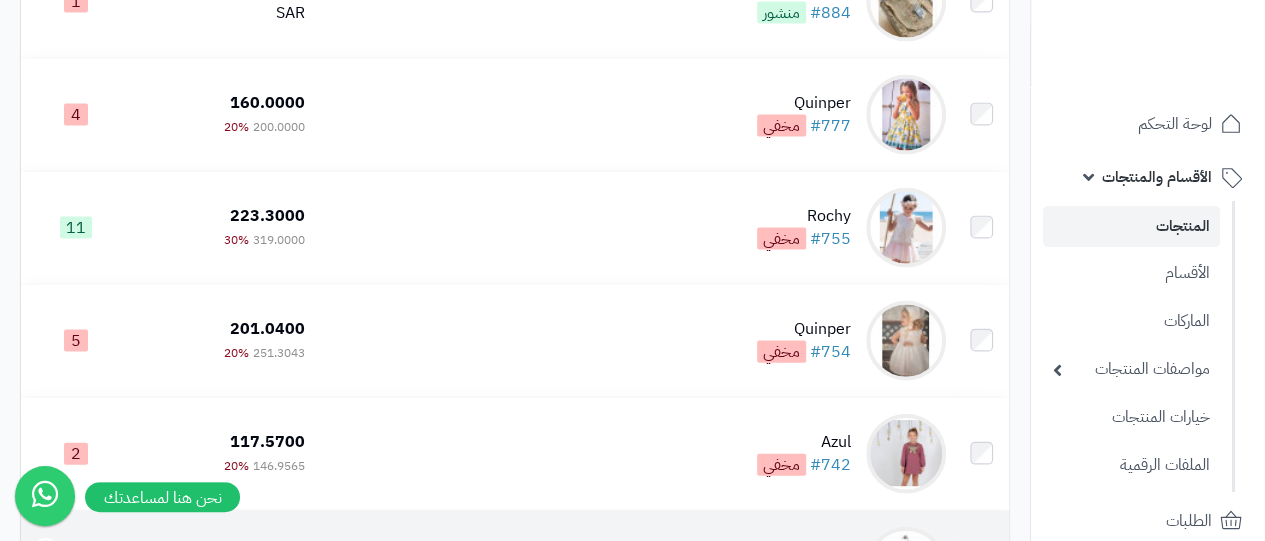 scroll, scrollTop: 9564, scrollLeft: 0, axis: vertical 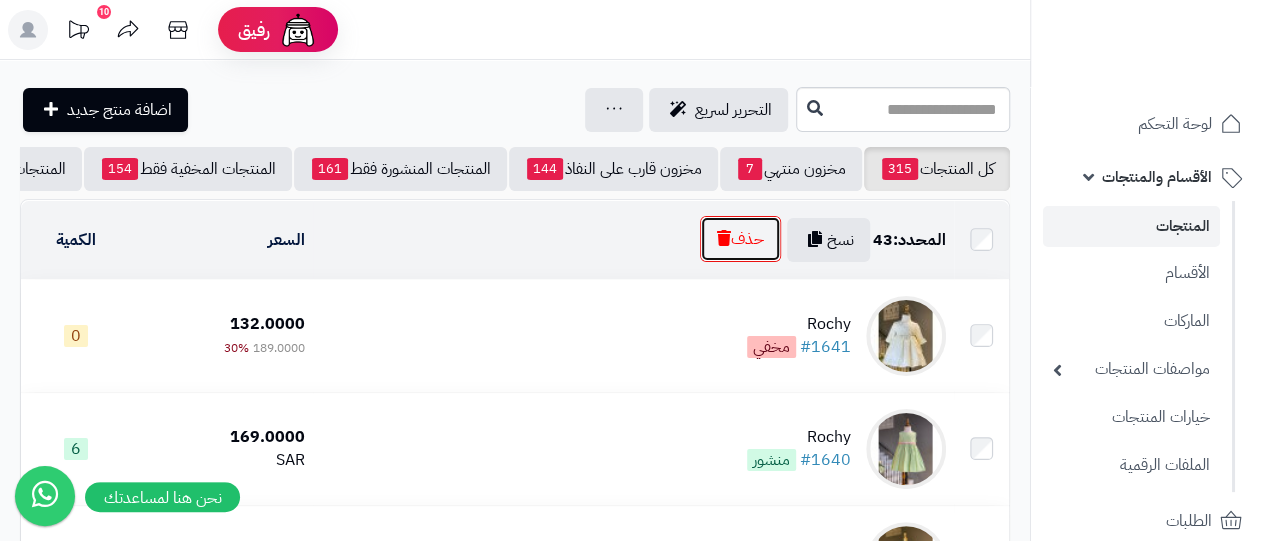 click on "حذف" at bounding box center [740, 239] 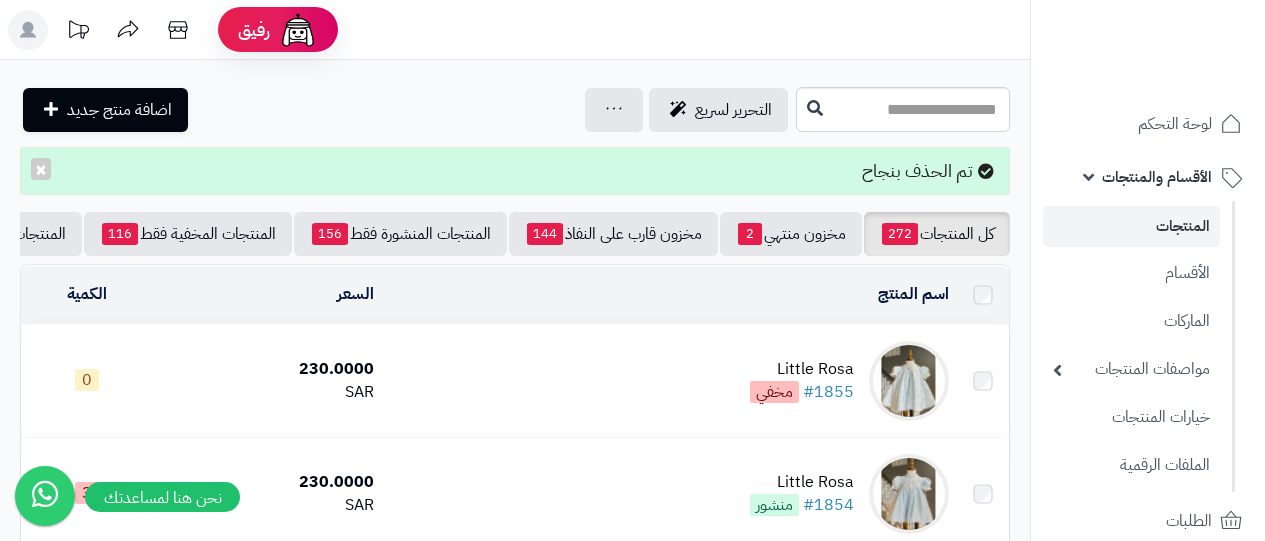 scroll, scrollTop: 0, scrollLeft: 0, axis: both 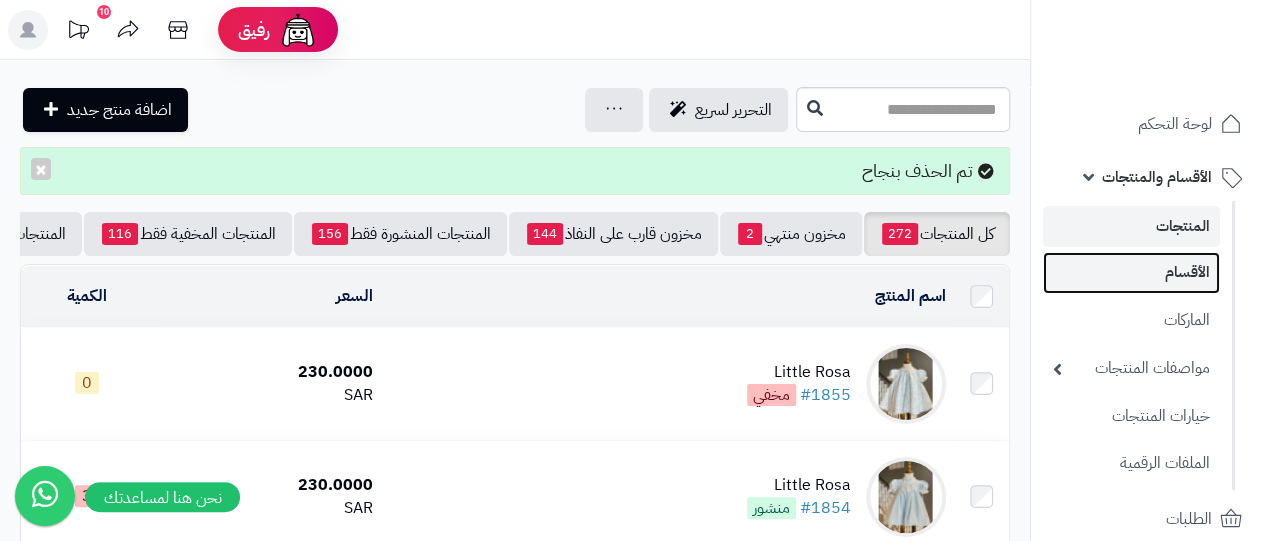 click on "الأقسام" at bounding box center [1131, 272] 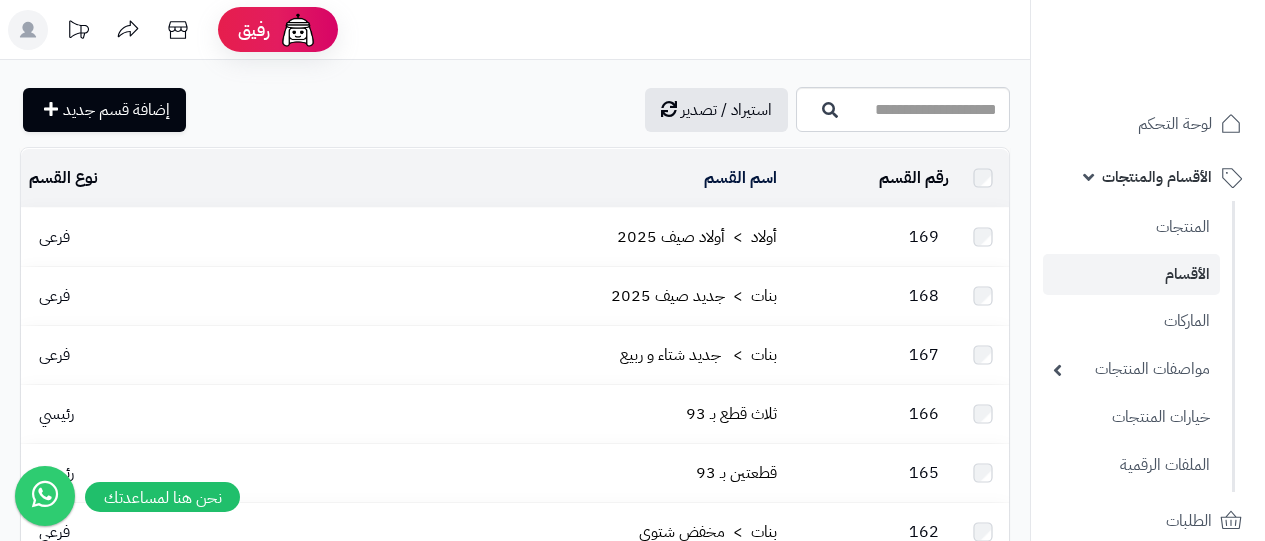 scroll, scrollTop: 0, scrollLeft: 0, axis: both 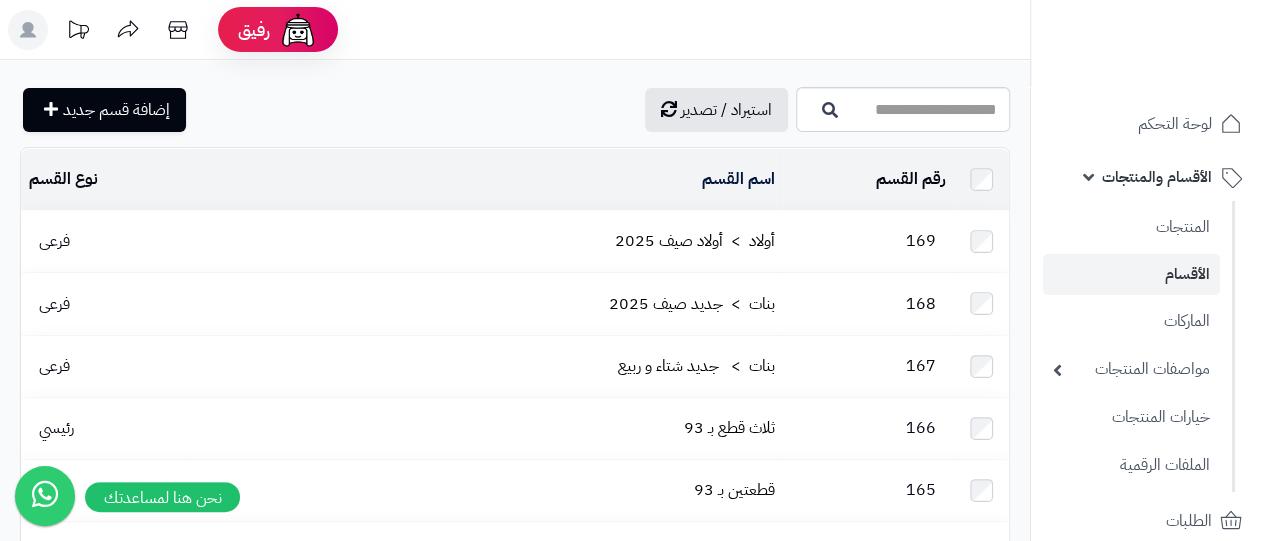 click on "الأقسام والمنتجات" at bounding box center (1157, 177) 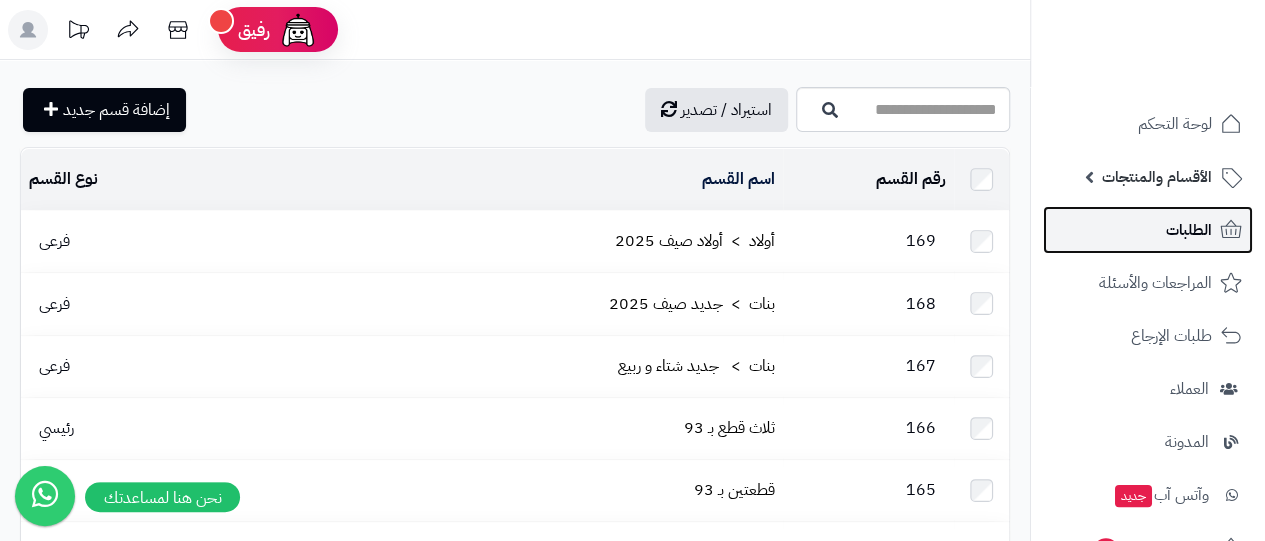 click on "الطلبات" at bounding box center (1189, 230) 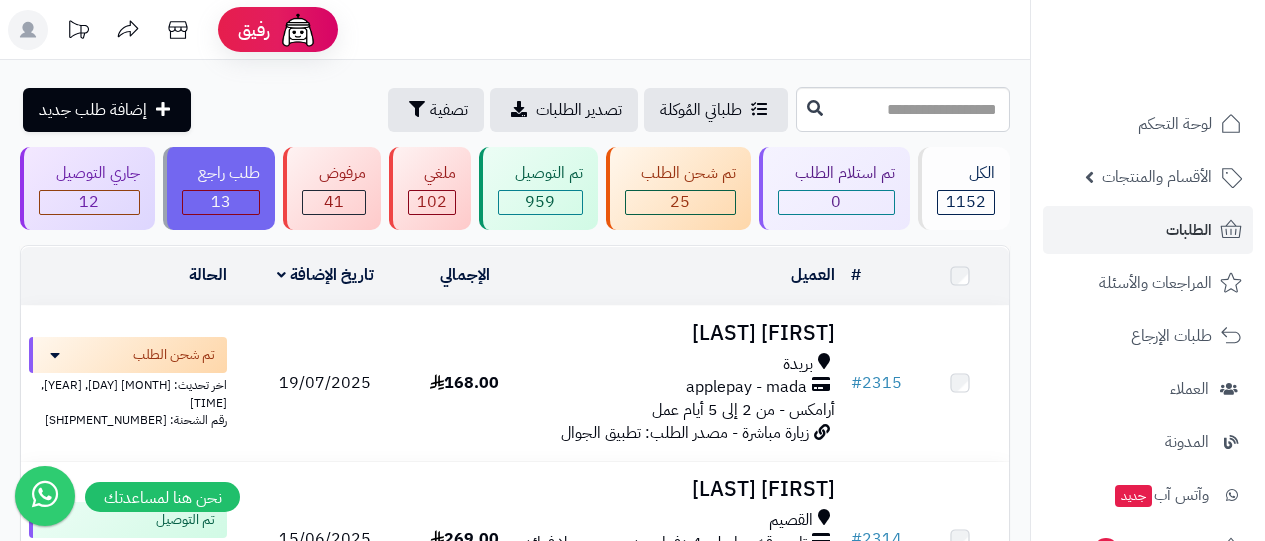 scroll, scrollTop: 0, scrollLeft: 0, axis: both 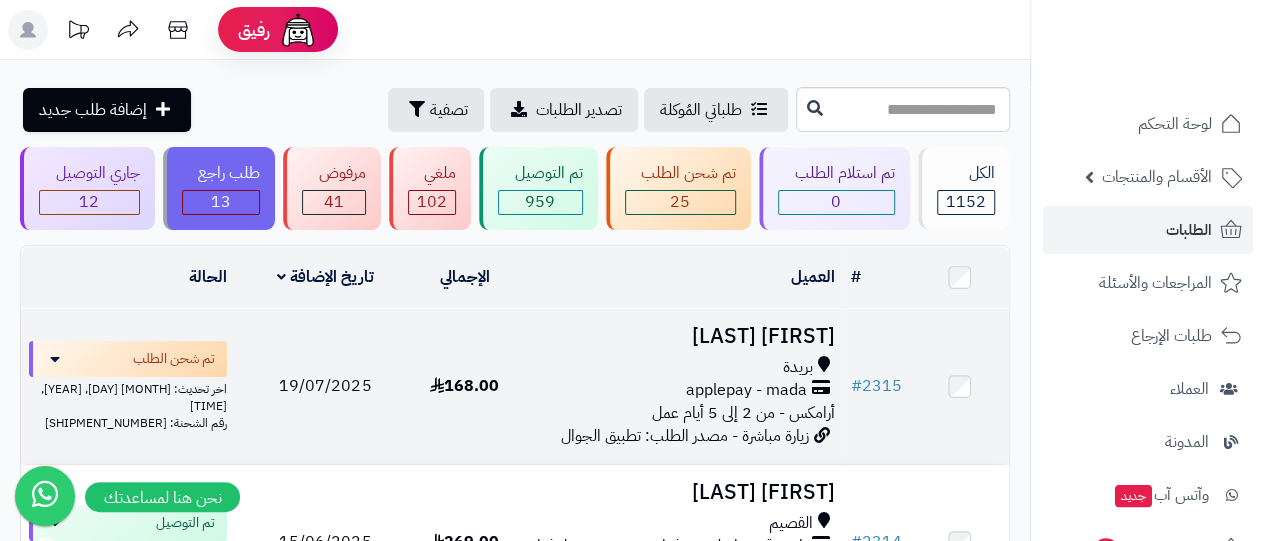 click on "[FIRST] [LAST]" at bounding box center [678, 336] 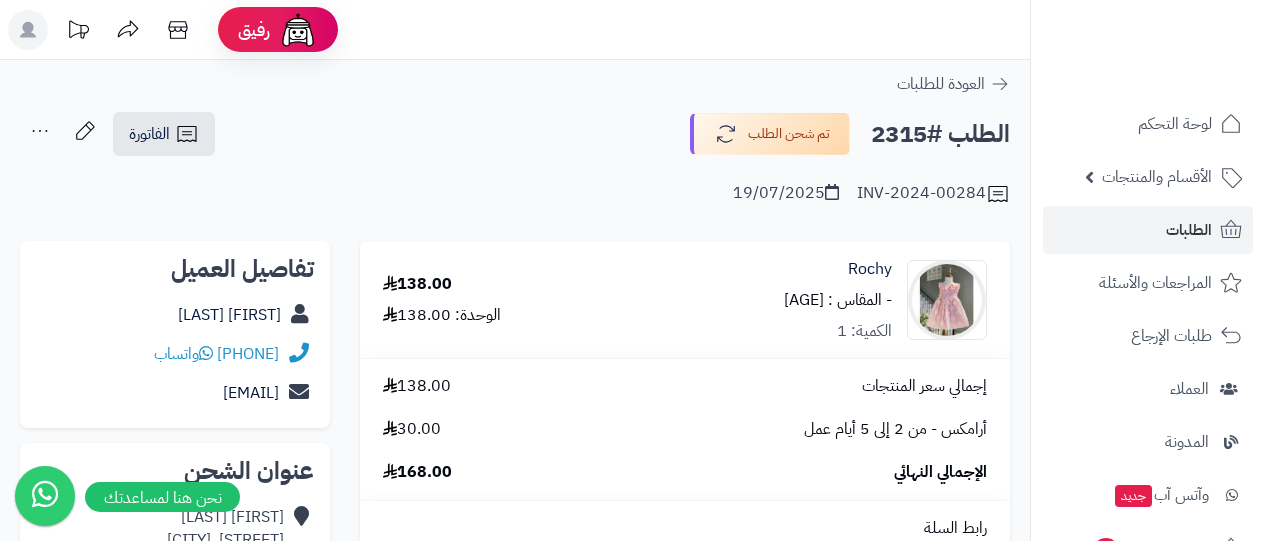 scroll, scrollTop: 0, scrollLeft: 0, axis: both 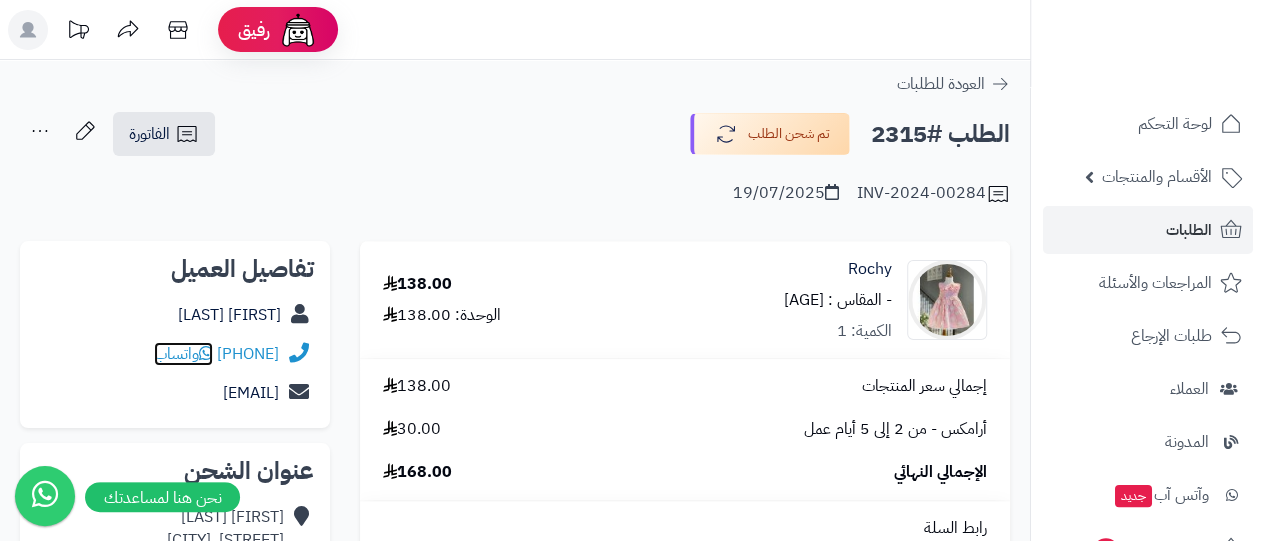 click on "واتساب" at bounding box center [183, 354] 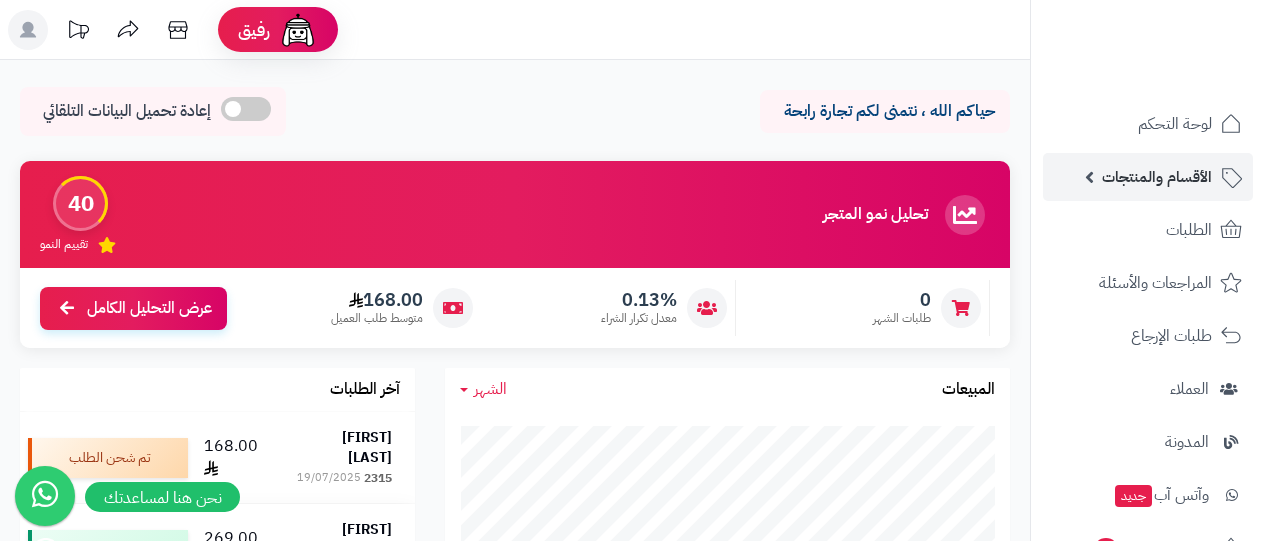 scroll, scrollTop: 0, scrollLeft: 0, axis: both 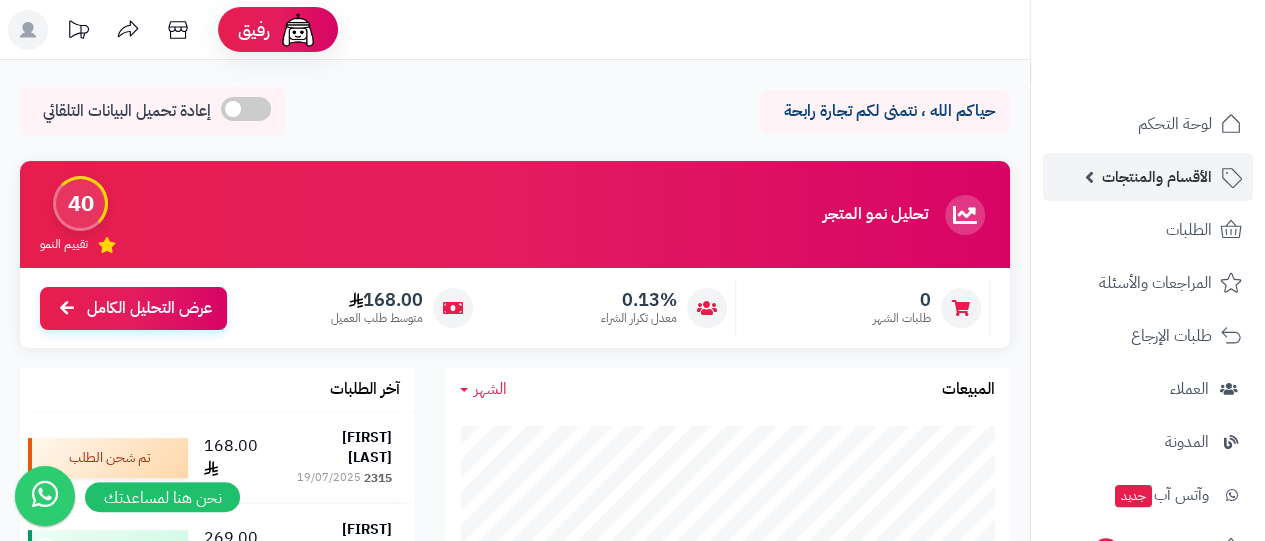 click on "الأقسام والمنتجات" at bounding box center [1157, 177] 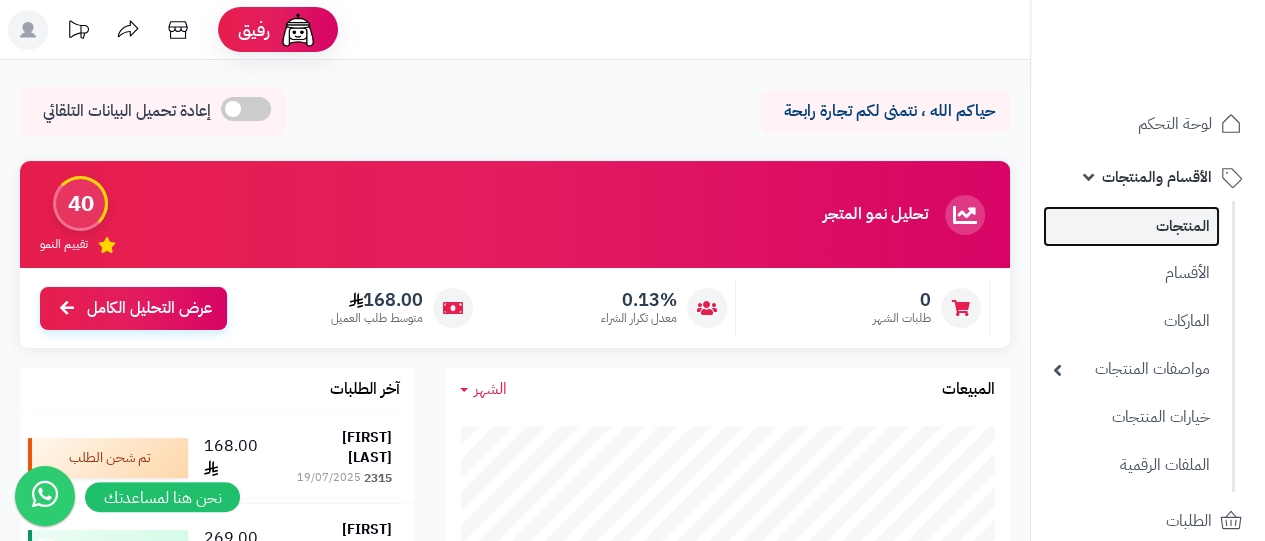 click on "المنتجات" at bounding box center (1131, 226) 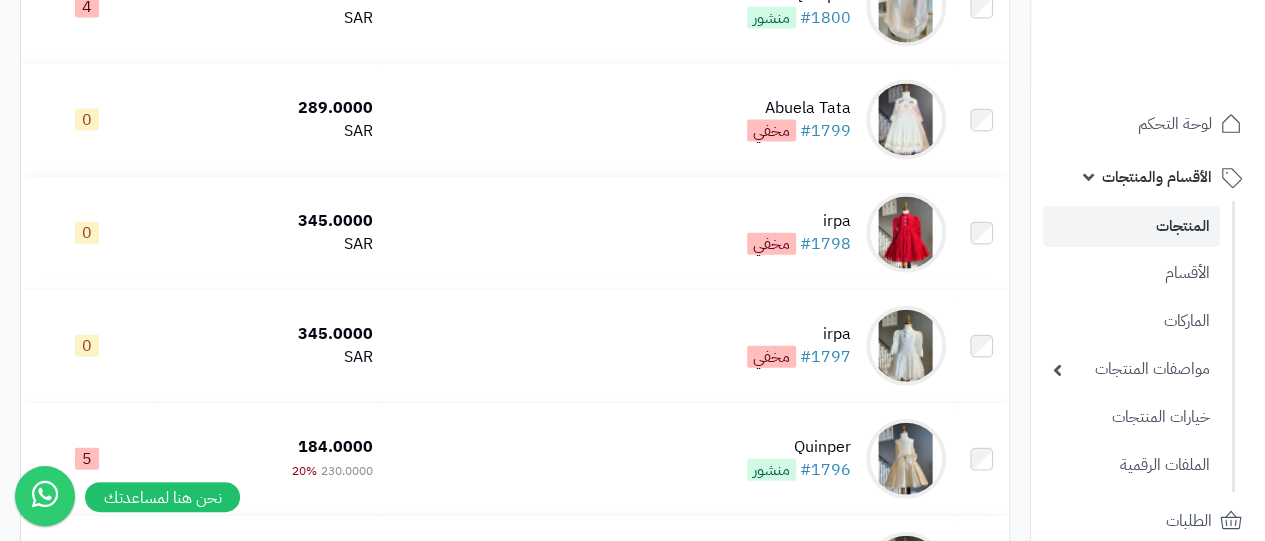 scroll, scrollTop: 5960, scrollLeft: 0, axis: vertical 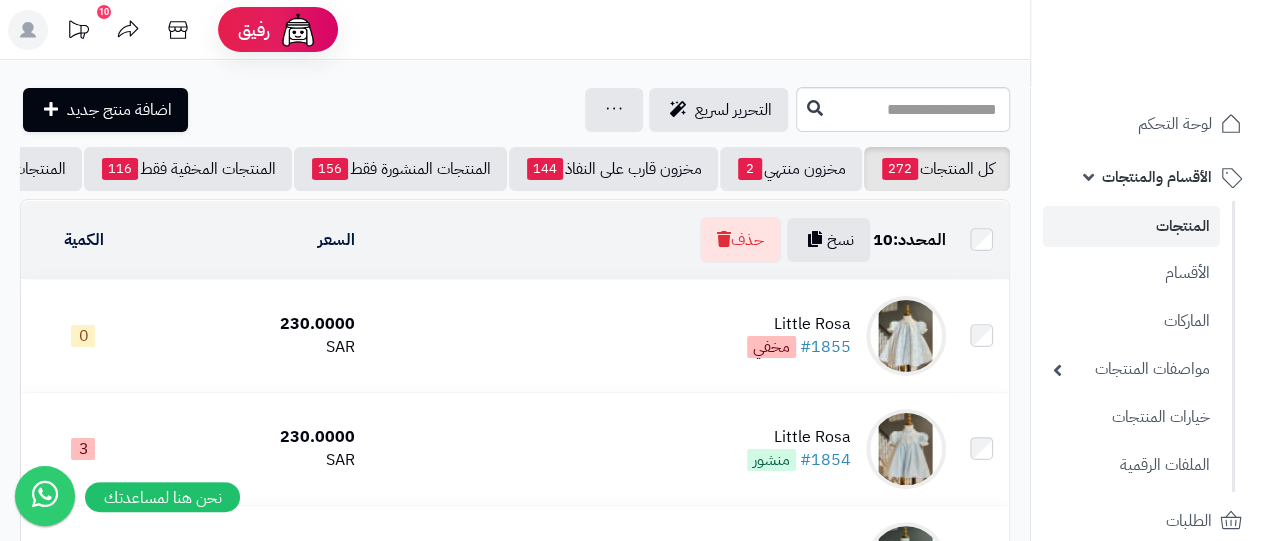click on "المنتجات" at bounding box center [1131, 226] 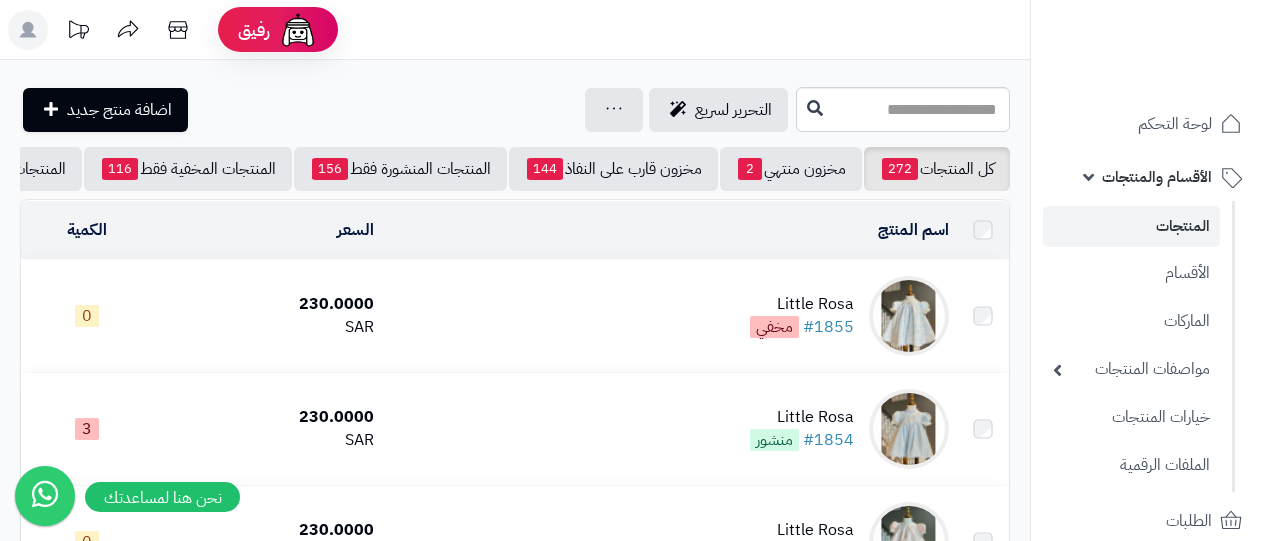 scroll, scrollTop: 0, scrollLeft: 0, axis: both 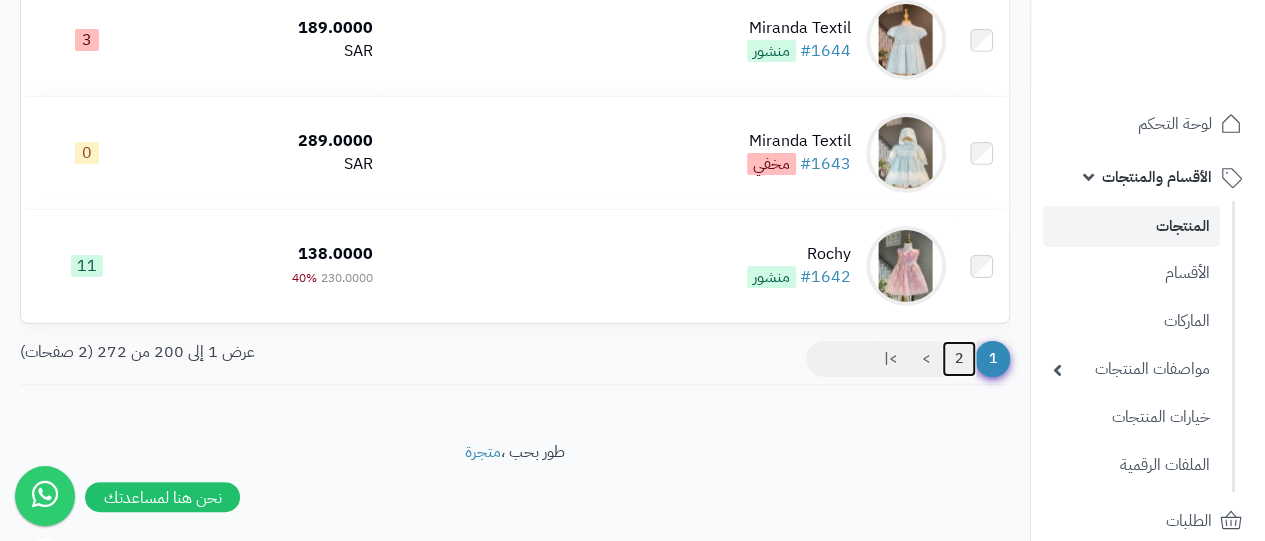 click on "2" at bounding box center (959, 359) 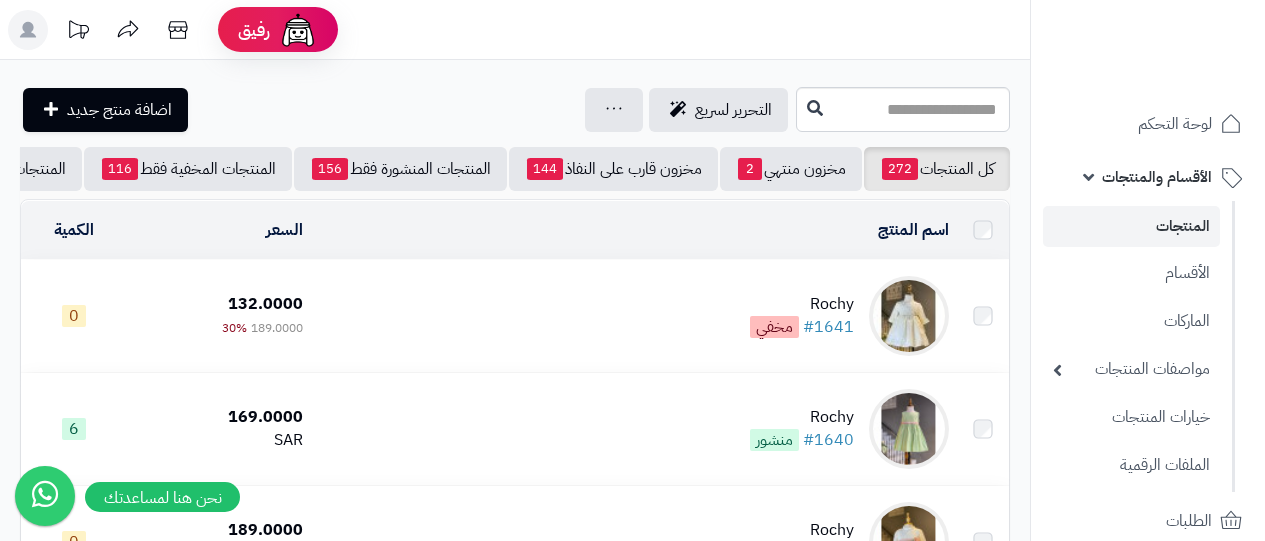 scroll, scrollTop: 0, scrollLeft: 0, axis: both 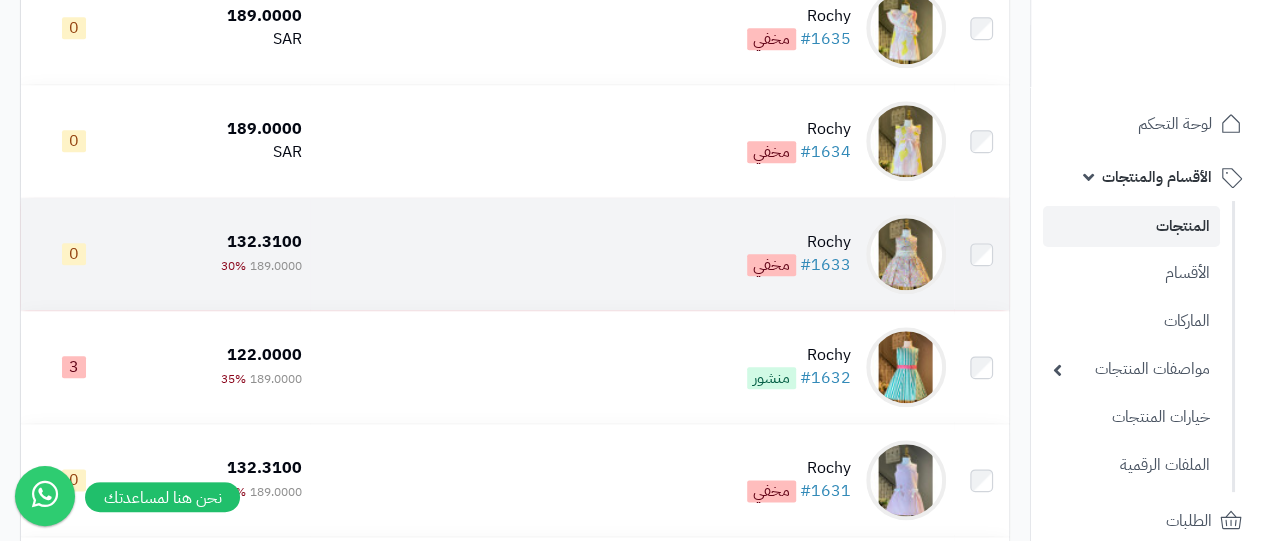 click on "Rochy" at bounding box center [799, 242] 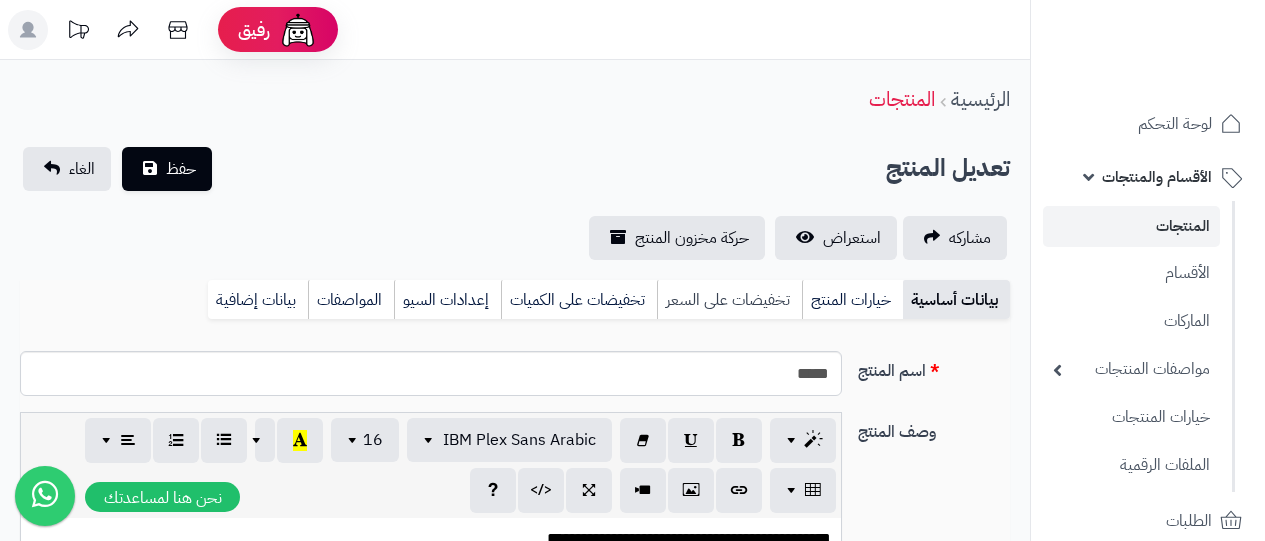 scroll, scrollTop: 0, scrollLeft: 0, axis: both 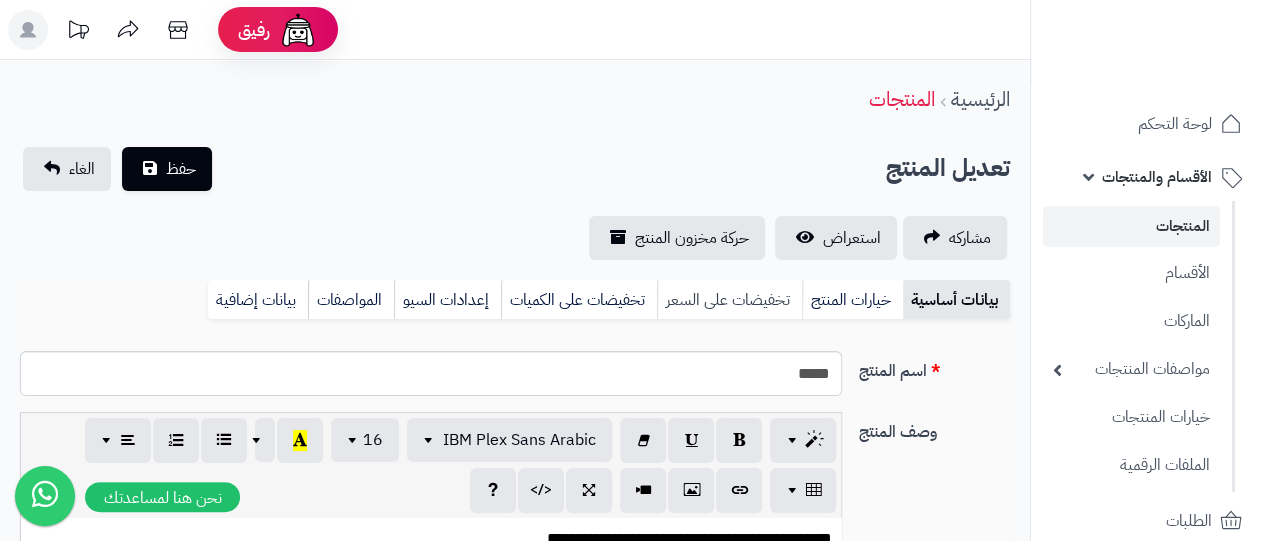 click on "تخفيضات على السعر" at bounding box center (729, 300) 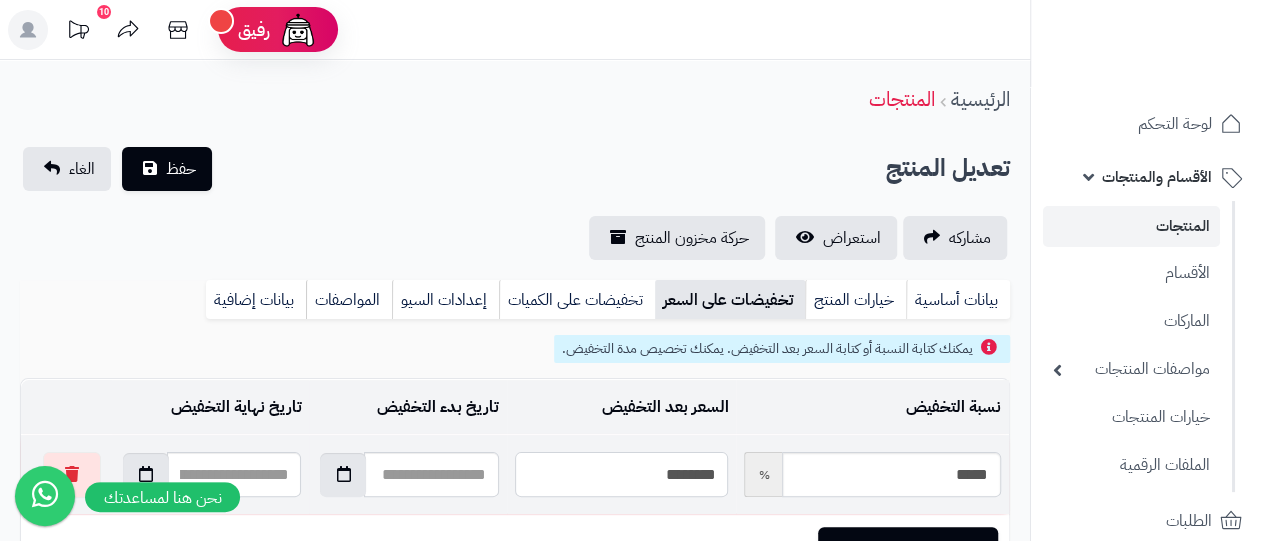 drag, startPoint x: 605, startPoint y: 479, endPoint x: 840, endPoint y: 488, distance: 235.17227 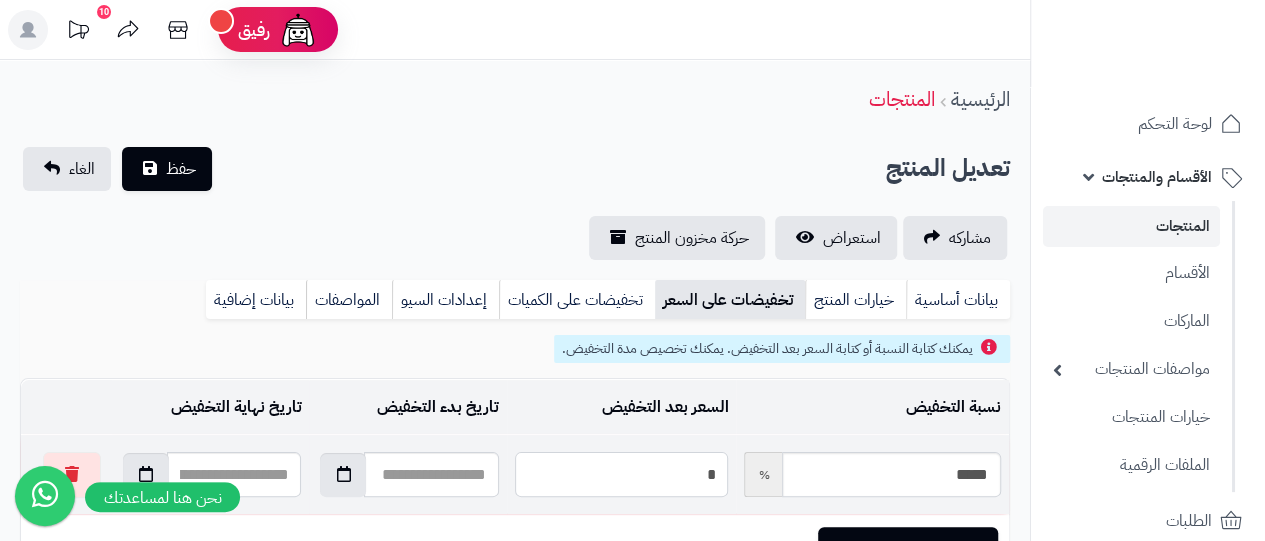 type on "*****" 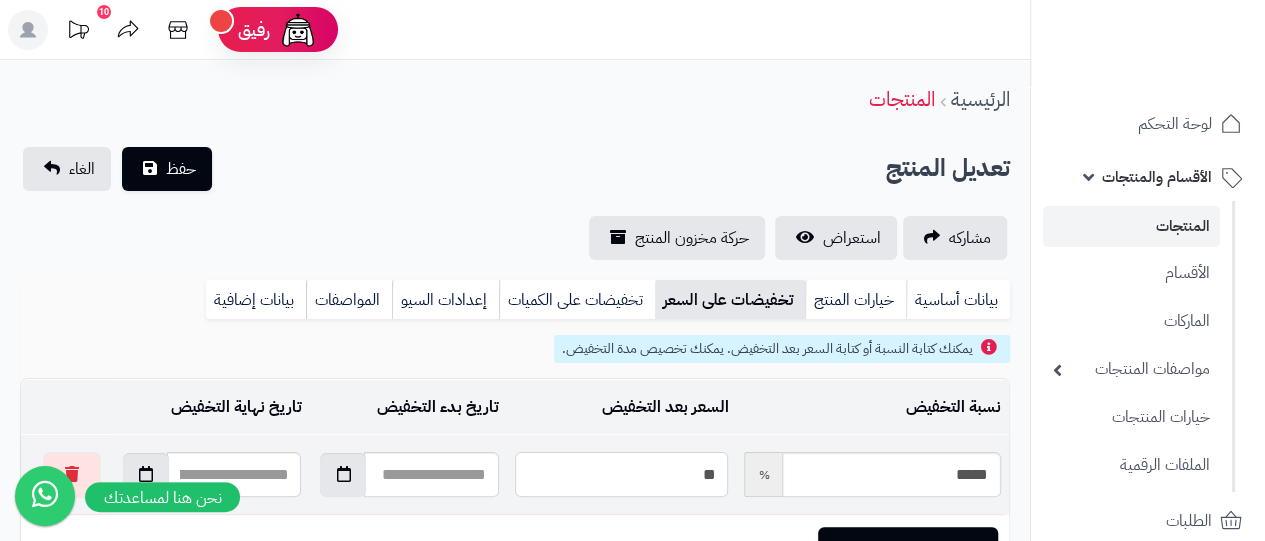type on "*****" 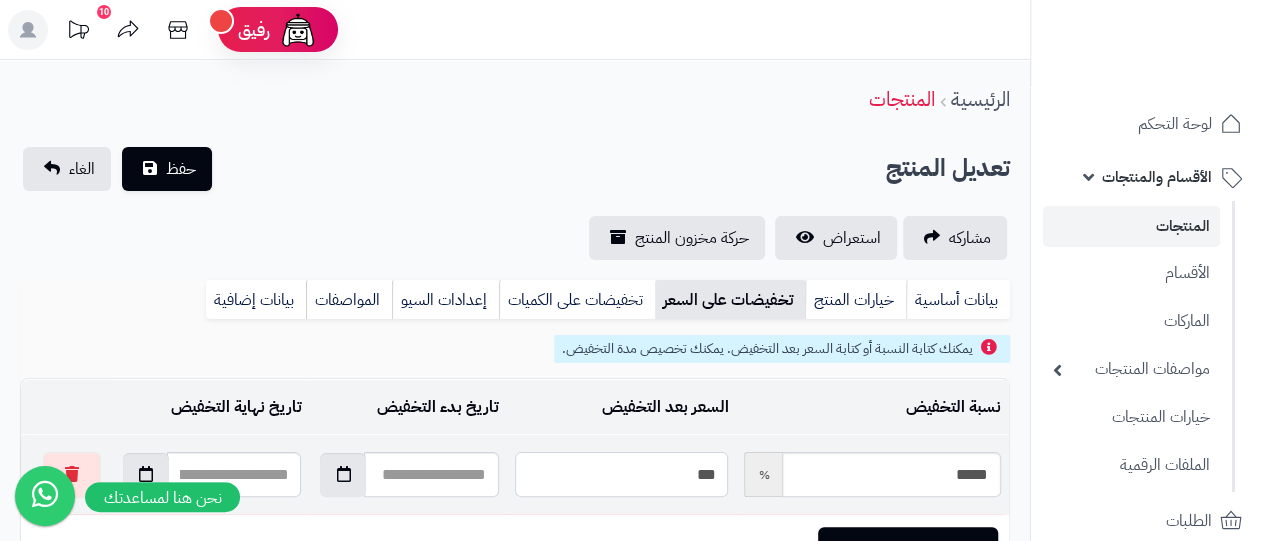 type on "*****" 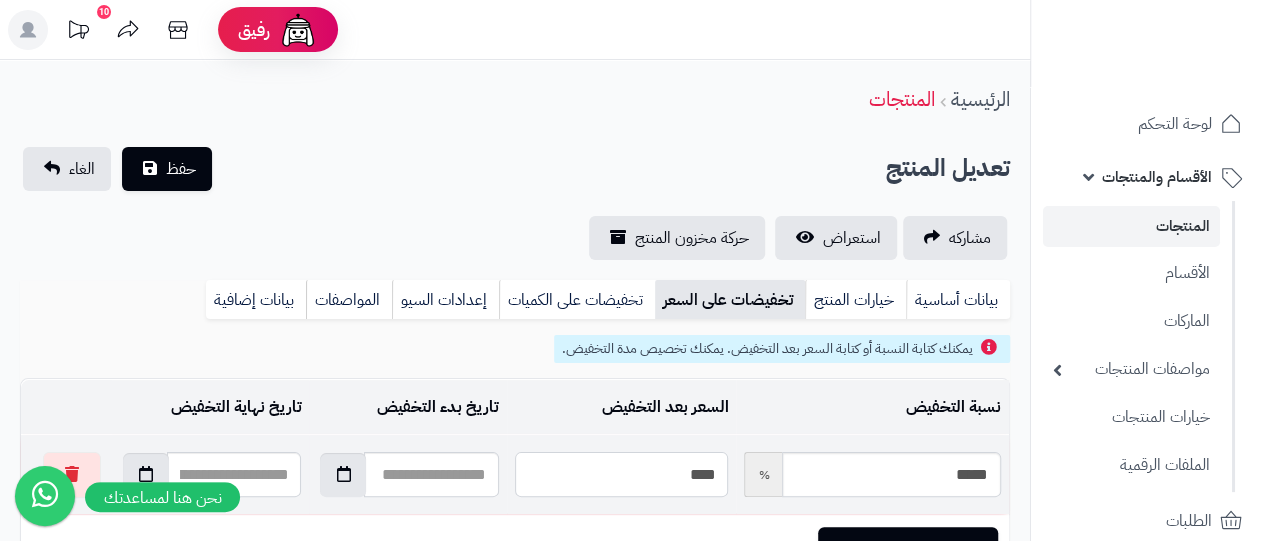 type on "*****" 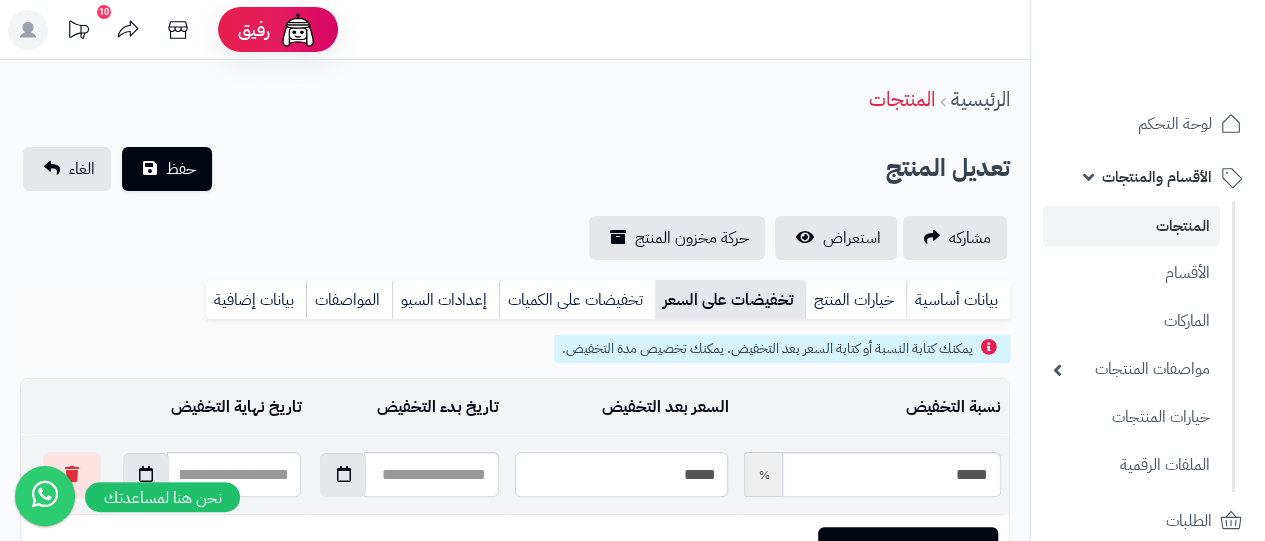 type on "*****" 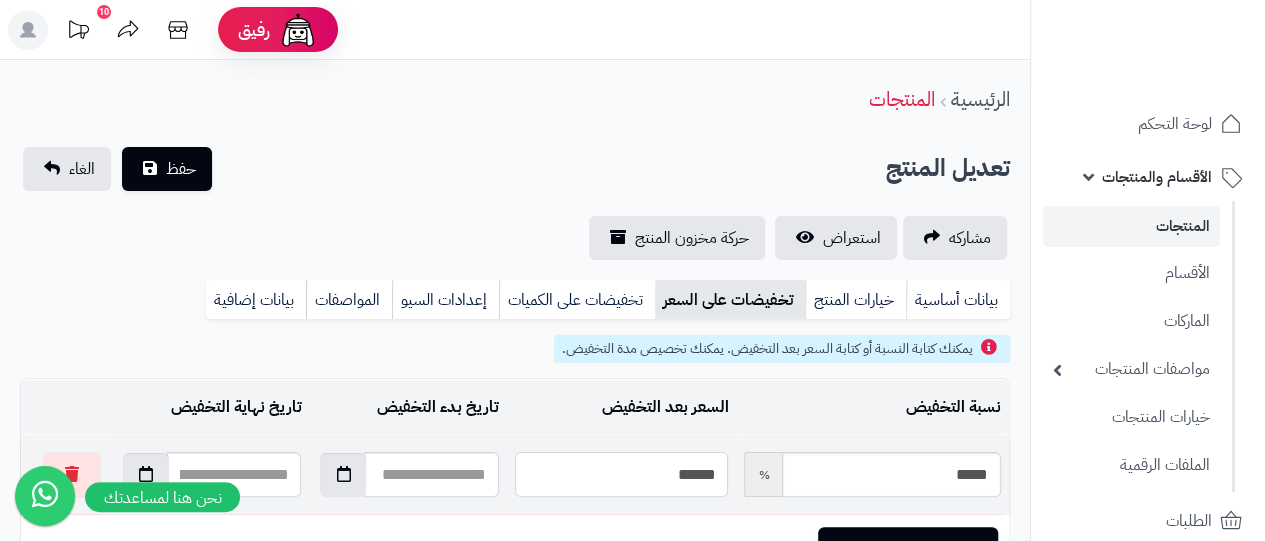 type on "*****" 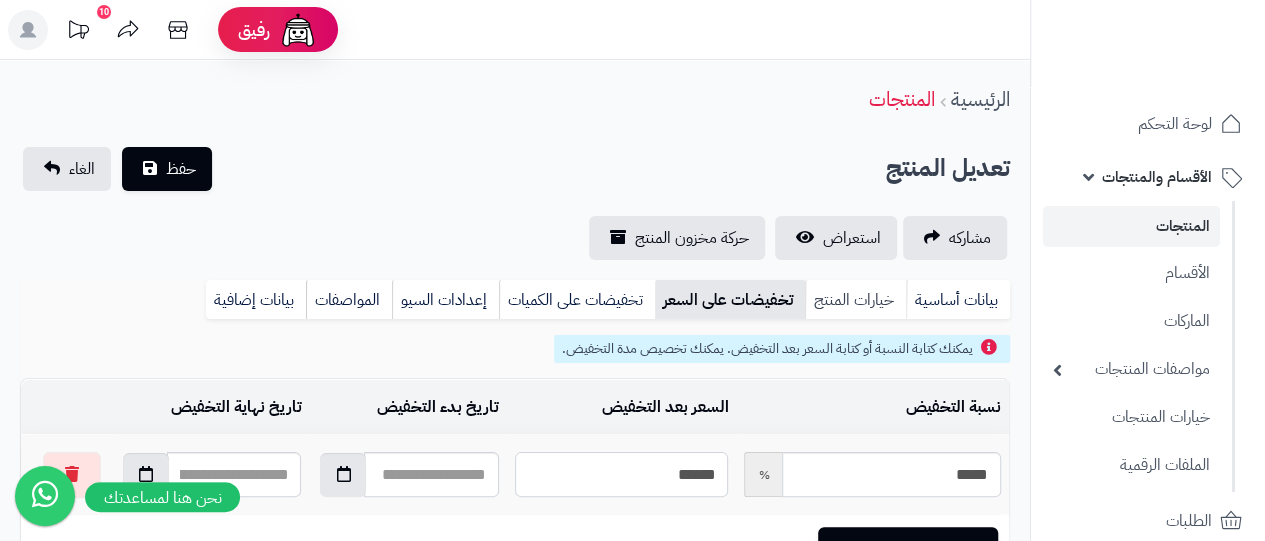 type on "******" 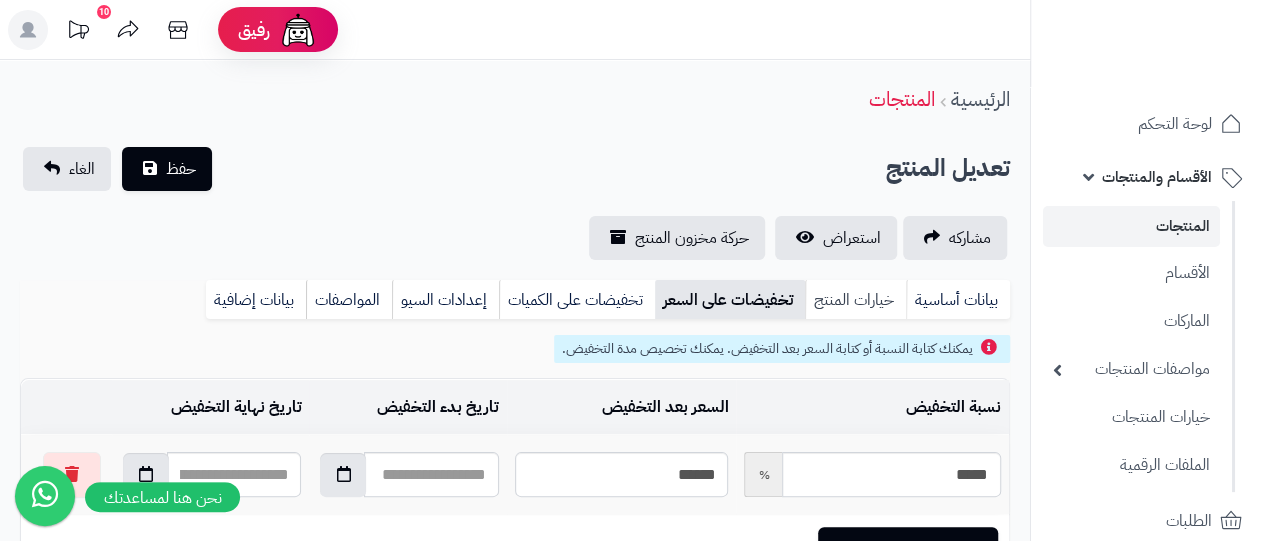 click on "خيارات المنتج" at bounding box center [855, 300] 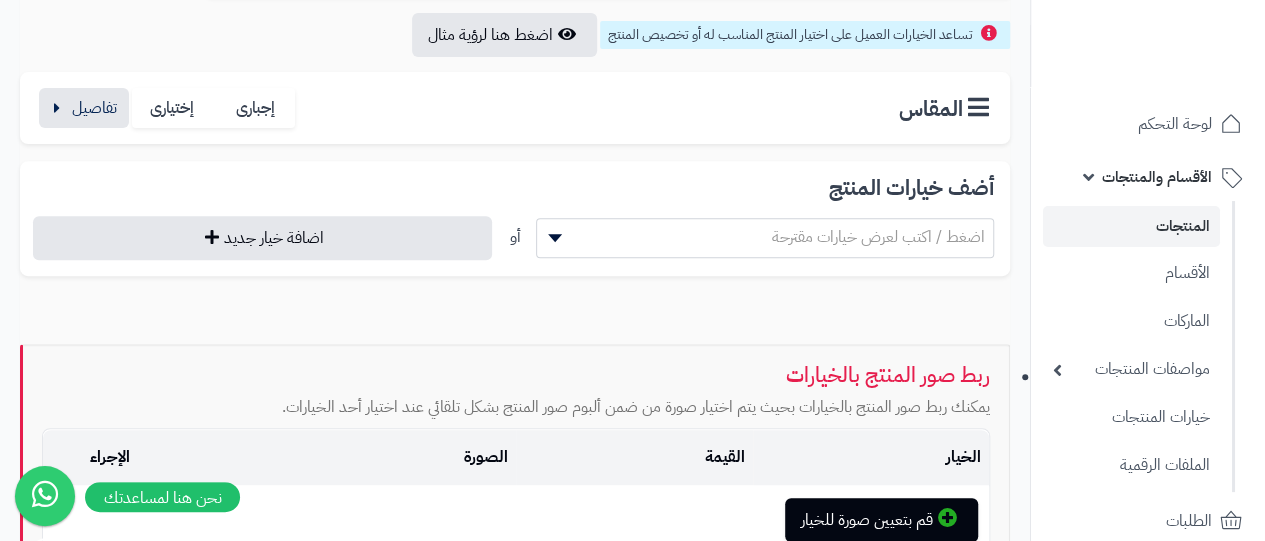scroll, scrollTop: 334, scrollLeft: 0, axis: vertical 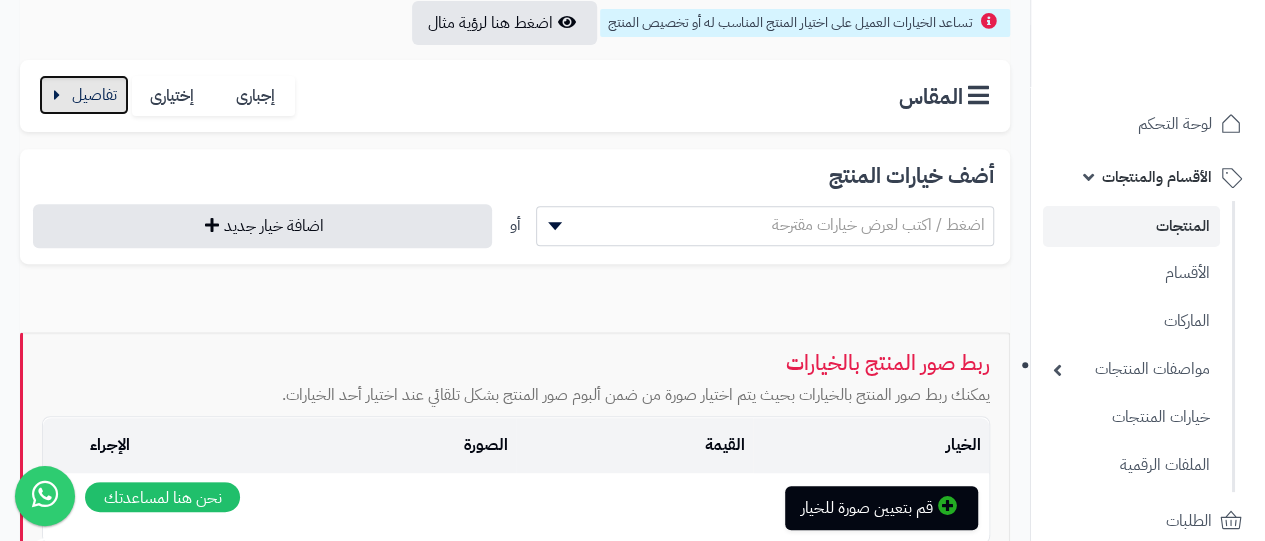 click at bounding box center (84, 95) 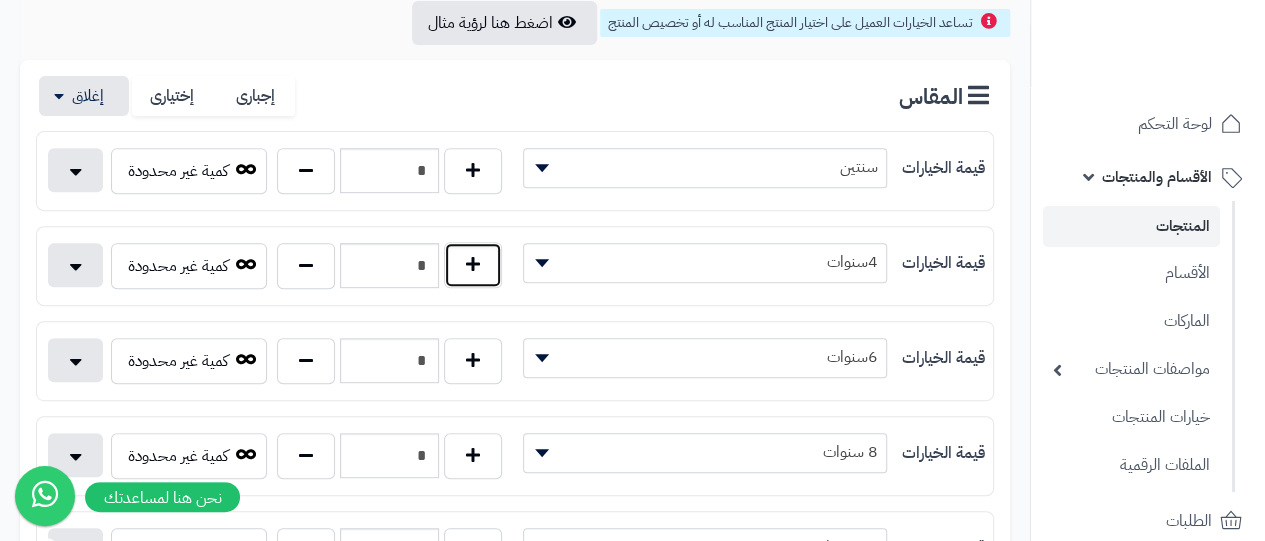 click at bounding box center [473, 265] 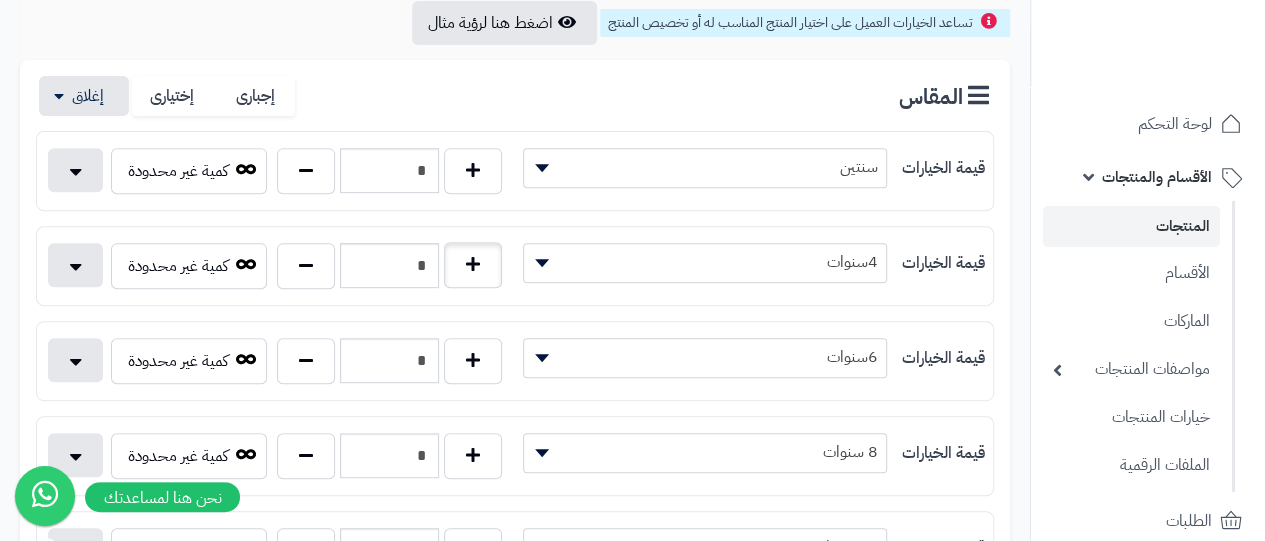 type on "*" 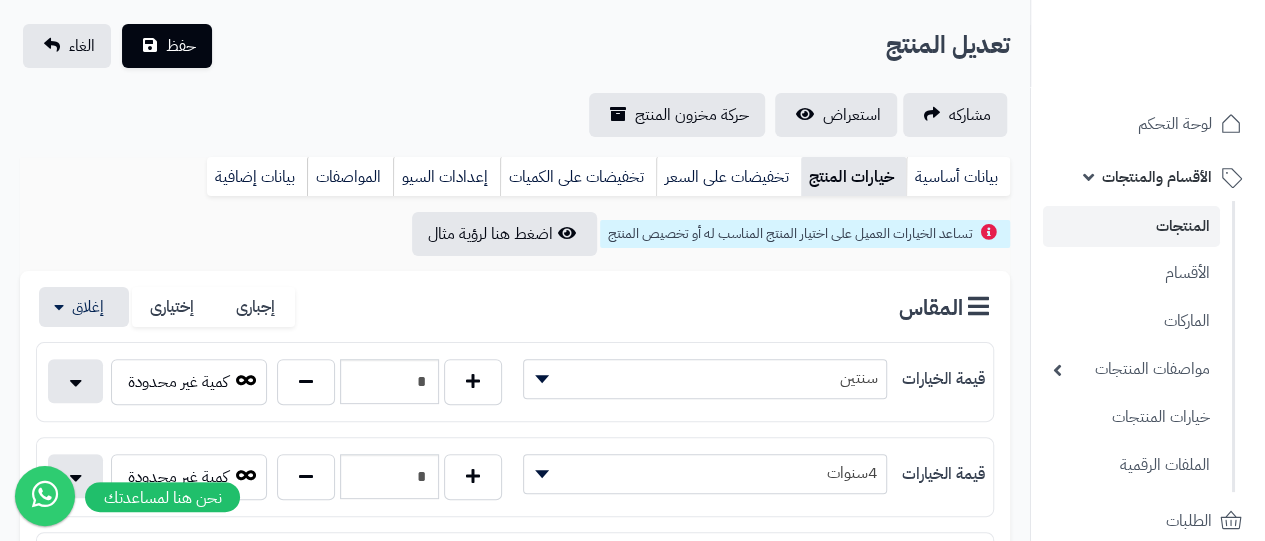 scroll, scrollTop: 66, scrollLeft: 0, axis: vertical 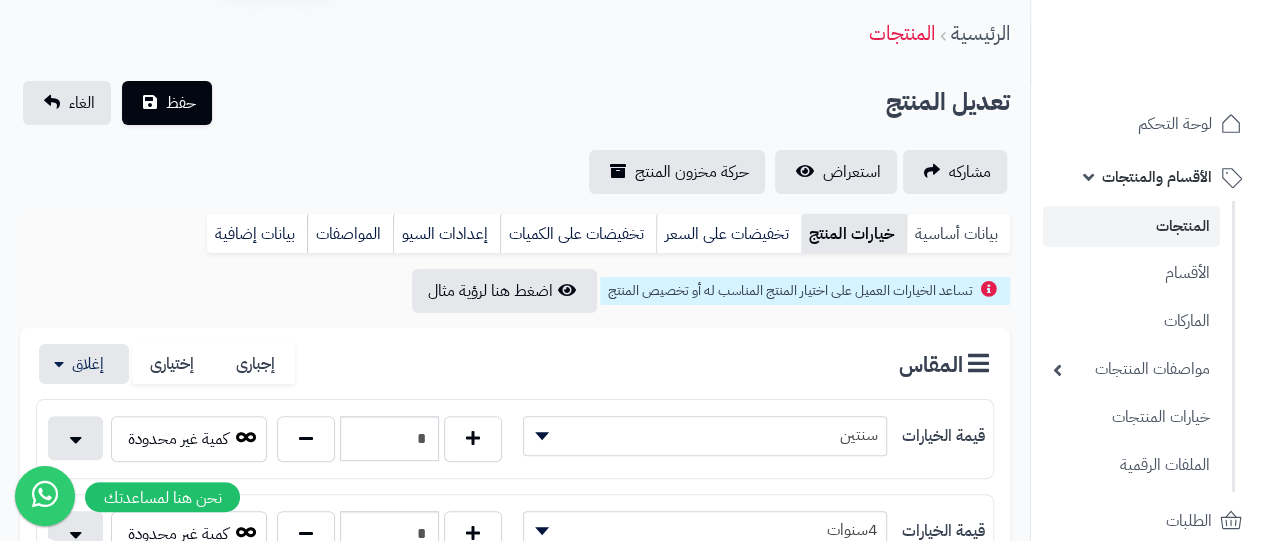 click on "بيانات أساسية" at bounding box center [958, 234] 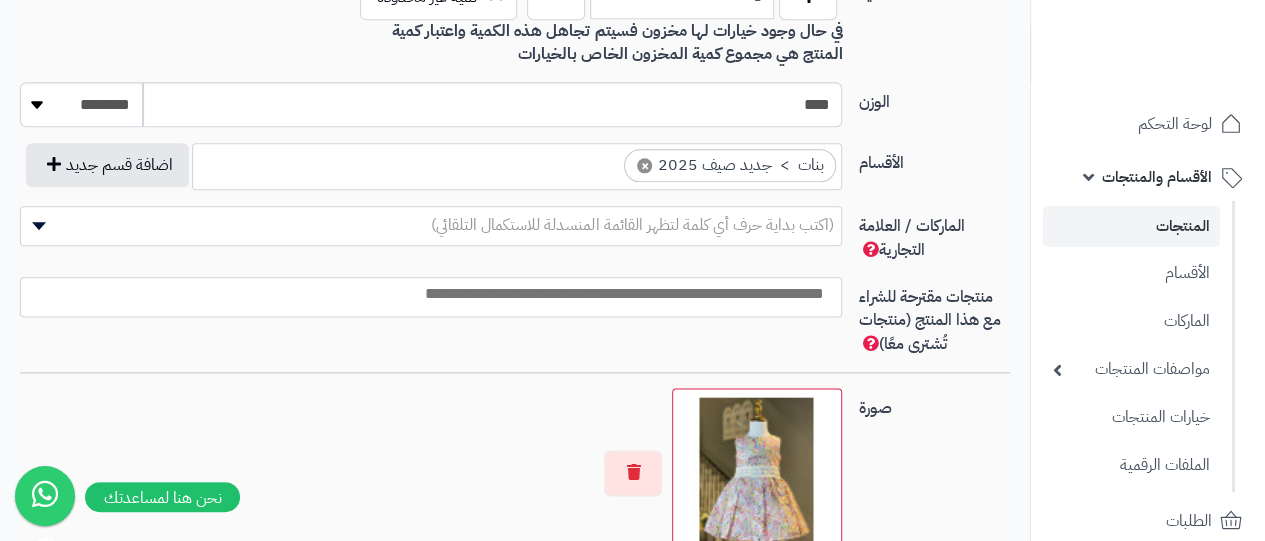 scroll, scrollTop: 1366, scrollLeft: 0, axis: vertical 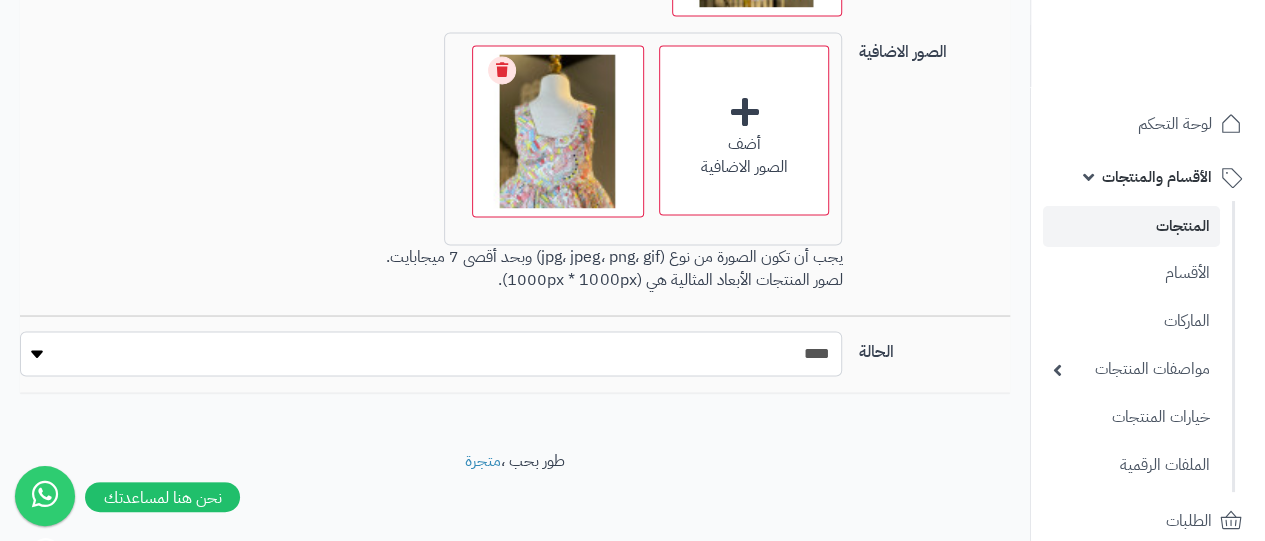 click on "***** ****" at bounding box center (431, 353) 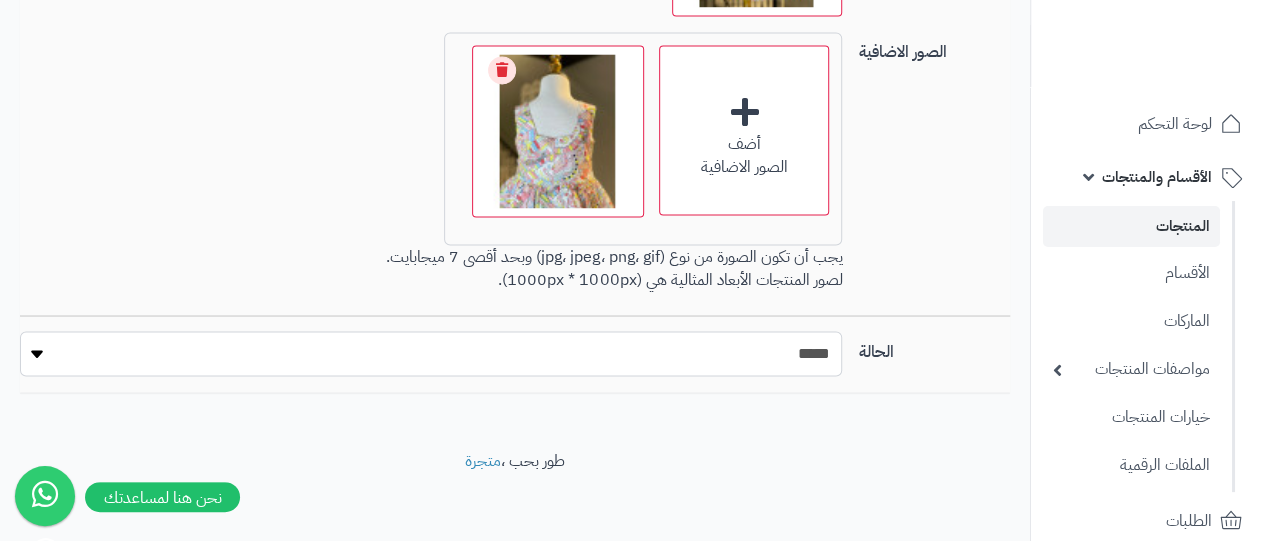 click on "***** ****" at bounding box center (431, 353) 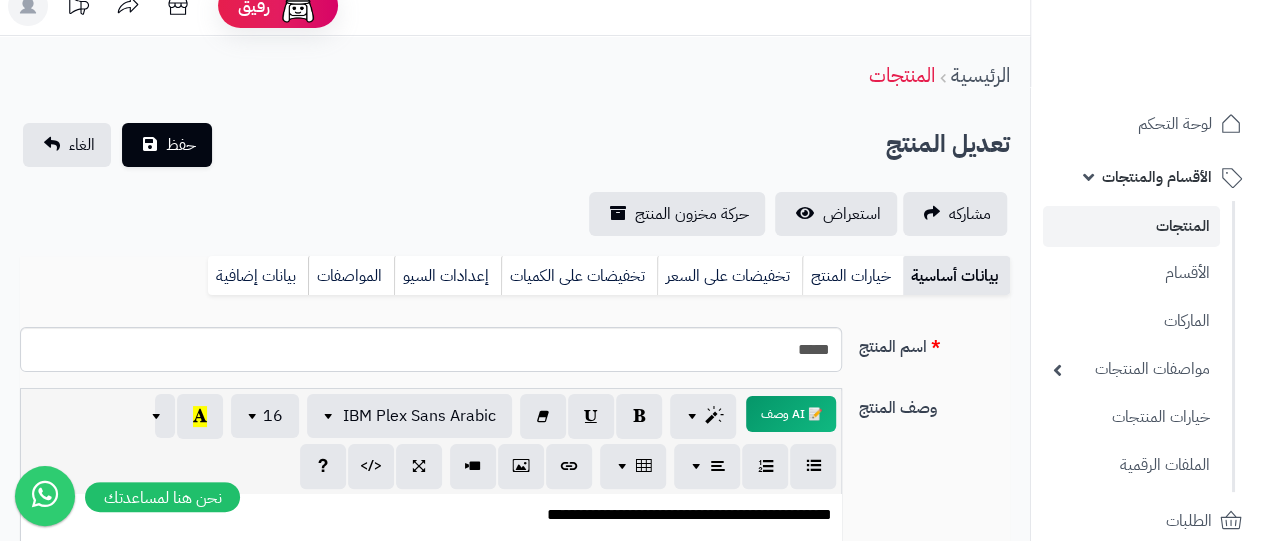 scroll, scrollTop: 0, scrollLeft: 0, axis: both 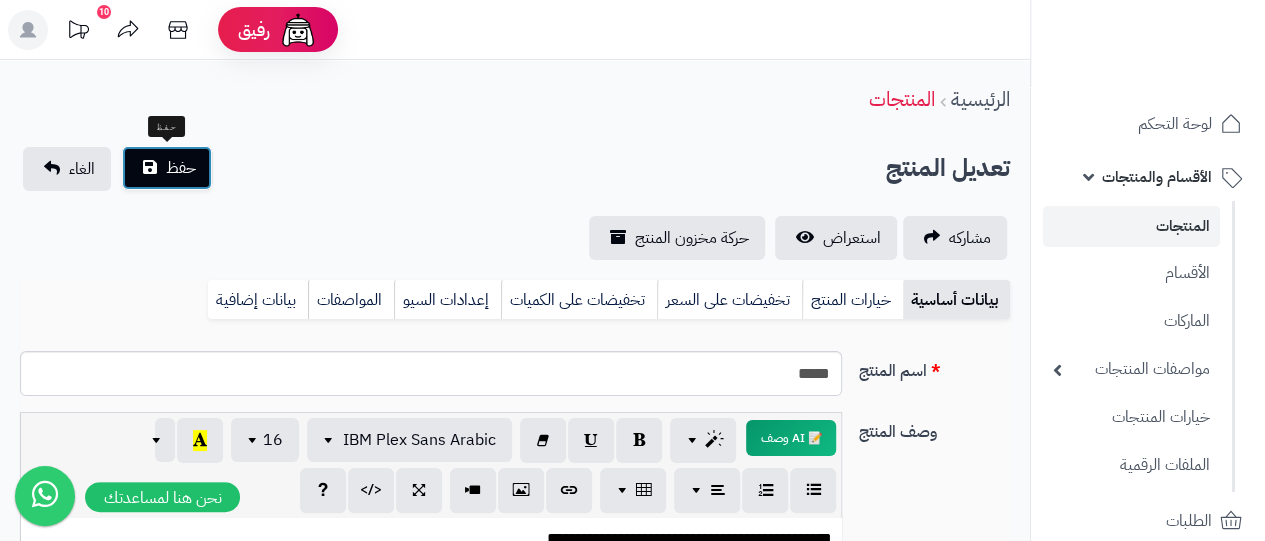 click on "حفظ" at bounding box center (167, 168) 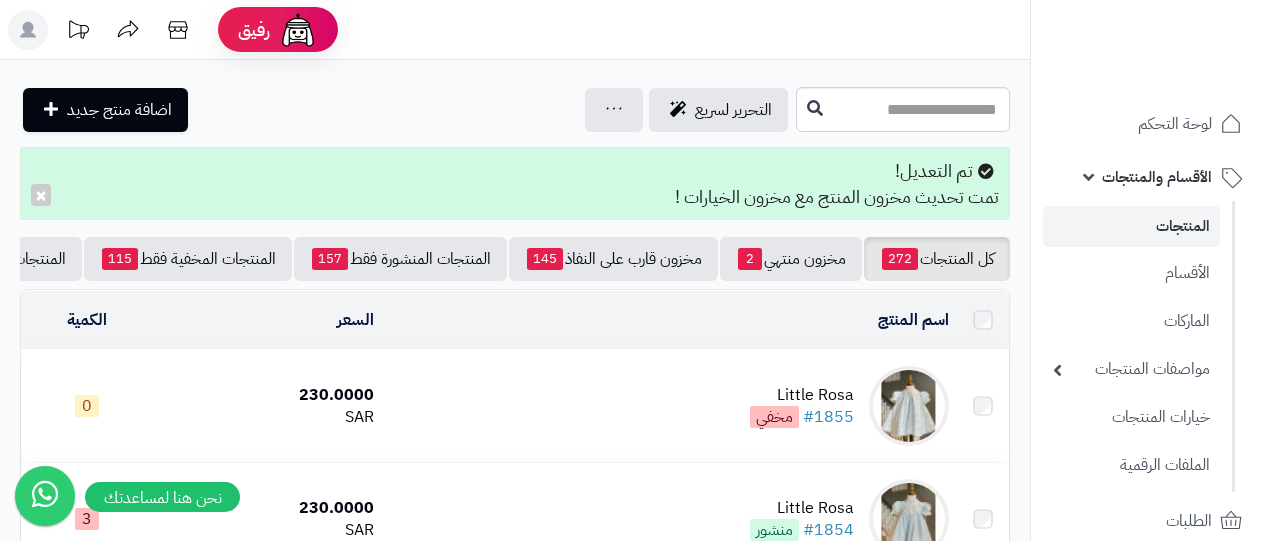 scroll, scrollTop: 0, scrollLeft: 0, axis: both 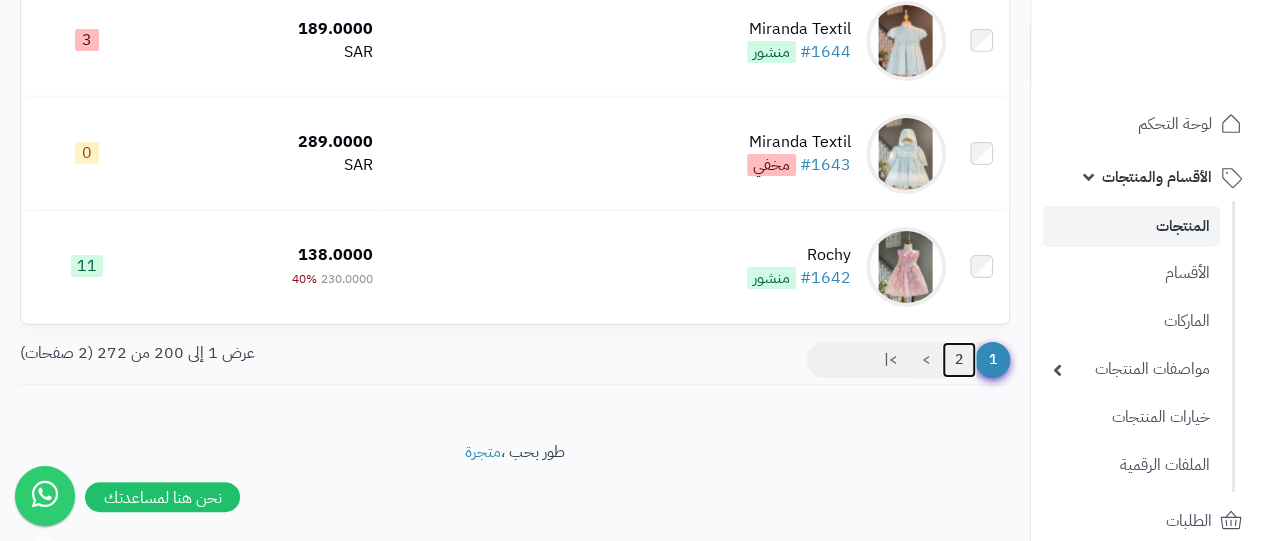 click on "2" at bounding box center [959, 360] 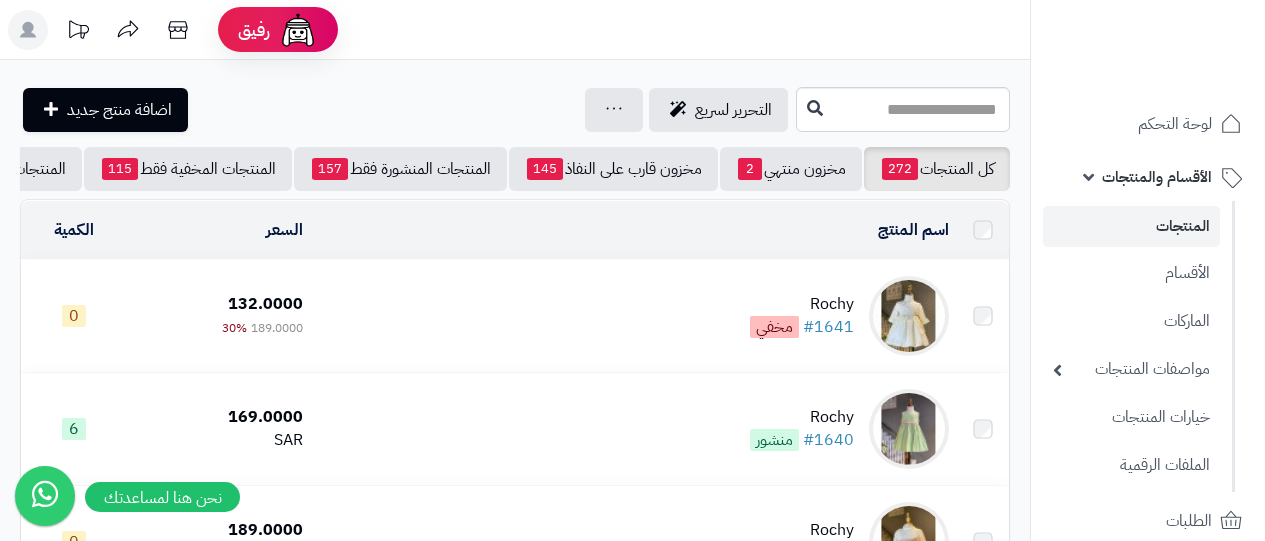 scroll, scrollTop: 0, scrollLeft: 0, axis: both 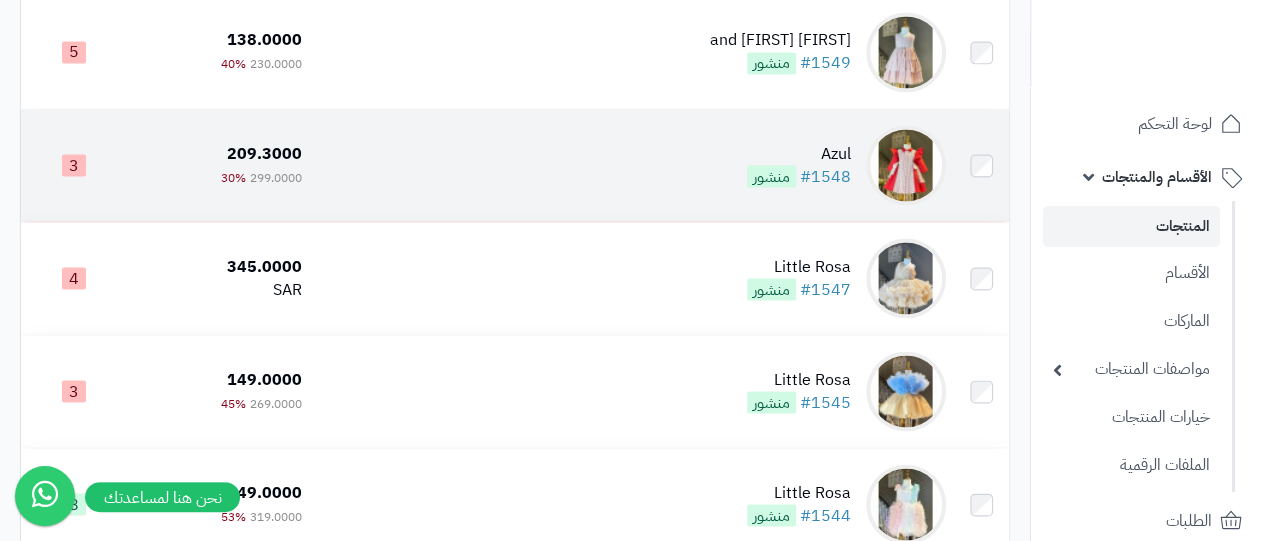 click on "Azul" at bounding box center (799, 153) 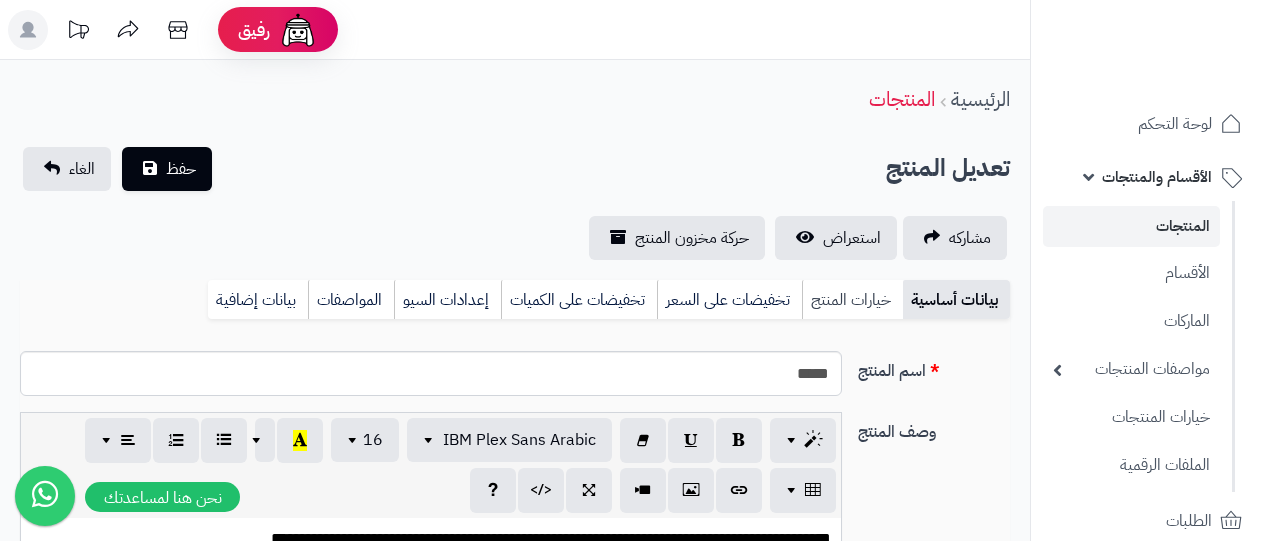 scroll, scrollTop: 0, scrollLeft: 0, axis: both 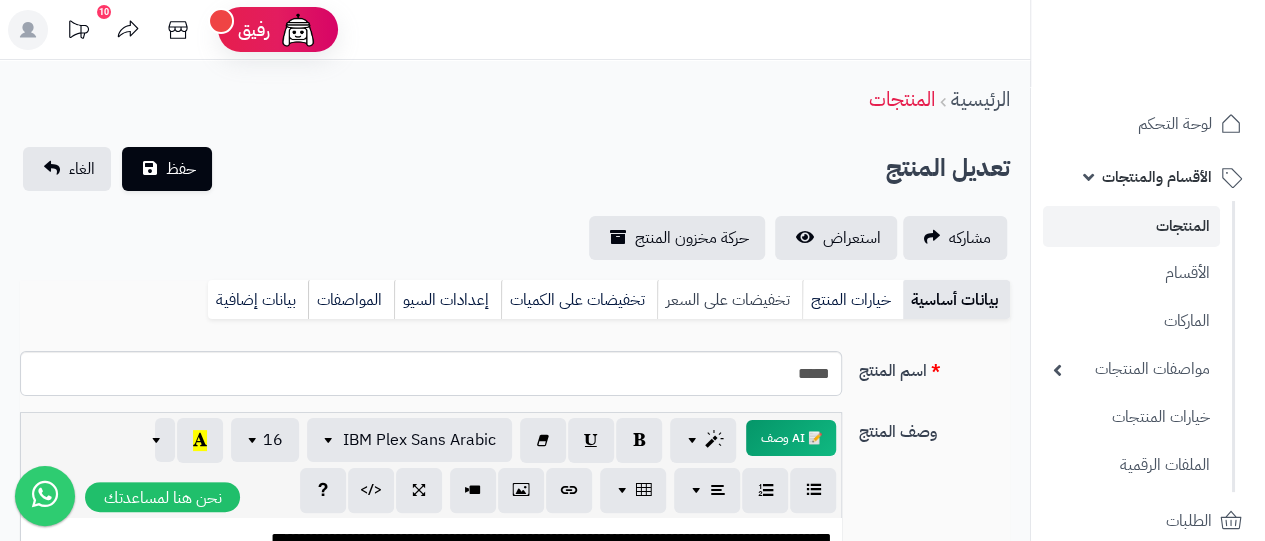 click on "تخفيضات على السعر" at bounding box center [729, 300] 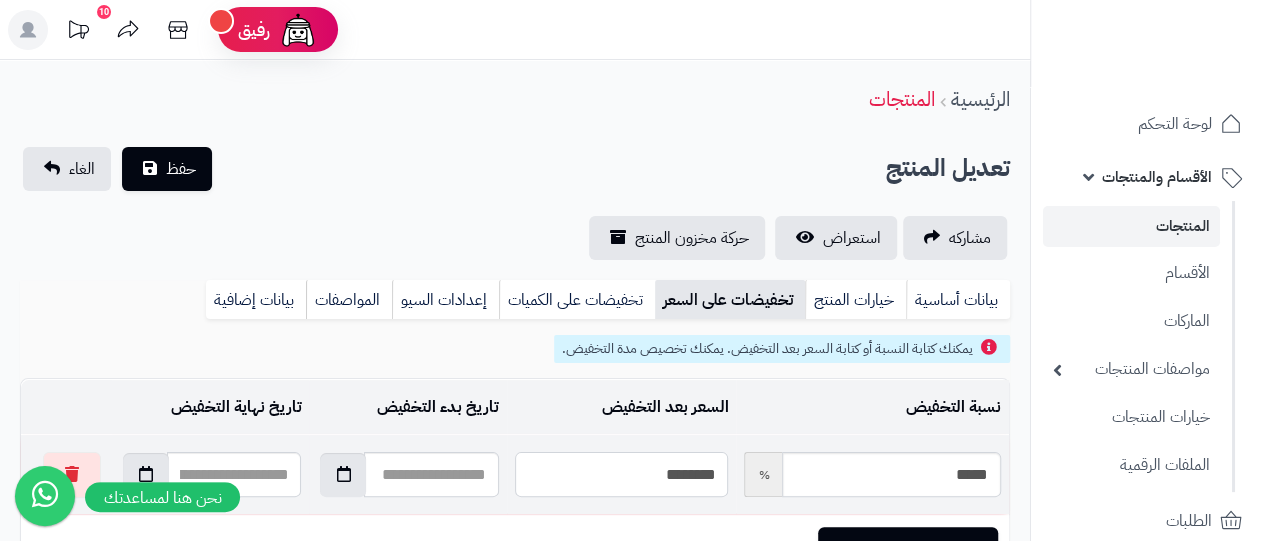 drag, startPoint x: 595, startPoint y: 477, endPoint x: 793, endPoint y: 485, distance: 198.16154 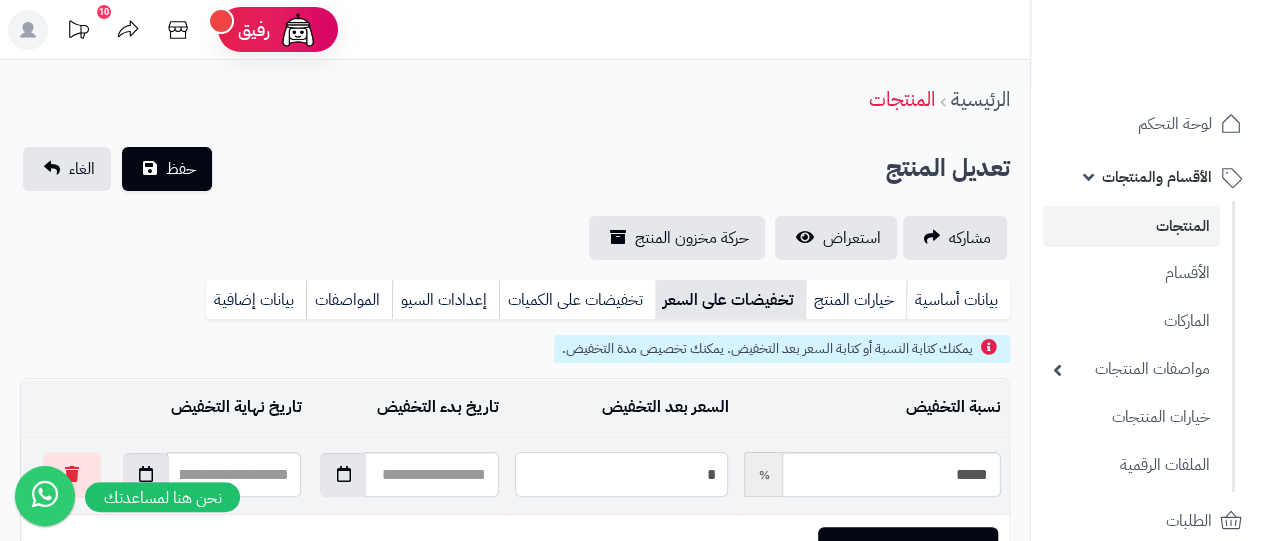 type on "*****" 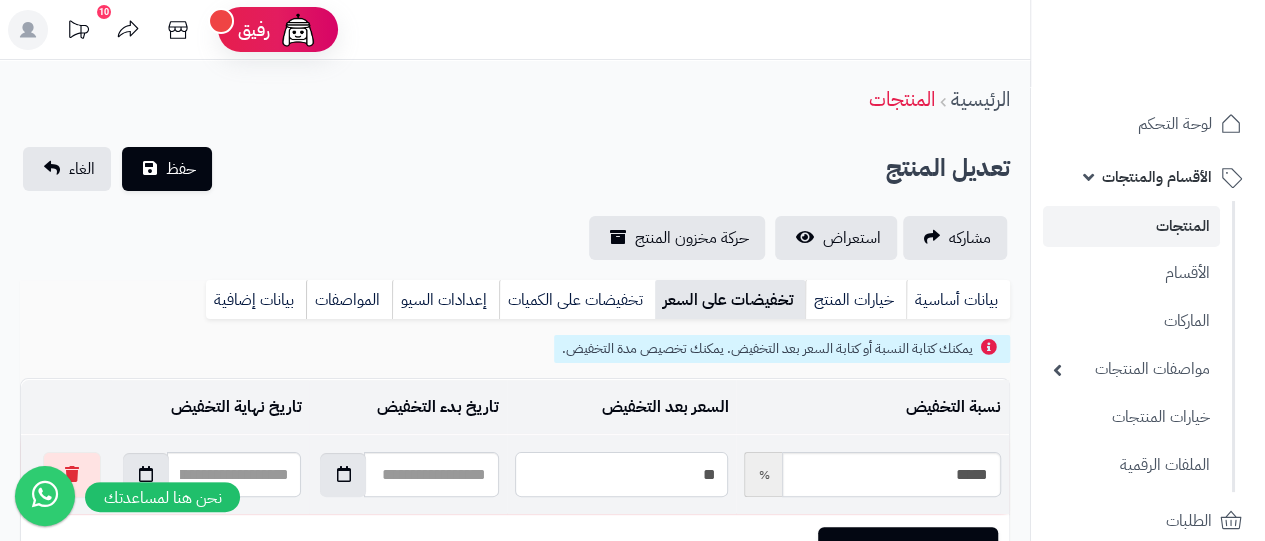 type on "*****" 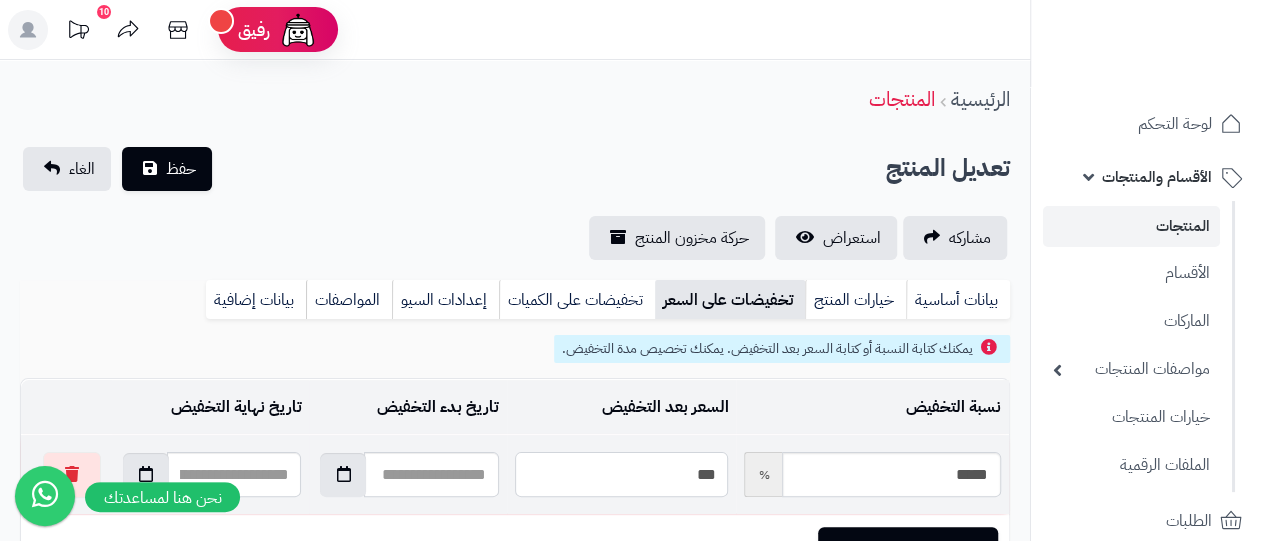 type on "*****" 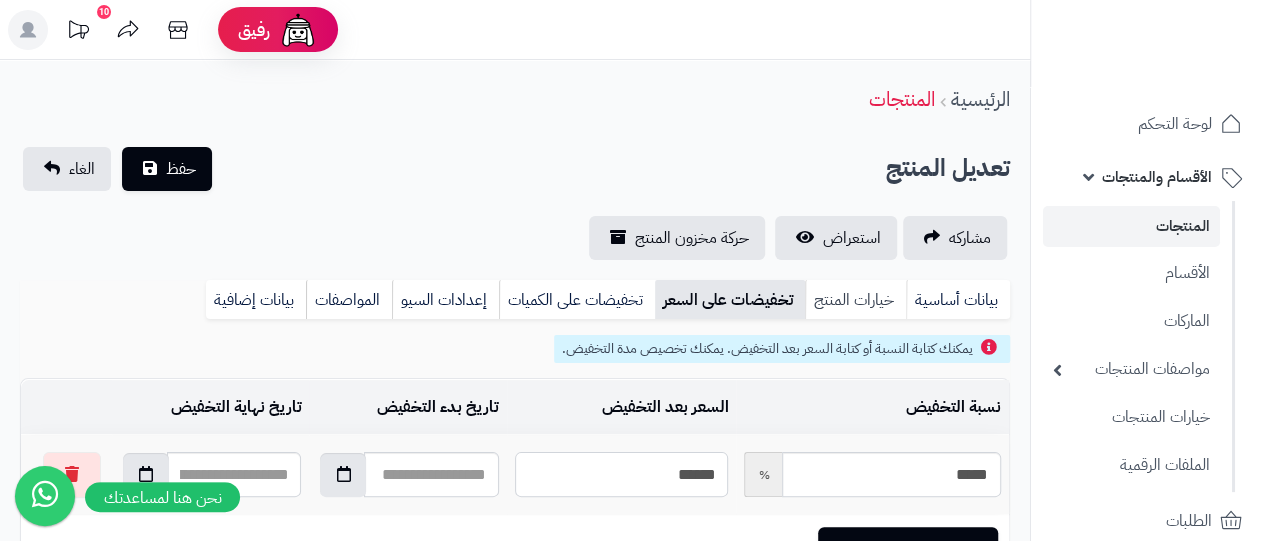type on "******" 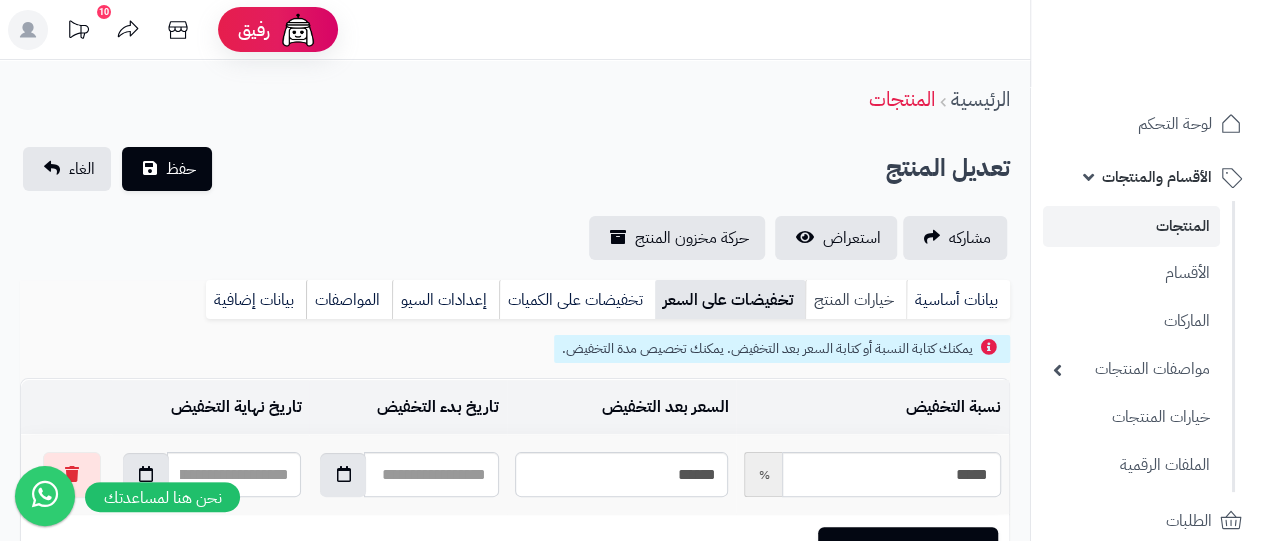 click on "خيارات المنتج" at bounding box center [855, 300] 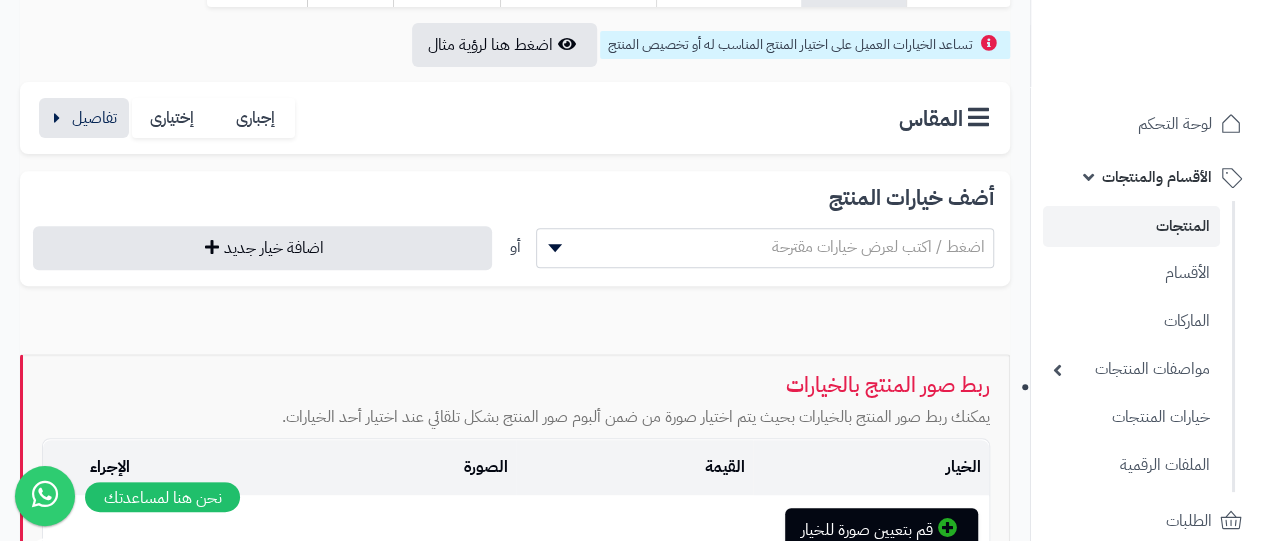 scroll, scrollTop: 317, scrollLeft: 0, axis: vertical 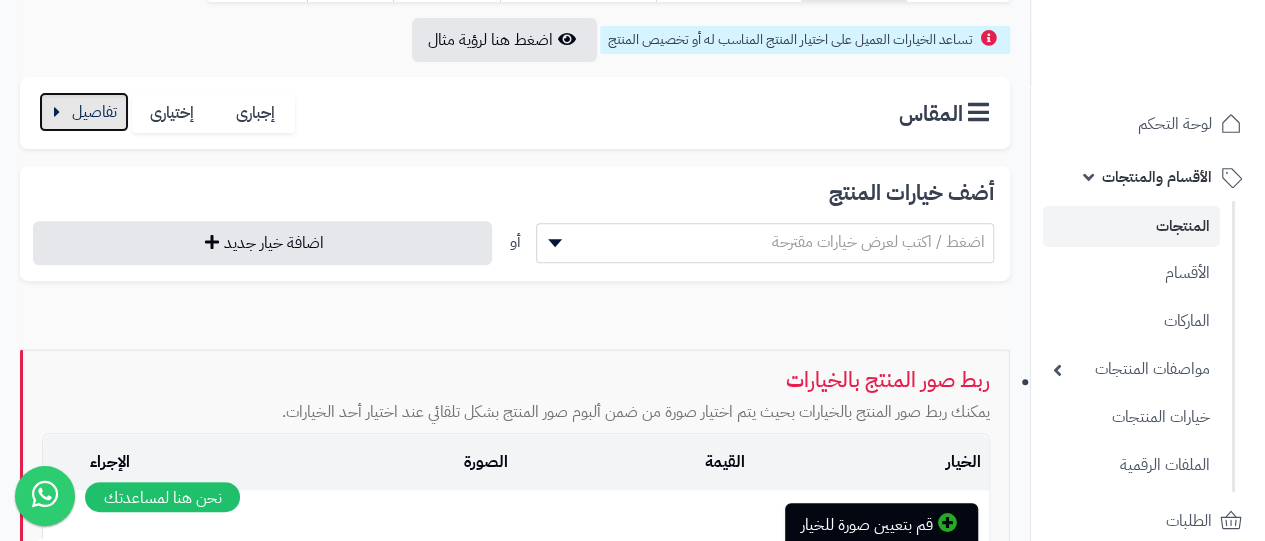 click at bounding box center (84, 112) 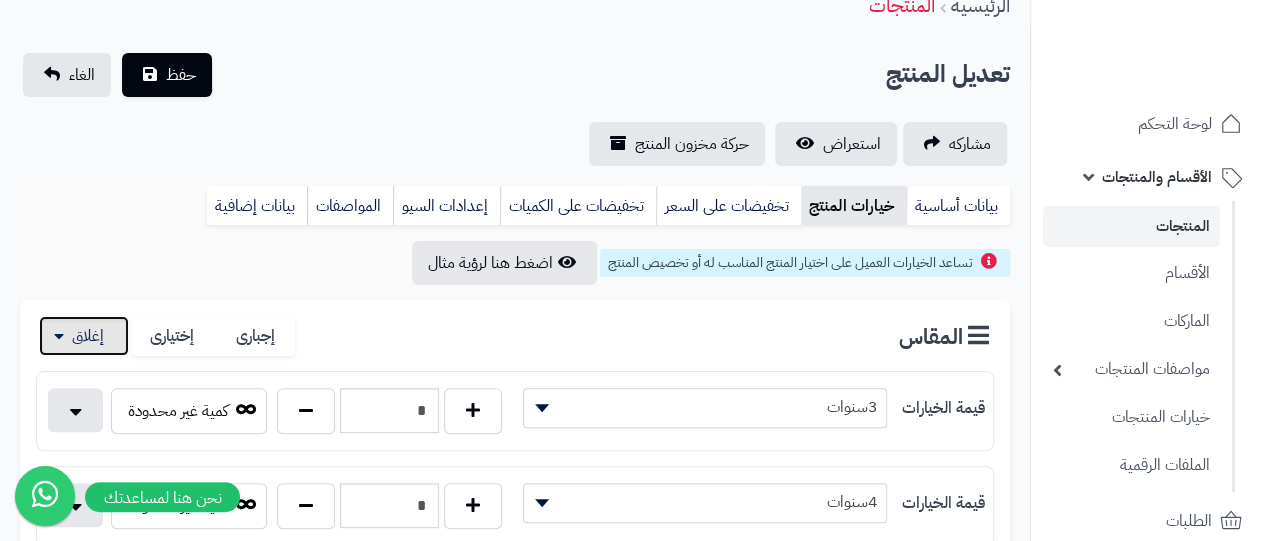 scroll, scrollTop: 92, scrollLeft: 0, axis: vertical 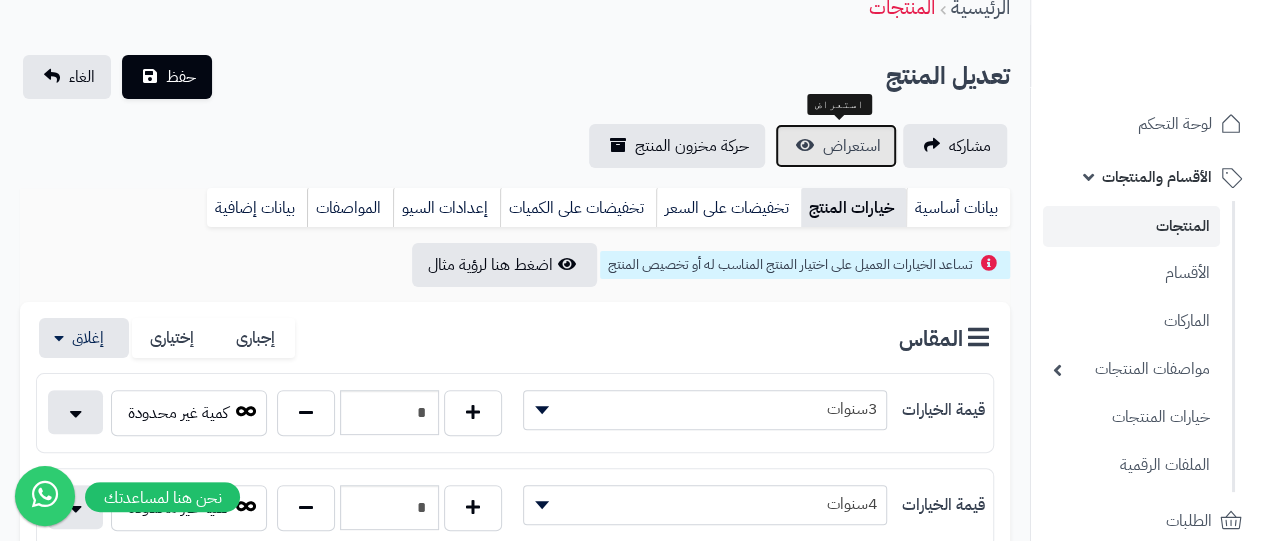 click on "استعراض" at bounding box center [852, 146] 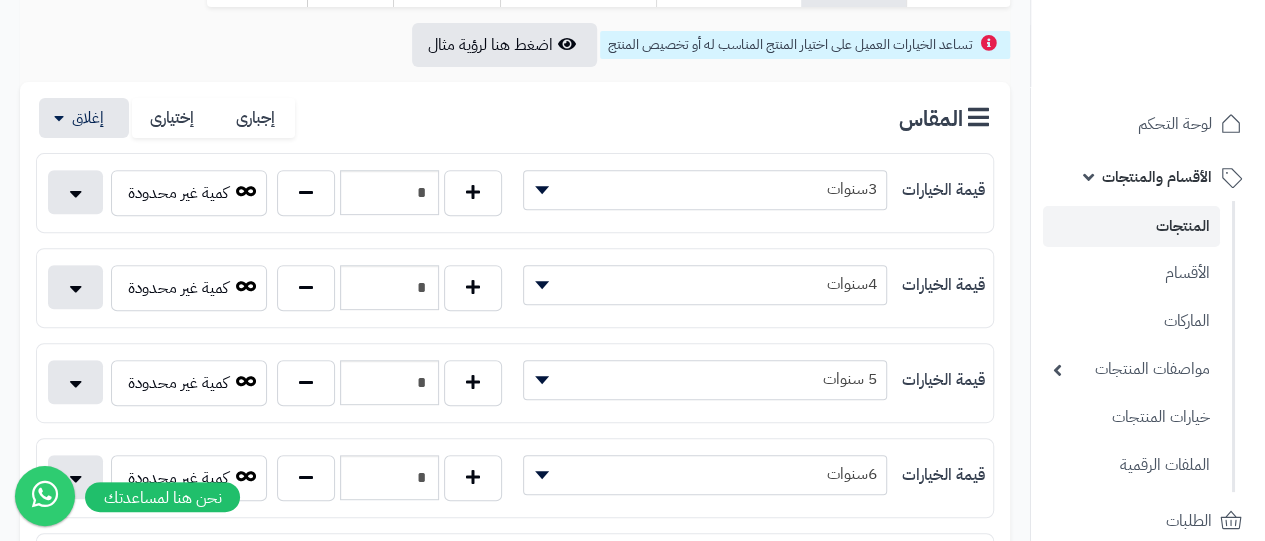 scroll, scrollTop: 324, scrollLeft: 0, axis: vertical 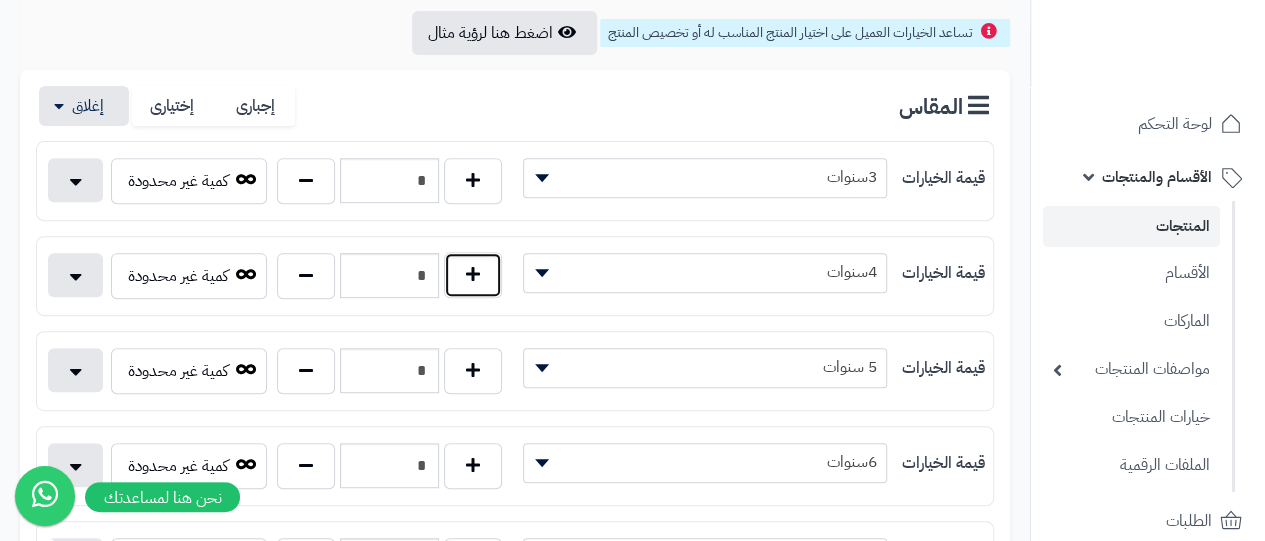 click at bounding box center (473, 275) 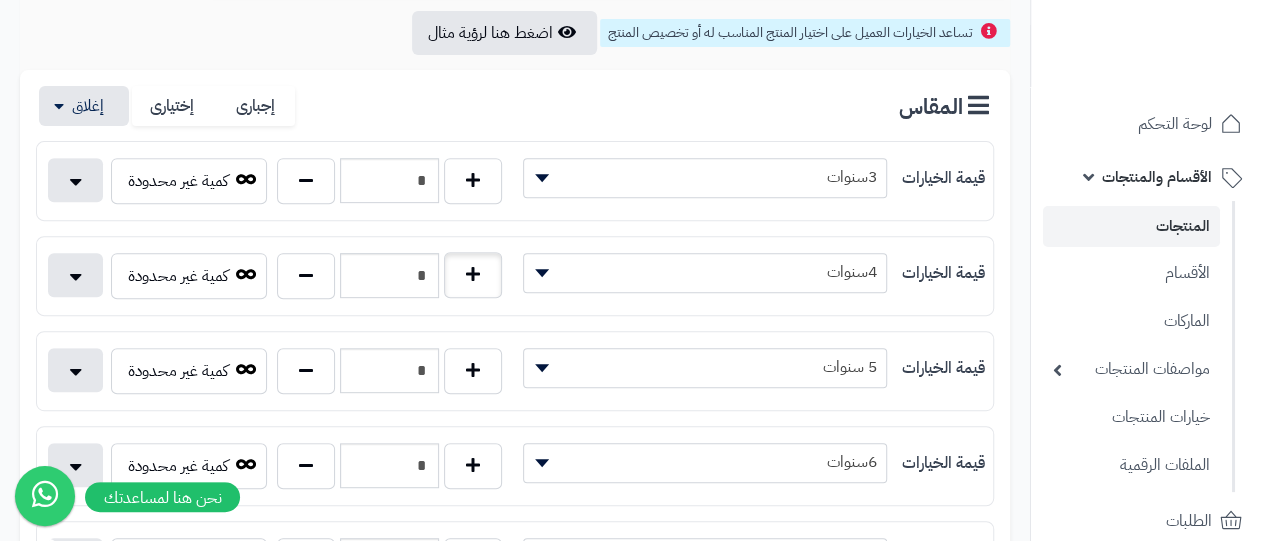 type on "*" 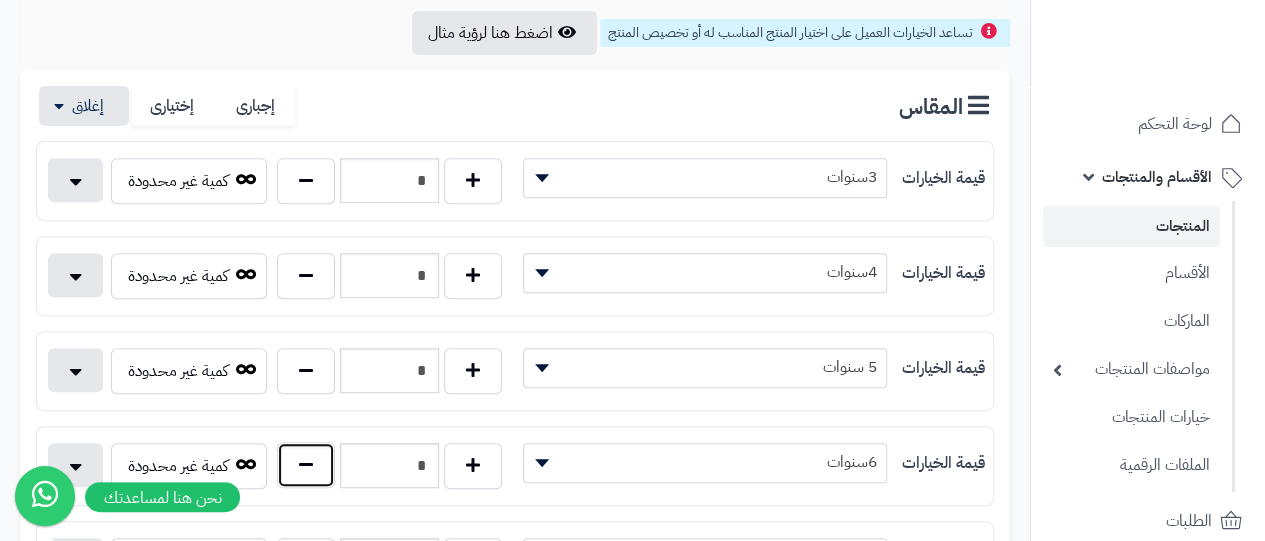 click at bounding box center (306, 465) 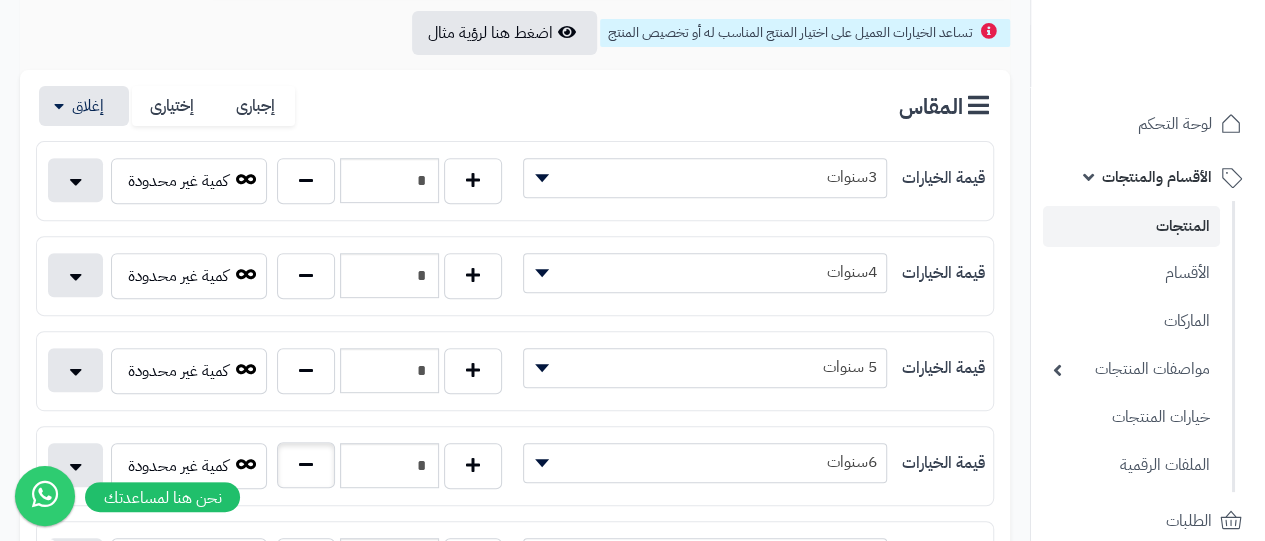 type on "*" 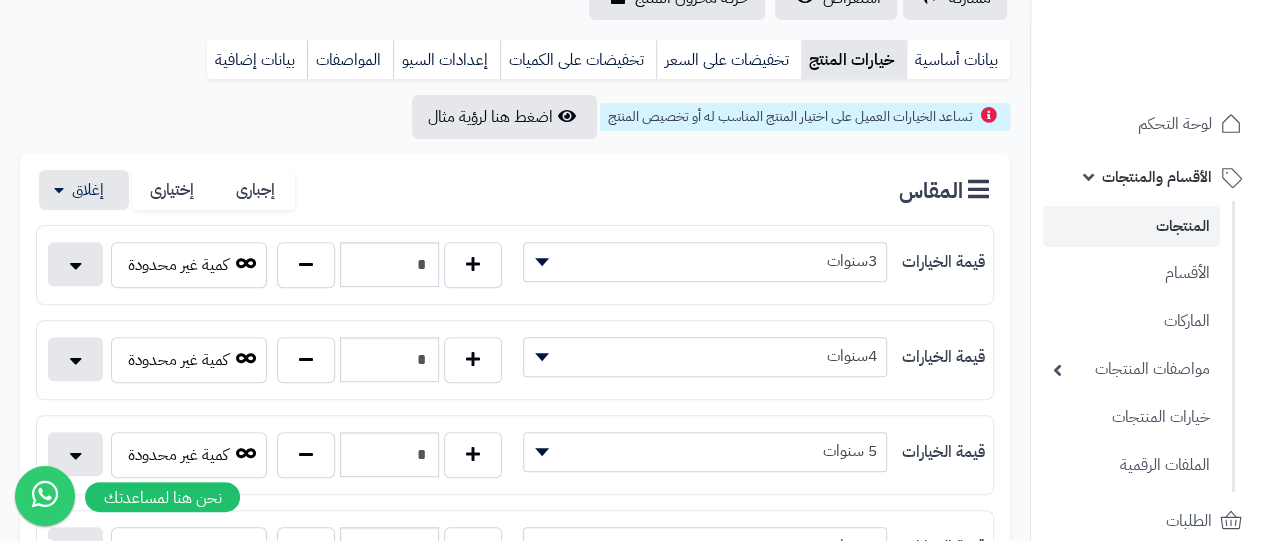 scroll, scrollTop: 0, scrollLeft: 0, axis: both 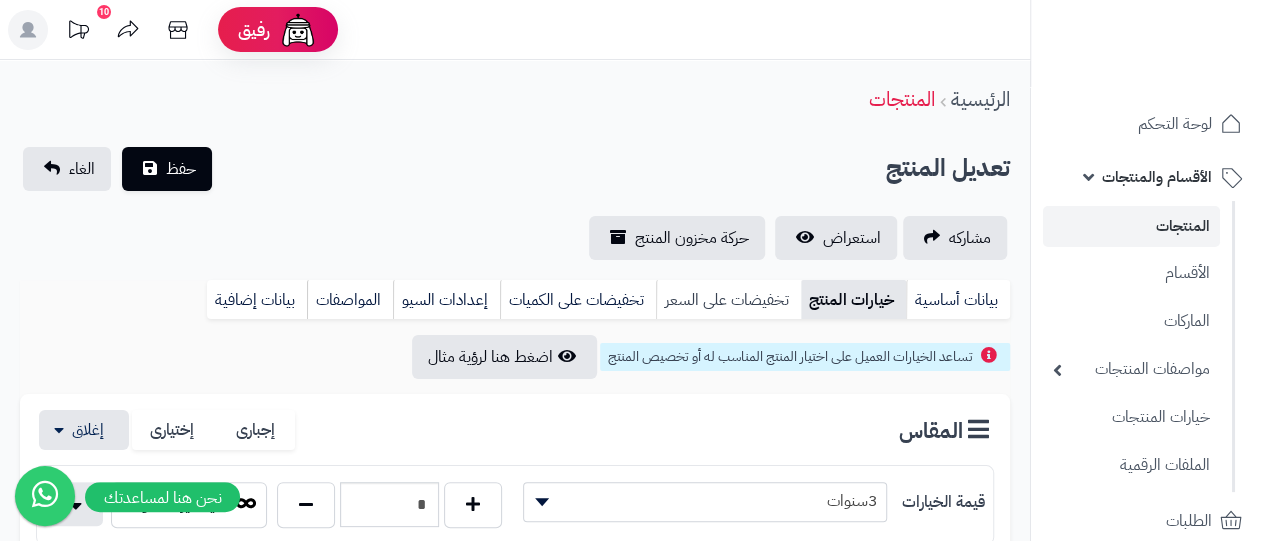 click on "تخفيضات على السعر" at bounding box center (728, 300) 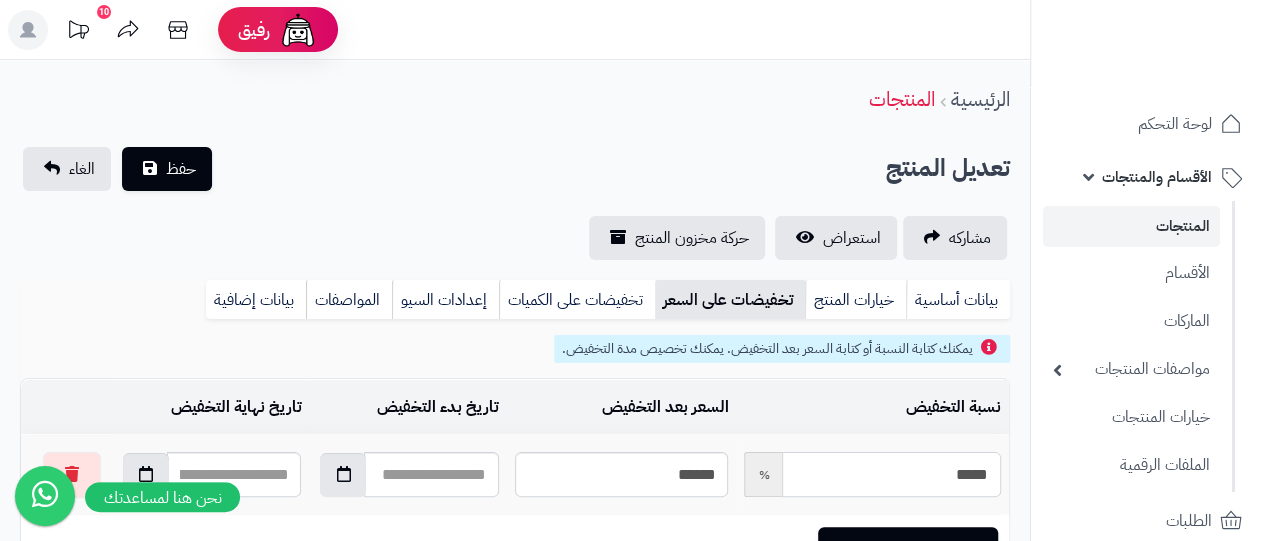 drag, startPoint x: 905, startPoint y: 479, endPoint x: 1012, endPoint y: 461, distance: 108.503456 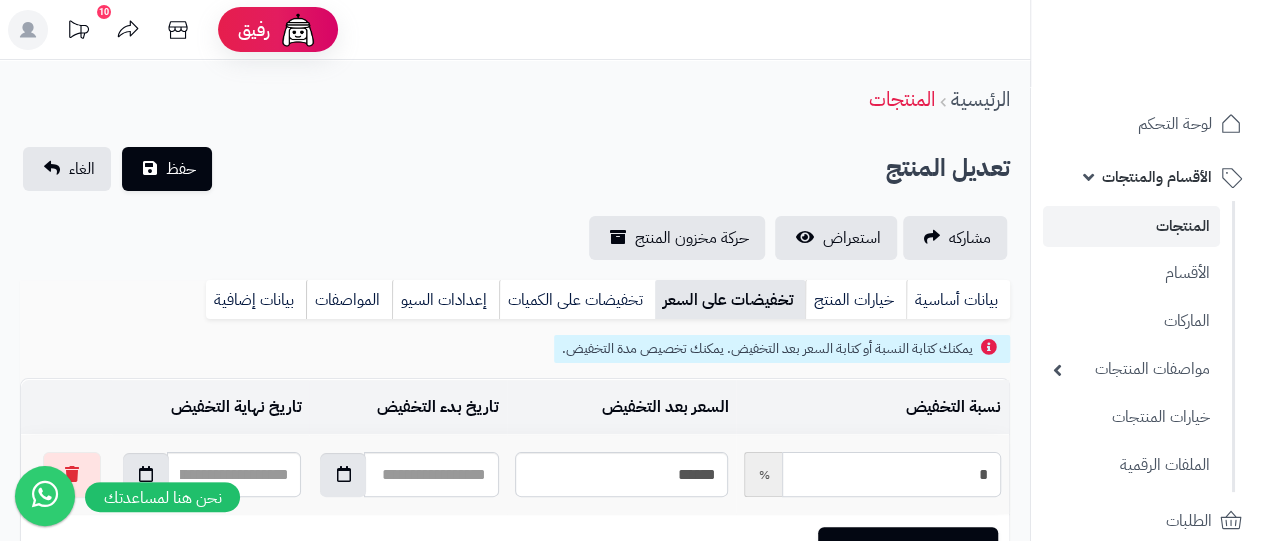 type on "******" 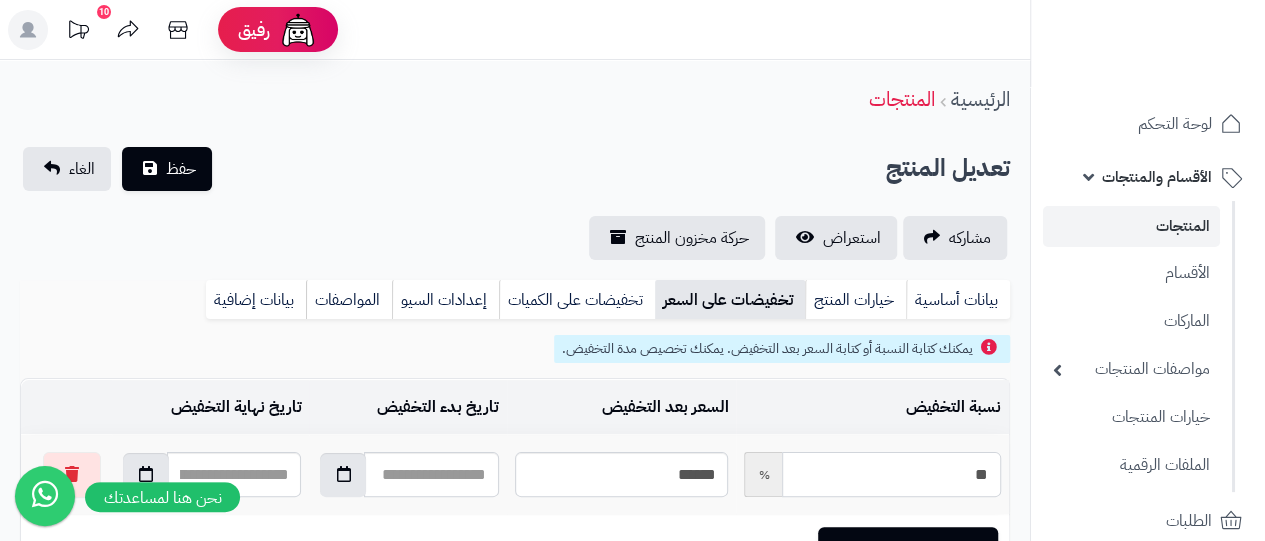 type on "******" 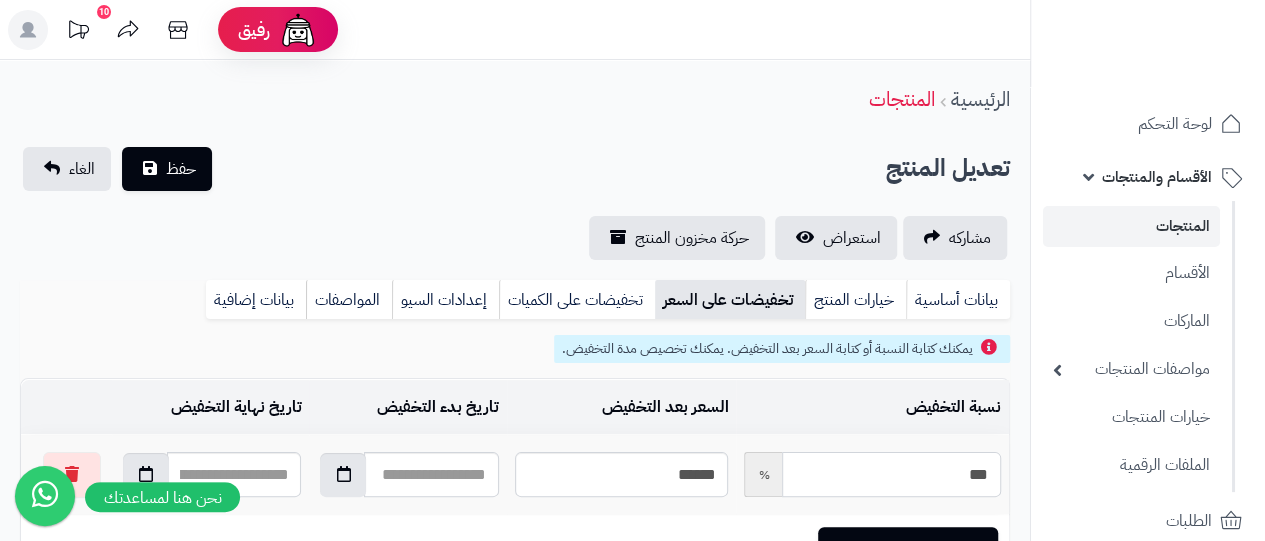 type on "*******" 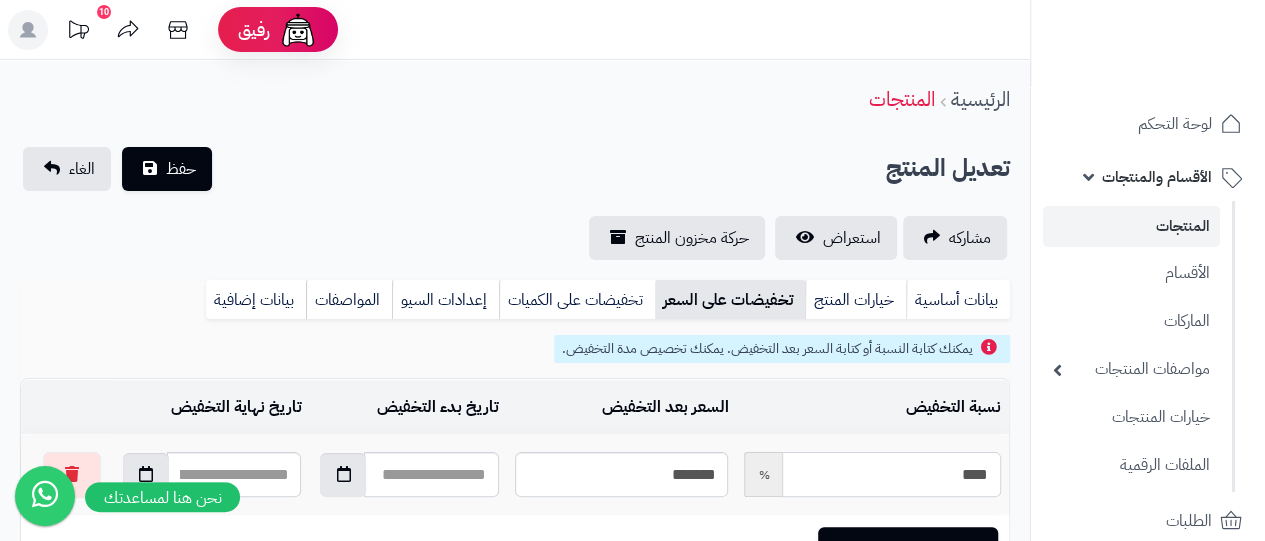 type on "*****" 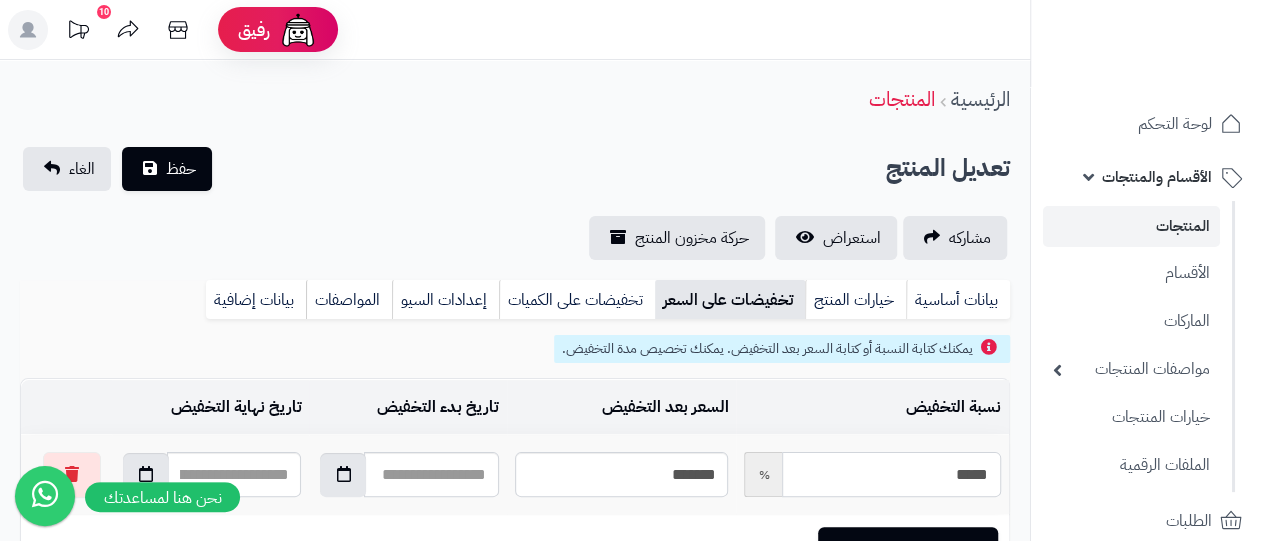 type on "*******" 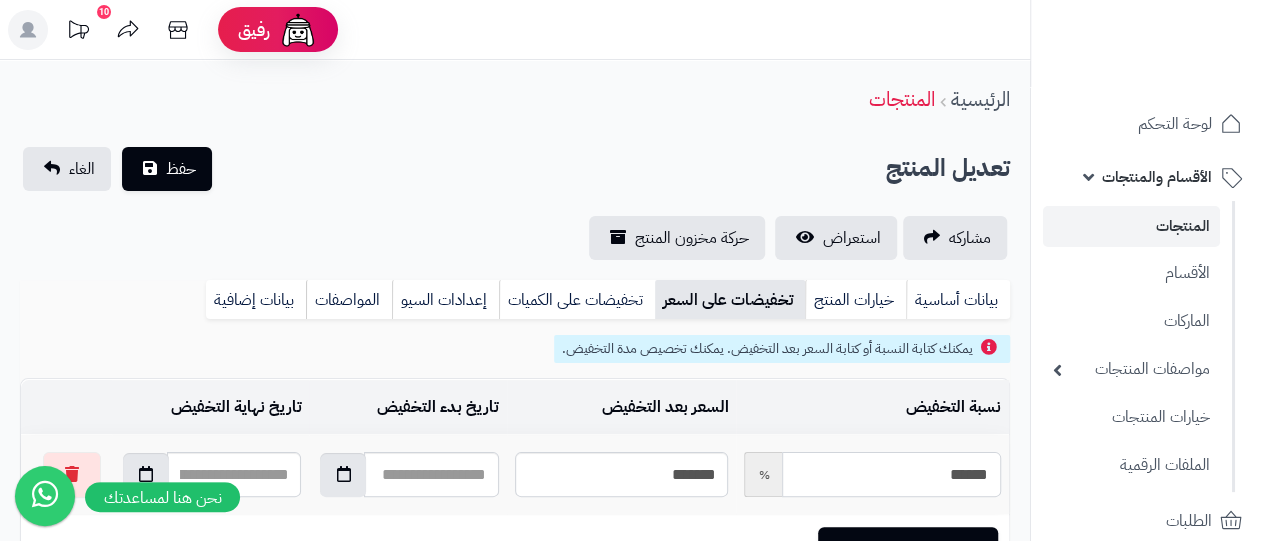 type on "*******" 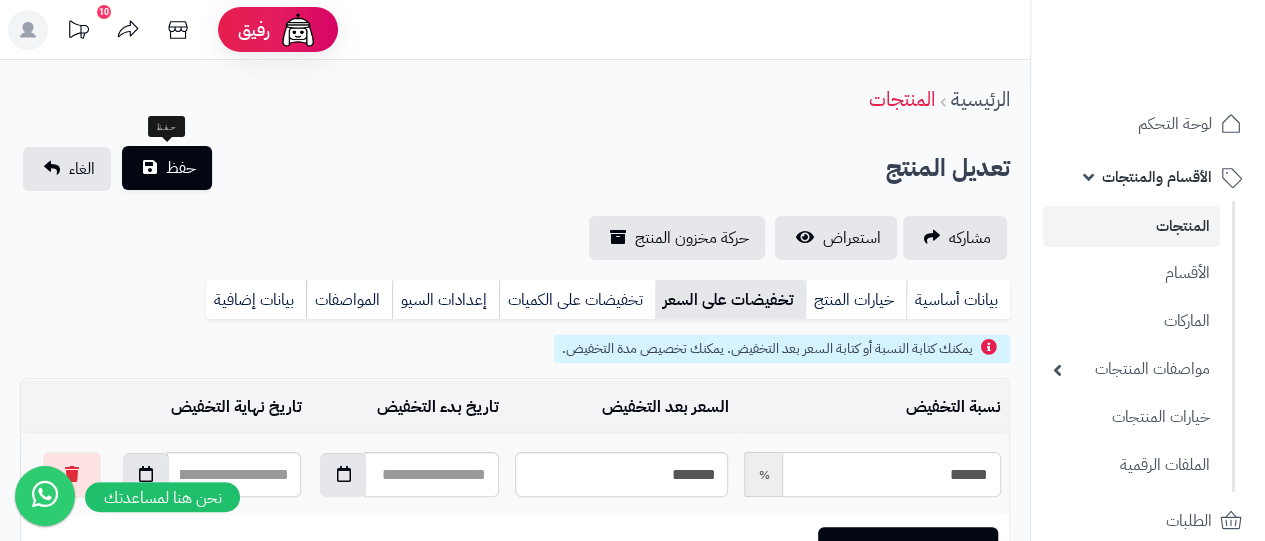 type on "******" 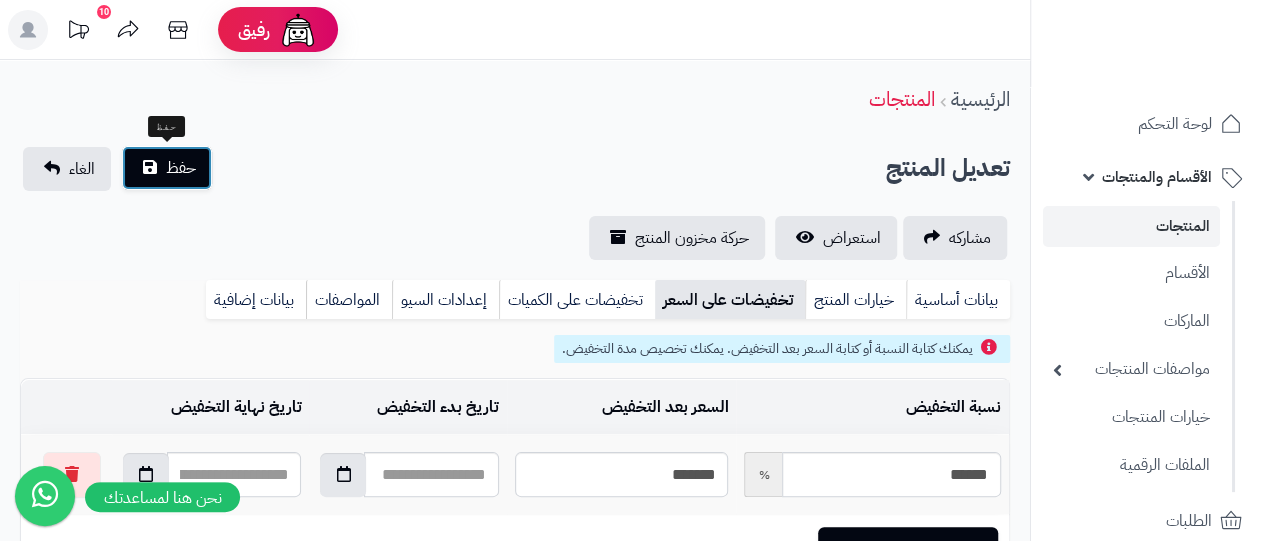 click on "حفظ" 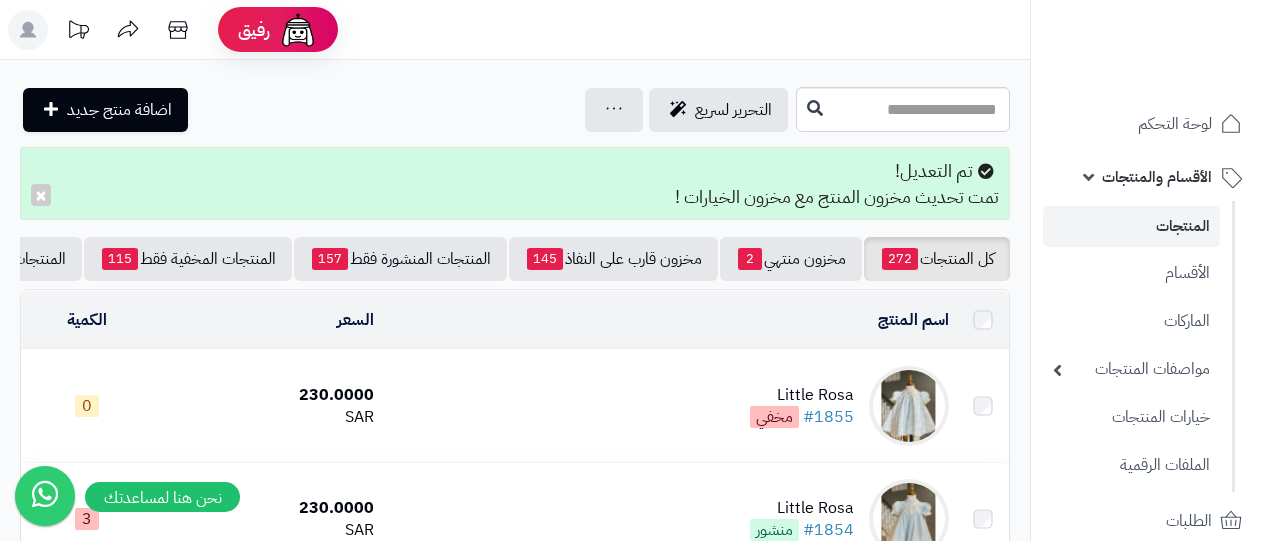 scroll, scrollTop: 0, scrollLeft: 0, axis: both 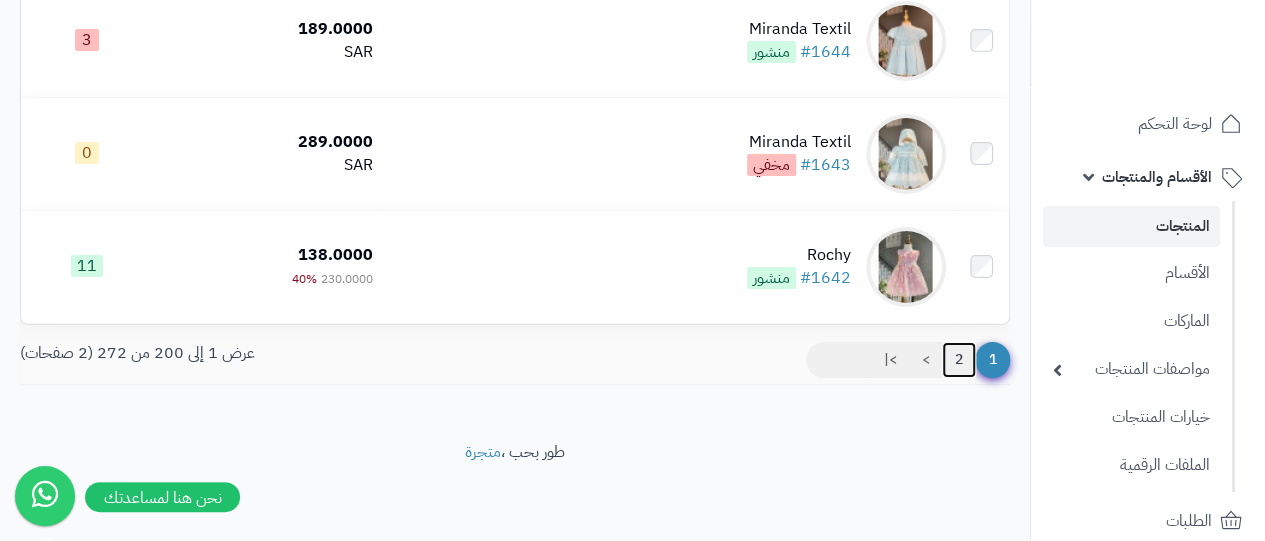 click on "2" at bounding box center (959, 360) 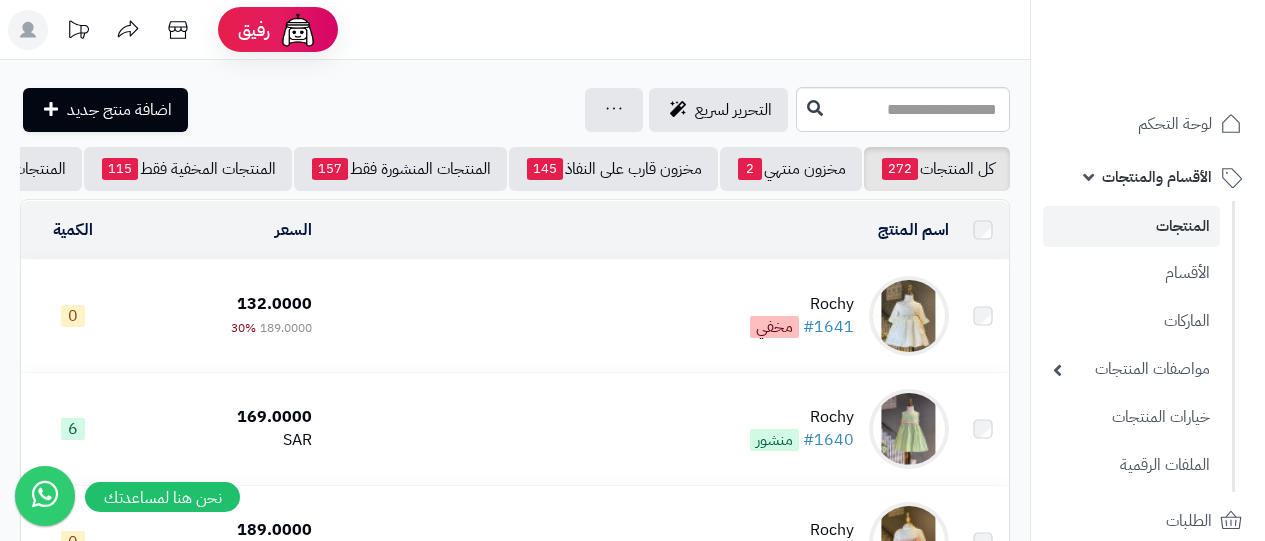 scroll, scrollTop: 0, scrollLeft: 0, axis: both 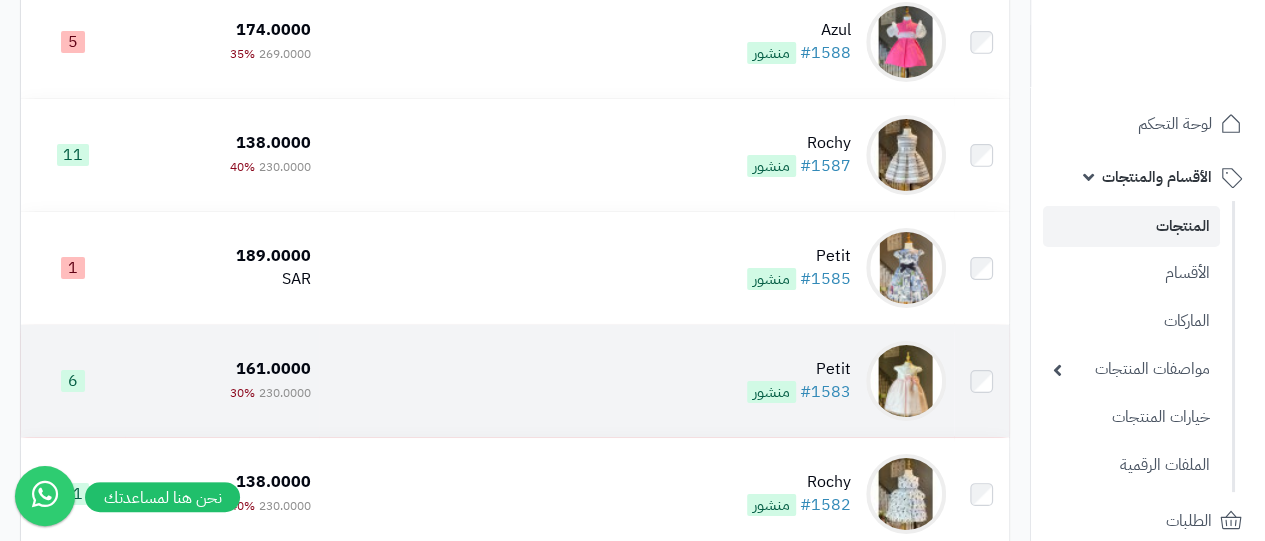 click on "Petit" at bounding box center [799, 369] 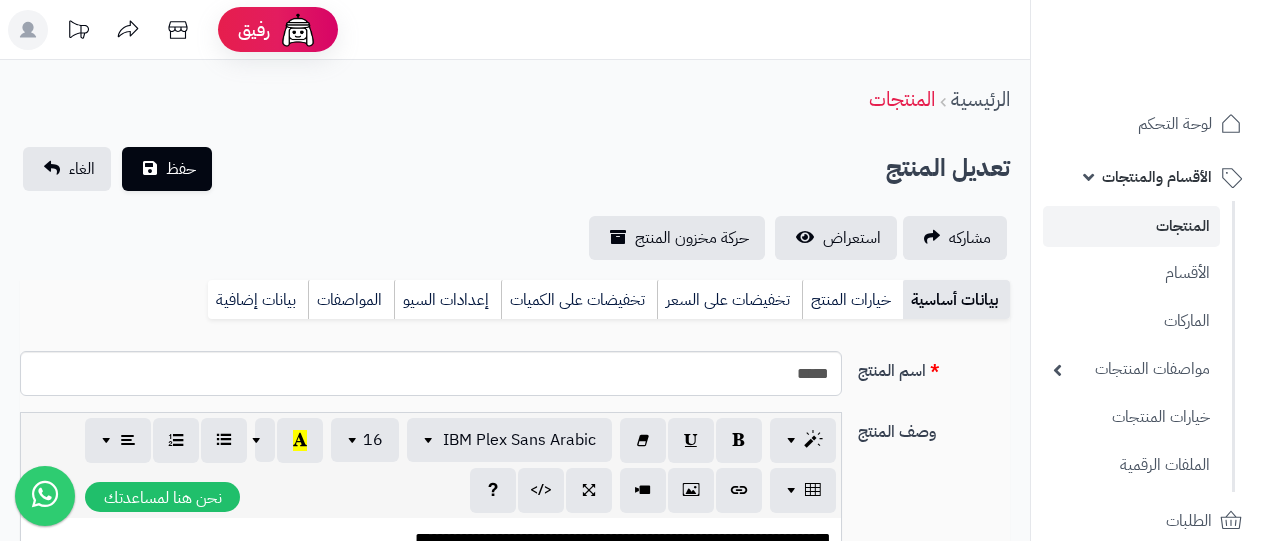 scroll, scrollTop: 0, scrollLeft: 0, axis: both 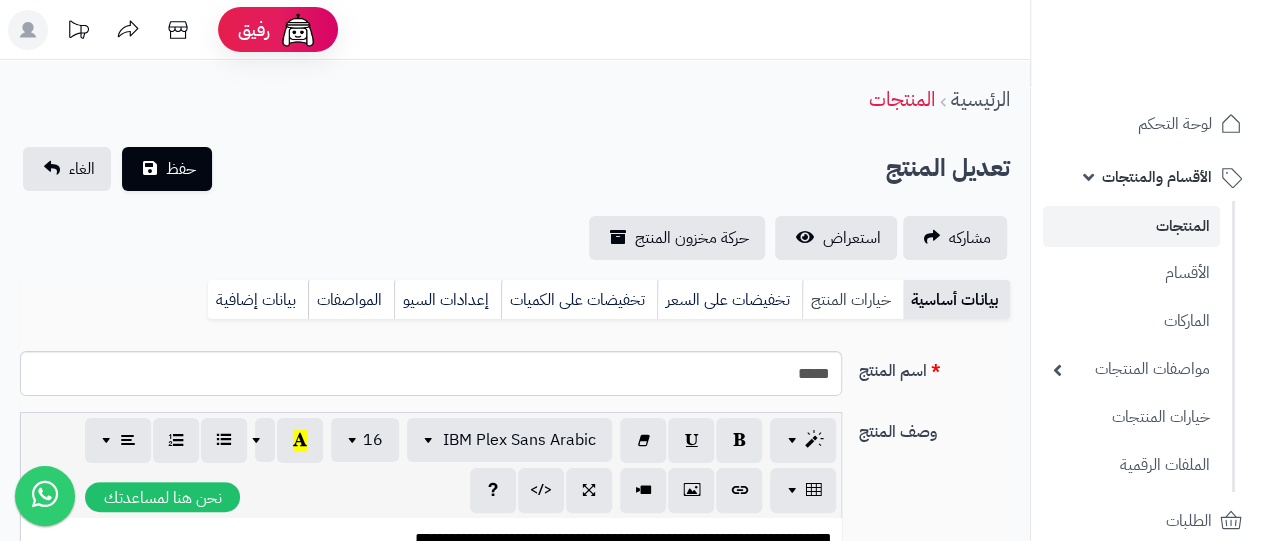 click on "خيارات المنتج" at bounding box center [852, 300] 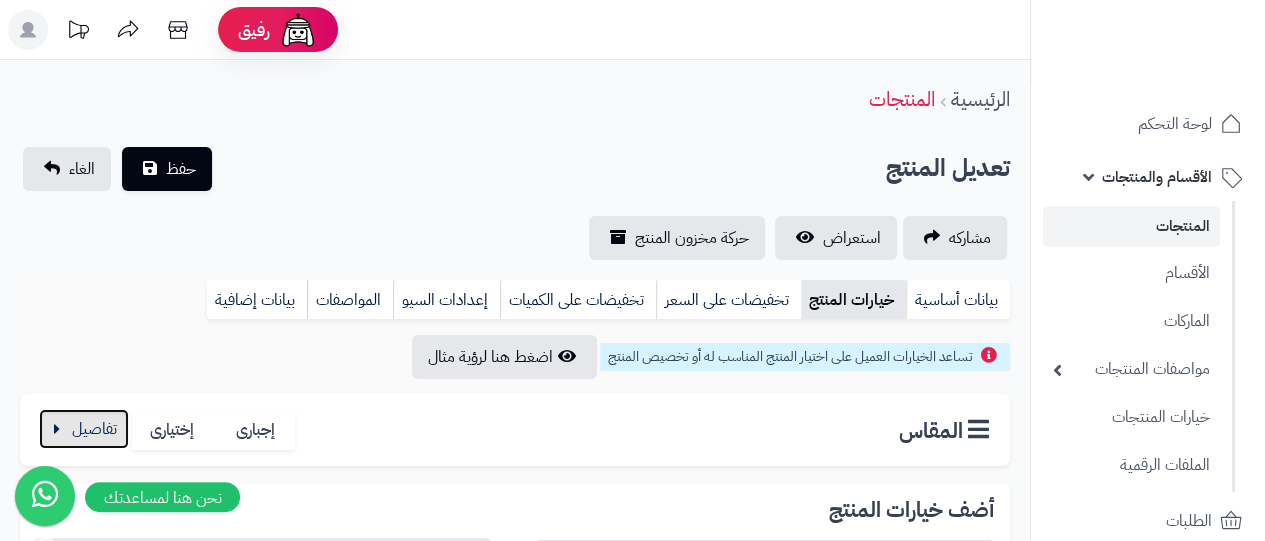 click at bounding box center (84, 429) 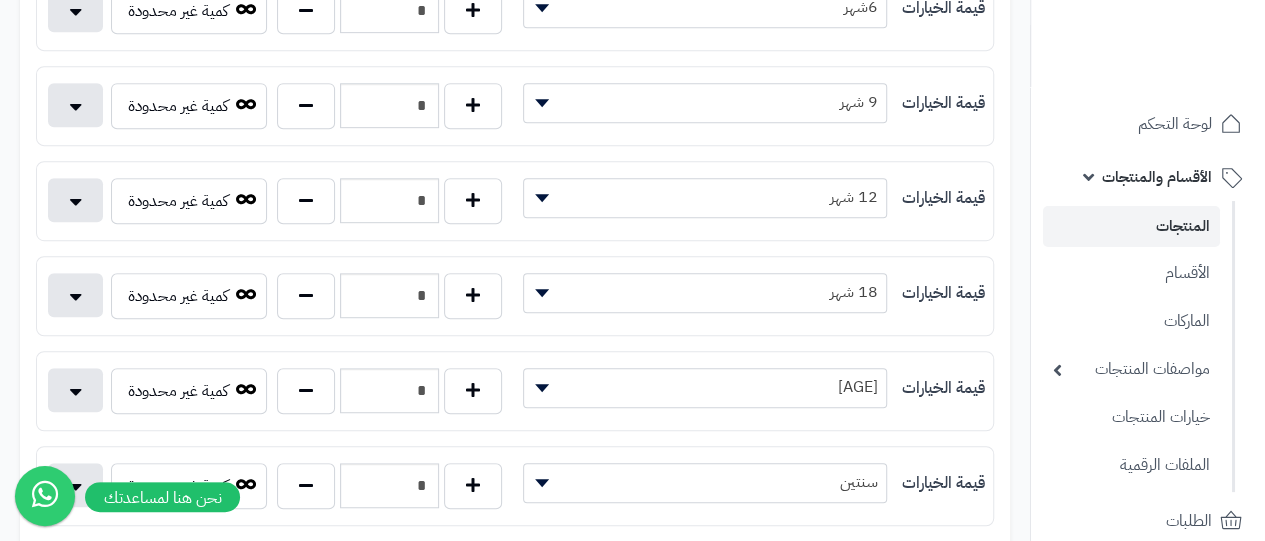 scroll, scrollTop: 498, scrollLeft: 0, axis: vertical 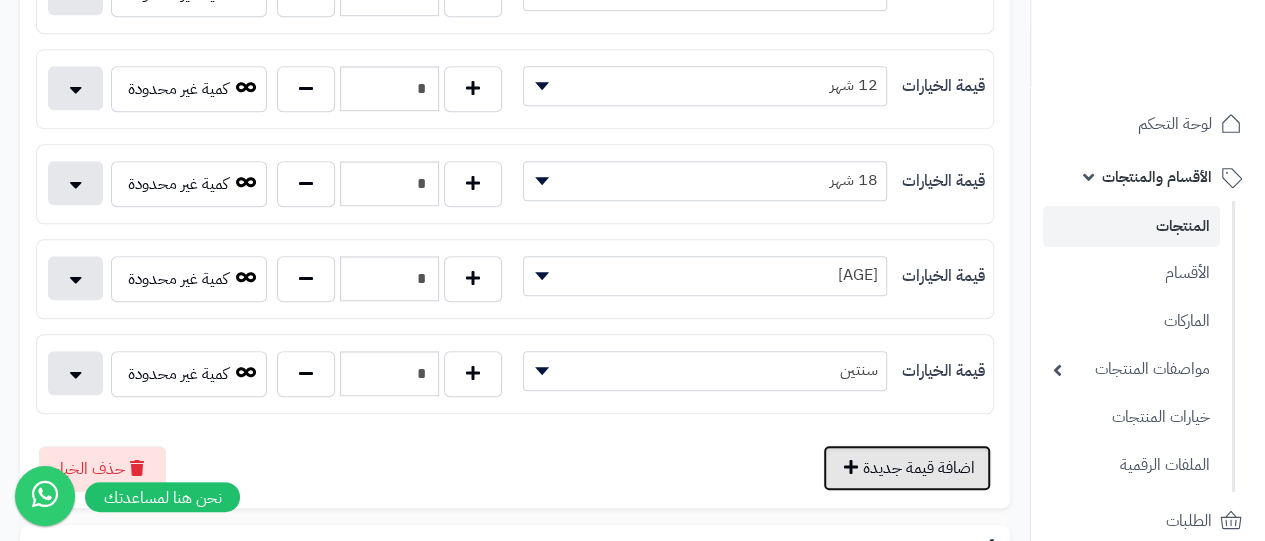click on "اضافة قيمة جديدة" at bounding box center [907, 468] 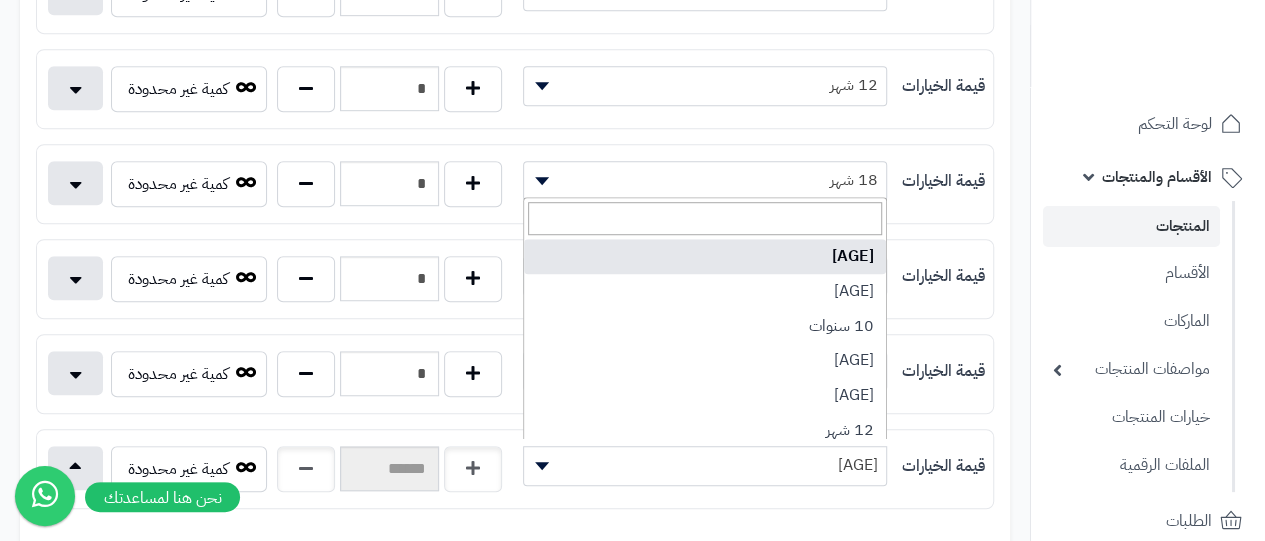 click on "[AGE]" at bounding box center (705, 465) 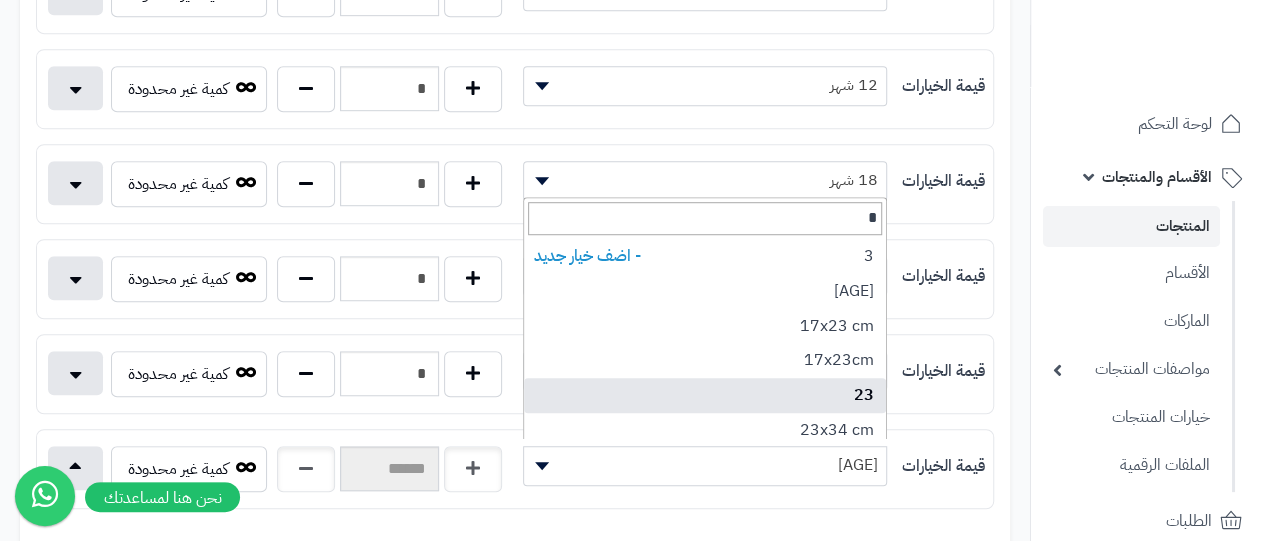 scroll, scrollTop: 174, scrollLeft: 0, axis: vertical 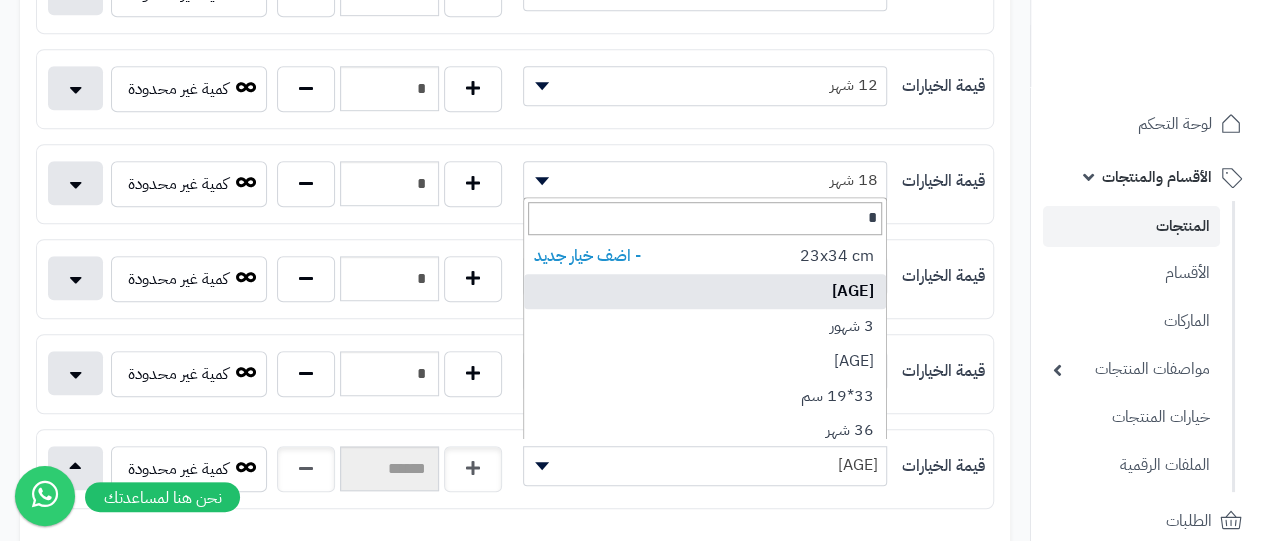 type on "*" 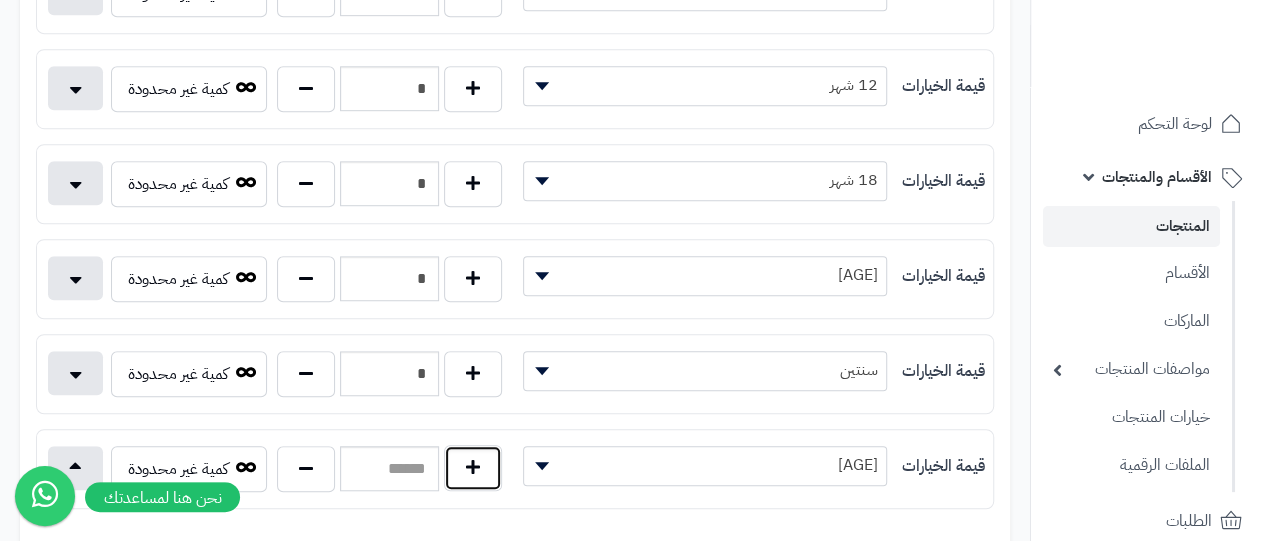 click at bounding box center (473, 468) 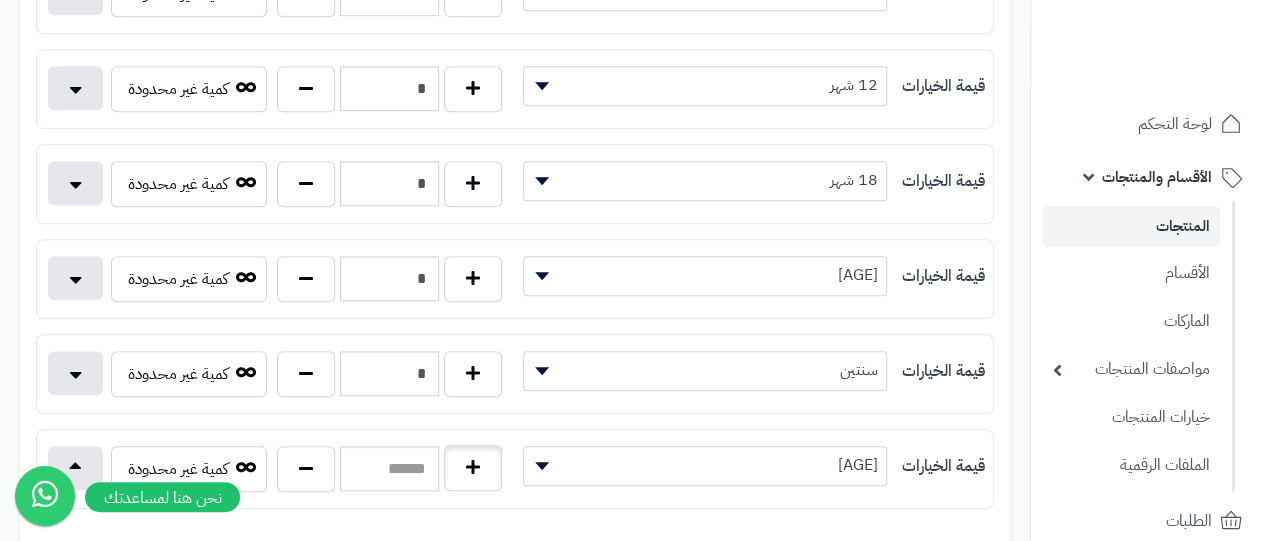 type on "*" 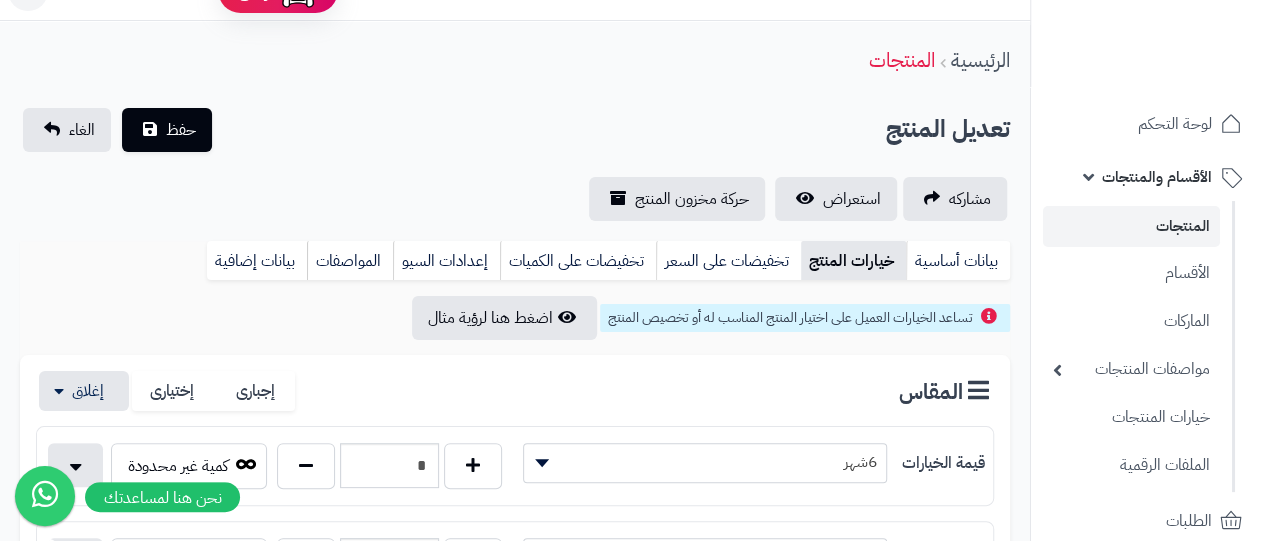 scroll, scrollTop: 0, scrollLeft: 0, axis: both 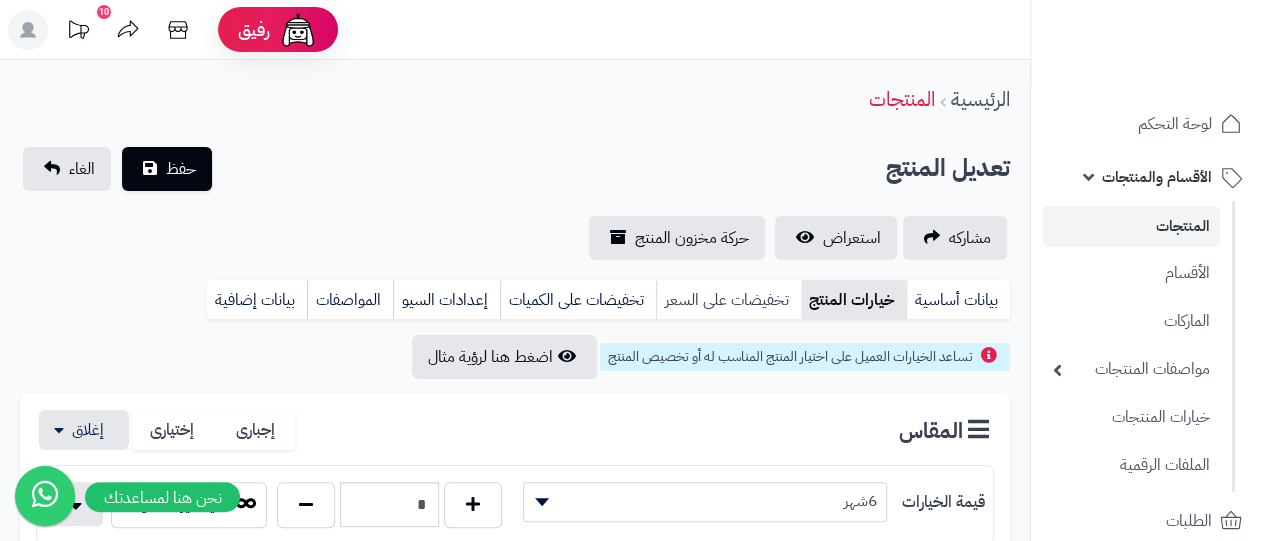 click on "تخفيضات على السعر" at bounding box center [728, 300] 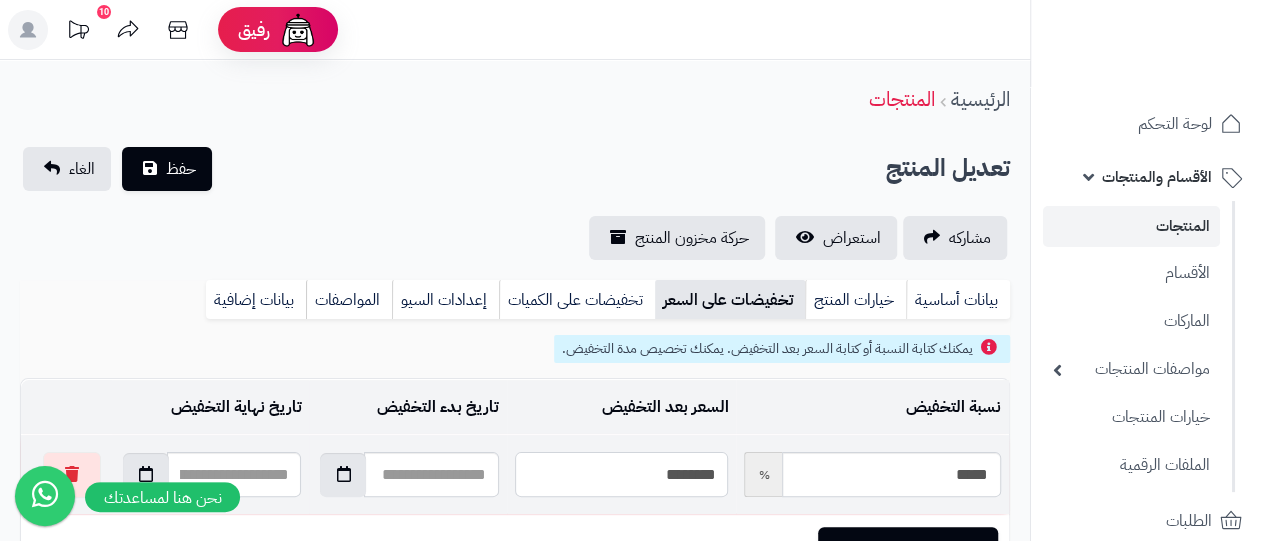 drag, startPoint x: 627, startPoint y: 483, endPoint x: 759, endPoint y: 485, distance: 132.01515 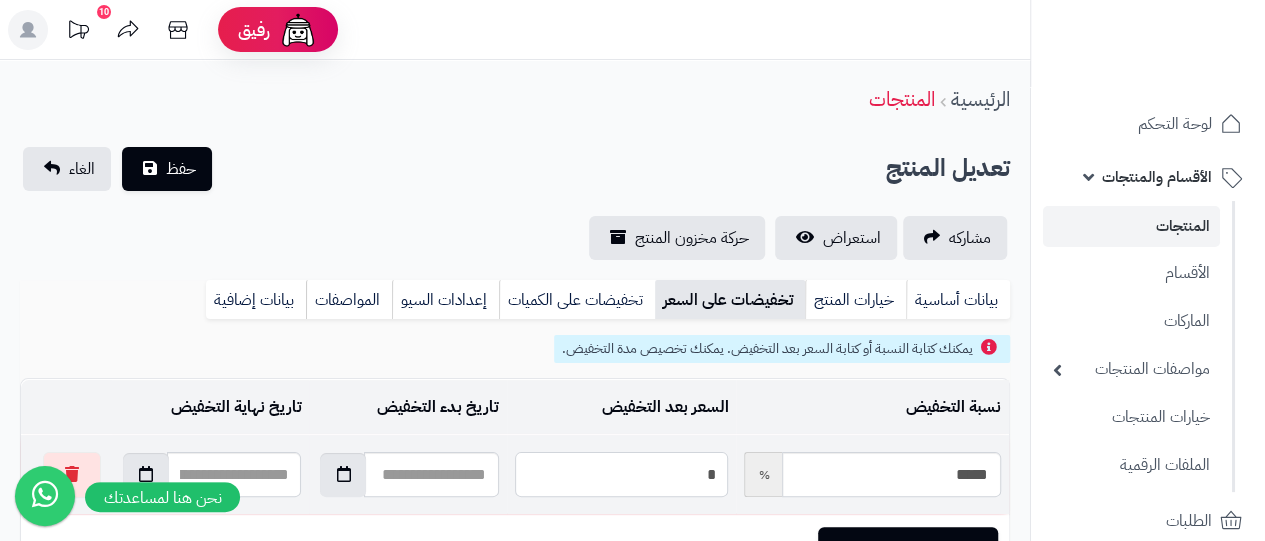 type on "*****" 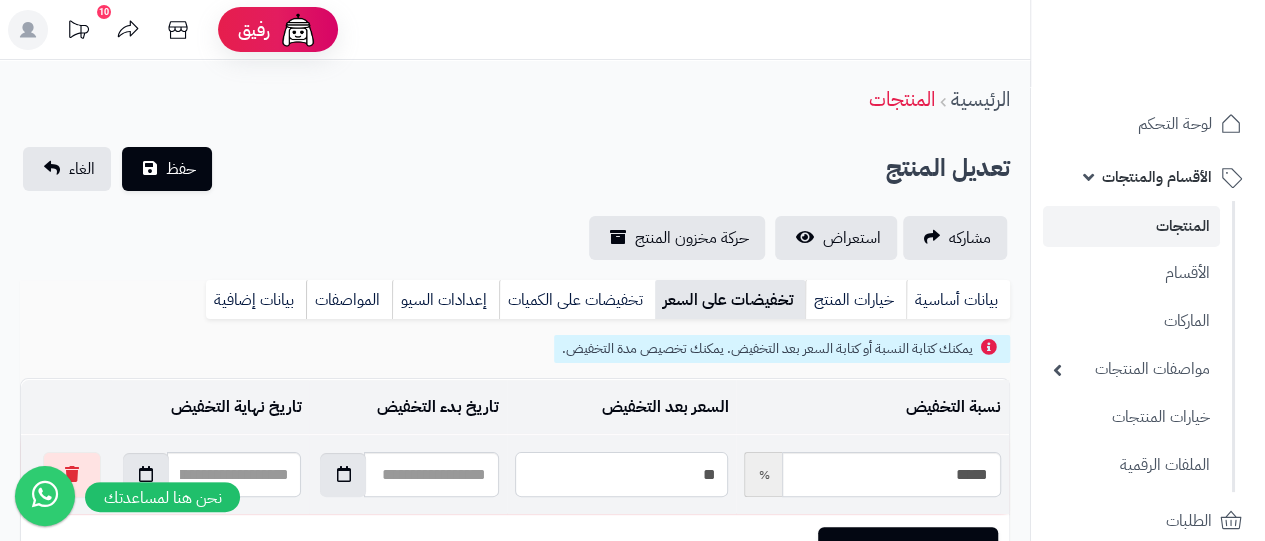 type on "*****" 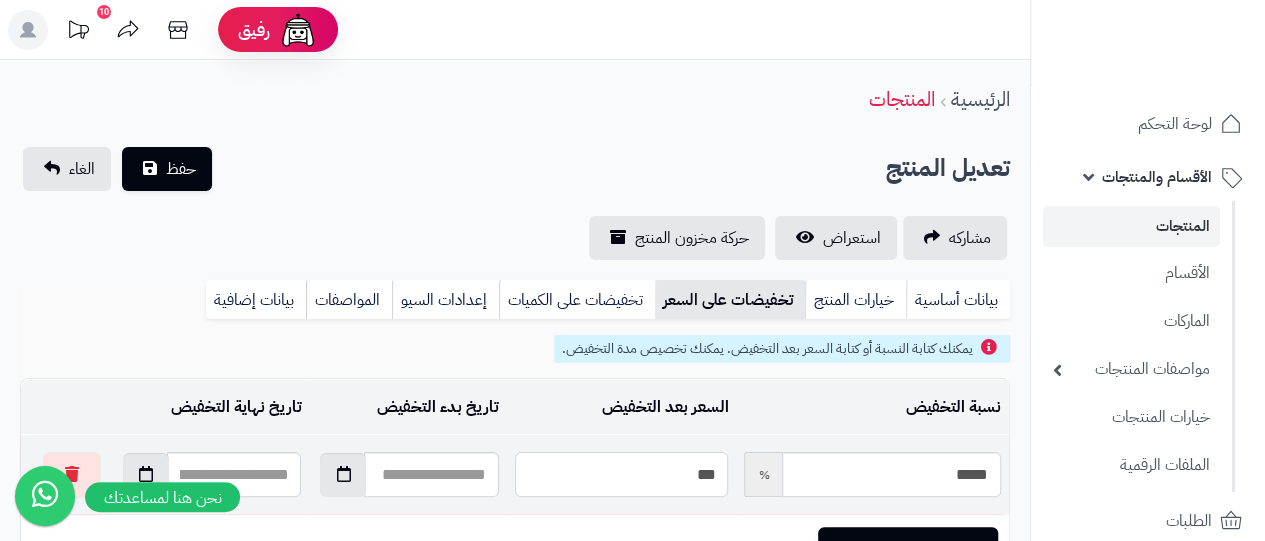 type on "*****" 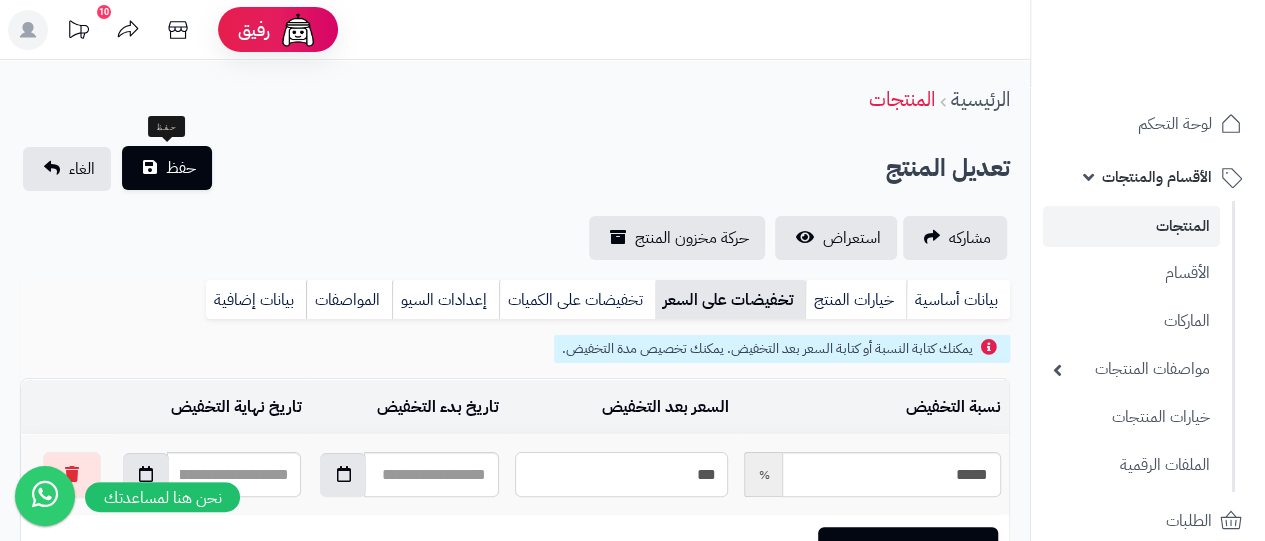 type on "***" 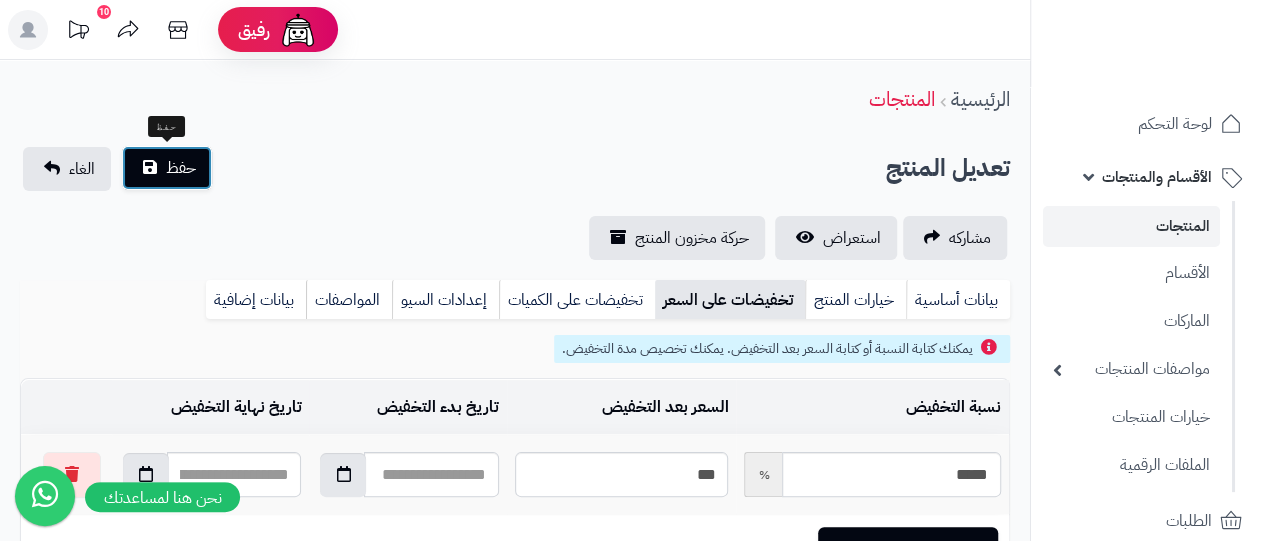 click on "حفظ" at bounding box center (181, 168) 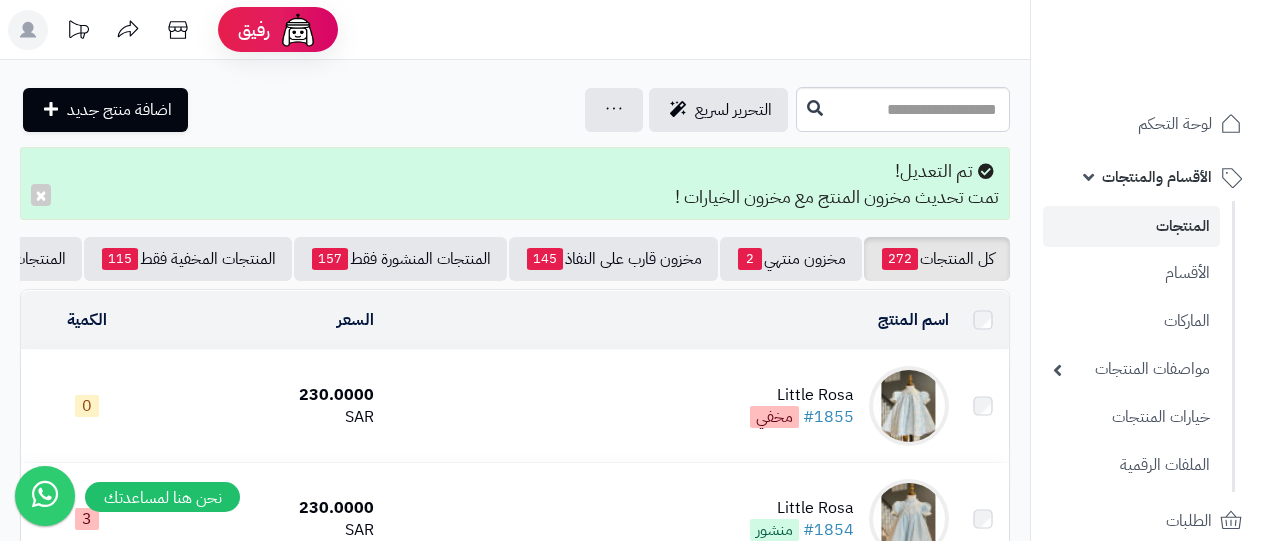 scroll, scrollTop: 0, scrollLeft: 0, axis: both 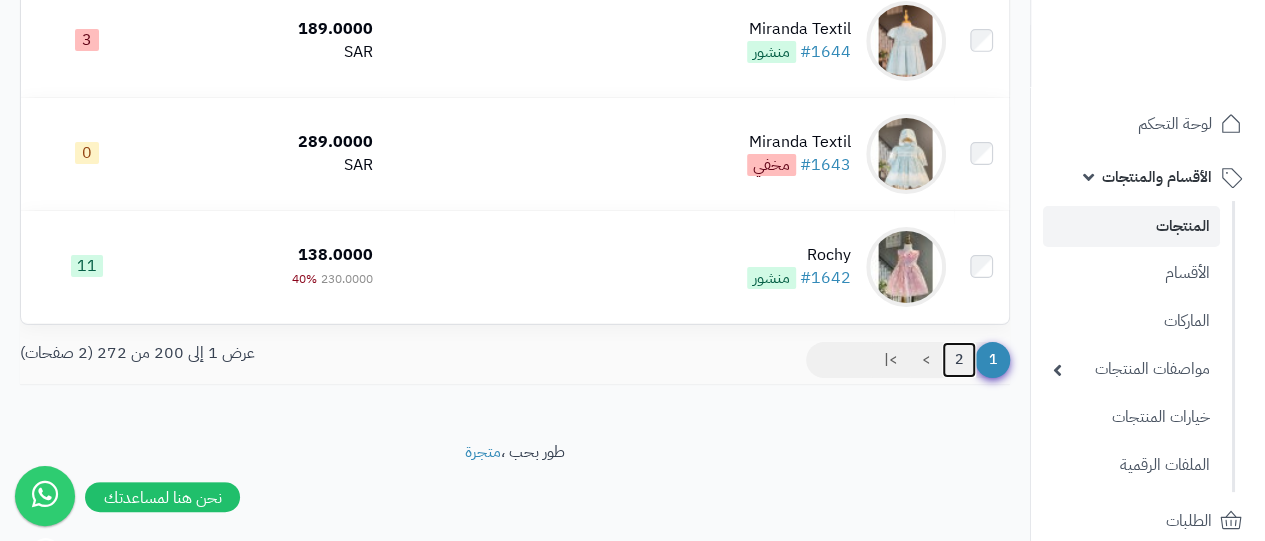 click on "2" at bounding box center [959, 360] 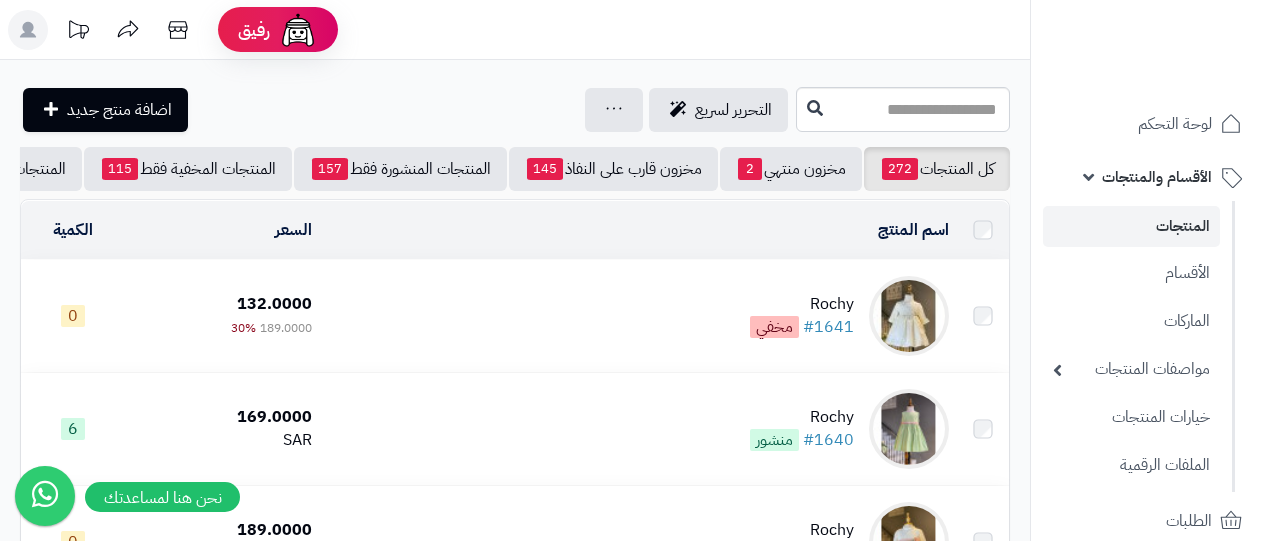 scroll, scrollTop: 0, scrollLeft: 0, axis: both 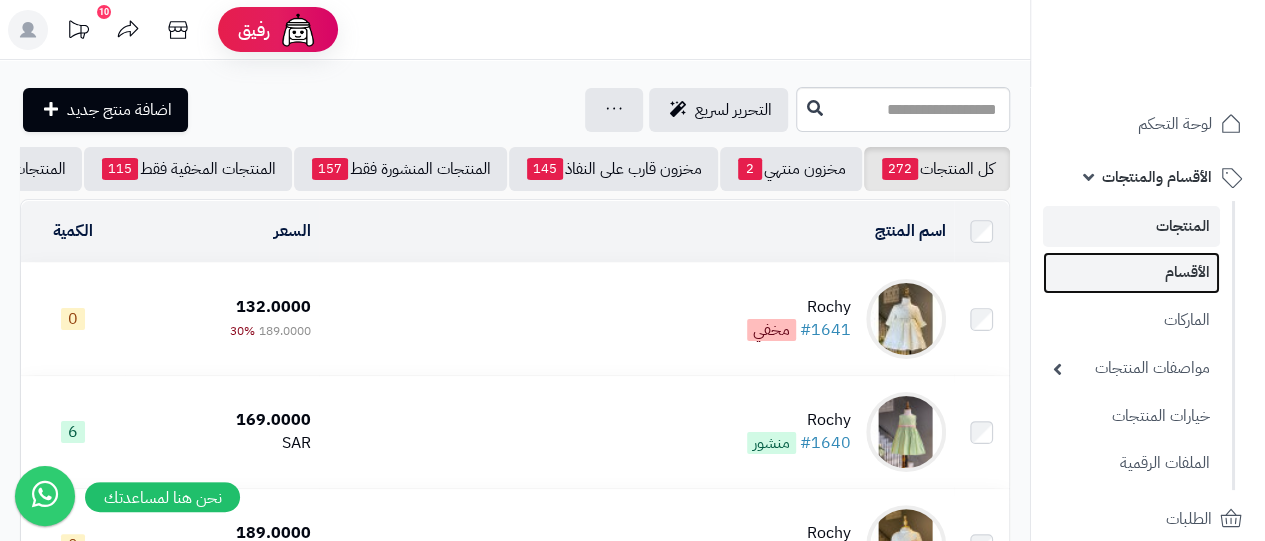 click on "الأقسام" at bounding box center (1131, 272) 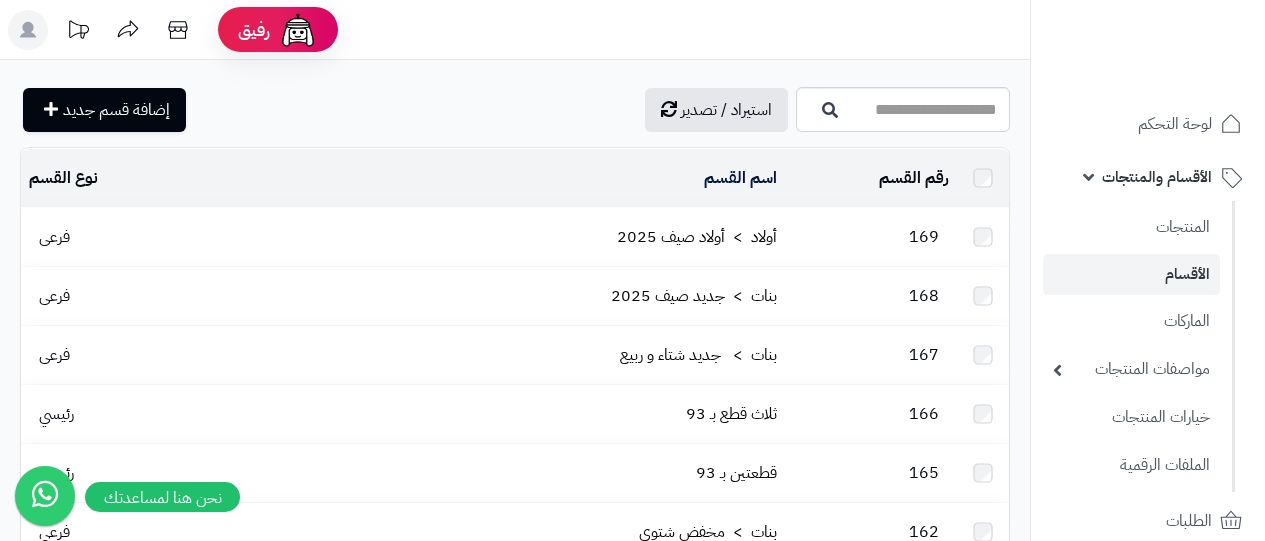 scroll, scrollTop: 0, scrollLeft: 0, axis: both 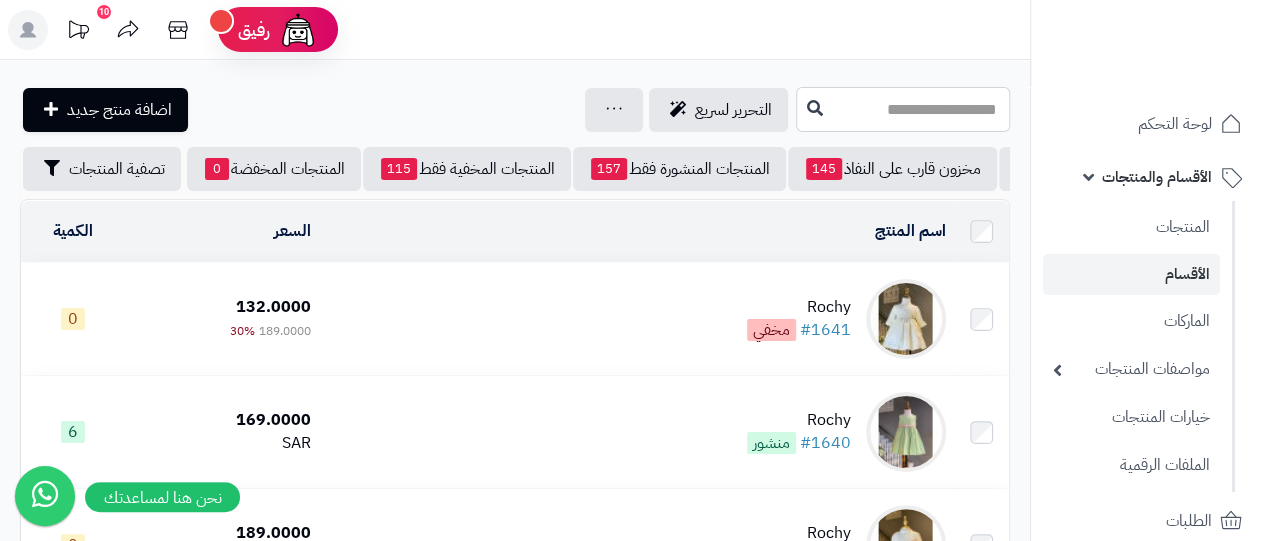 click at bounding box center [903, 109] 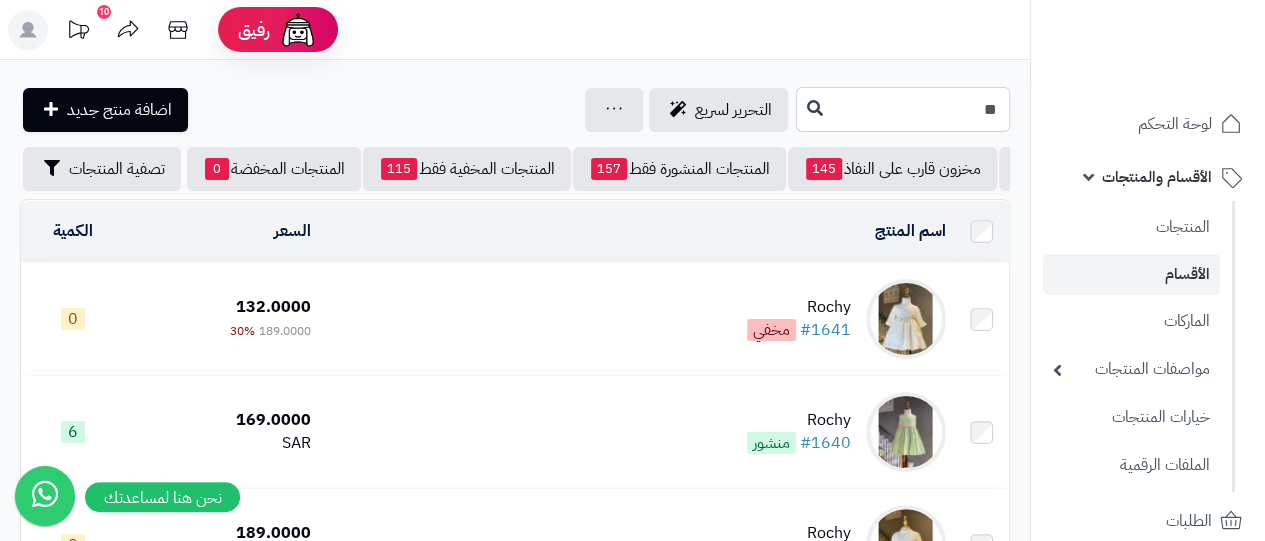 type on "*" 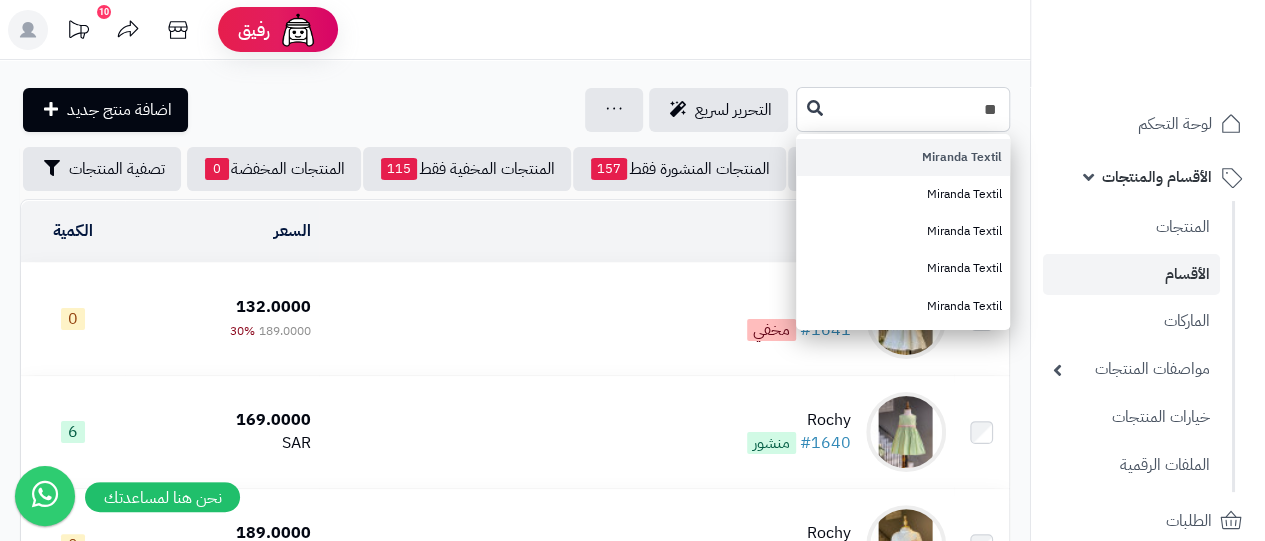 type on "**" 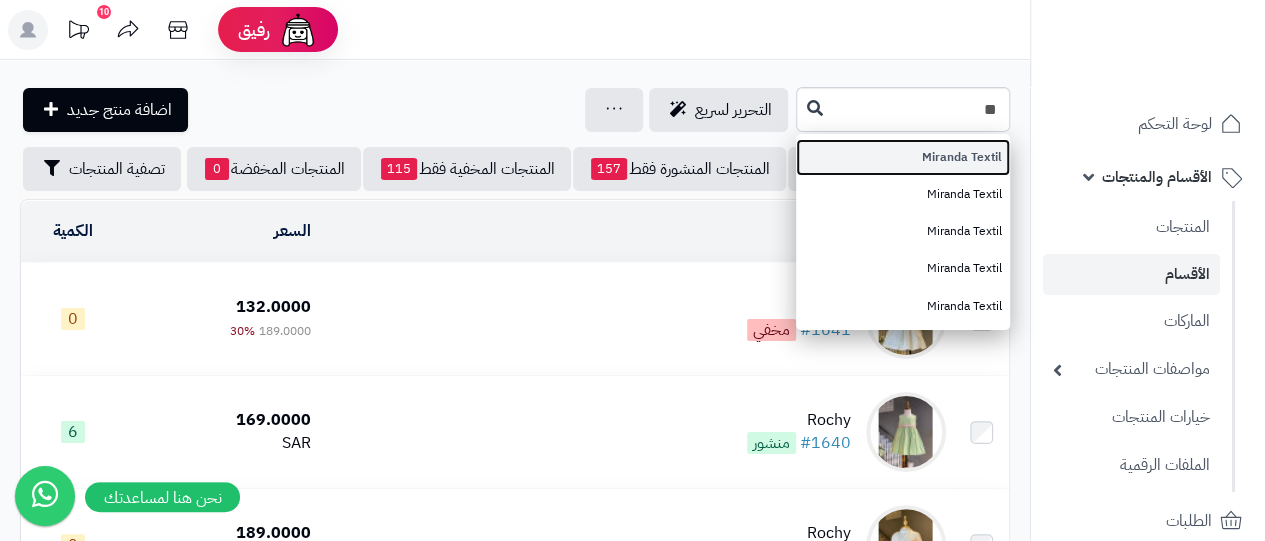 click on "**********" at bounding box center [515, 4288] 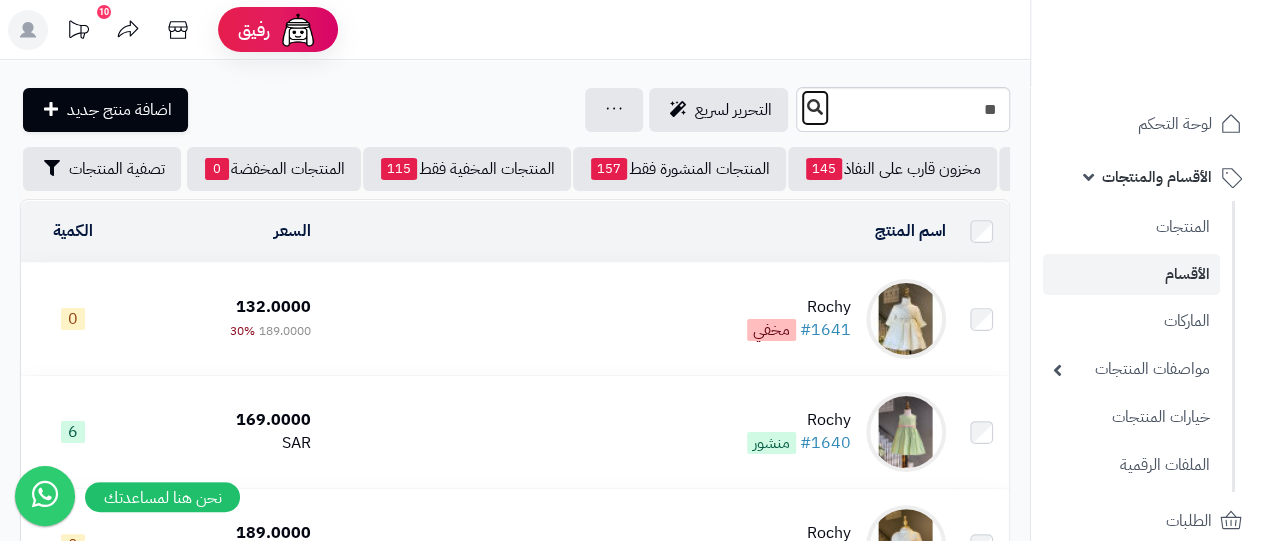 click at bounding box center [815, 107] 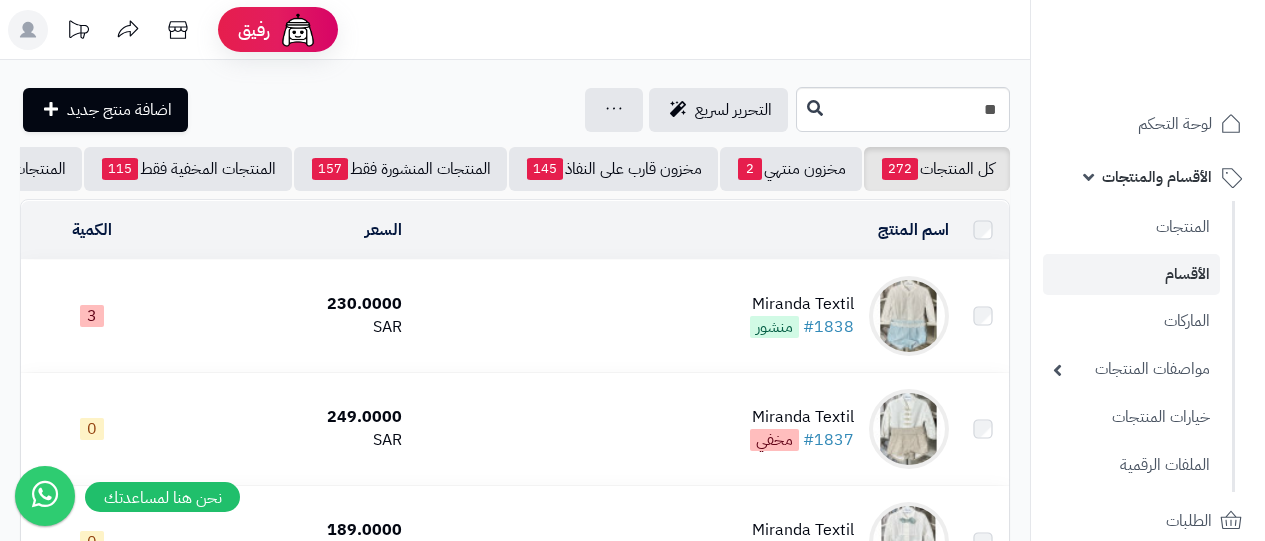 scroll, scrollTop: 0, scrollLeft: 0, axis: both 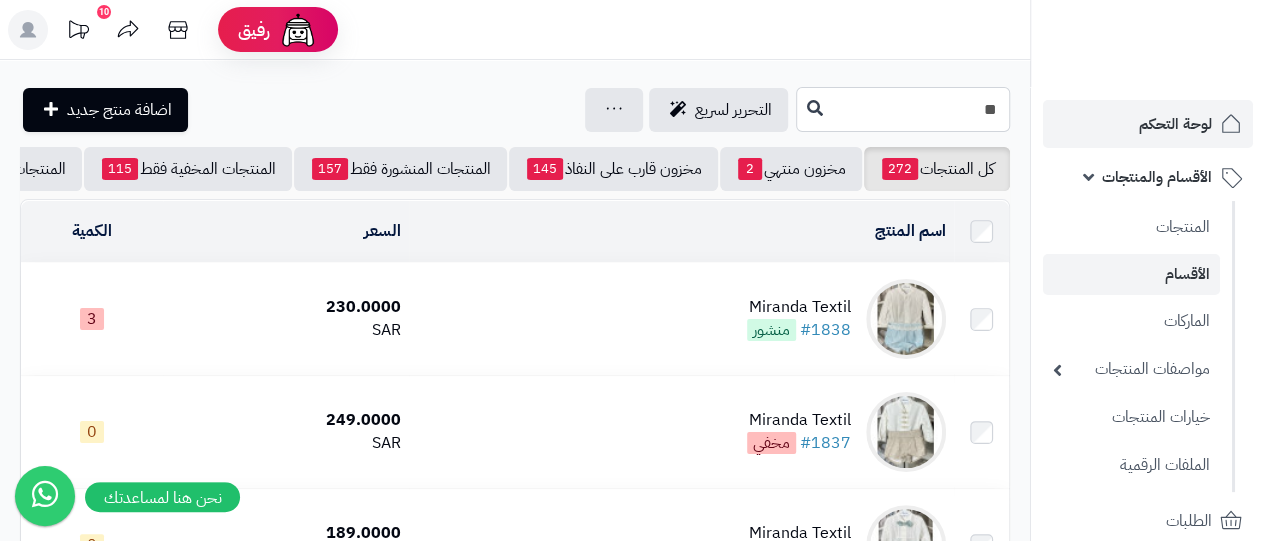 drag, startPoint x: 950, startPoint y: 99, endPoint x: 1095, endPoint y: 115, distance: 145.88008 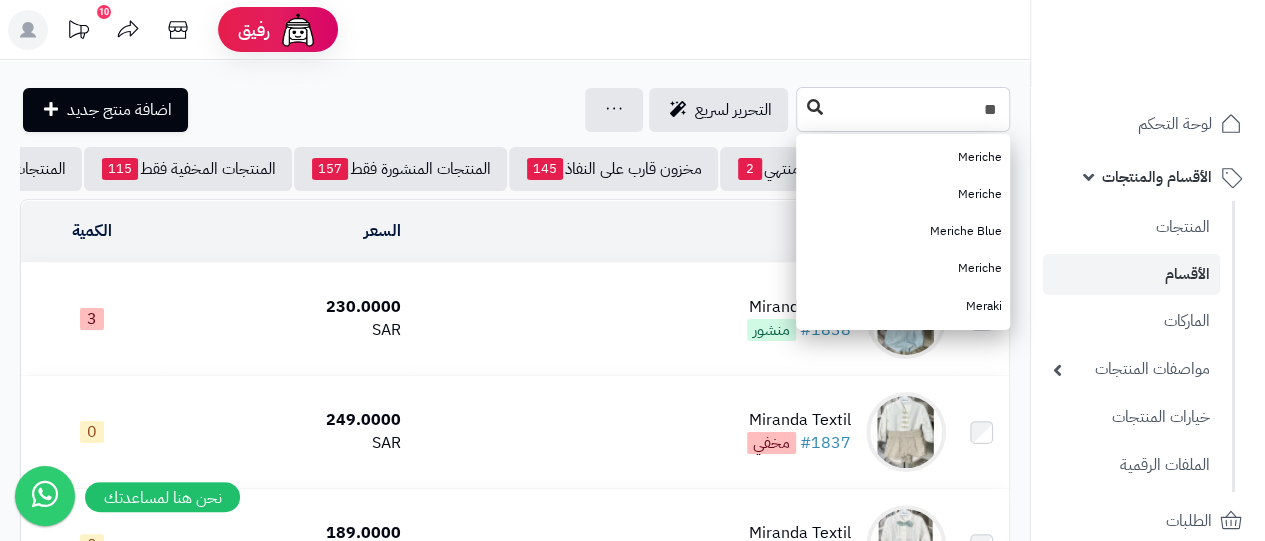 type on "**" 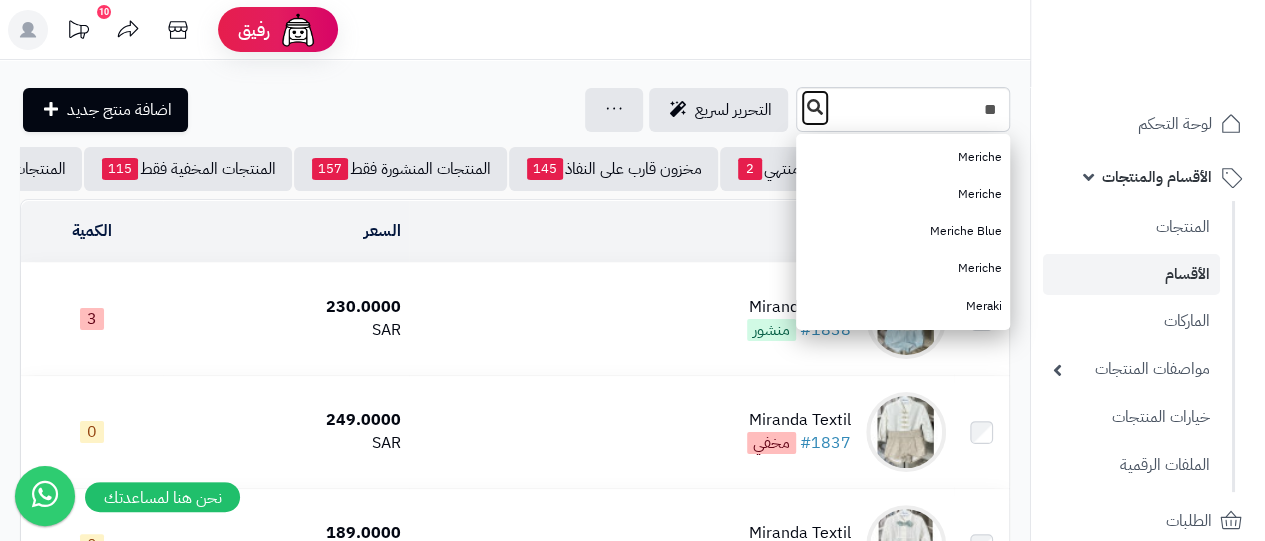 click at bounding box center (815, 107) 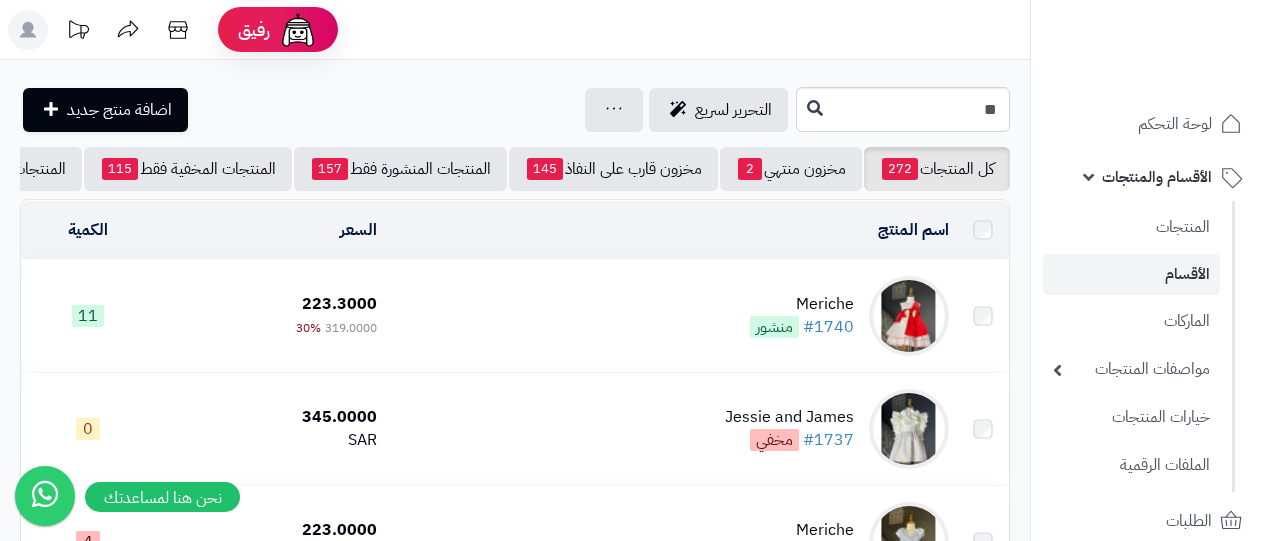 scroll, scrollTop: 0, scrollLeft: 0, axis: both 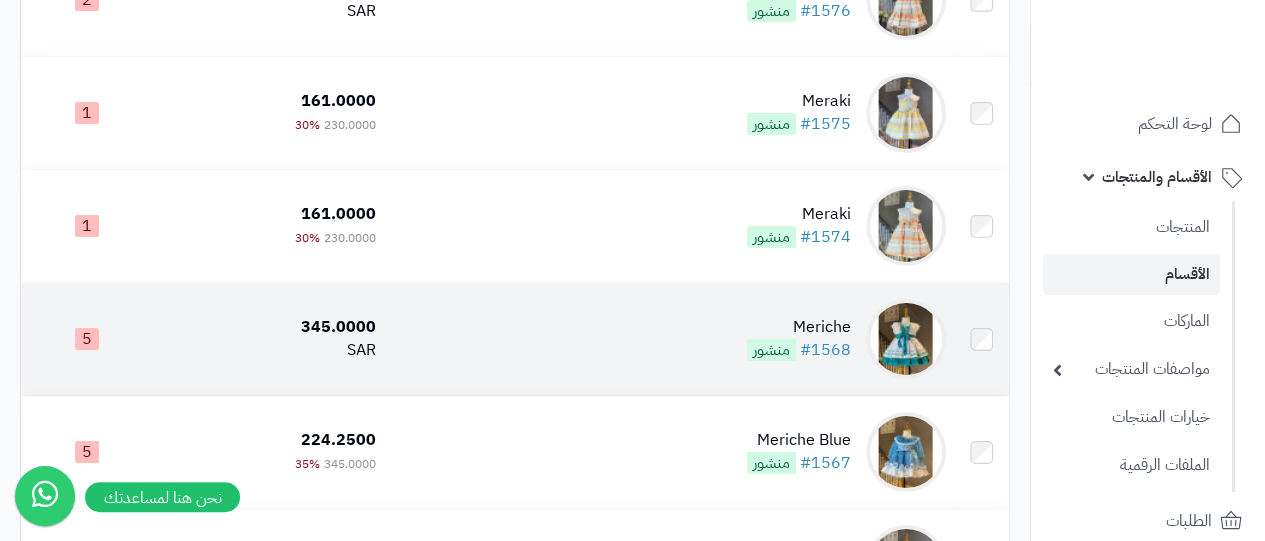 click at bounding box center [906, 339] 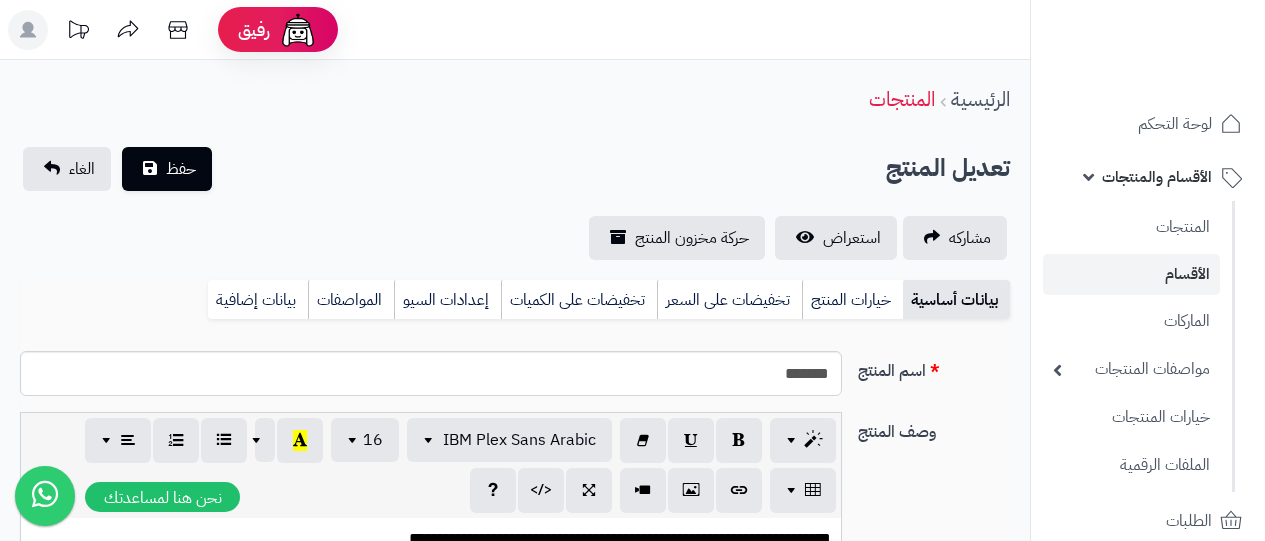 scroll, scrollTop: 0, scrollLeft: 0, axis: both 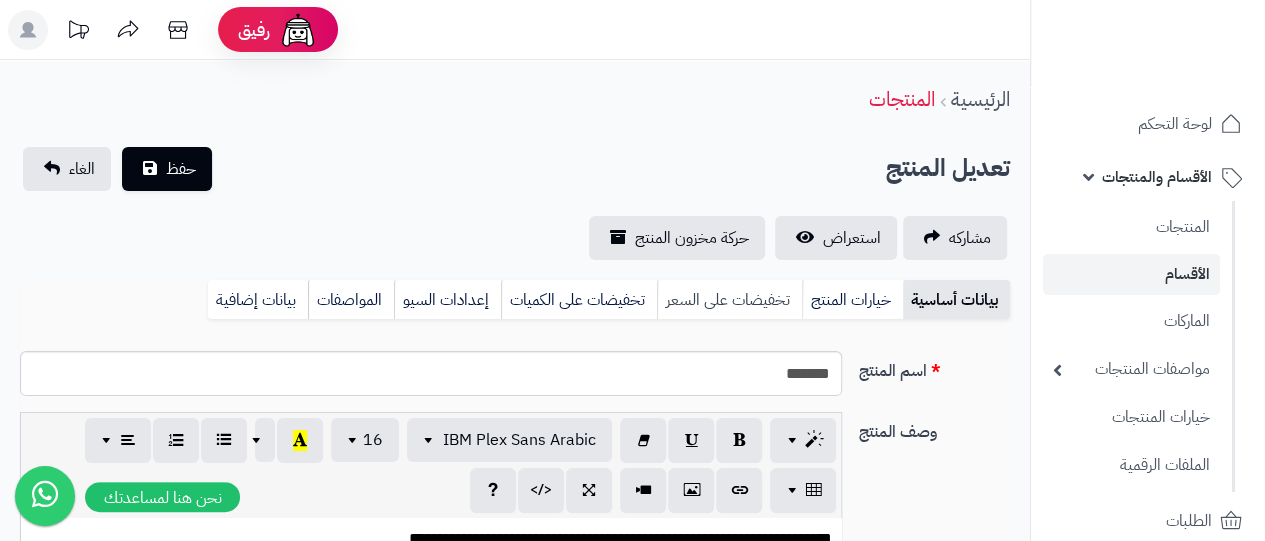 click on "تخفيضات على السعر" at bounding box center (729, 300) 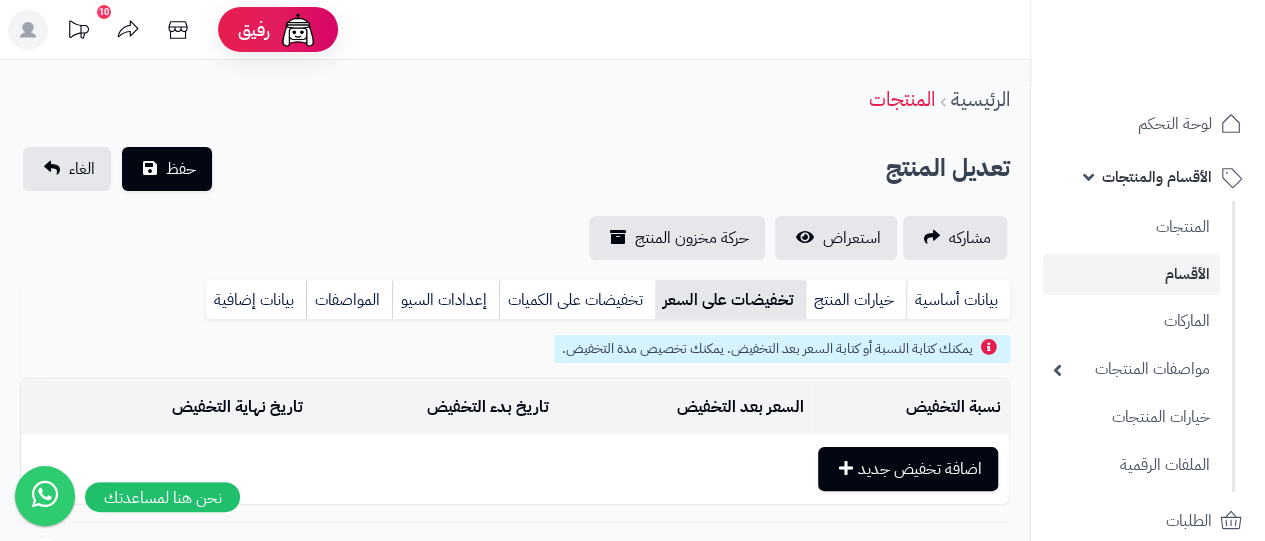 click on "السعر بعد التخفيض" at bounding box center (684, 407) 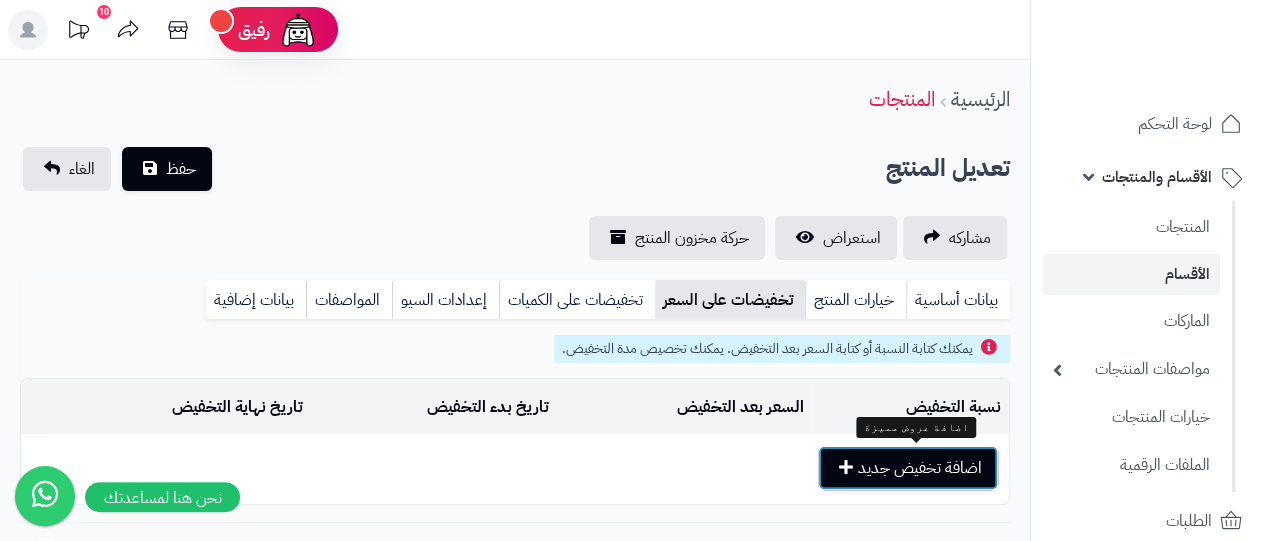 click on "اضافة تخفيض جديد" at bounding box center (908, 468) 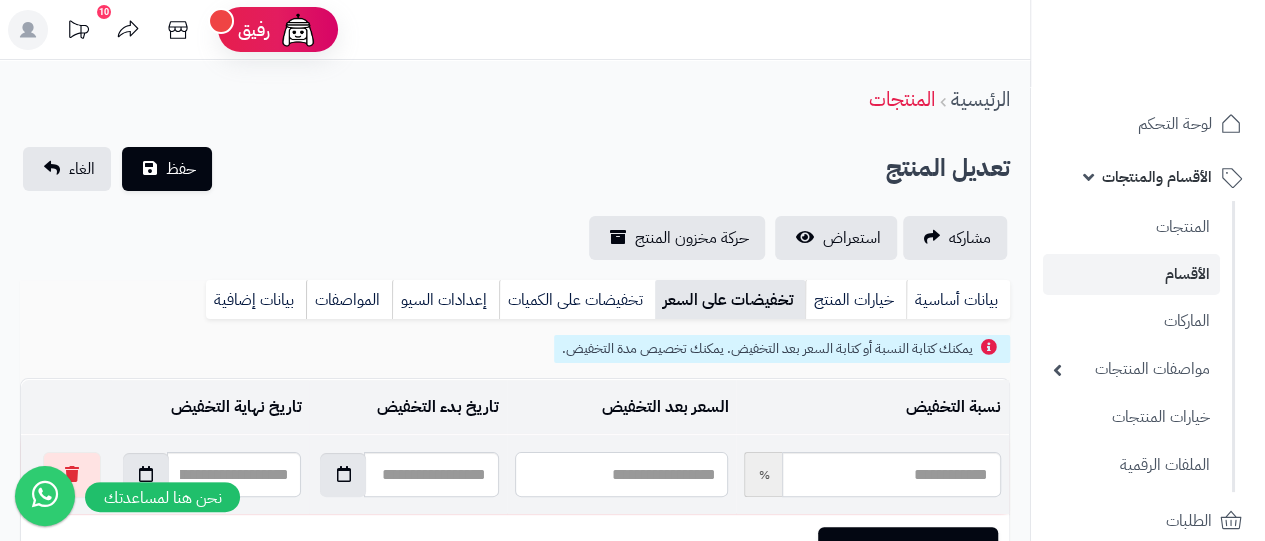 click at bounding box center [621, 474] 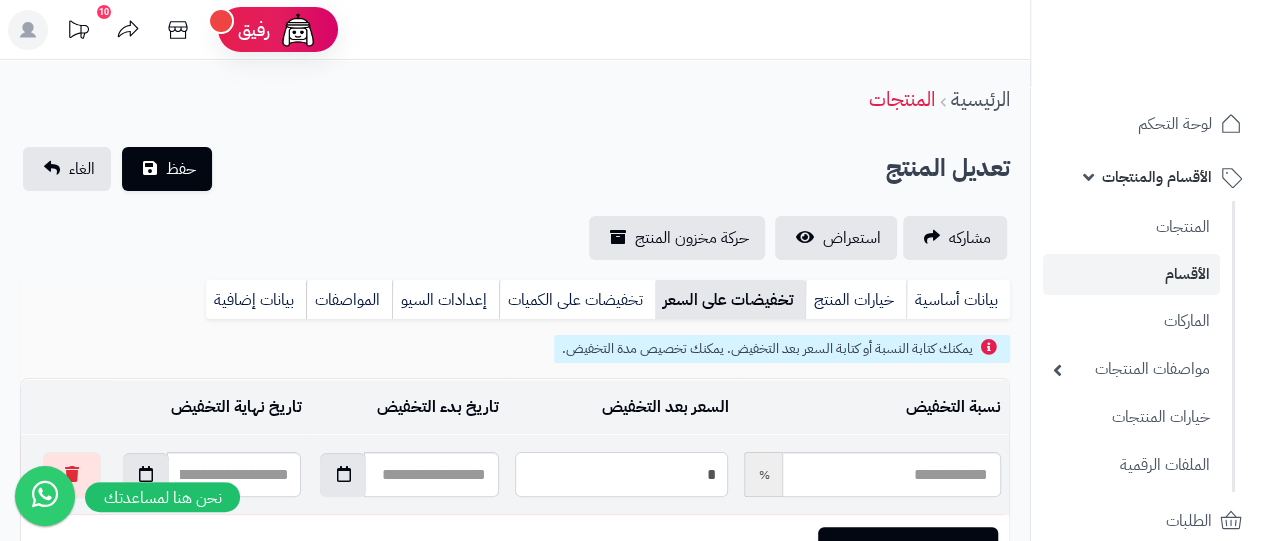 type on "*****" 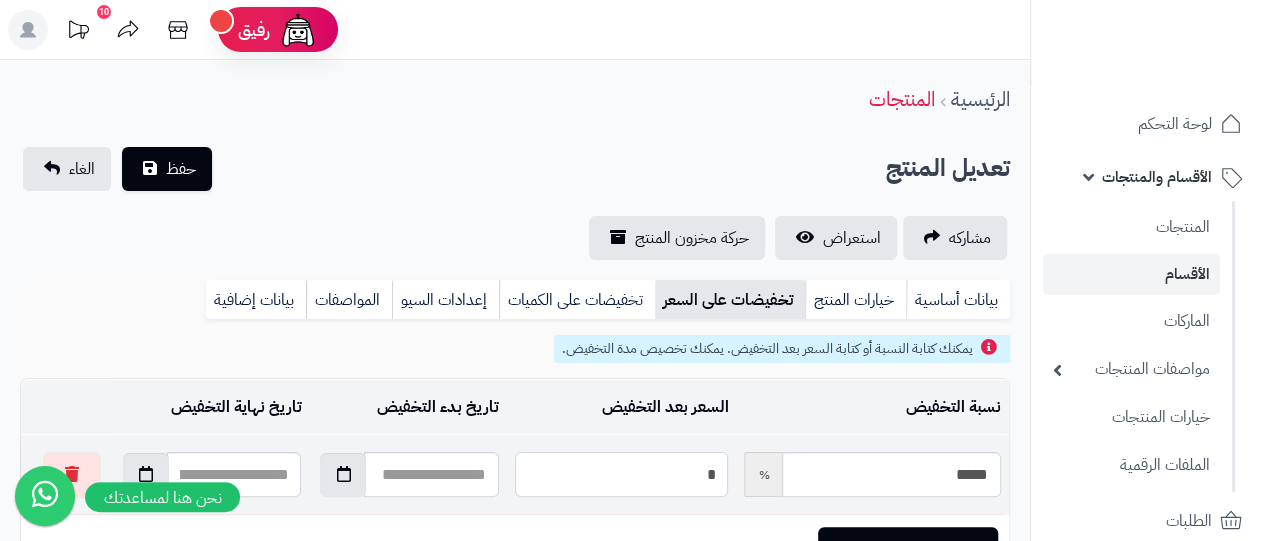 type on "**" 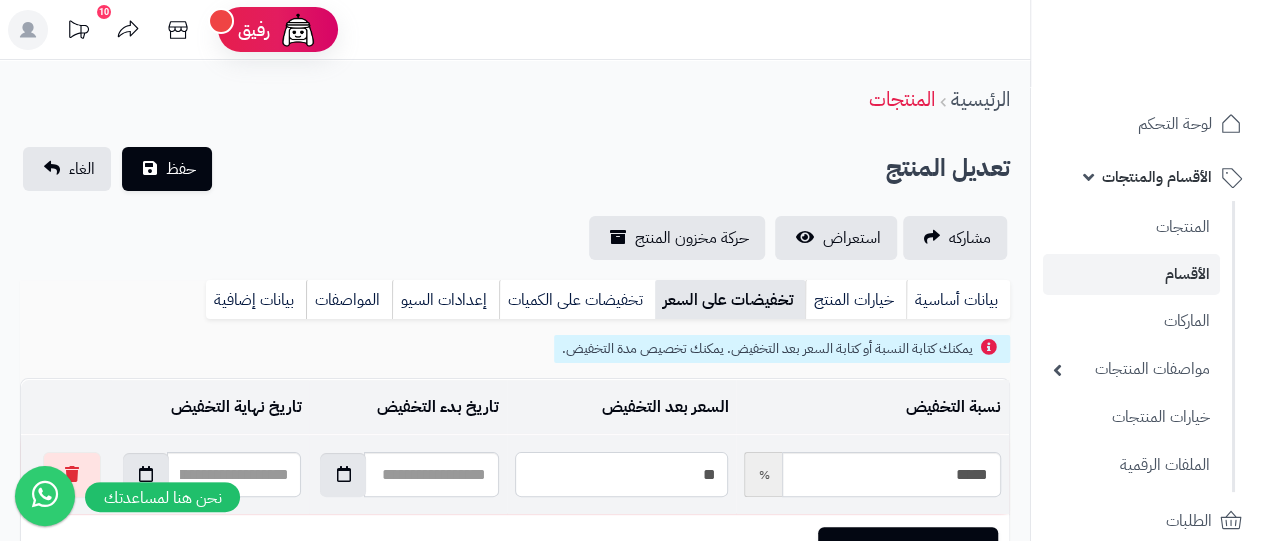 type on "*****" 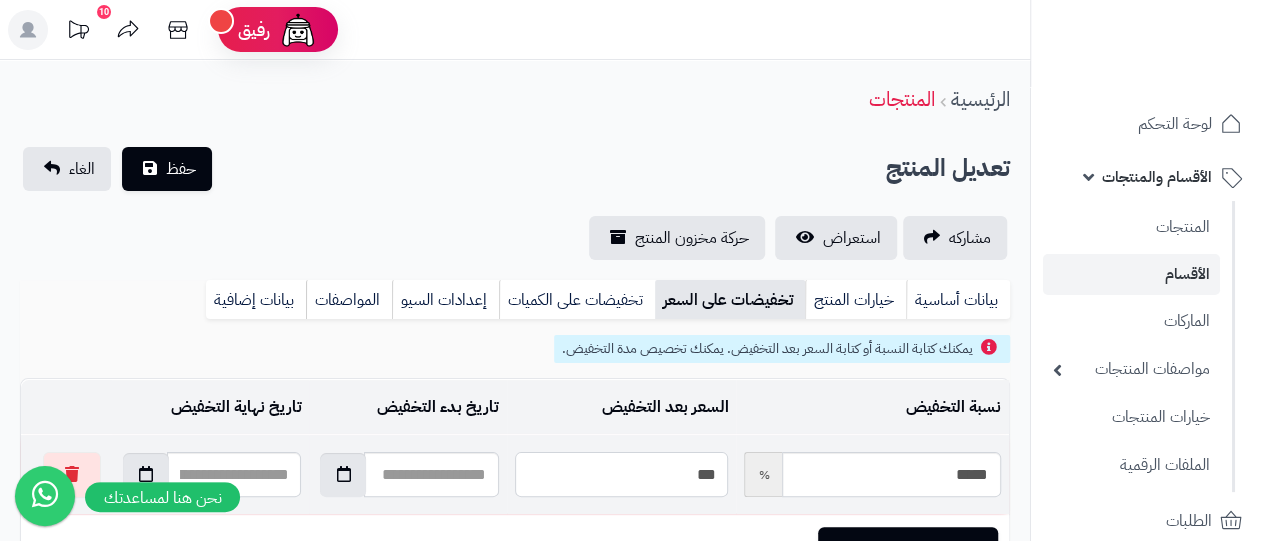 type on "*****" 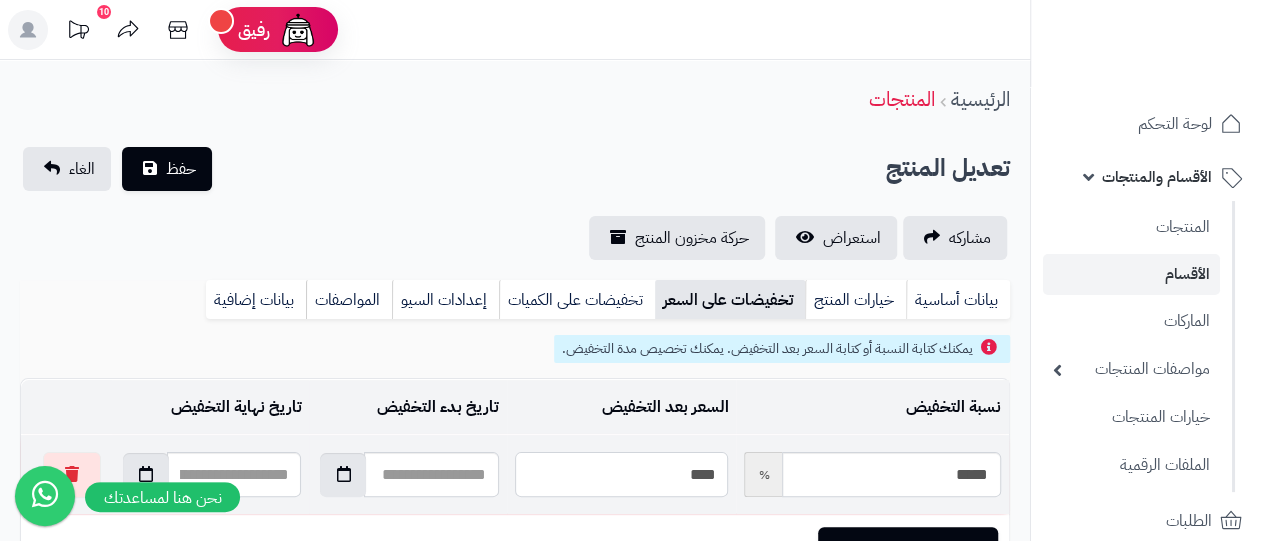type on "*******" 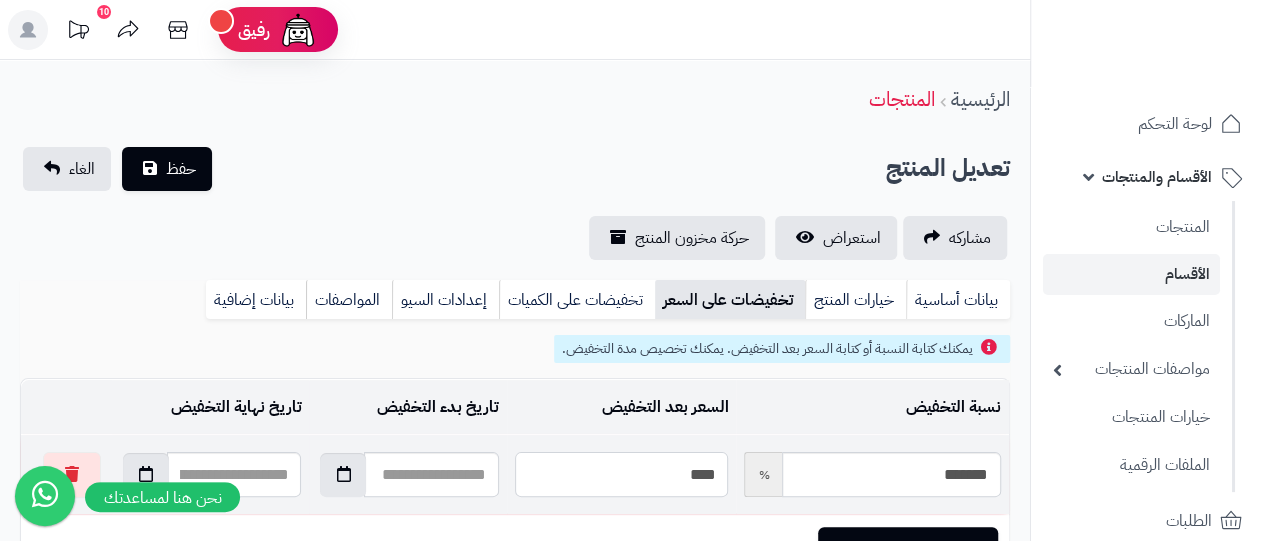 type on "*****" 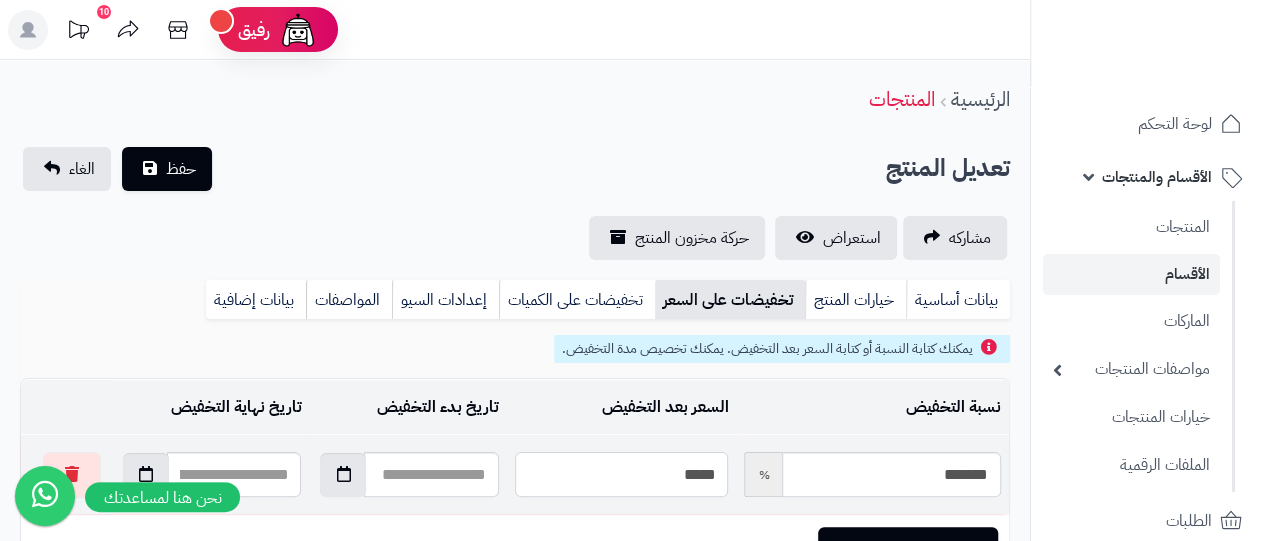 type on "********" 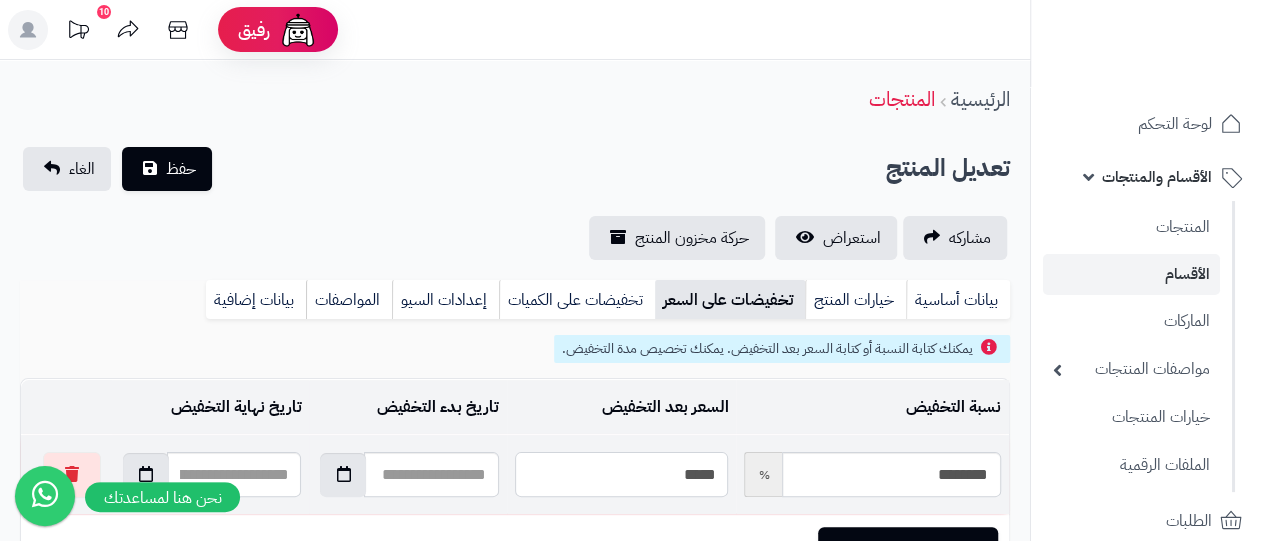 drag, startPoint x: 652, startPoint y: 480, endPoint x: 764, endPoint y: 476, distance: 112.0714 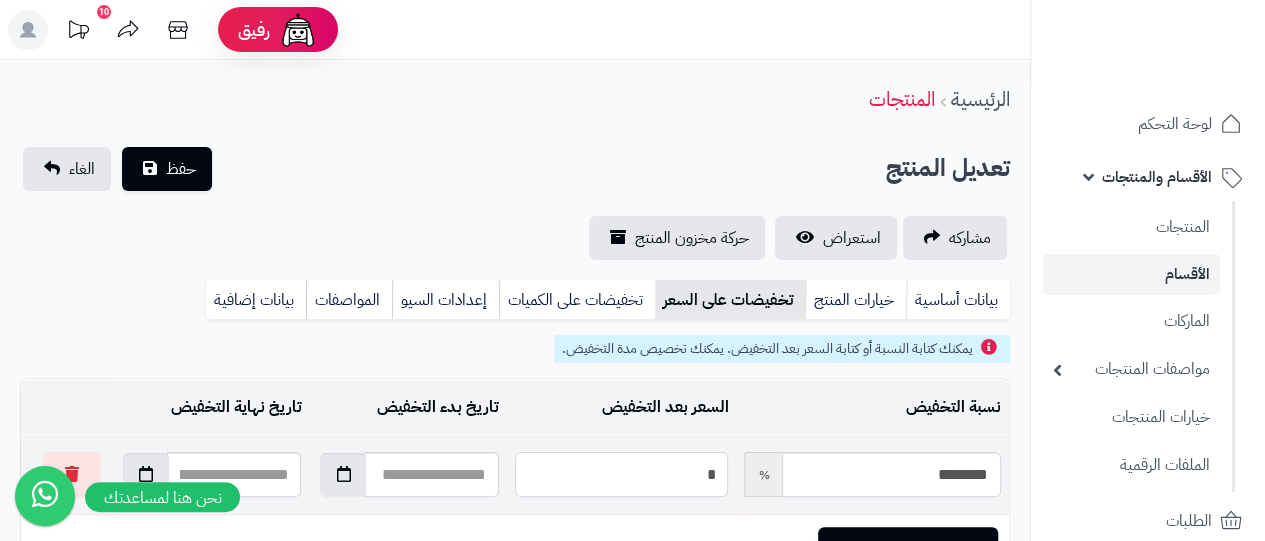 type on "*****" 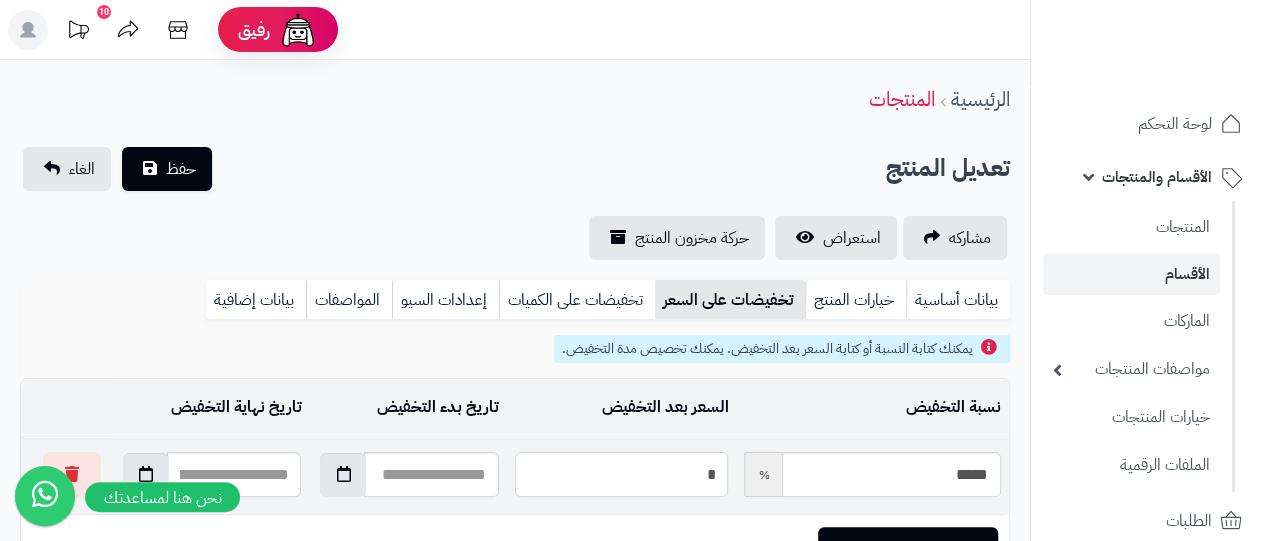 type on "**" 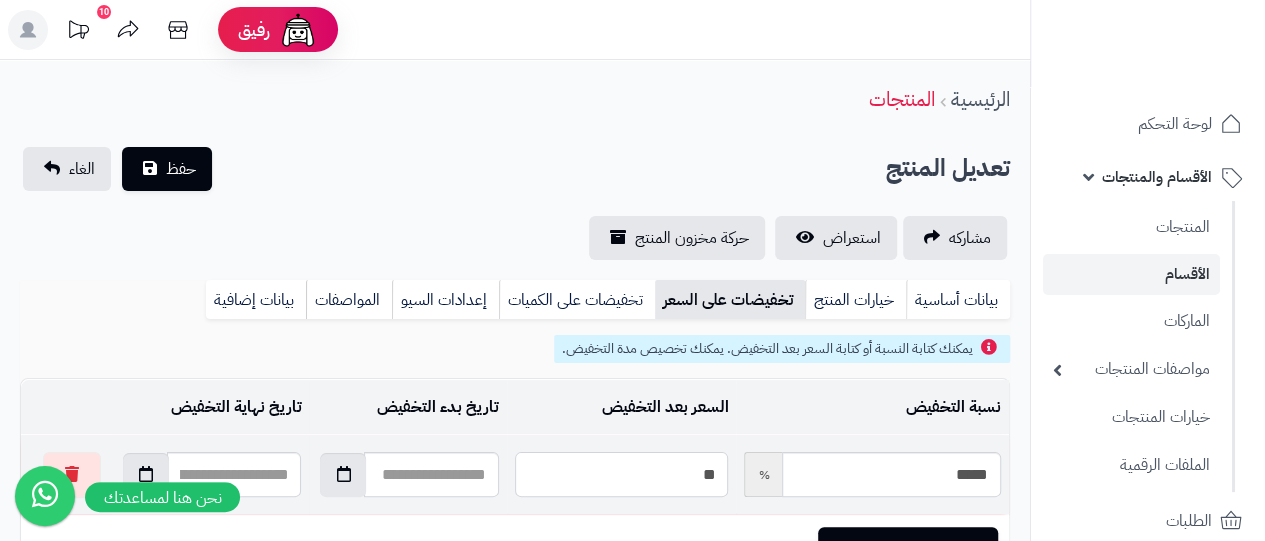 type on "*****" 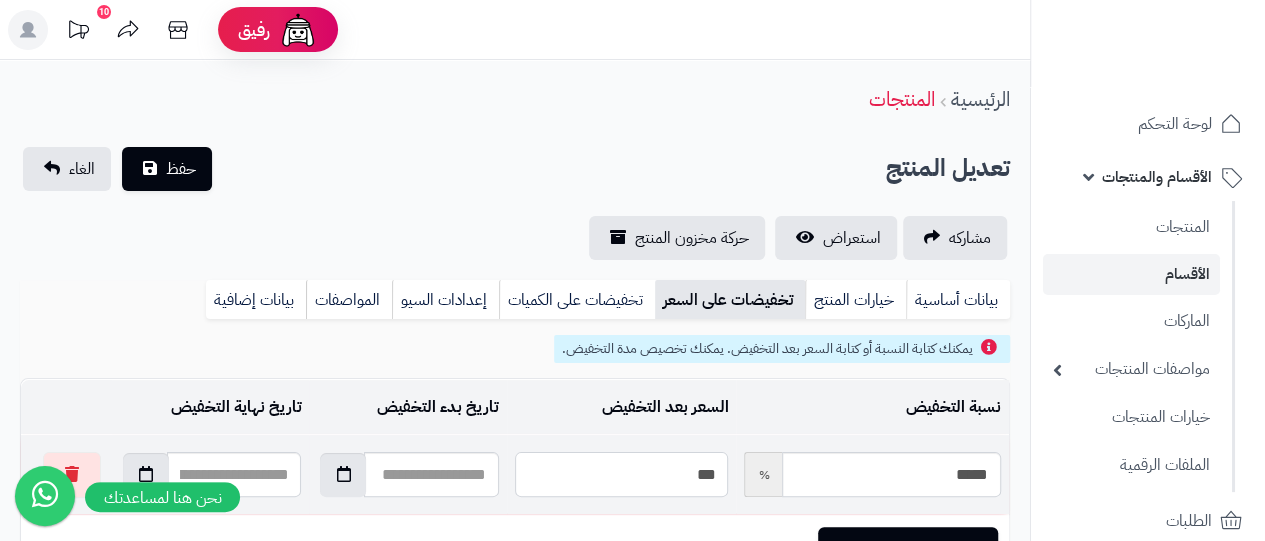 type on "*****" 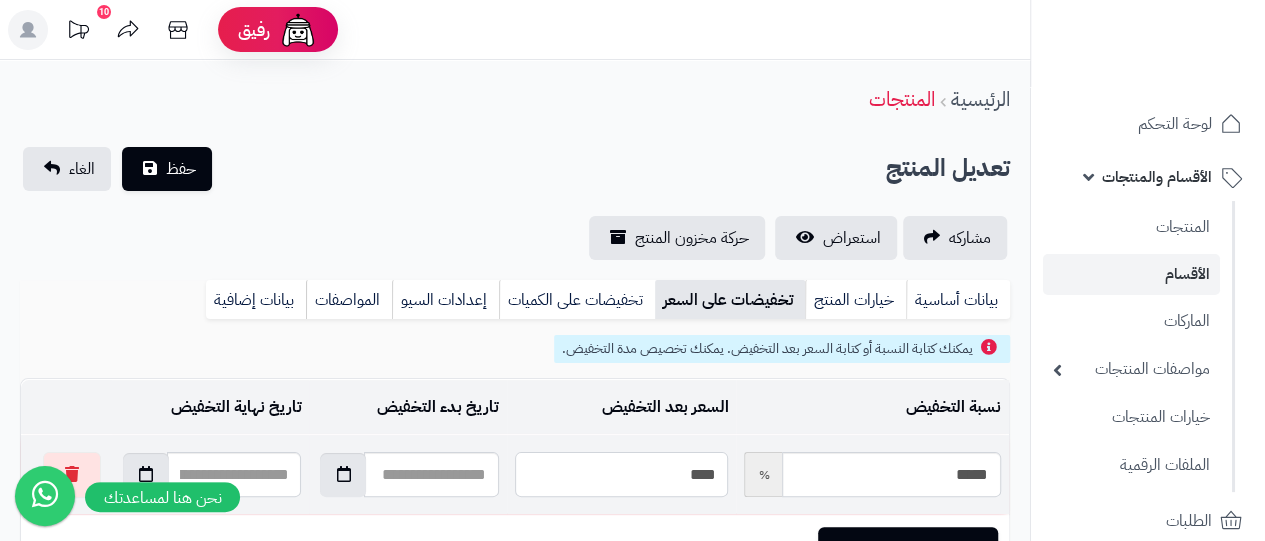 type on "*****" 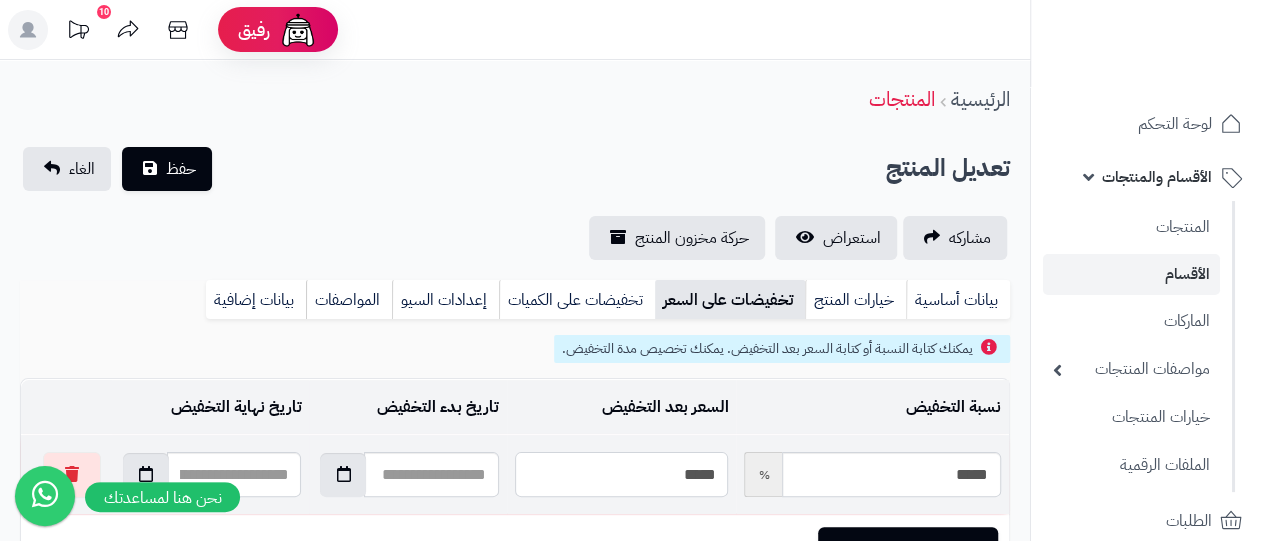 type on "*****" 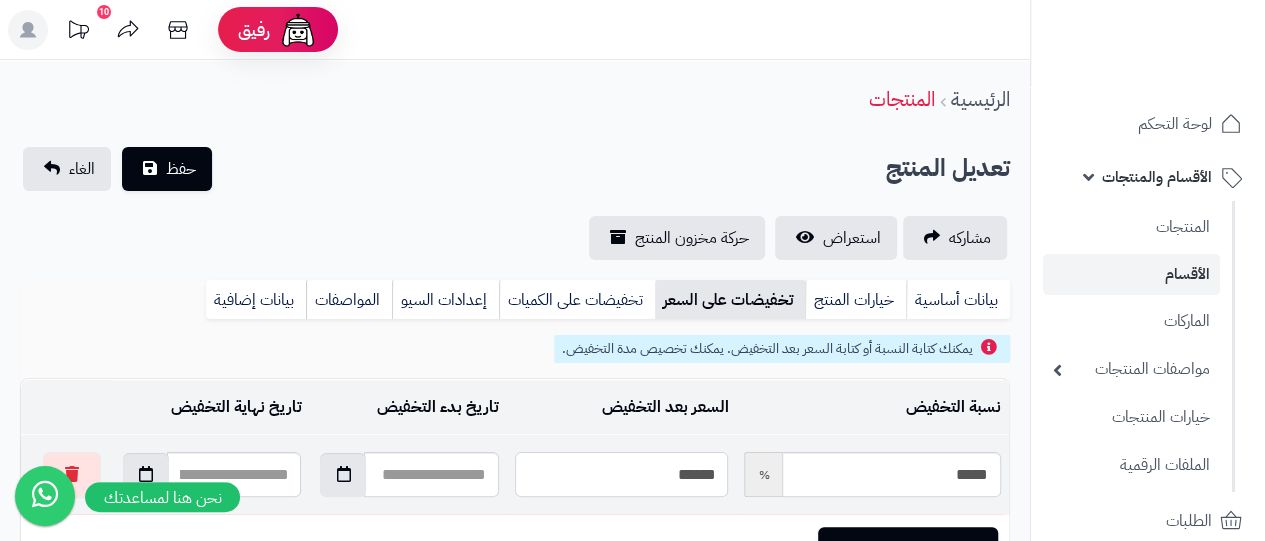 type on "*****" 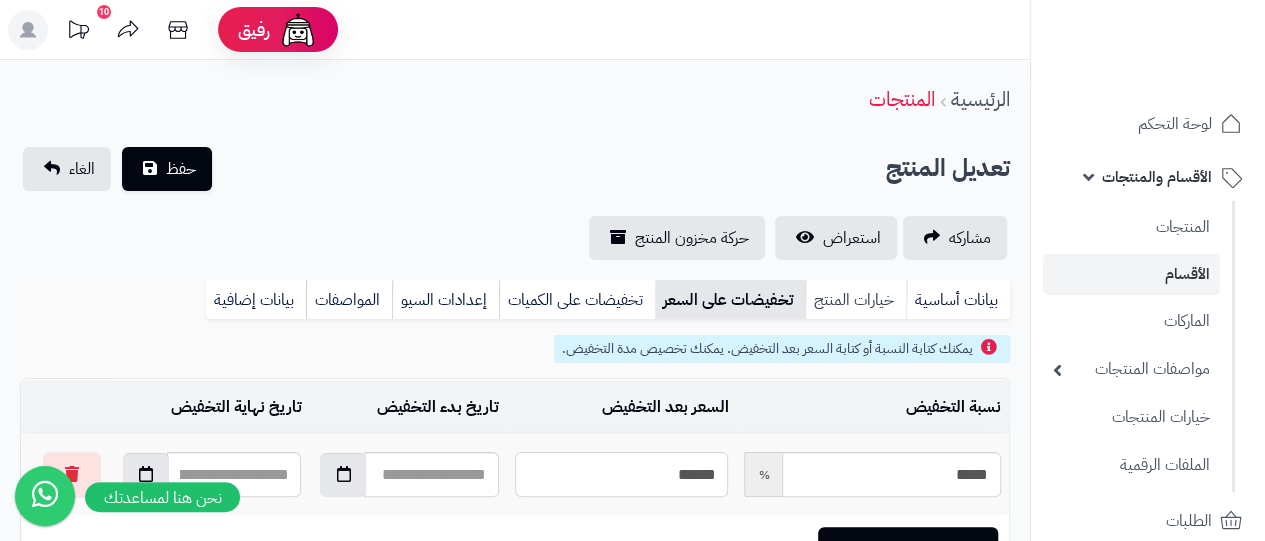type on "******" 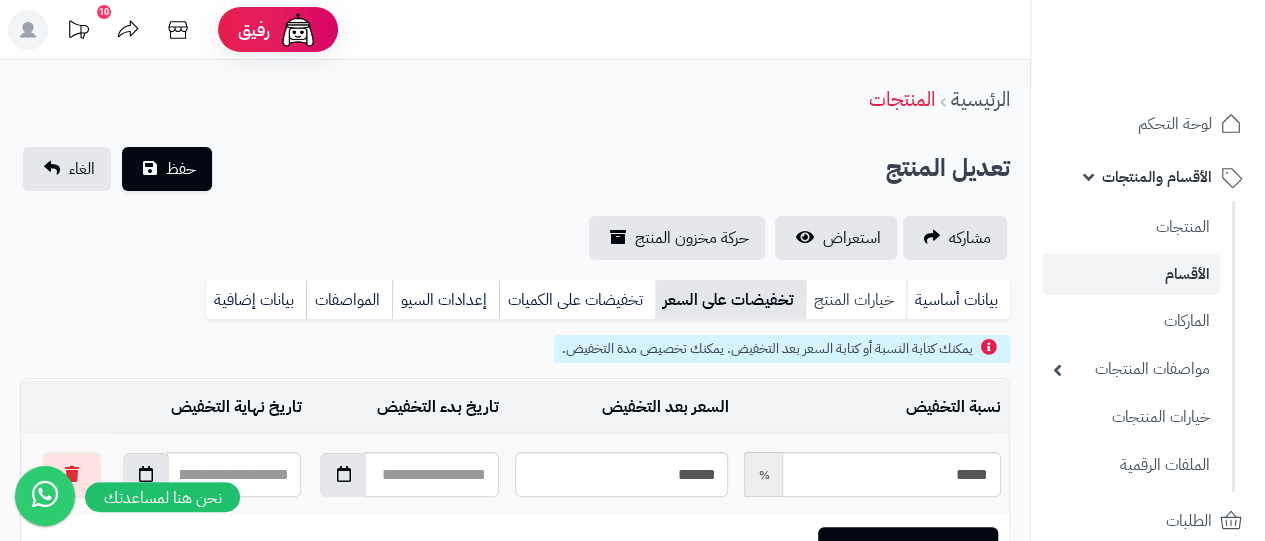 click on "خيارات المنتج" at bounding box center [855, 300] 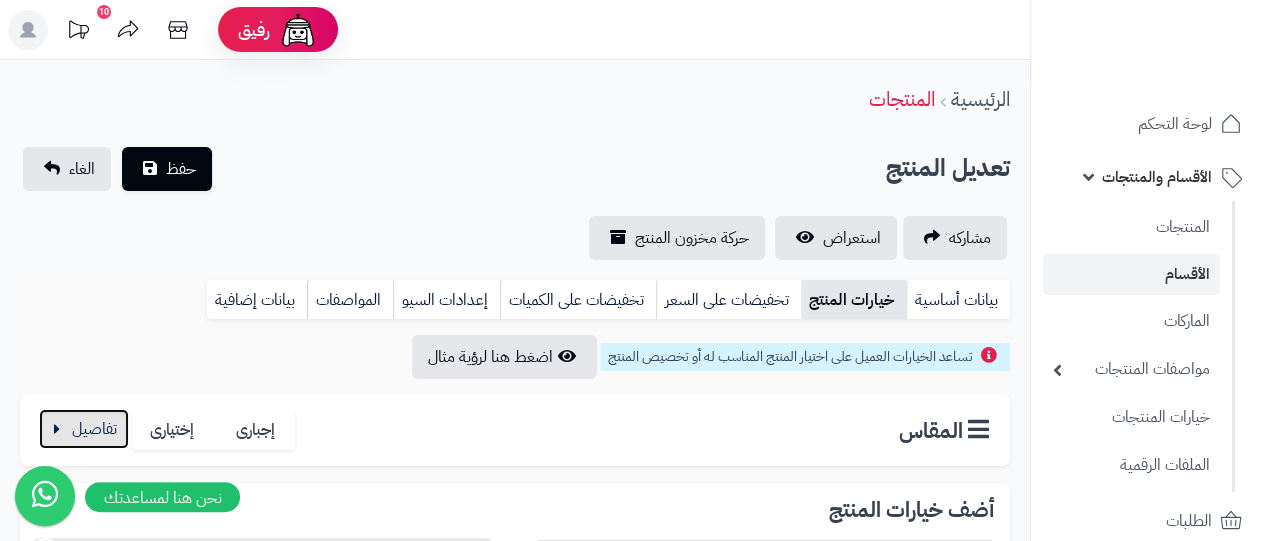 click at bounding box center [84, 429] 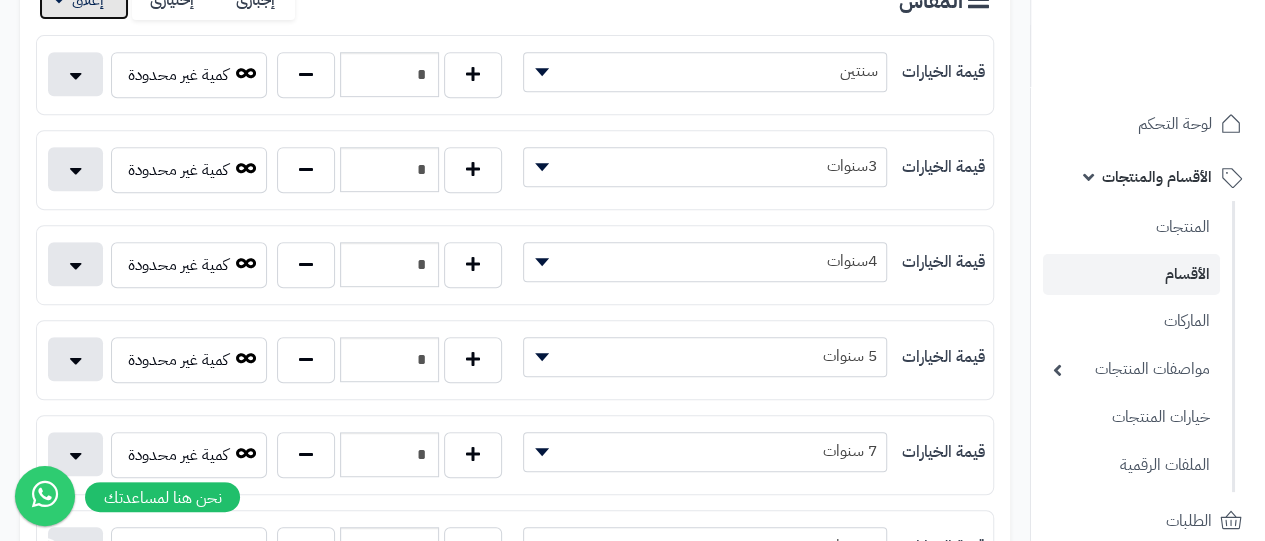 scroll, scrollTop: 432, scrollLeft: 0, axis: vertical 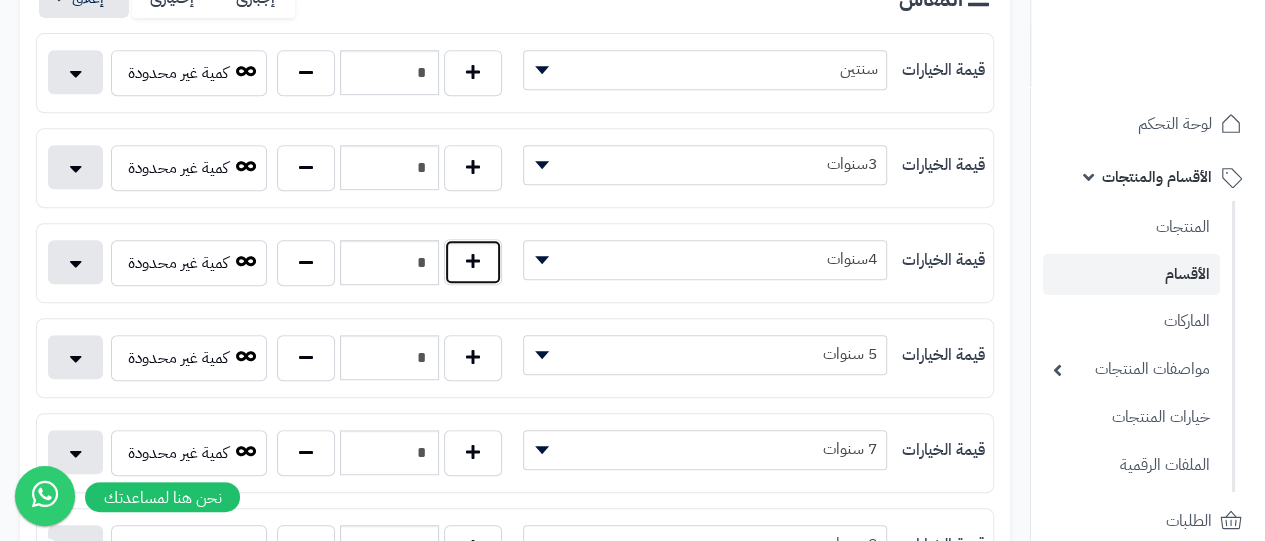 click at bounding box center (473, 262) 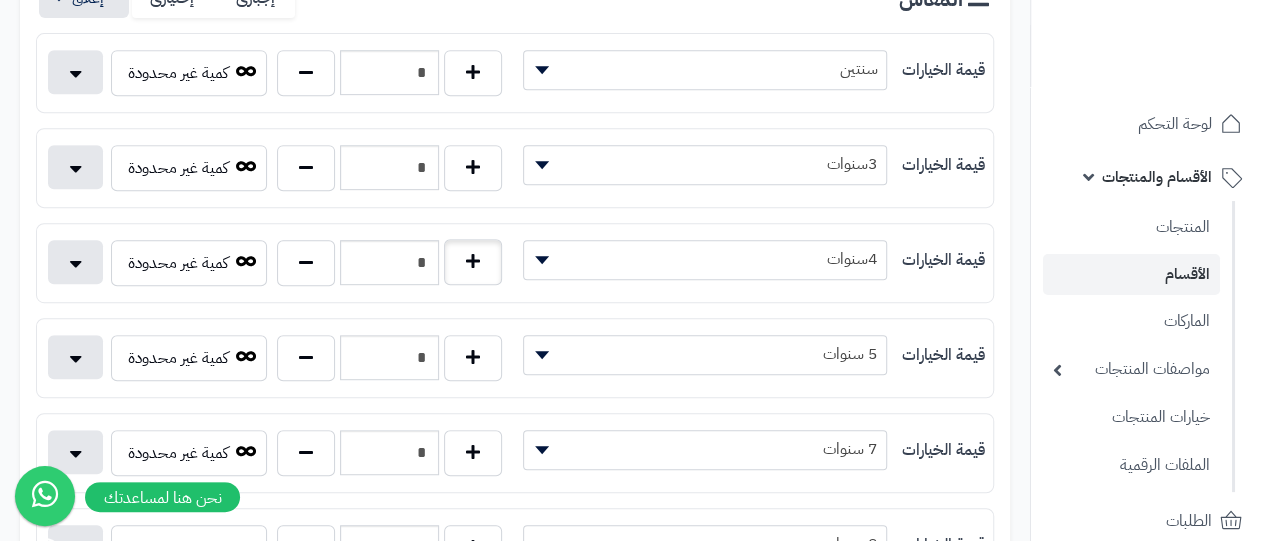 type on "*" 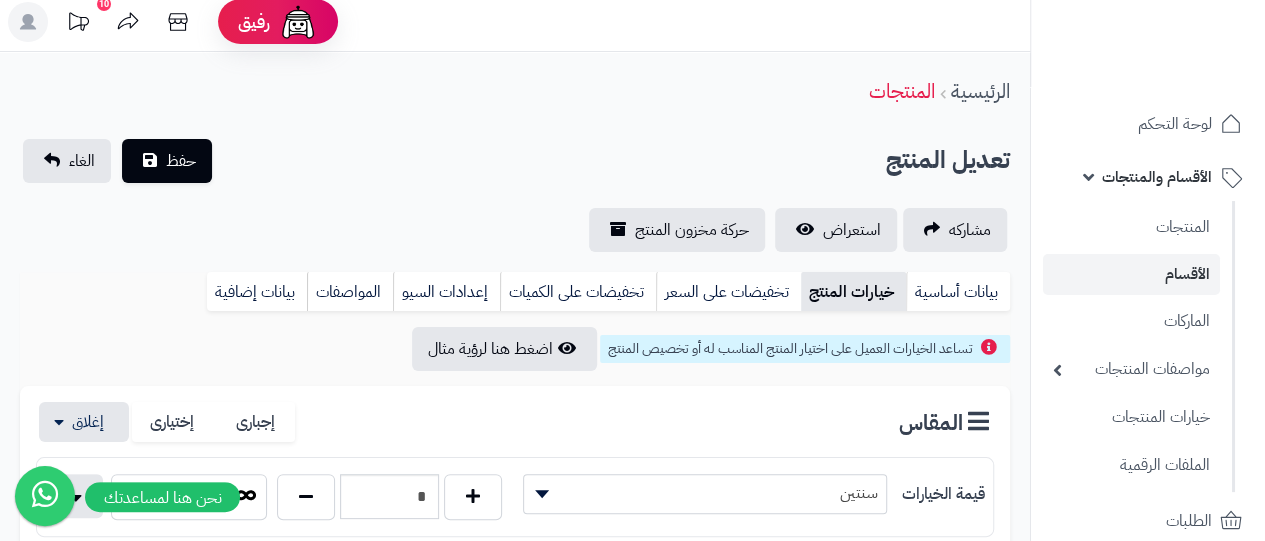 scroll, scrollTop: 0, scrollLeft: 0, axis: both 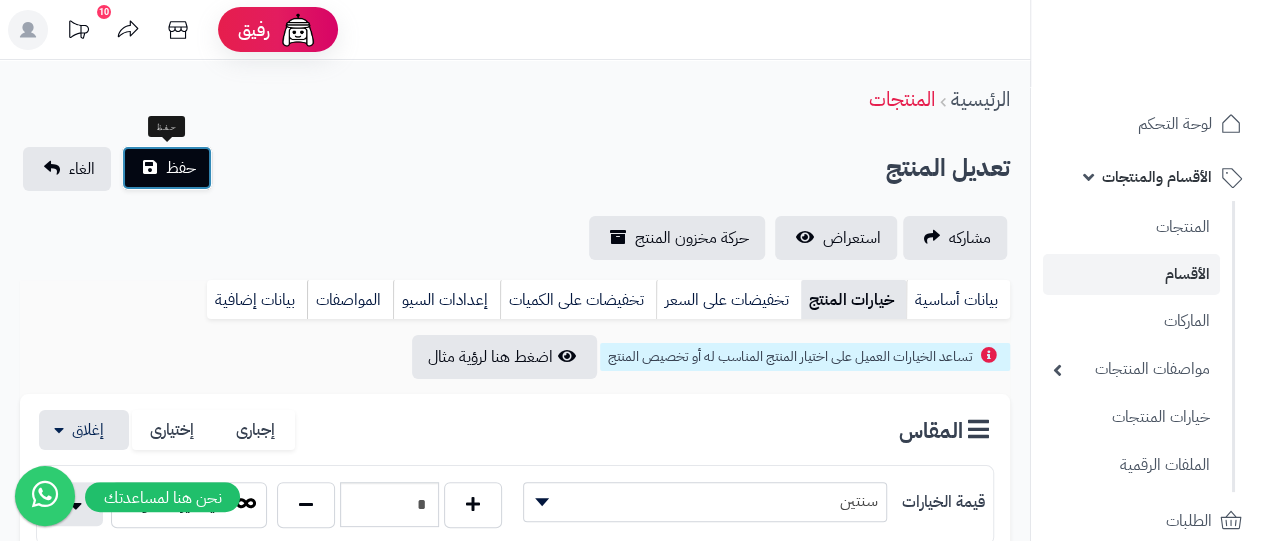 click on "حفظ" at bounding box center [181, 168] 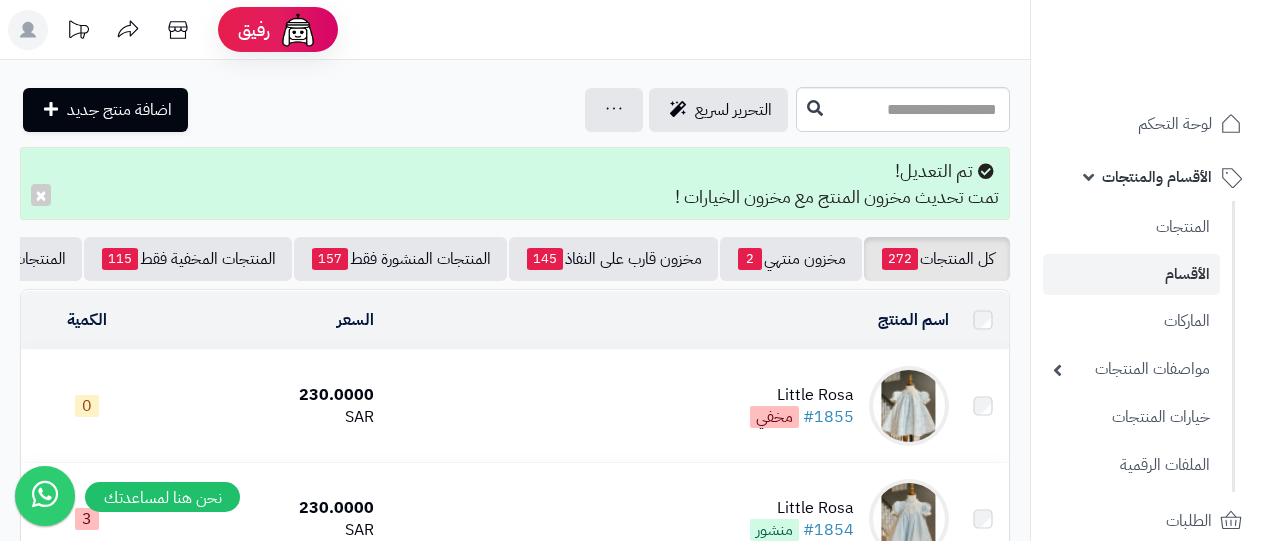 scroll, scrollTop: 0, scrollLeft: 0, axis: both 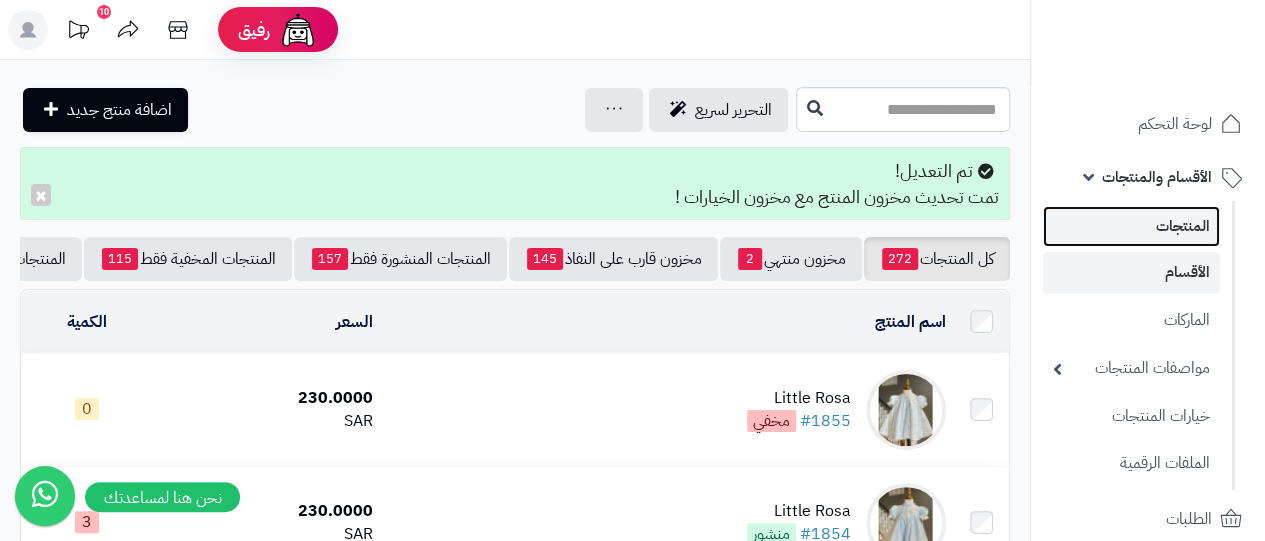 click on "المنتجات" at bounding box center (1131, 226) 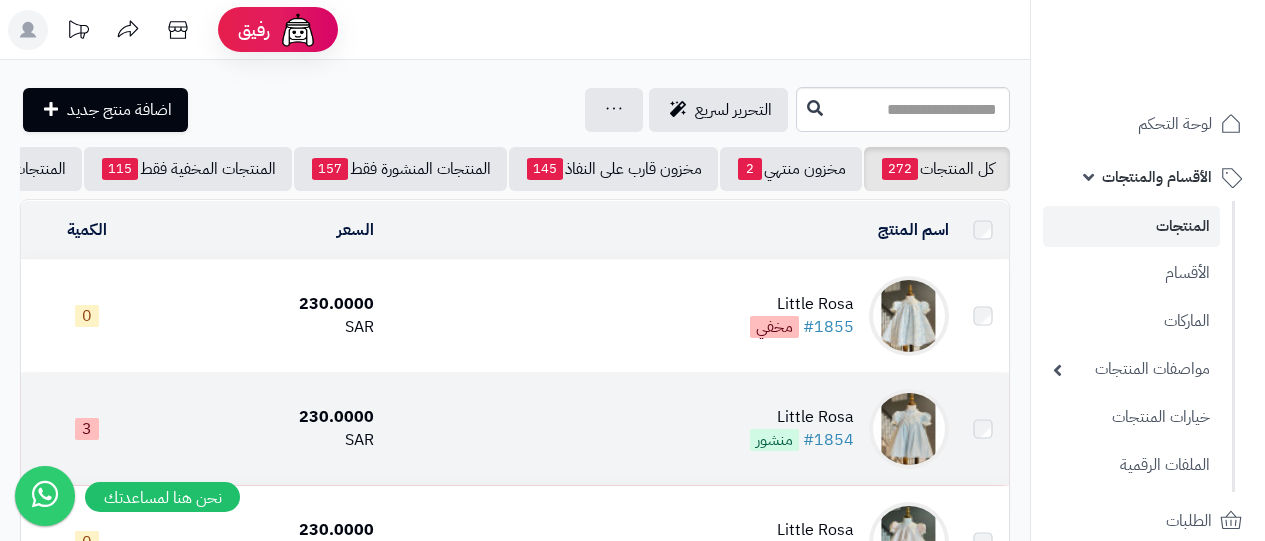 scroll, scrollTop: 0, scrollLeft: 0, axis: both 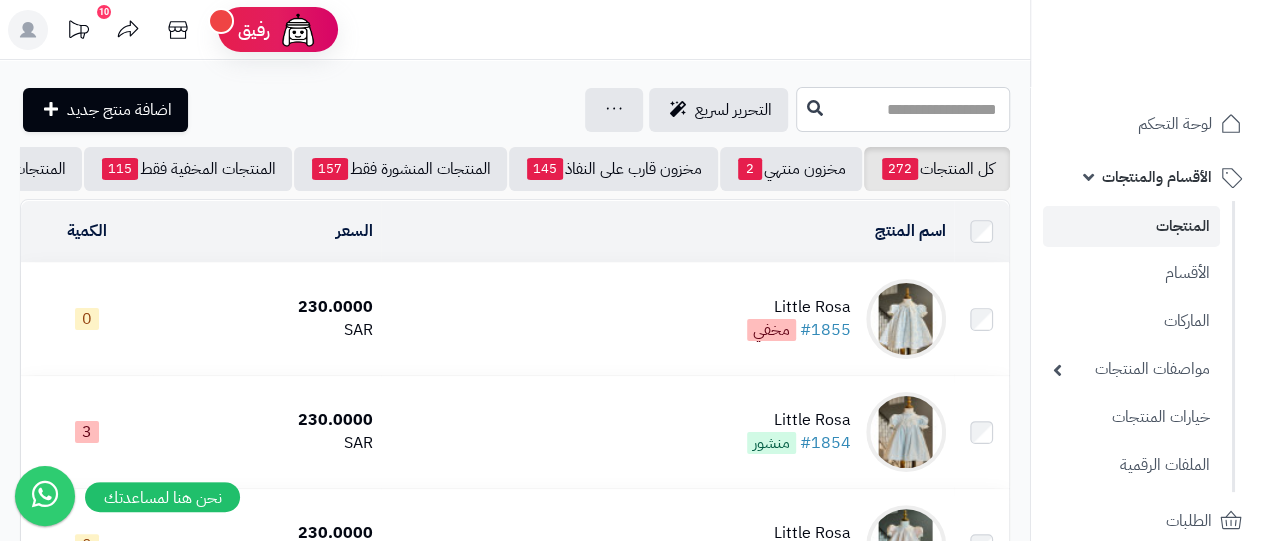 click at bounding box center [903, 109] 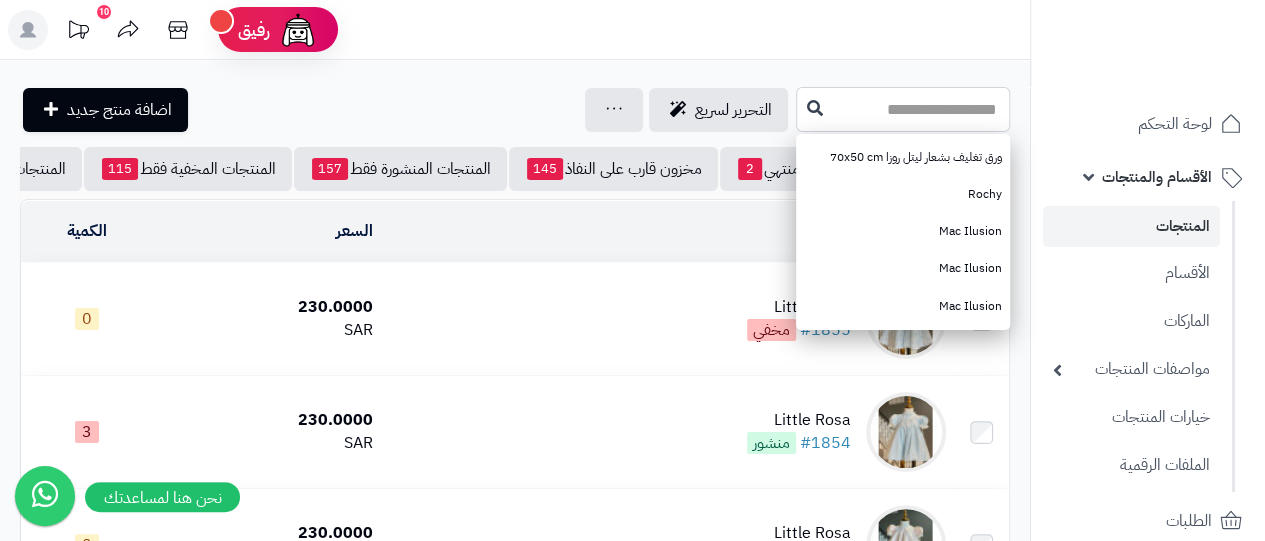type on "*" 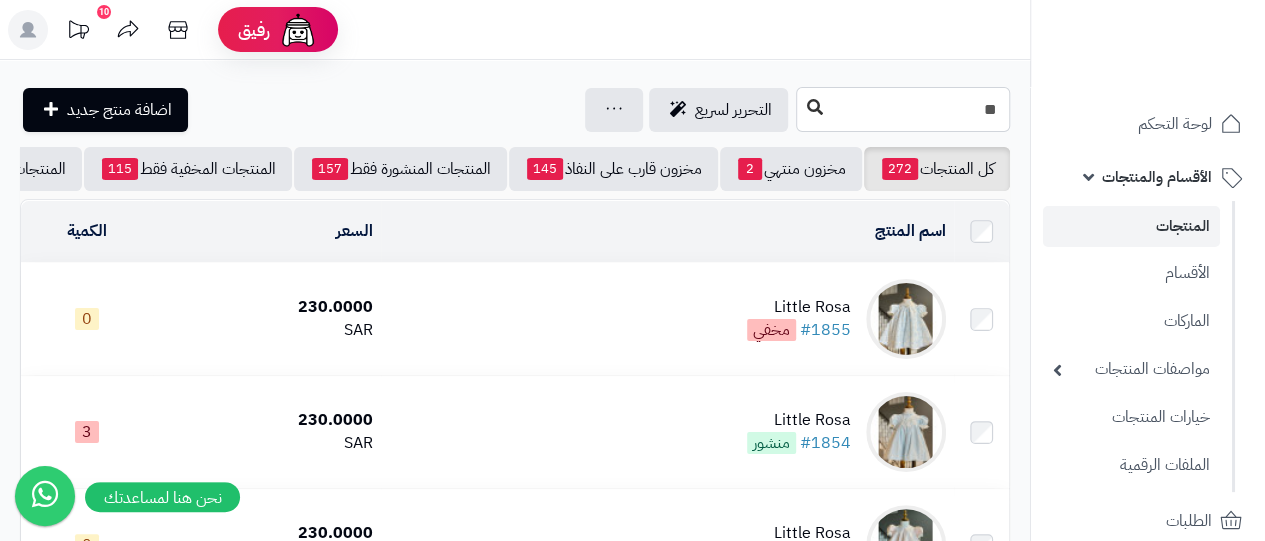 type on "**" 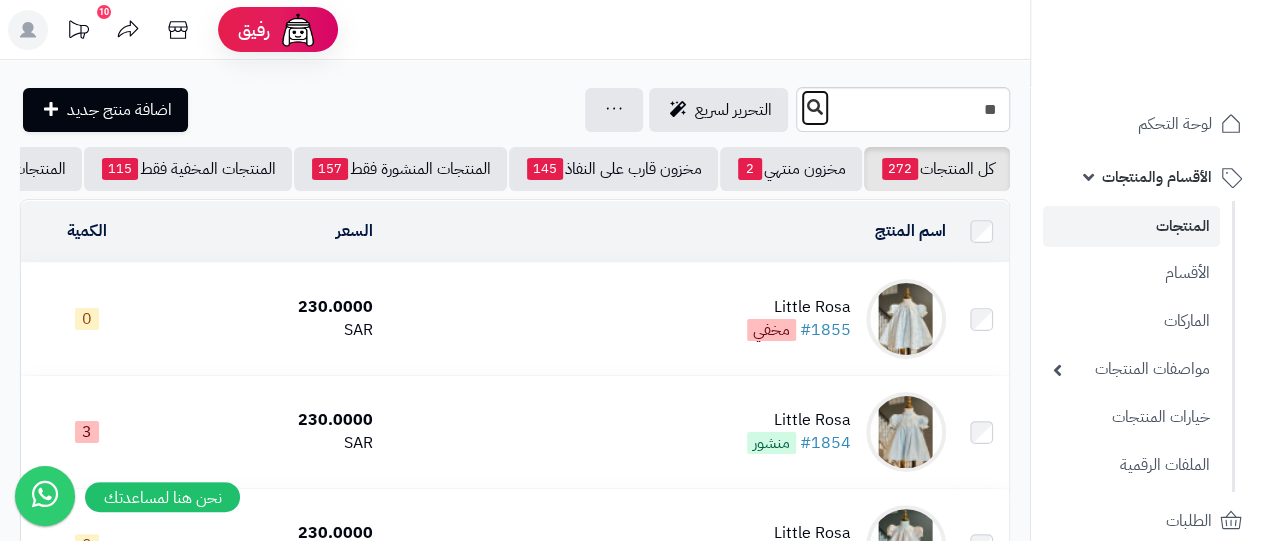 click at bounding box center (815, 107) 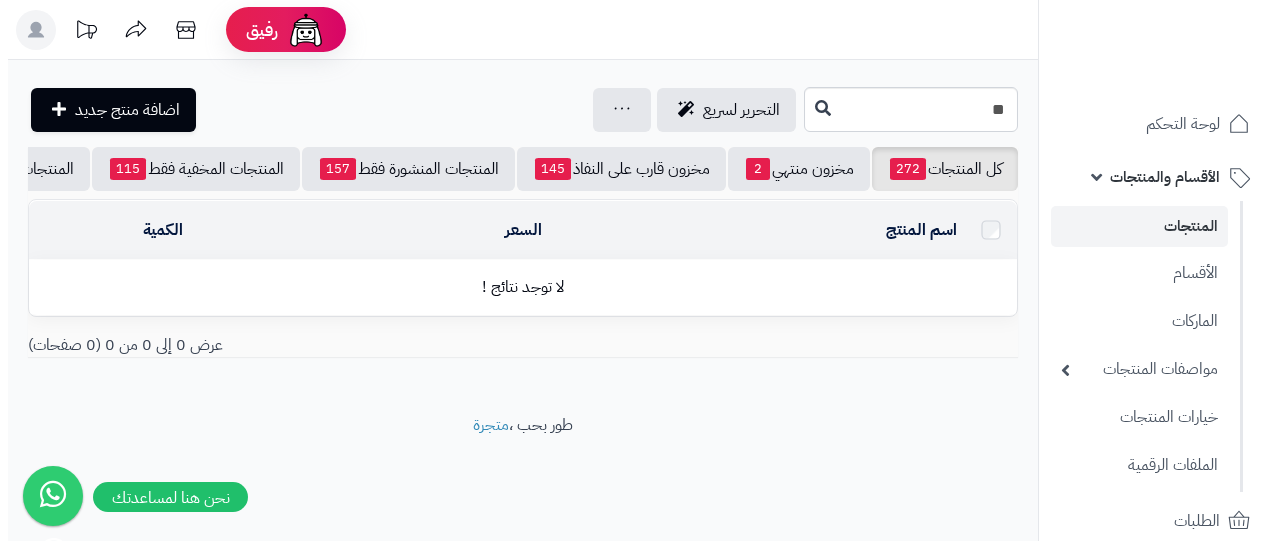 scroll, scrollTop: 0, scrollLeft: 0, axis: both 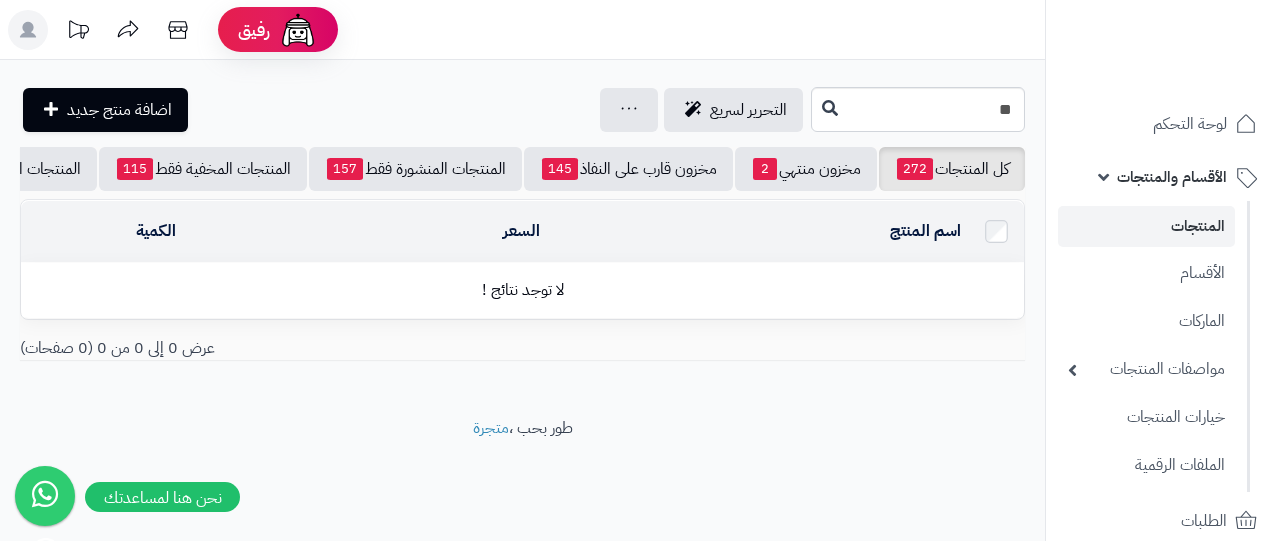 click on "المنتجات" at bounding box center (1146, 226) 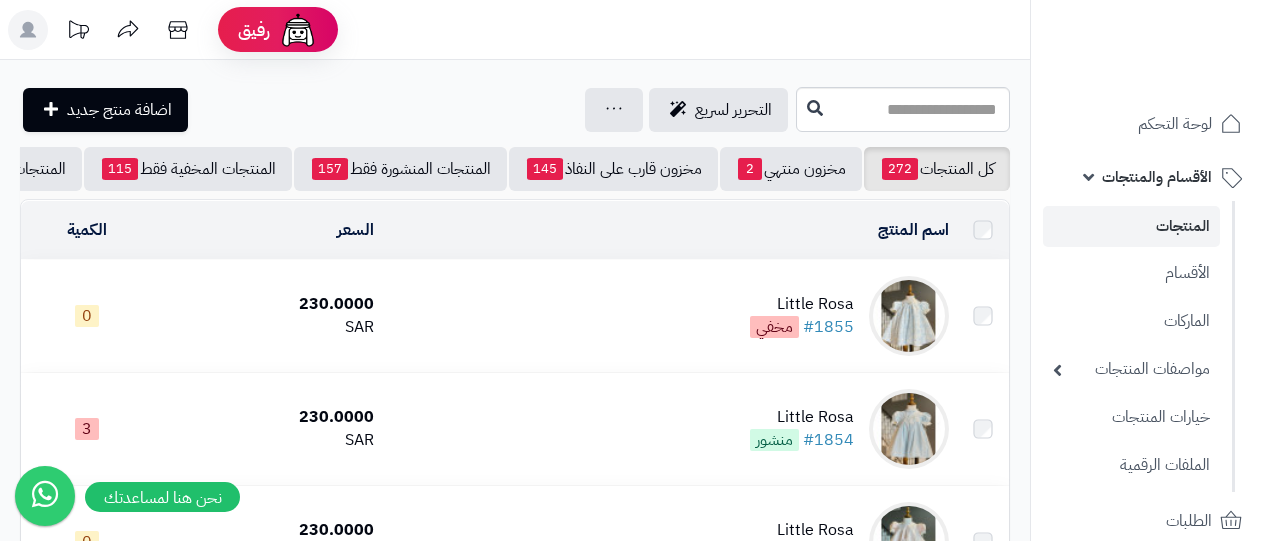 scroll, scrollTop: 0, scrollLeft: 0, axis: both 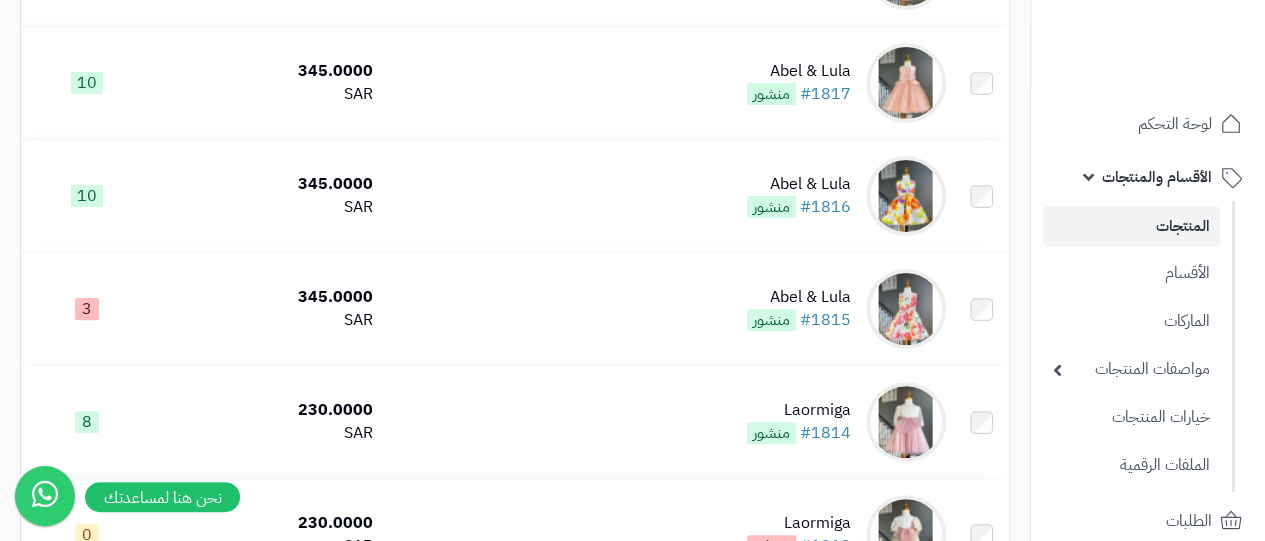 drag, startPoint x: 0, startPoint y: 0, endPoint x: 1278, endPoint y: 117, distance: 1283.3445 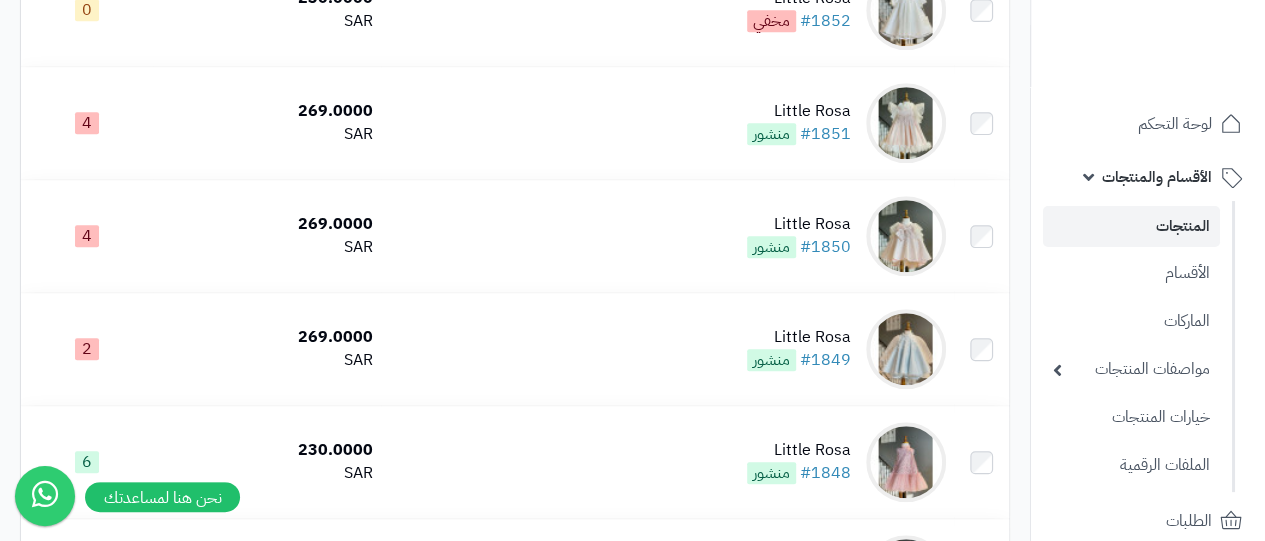 scroll, scrollTop: 0, scrollLeft: 0, axis: both 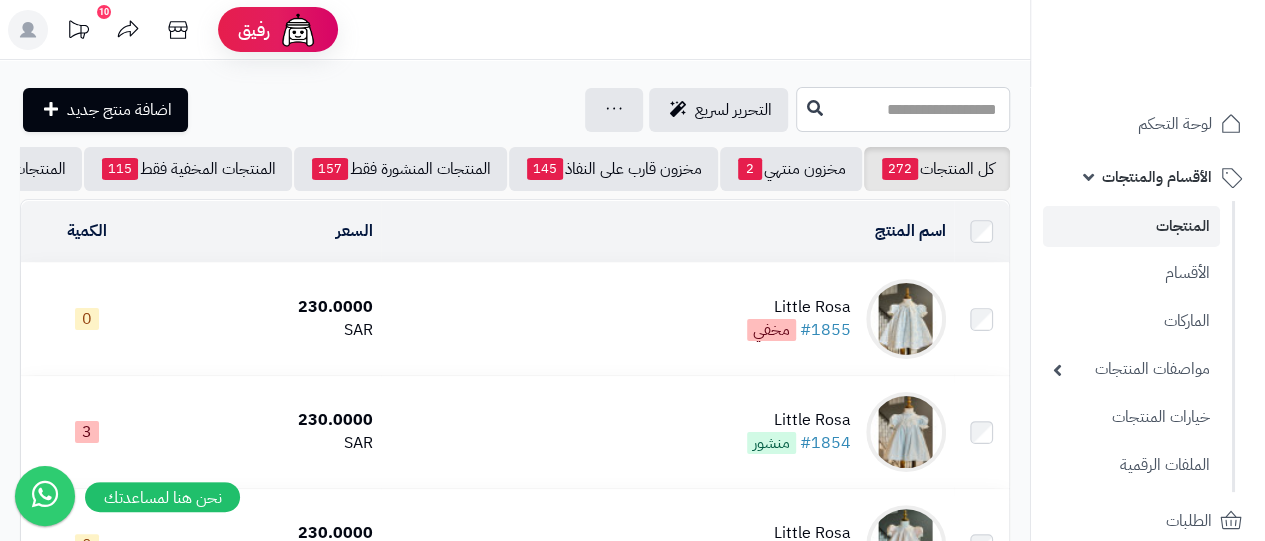 click at bounding box center (903, 109) 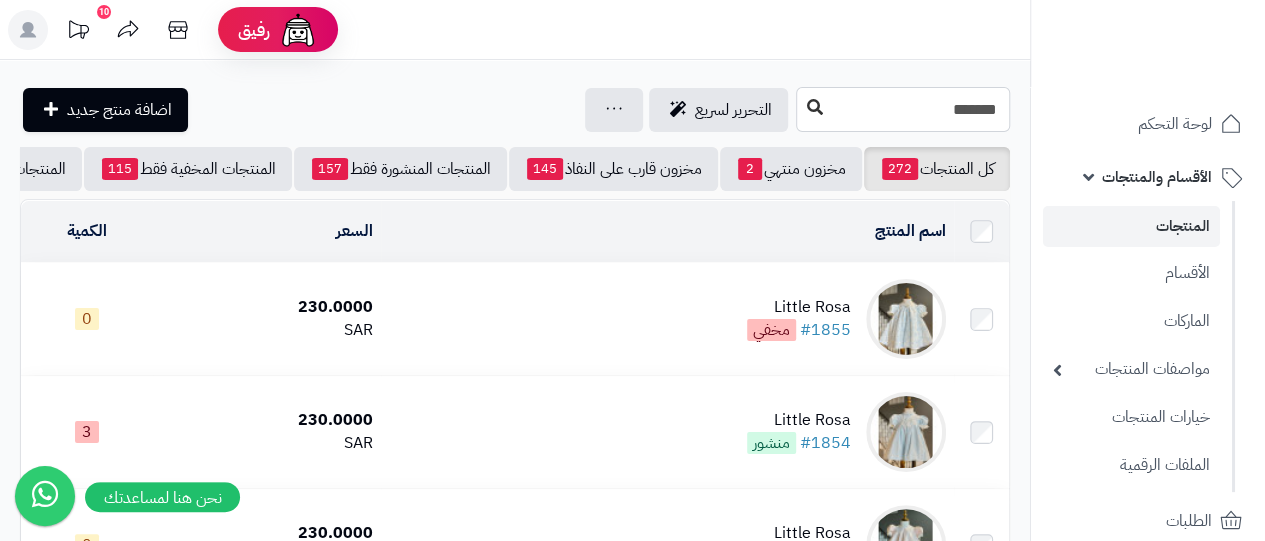 type on "*******" 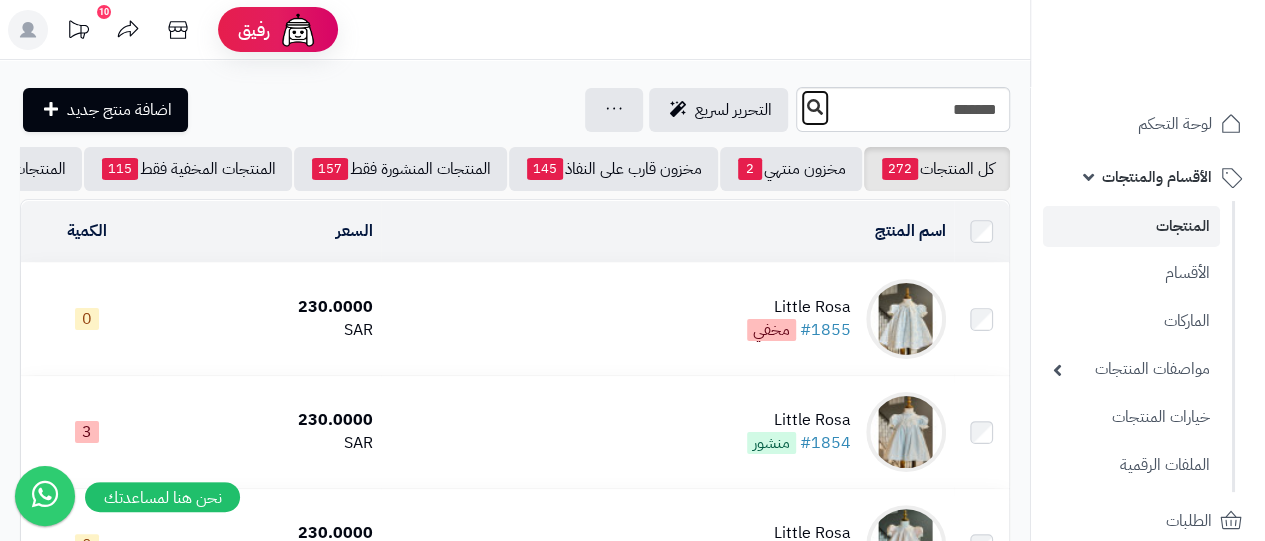 click at bounding box center (815, 108) 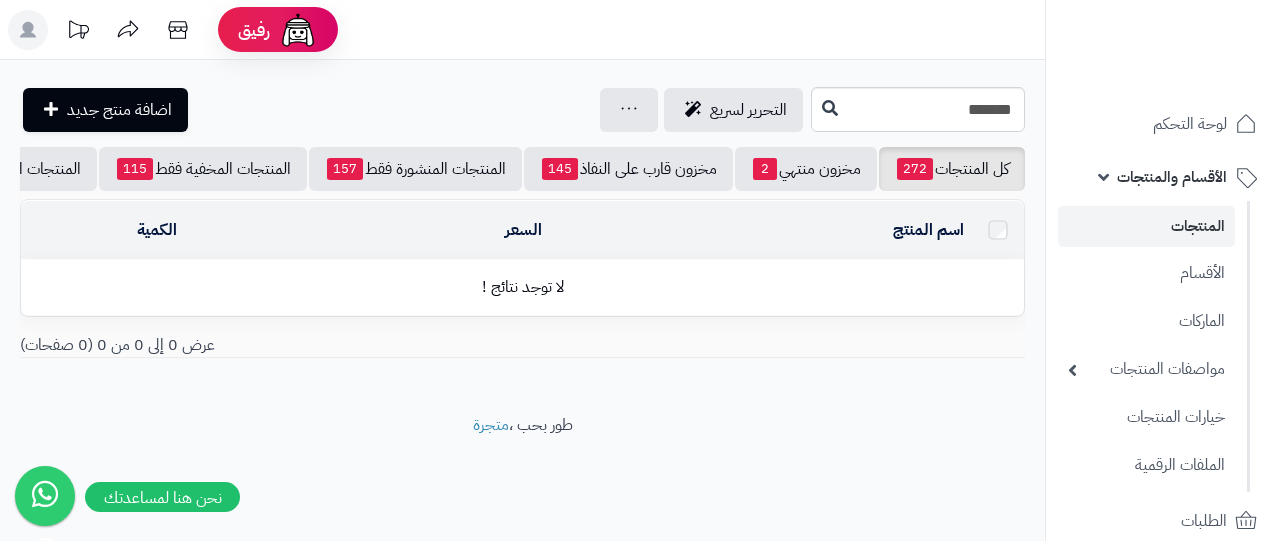 scroll, scrollTop: 0, scrollLeft: 0, axis: both 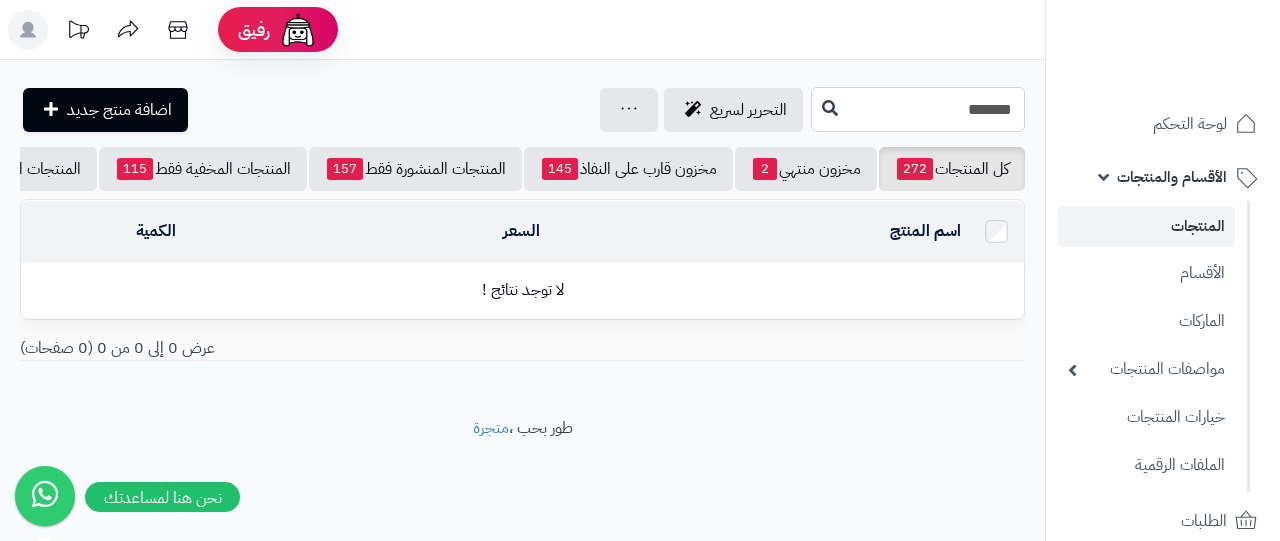 drag, startPoint x: 920, startPoint y: 113, endPoint x: 1035, endPoint y: 125, distance: 115.62439 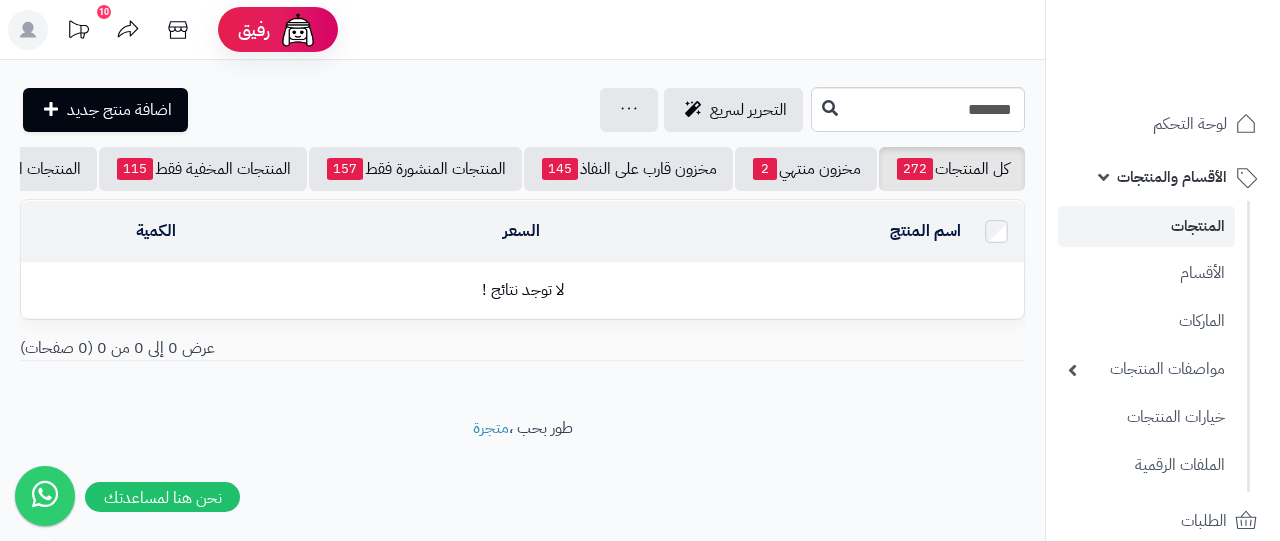 click on "المنتجات" at bounding box center (1146, 226) 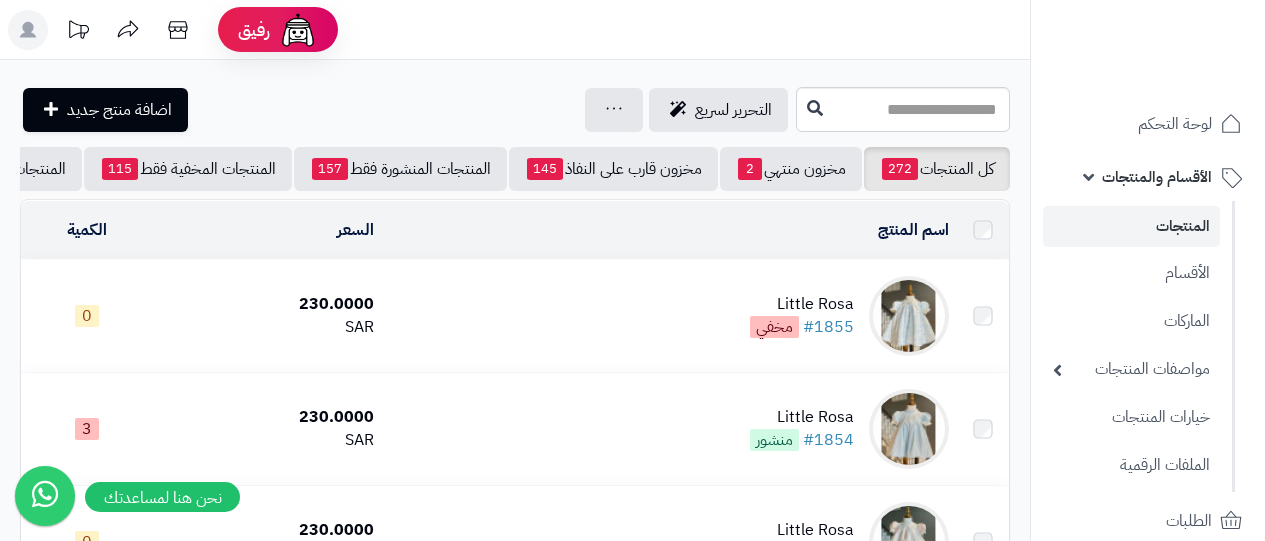 scroll, scrollTop: 0, scrollLeft: 0, axis: both 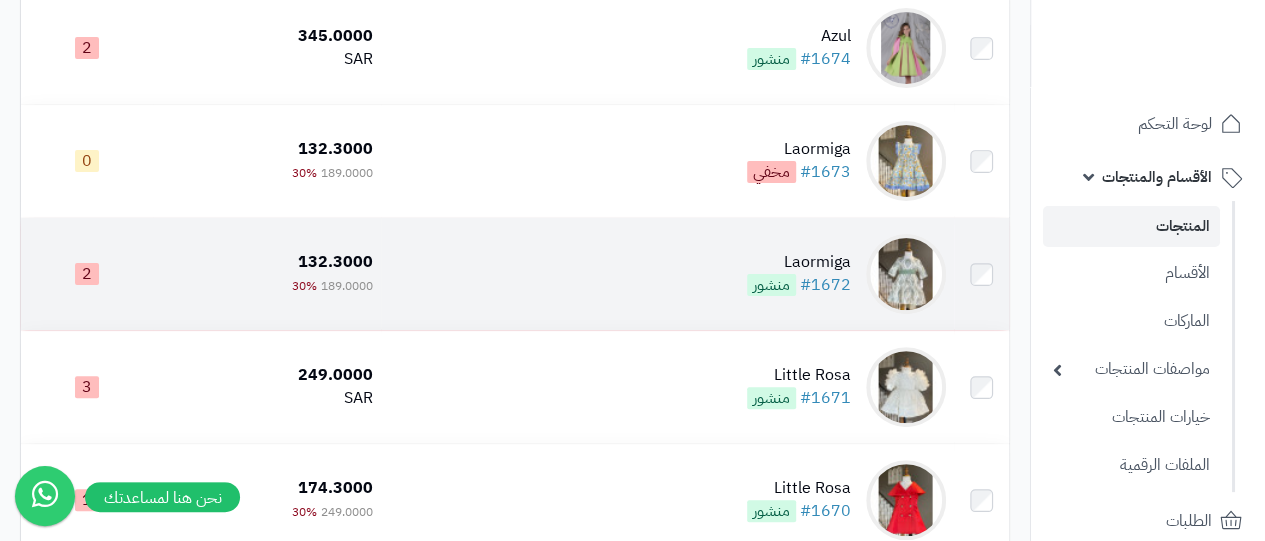 click on "Laormiga" at bounding box center (799, 262) 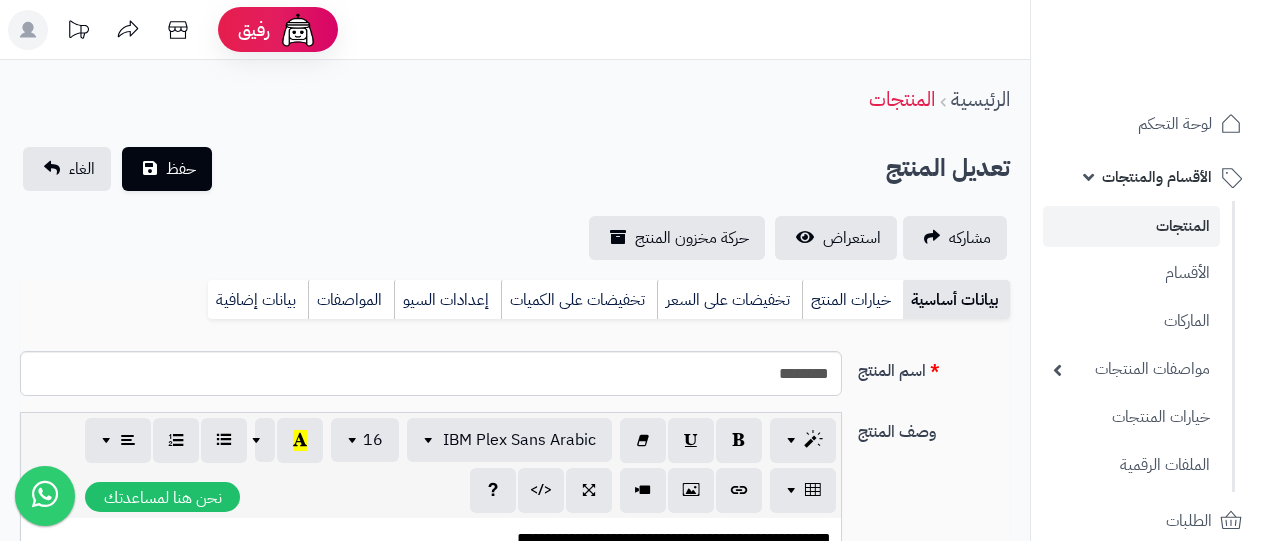 scroll, scrollTop: 0, scrollLeft: 0, axis: both 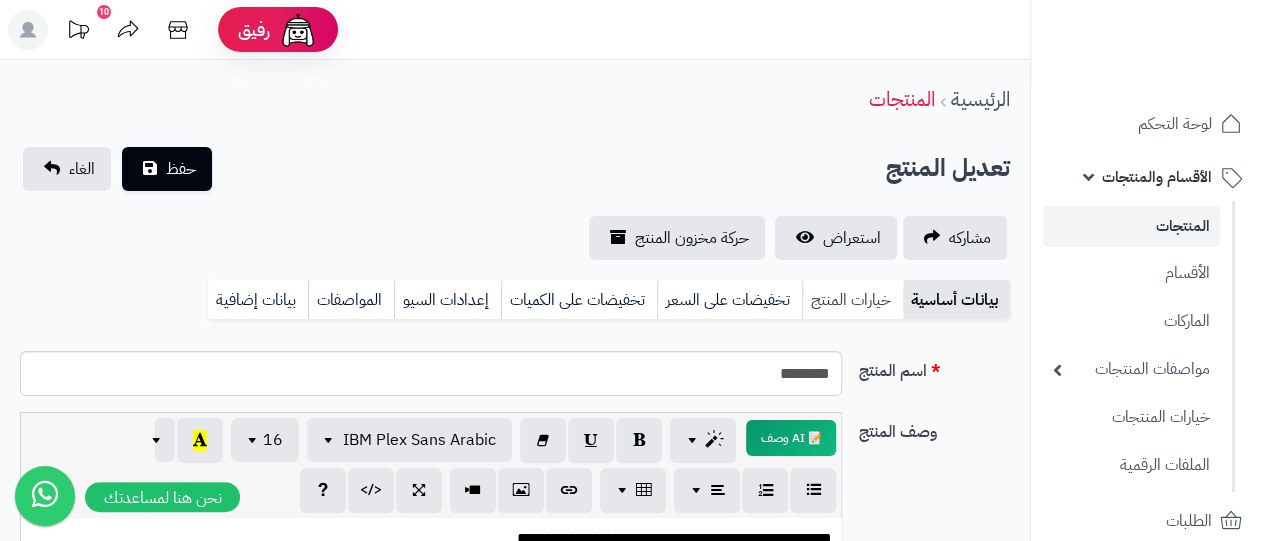 click on "خيارات المنتج" at bounding box center [852, 300] 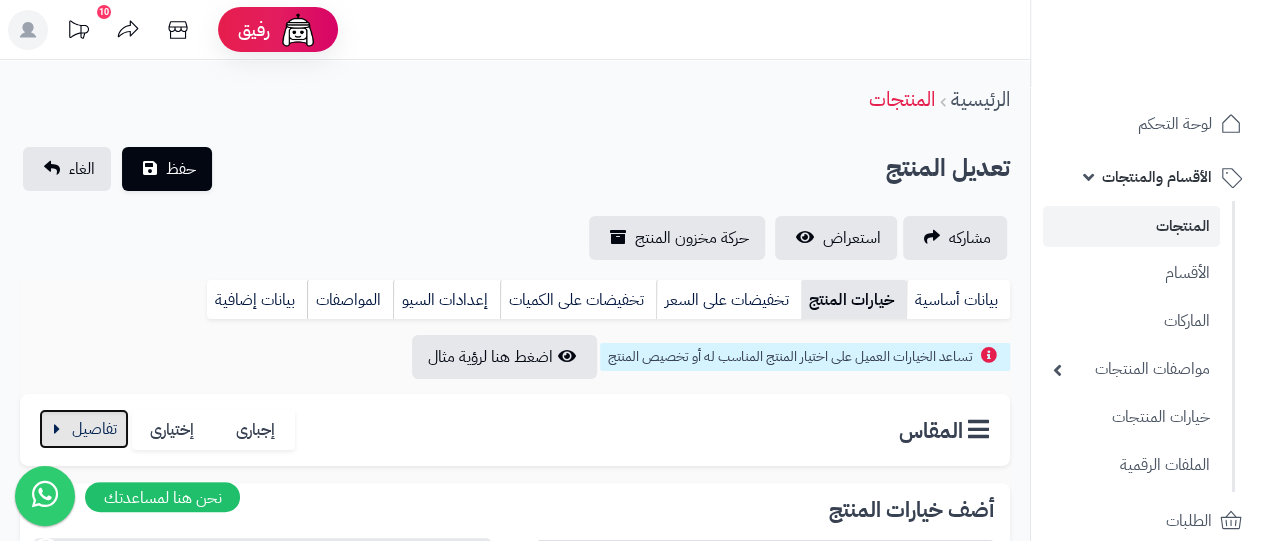 click at bounding box center (84, 429) 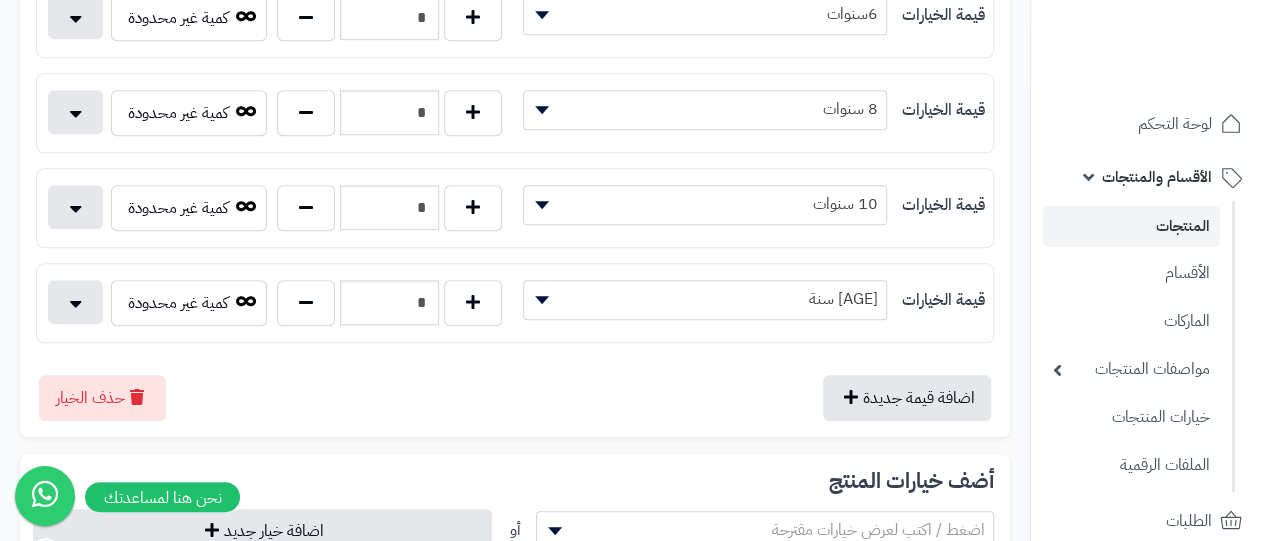 scroll, scrollTop: 656, scrollLeft: 0, axis: vertical 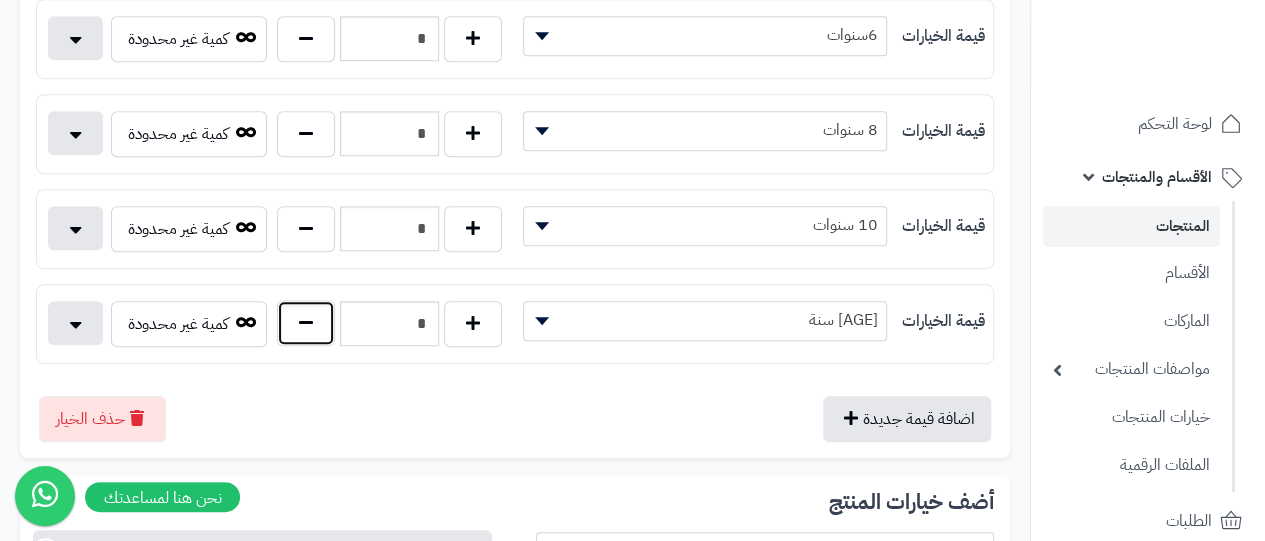 click at bounding box center [306, 323] 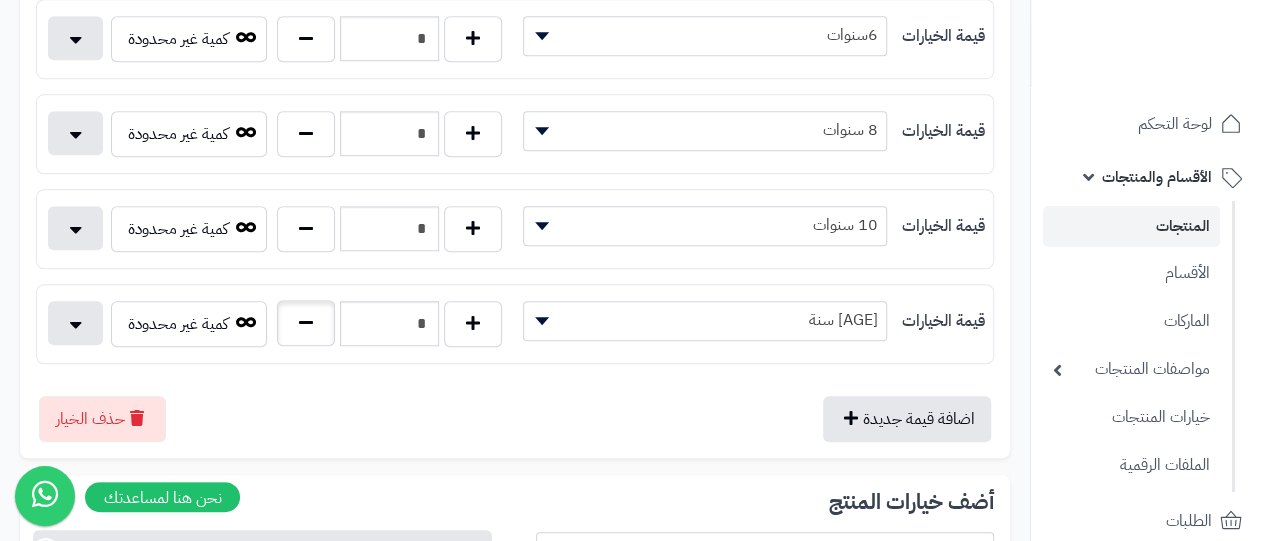 type on "*" 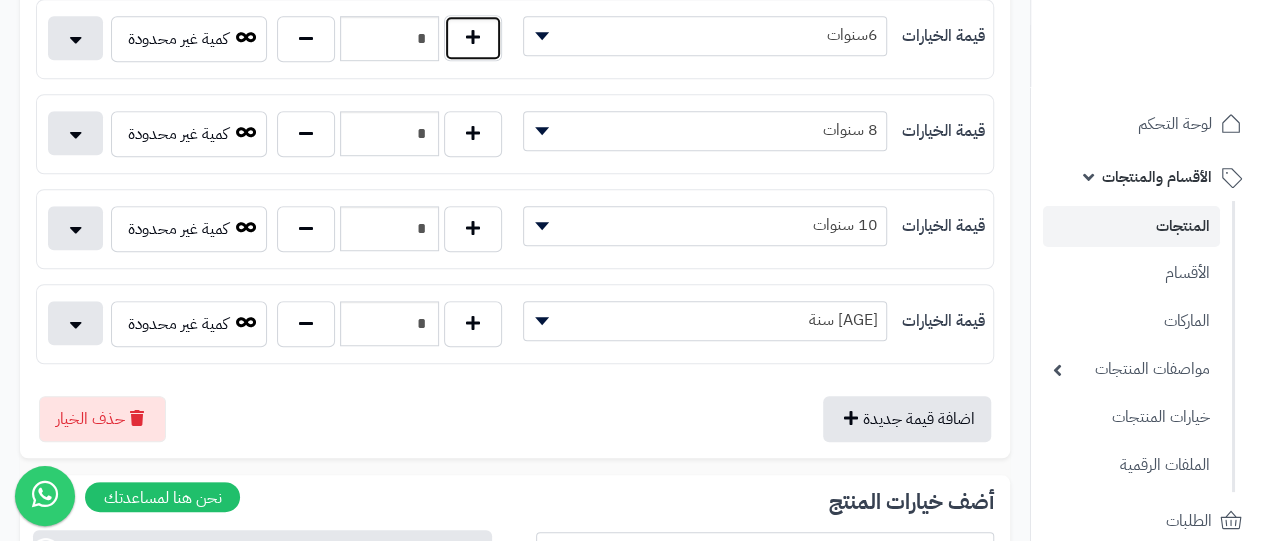 click at bounding box center [473, 38] 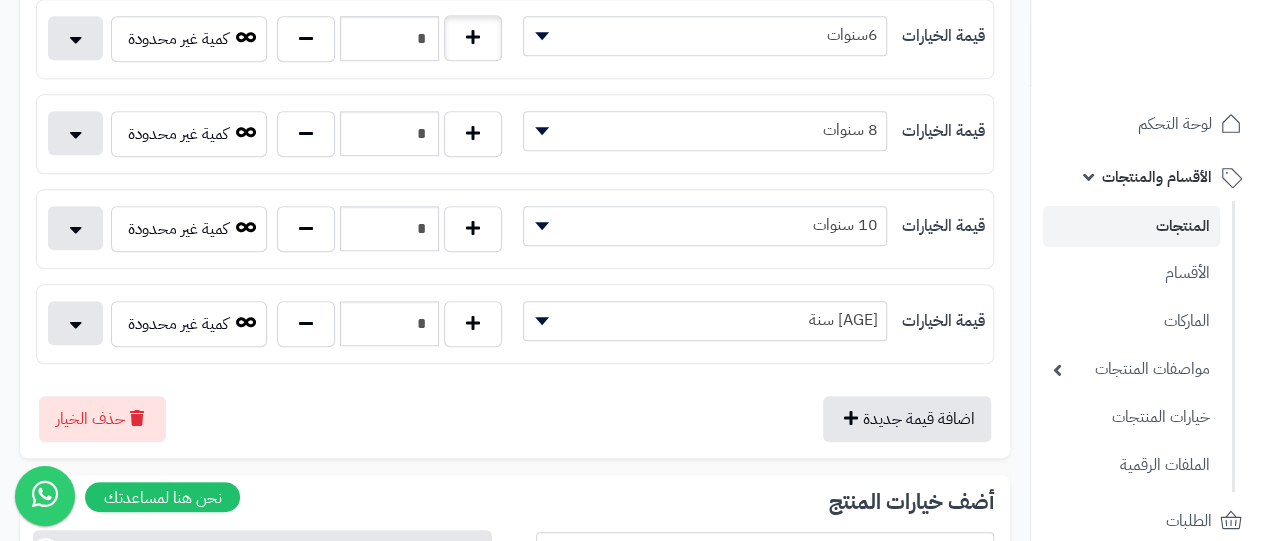 type on "*" 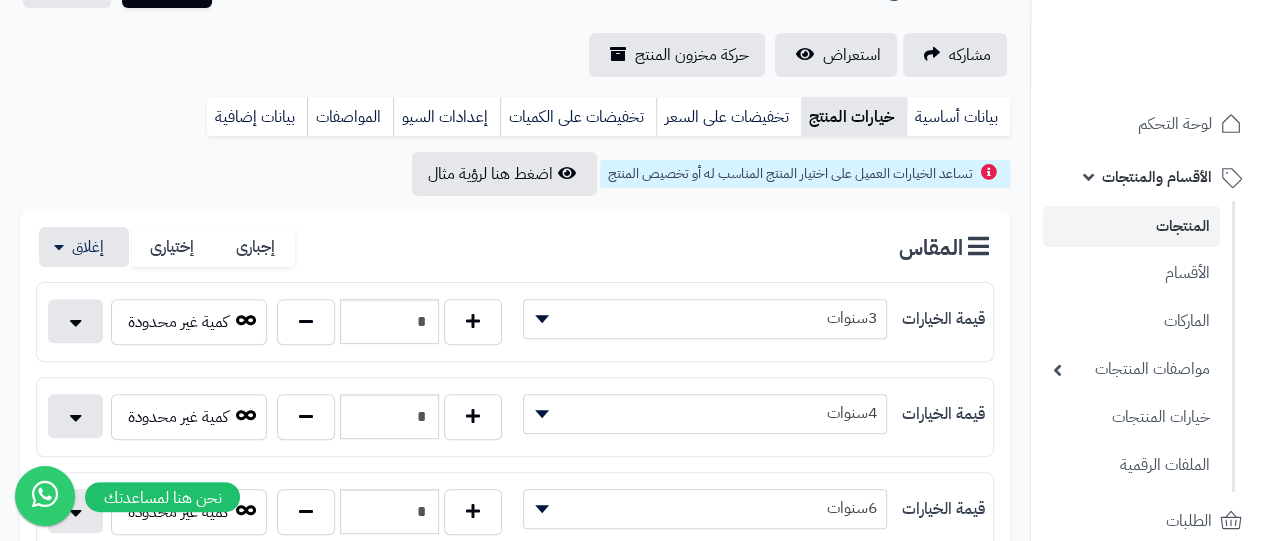 scroll, scrollTop: 182, scrollLeft: 0, axis: vertical 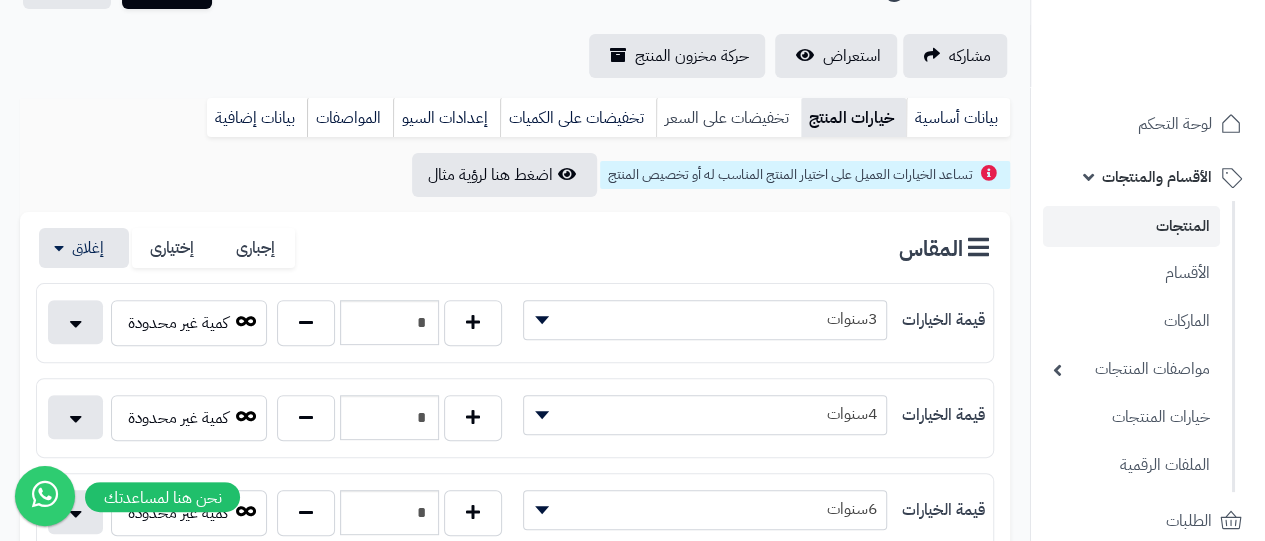 click on "تخفيضات على السعر" at bounding box center [728, 118] 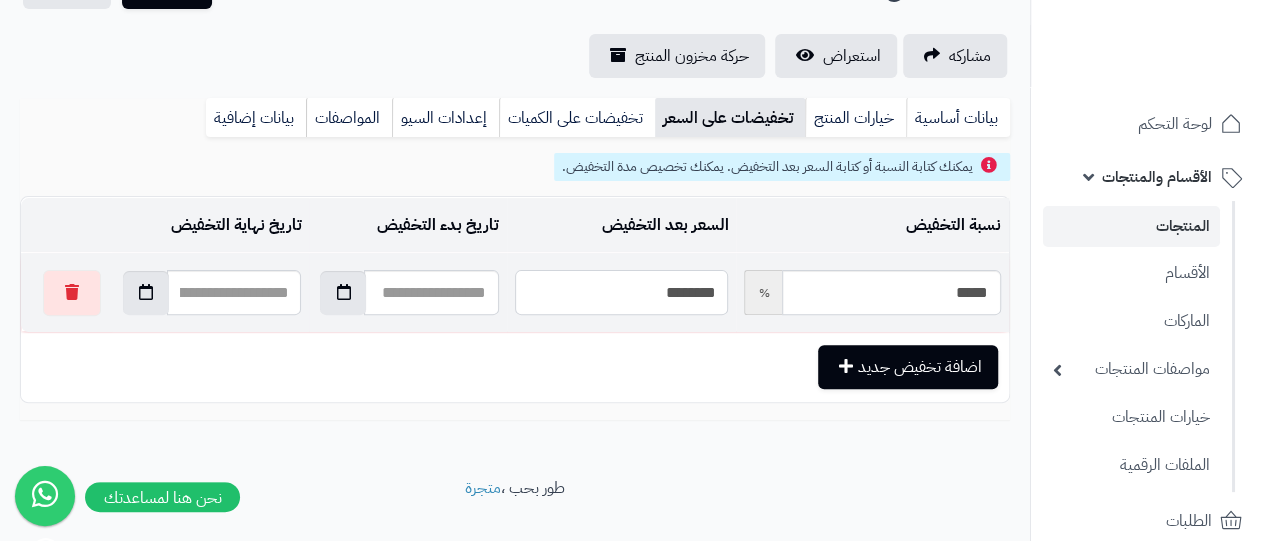 drag, startPoint x: 727, startPoint y: 293, endPoint x: 690, endPoint y: 301, distance: 37.85499 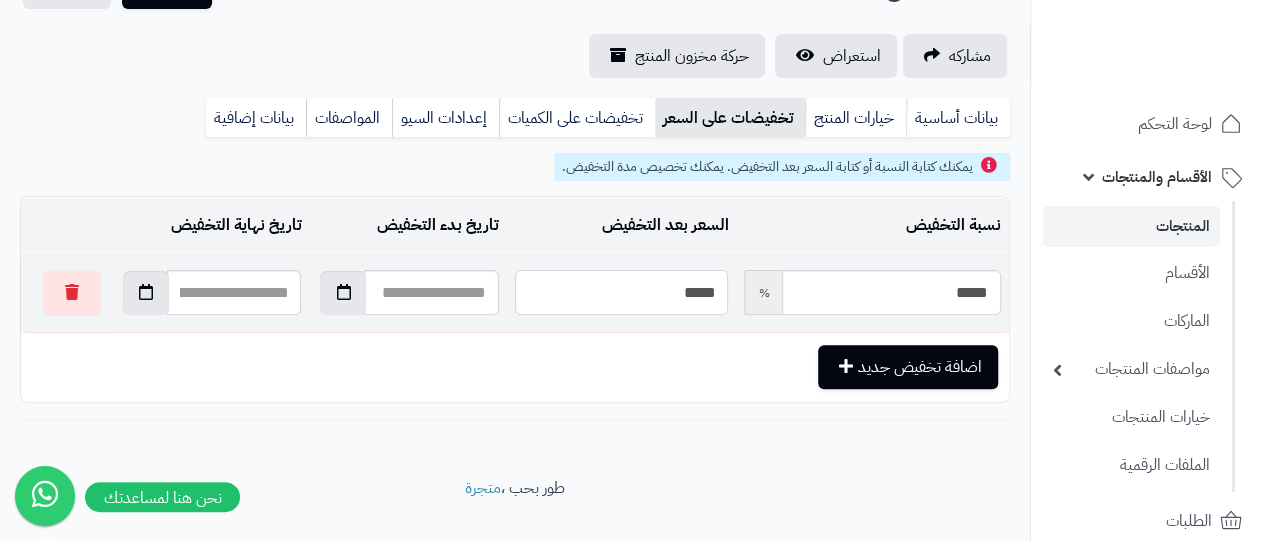 type on "******" 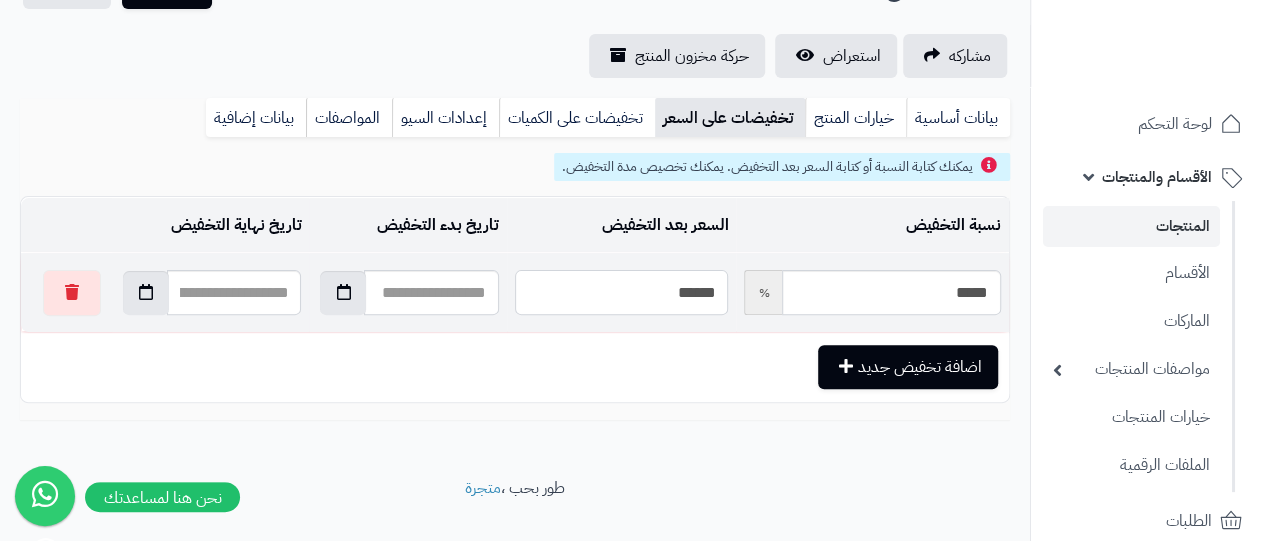 type on "*****" 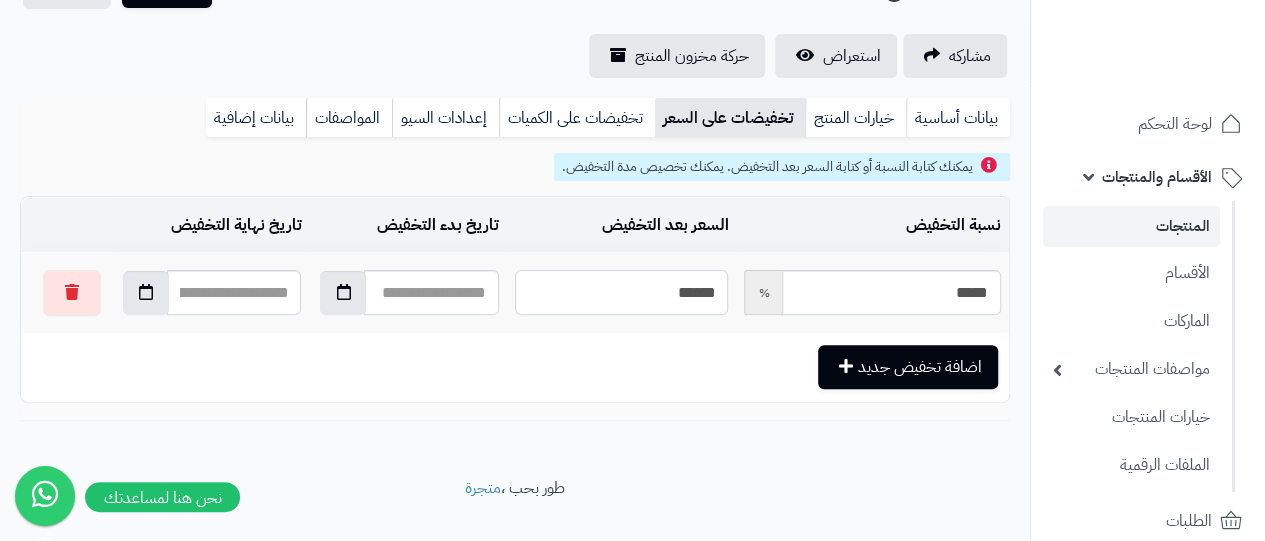 type on "******" 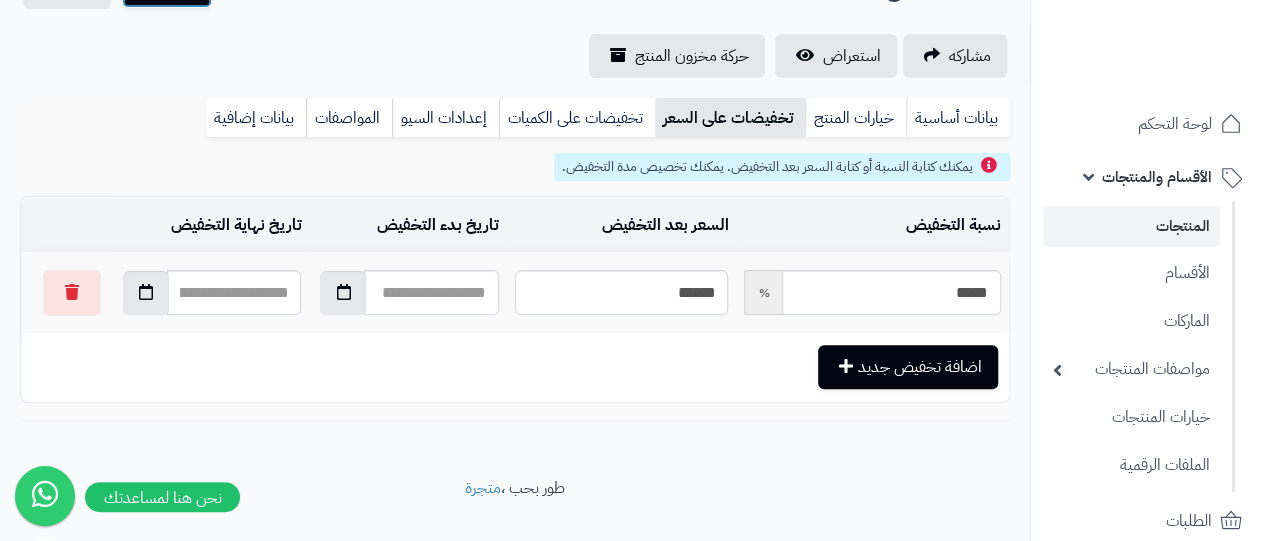 click on "حفظ" at bounding box center [167, -14] 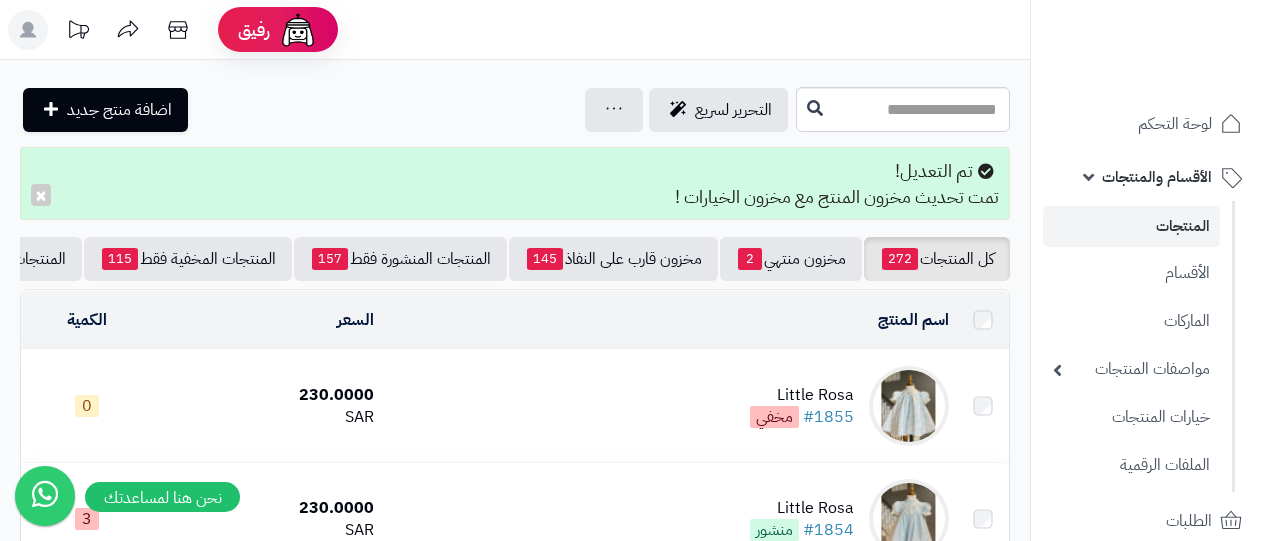 scroll, scrollTop: 0, scrollLeft: 0, axis: both 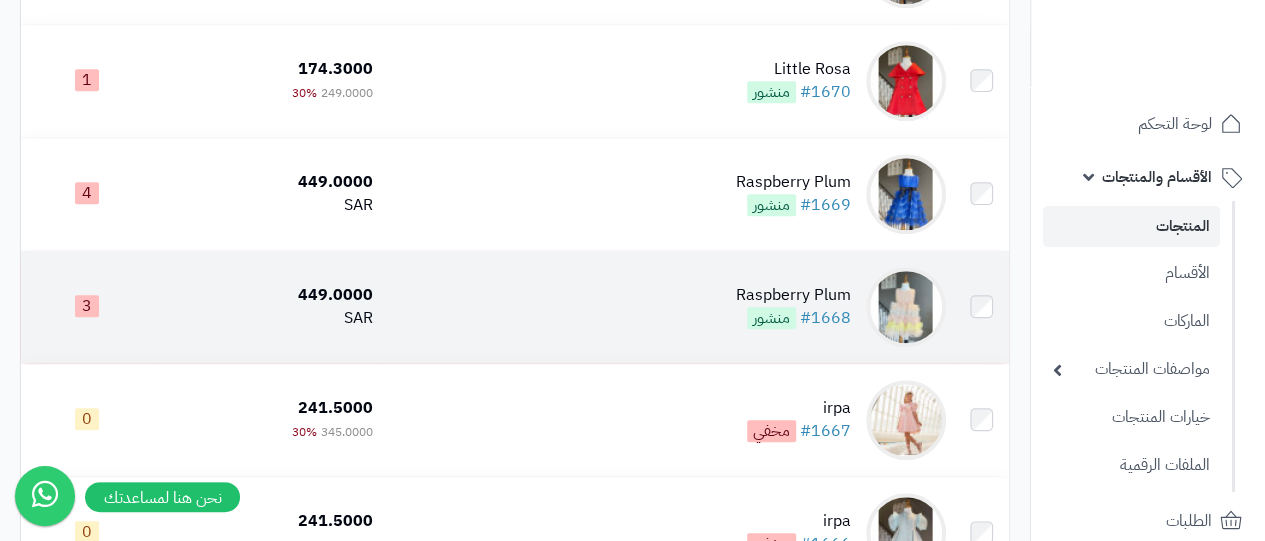 click on "Raspberry Plum" at bounding box center (793, 295) 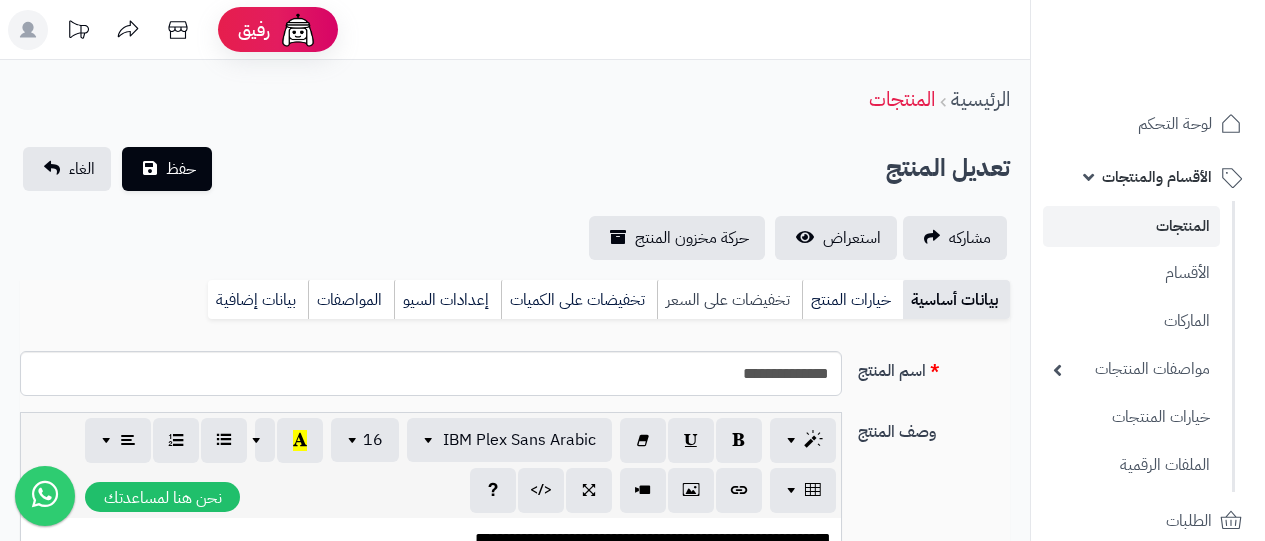 scroll, scrollTop: 0, scrollLeft: 0, axis: both 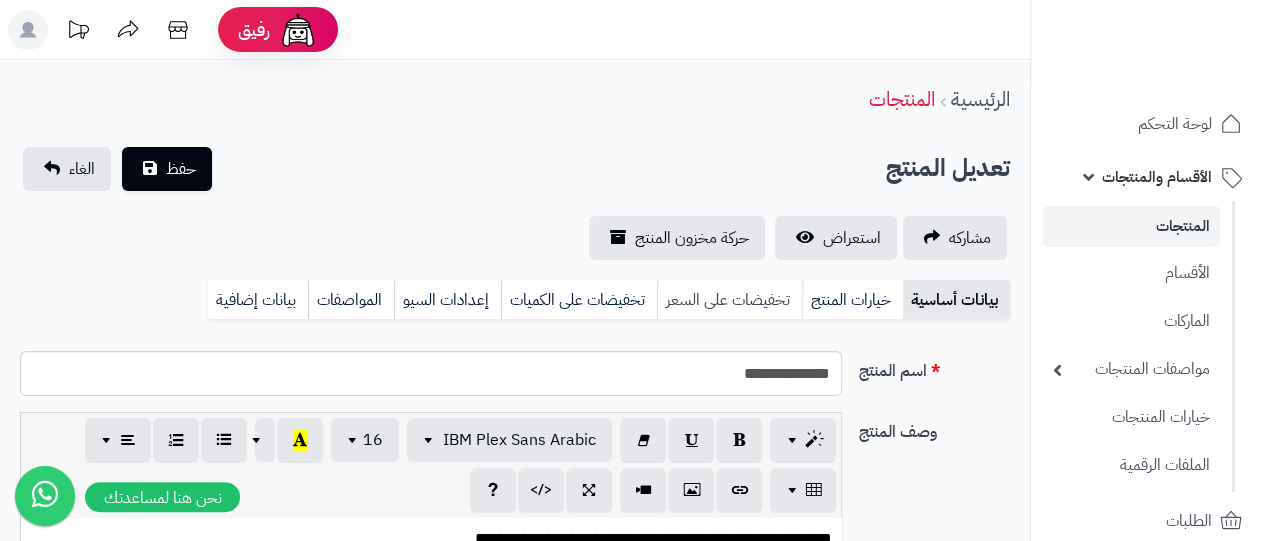 click on "تخفيضات على السعر" at bounding box center (729, 300) 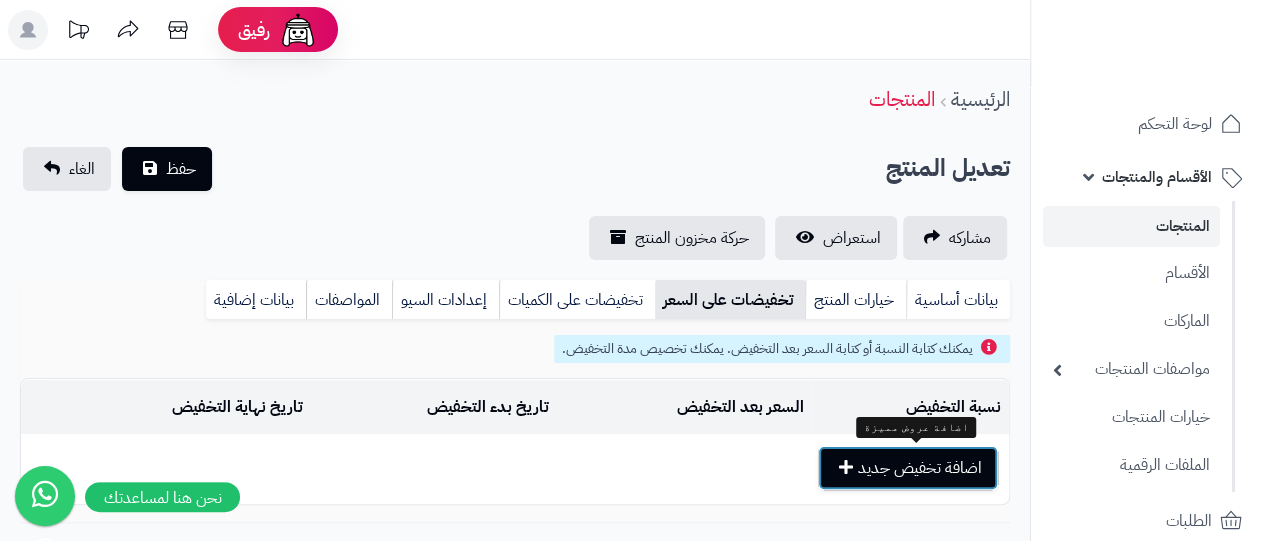 click on "اضافة تخفيض جديد" at bounding box center (908, 468) 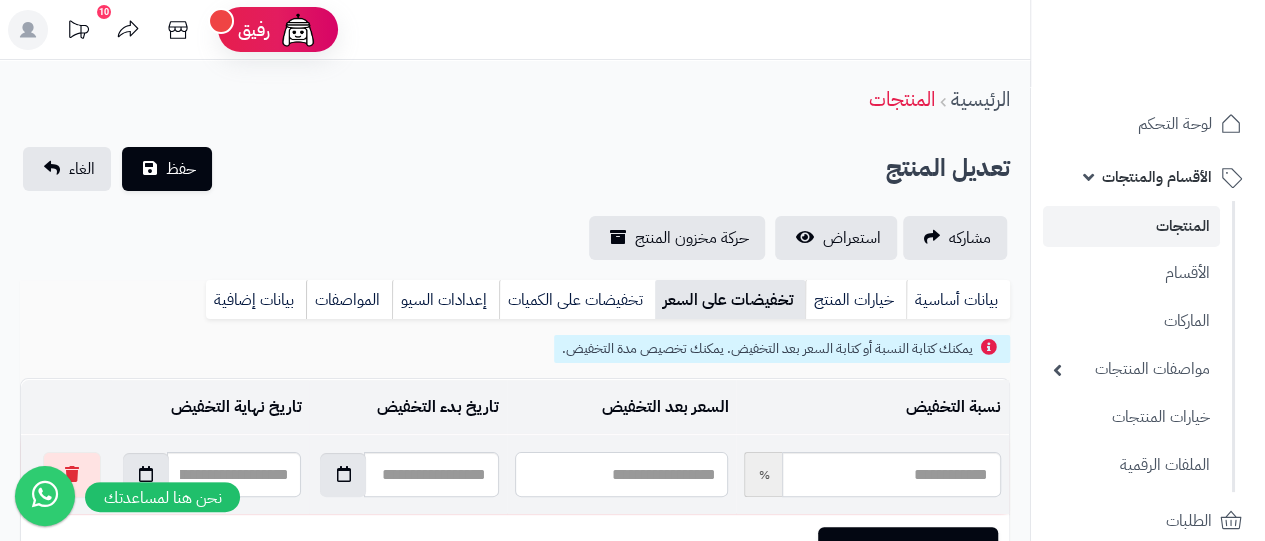 click at bounding box center (621, 474) 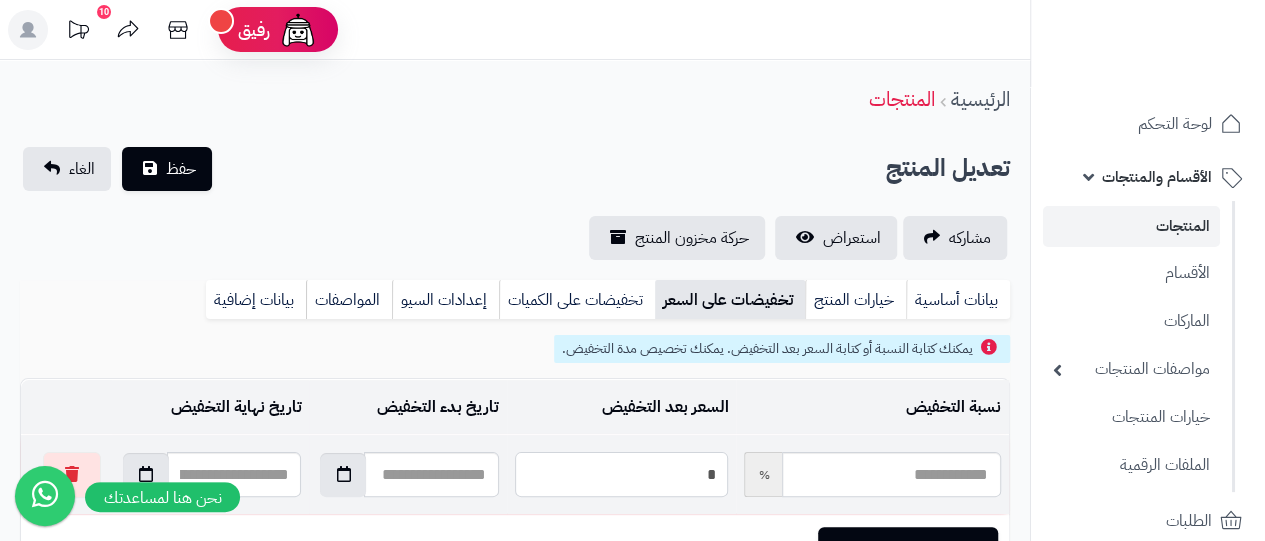 type on "*****" 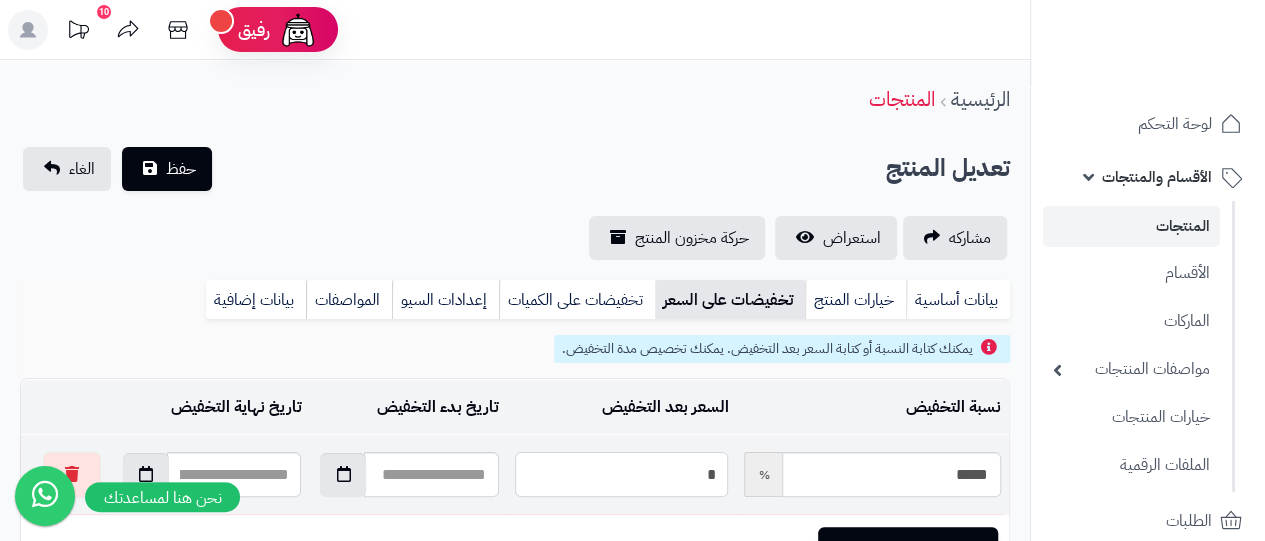 type on "**" 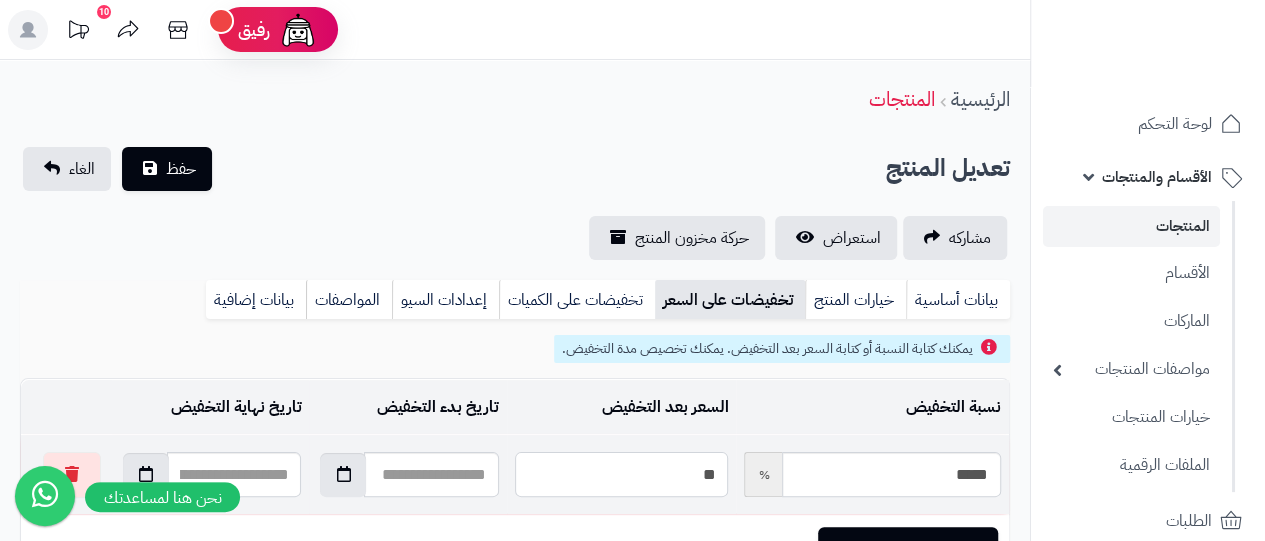 type on "*****" 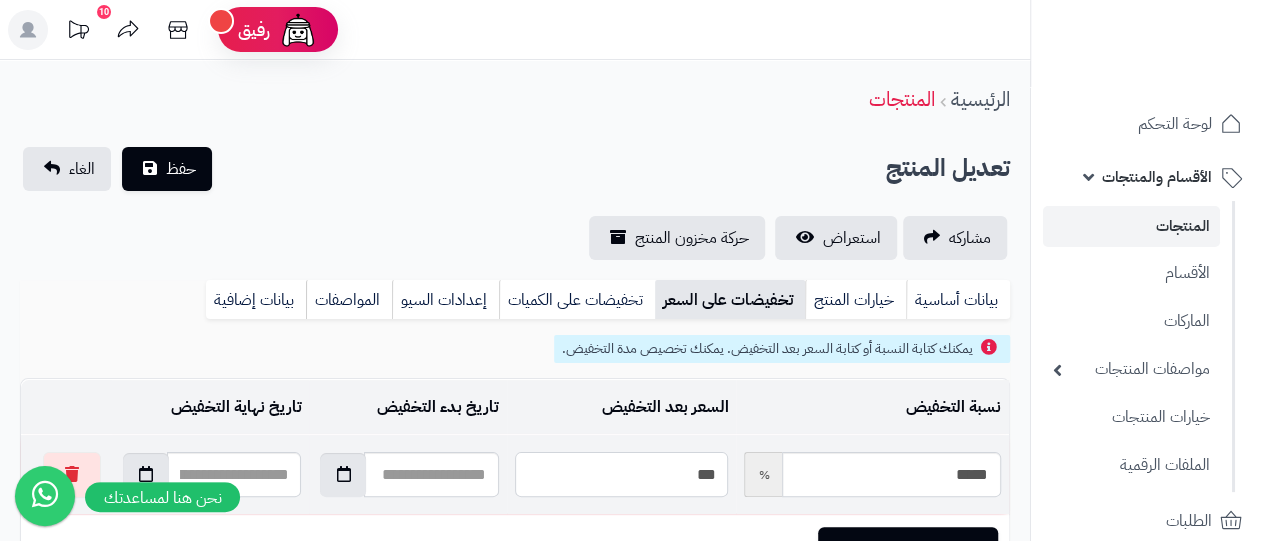 type on "*****" 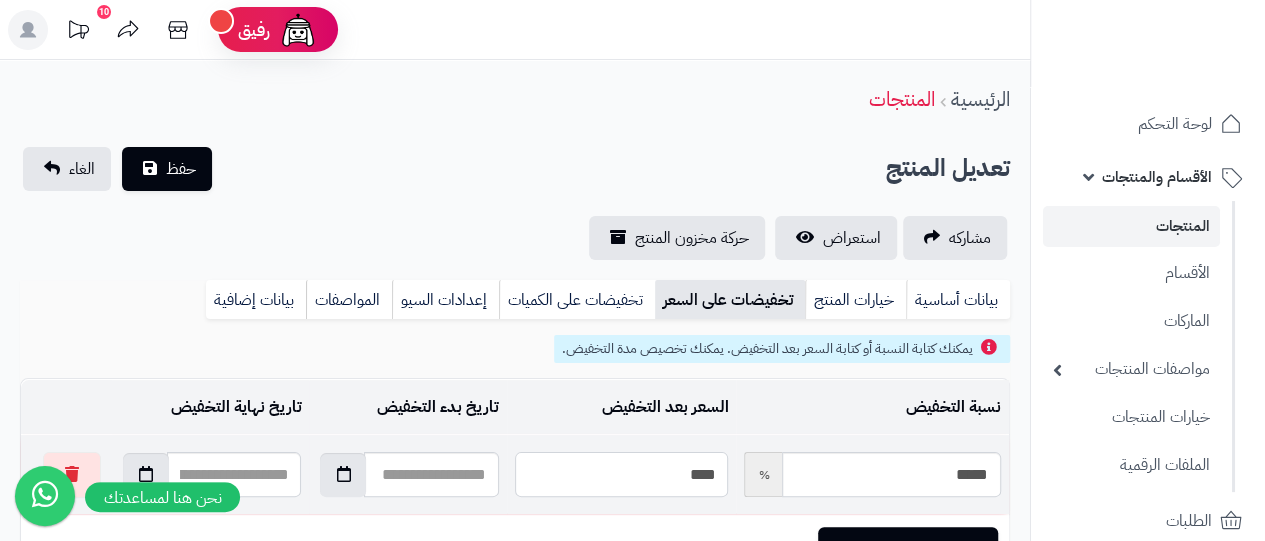 type on "*****" 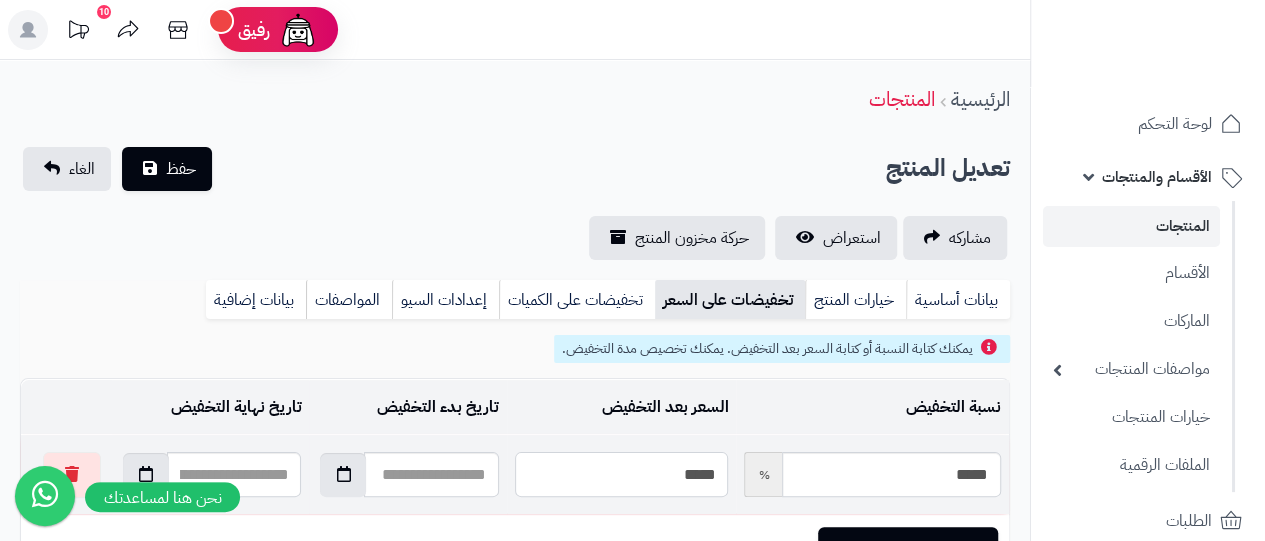 type on "*****" 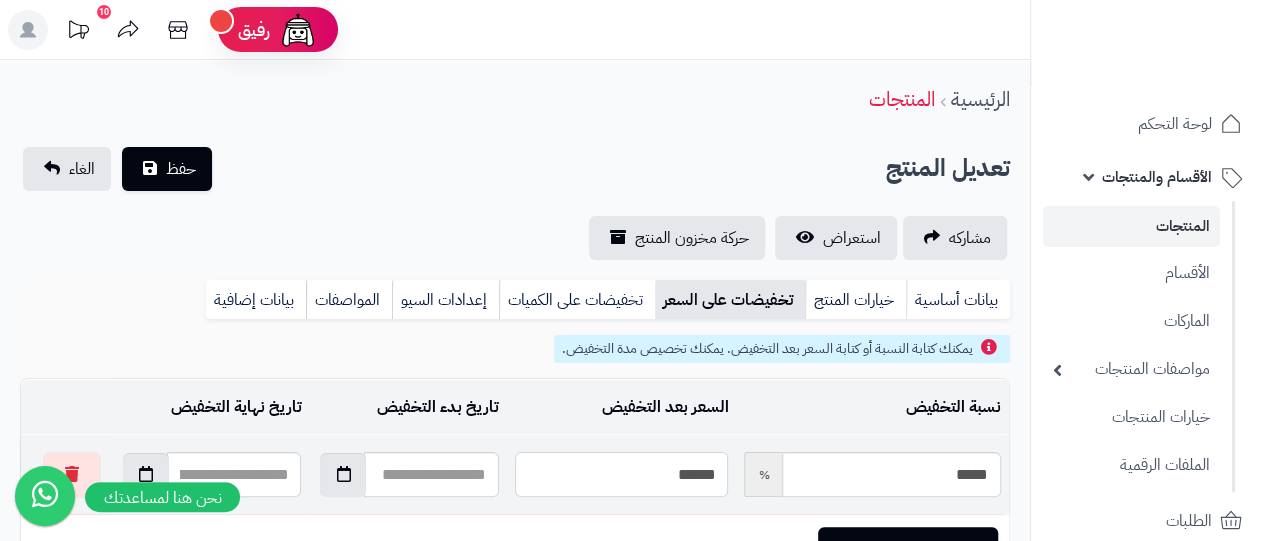 type on "*****" 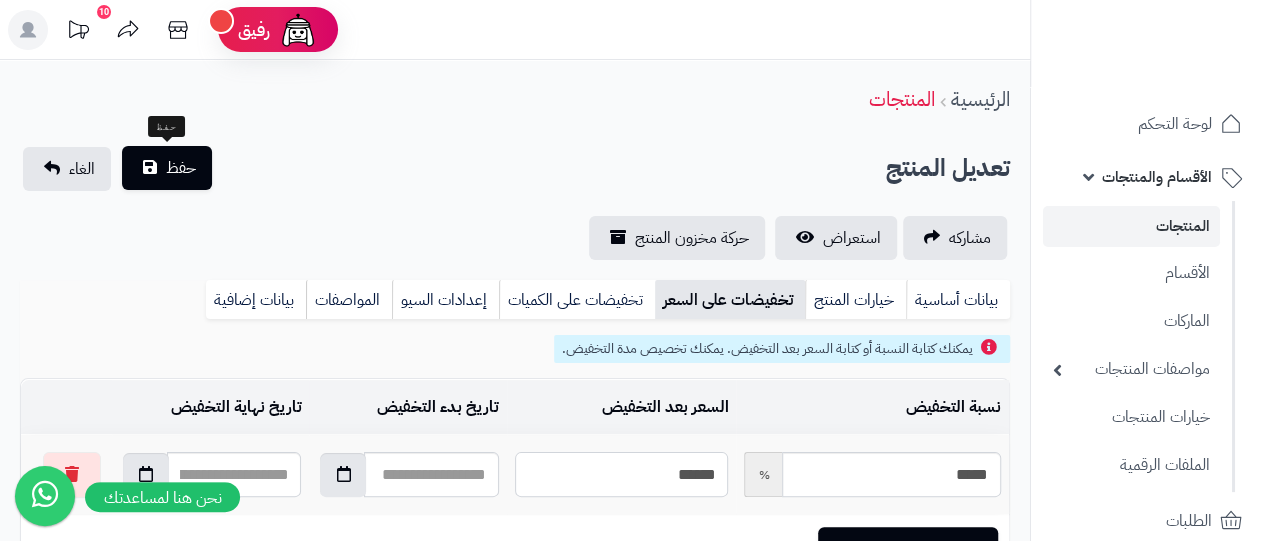 type on "******" 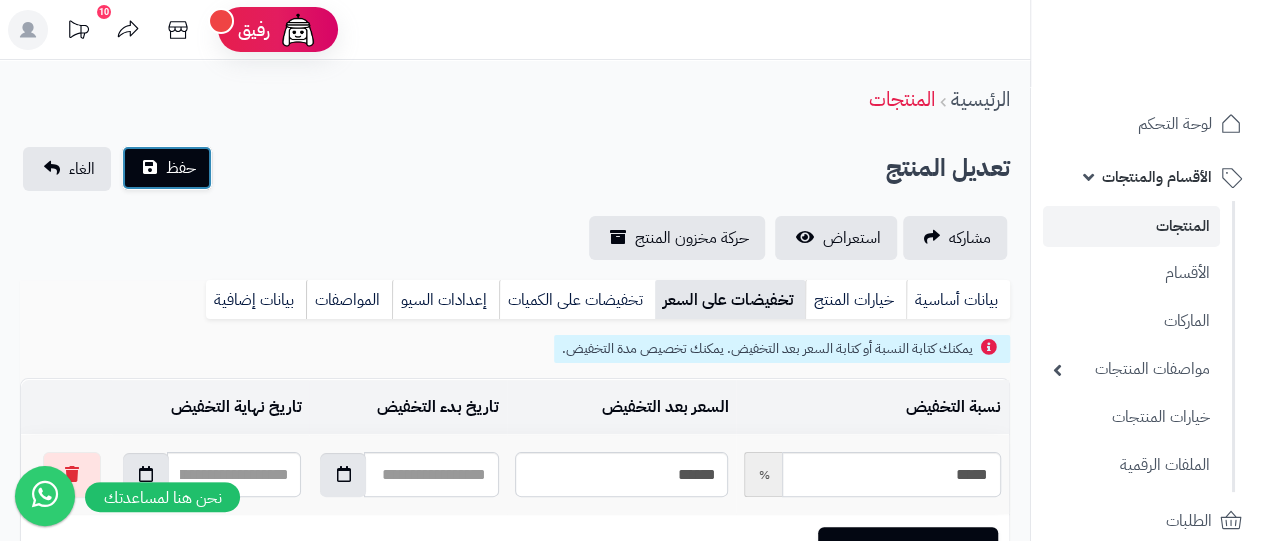 click on "حفظ" at bounding box center (167, 168) 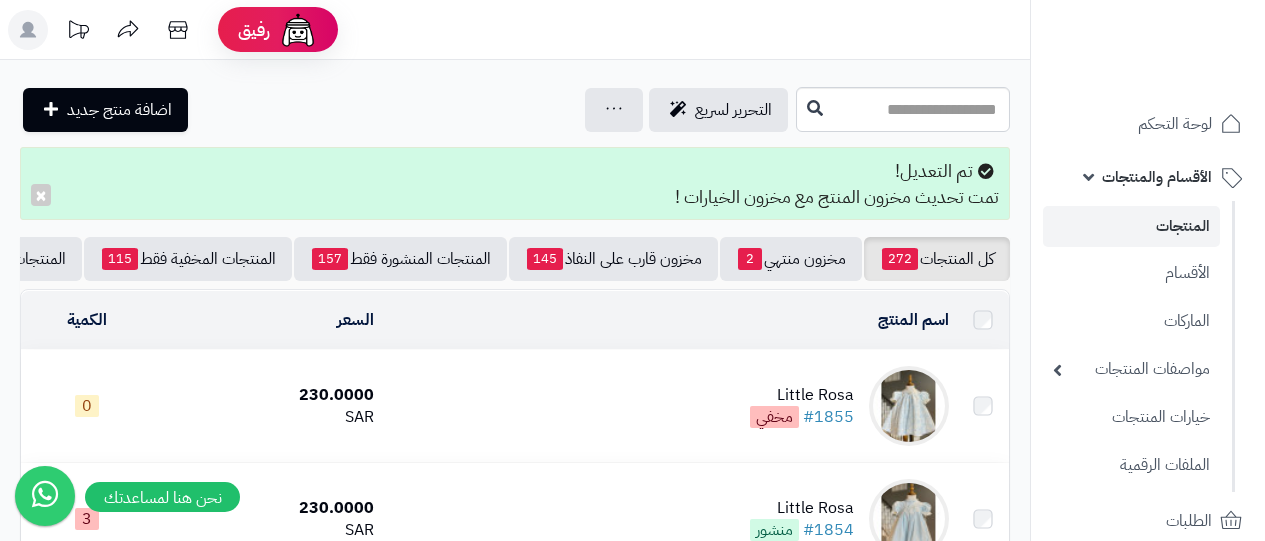 scroll, scrollTop: 0, scrollLeft: 0, axis: both 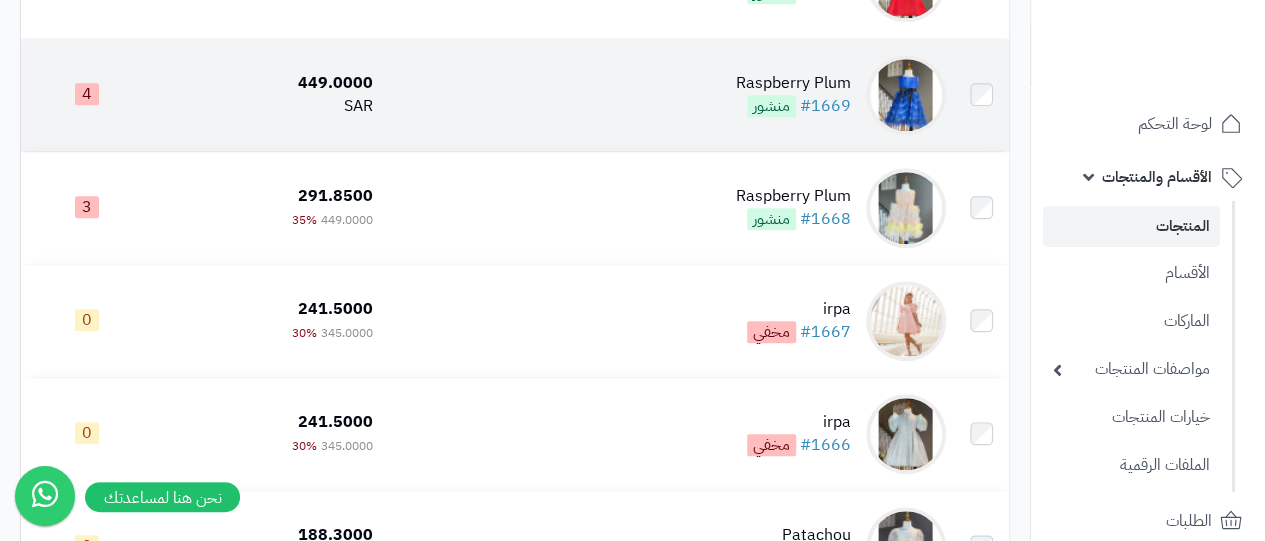 click on "Raspberry Plum" at bounding box center [793, 83] 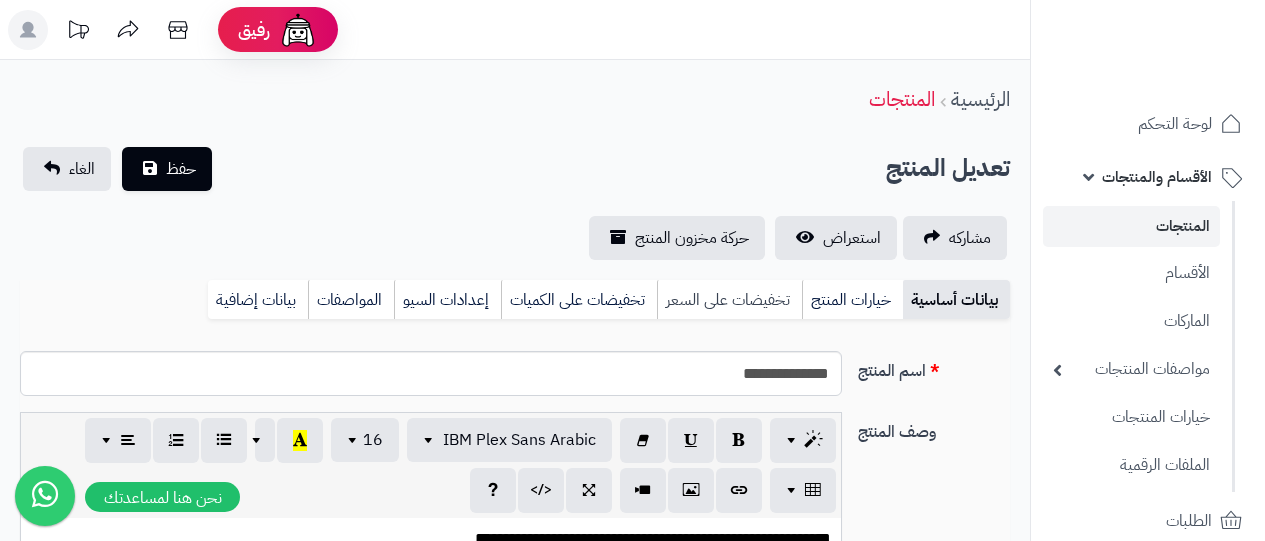 scroll, scrollTop: 0, scrollLeft: 0, axis: both 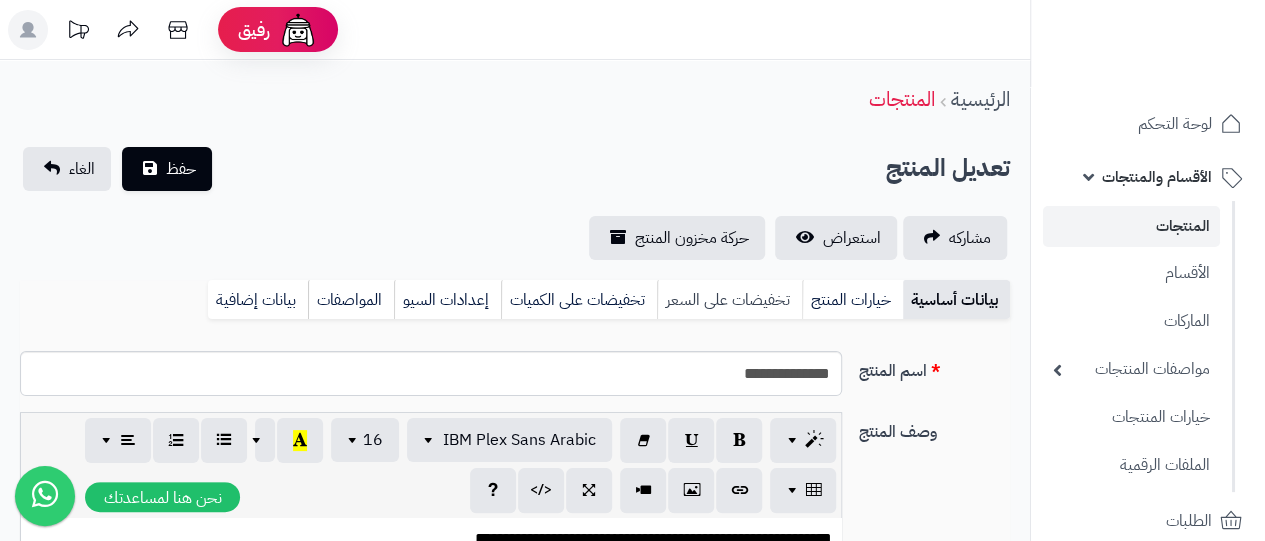 click on "تخفيضات على السعر" at bounding box center (729, 300) 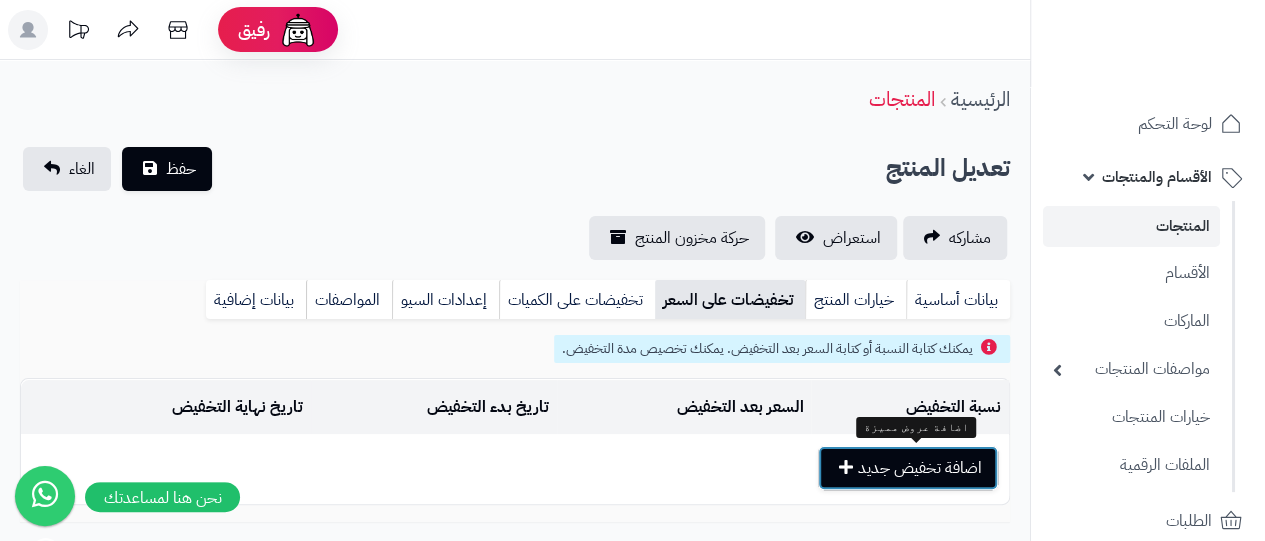 click on "اضافة تخفيض جديد" at bounding box center [908, 468] 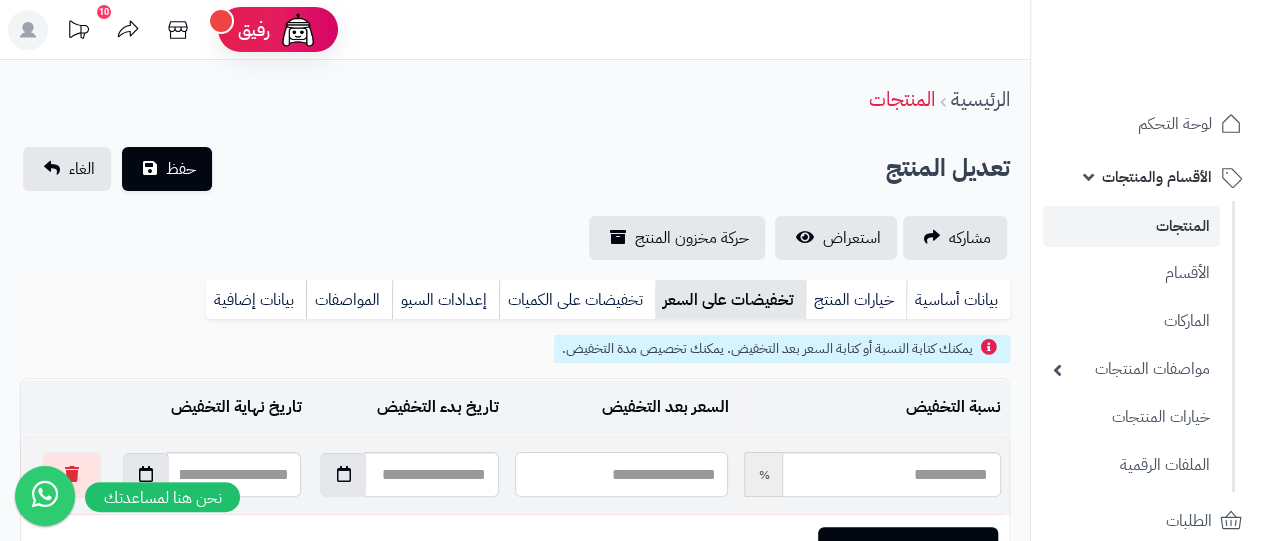 click at bounding box center (621, 474) 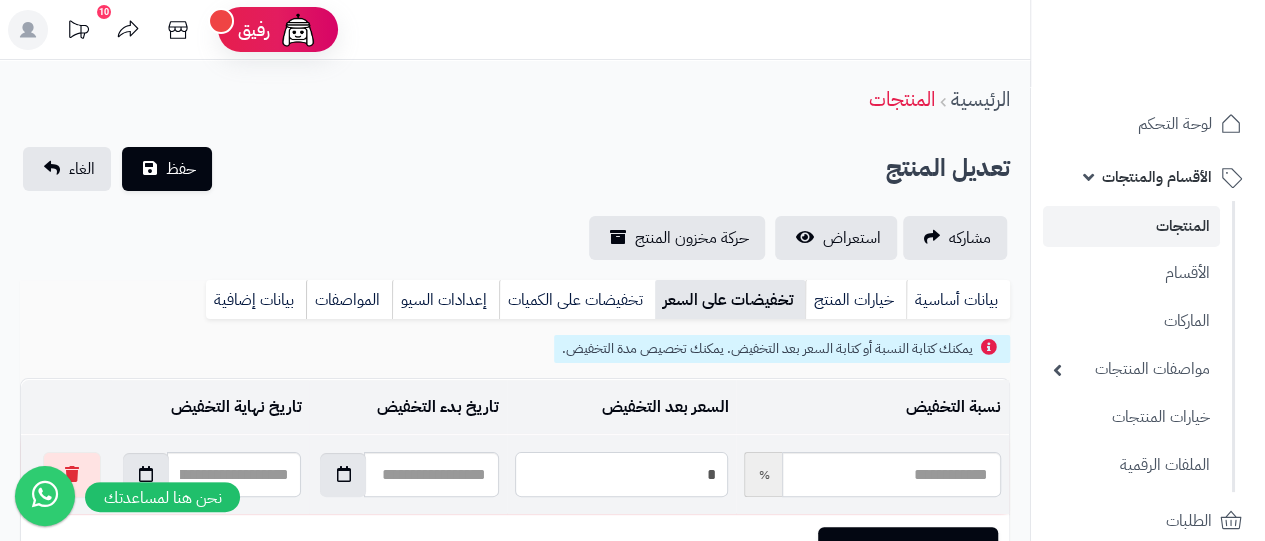 type on "*****" 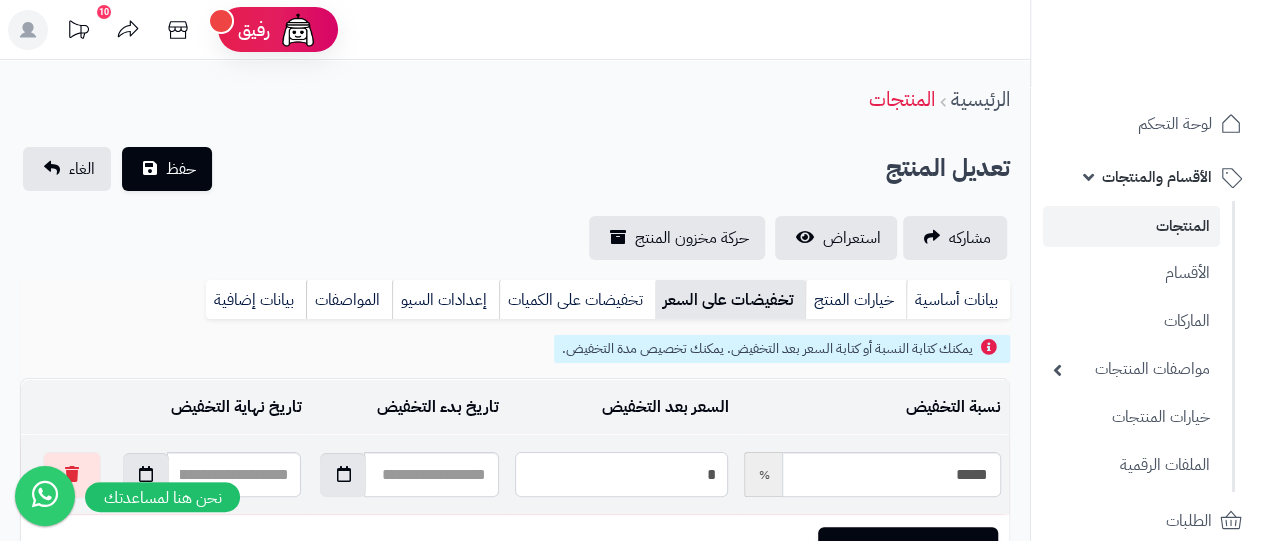 type on "**" 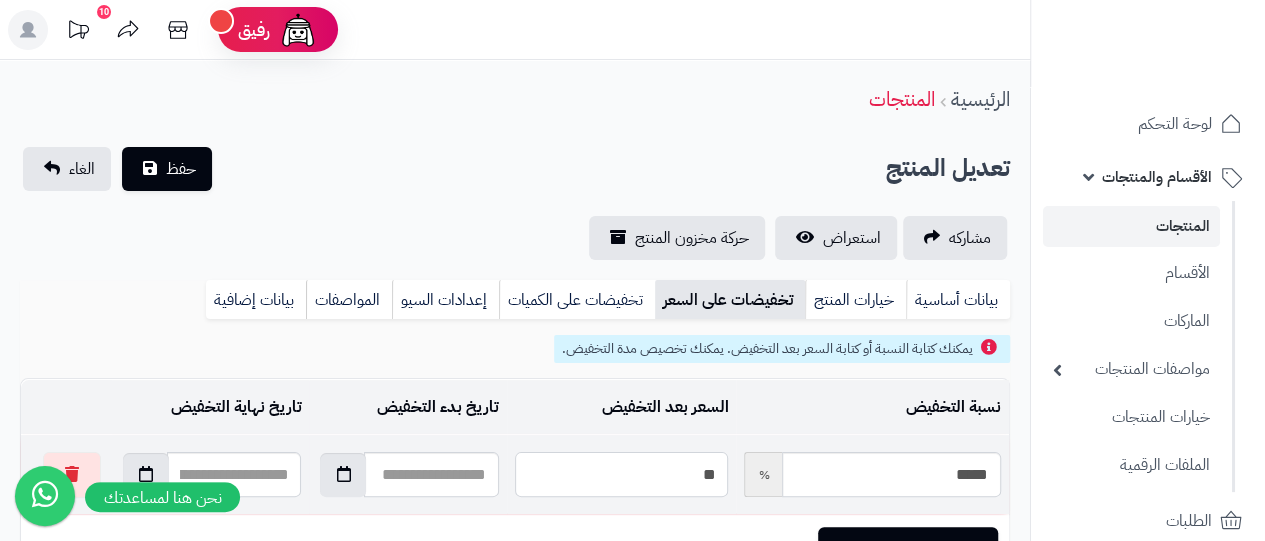 type on "*****" 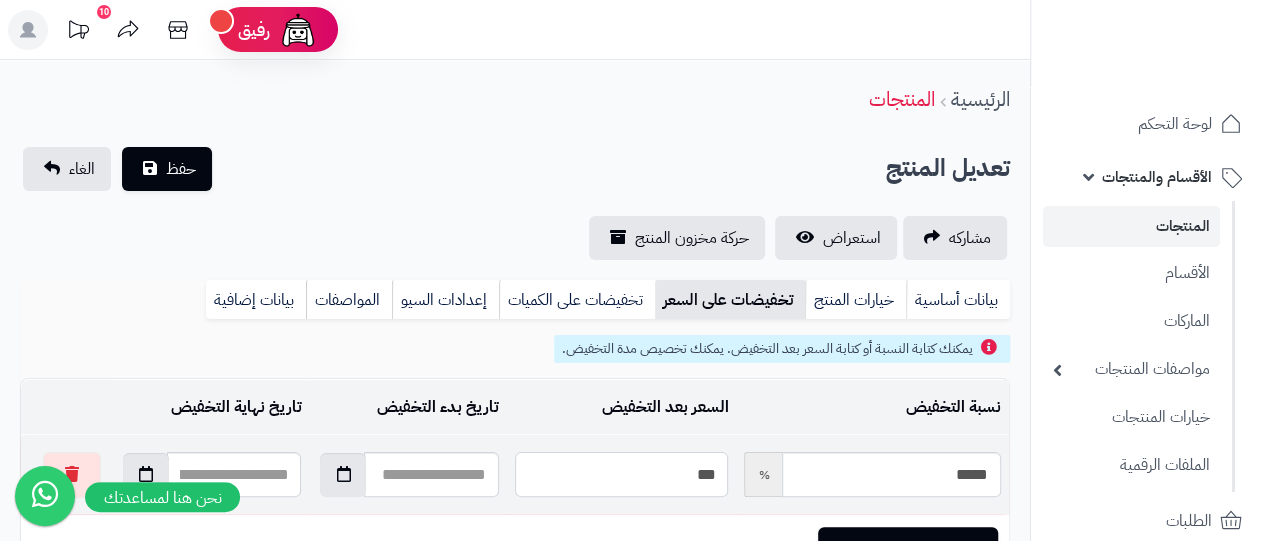 type on "*****" 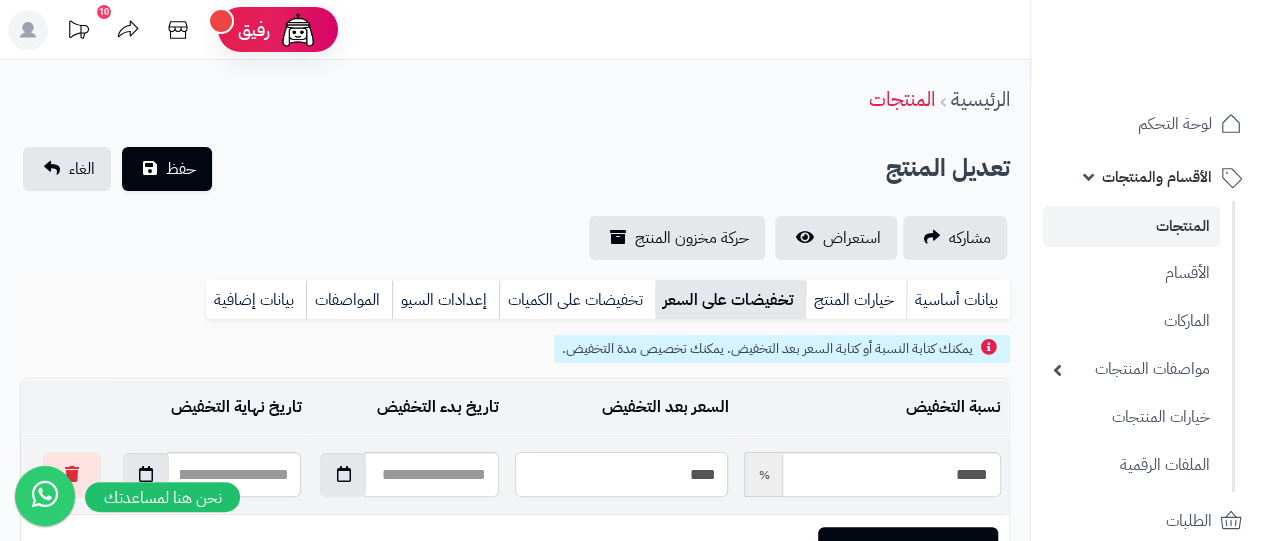 type on "*****" 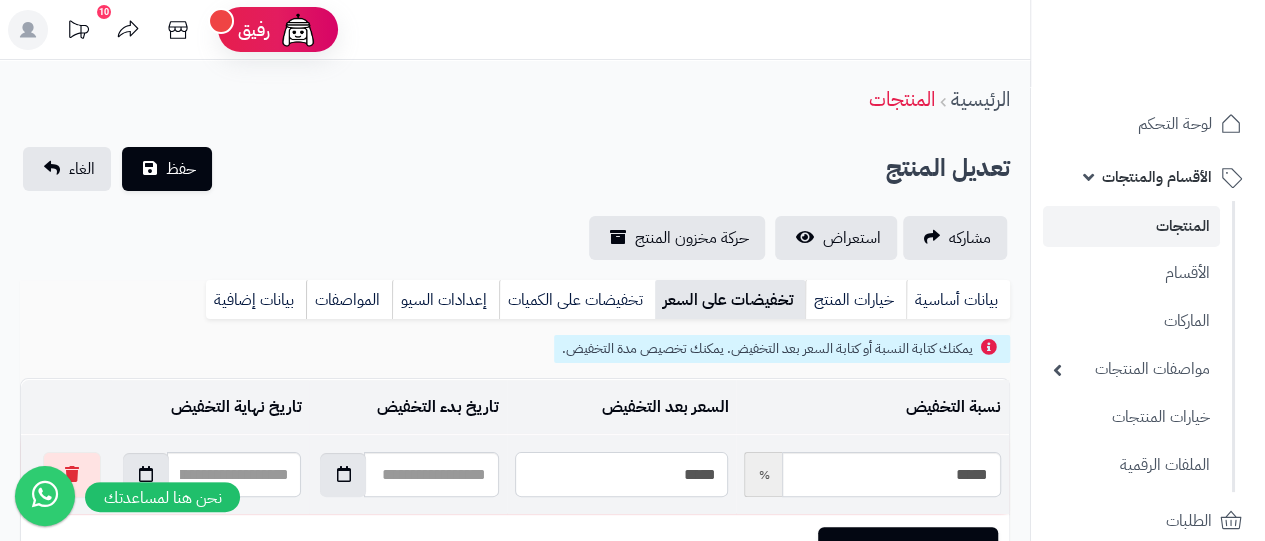 type on "*****" 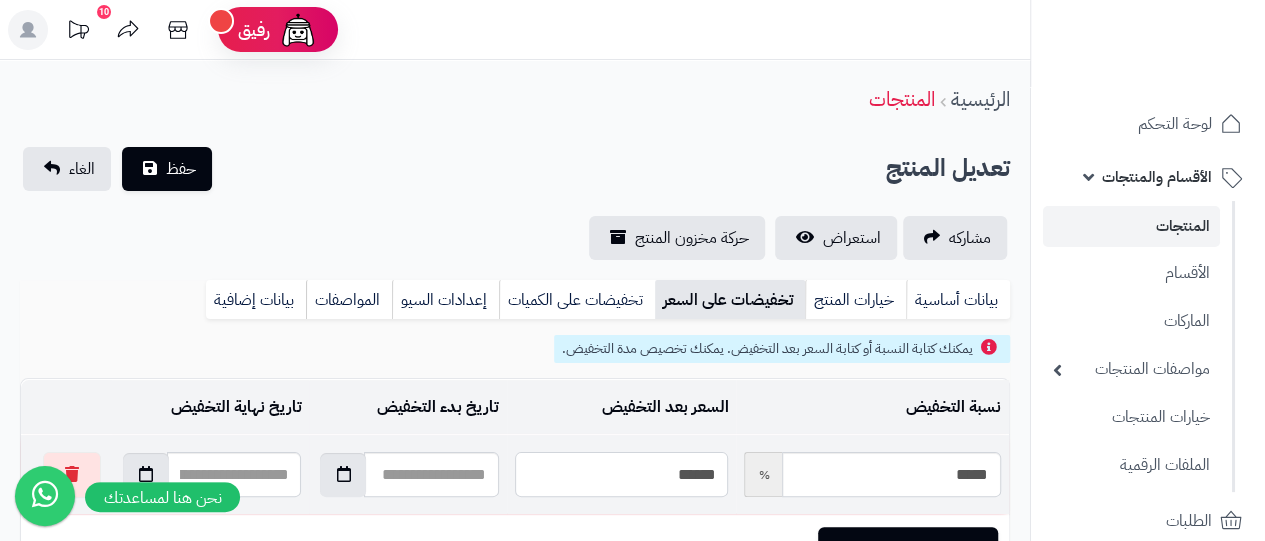 type on "*****" 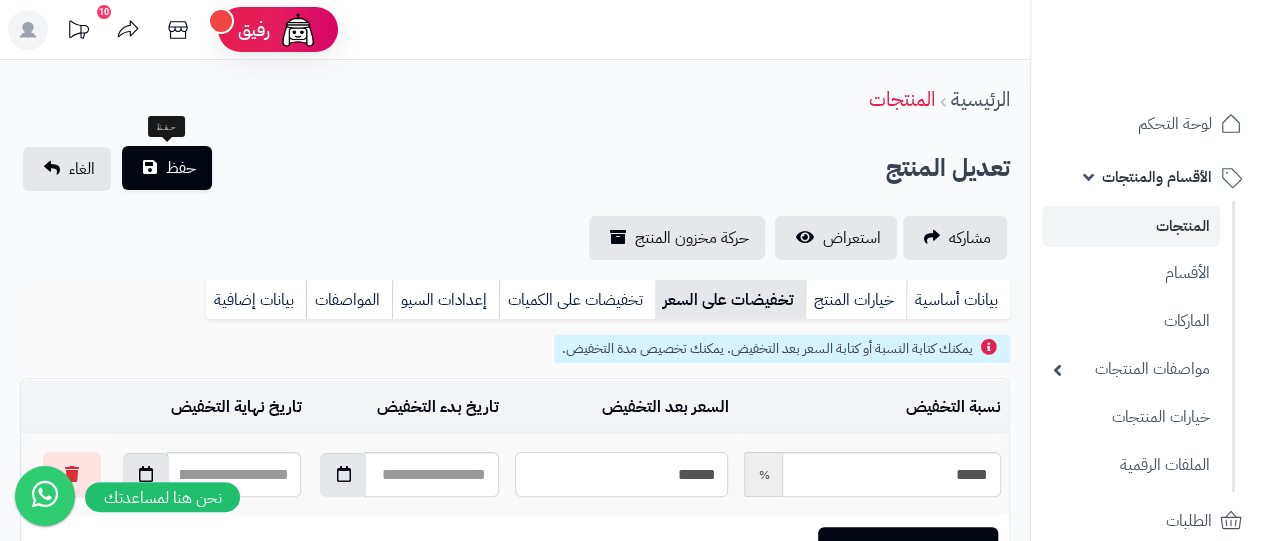 type on "******" 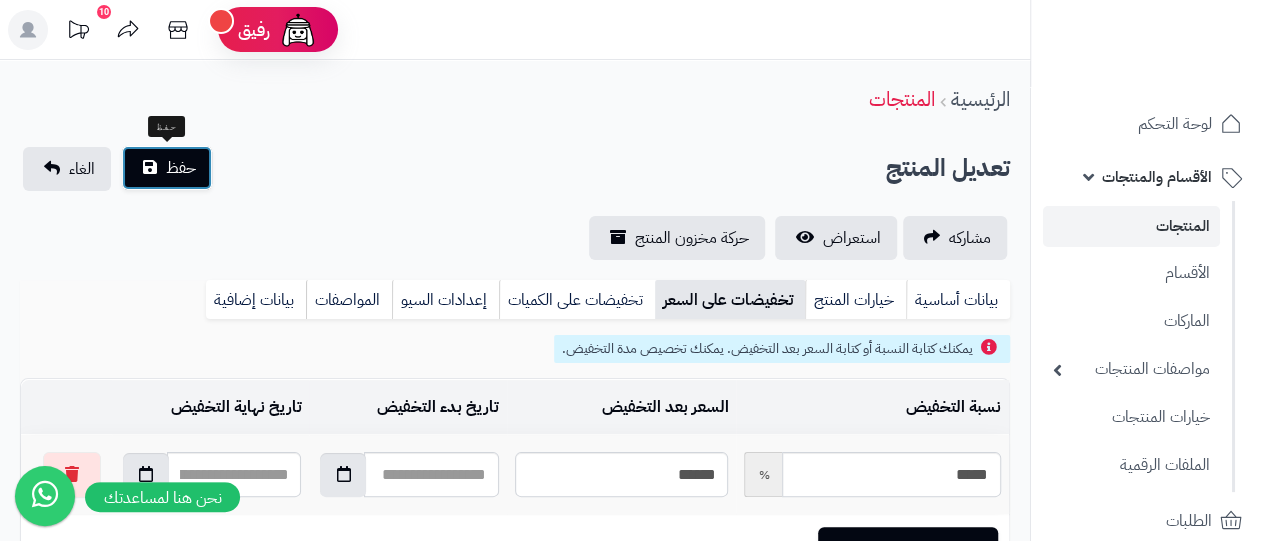 click on "حفظ" at bounding box center [181, 168] 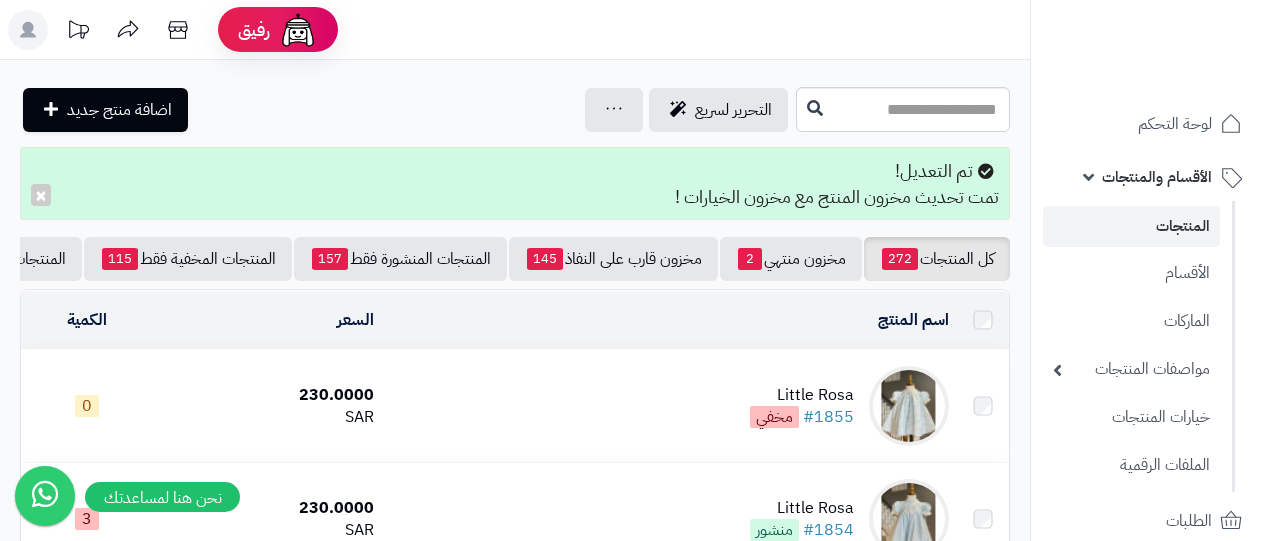 scroll, scrollTop: 0, scrollLeft: 0, axis: both 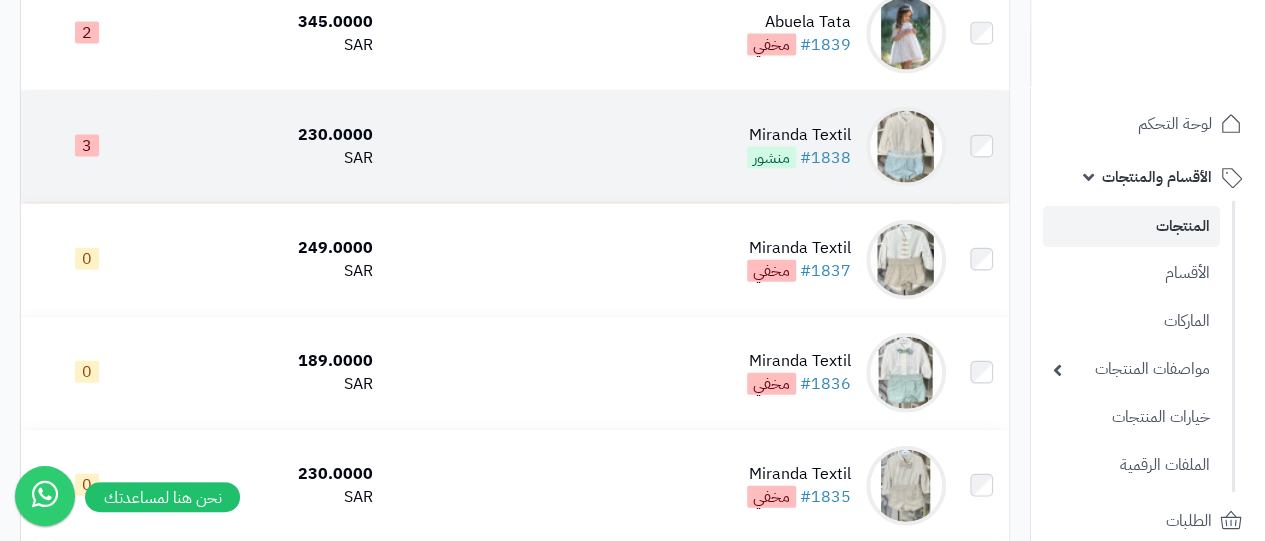click on "Miranda Textil" at bounding box center (799, 135) 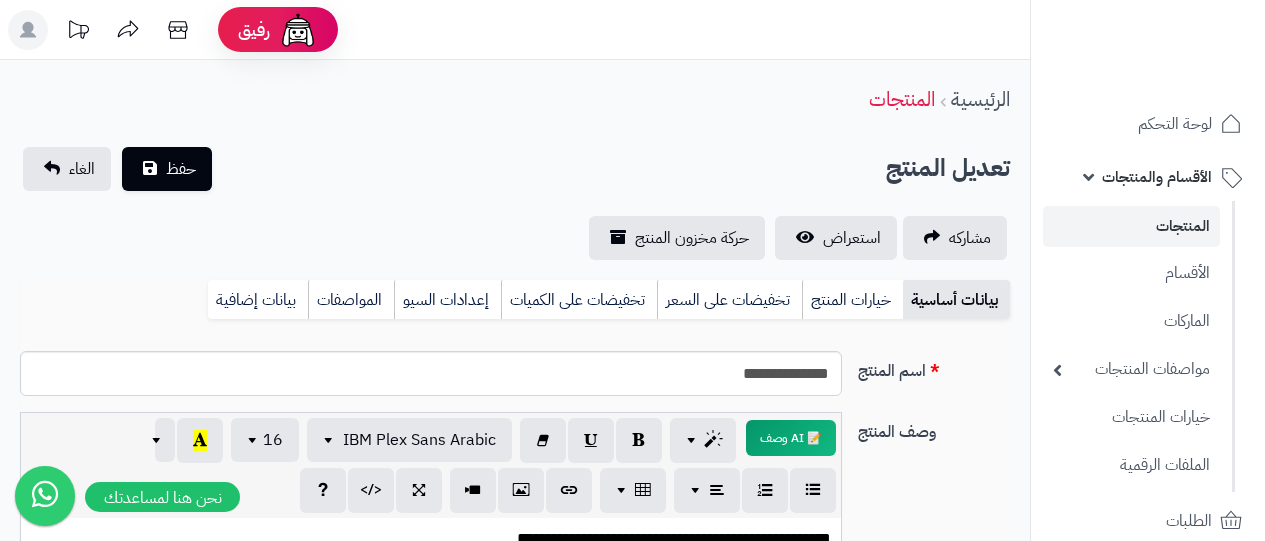 scroll, scrollTop: 0, scrollLeft: 0, axis: both 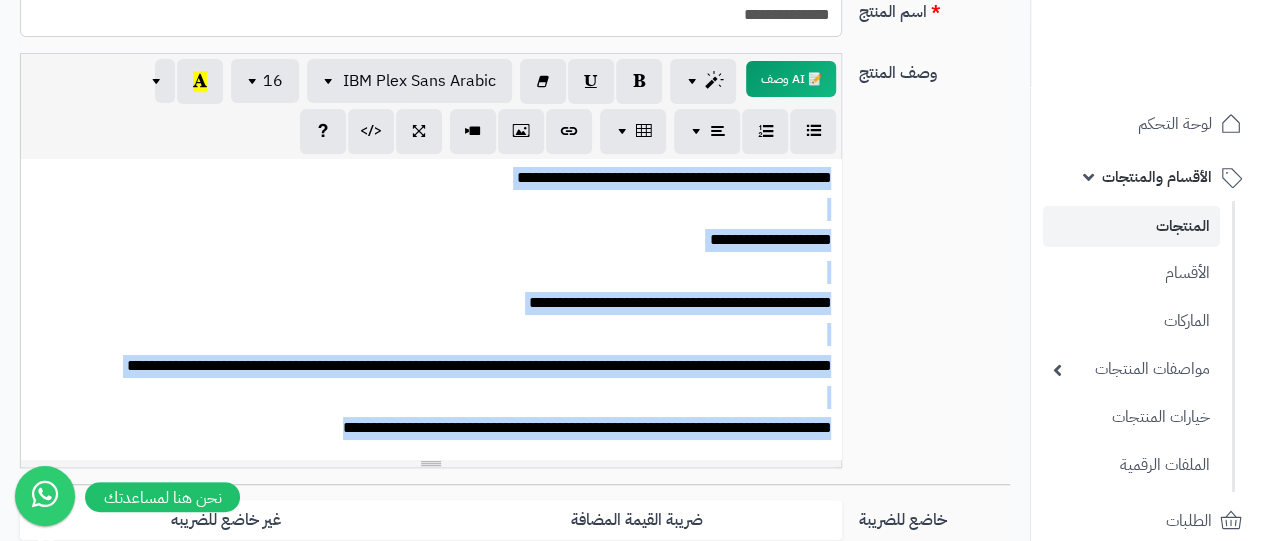drag, startPoint x: 836, startPoint y: 177, endPoint x: 266, endPoint y: 454, distance: 633.74207 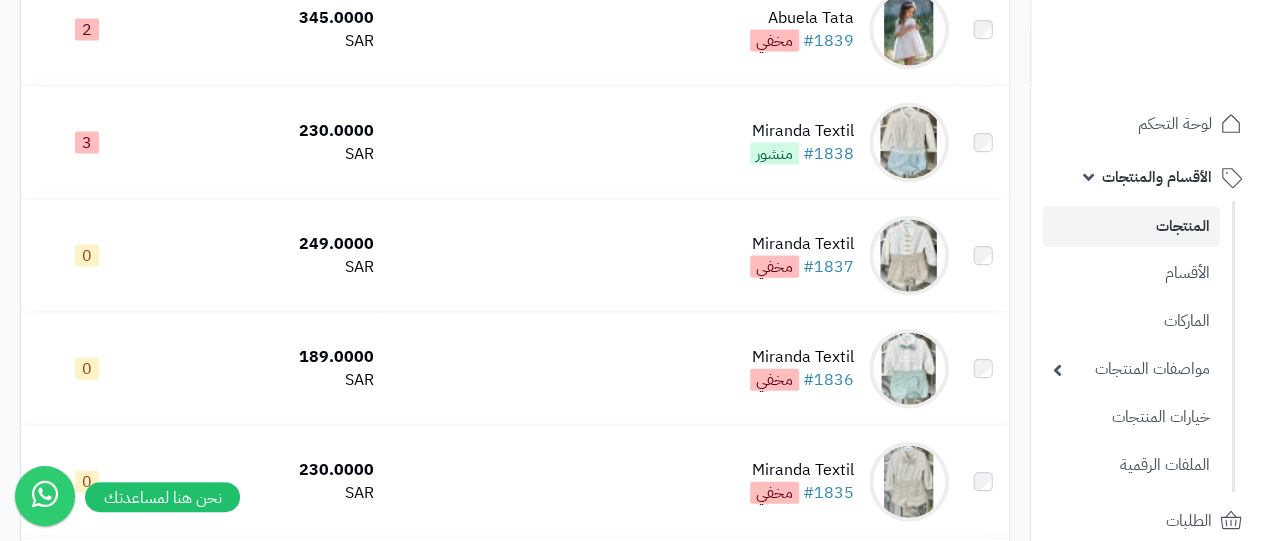 scroll, scrollTop: 2094, scrollLeft: 0, axis: vertical 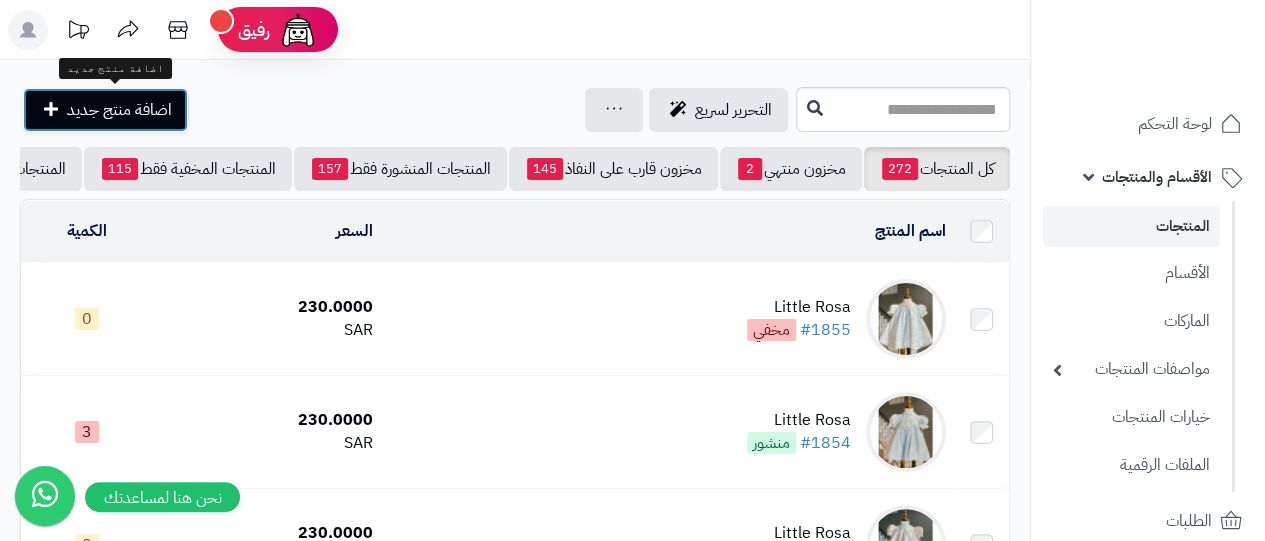 click on "اضافة منتج جديد" at bounding box center [119, 110] 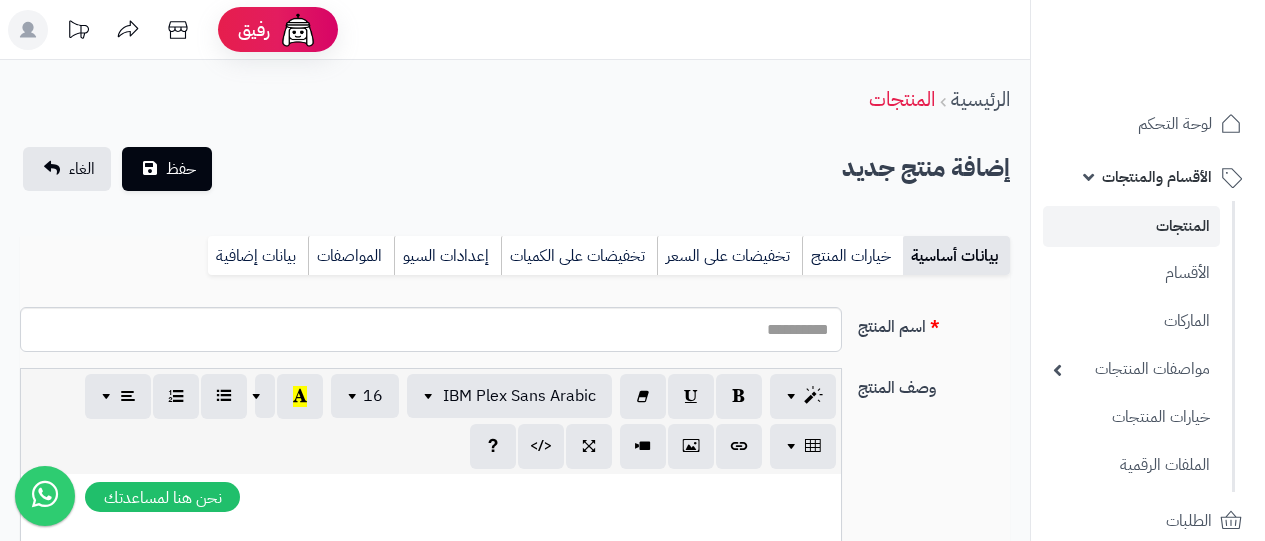 select 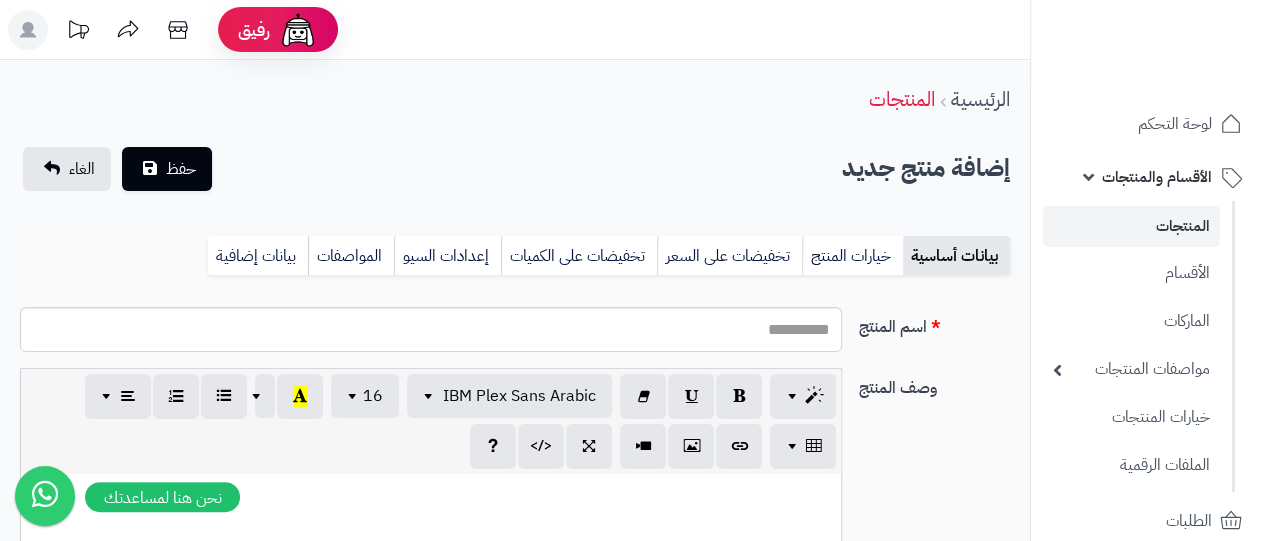 scroll, scrollTop: 0, scrollLeft: 15, axis: horizontal 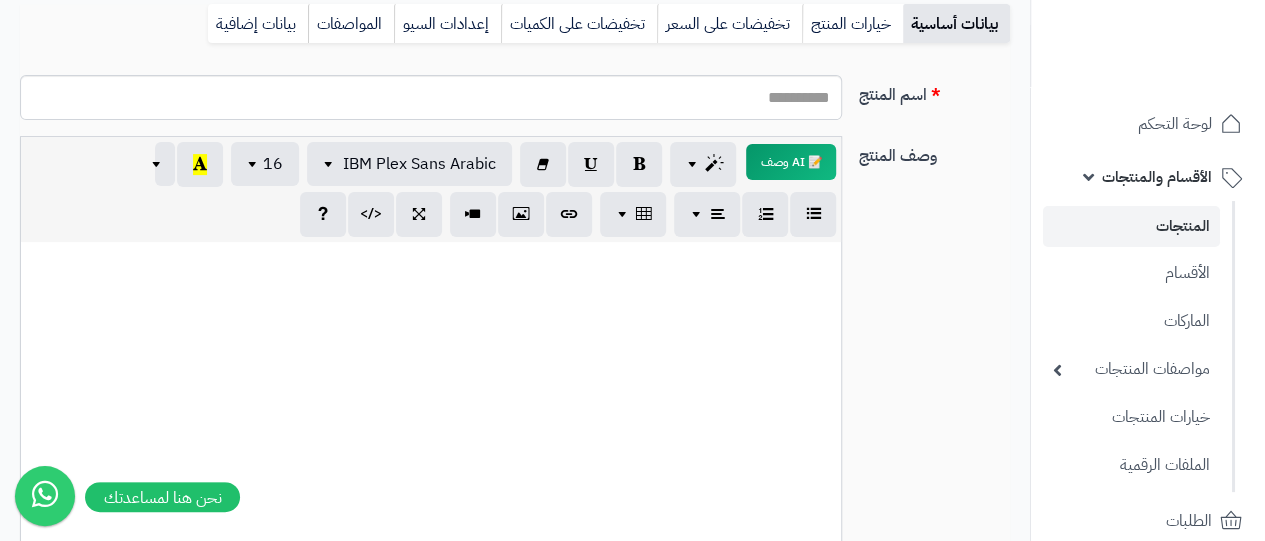 click at bounding box center (431, 392) 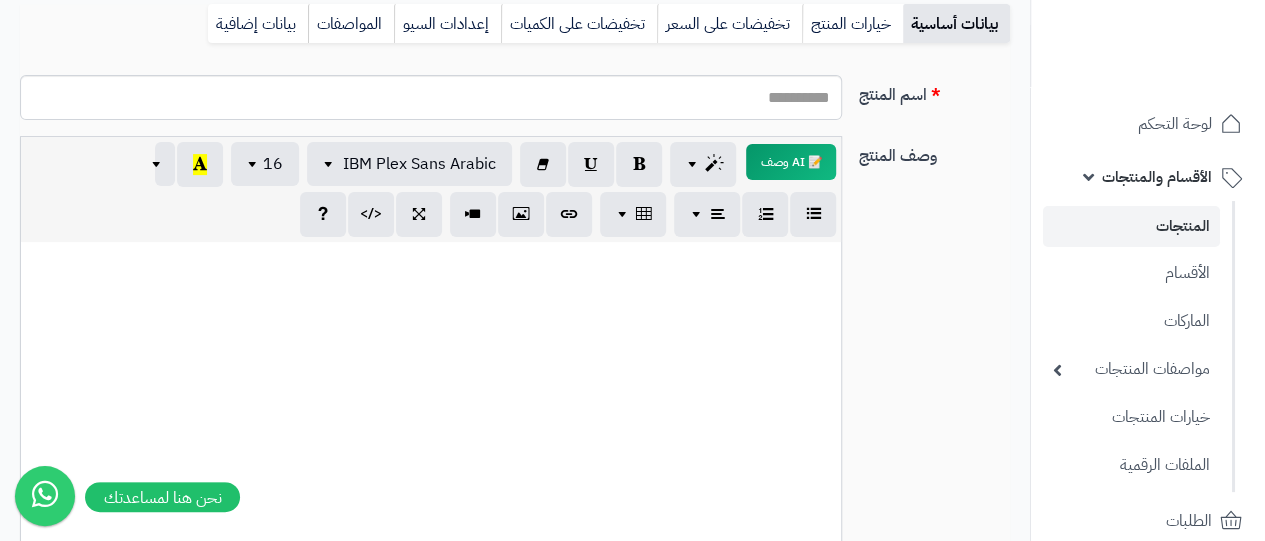 paste 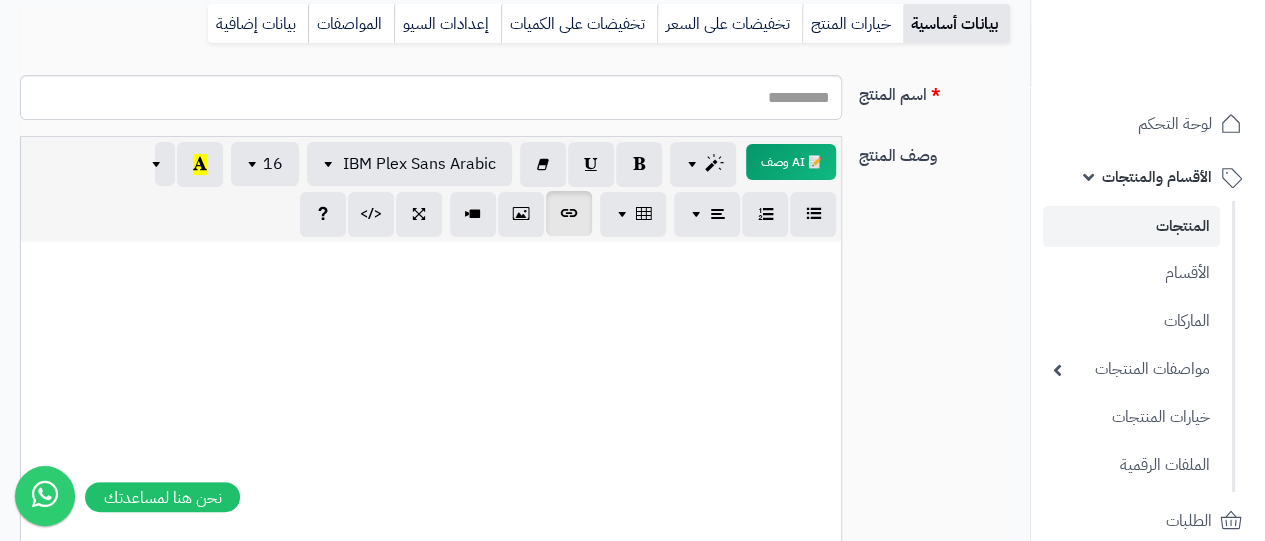 type 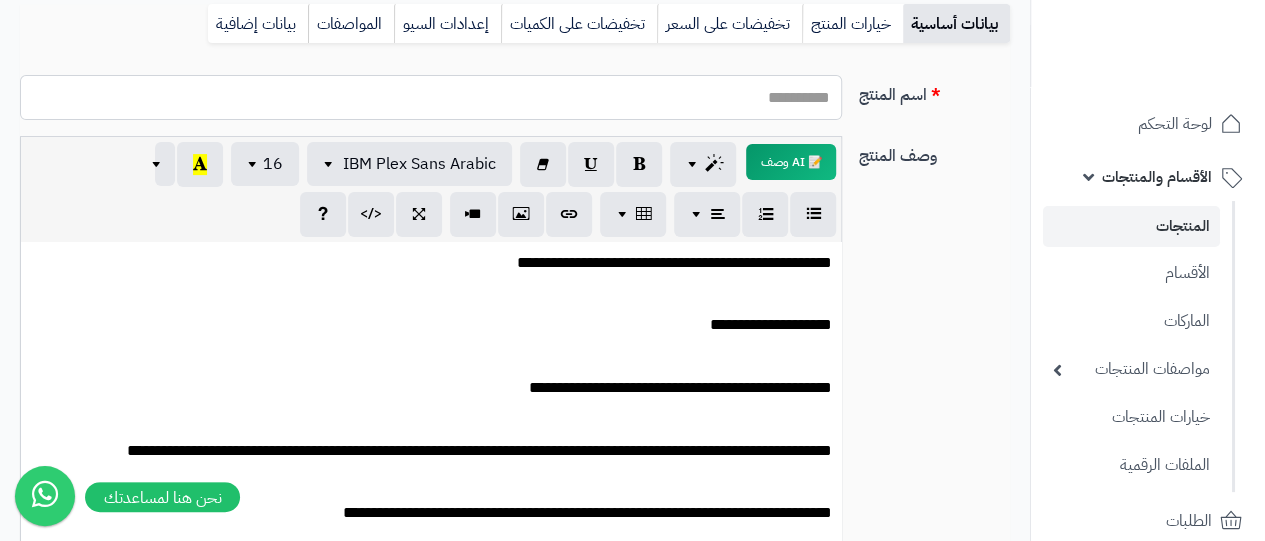 click on "اسم المنتج" at bounding box center (431, 97) 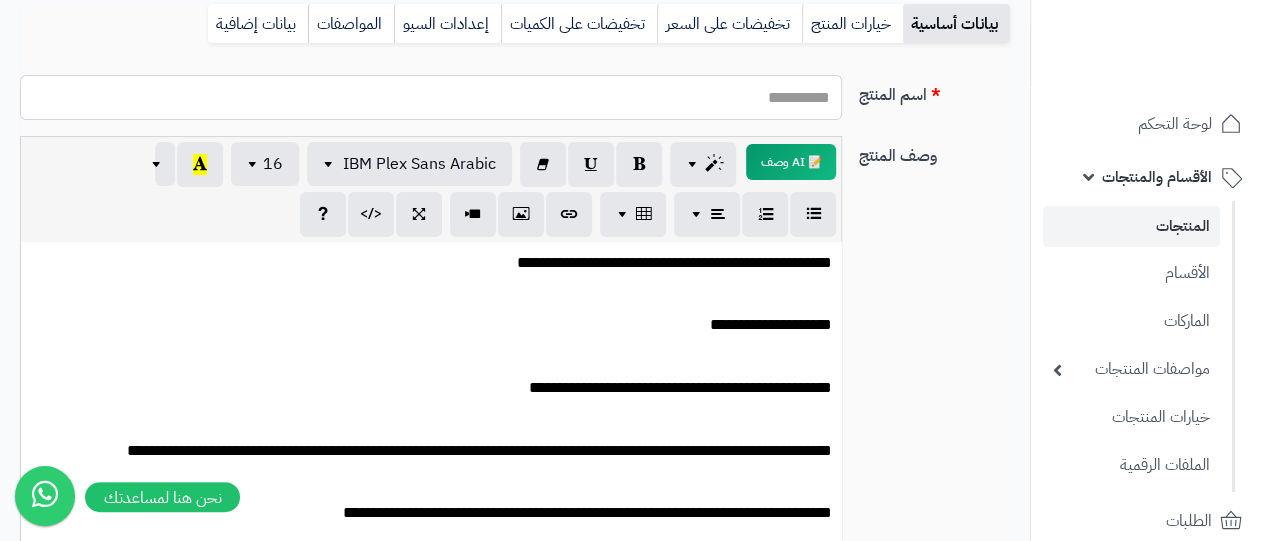 type on "**********" 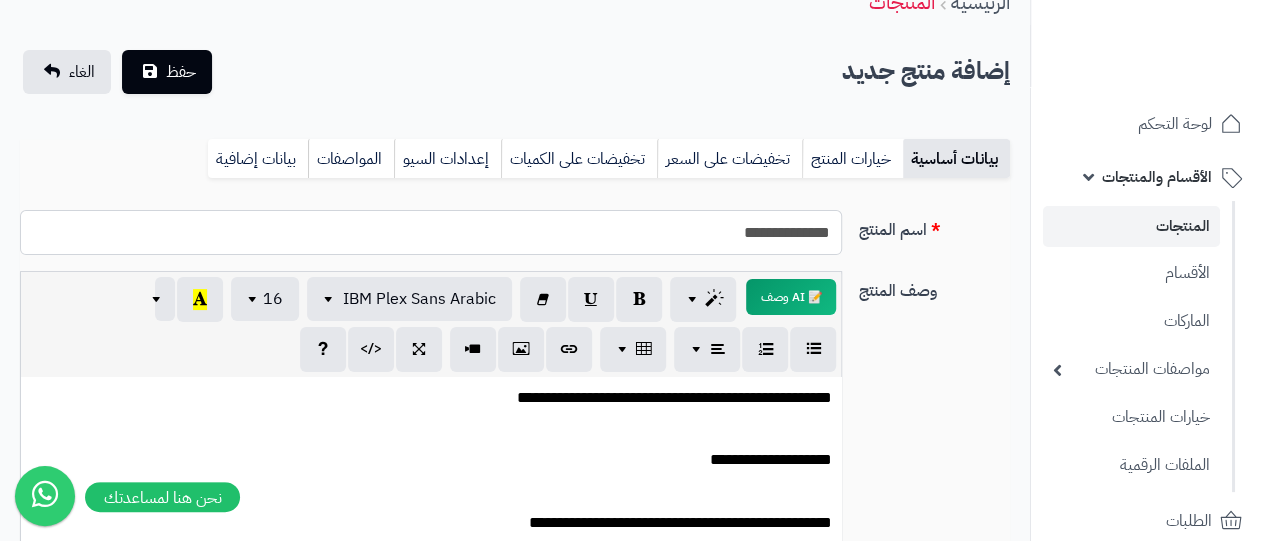 scroll, scrollTop: 138, scrollLeft: 0, axis: vertical 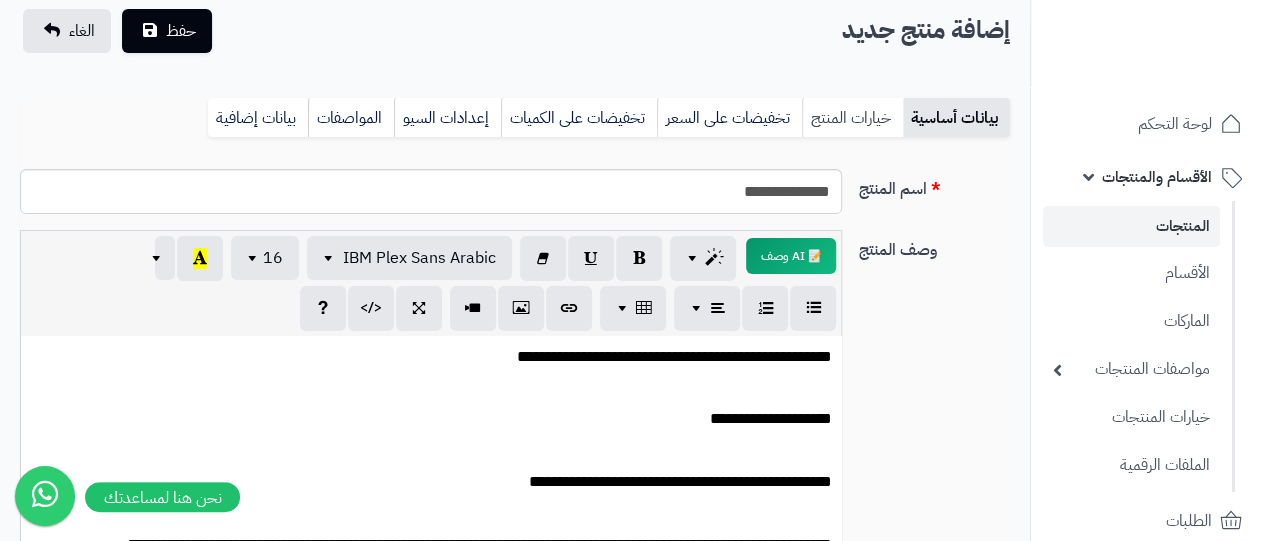 click on "خيارات المنتج" at bounding box center [852, 118] 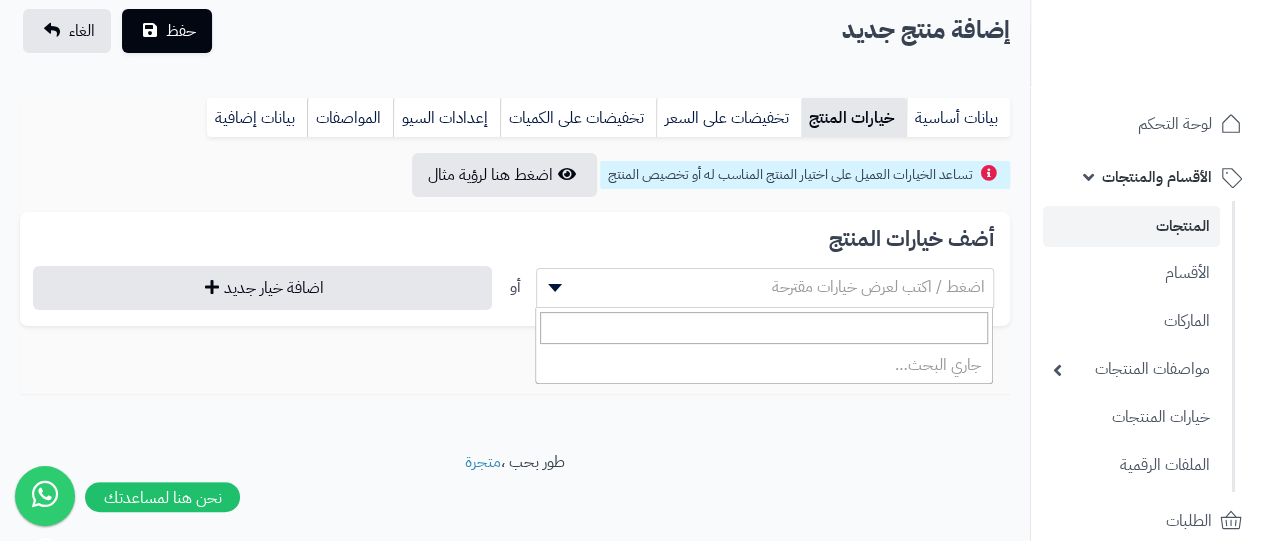 click on "اضغط / اكتب لعرض خيارات مقترحة" at bounding box center (765, 287) 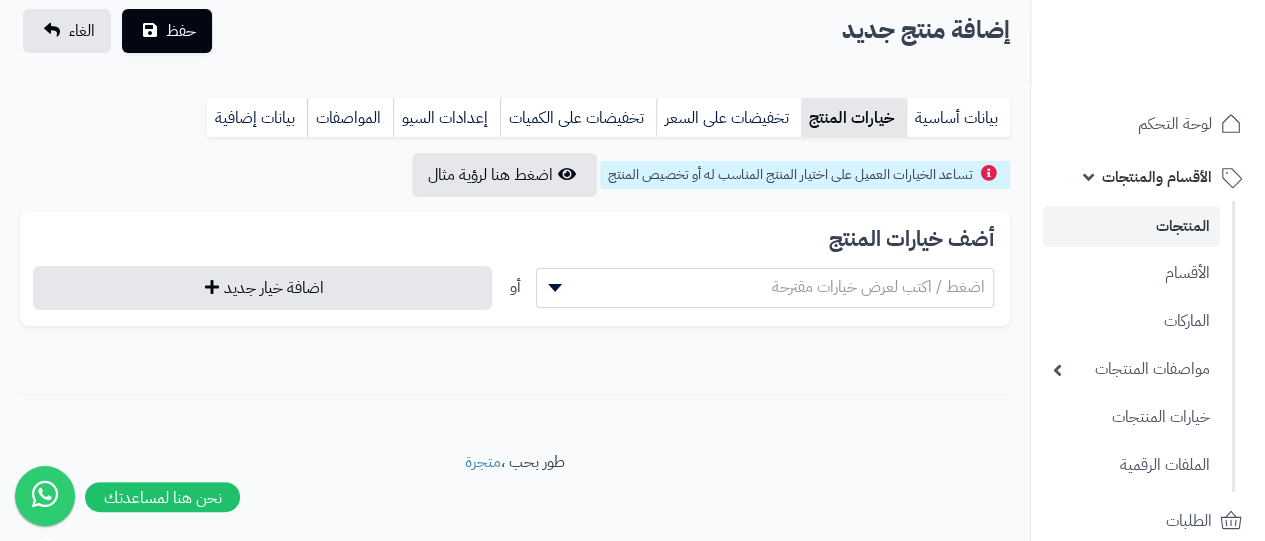 click on "اضغط / اكتب لعرض خيارات مقترحة" at bounding box center (765, 287) 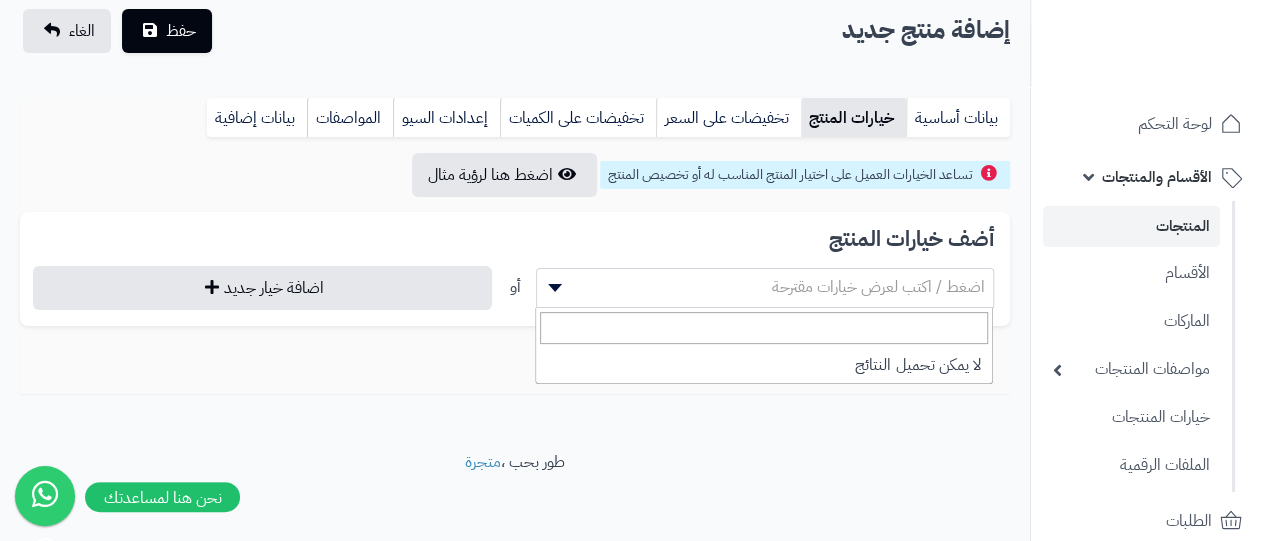 click on "اضغط / اكتب لعرض خيارات مقترحة" at bounding box center [765, 287] 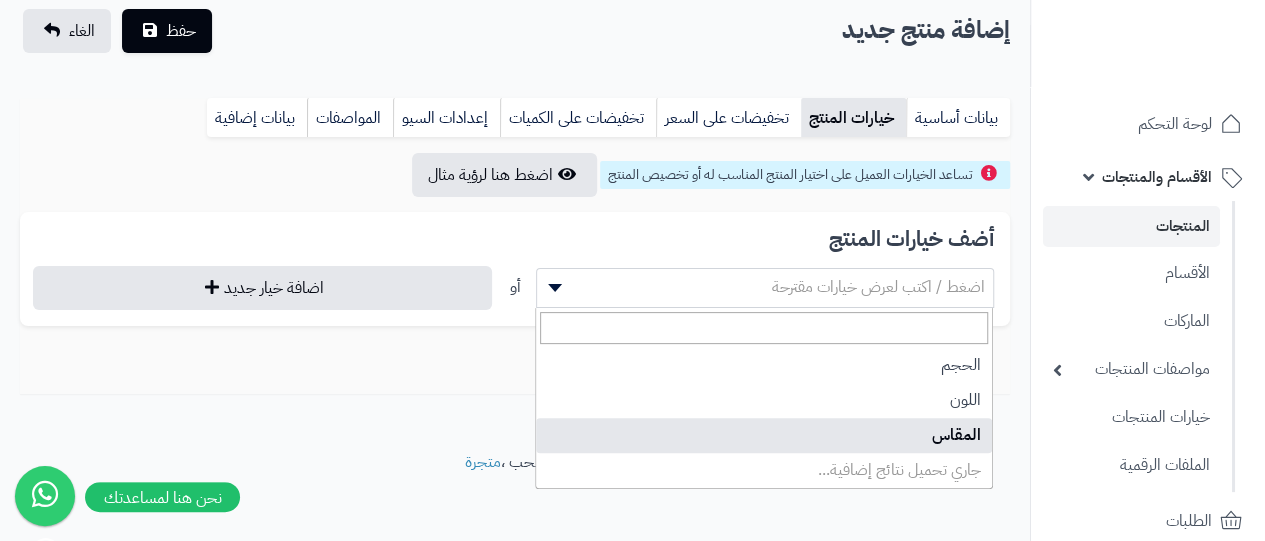 select on "**" 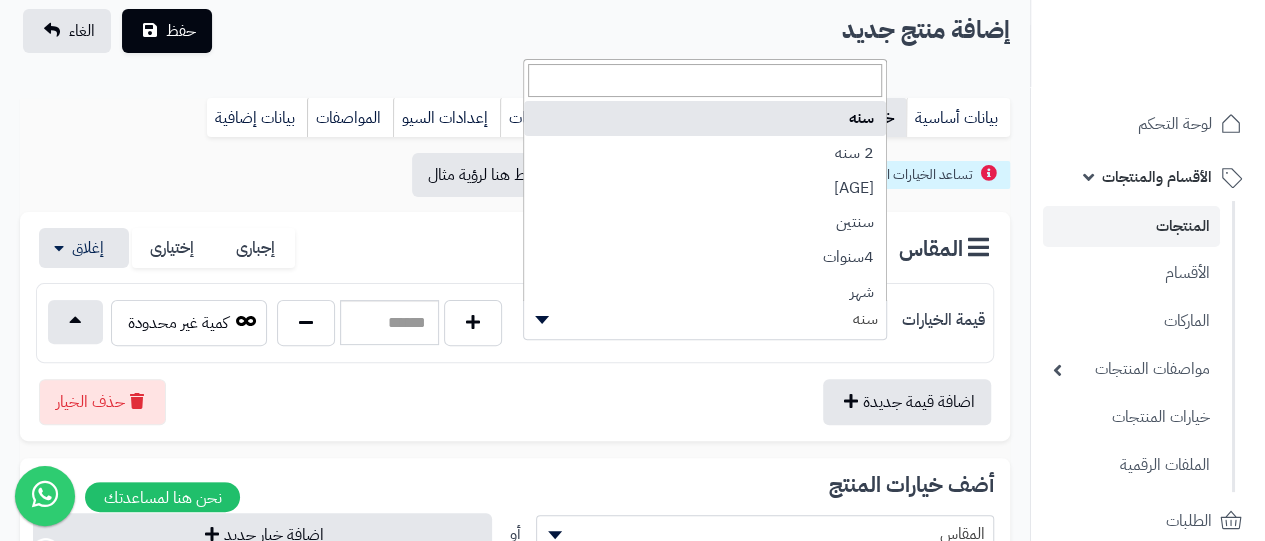 click on "سنه" at bounding box center [705, 319] 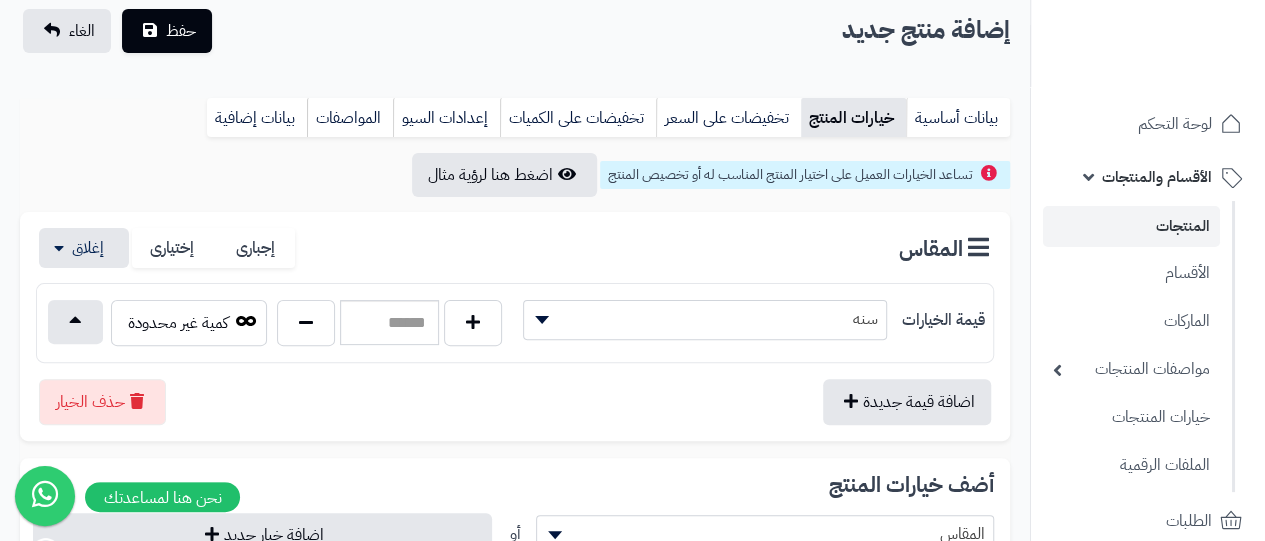 click on "سنه" at bounding box center (705, 319) 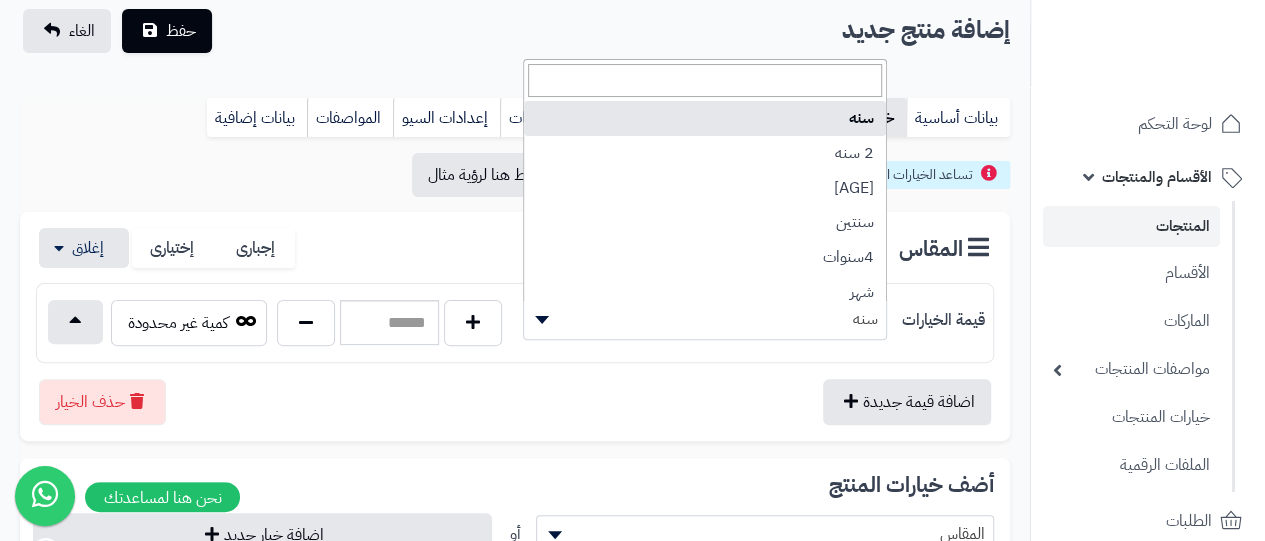 click on "سنه" at bounding box center [705, 319] 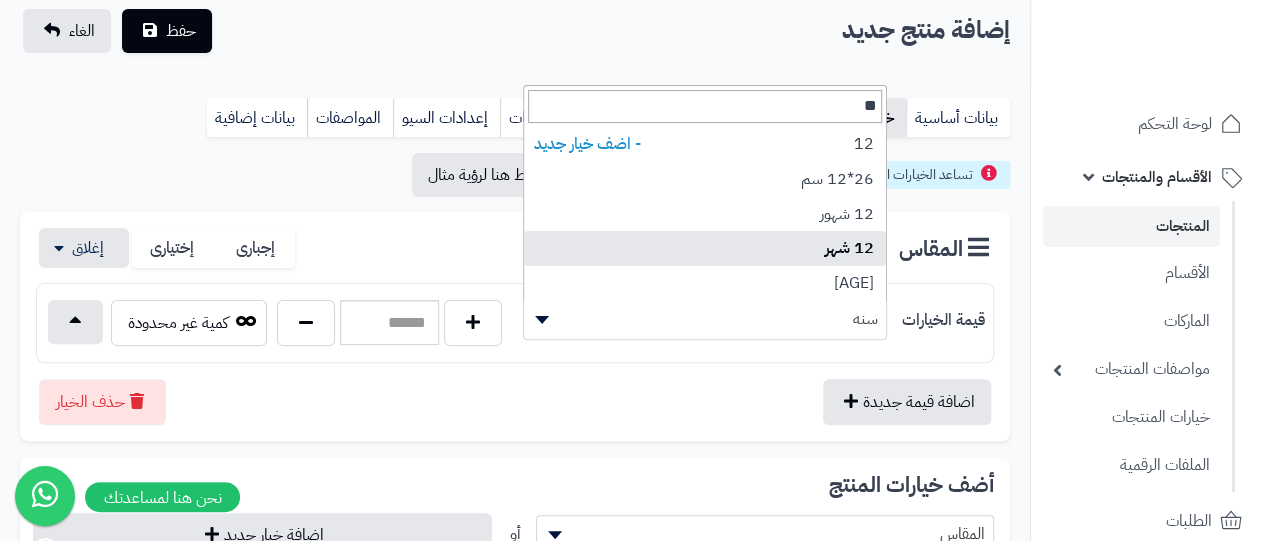 type on "**" 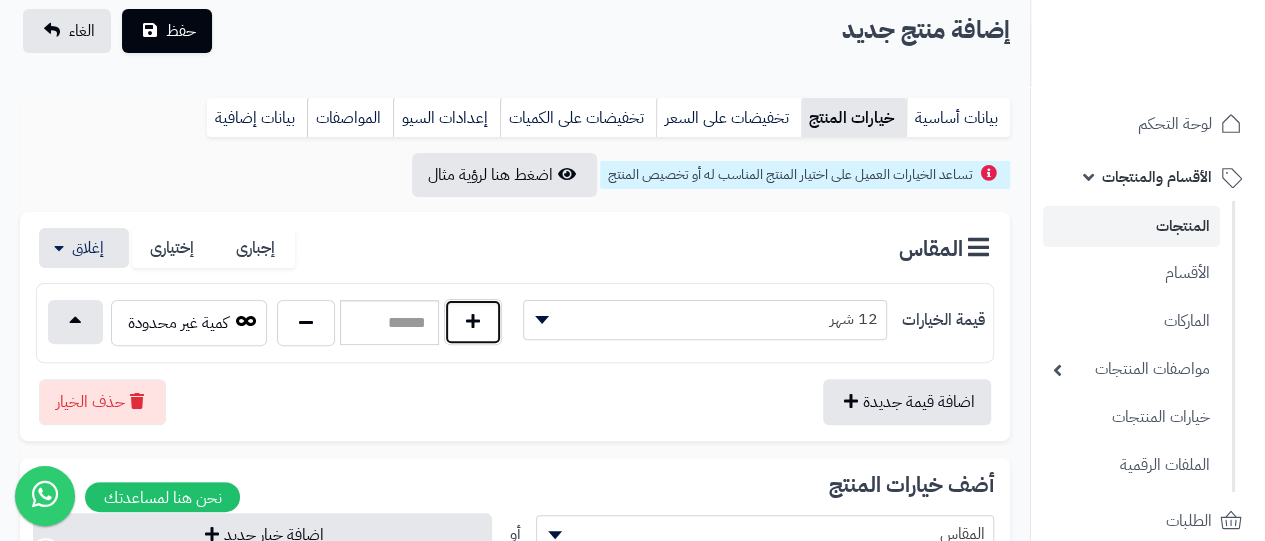 click at bounding box center (473, 322) 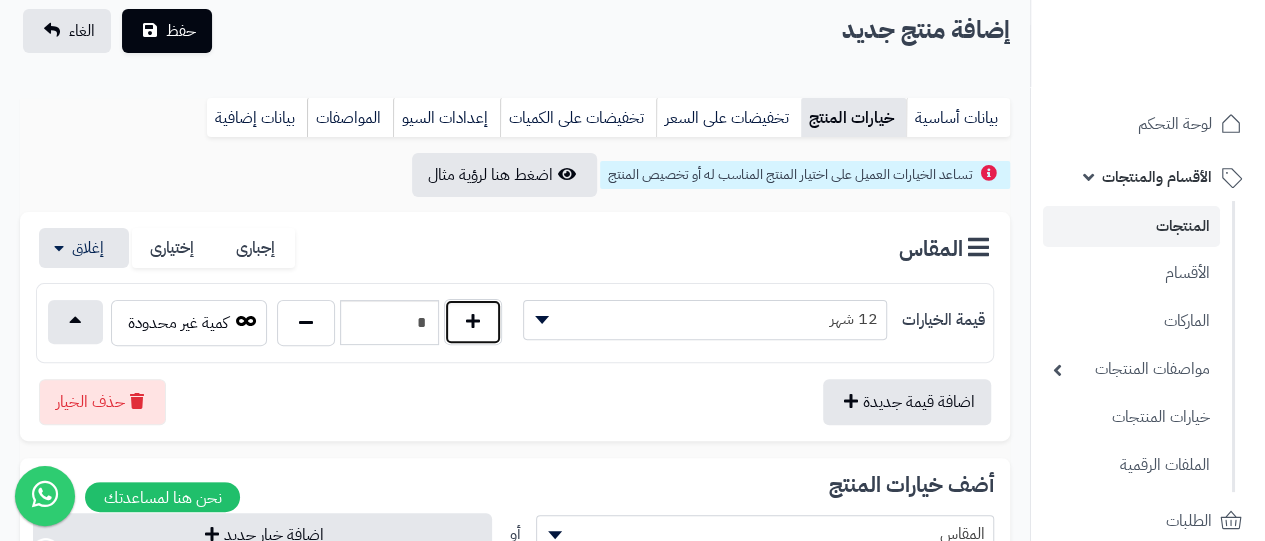 click at bounding box center [473, 322] 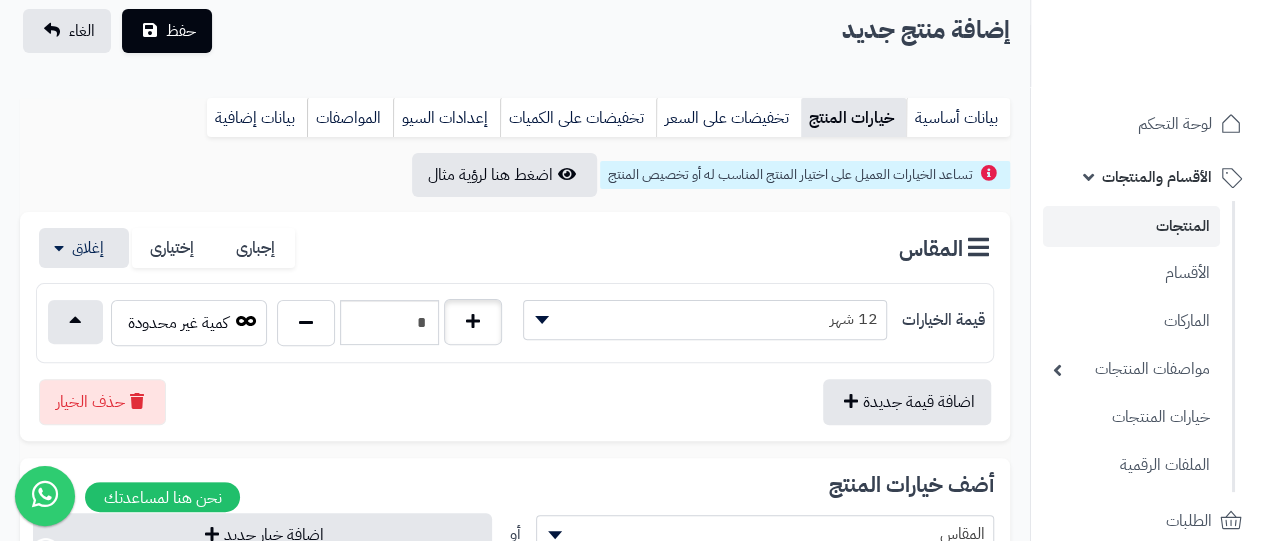 type on "*" 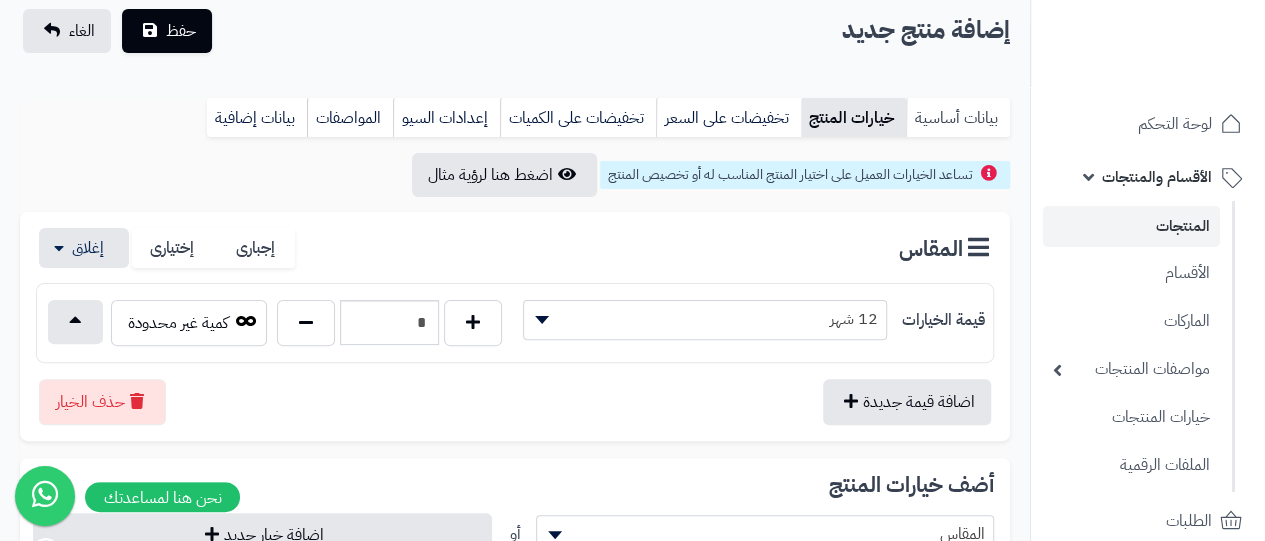 click on "بيانات أساسية" at bounding box center [958, 118] 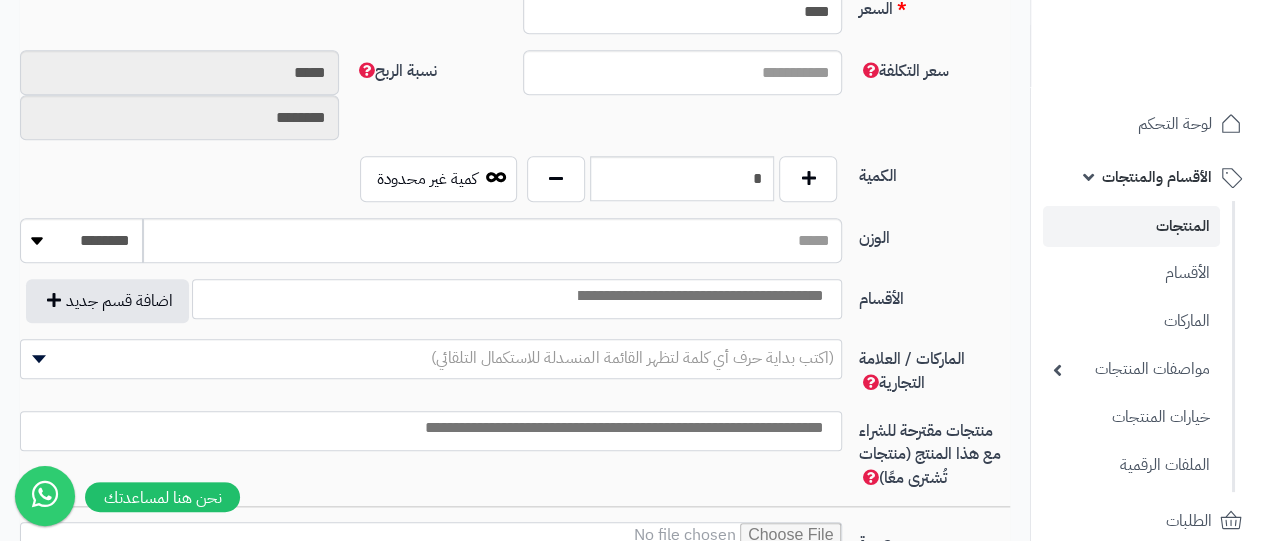 scroll, scrollTop: 896, scrollLeft: 0, axis: vertical 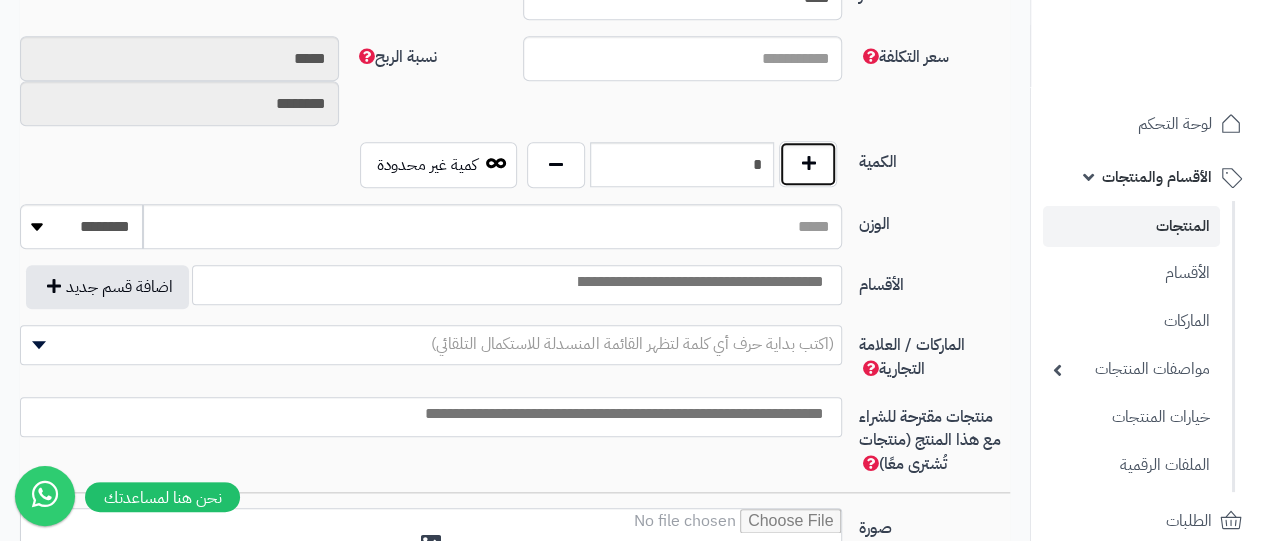 click at bounding box center [808, 164] 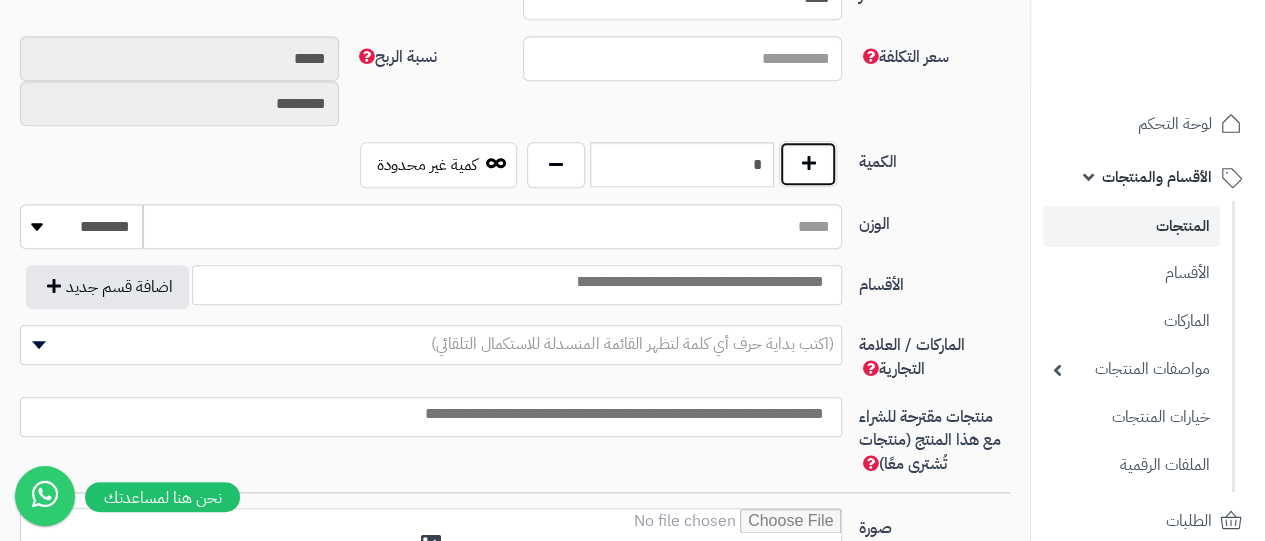 click at bounding box center (808, 164) 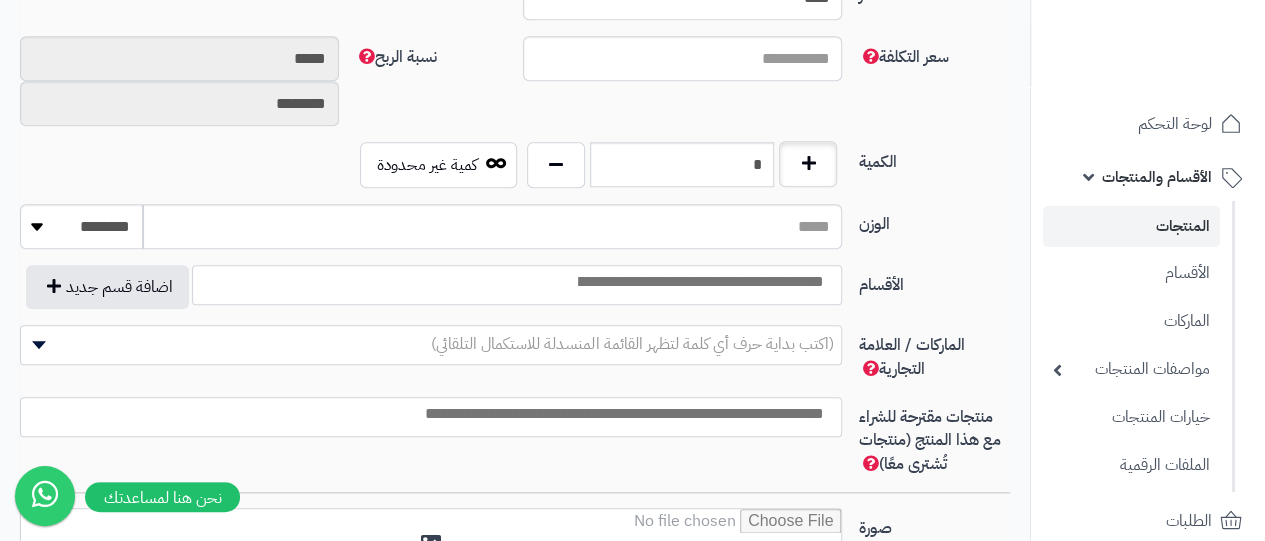 type on "*" 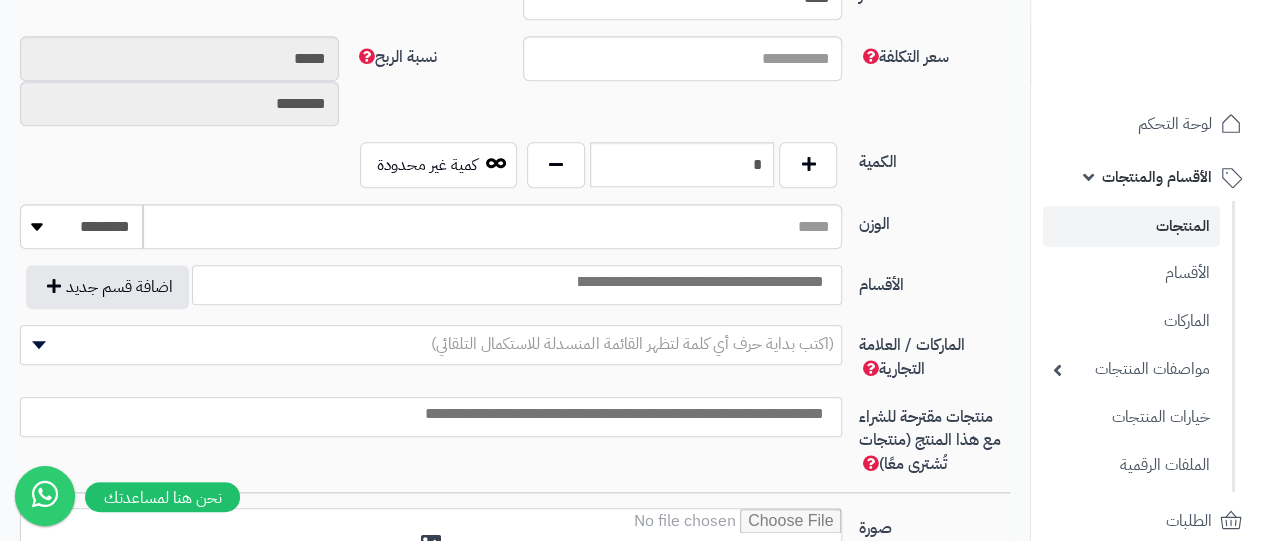 click at bounding box center (699, 282) 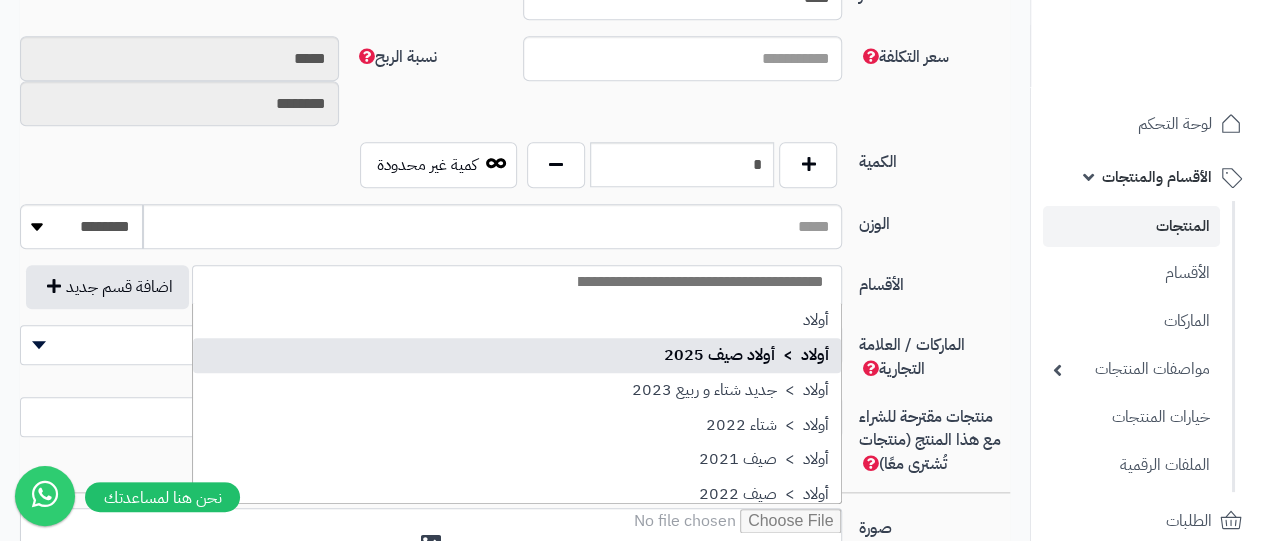 select on "***" 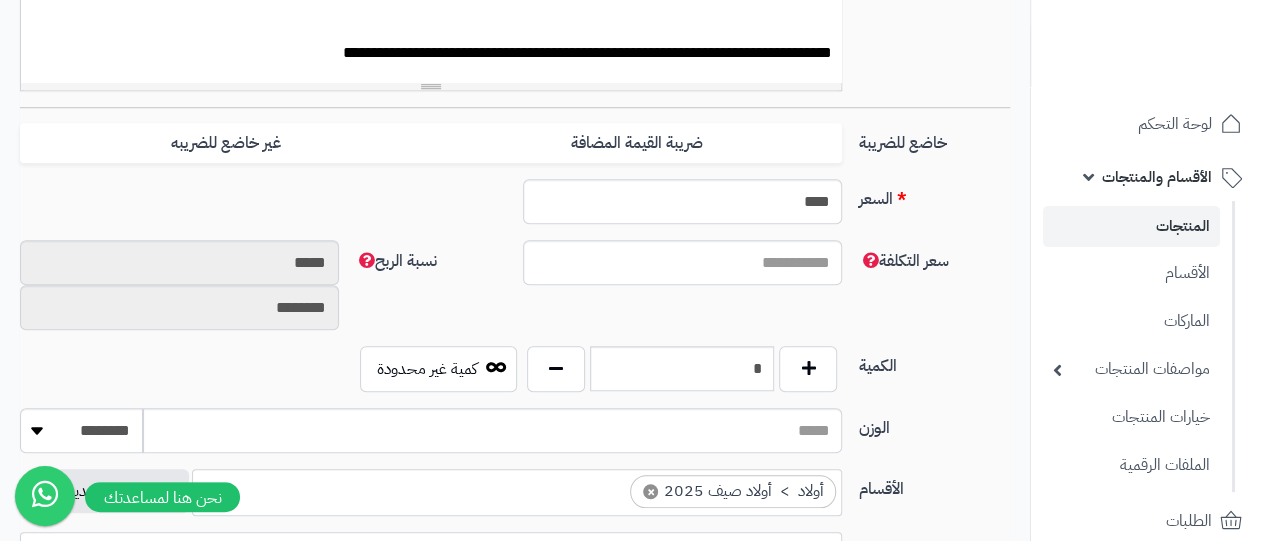 scroll, scrollTop: 676, scrollLeft: 0, axis: vertical 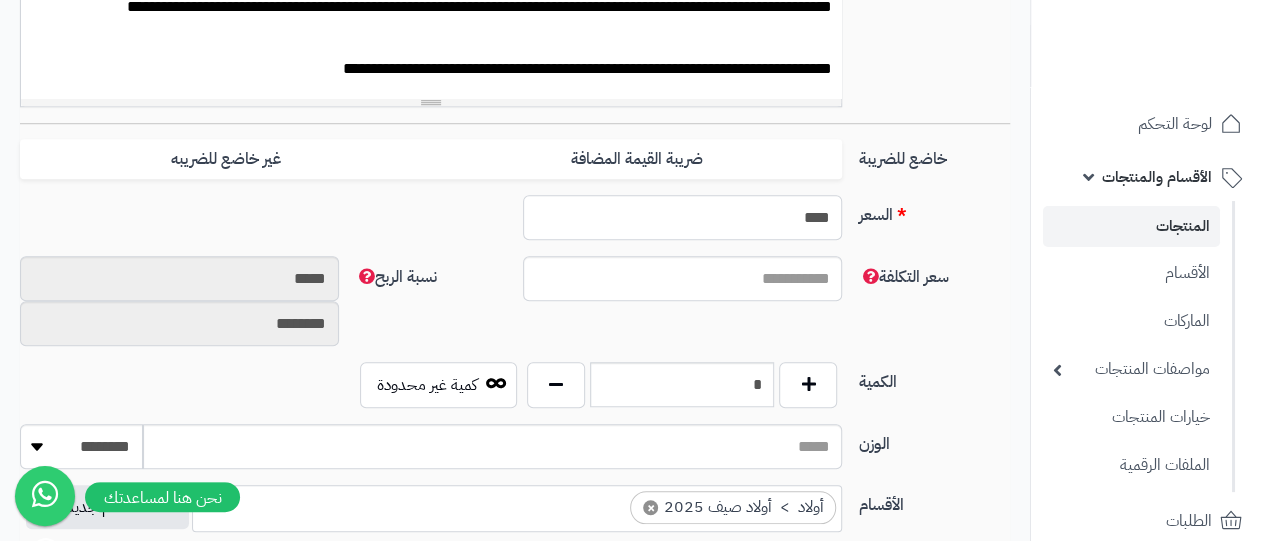 drag, startPoint x: 761, startPoint y: 205, endPoint x: 894, endPoint y: 205, distance: 133 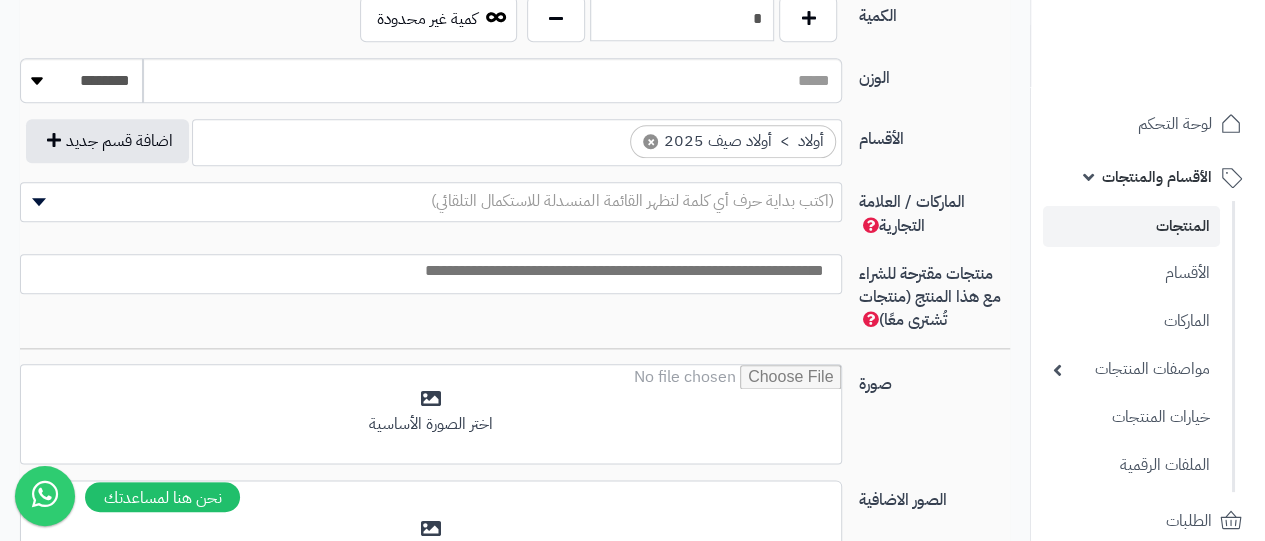 scroll, scrollTop: 1178, scrollLeft: 0, axis: vertical 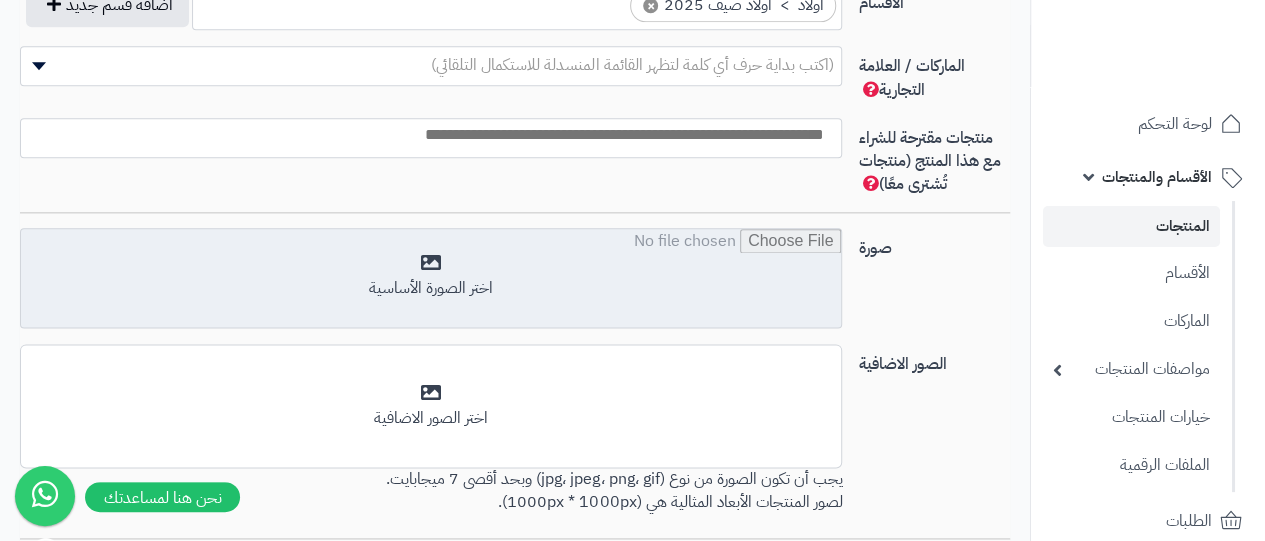 type on "***" 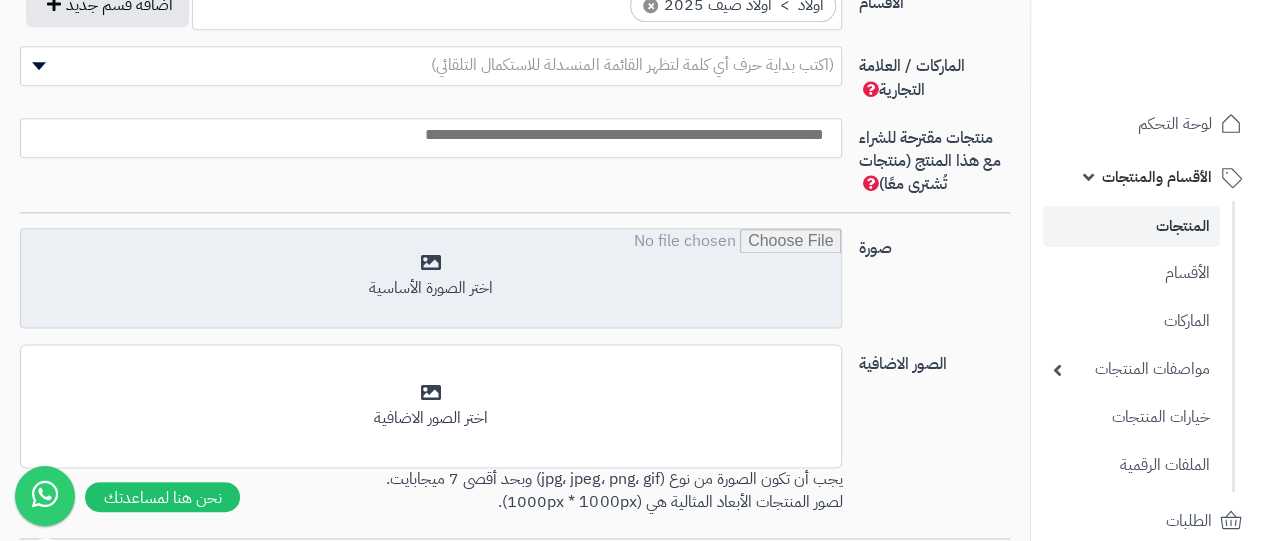 click at bounding box center [431, 279] 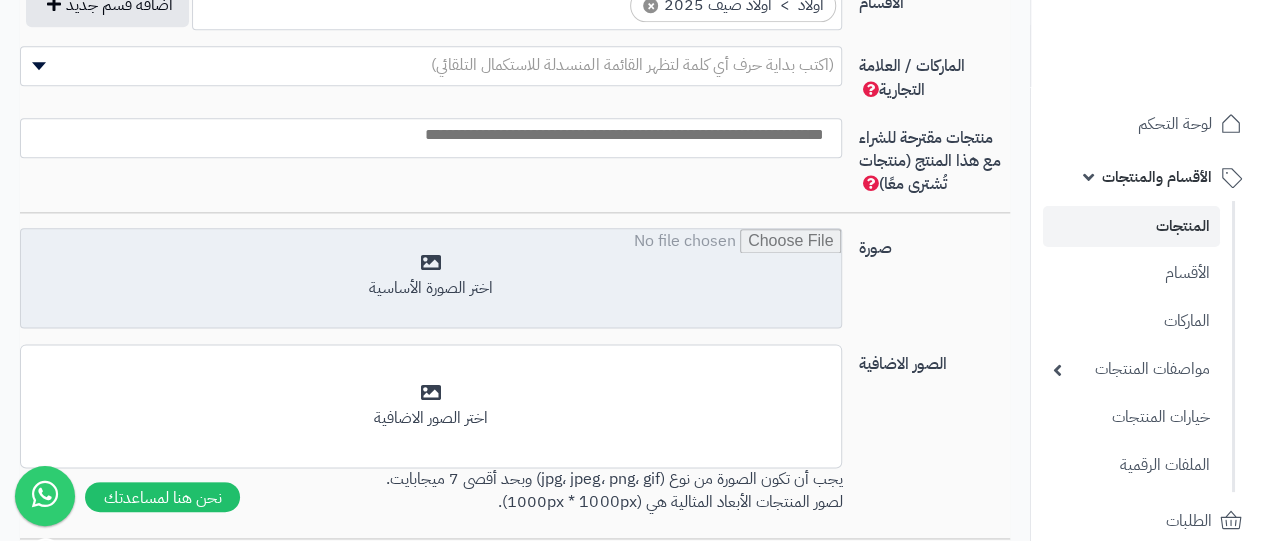 type on "**********" 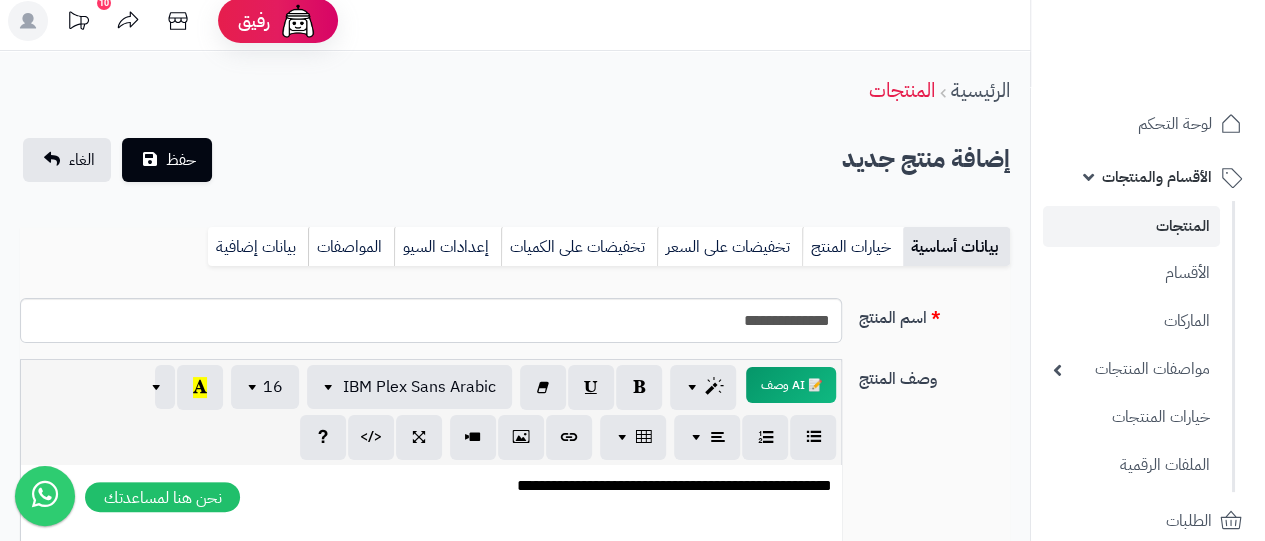 scroll, scrollTop: 1, scrollLeft: 0, axis: vertical 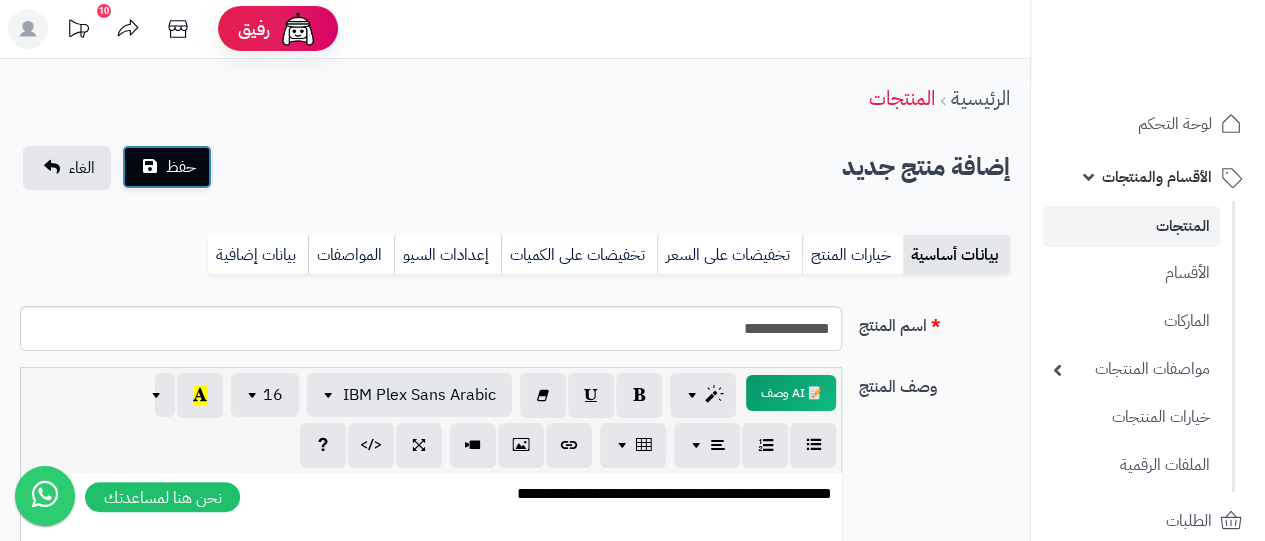 click on "حفظ" at bounding box center (167, 167) 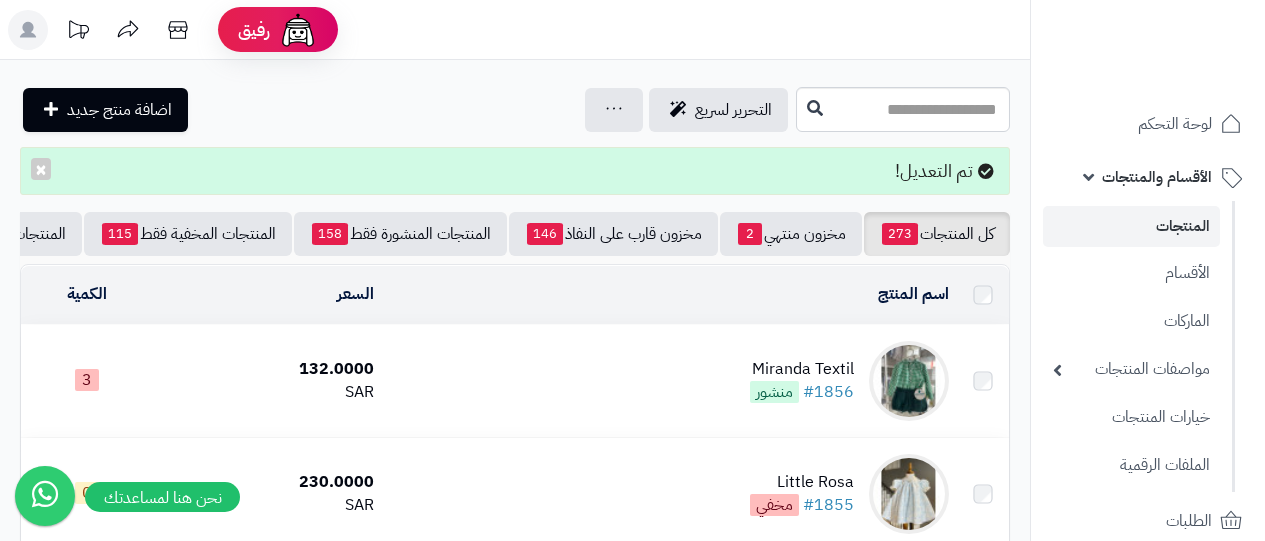 scroll, scrollTop: 0, scrollLeft: 0, axis: both 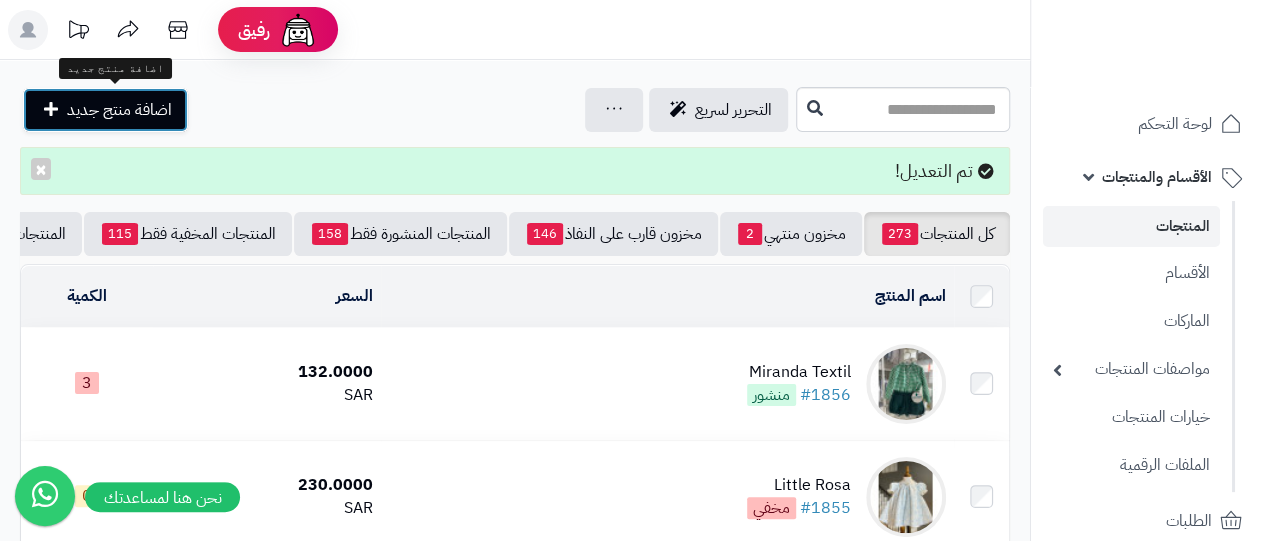 click on "اضافة منتج جديد" at bounding box center [119, 110] 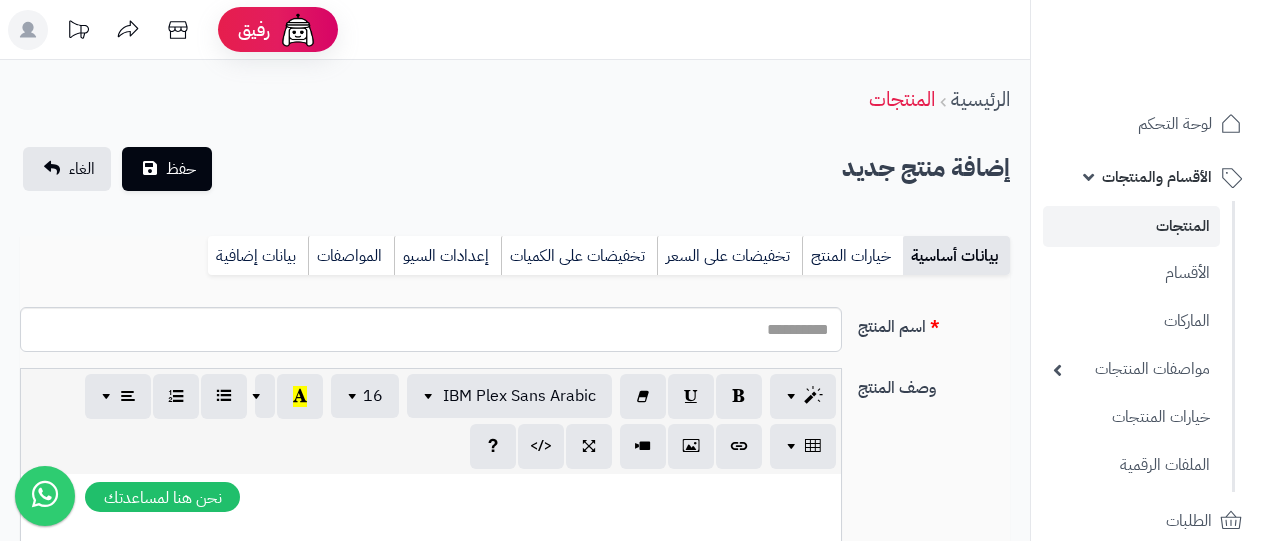select 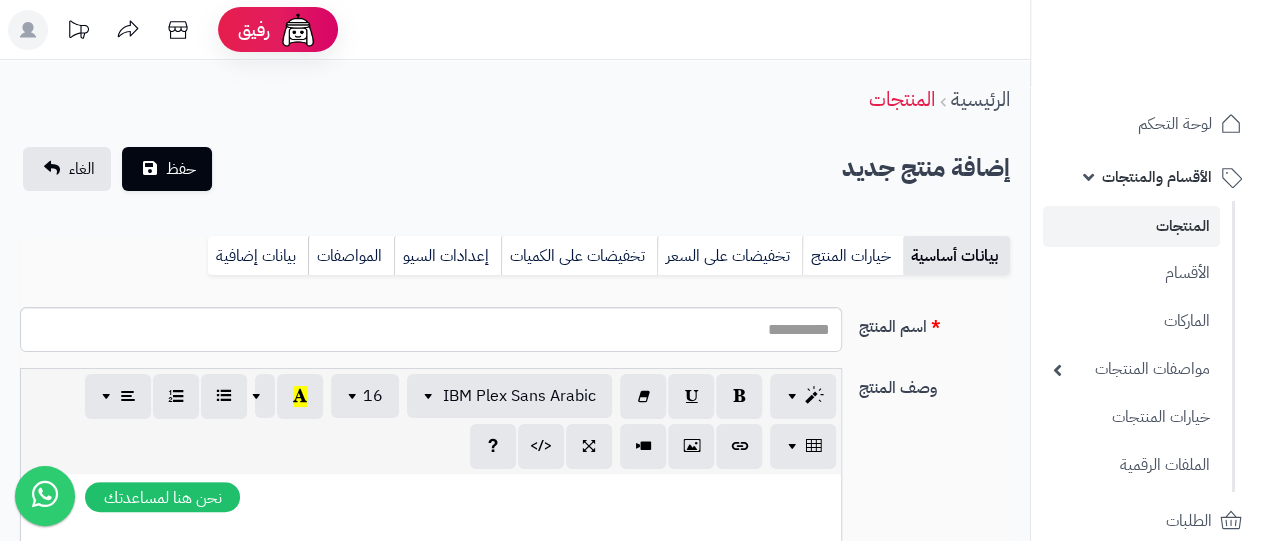 scroll, scrollTop: 0, scrollLeft: 15, axis: horizontal 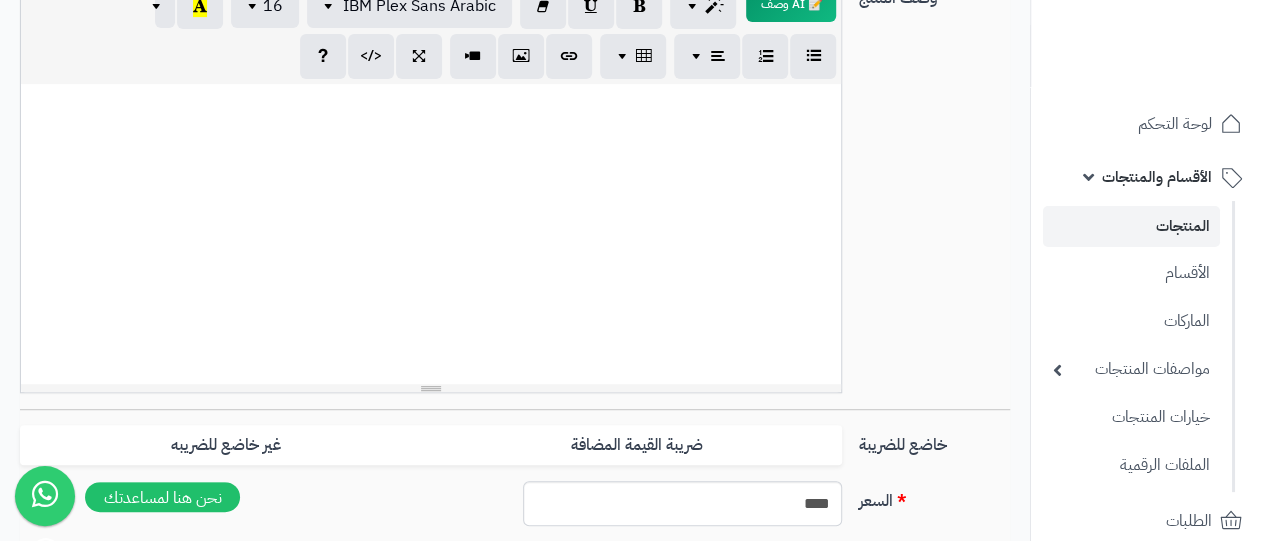 click at bounding box center [431, 234] 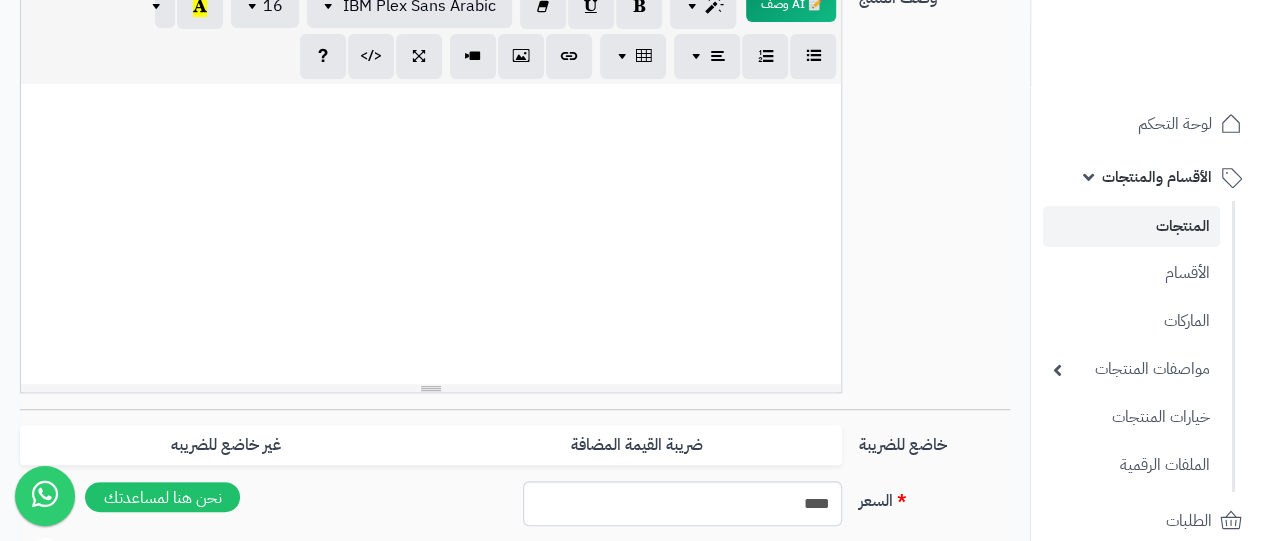 paste 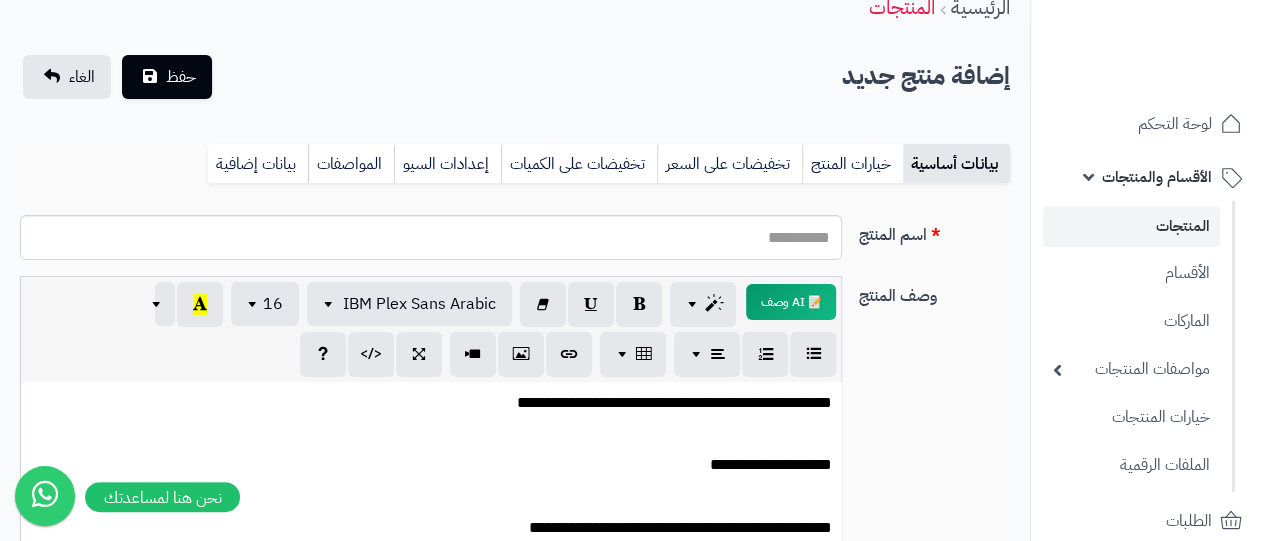 scroll, scrollTop: 0, scrollLeft: 0, axis: both 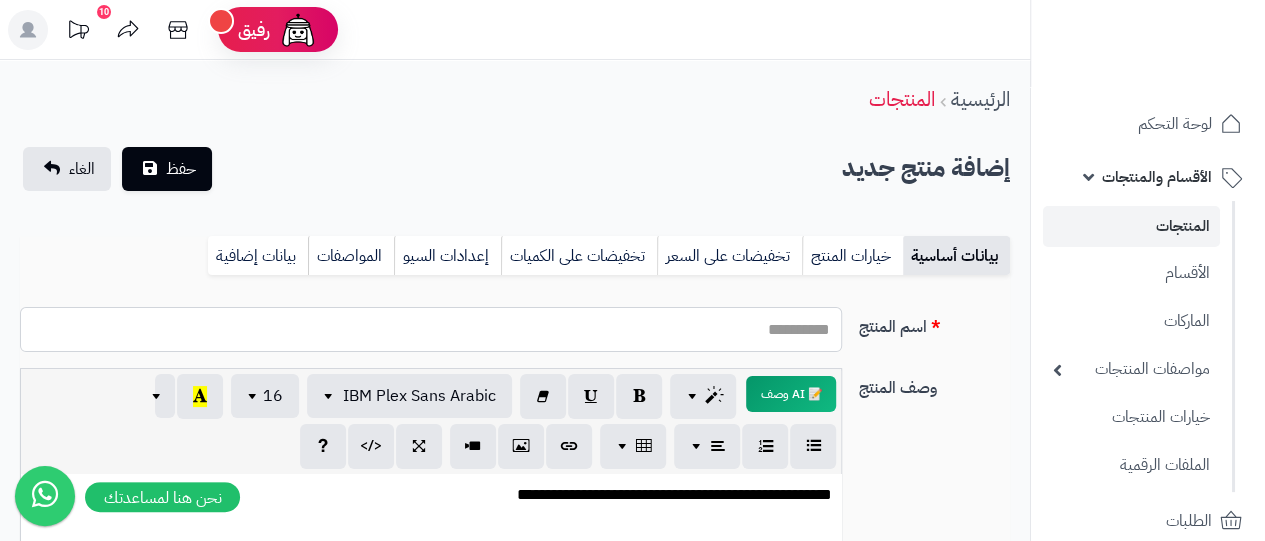 click on "اسم المنتج" at bounding box center [431, 329] 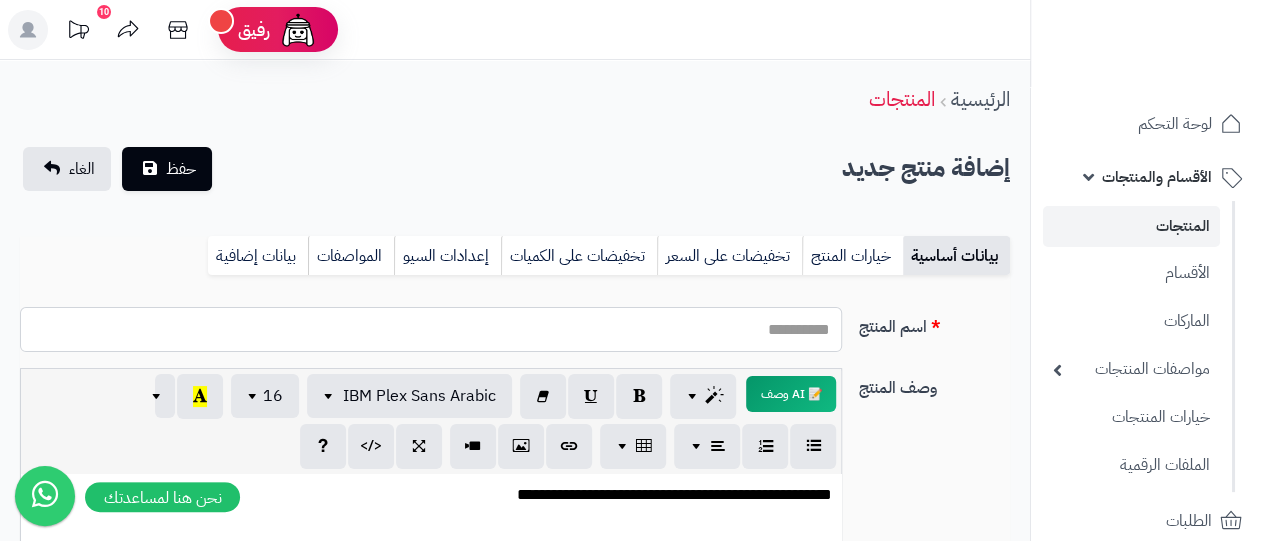 type on "**********" 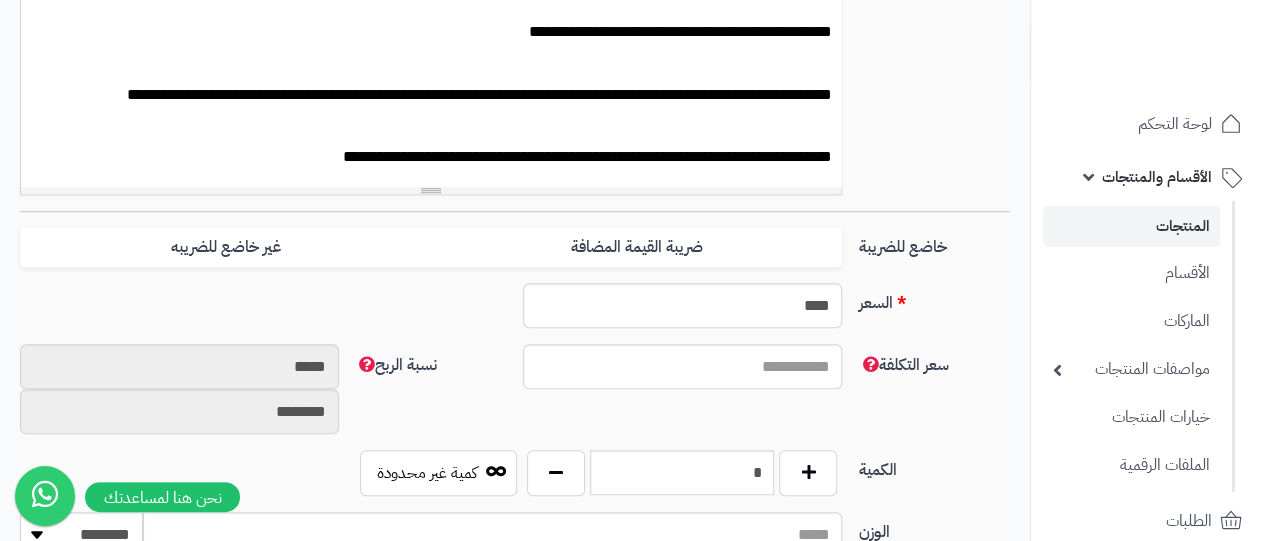 scroll, scrollTop: 593, scrollLeft: 0, axis: vertical 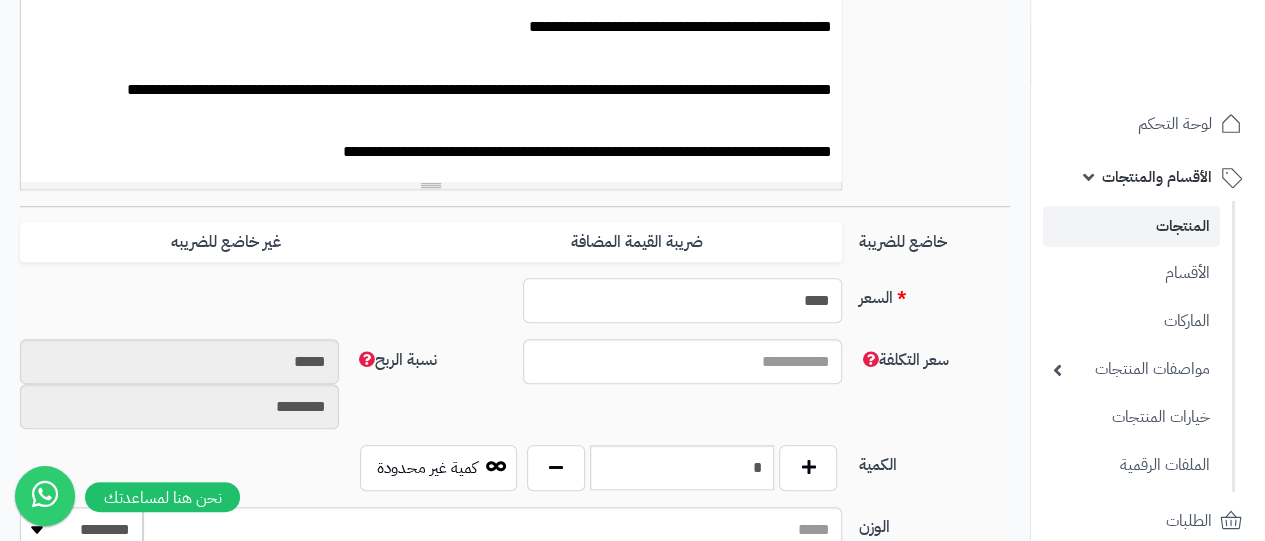 drag, startPoint x: 766, startPoint y: 297, endPoint x: 945, endPoint y: 297, distance: 179 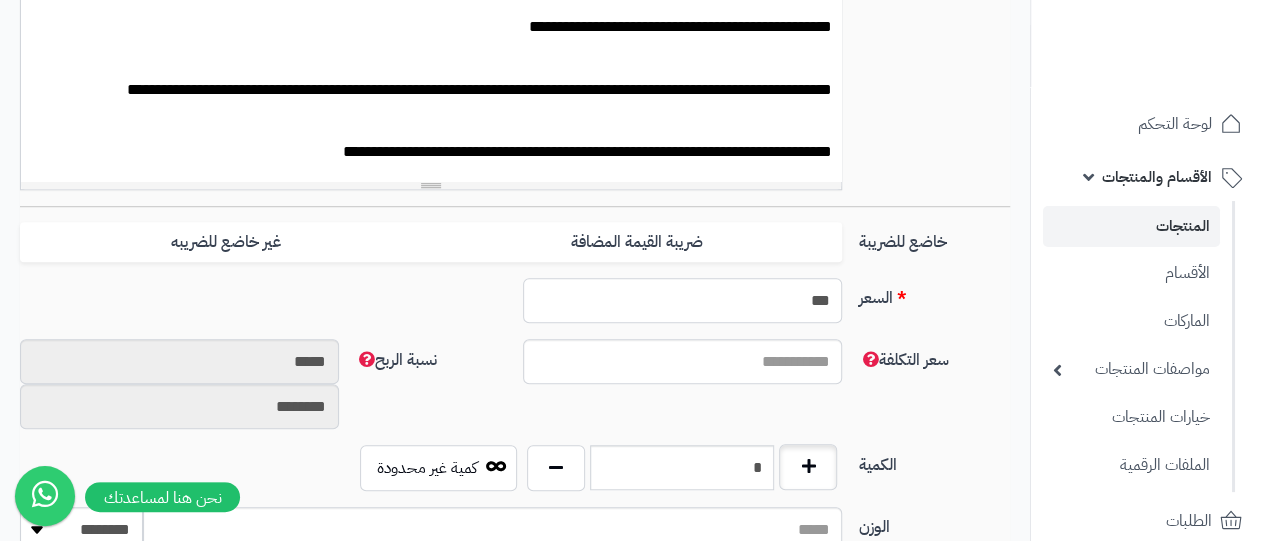 type on "***" 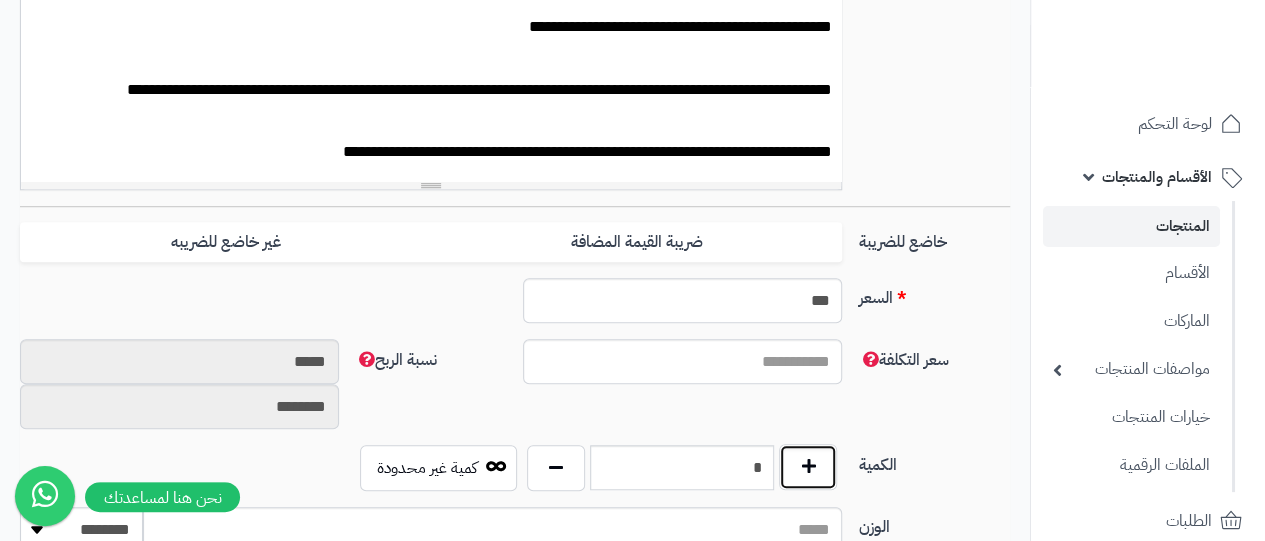 click at bounding box center (808, 467) 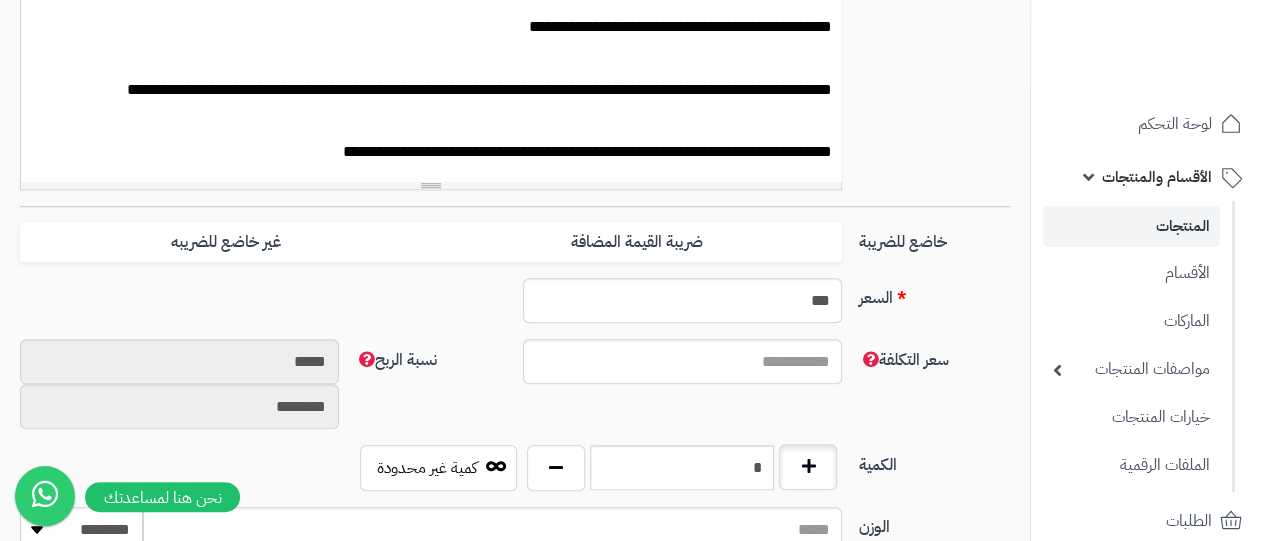 type on "*" 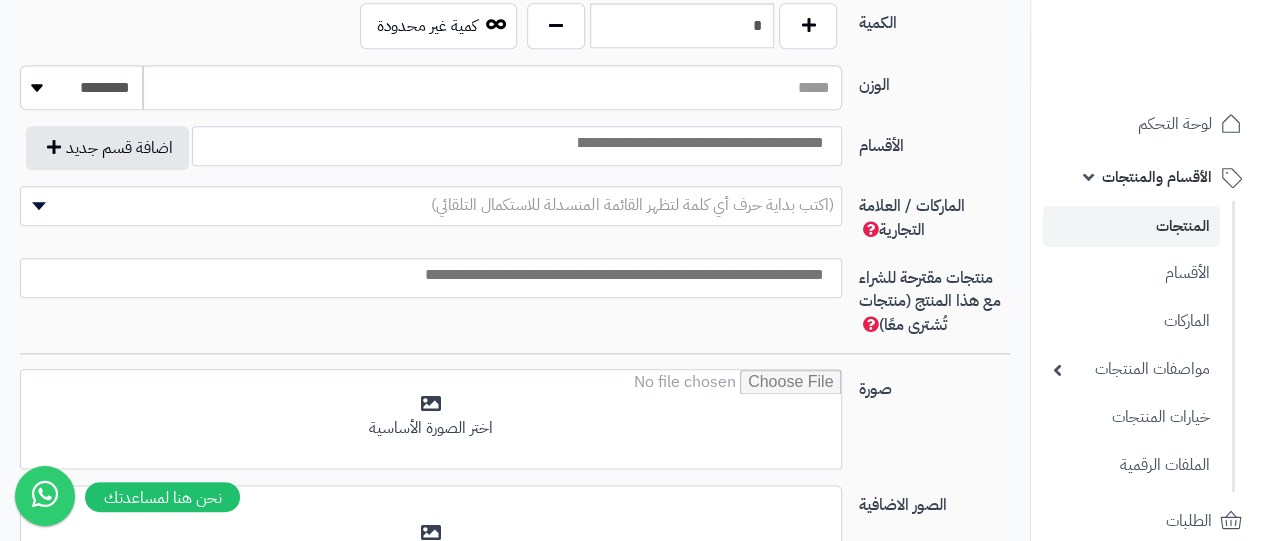 scroll, scrollTop: 1040, scrollLeft: 0, axis: vertical 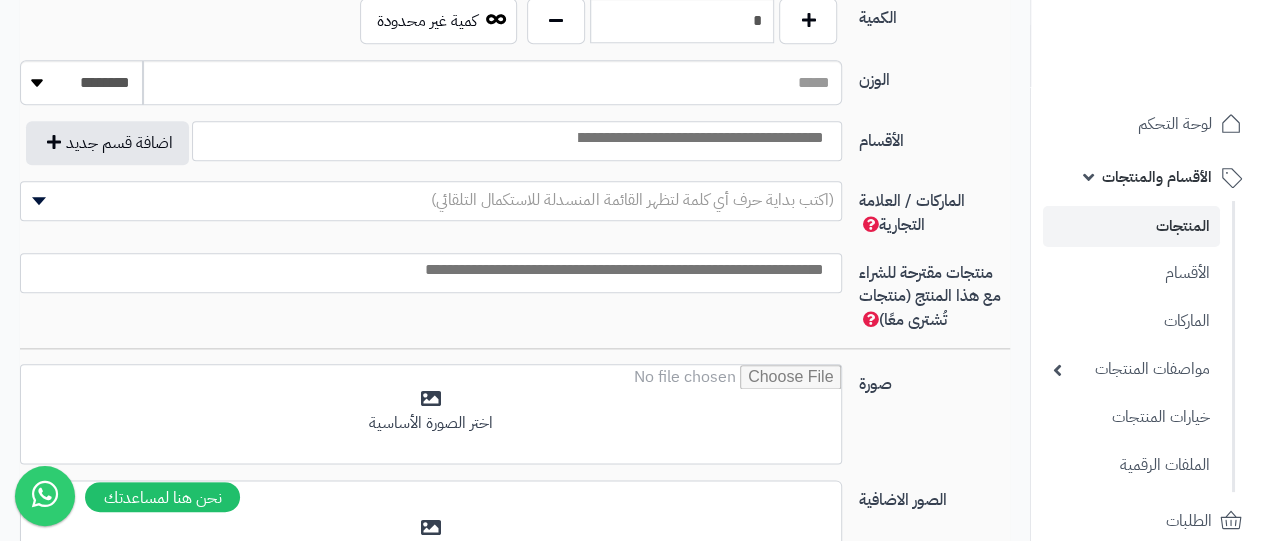 click at bounding box center (699, 138) 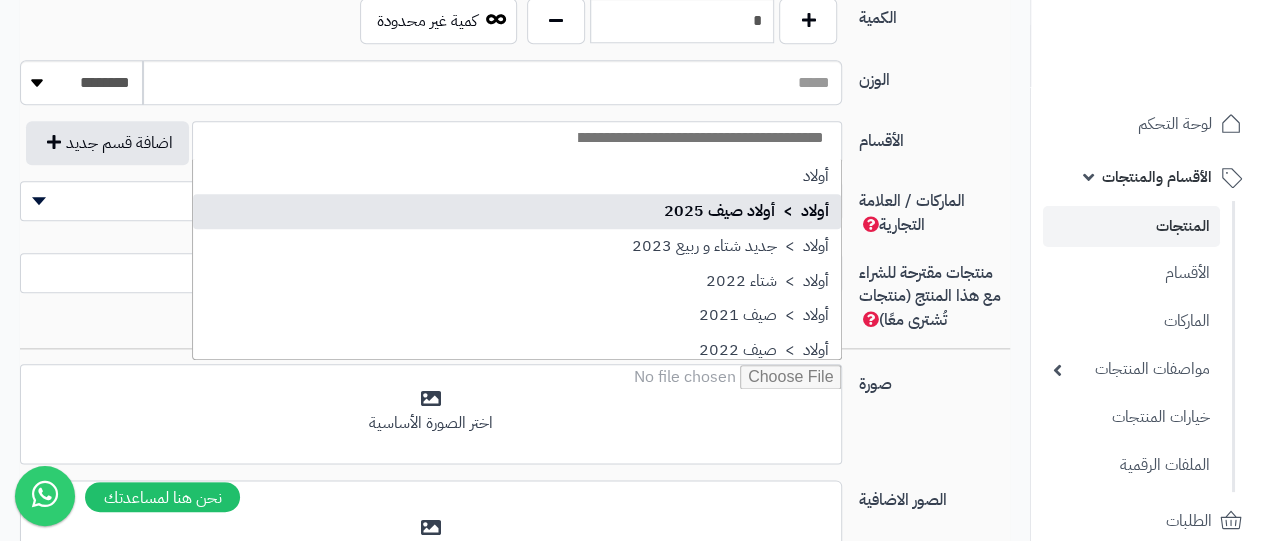 select on "***" 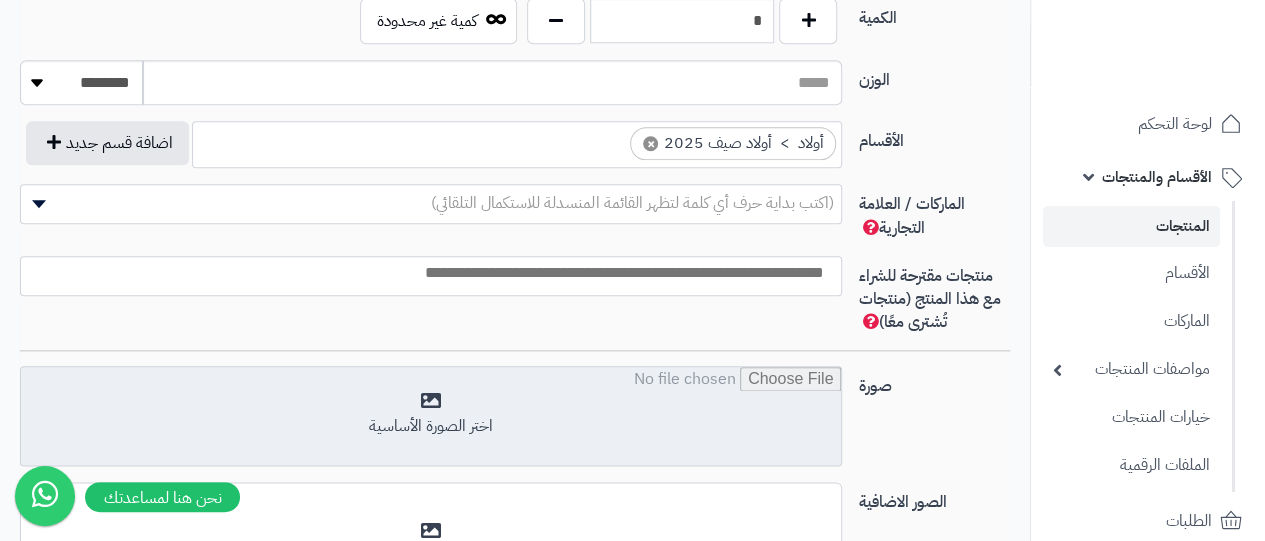 click at bounding box center [431, 417] 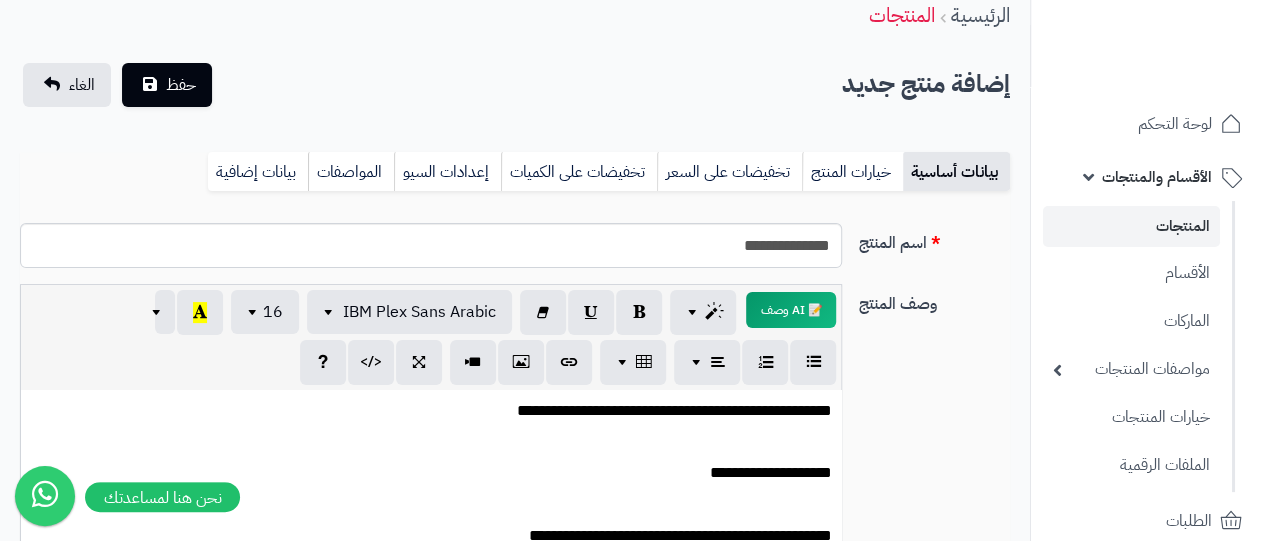scroll, scrollTop: 82, scrollLeft: 0, axis: vertical 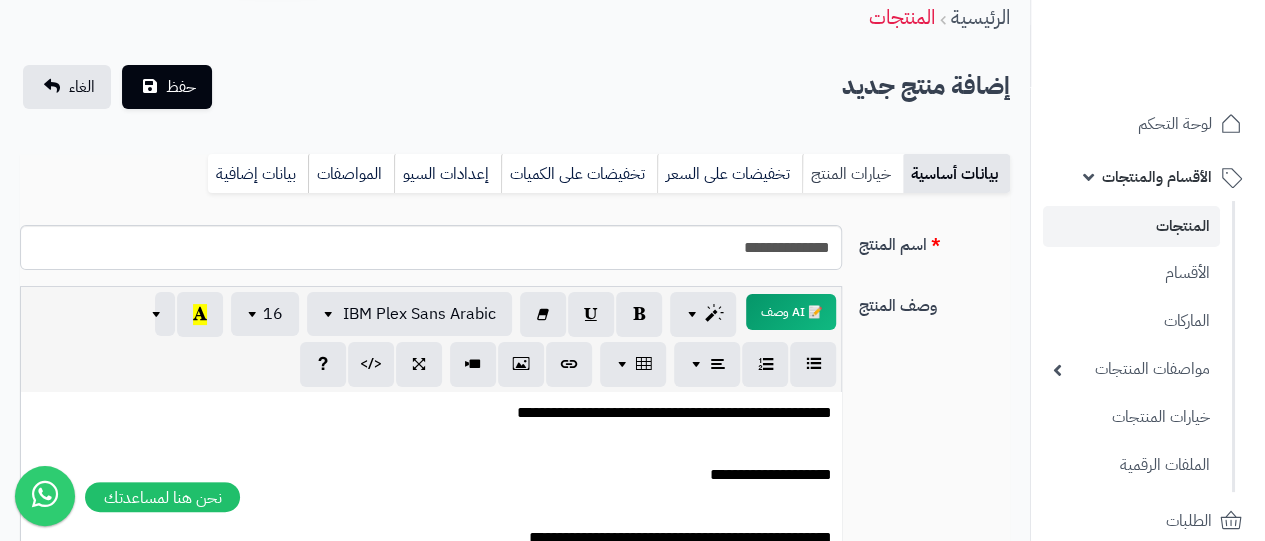 click on "خيارات المنتج" at bounding box center (852, 174) 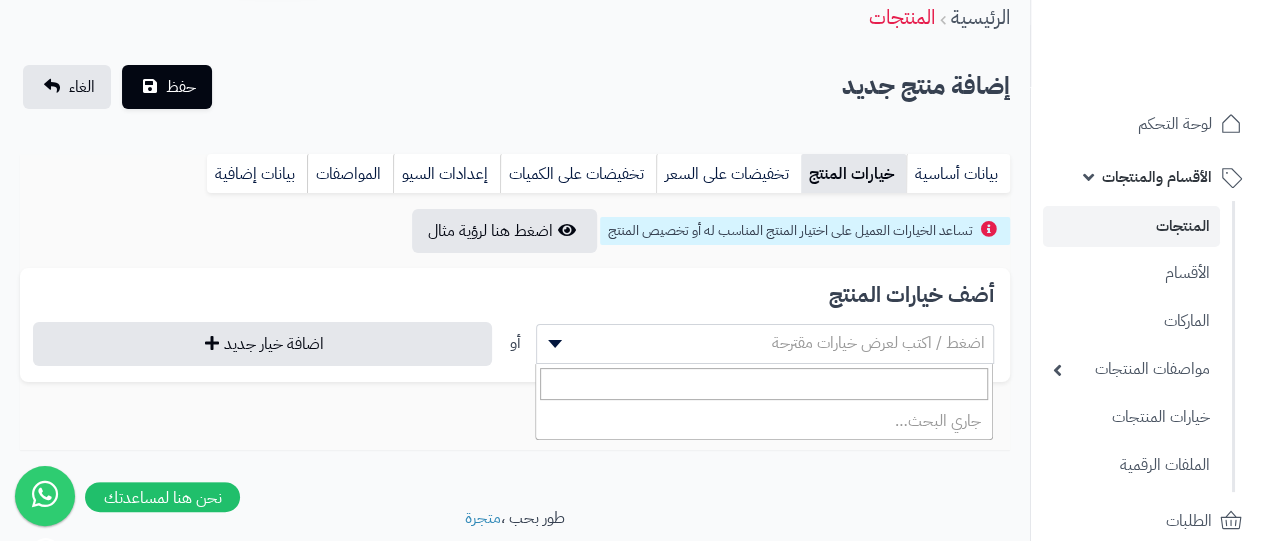 click on "اضغط / اكتب لعرض خيارات مقترحة" at bounding box center [878, 343] 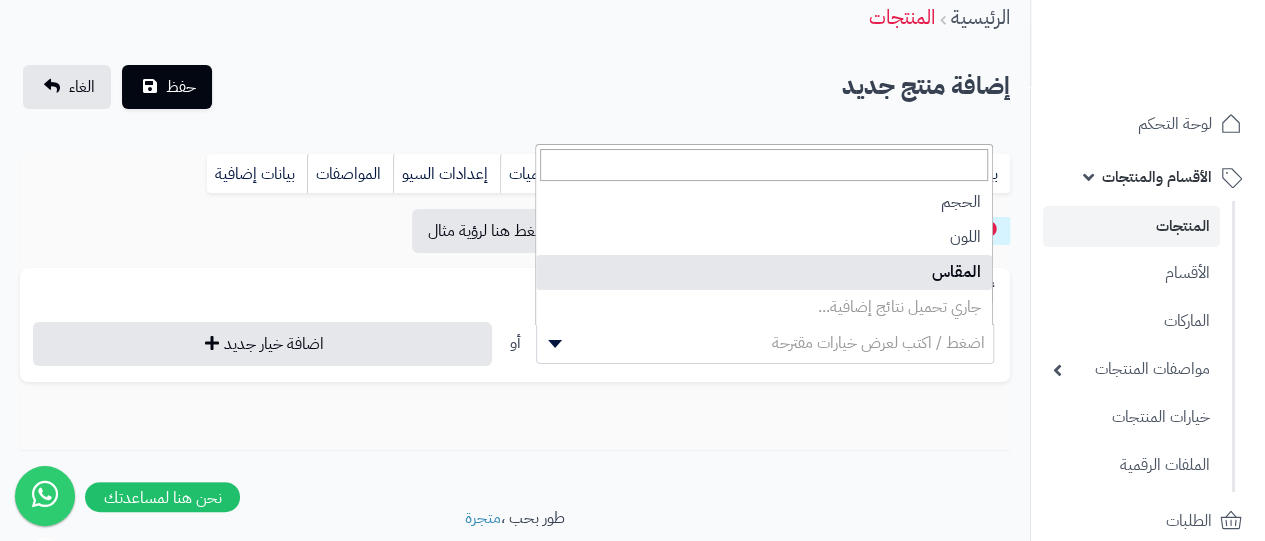 select on "**" 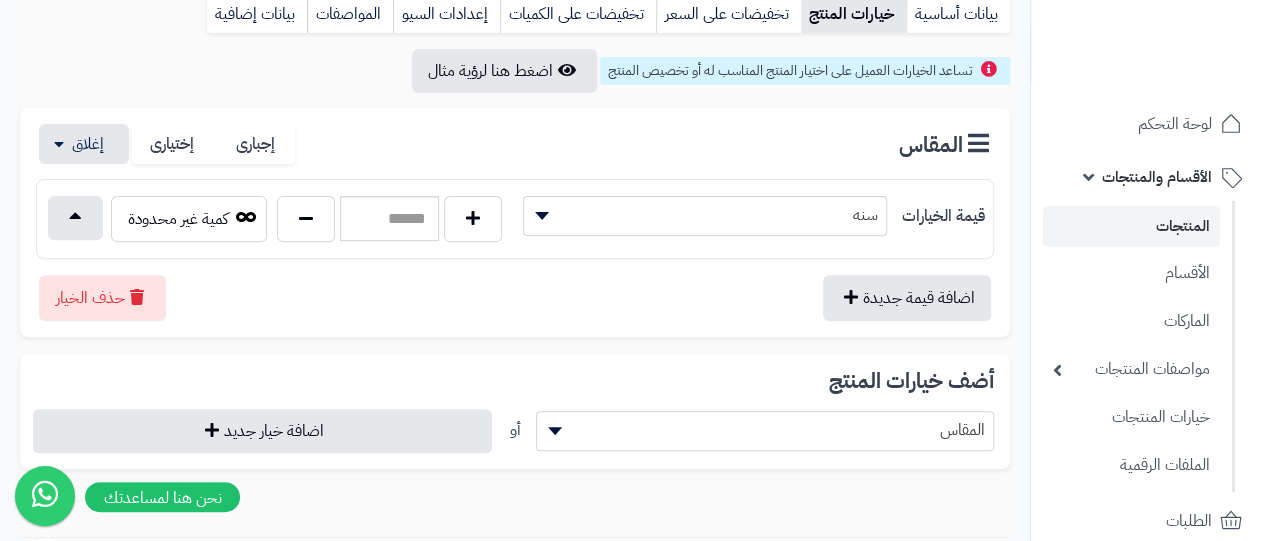 scroll, scrollTop: 392, scrollLeft: 0, axis: vertical 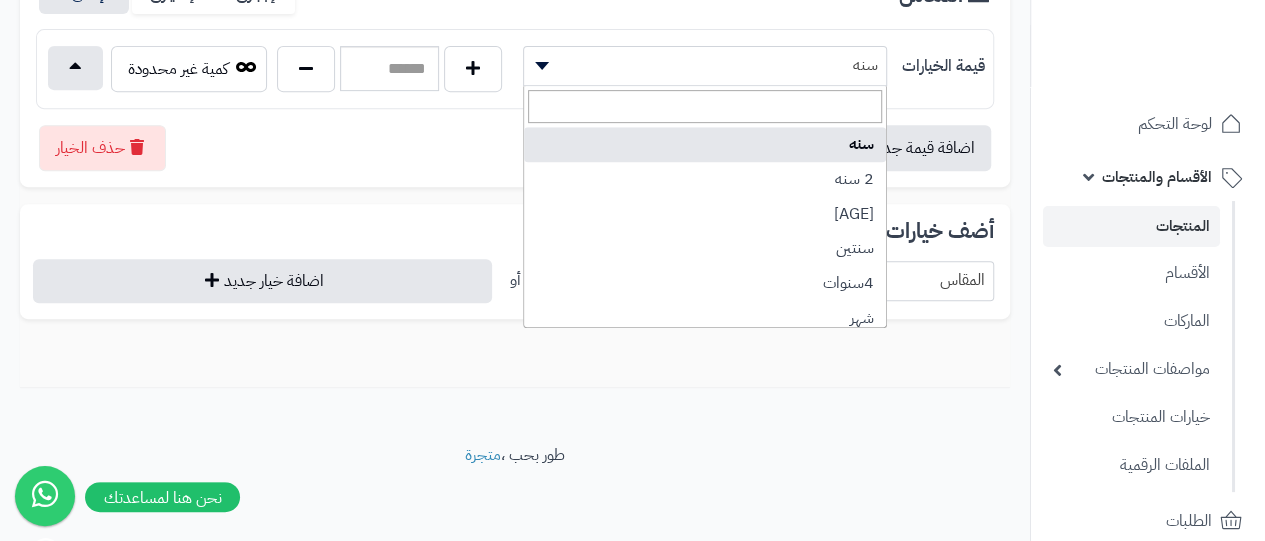 click on "سنه" at bounding box center [705, 65] 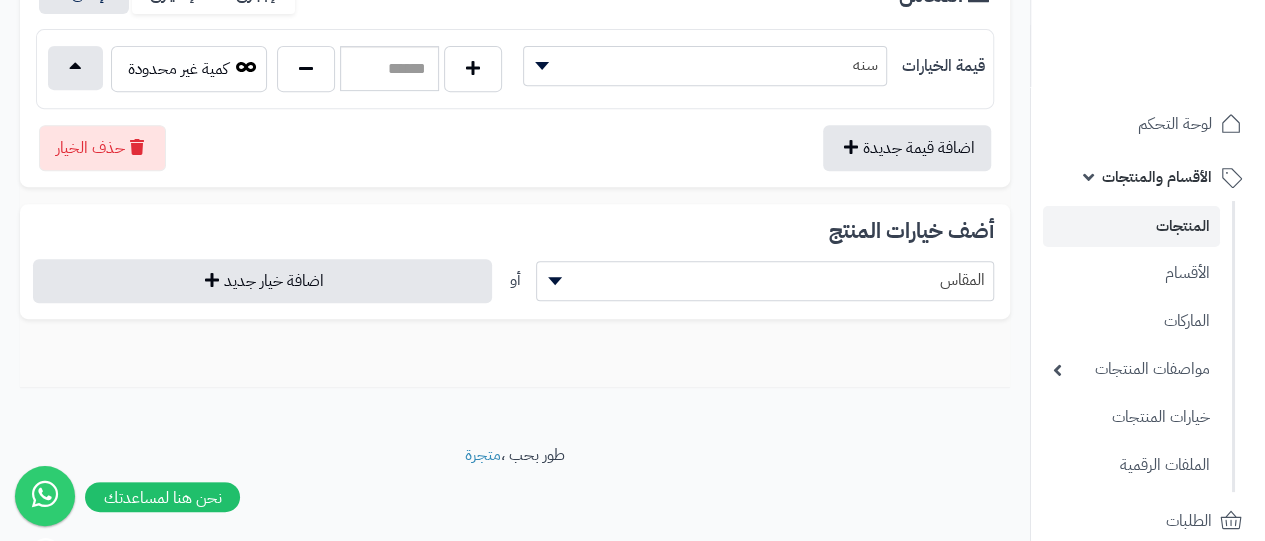 click on "سنه" at bounding box center (705, 65) 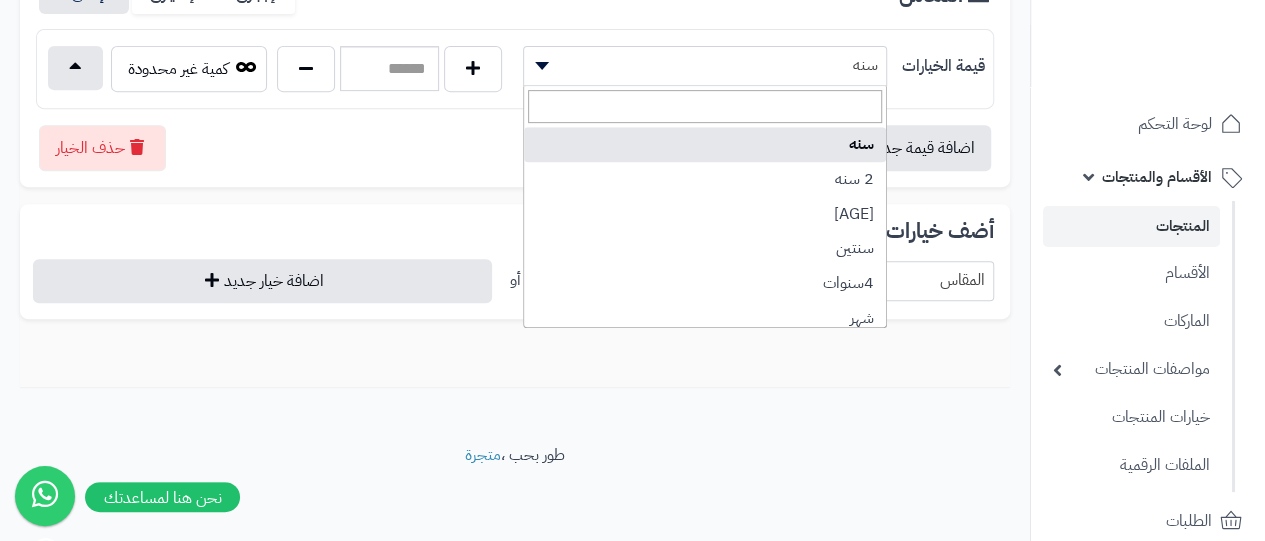 drag, startPoint x: 746, startPoint y: 53, endPoint x: 833, endPoint y: 67, distance: 88.11924 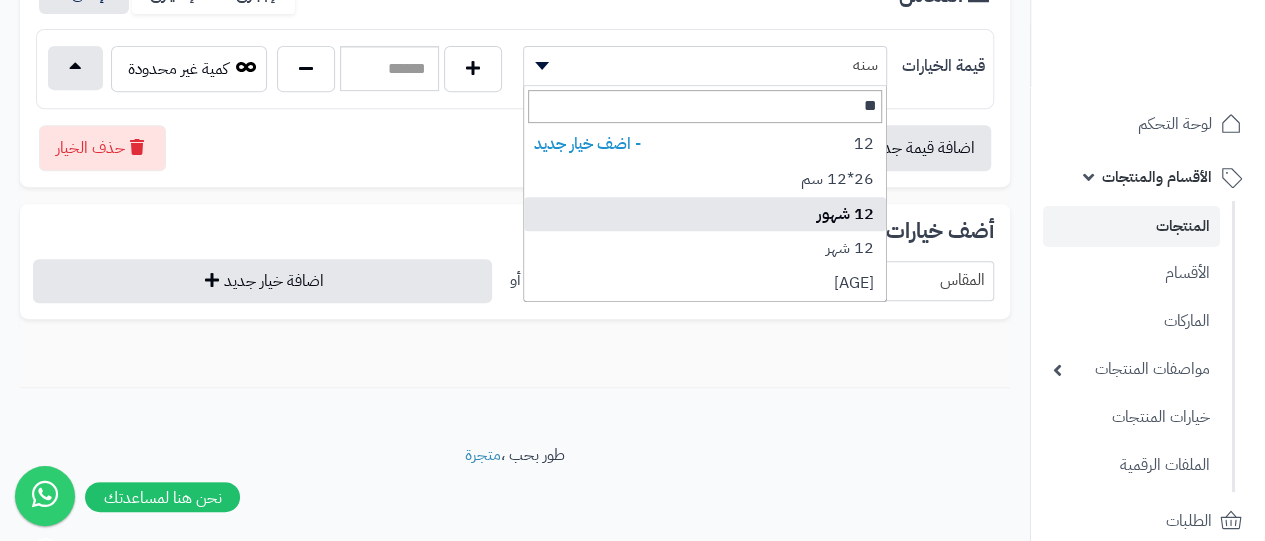 type on "**" 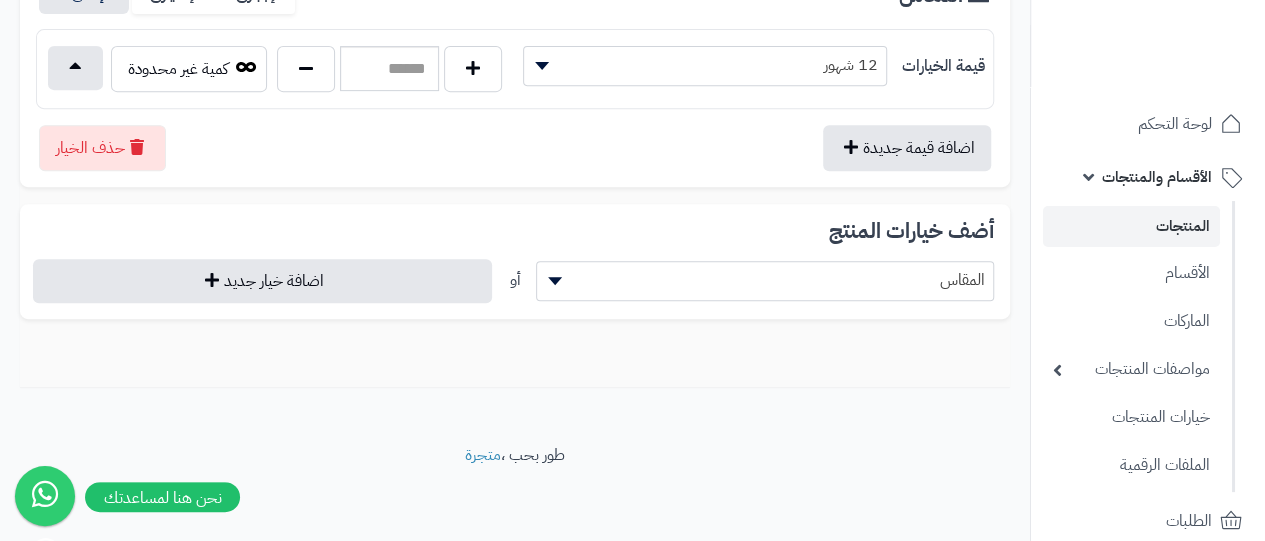 click on "12 شهور" at bounding box center [705, 65] 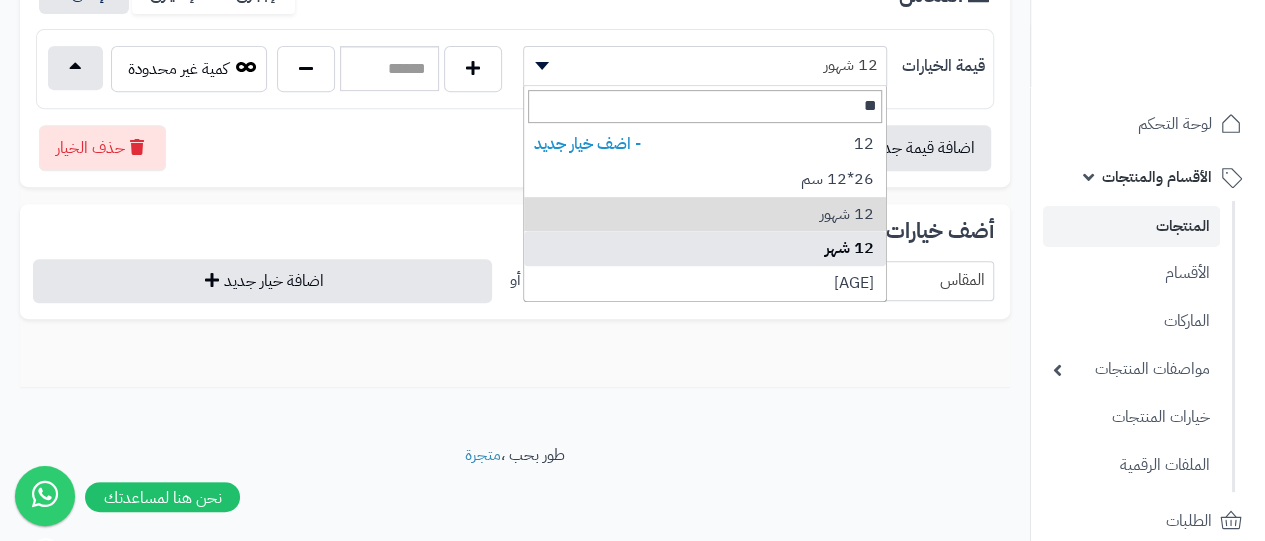 type on "**" 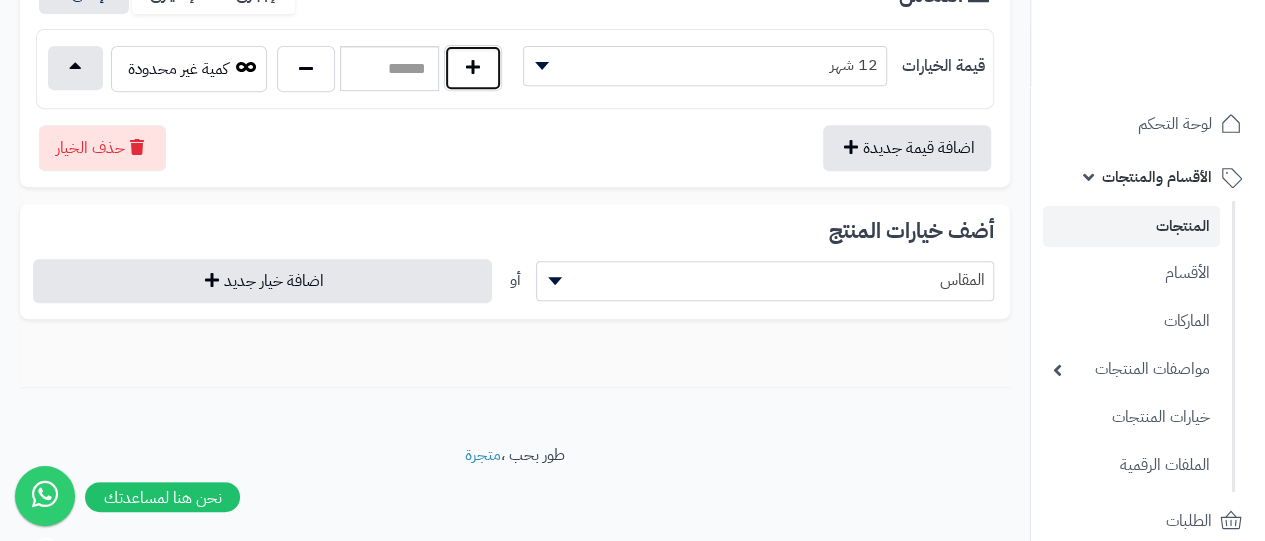 click at bounding box center [473, 68] 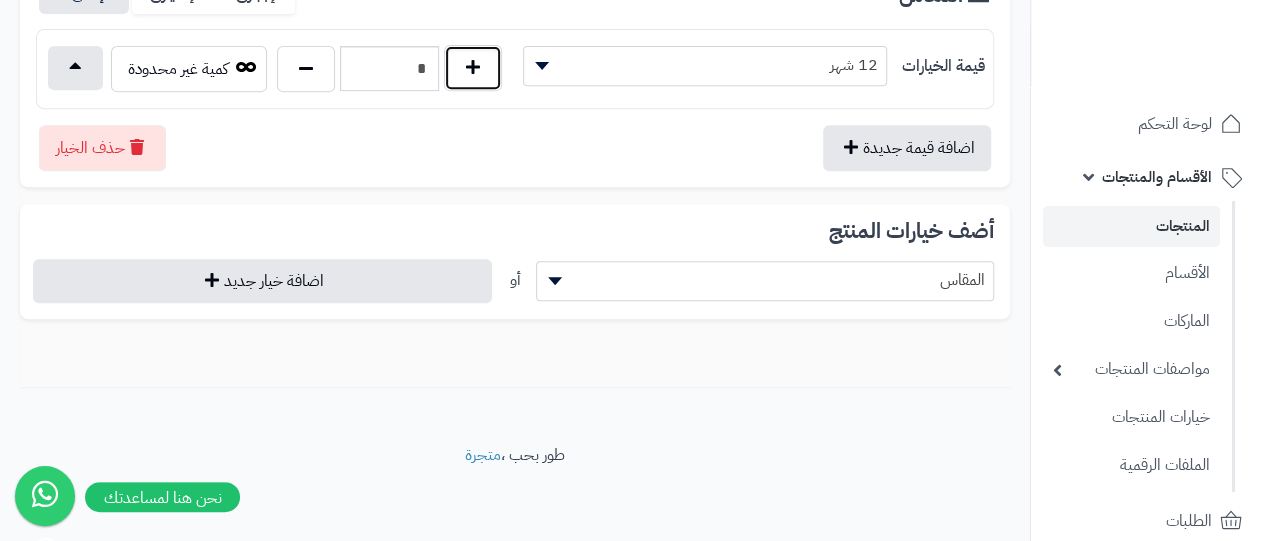 click at bounding box center [473, 68] 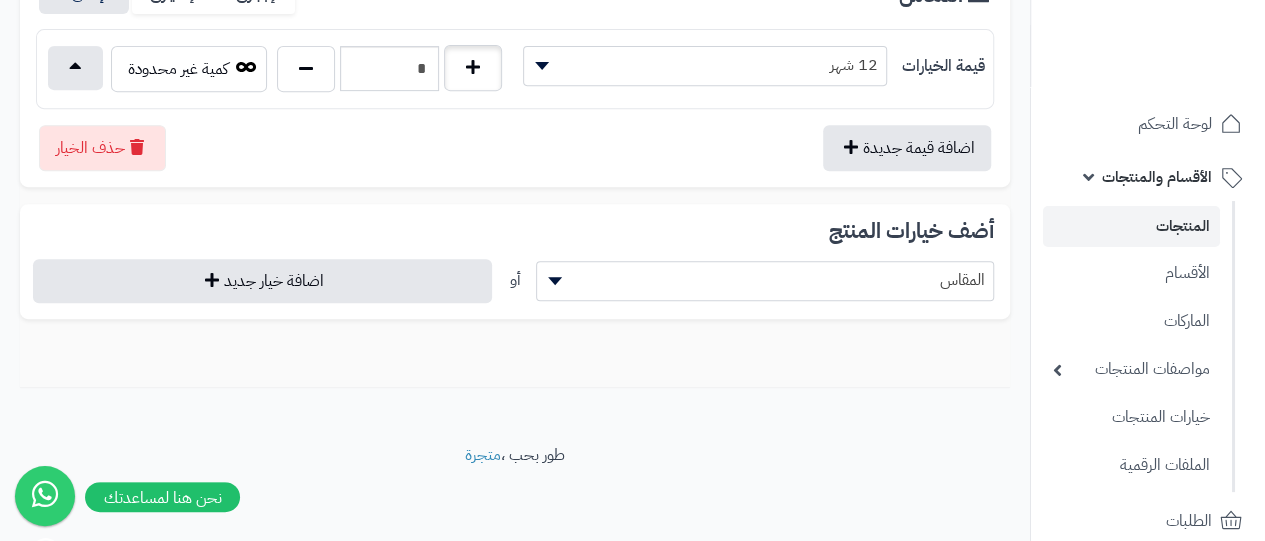 type on "*" 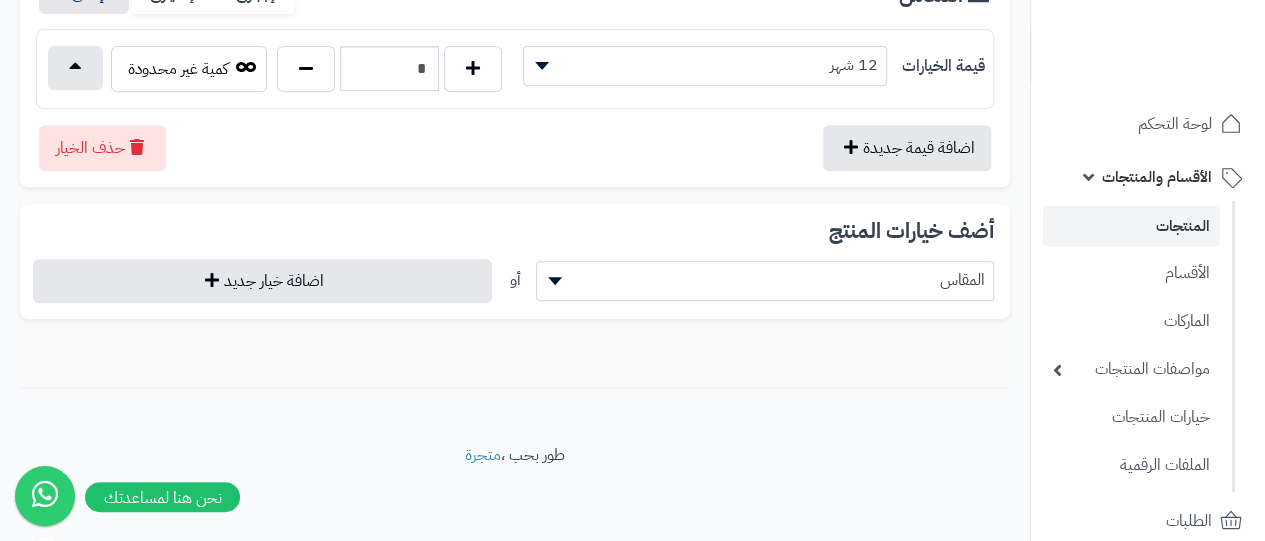 scroll, scrollTop: 0, scrollLeft: 0, axis: both 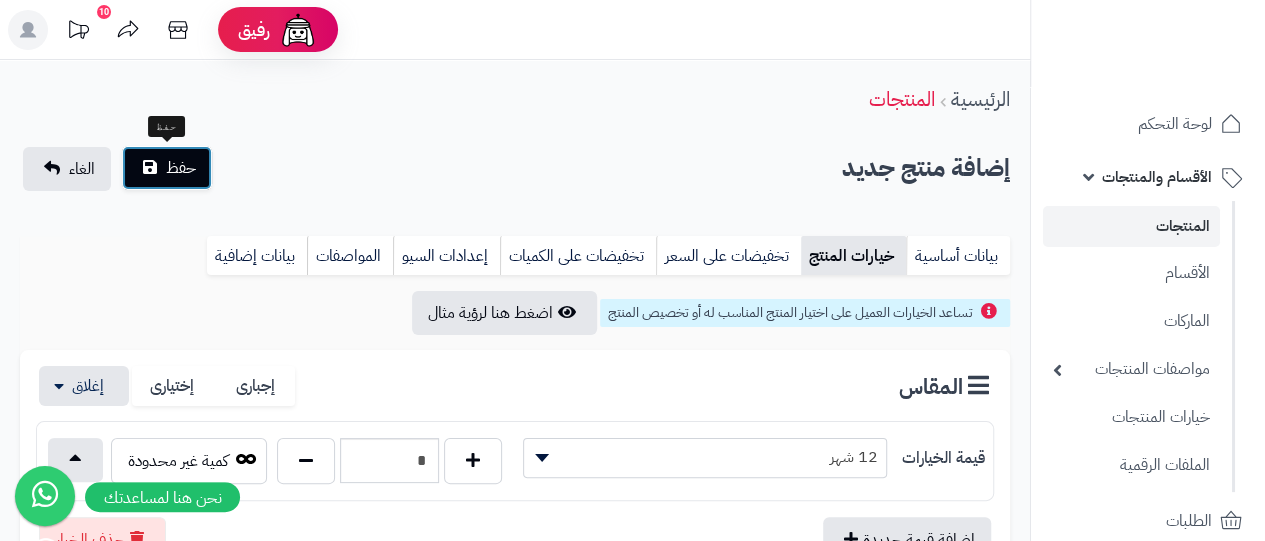 click on "حفظ" at bounding box center (181, 168) 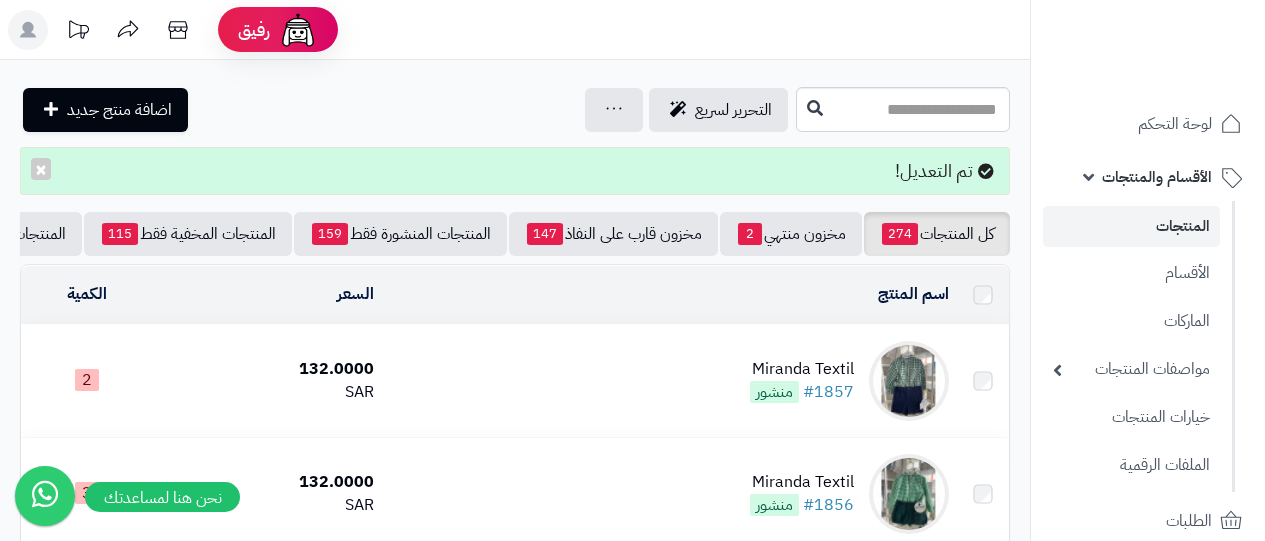 scroll, scrollTop: 0, scrollLeft: 0, axis: both 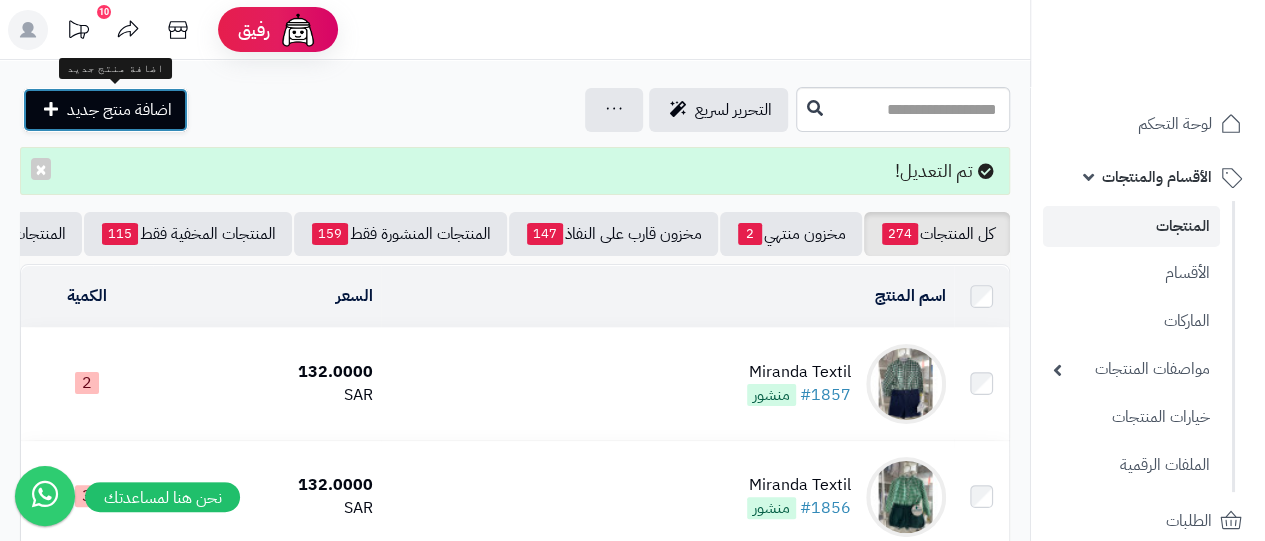 click on "اضافة منتج جديد" at bounding box center [119, 110] 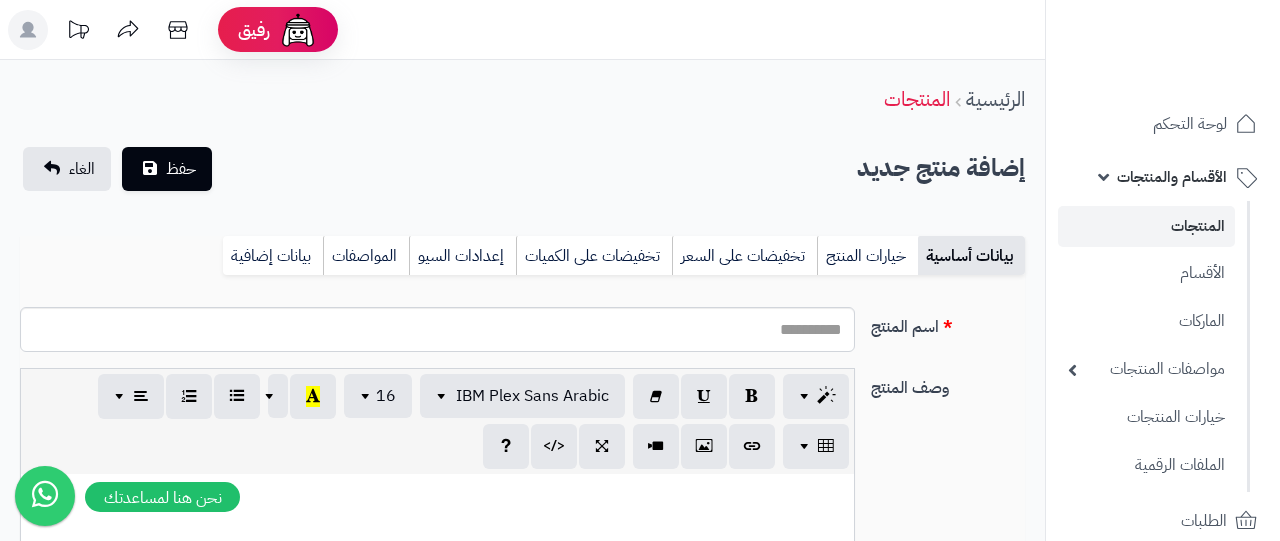 select 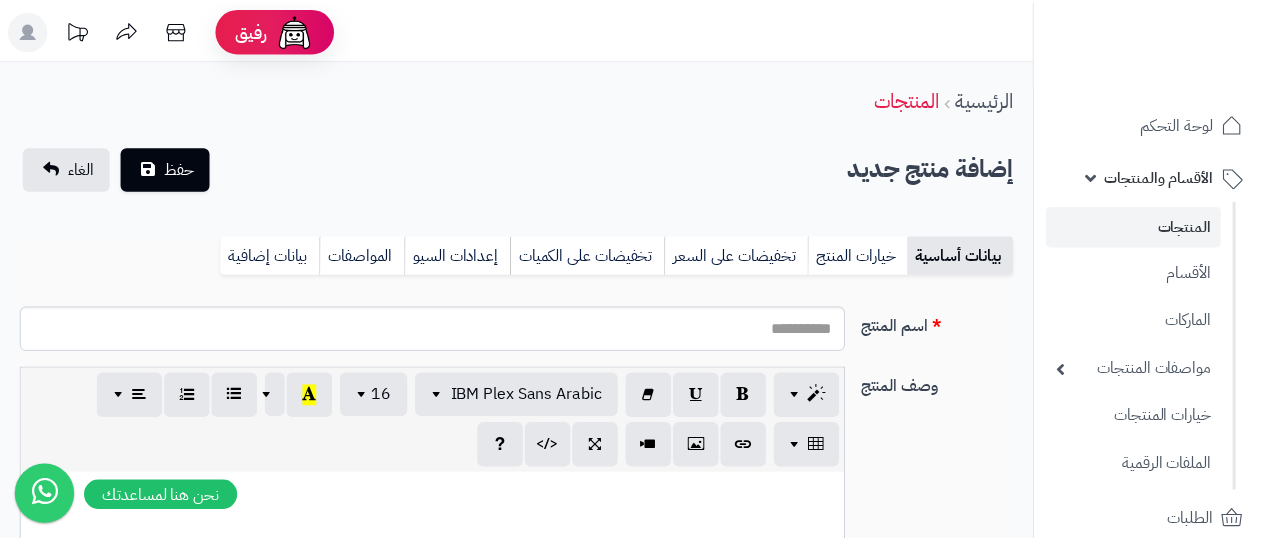 scroll, scrollTop: 0, scrollLeft: 0, axis: both 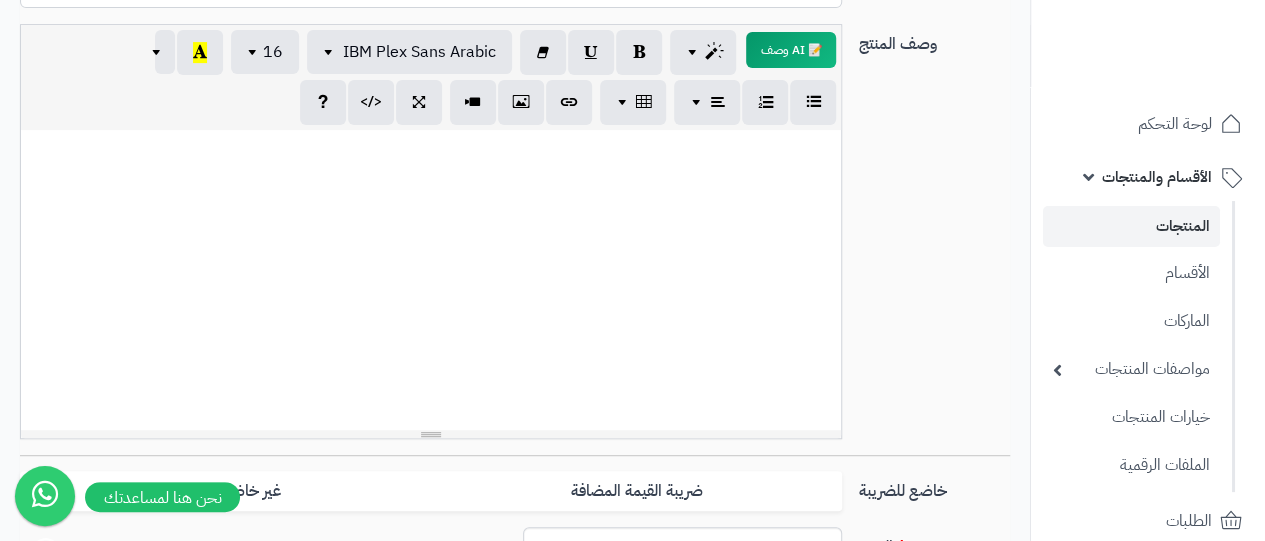 click at bounding box center [431, 280] 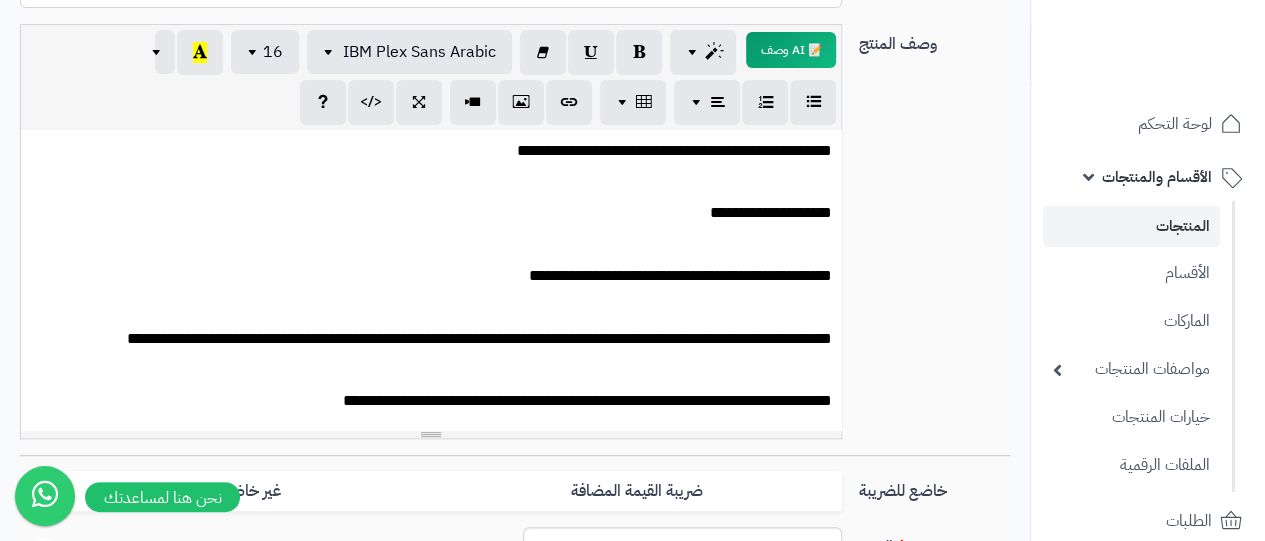 type 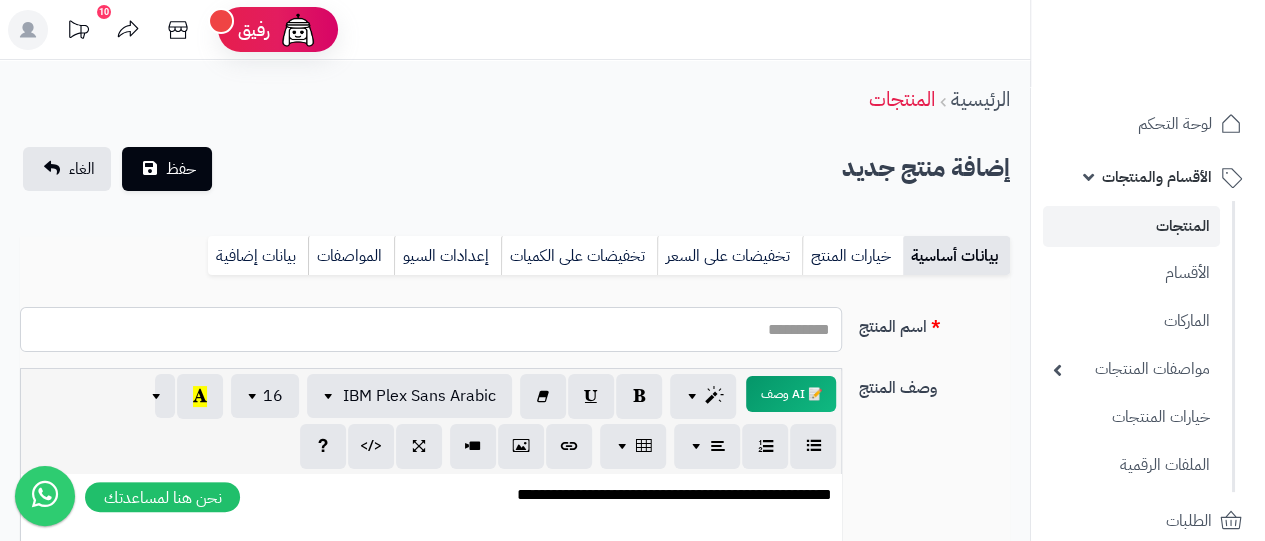 click on "اسم المنتج" at bounding box center (431, 329) 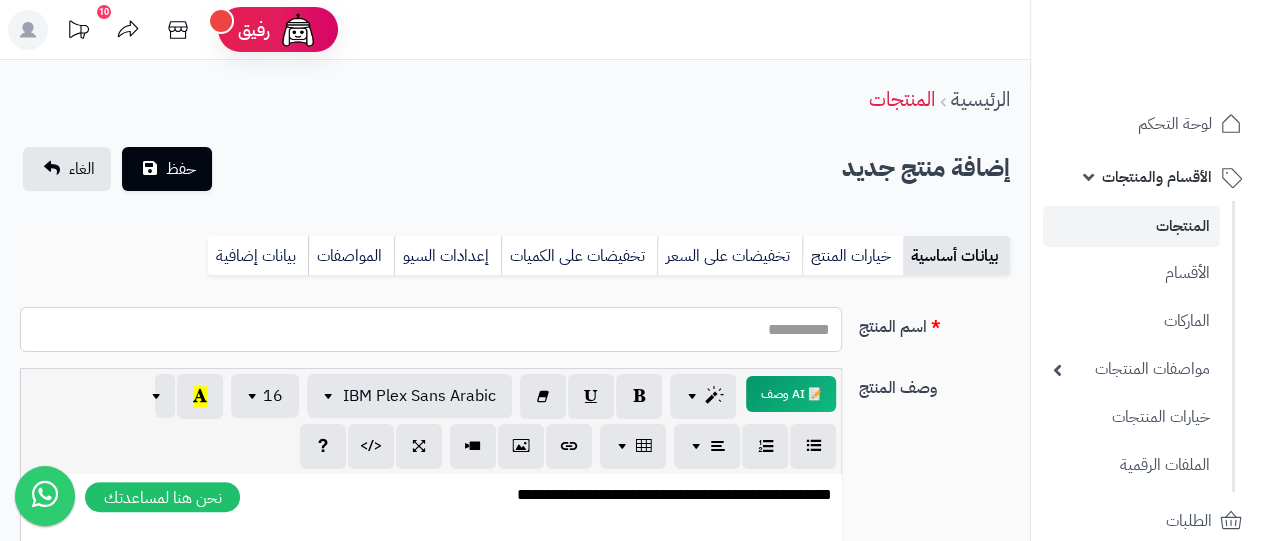 type on "**********" 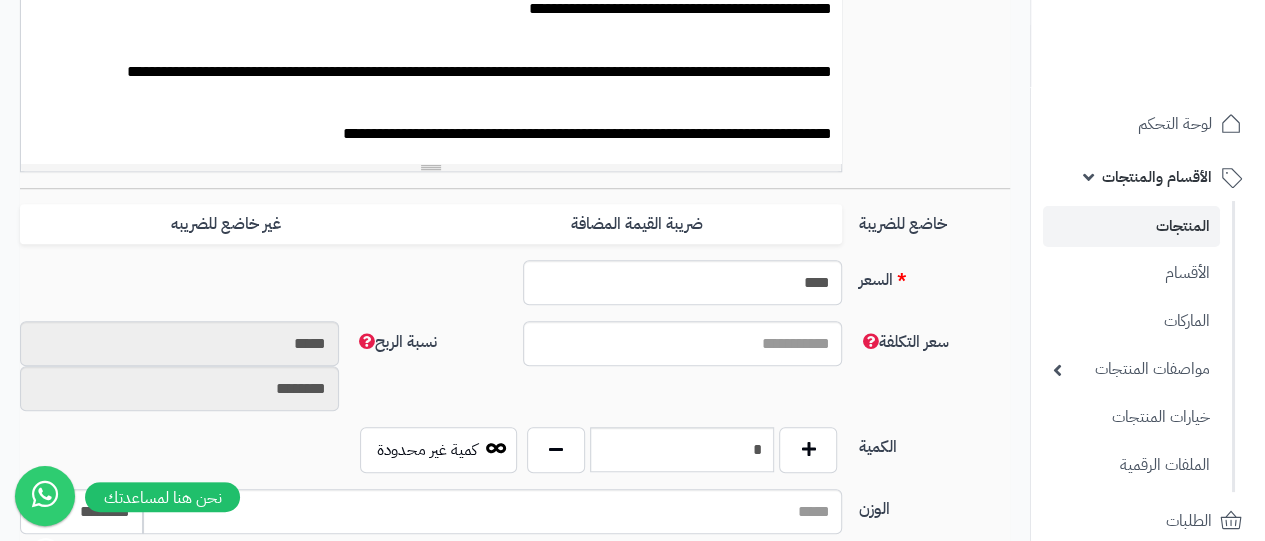 scroll, scrollTop: 624, scrollLeft: 0, axis: vertical 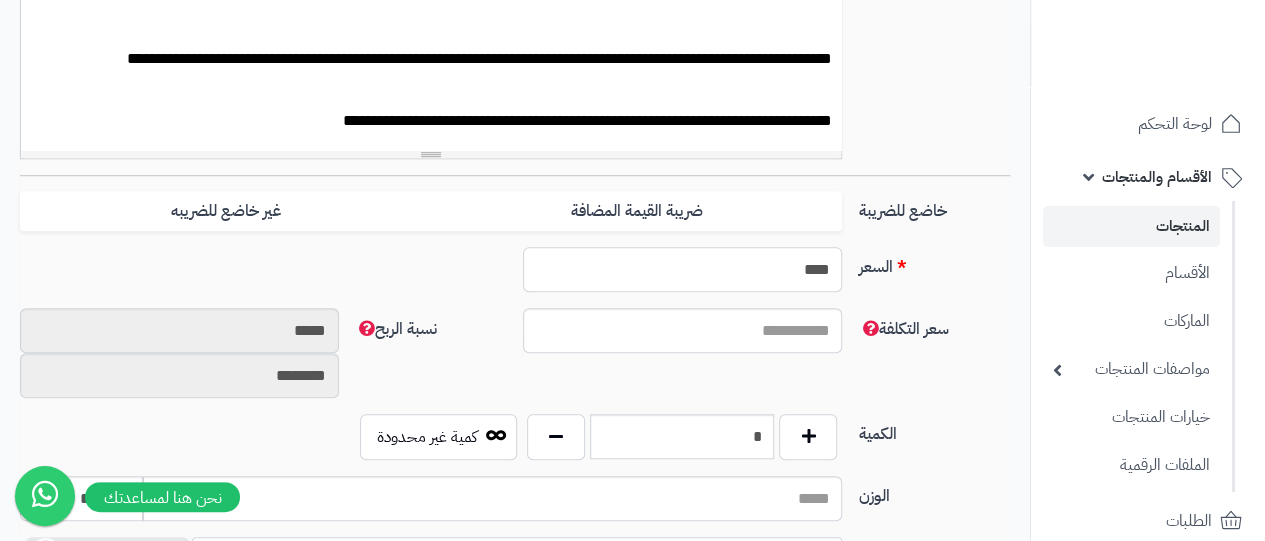 drag, startPoint x: 744, startPoint y: 271, endPoint x: 856, endPoint y: 265, distance: 112.1606 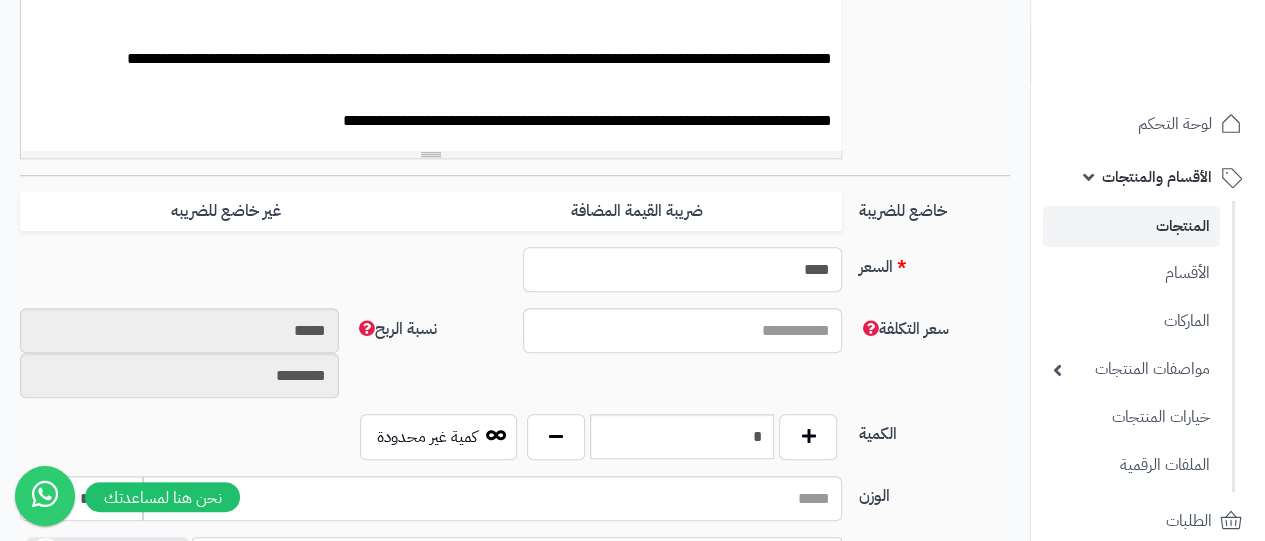 click on "السعر
****
اختار الضريبة اولا لحساب السعر
السعر شامل الضريبة" at bounding box center [515, 277] 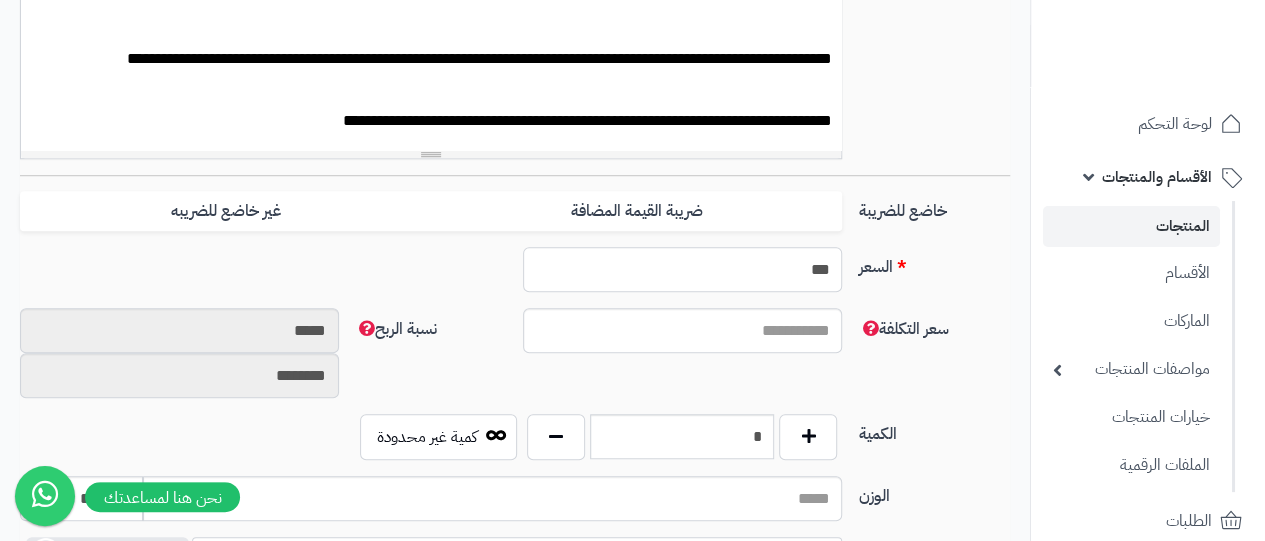 click on "***" at bounding box center [682, 269] 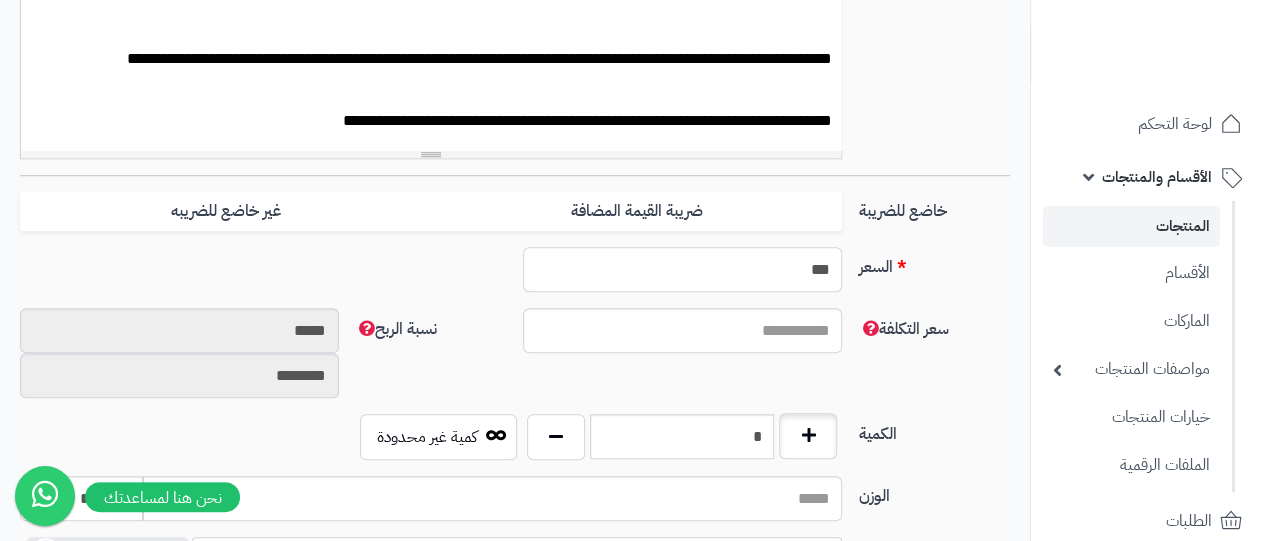 type on "***" 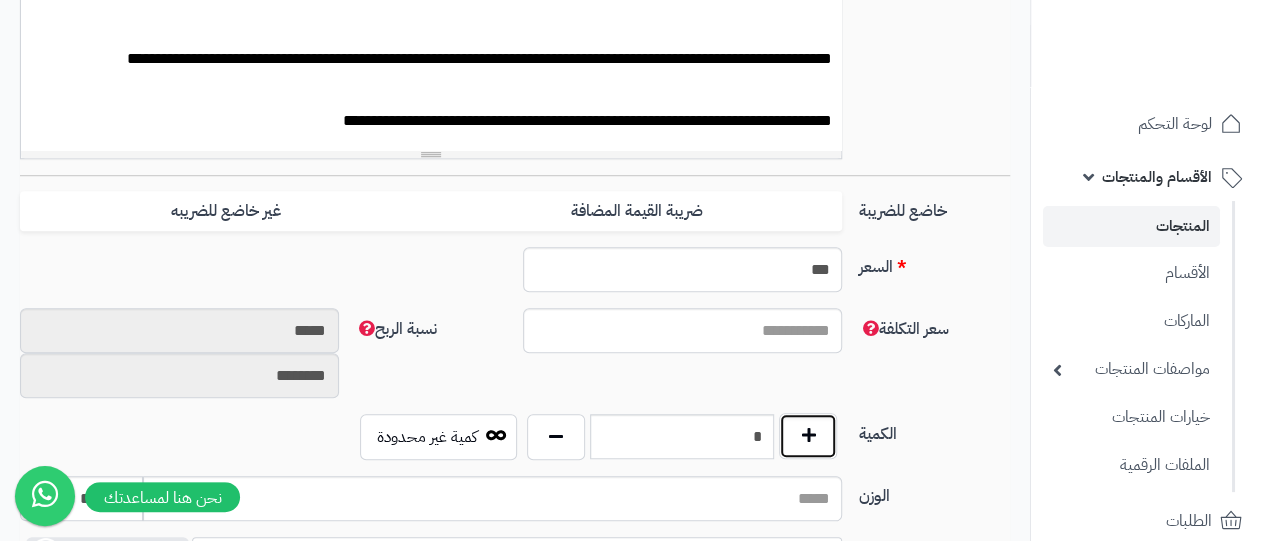 click at bounding box center (808, 436) 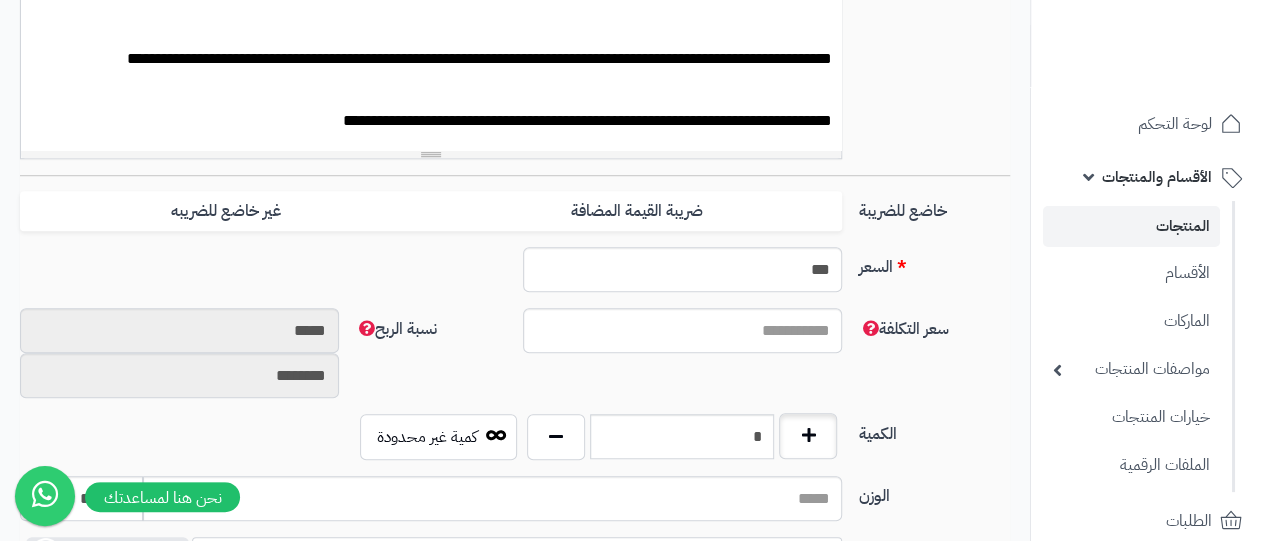 type on "*" 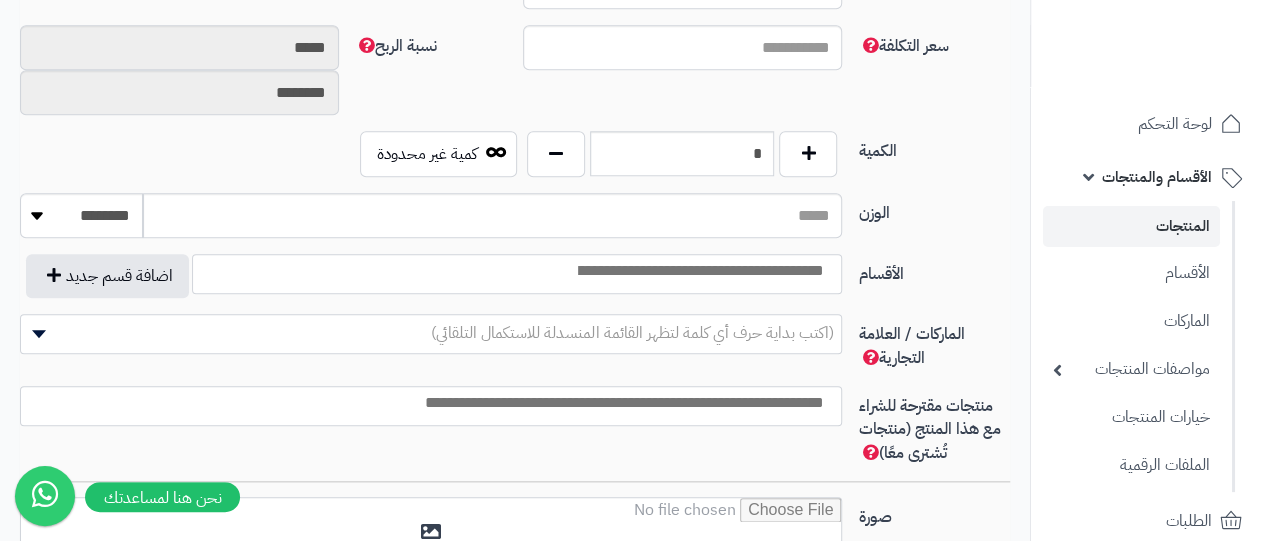 scroll, scrollTop: 912, scrollLeft: 0, axis: vertical 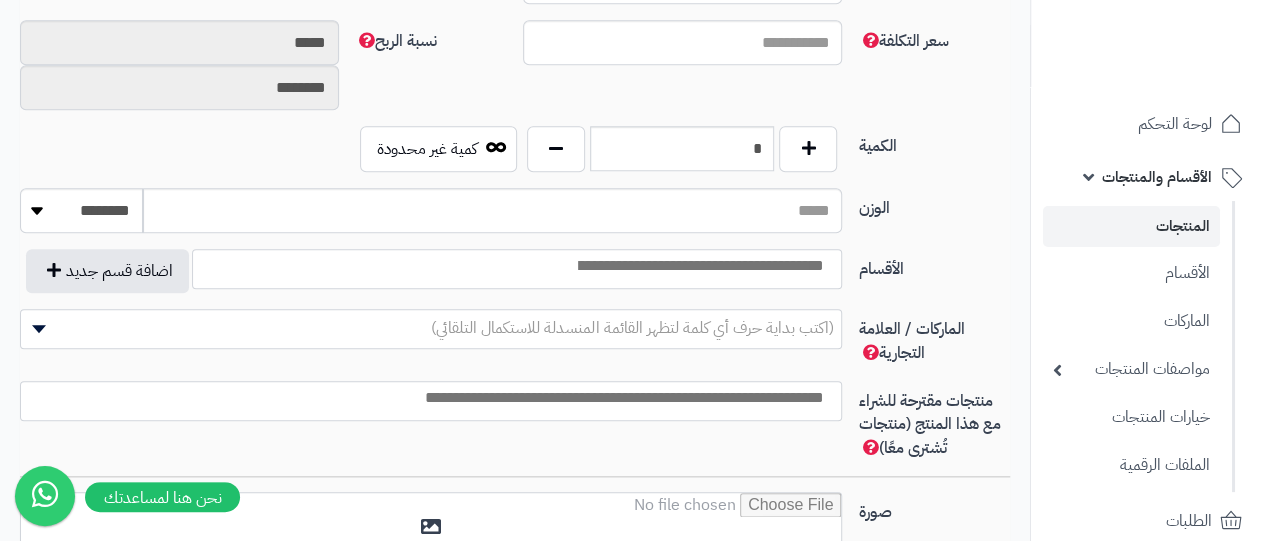 click at bounding box center [699, 266] 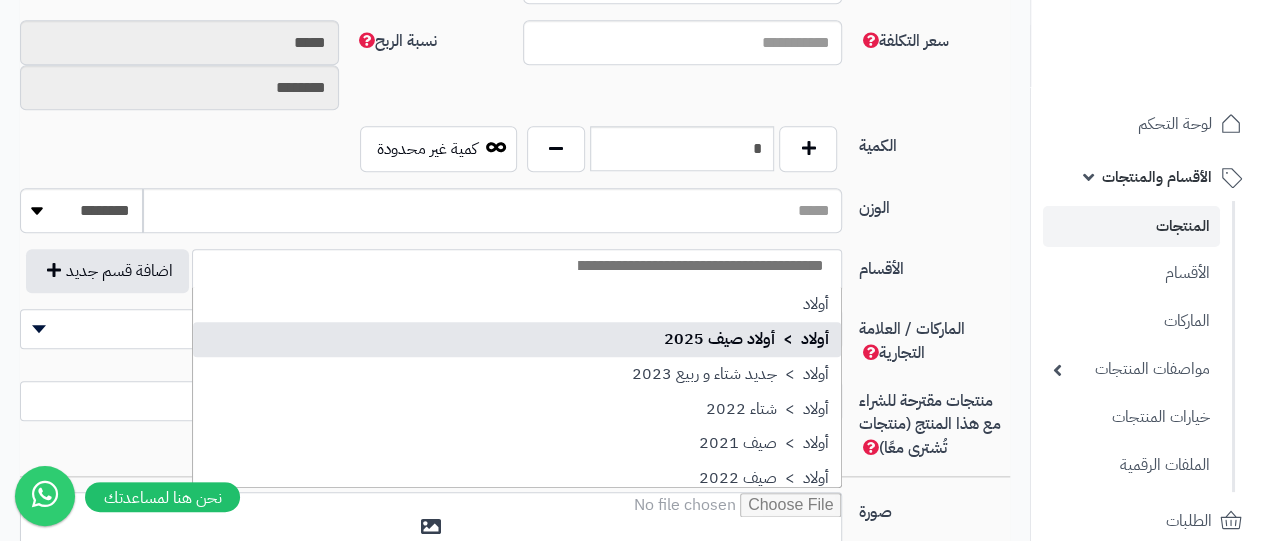 select on "***" 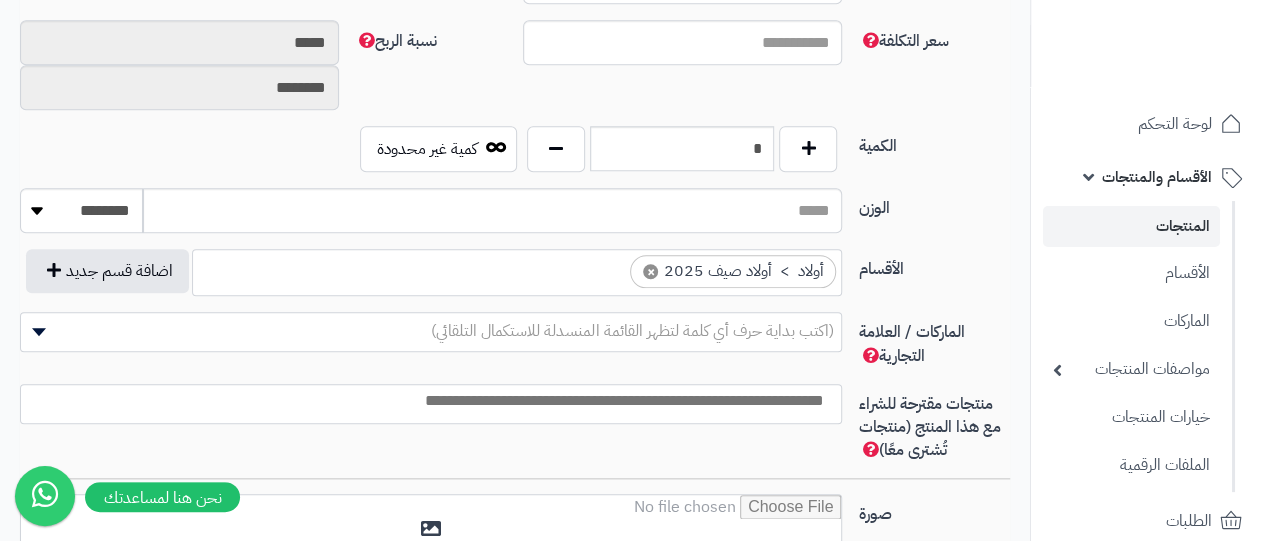 scroll, scrollTop: 1142, scrollLeft: 0, axis: vertical 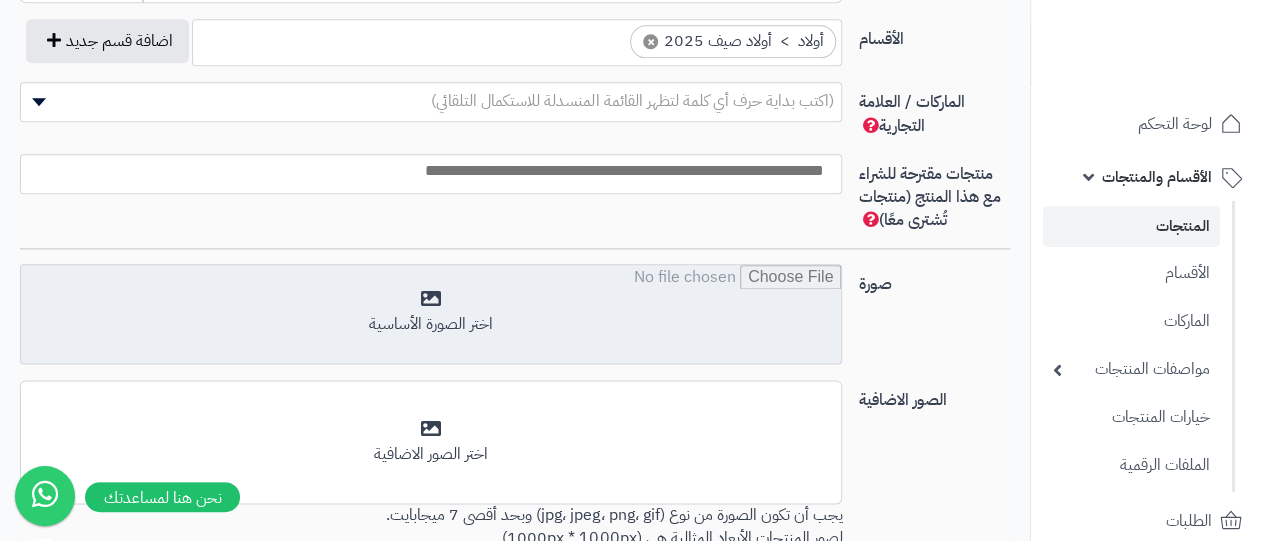 click at bounding box center [431, 315] 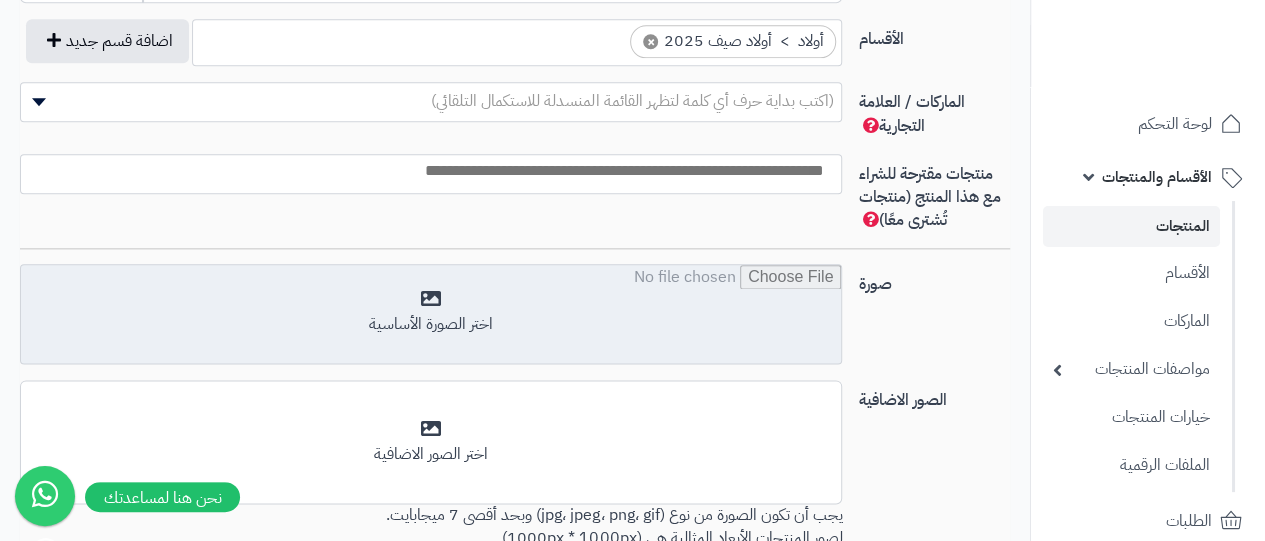 type on "**********" 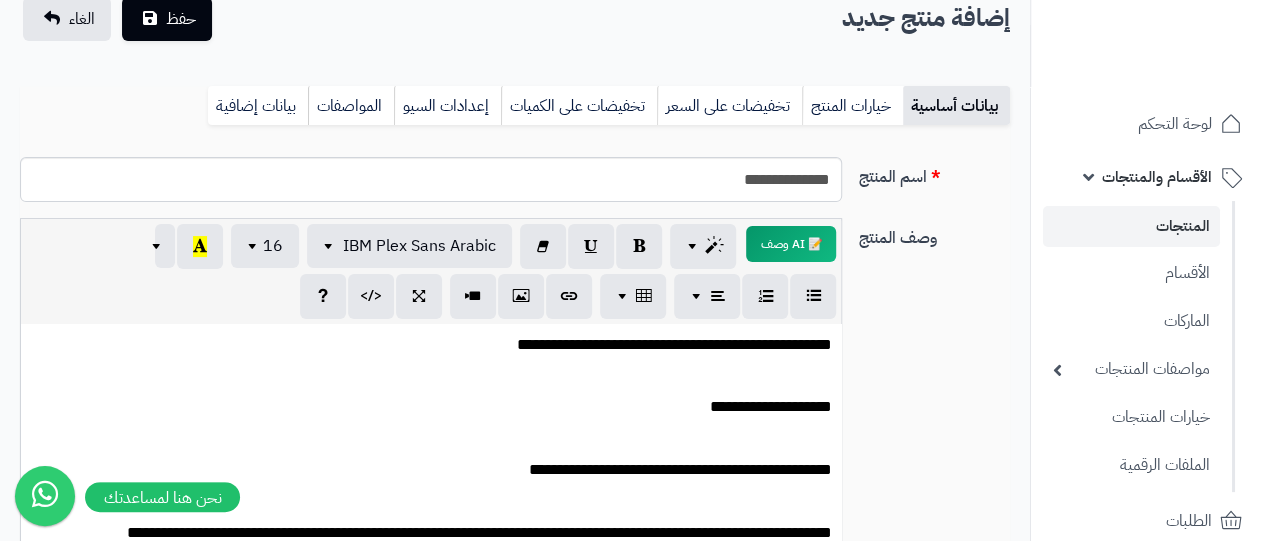 scroll, scrollTop: 142, scrollLeft: 0, axis: vertical 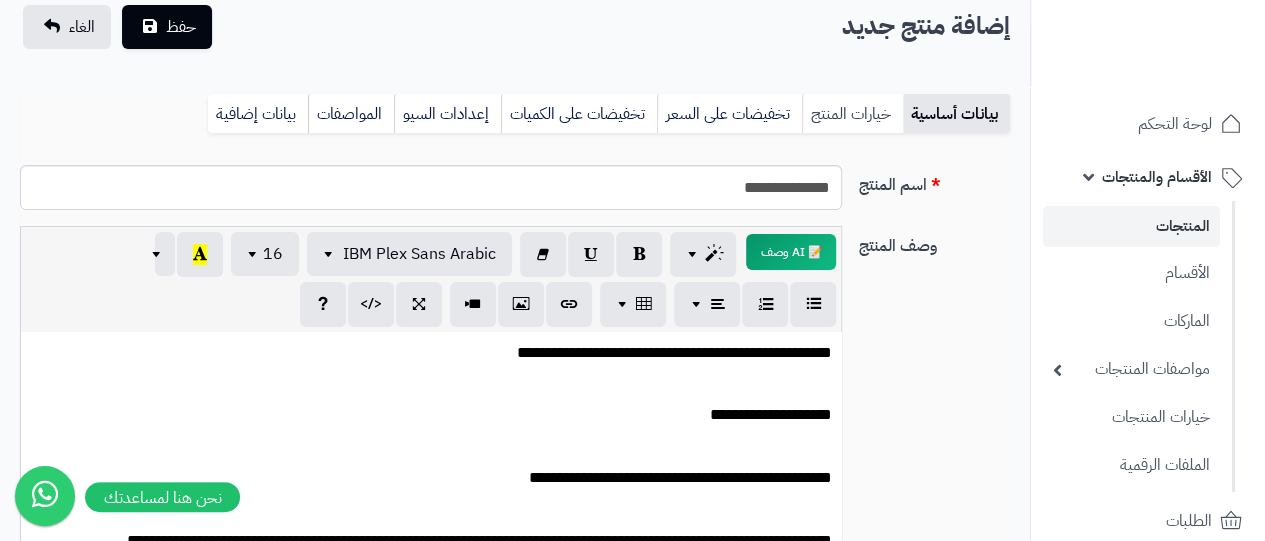 click on "خيارات المنتج" at bounding box center [852, 114] 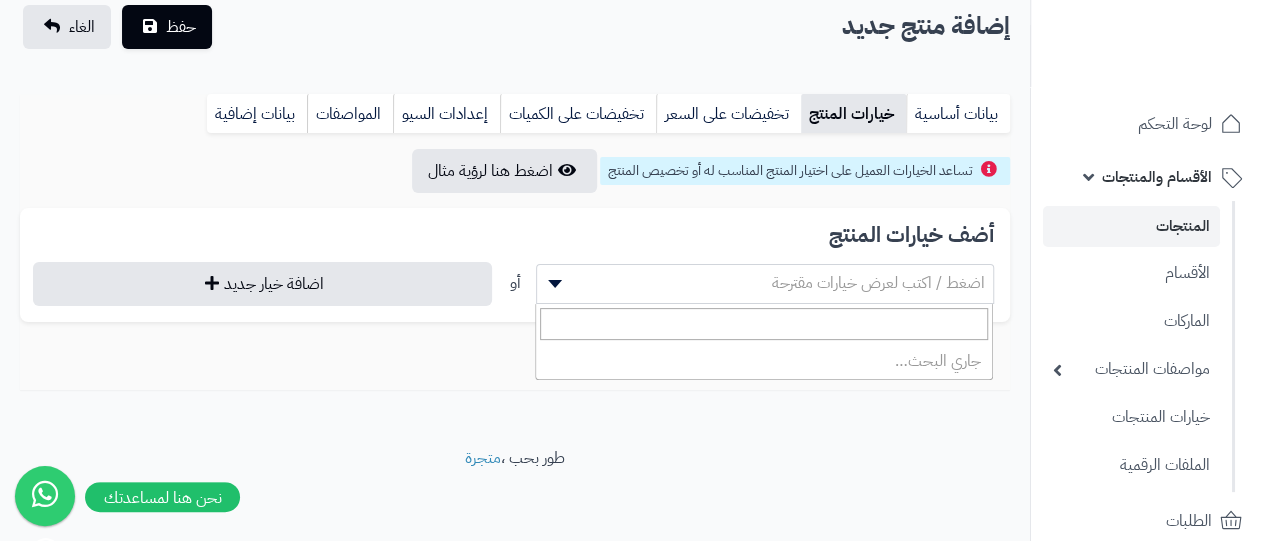 click on "اضغط / اكتب لعرض خيارات مقترحة" at bounding box center (765, 283) 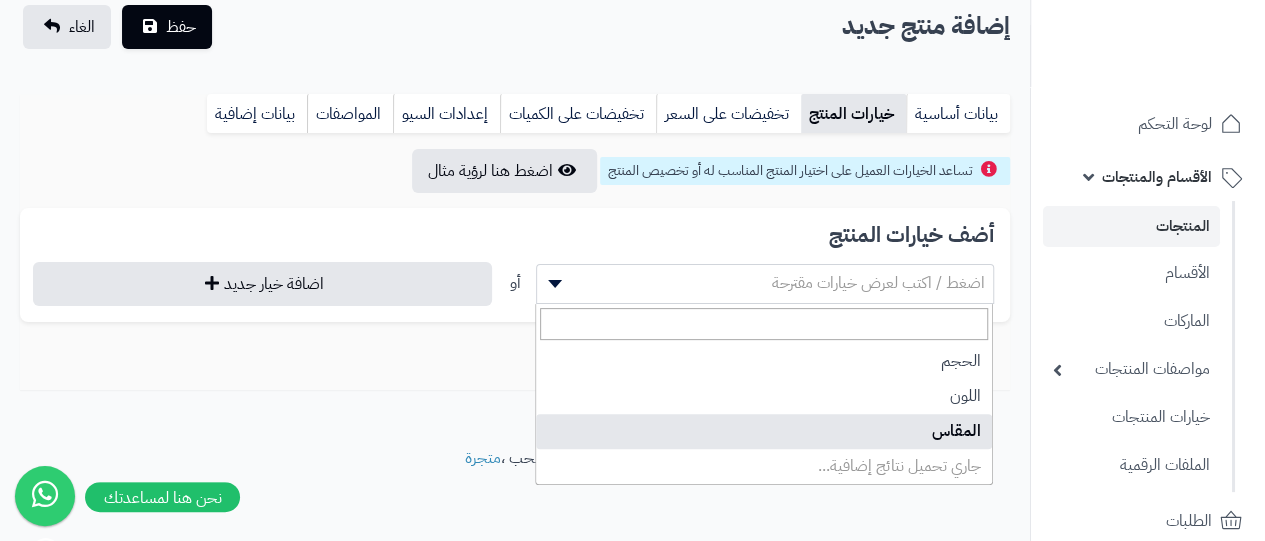 select on "**" 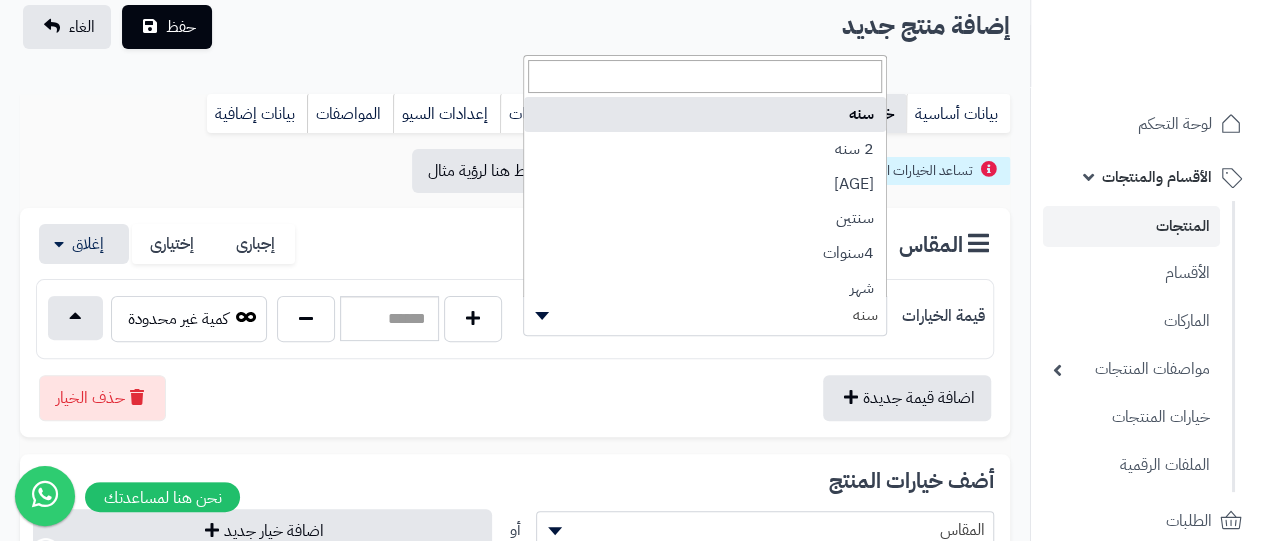 click on "سنه" at bounding box center (705, 315) 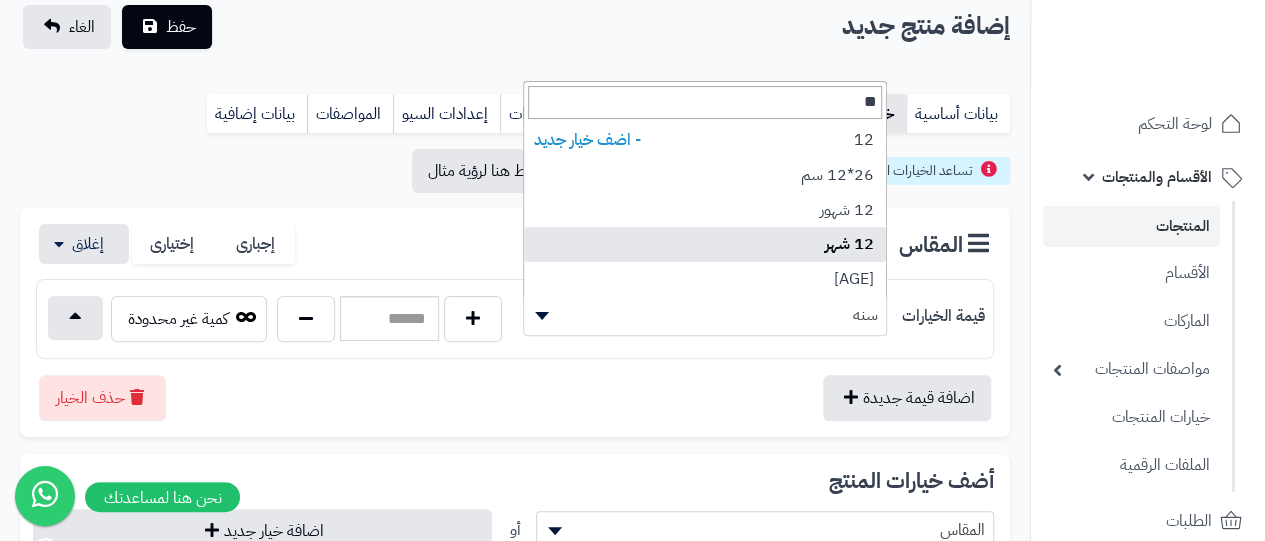 type on "**" 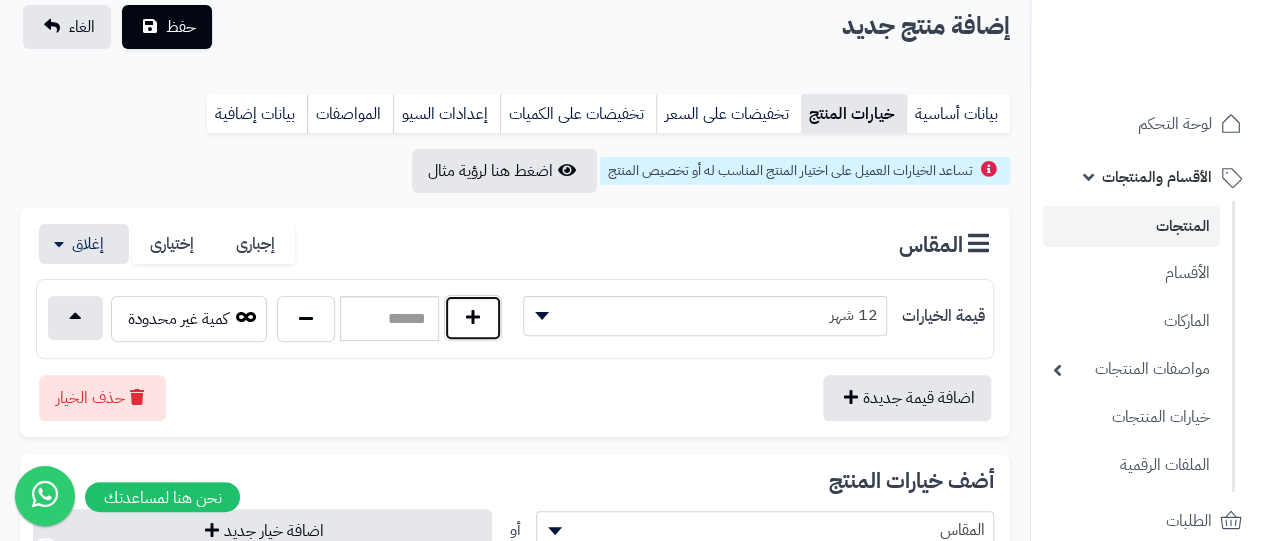 click at bounding box center (473, 318) 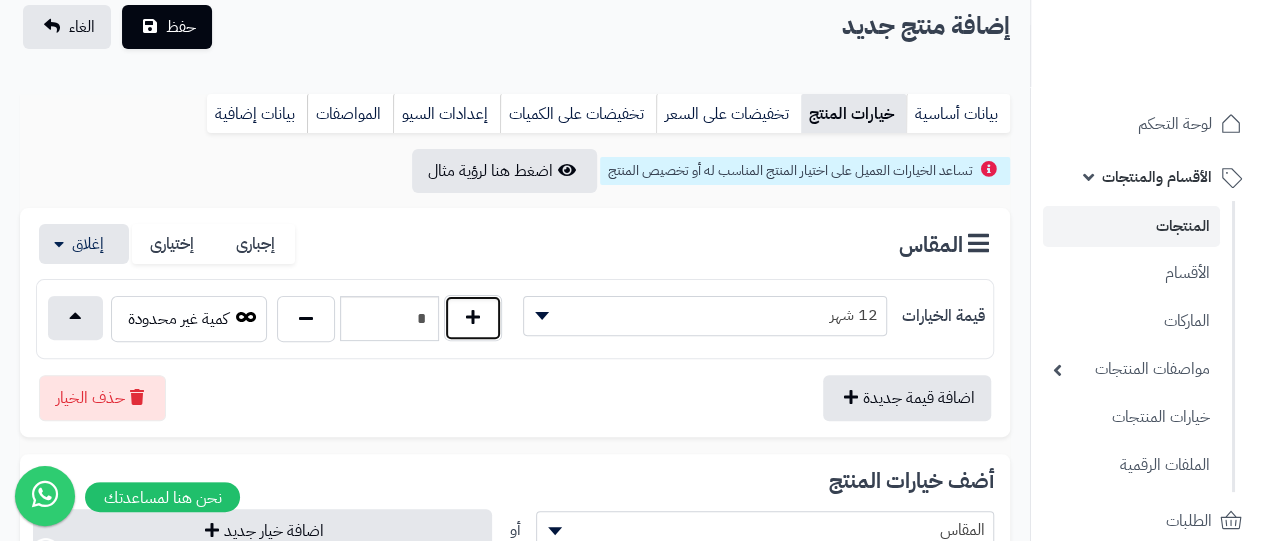 click at bounding box center (473, 318) 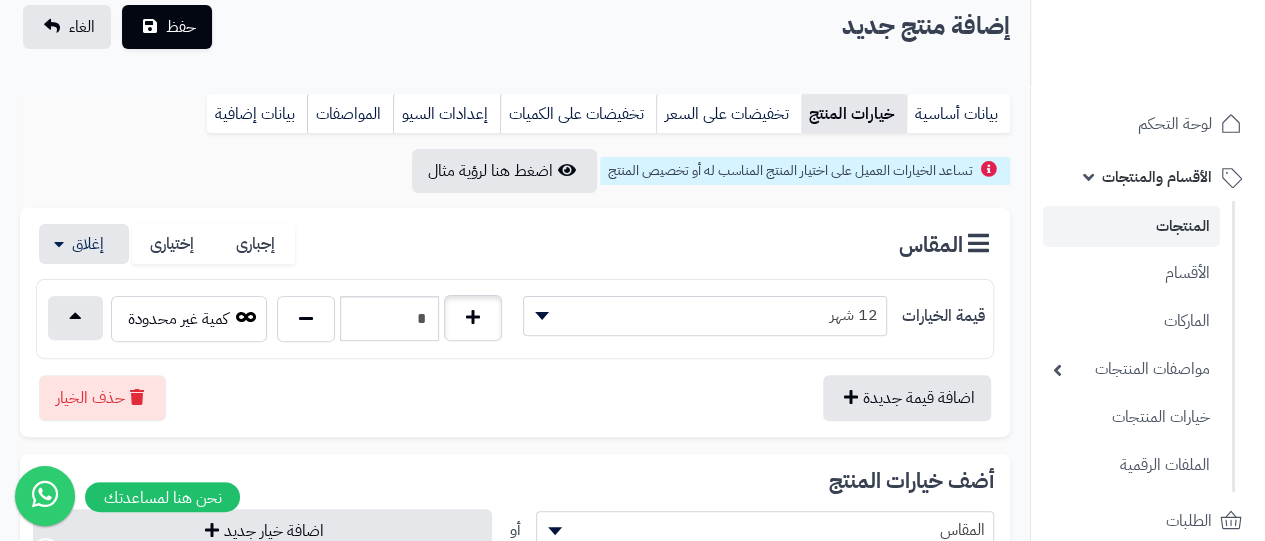 type on "*" 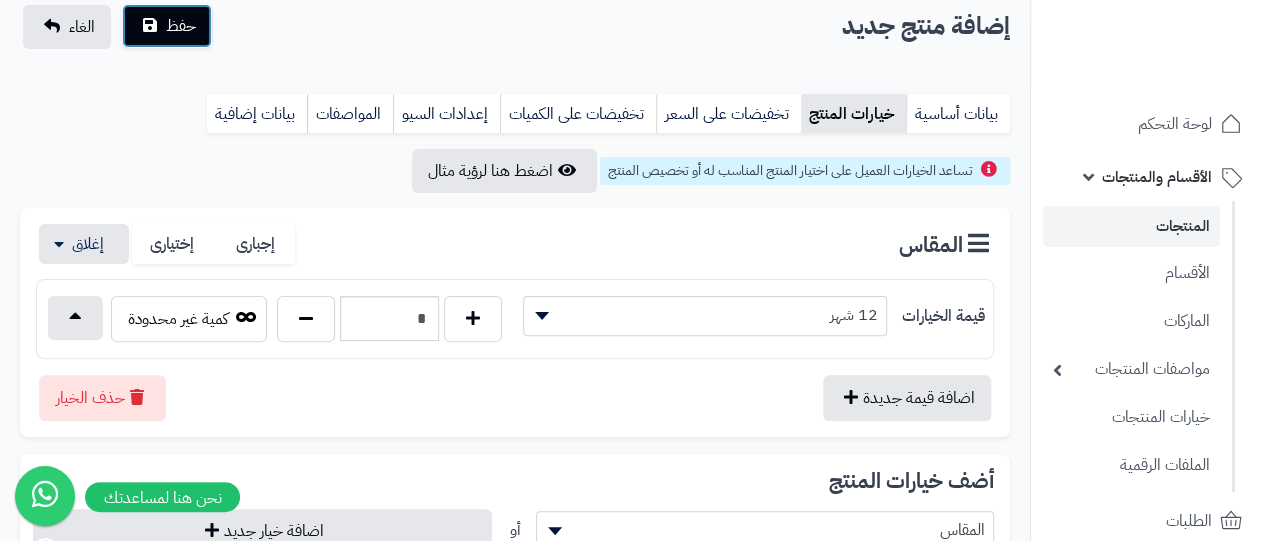 click on "حفظ" at bounding box center (167, 26) 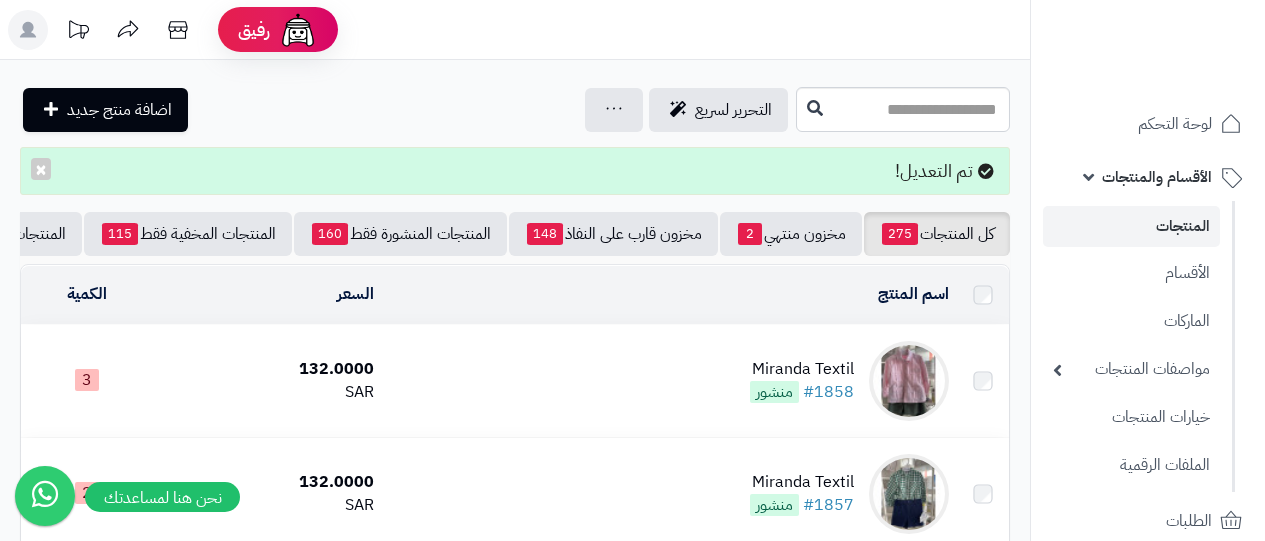 scroll, scrollTop: 0, scrollLeft: 0, axis: both 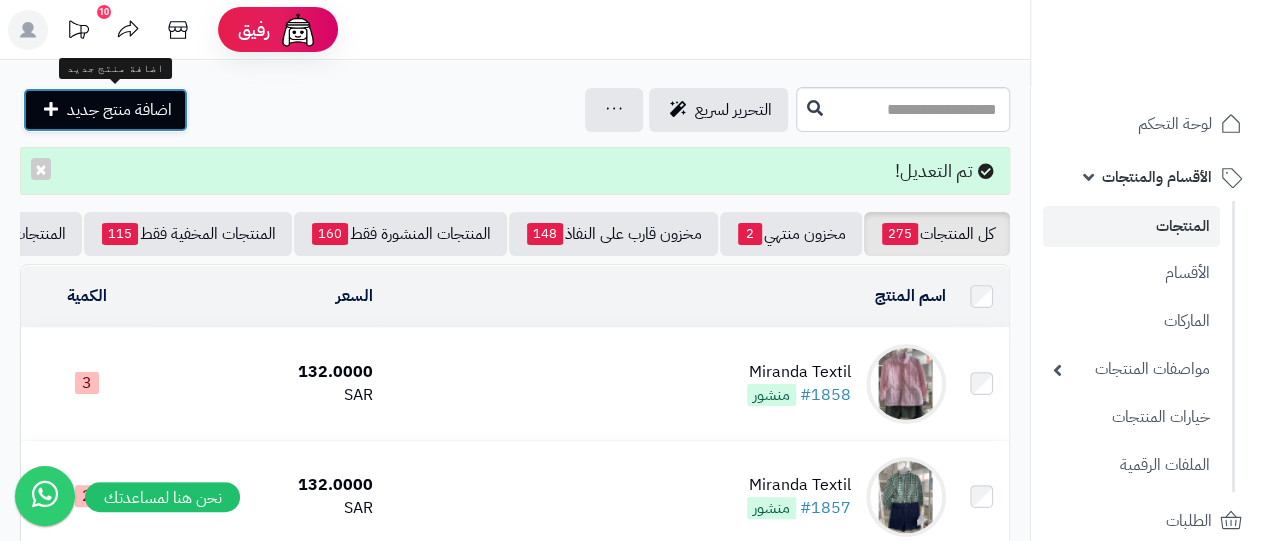 click on "اضافة منتج جديد" at bounding box center [105, 110] 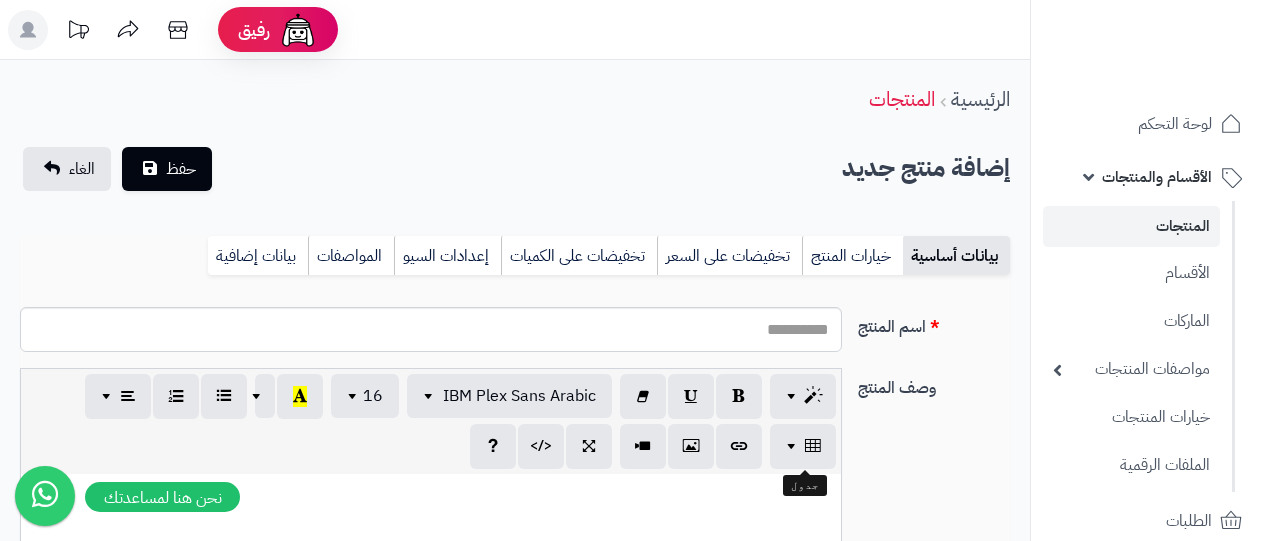 select 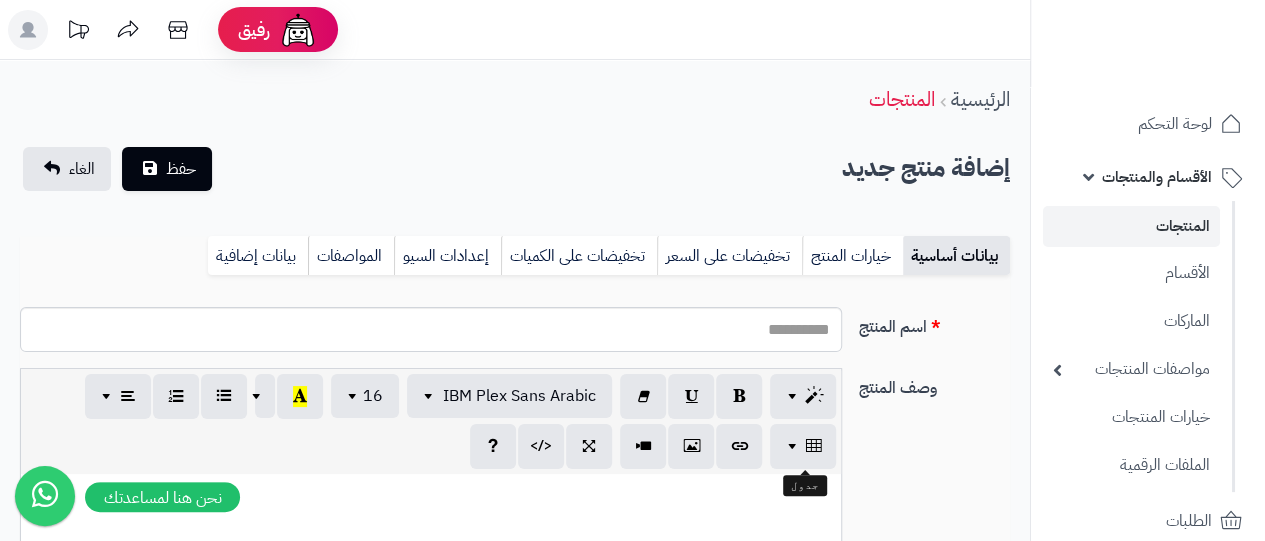 scroll, scrollTop: 0, scrollLeft: 15, axis: horizontal 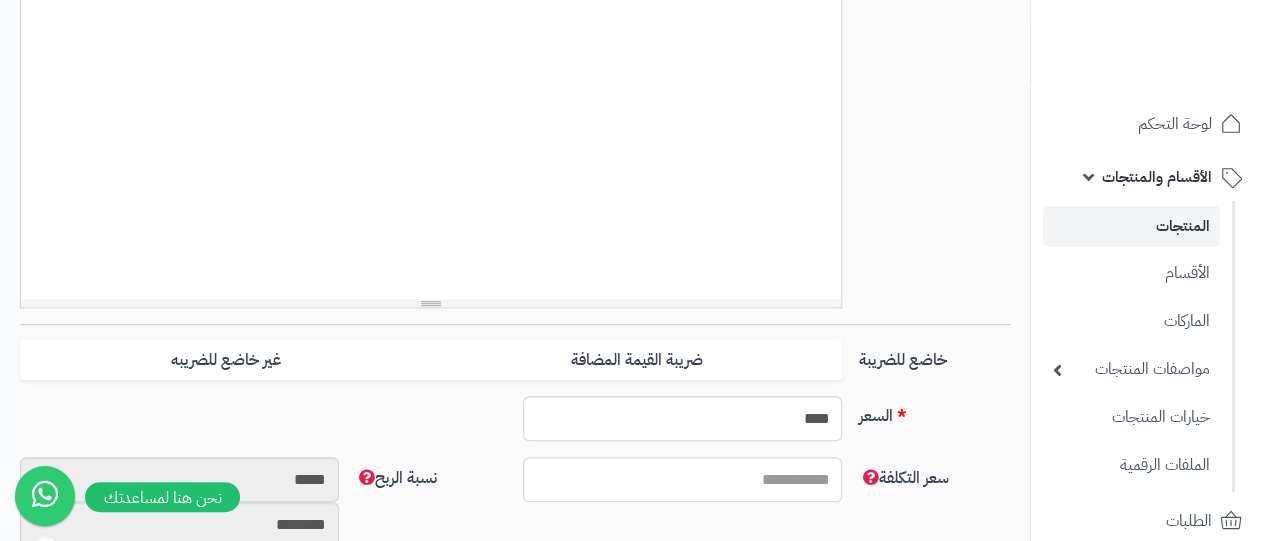 click at bounding box center (431, 149) 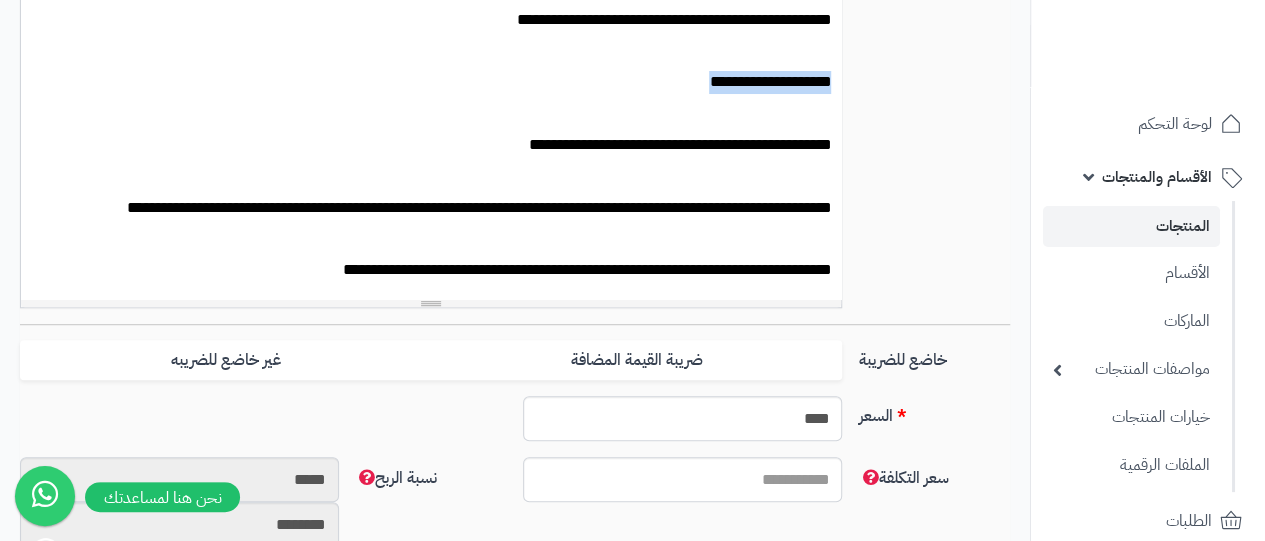 drag, startPoint x: 663, startPoint y: 85, endPoint x: 842, endPoint y: 89, distance: 179.0447 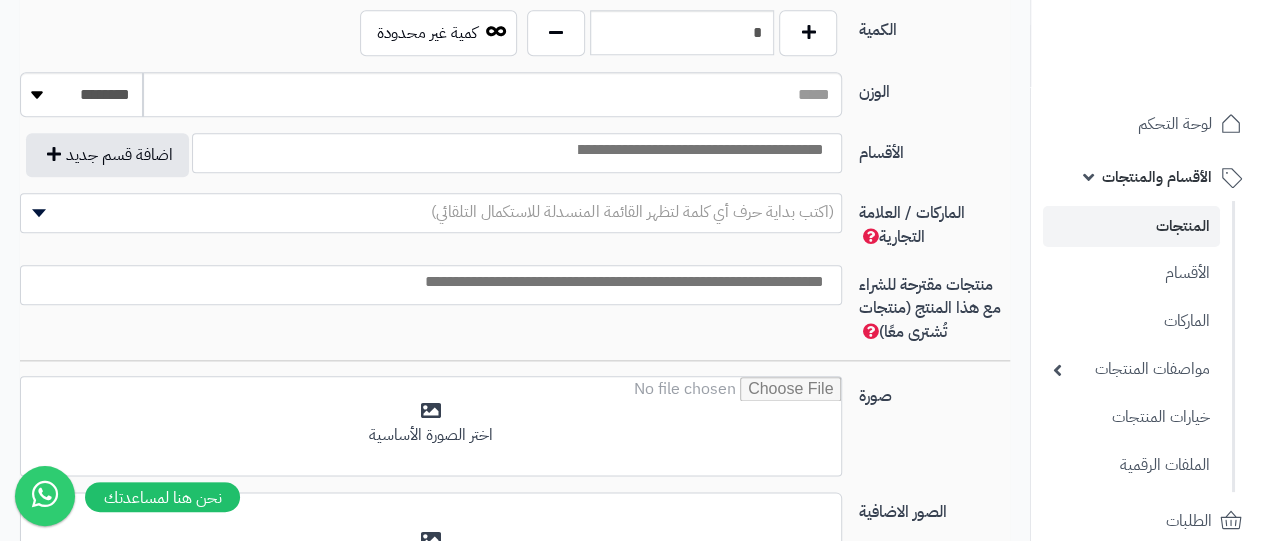 scroll, scrollTop: 1032, scrollLeft: 0, axis: vertical 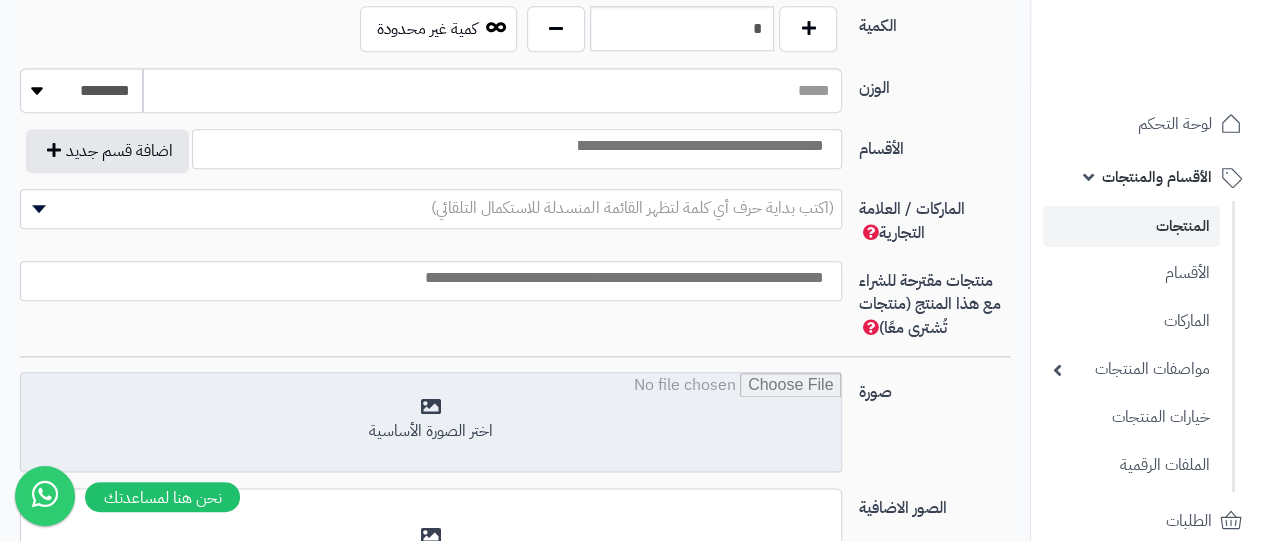 click at bounding box center [431, 423] 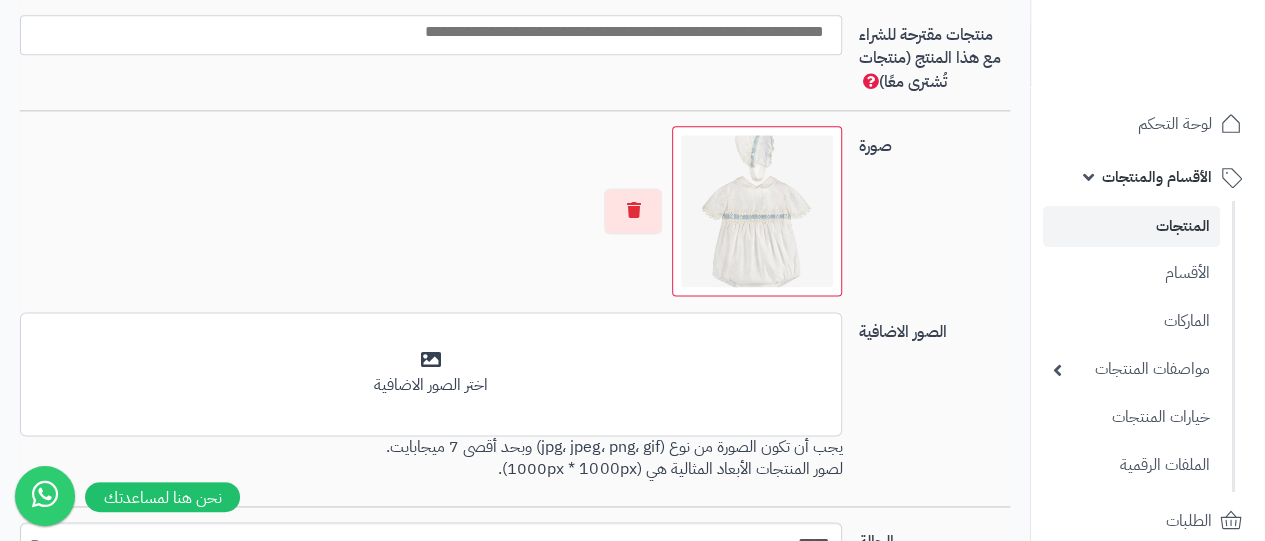 scroll, scrollTop: 1297, scrollLeft: 0, axis: vertical 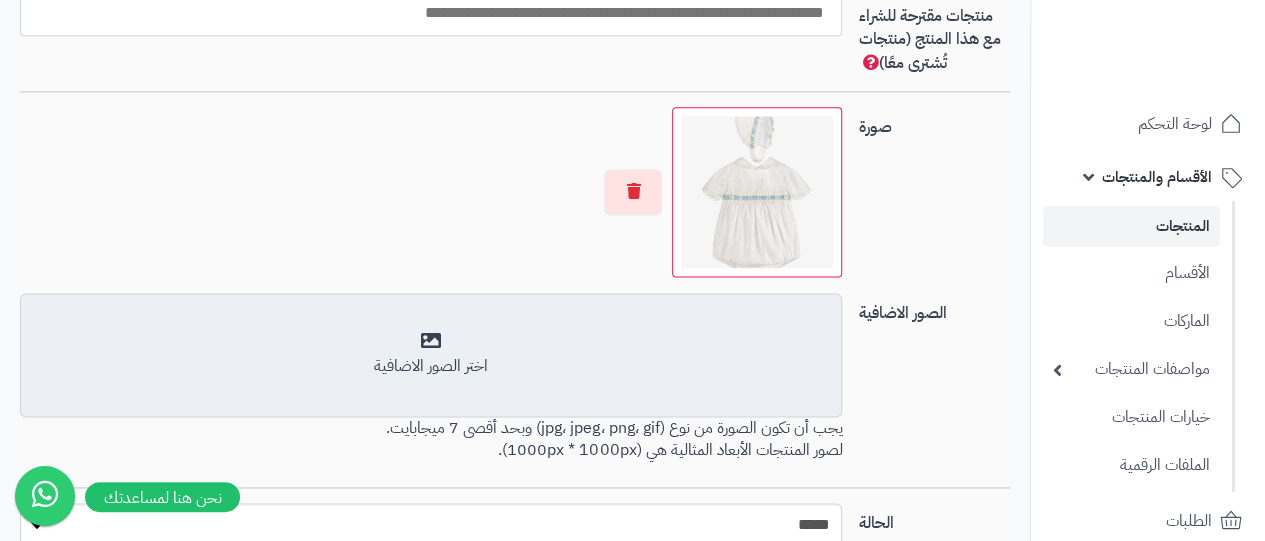 click on "أضف الصور الاضافية
اختر الصور الاضافية" at bounding box center (431, 355) 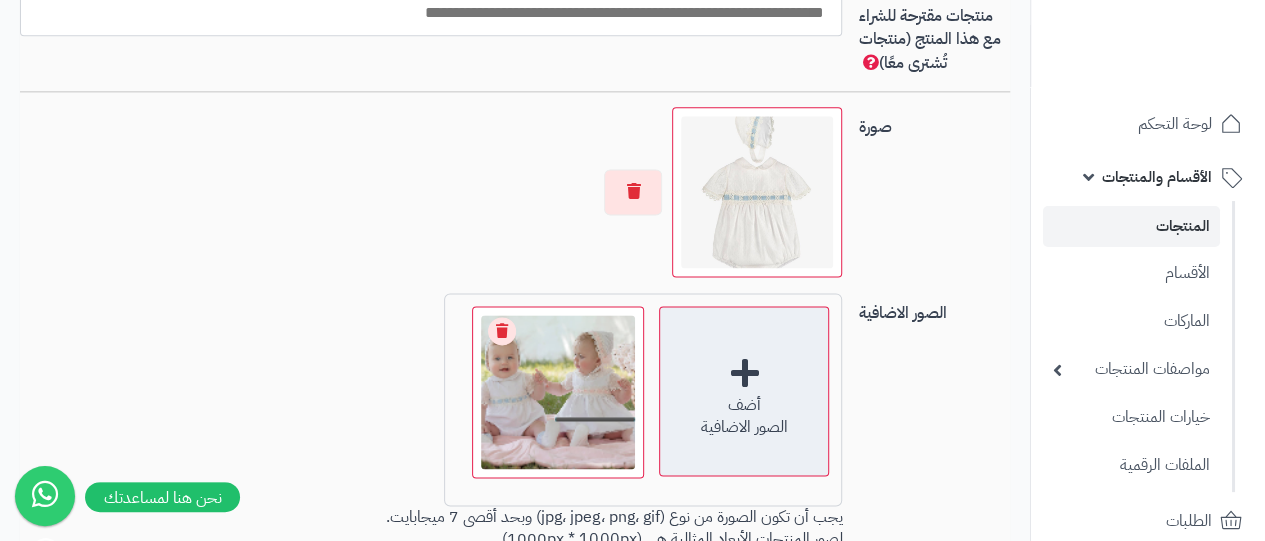 click on "الصور الاضافية" at bounding box center [744, 427] 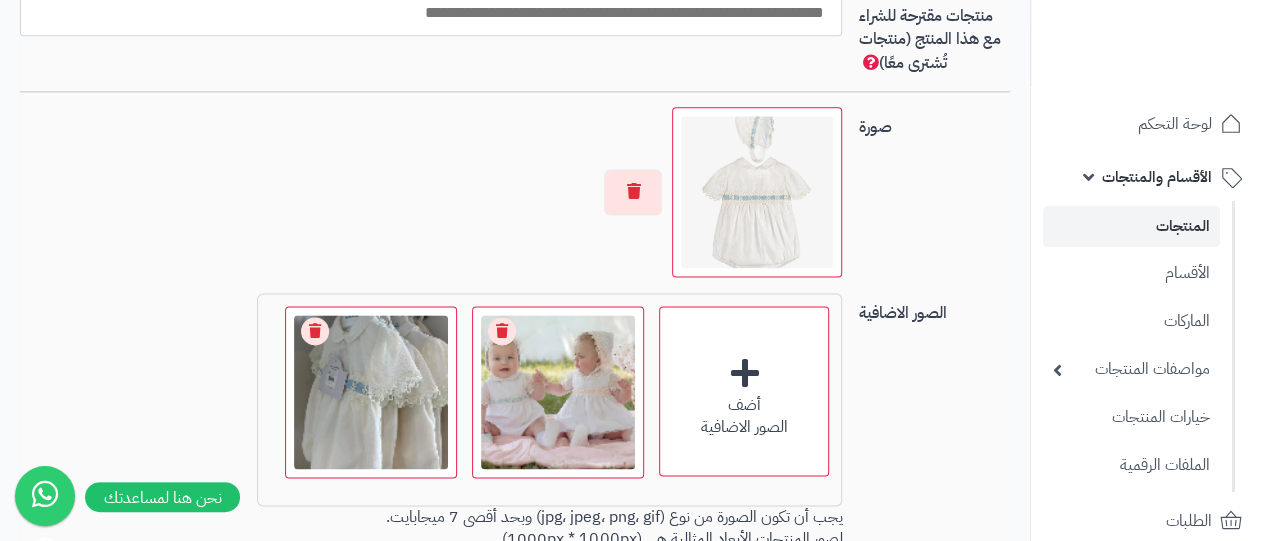 scroll, scrollTop: 824, scrollLeft: 0, axis: vertical 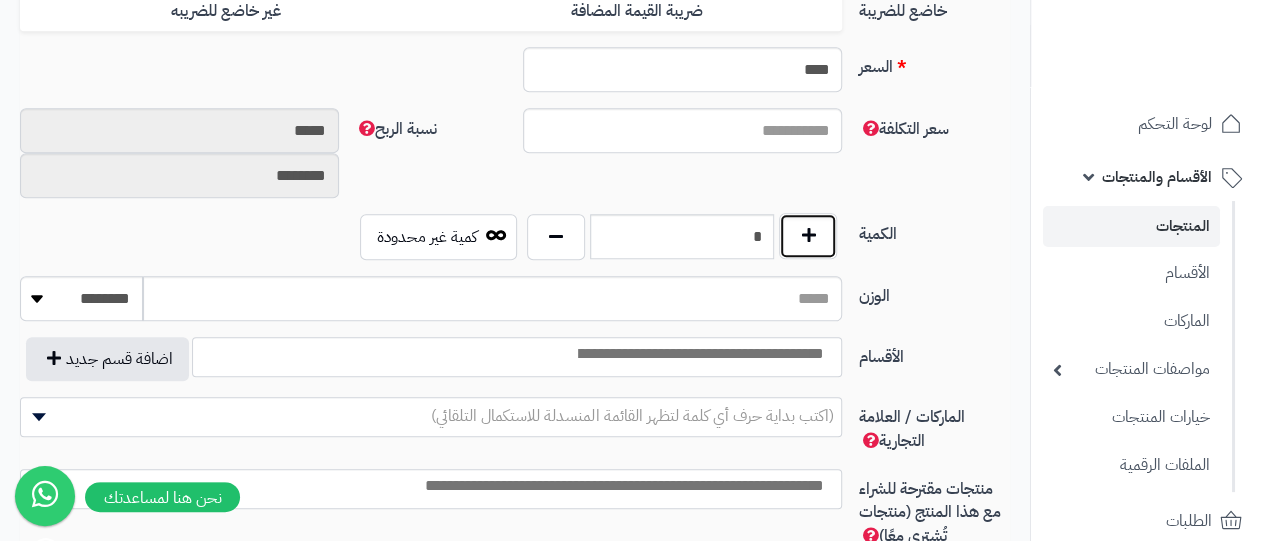click at bounding box center (808, 236) 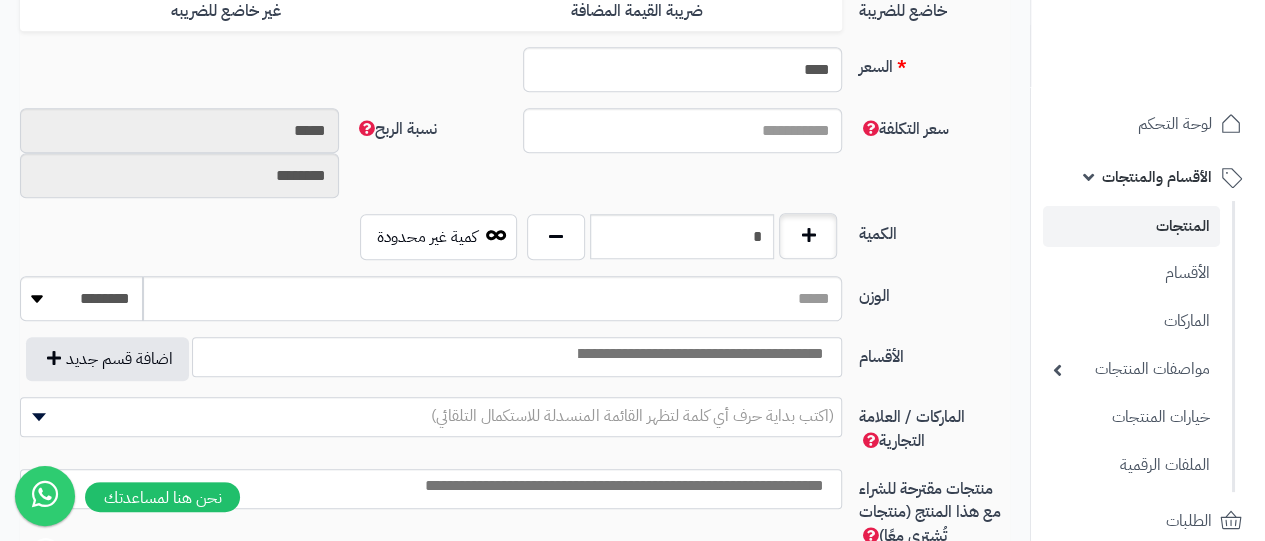 type on "*" 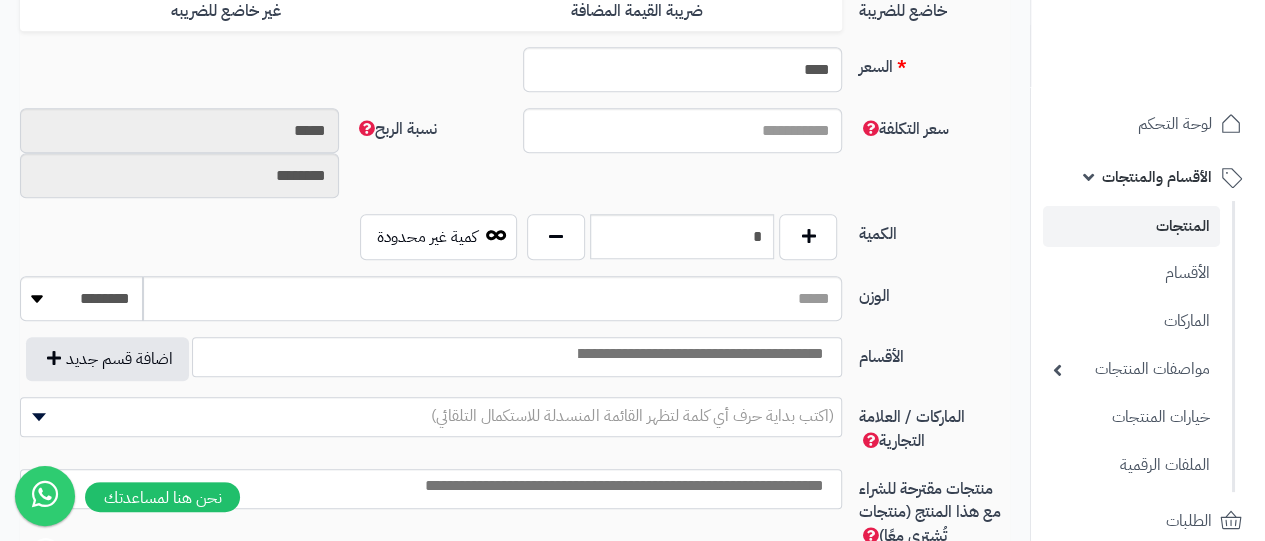 click at bounding box center (699, 354) 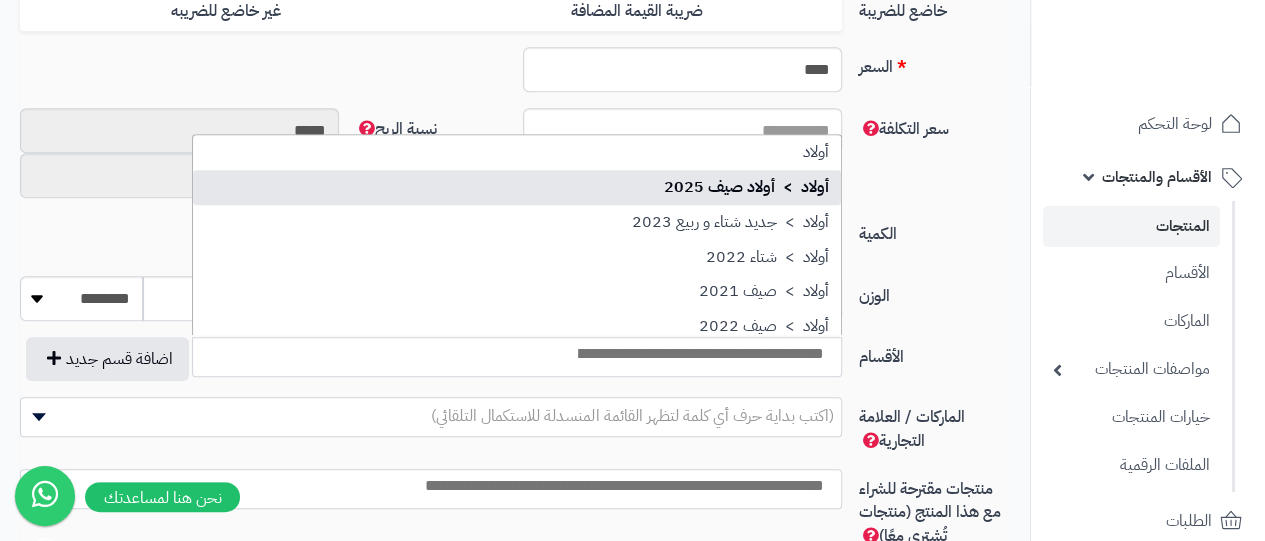 select on "***" 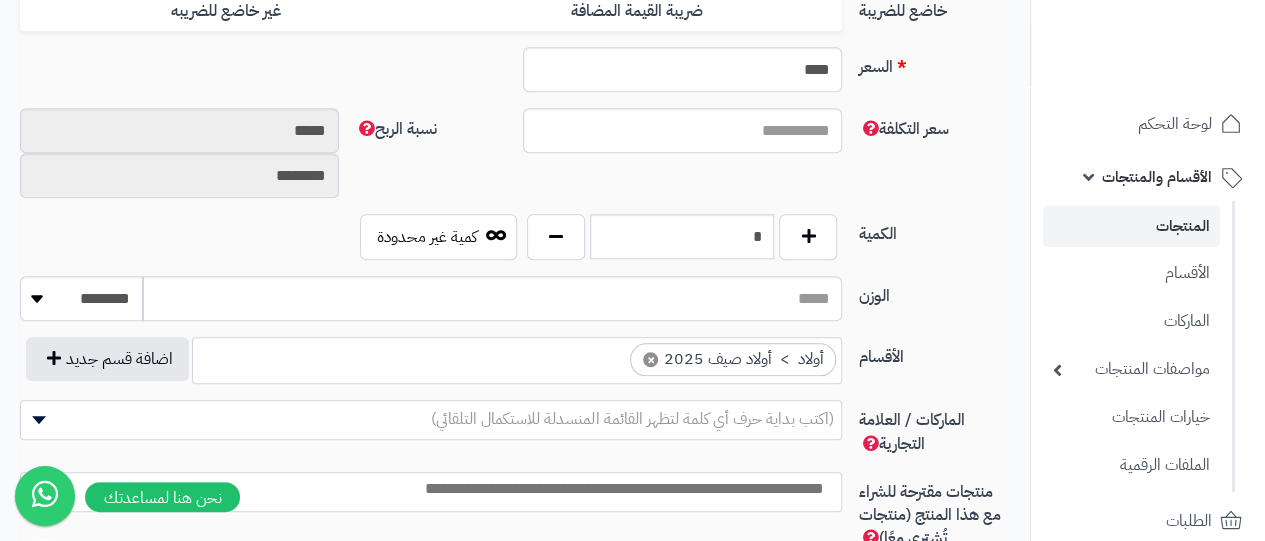 scroll, scrollTop: 25, scrollLeft: 0, axis: vertical 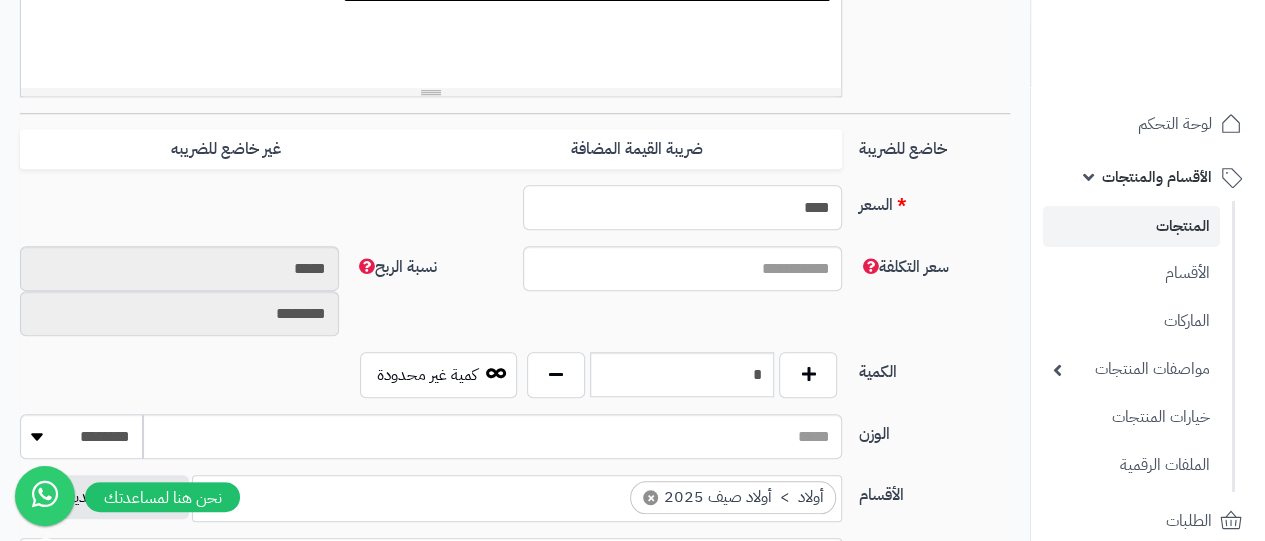 drag, startPoint x: 754, startPoint y: 209, endPoint x: 878, endPoint y: 197, distance: 124.57929 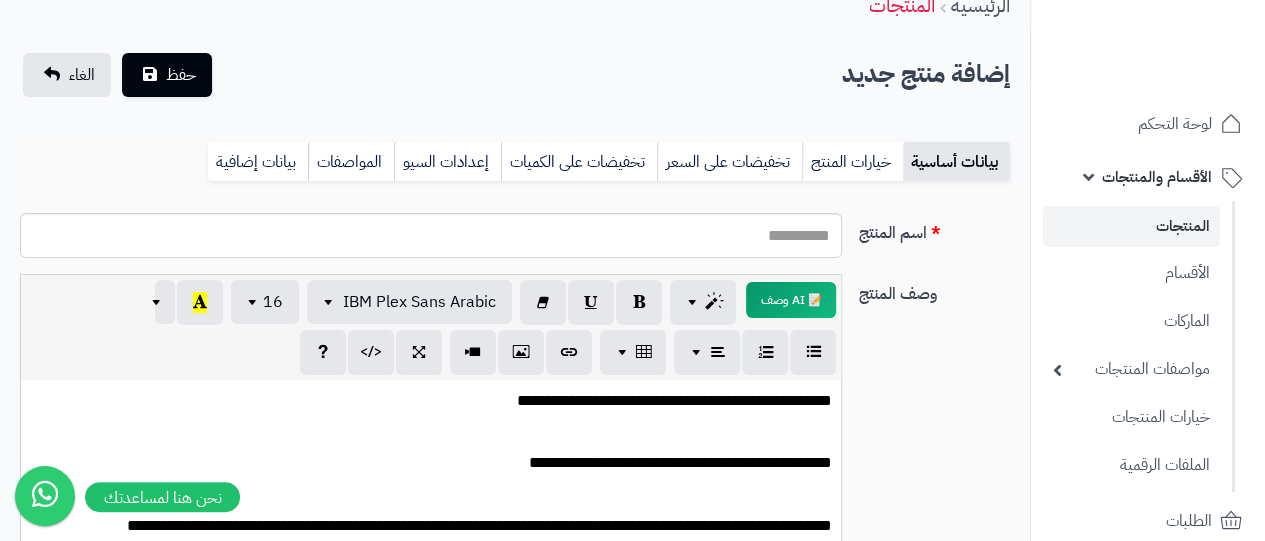 scroll, scrollTop: 86, scrollLeft: 0, axis: vertical 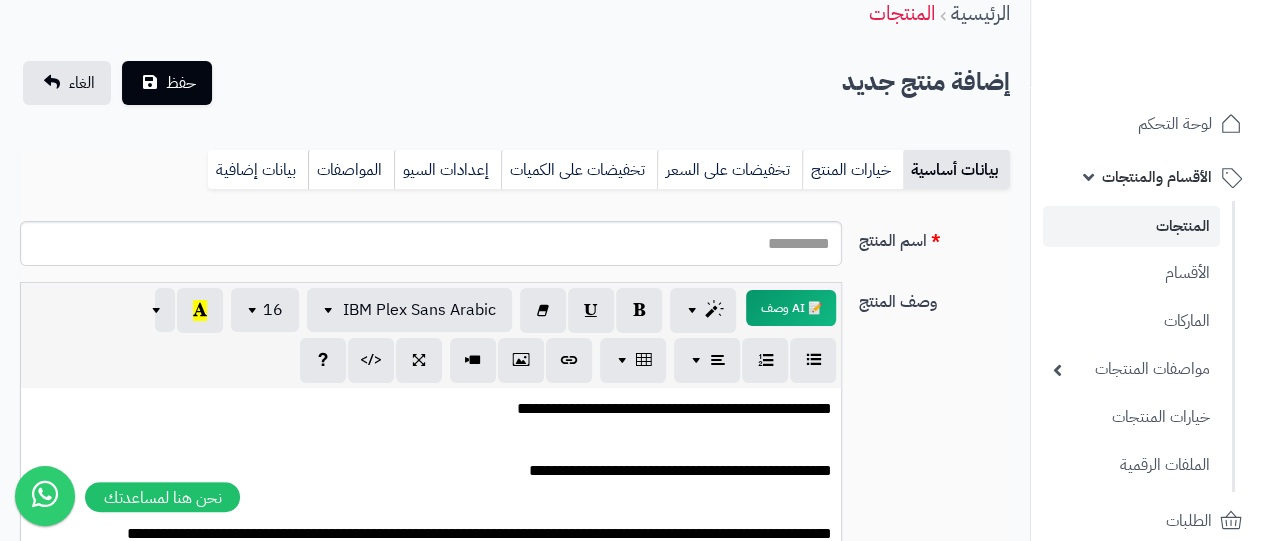 type on "***" 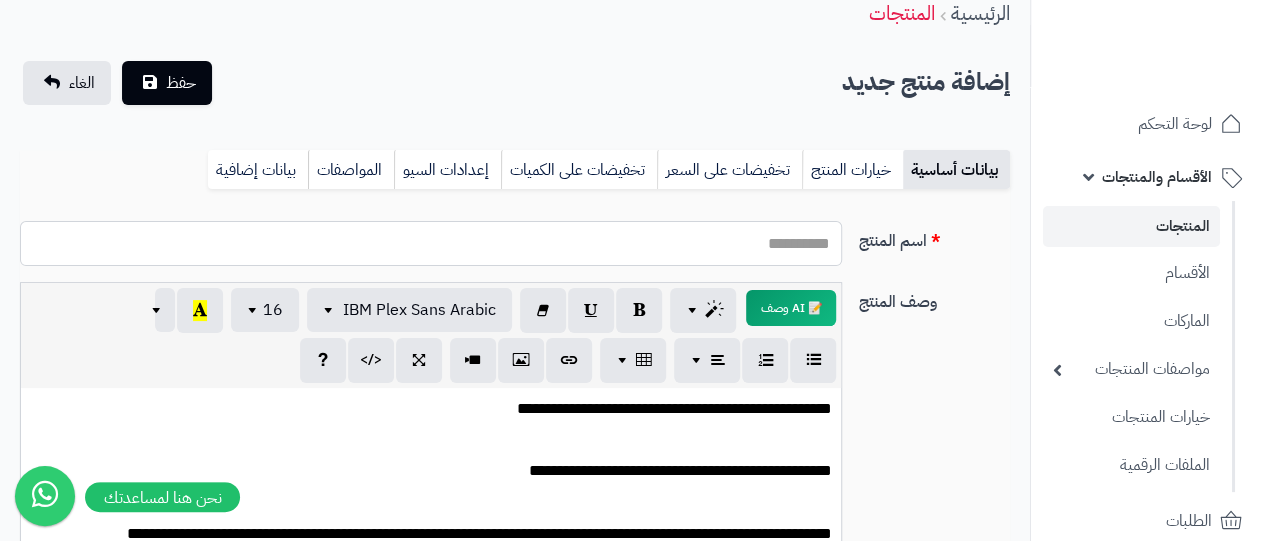 click on "اسم المنتج" at bounding box center (431, 243) 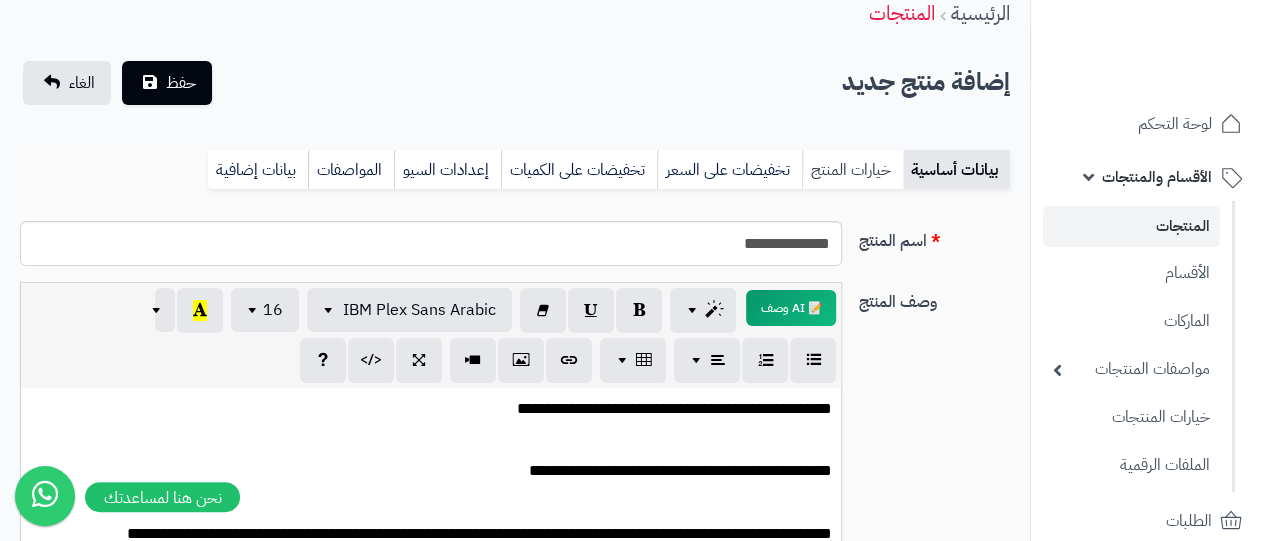 click on "خيارات المنتج" at bounding box center (852, 170) 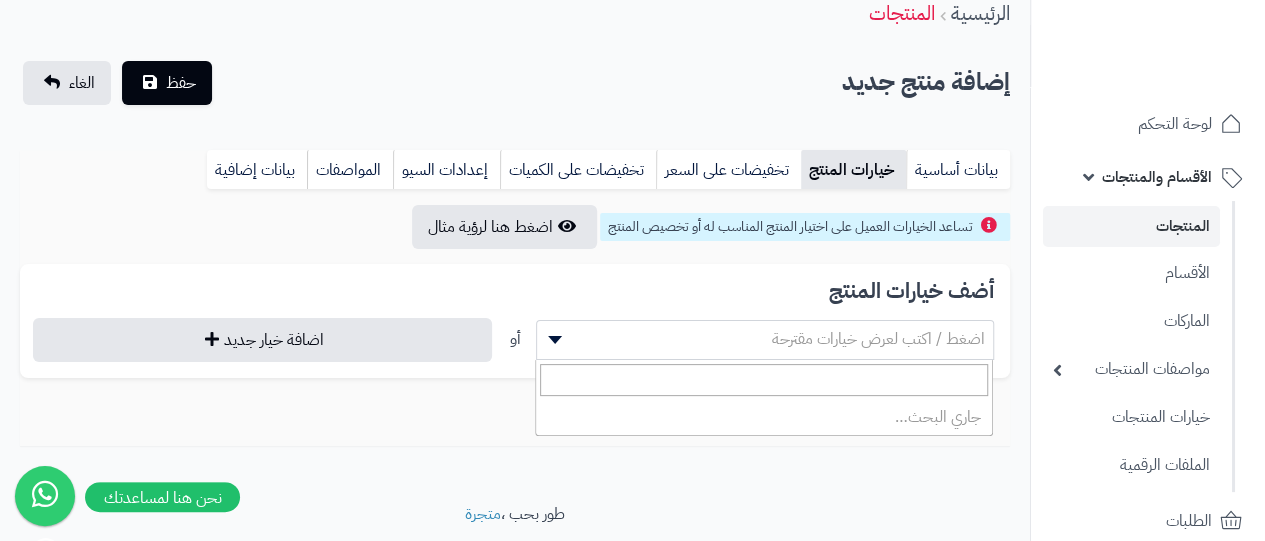 click on "اضغط / اكتب لعرض خيارات مقترحة" at bounding box center (765, 339) 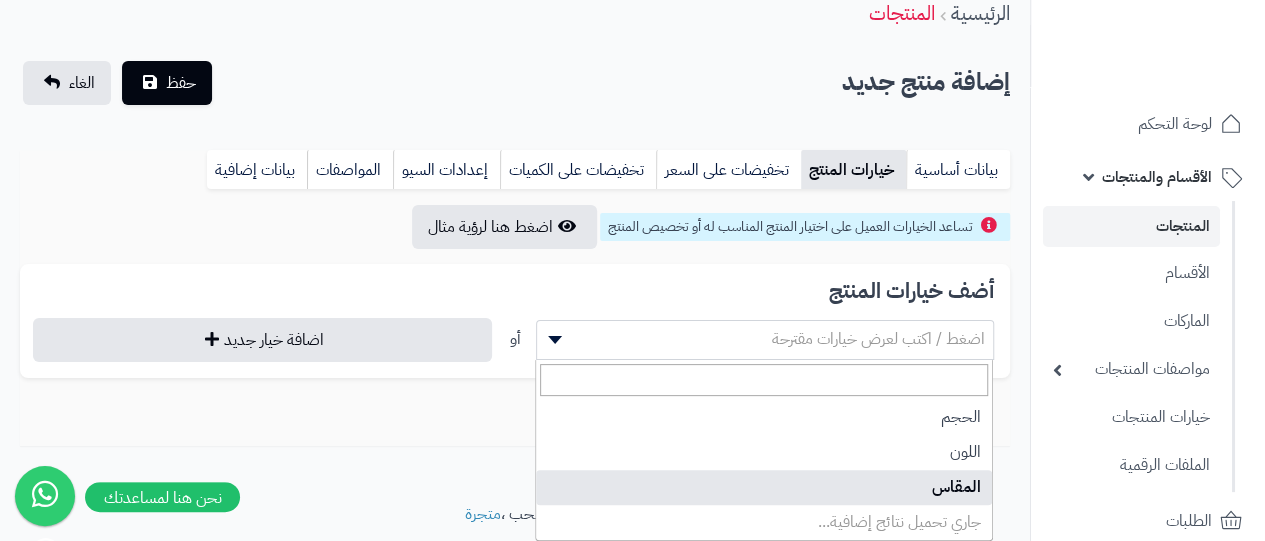 select on "**" 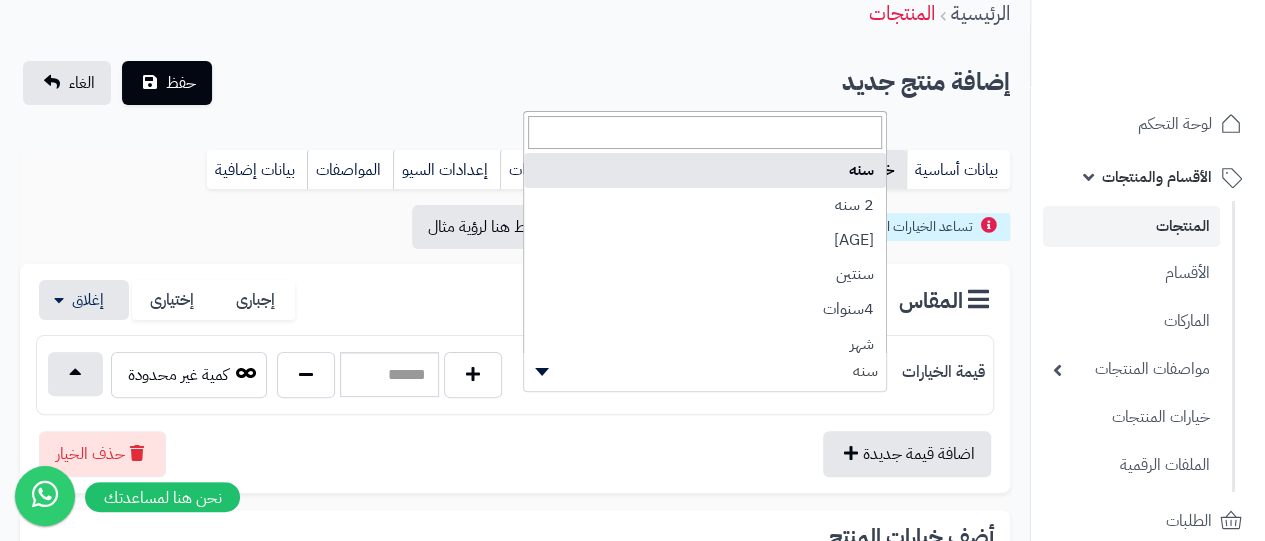 click on "سنه" at bounding box center [705, 371] 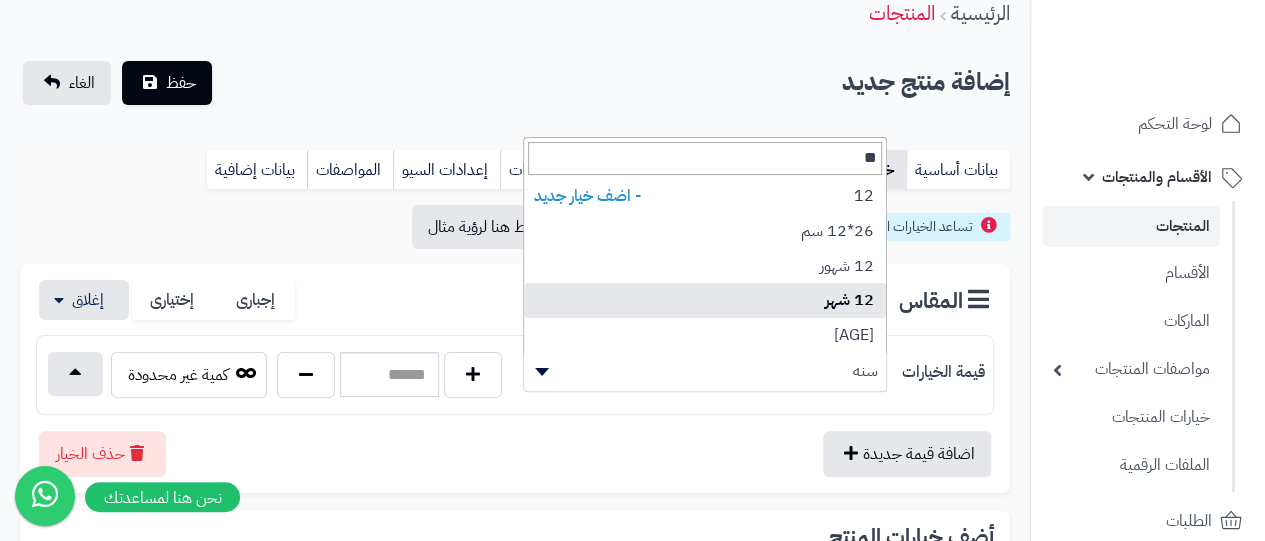 type on "**" 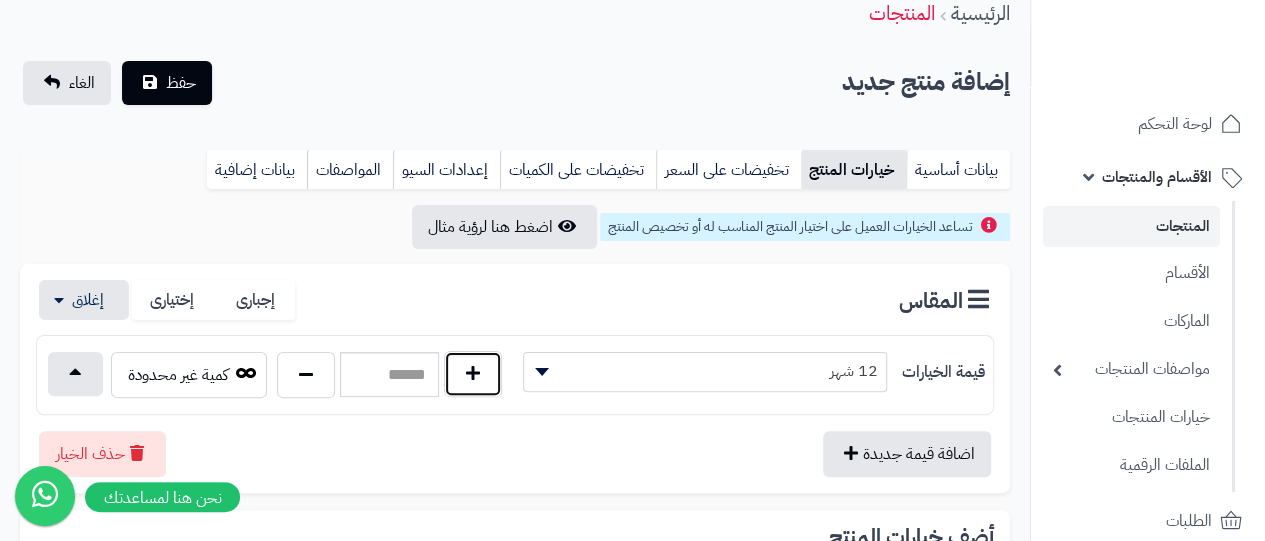 click at bounding box center [473, 374] 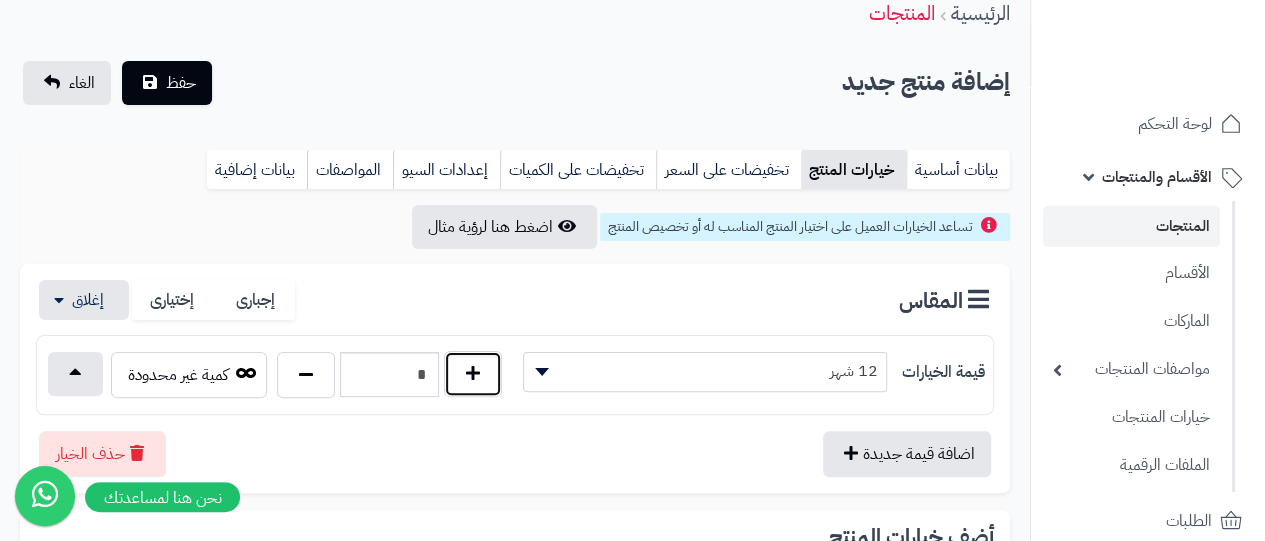 click at bounding box center (473, 374) 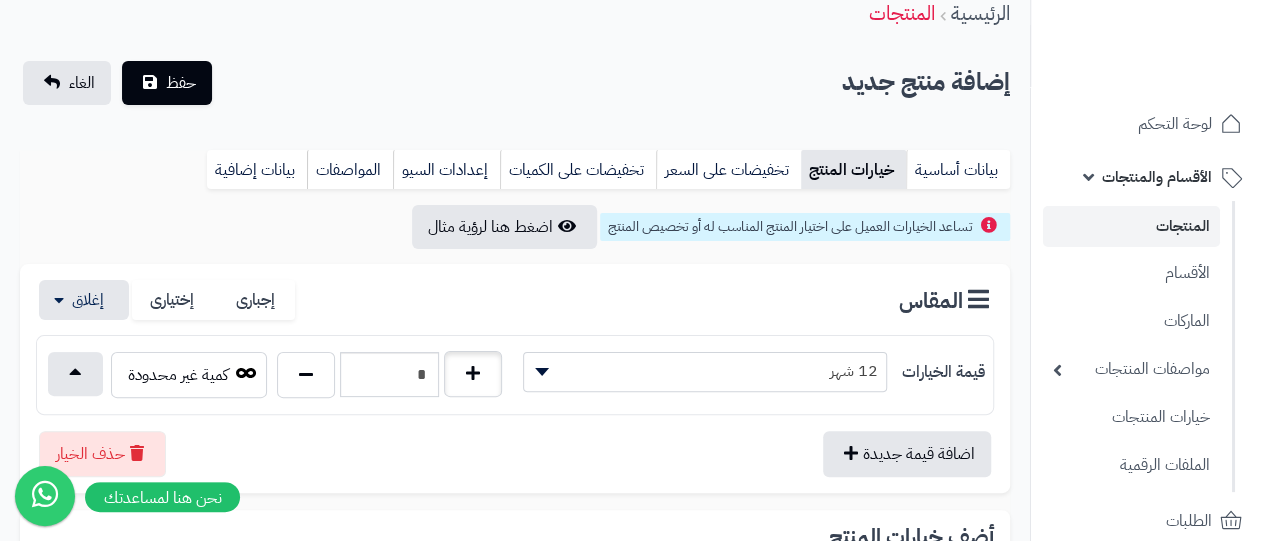 type on "*" 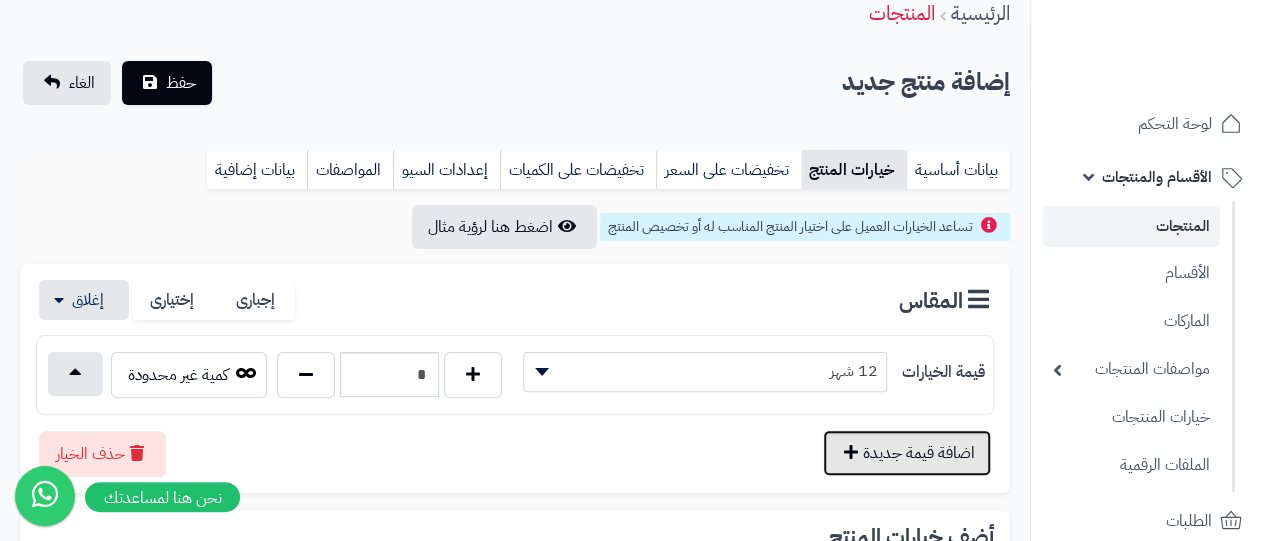 click on "اضافة قيمة جديدة" at bounding box center (907, 453) 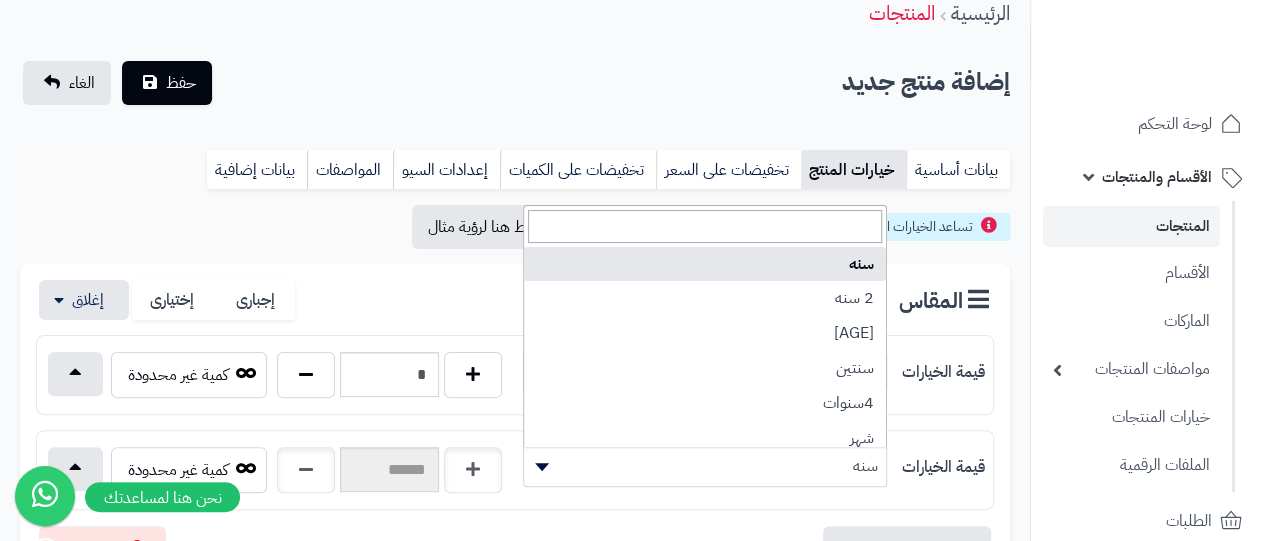 click on "سنه" at bounding box center (705, 466) 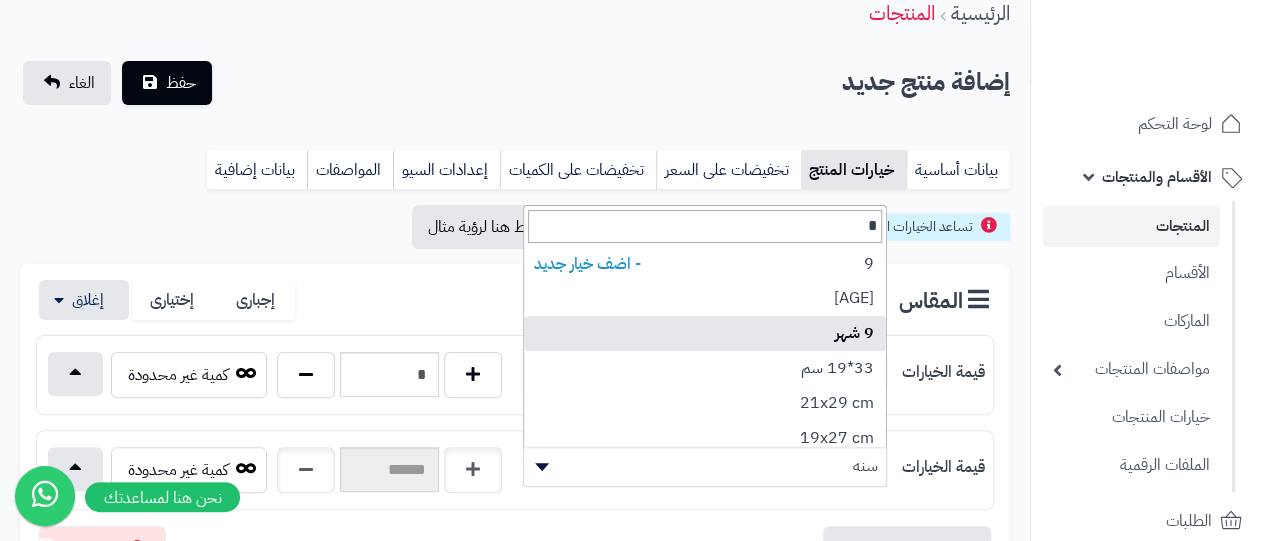 type on "*" 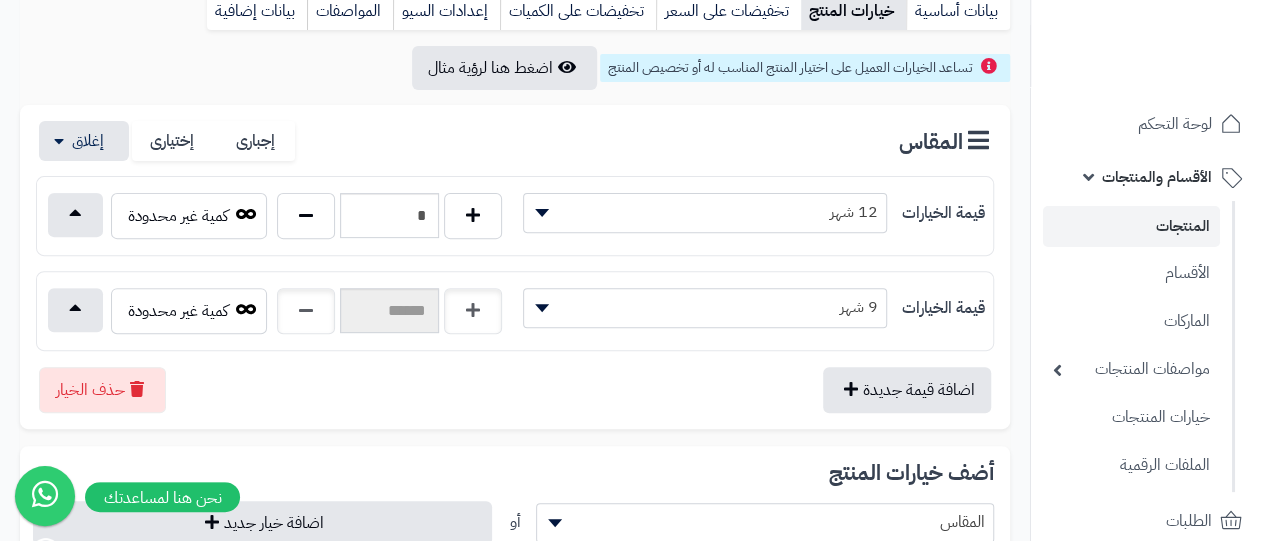 scroll, scrollTop: 250, scrollLeft: 0, axis: vertical 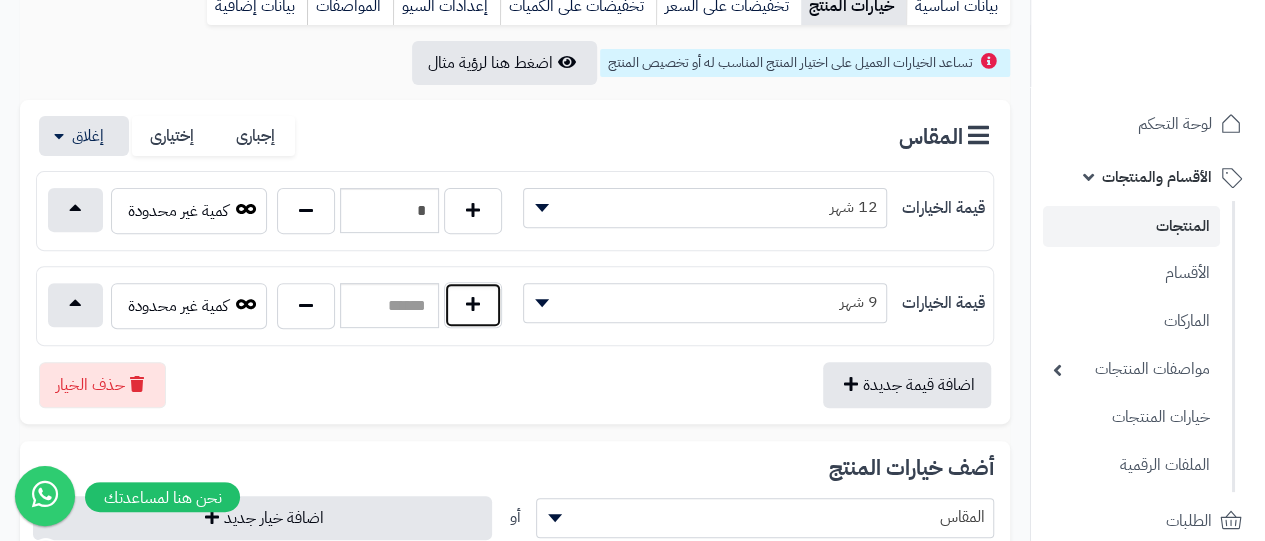 click at bounding box center [473, 305] 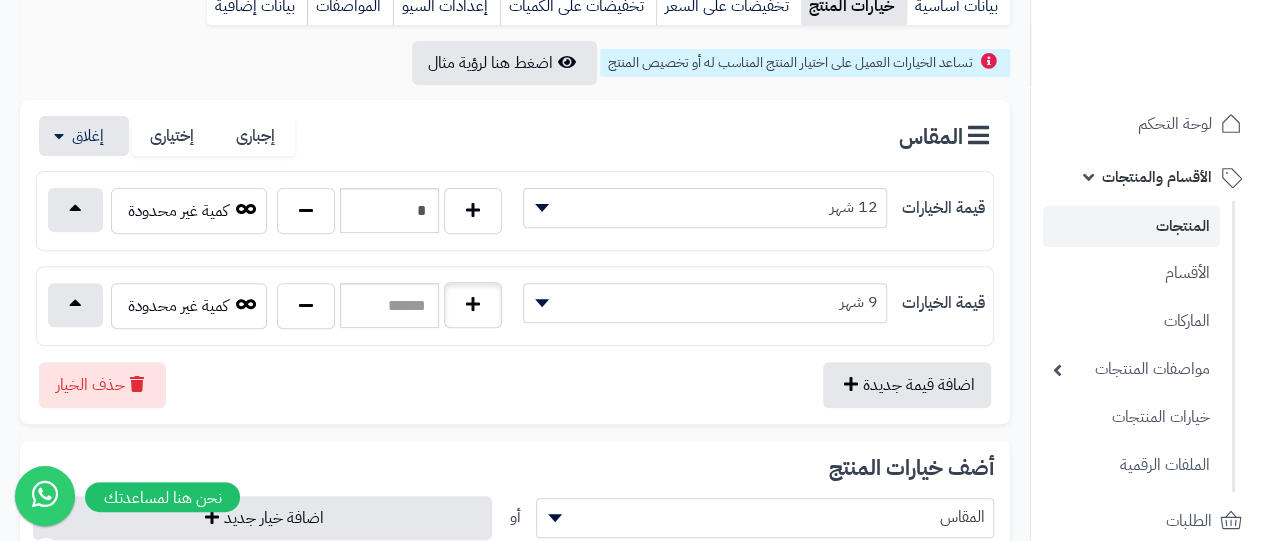 type on "*" 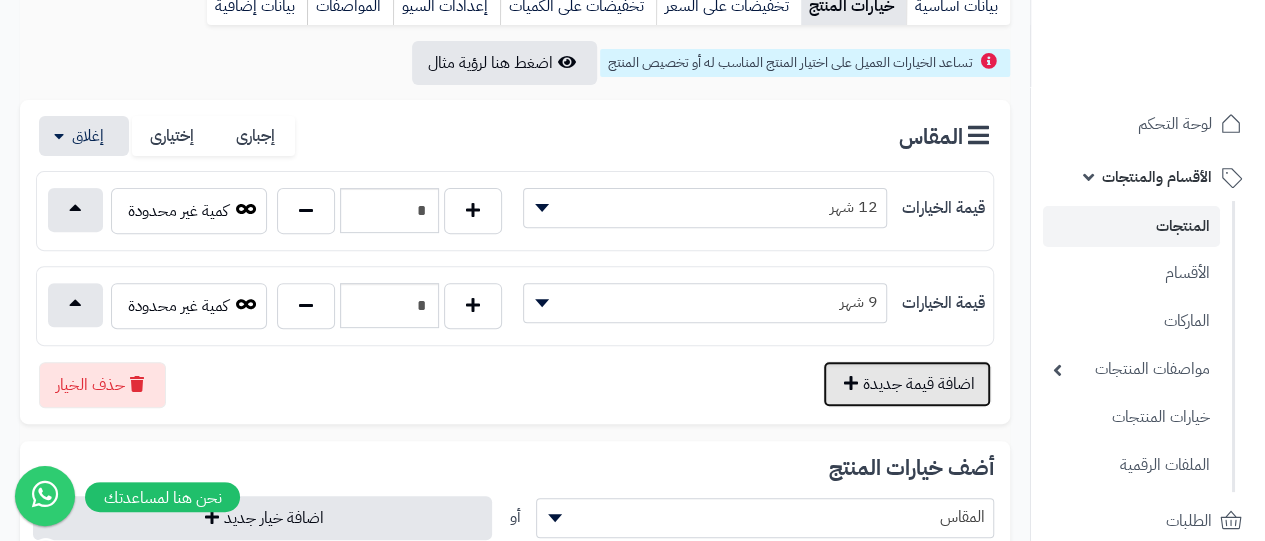 click on "اضافة قيمة جديدة" at bounding box center [907, 384] 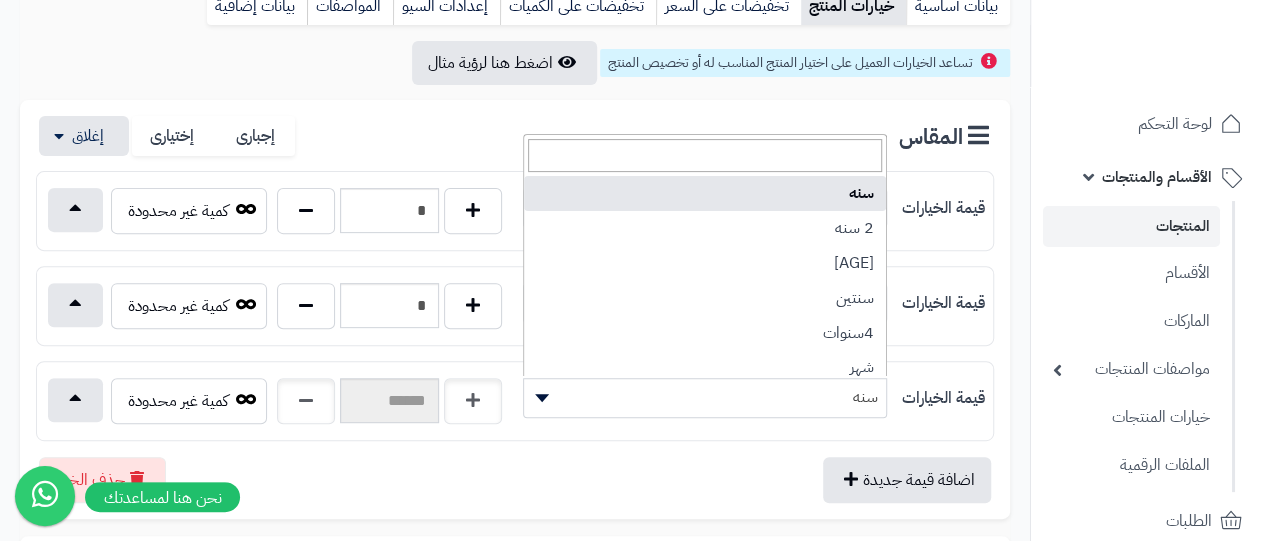 click on "سنه" at bounding box center (705, 397) 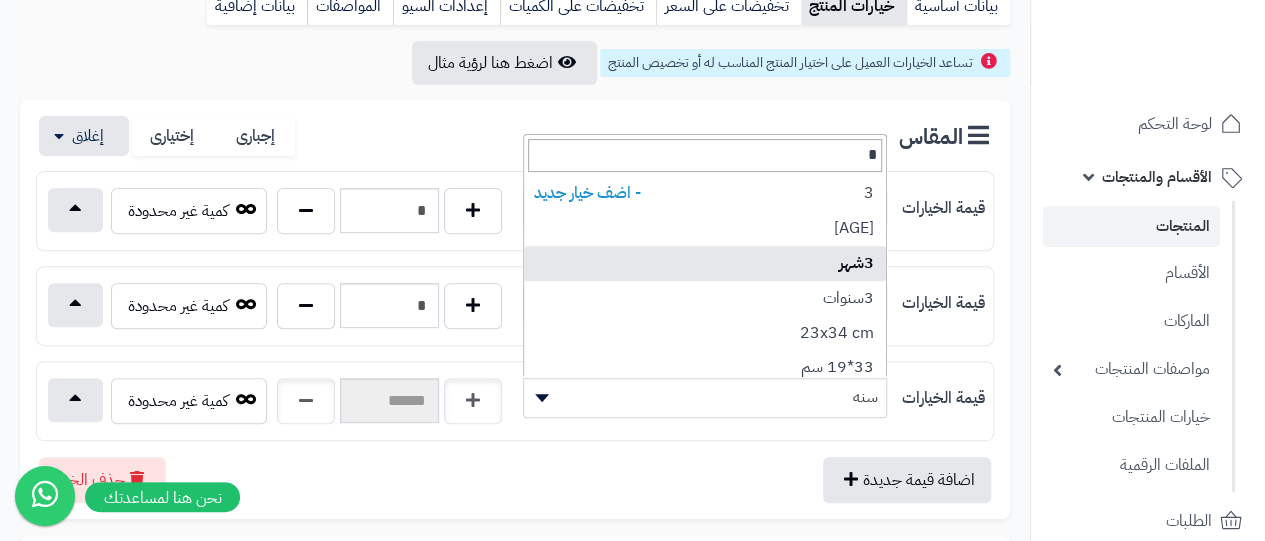 type on "*" 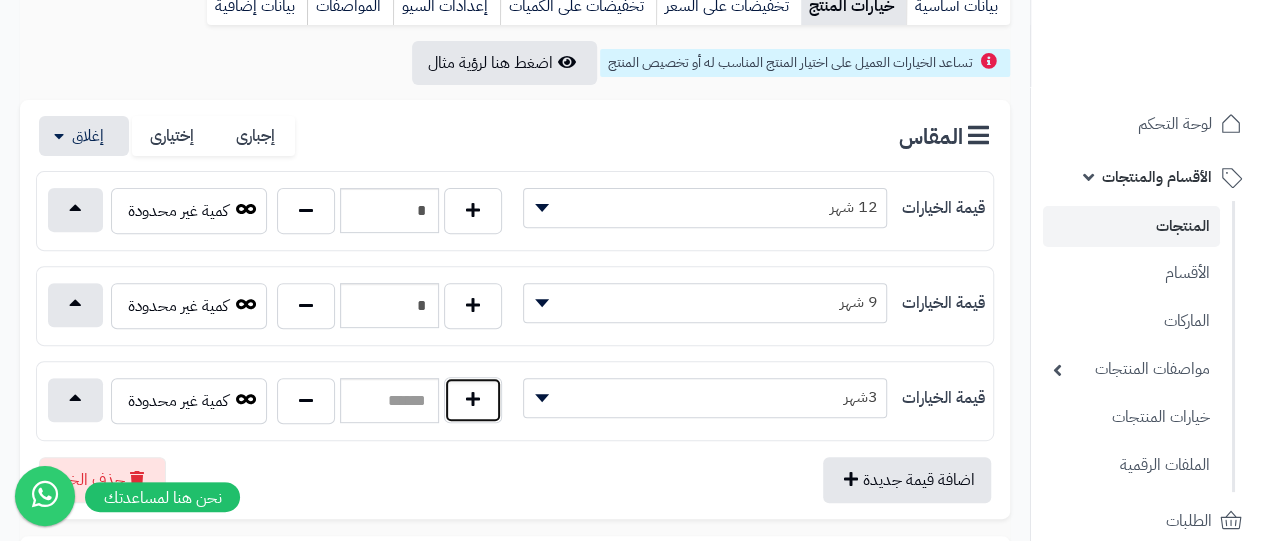 click at bounding box center (473, 400) 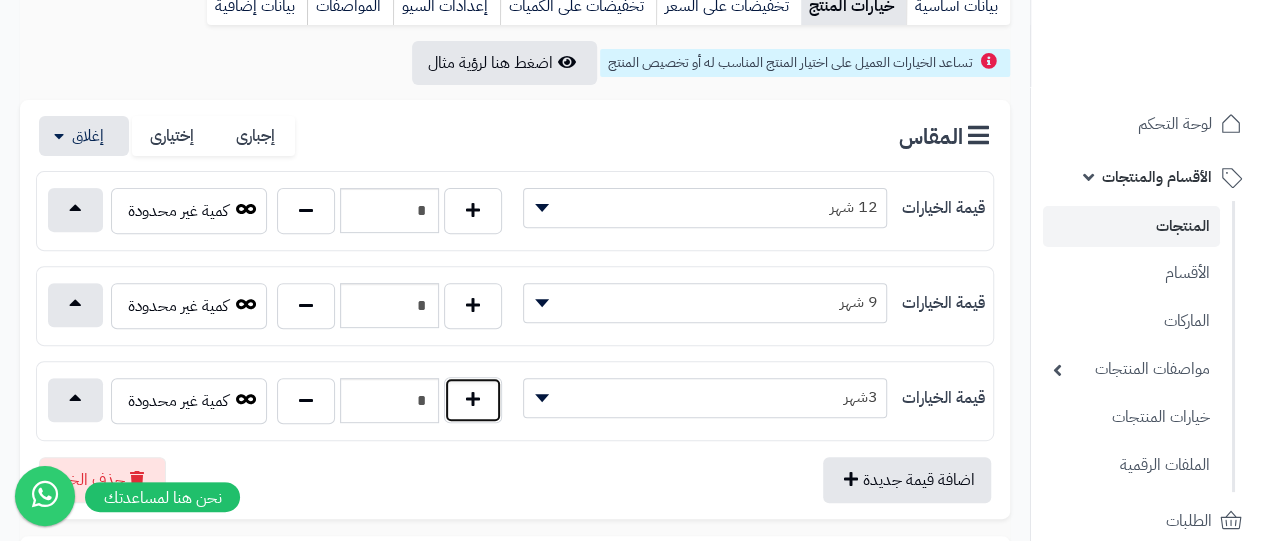 click at bounding box center (473, 400) 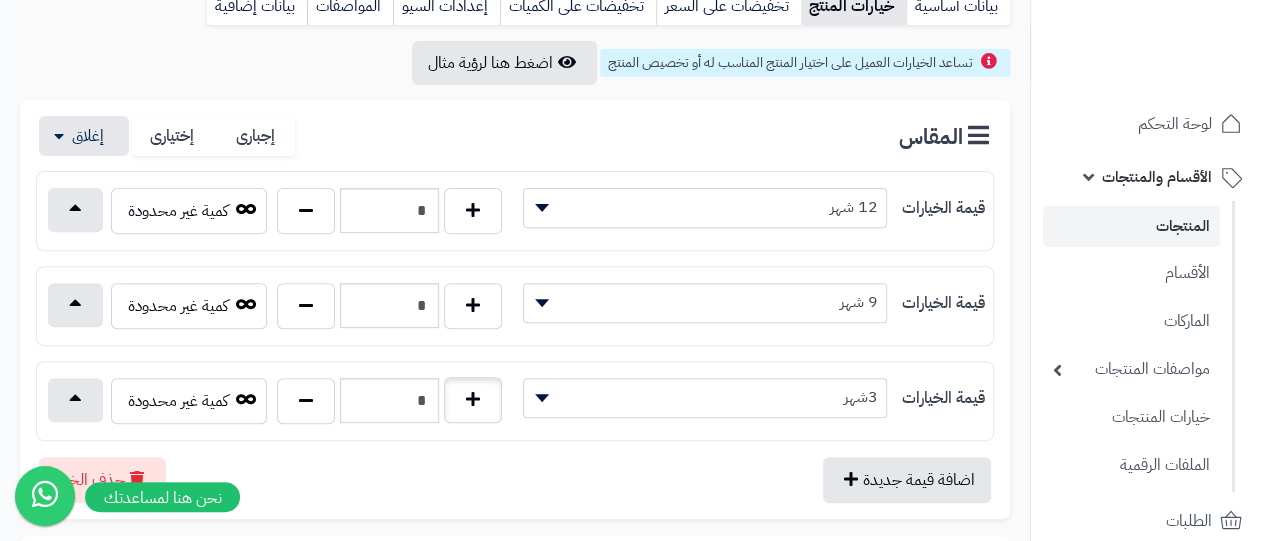 type on "*" 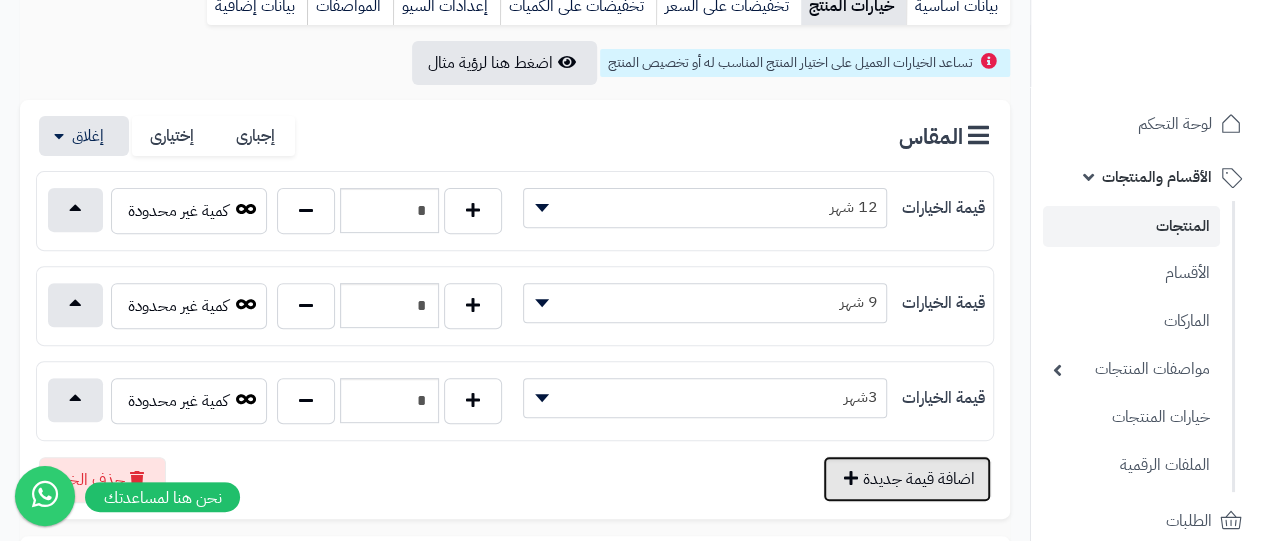 click on "اضافة قيمة جديدة" at bounding box center [907, 479] 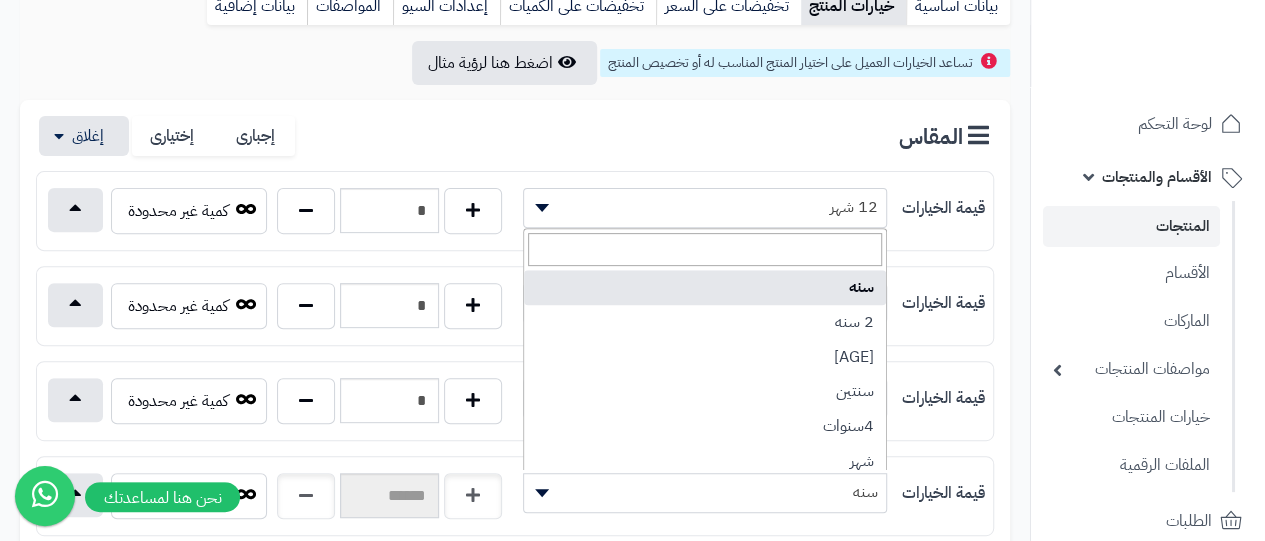 click on "سنه" at bounding box center (705, 492) 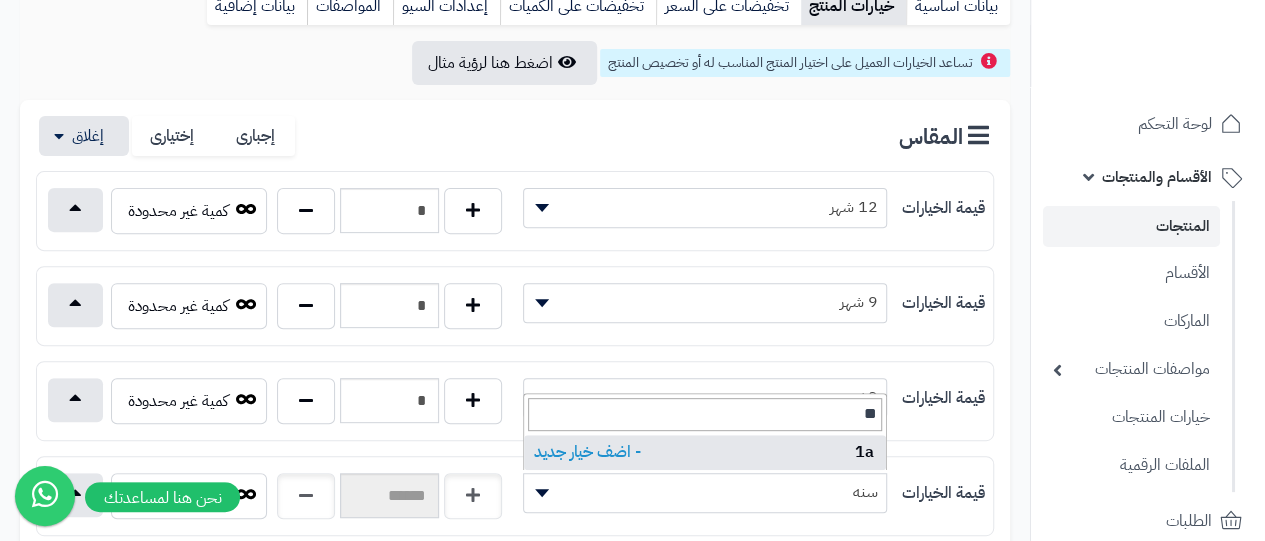 scroll, scrollTop: 0, scrollLeft: 0, axis: both 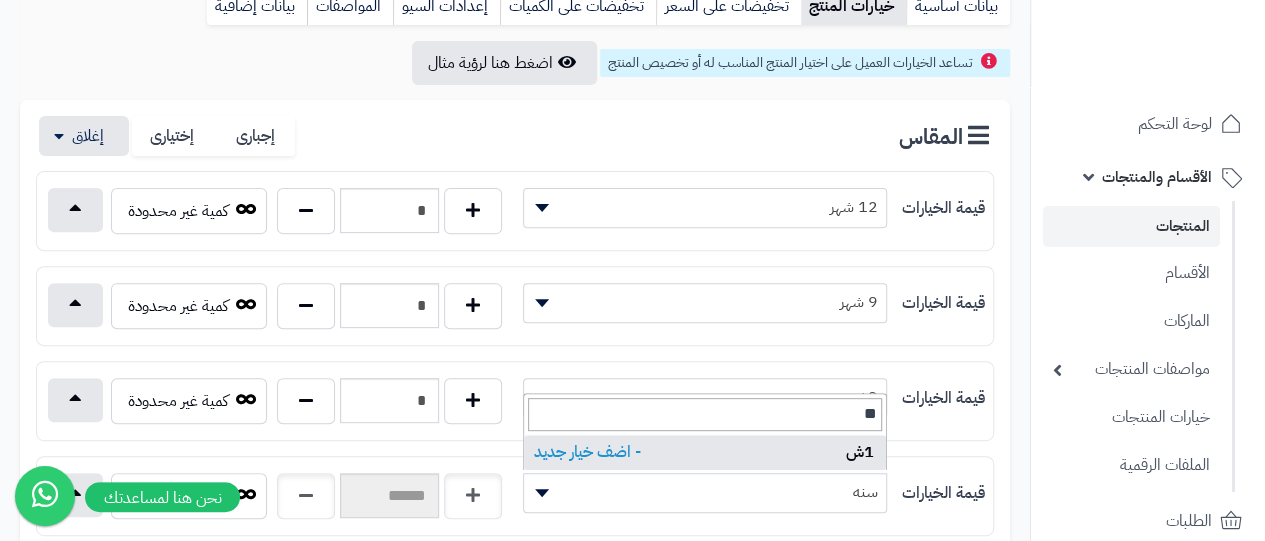 drag, startPoint x: 619, startPoint y: 413, endPoint x: 898, endPoint y: 425, distance: 279.25793 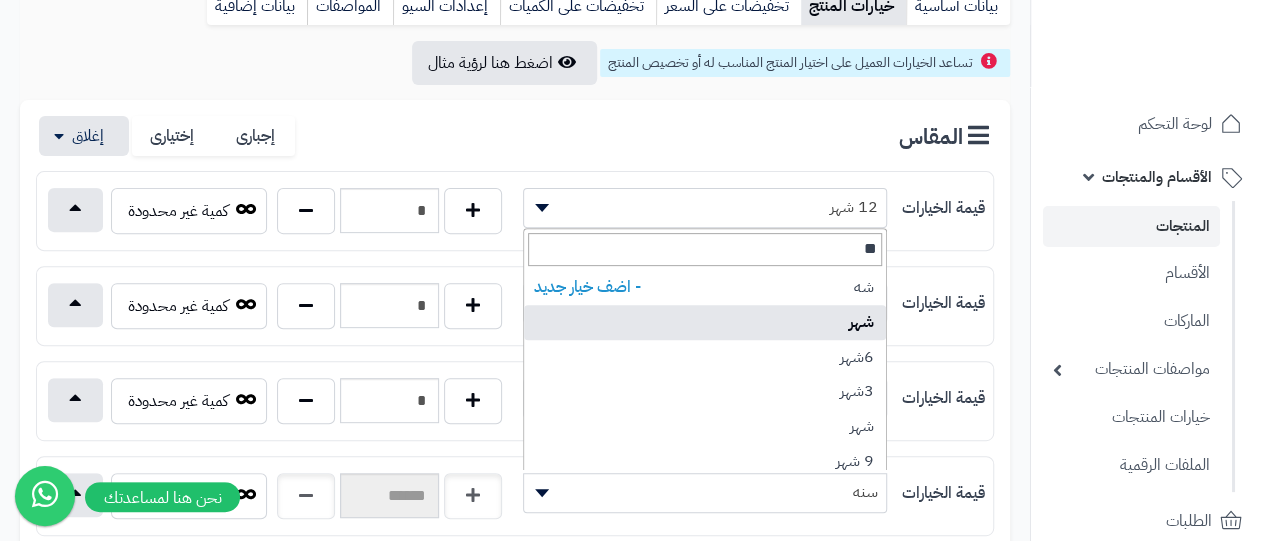 type on "**" 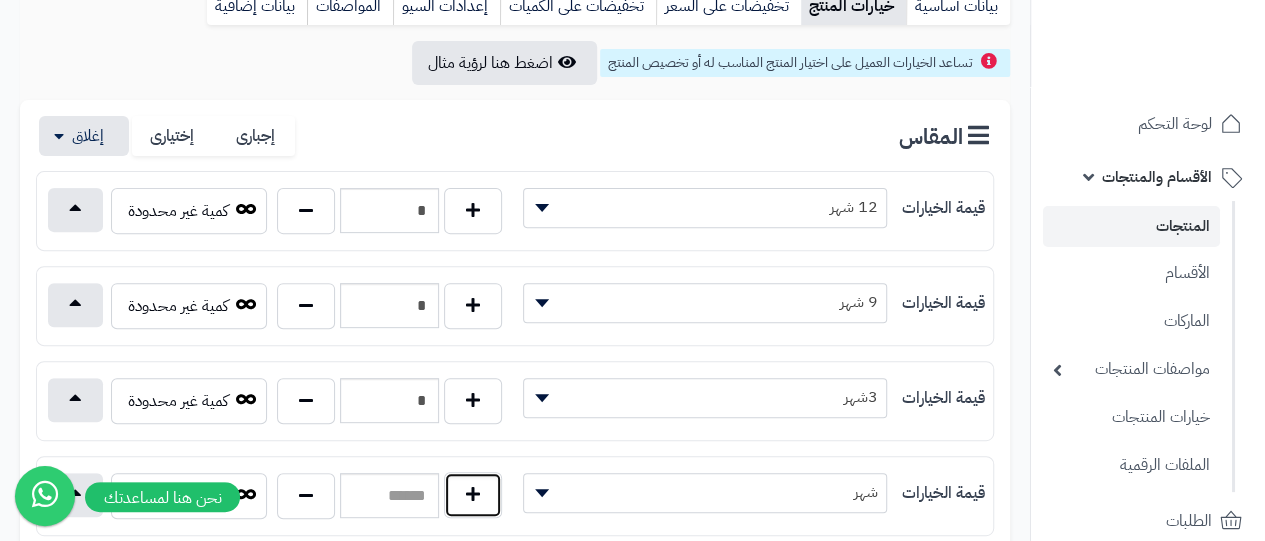 click at bounding box center (473, 495) 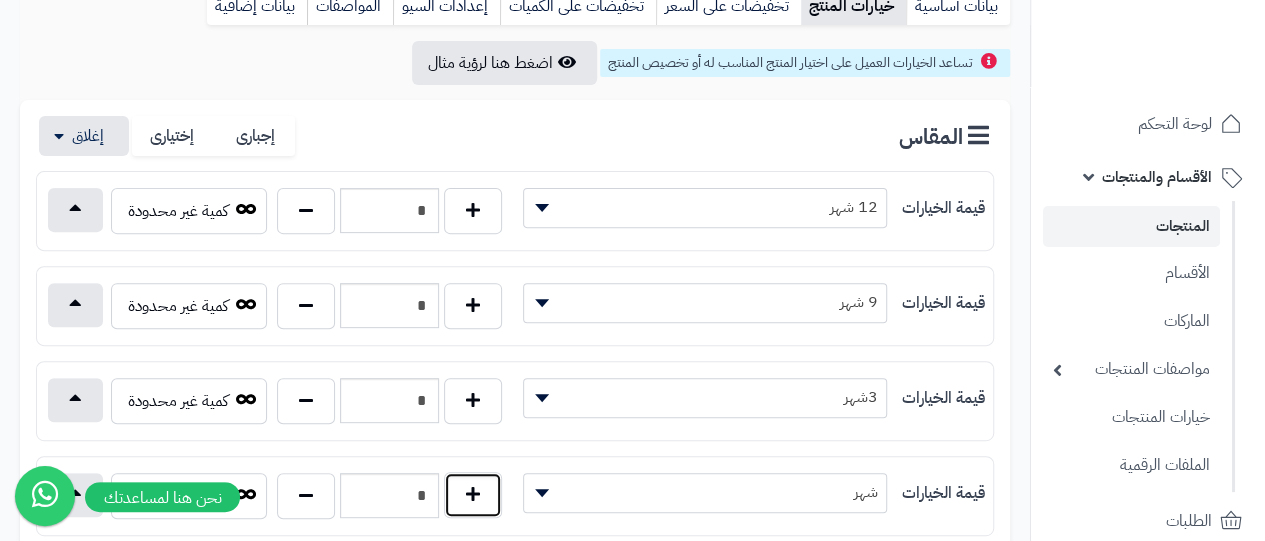 click at bounding box center [473, 495] 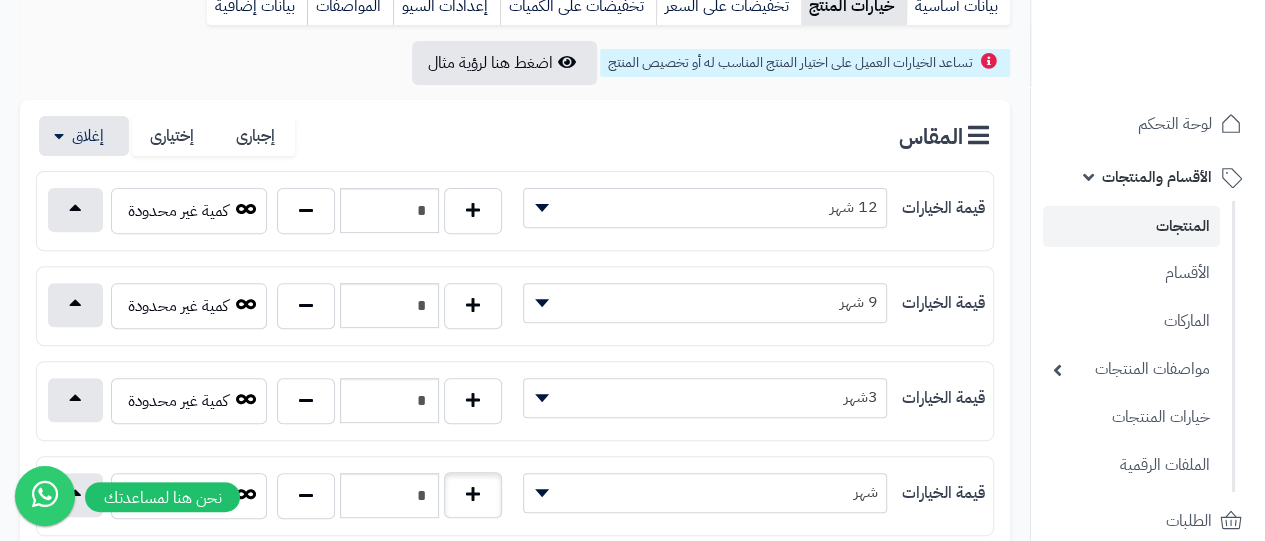 type on "*" 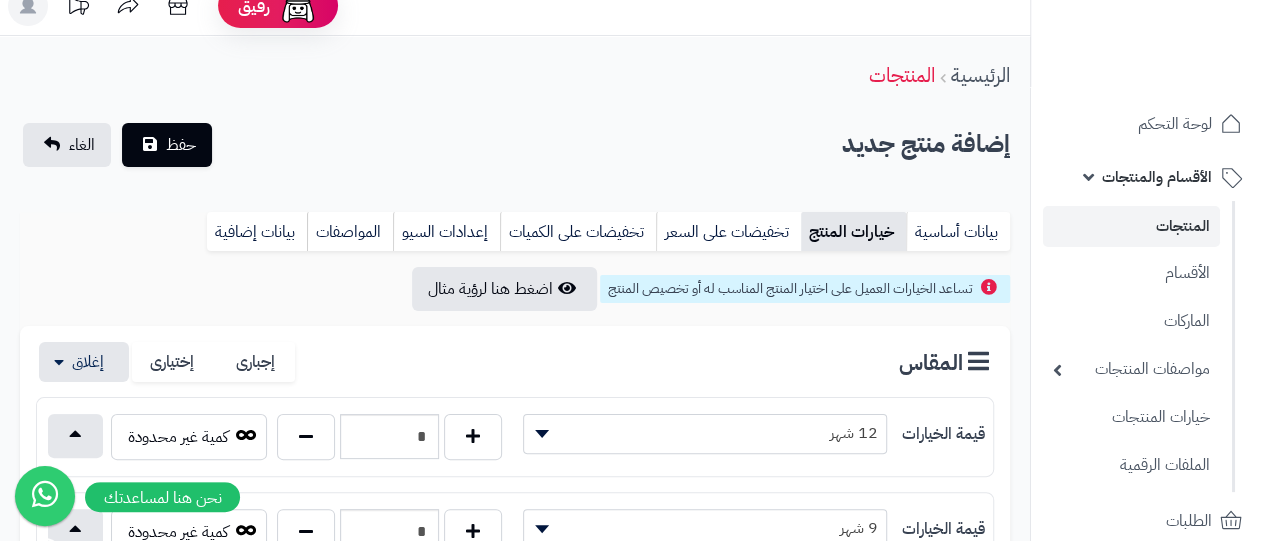 scroll, scrollTop: 0, scrollLeft: 0, axis: both 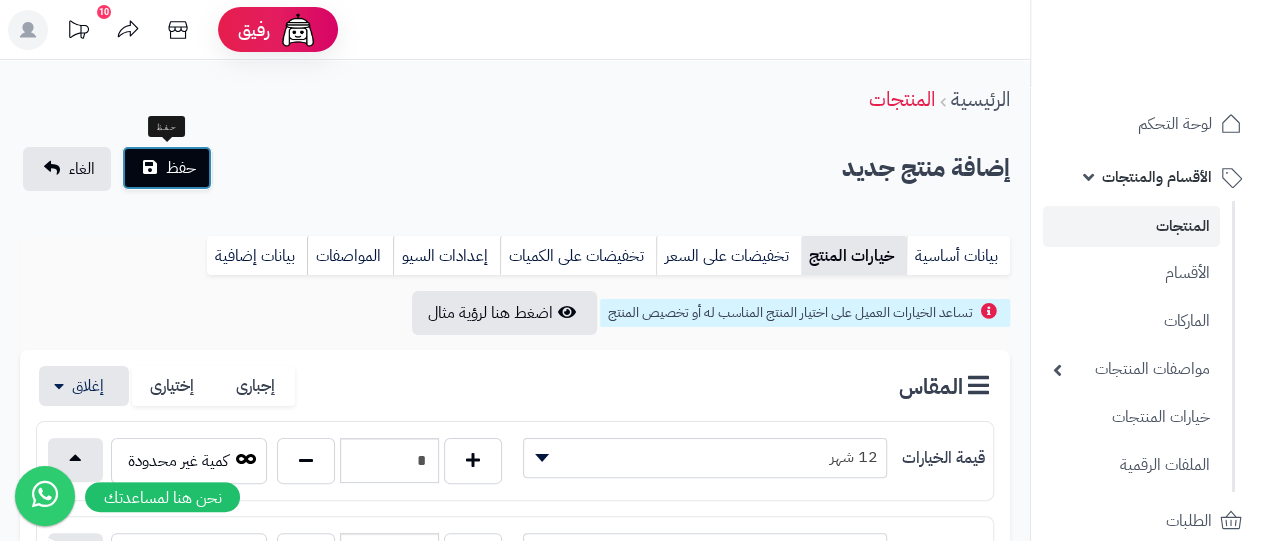 click on "حفظ" at bounding box center (181, 168) 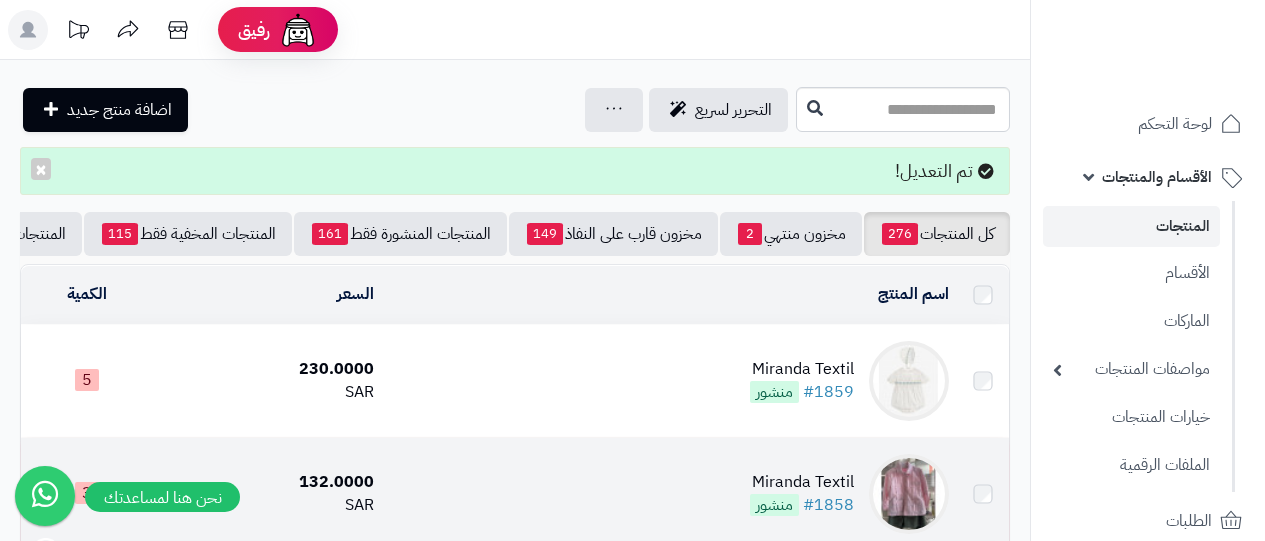 scroll, scrollTop: 0, scrollLeft: 0, axis: both 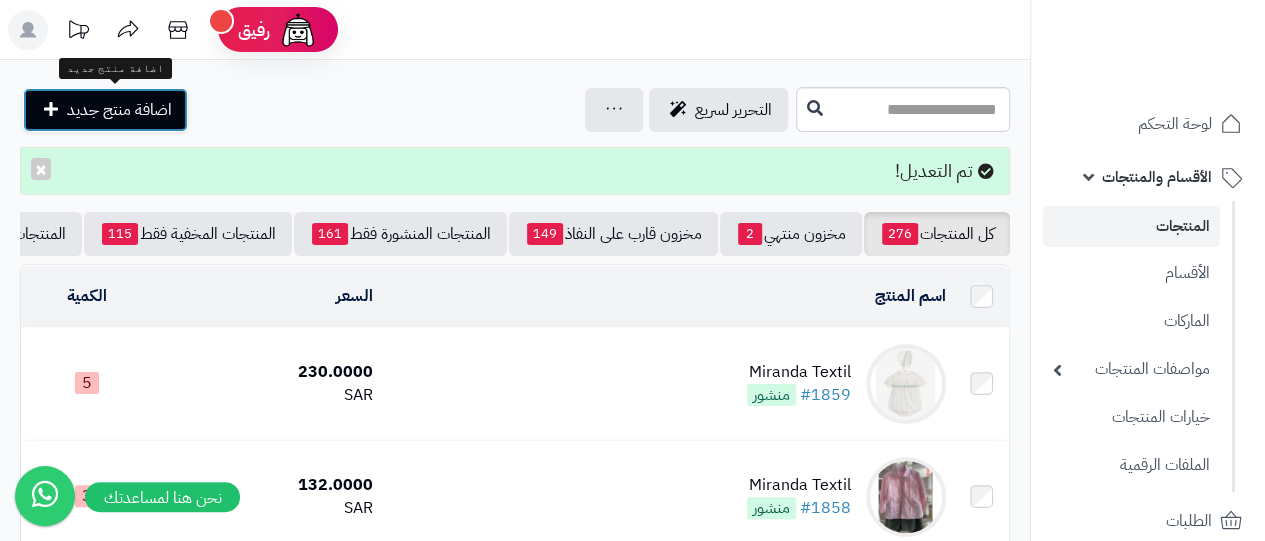 click on "اضافة منتج جديد" at bounding box center [105, 110] 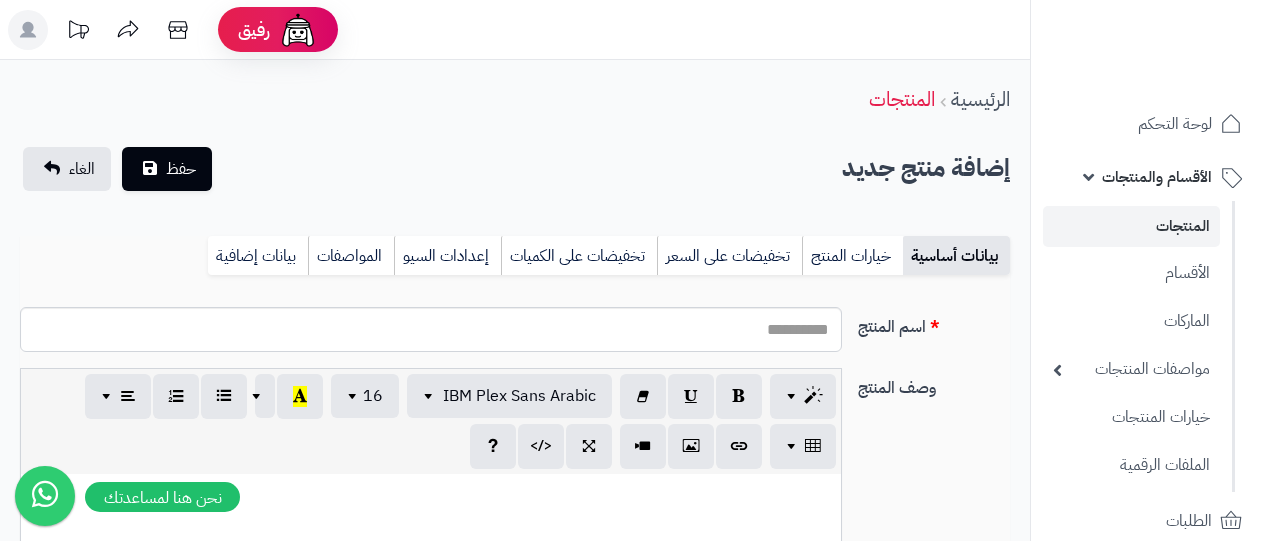 select 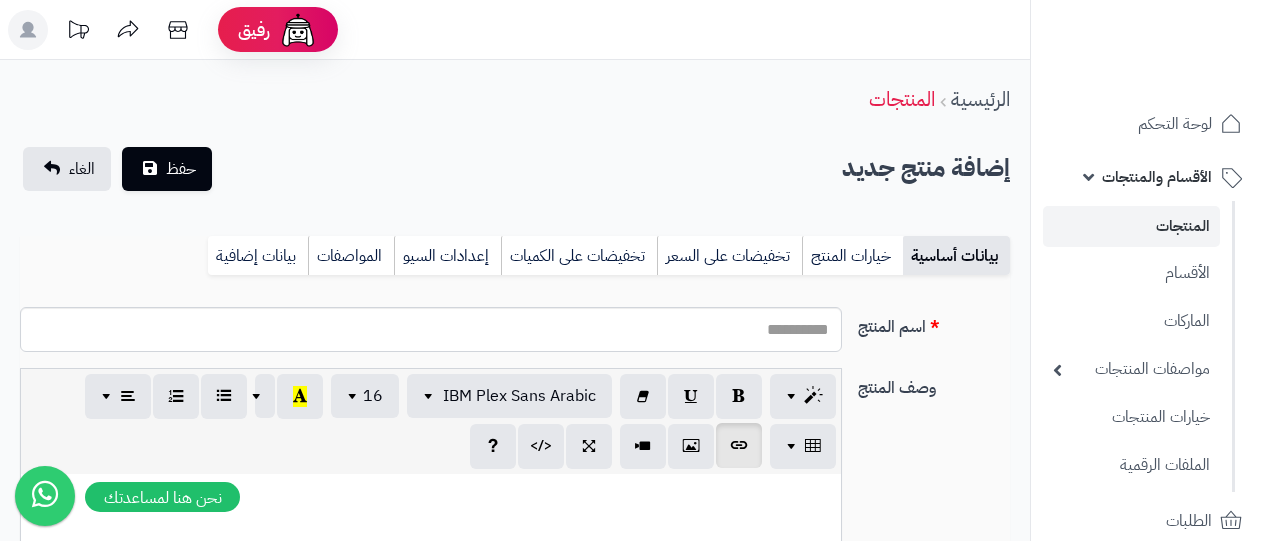scroll, scrollTop: 0, scrollLeft: 0, axis: both 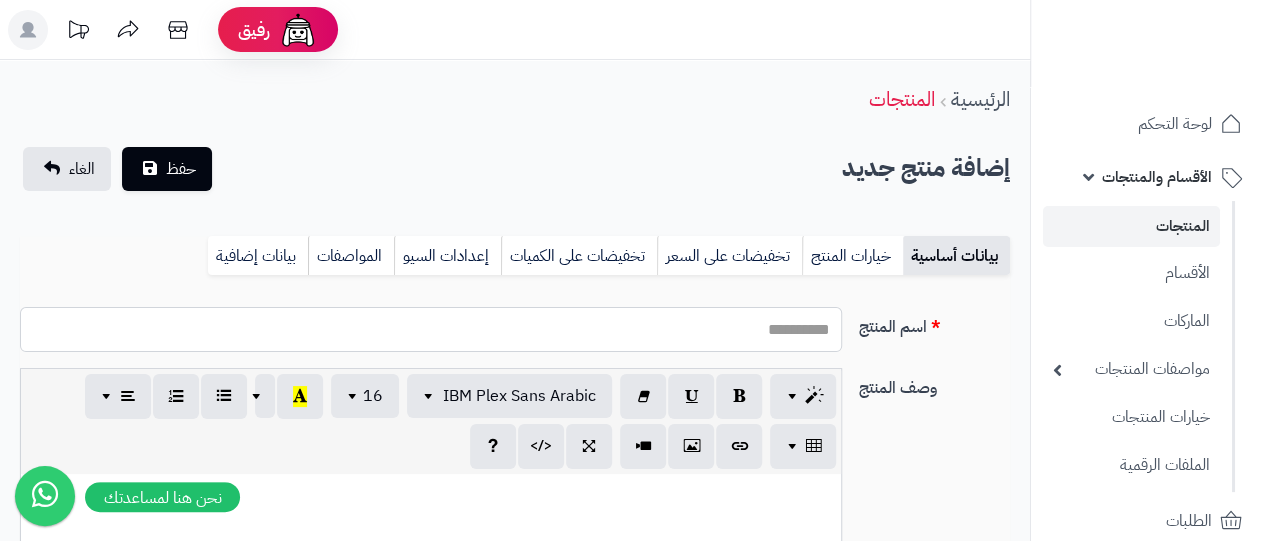 click on "اسم المنتج" at bounding box center [431, 329] 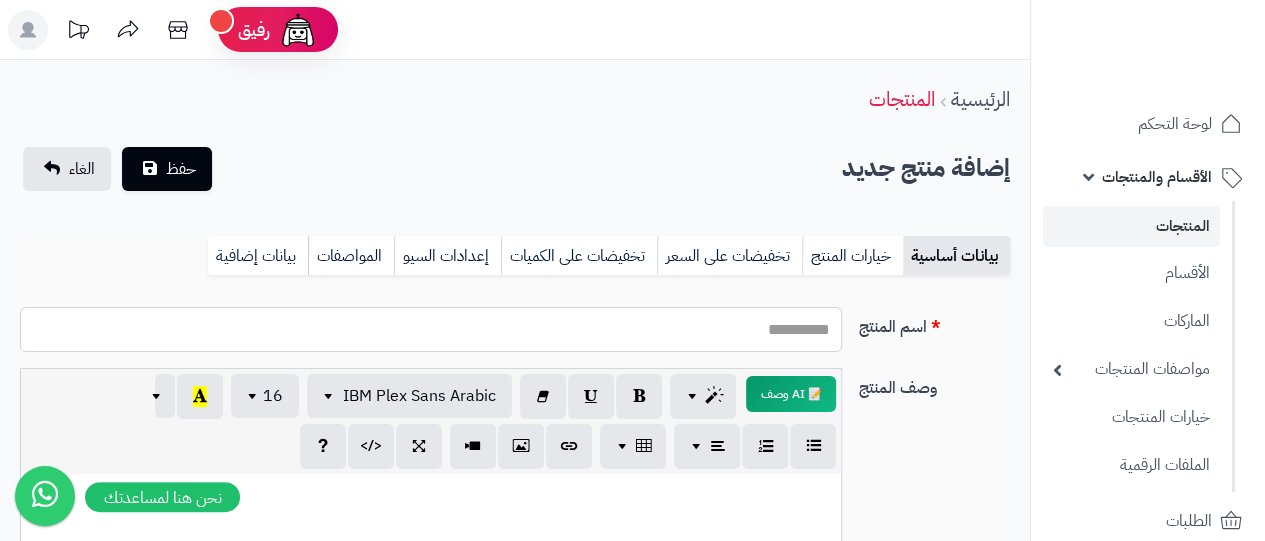 type on "**********" 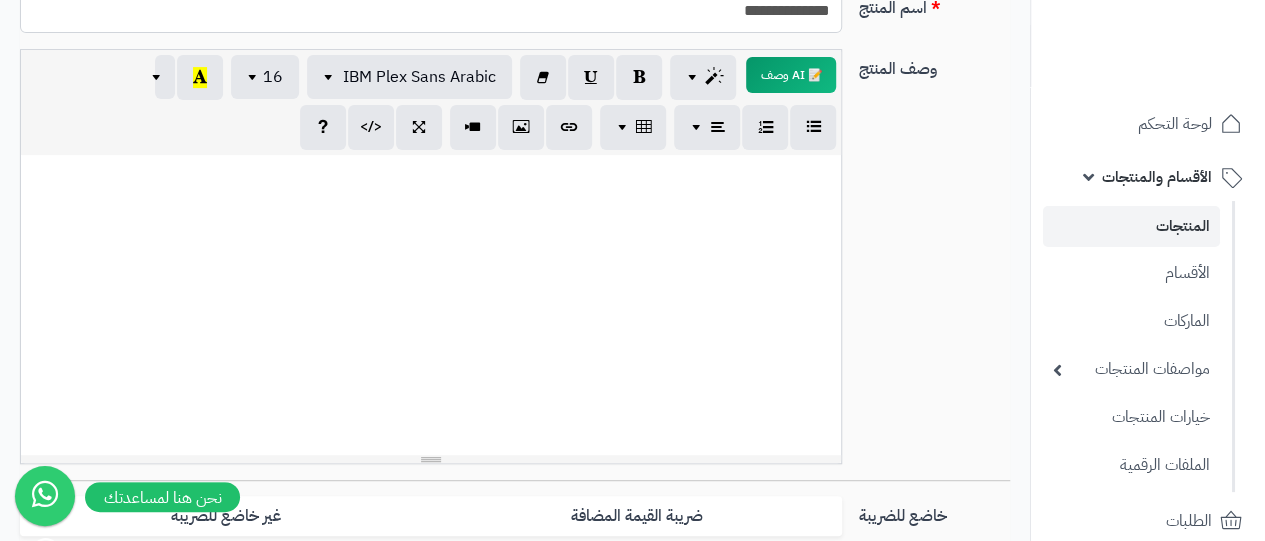 scroll, scrollTop: 411, scrollLeft: 0, axis: vertical 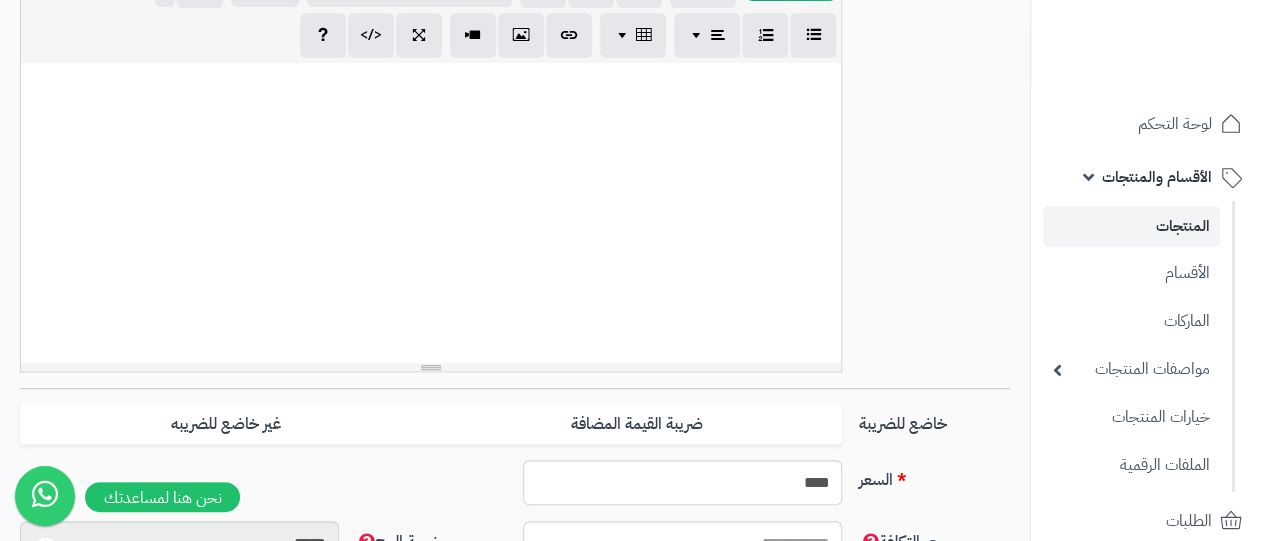 click at bounding box center [431, 213] 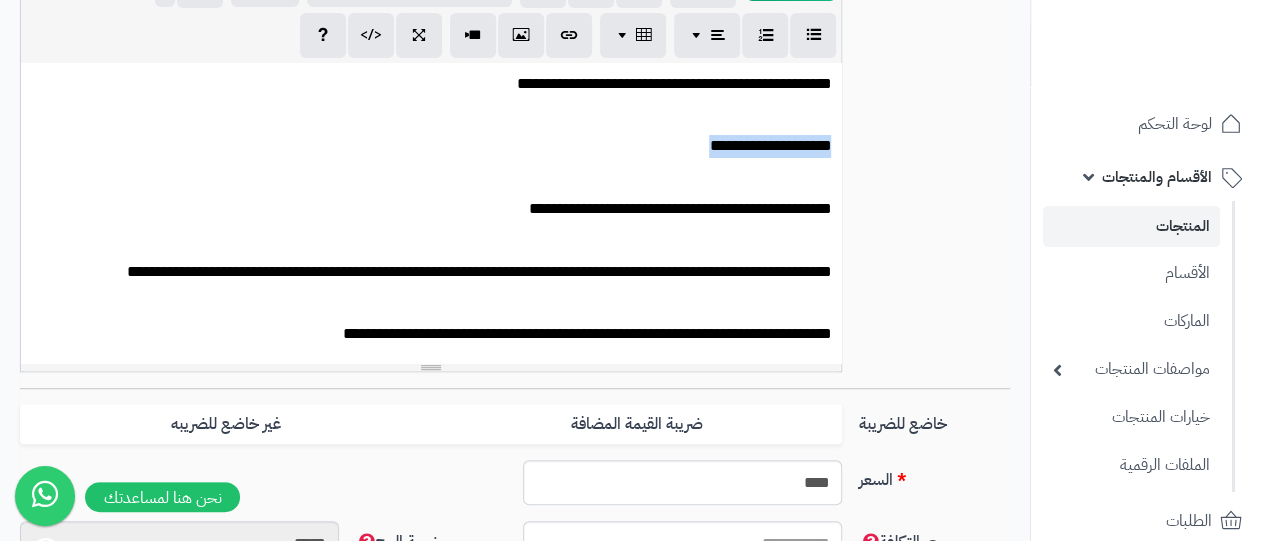 drag, startPoint x: 632, startPoint y: 153, endPoint x: 847, endPoint y: 145, distance: 215.14879 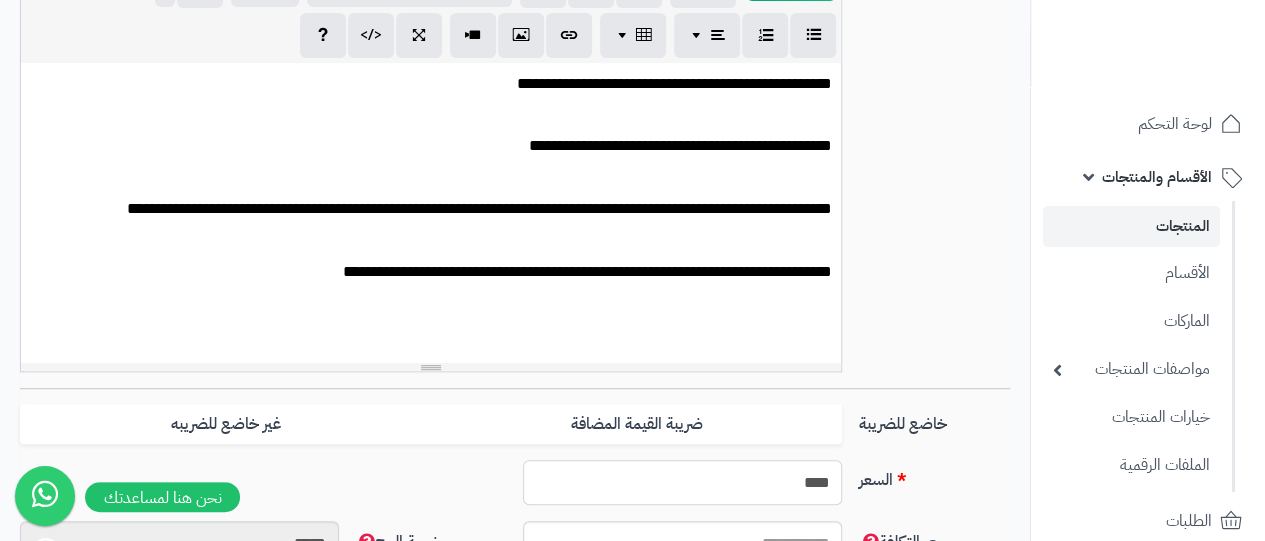 drag, startPoint x: 740, startPoint y: 481, endPoint x: 883, endPoint y: 478, distance: 143.03146 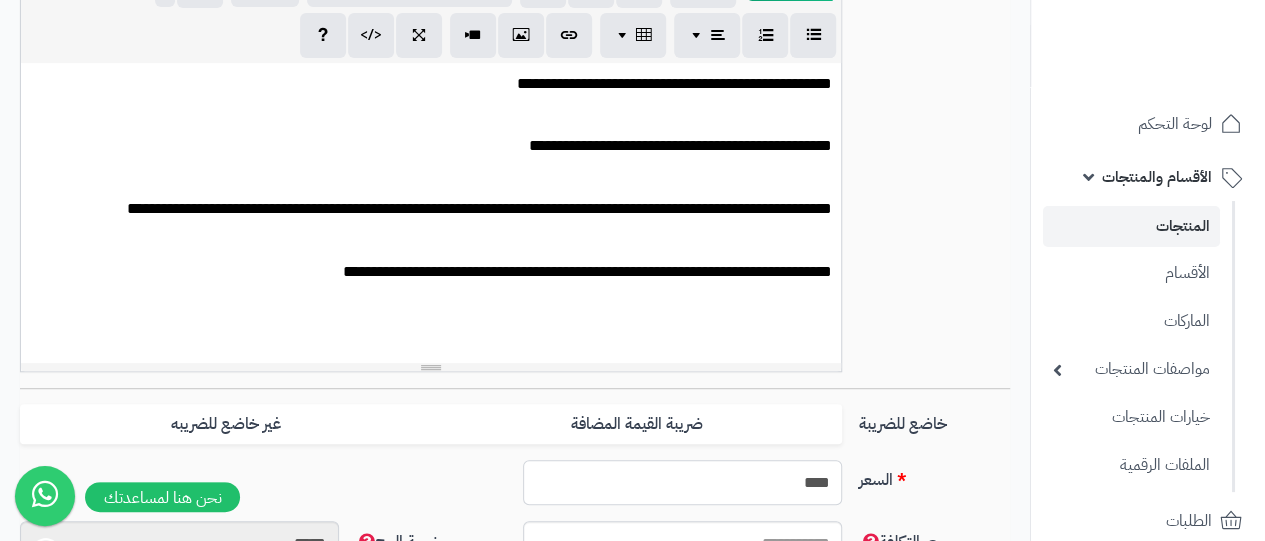 click on "السعر
****
اختار الضريبة اولا لحساب السعر
السعر شامل الضريبة" at bounding box center [515, 490] 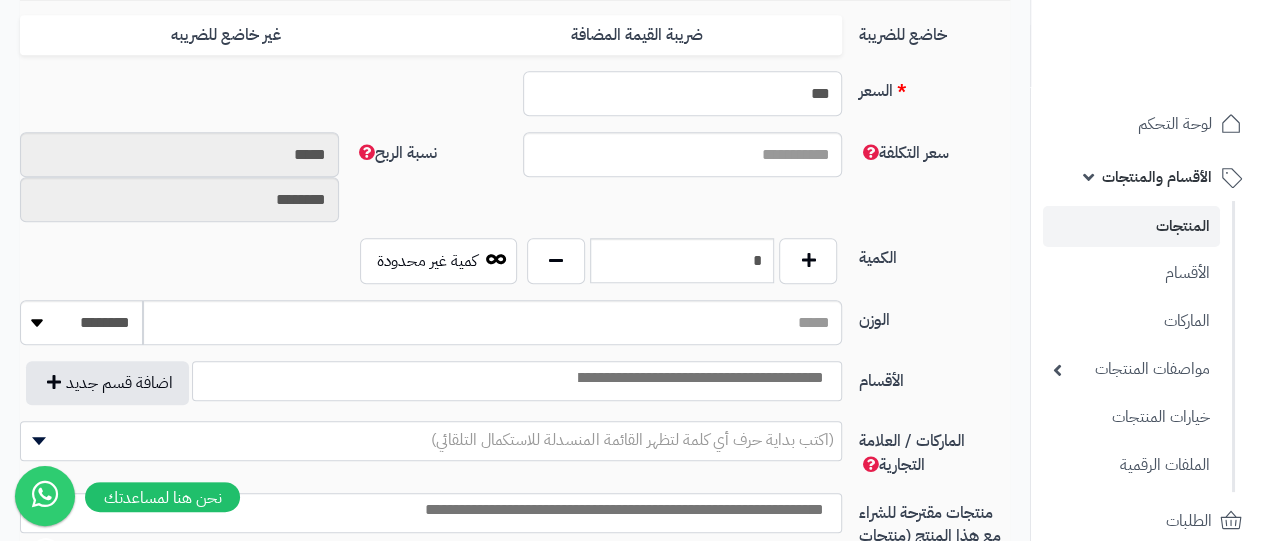 scroll, scrollTop: 802, scrollLeft: 0, axis: vertical 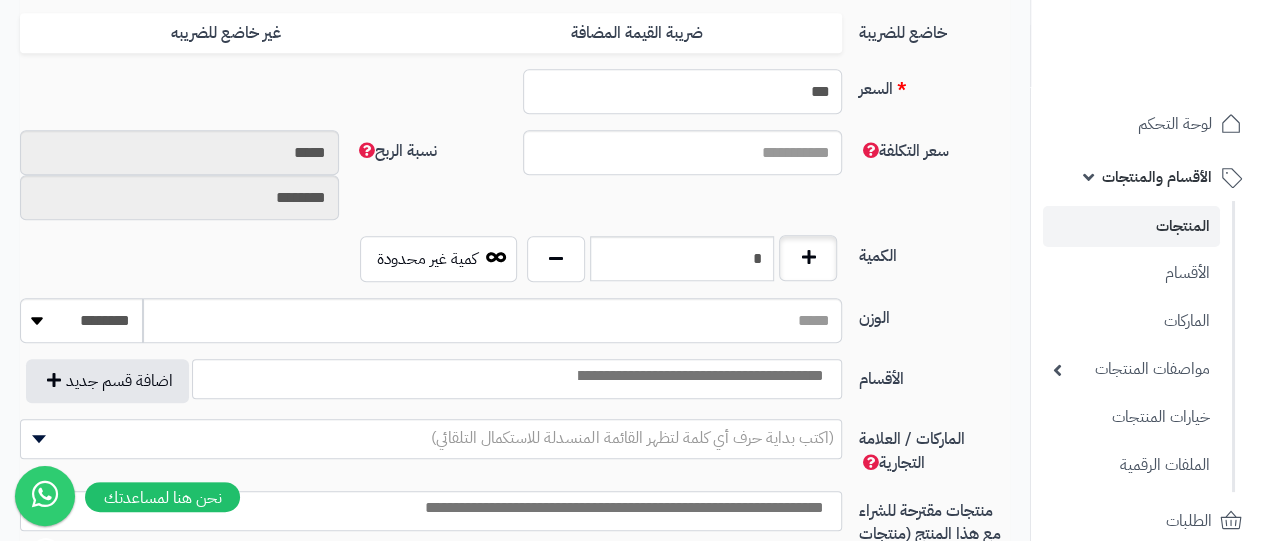 type on "***" 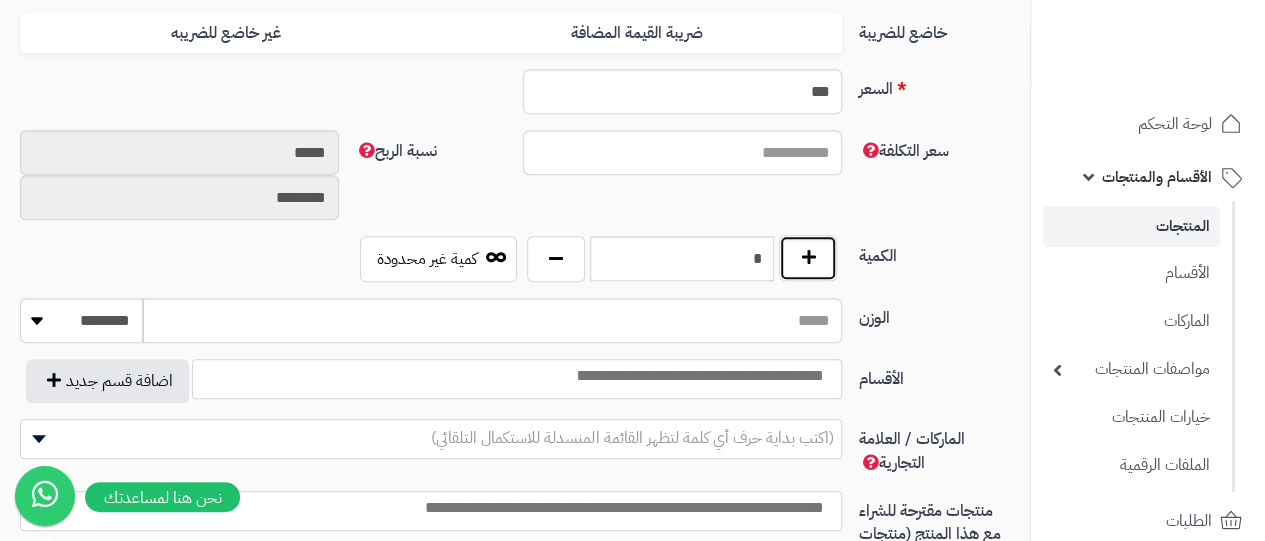 click at bounding box center (808, 258) 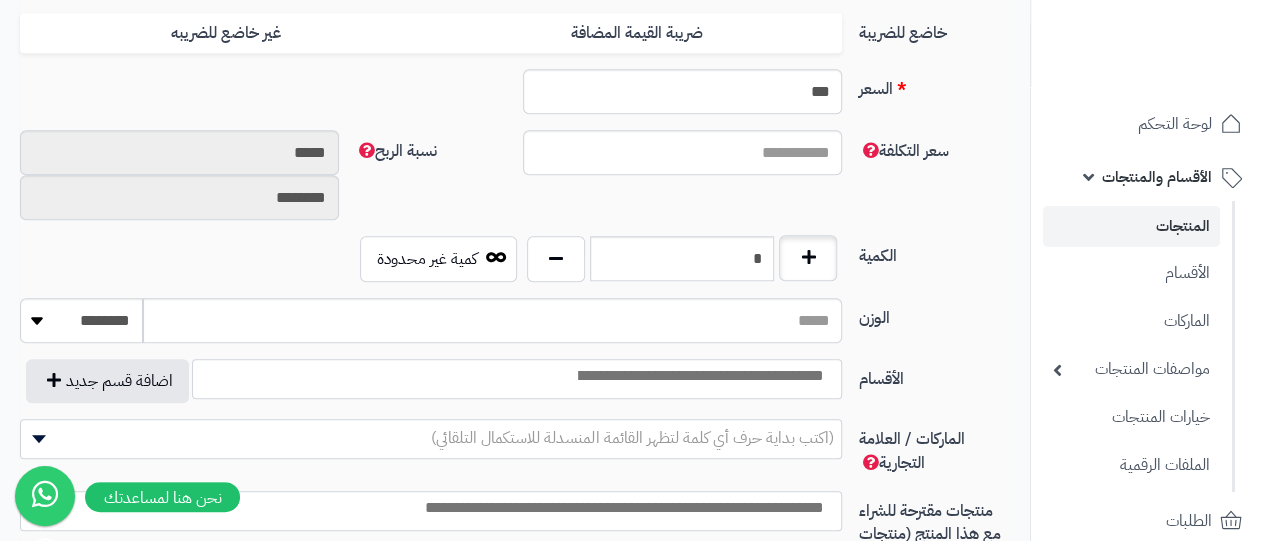 type on "*" 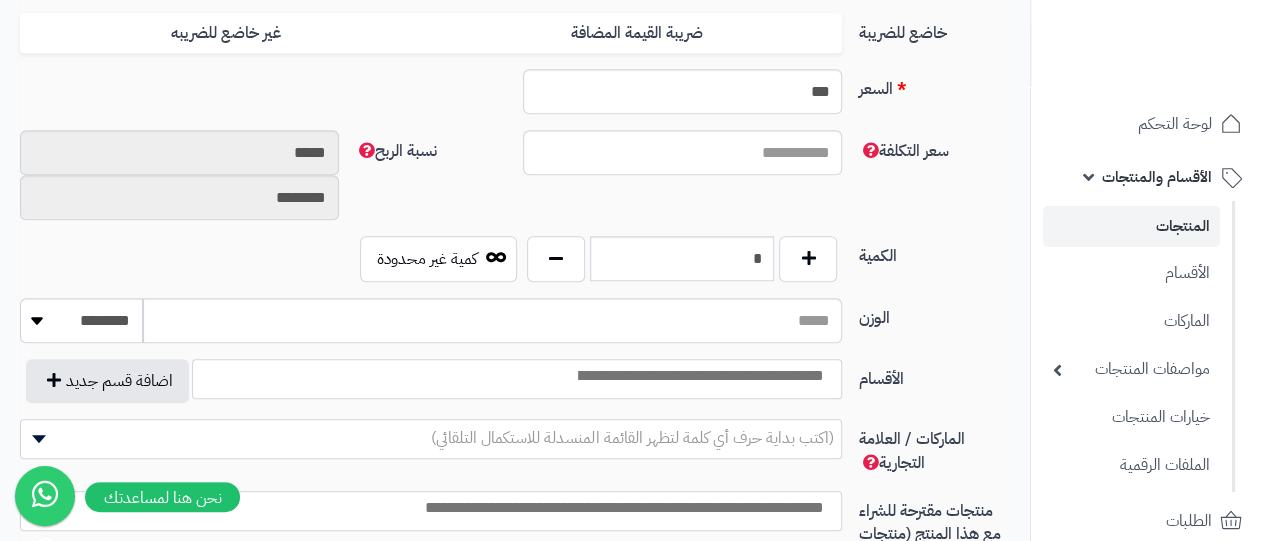 click at bounding box center (517, 379) 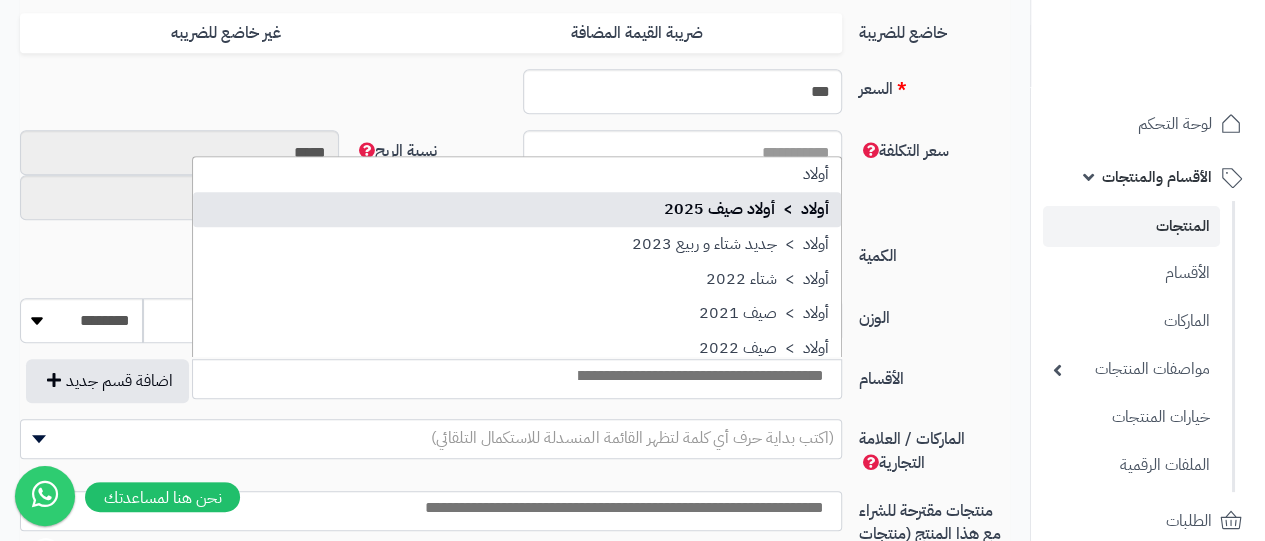 select on "***" 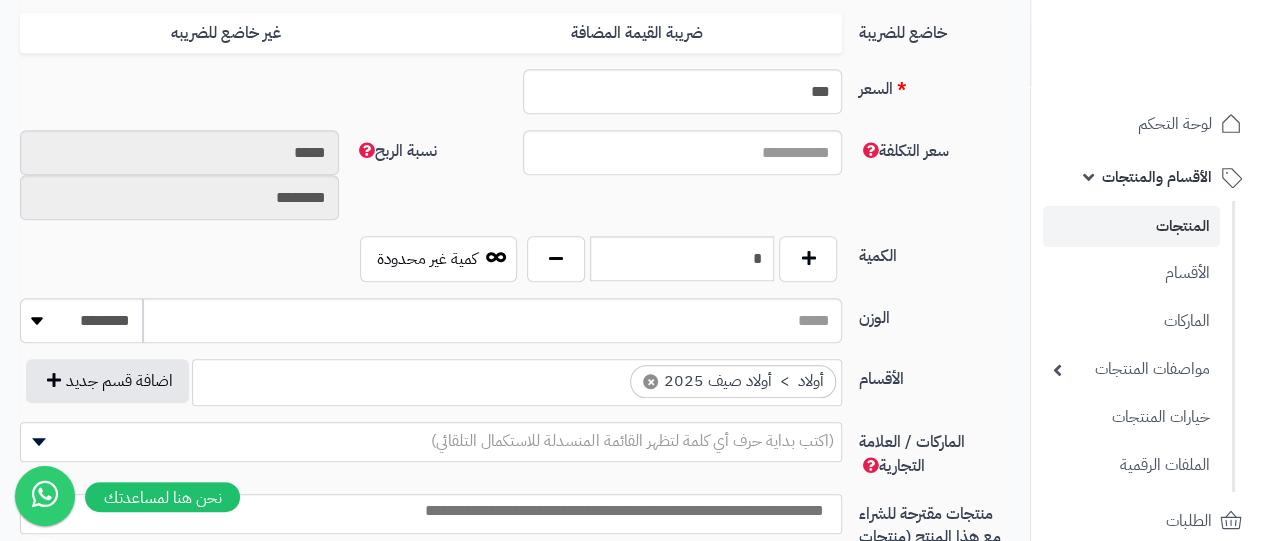 scroll, scrollTop: 25, scrollLeft: 0, axis: vertical 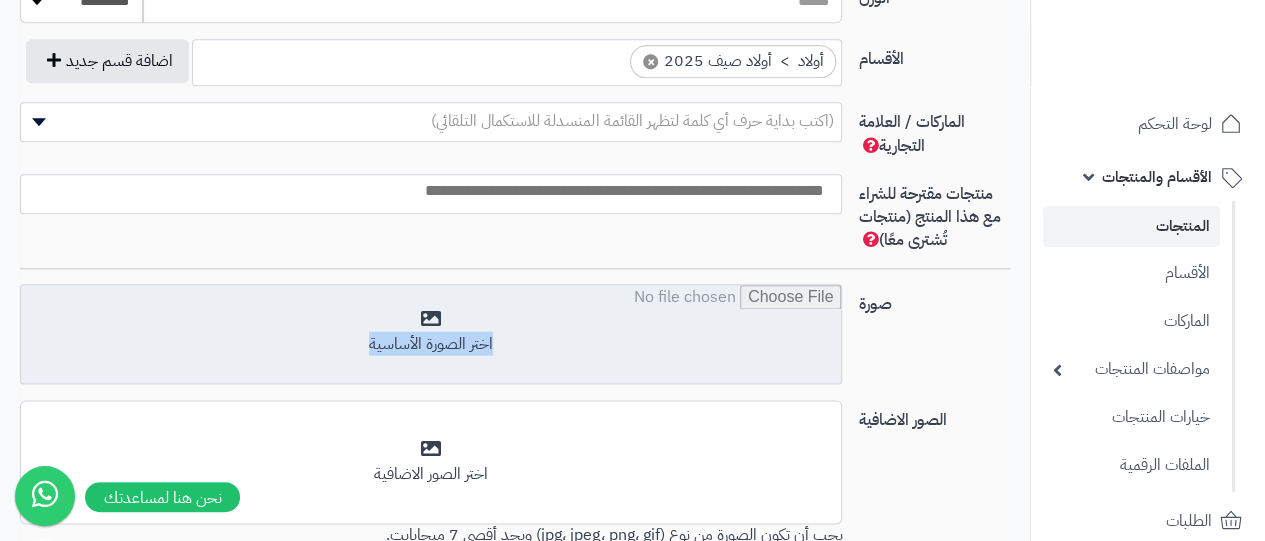 drag, startPoint x: 610, startPoint y: 384, endPoint x: 564, endPoint y: 308, distance: 88.83693 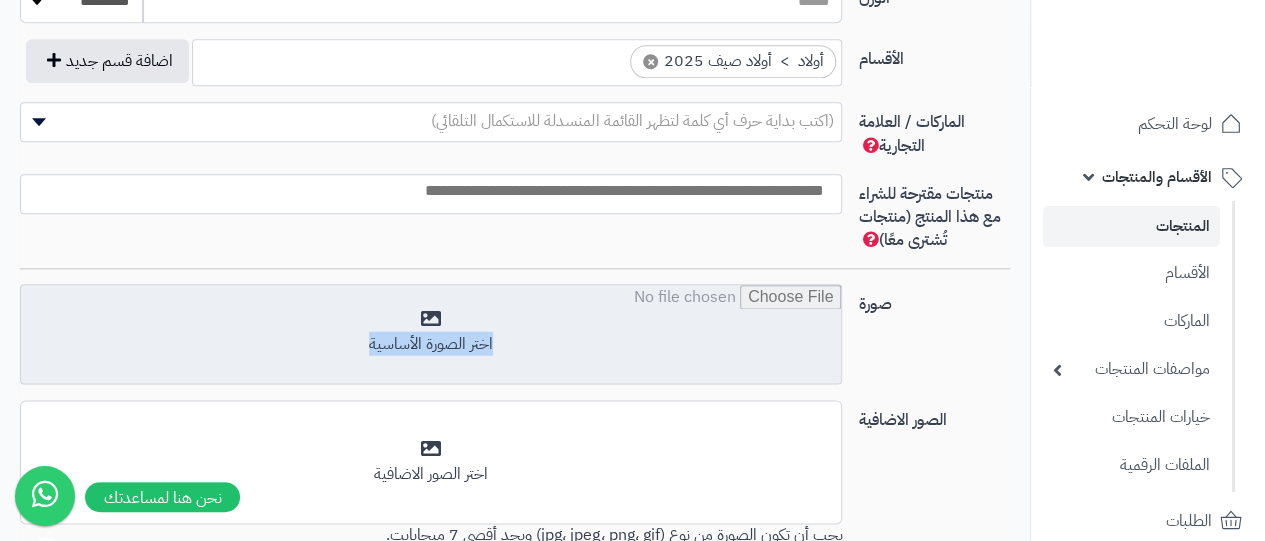 click on "صورة
اختر الصورة الأساسية" at bounding box center (515, 342) 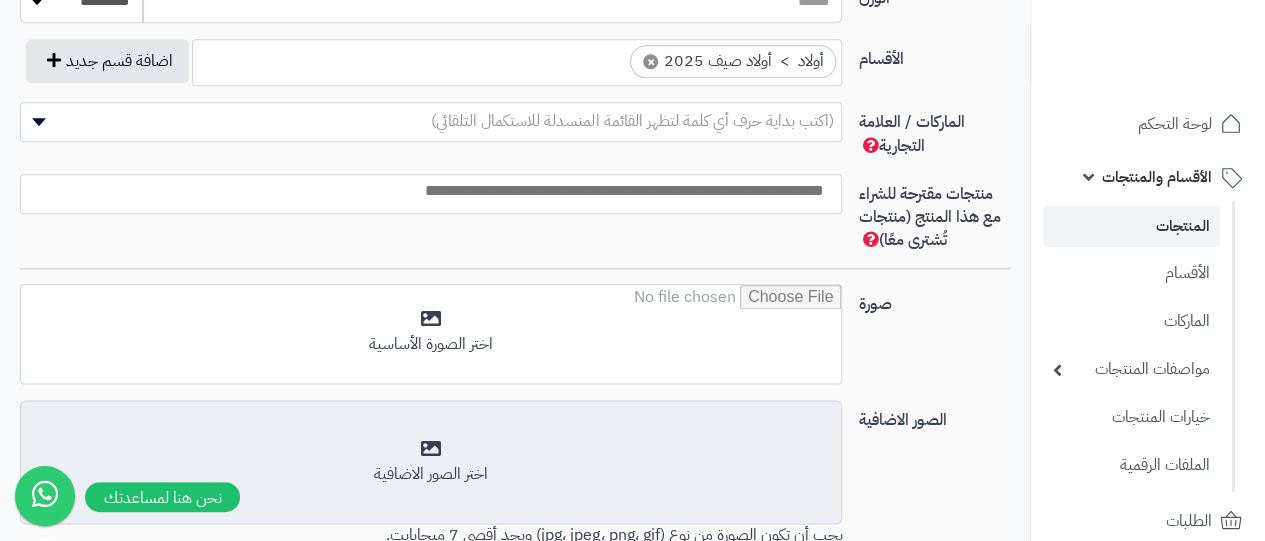 click on "أضف الصور الاضافية
اختر الصور الاضافية" at bounding box center (431, 462) 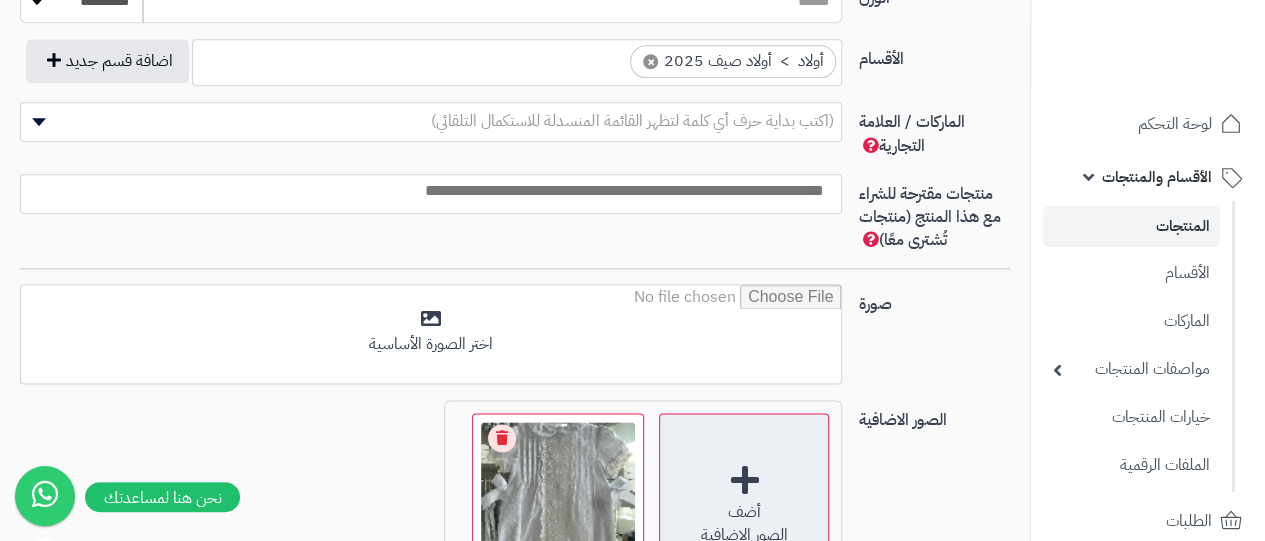 click on "أضف الصور الاضافية" at bounding box center (744, 498) 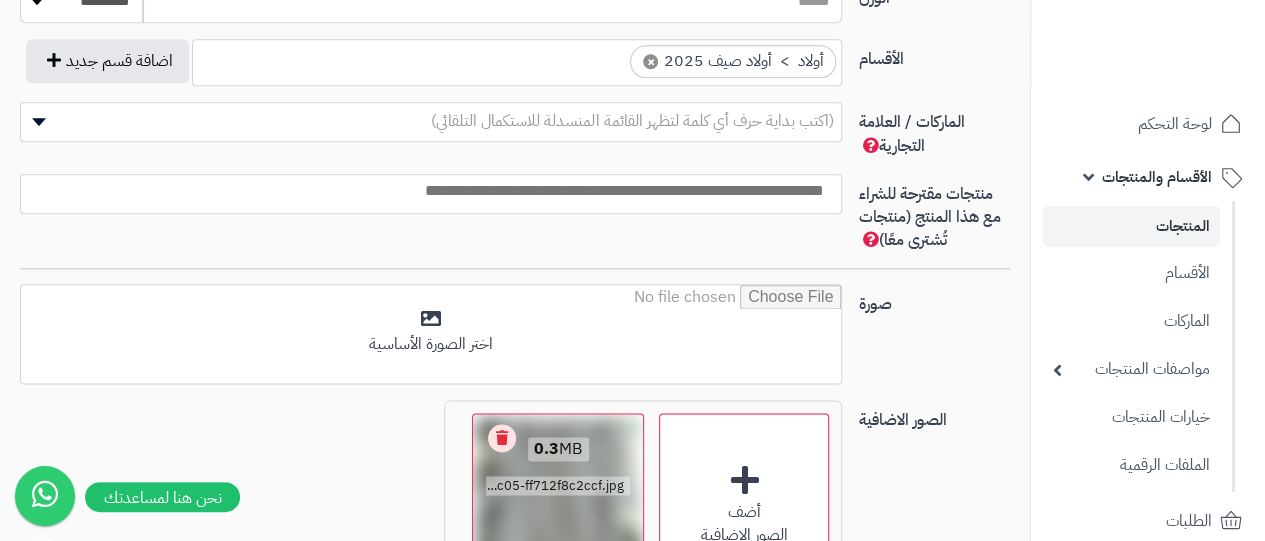 click on "Remove file" at bounding box center [502, 438] 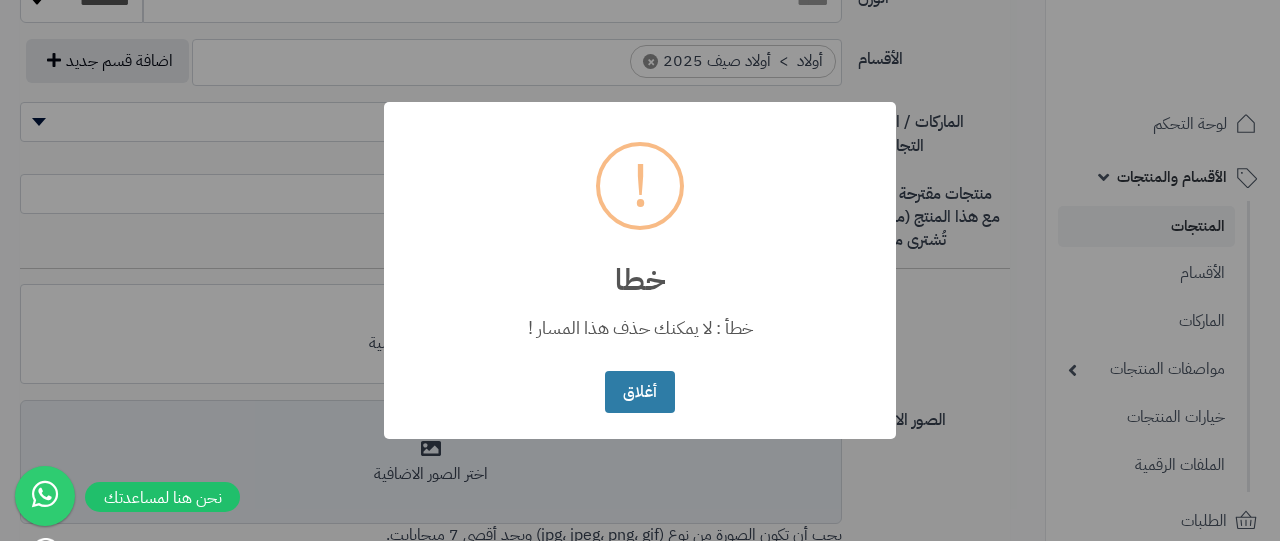 click on "أغلاق" at bounding box center [639, 392] 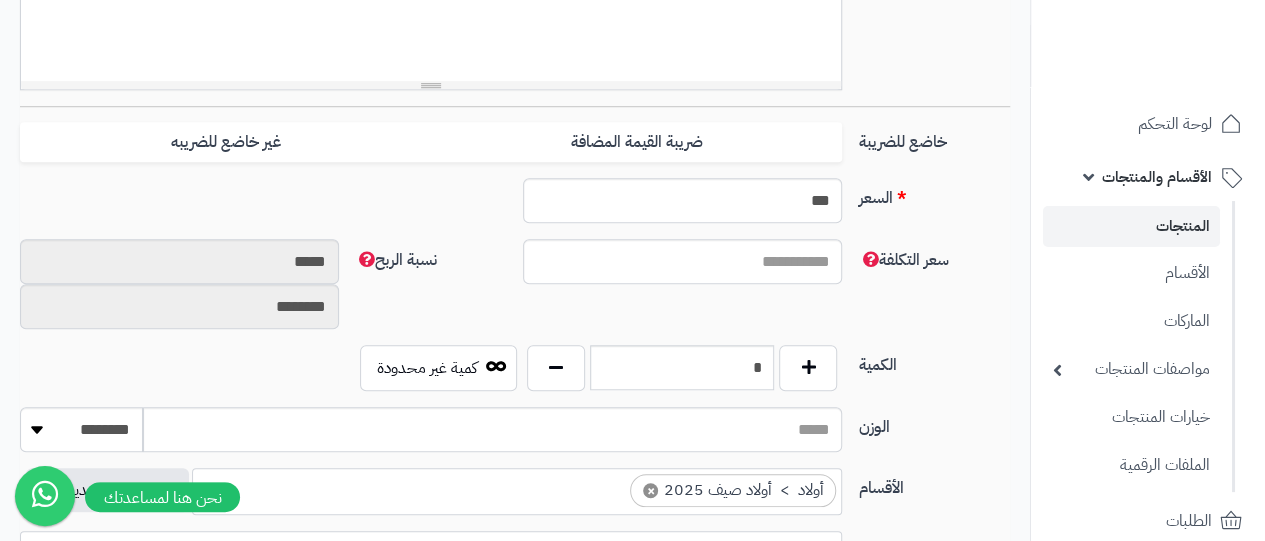 scroll, scrollTop: 688, scrollLeft: 0, axis: vertical 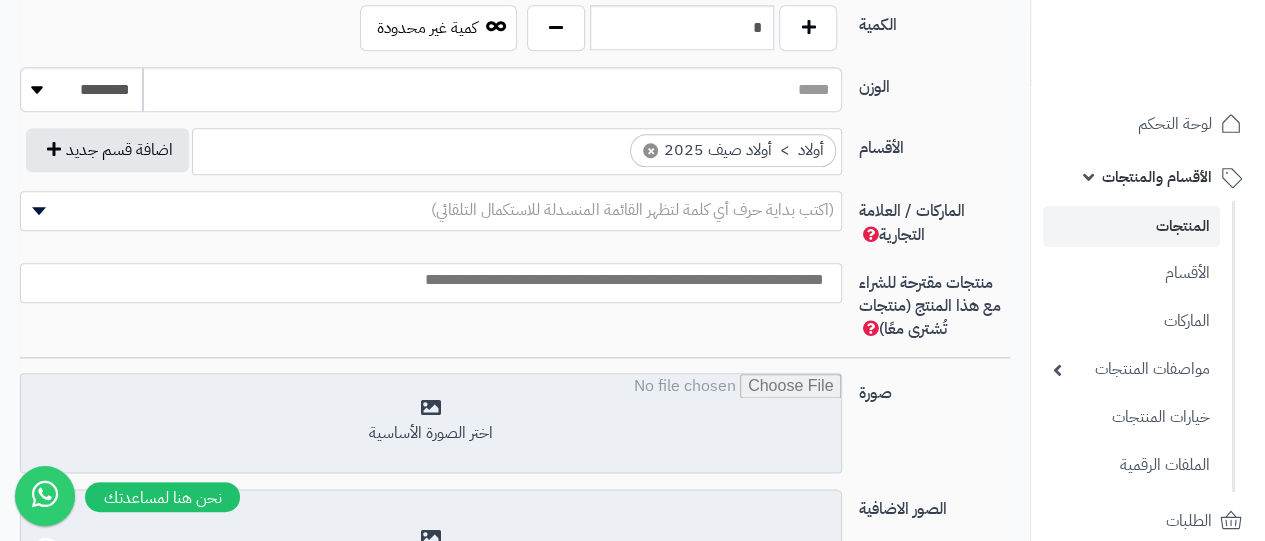click at bounding box center [431, 424] 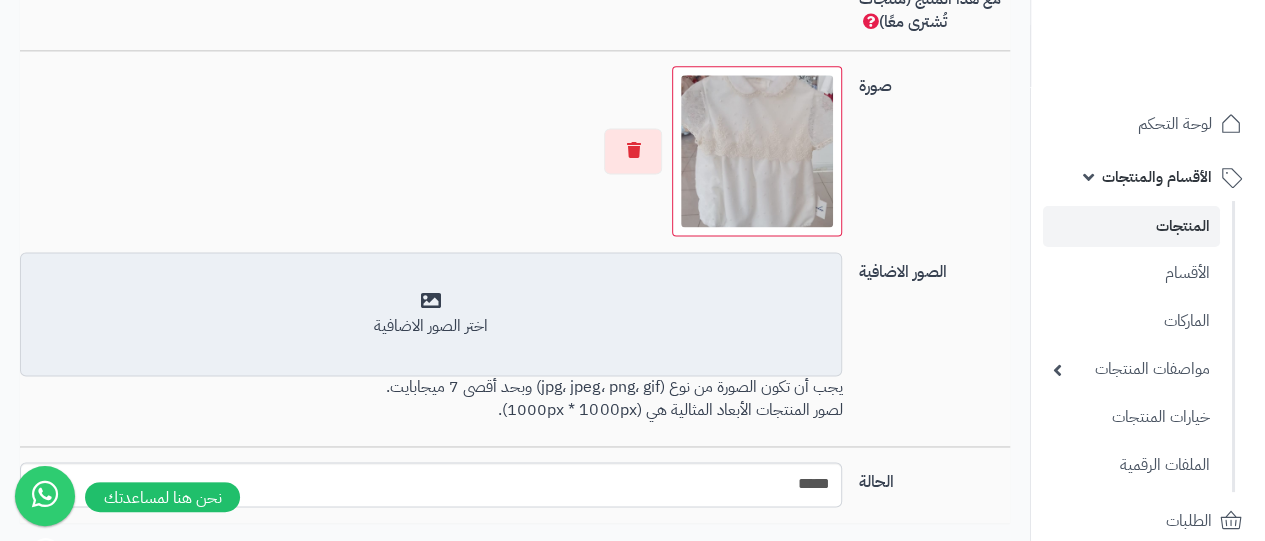 scroll, scrollTop: 1374, scrollLeft: 0, axis: vertical 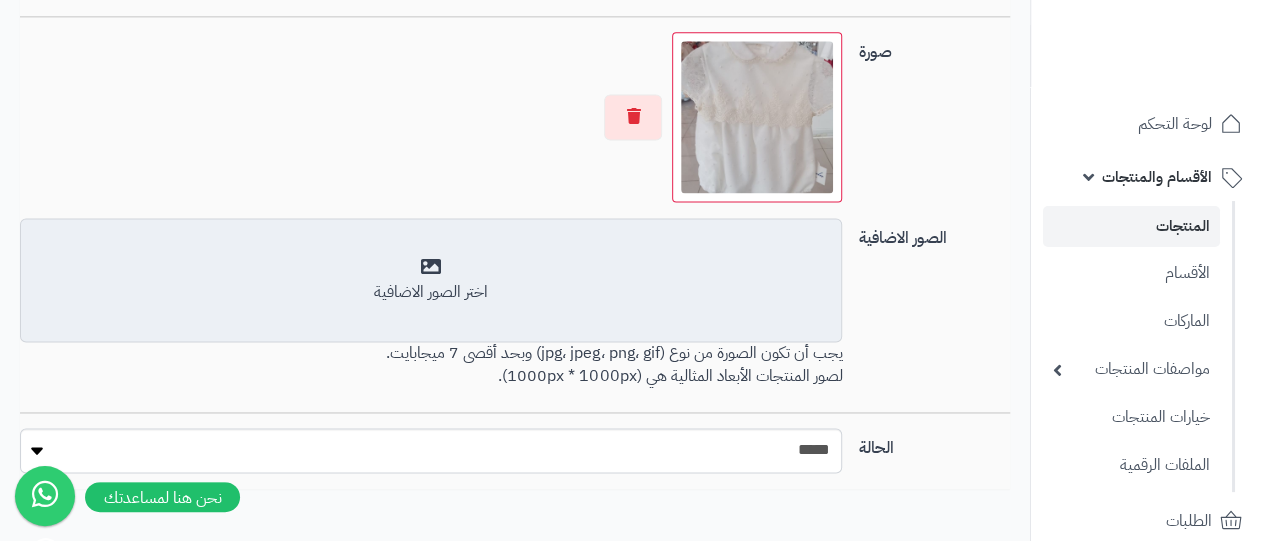 click on "اختر الصور الاضافية" at bounding box center [431, 280] 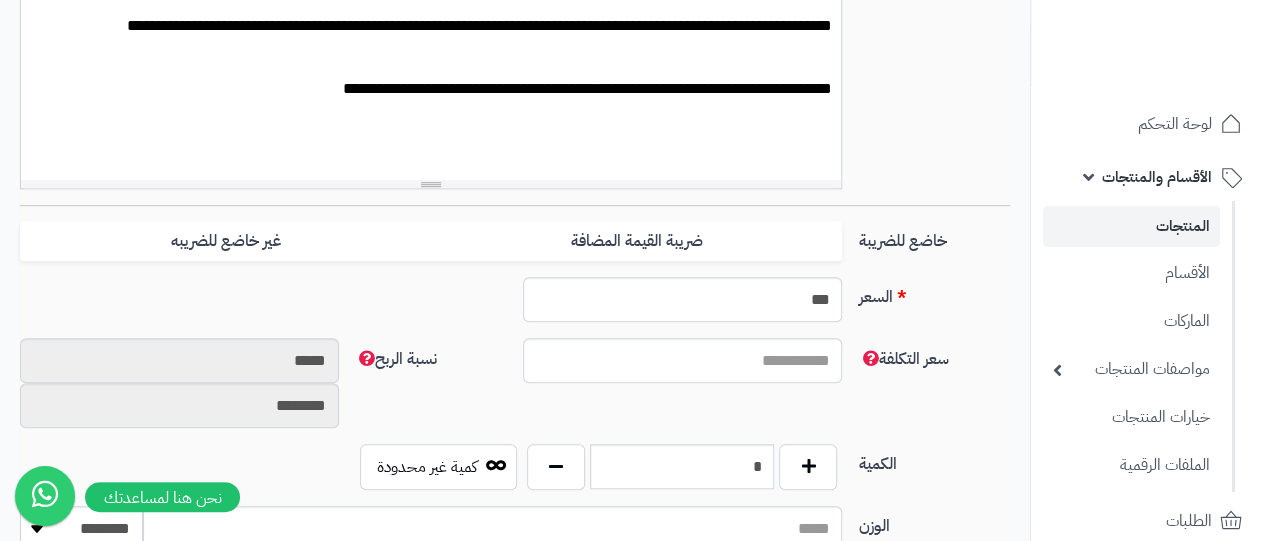 scroll, scrollTop: 591, scrollLeft: 0, axis: vertical 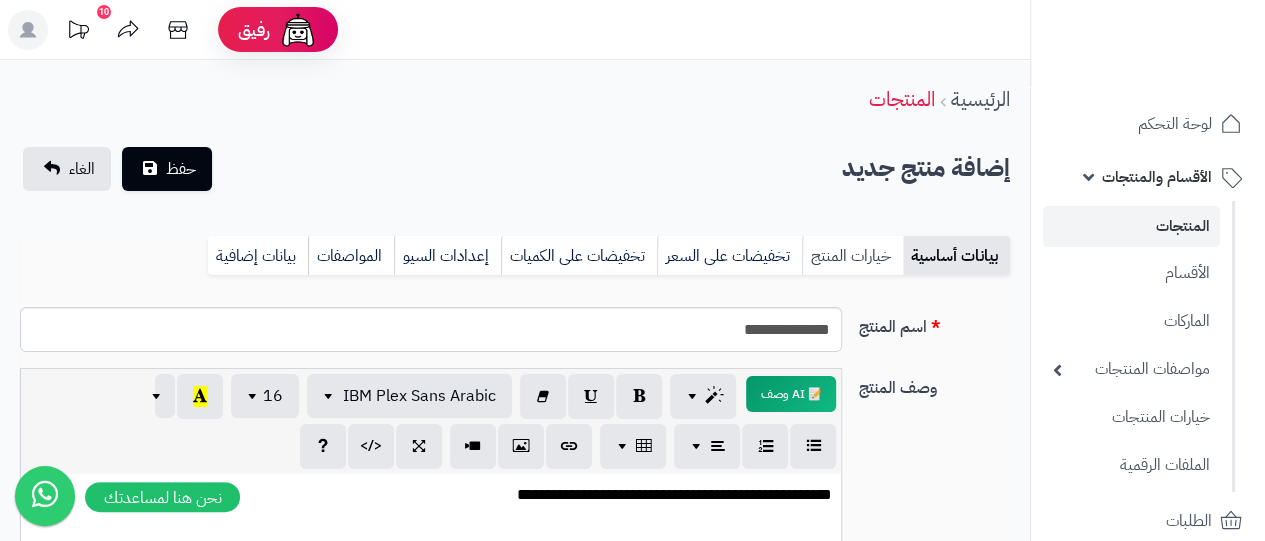 click on "خيارات المنتج" at bounding box center [852, 256] 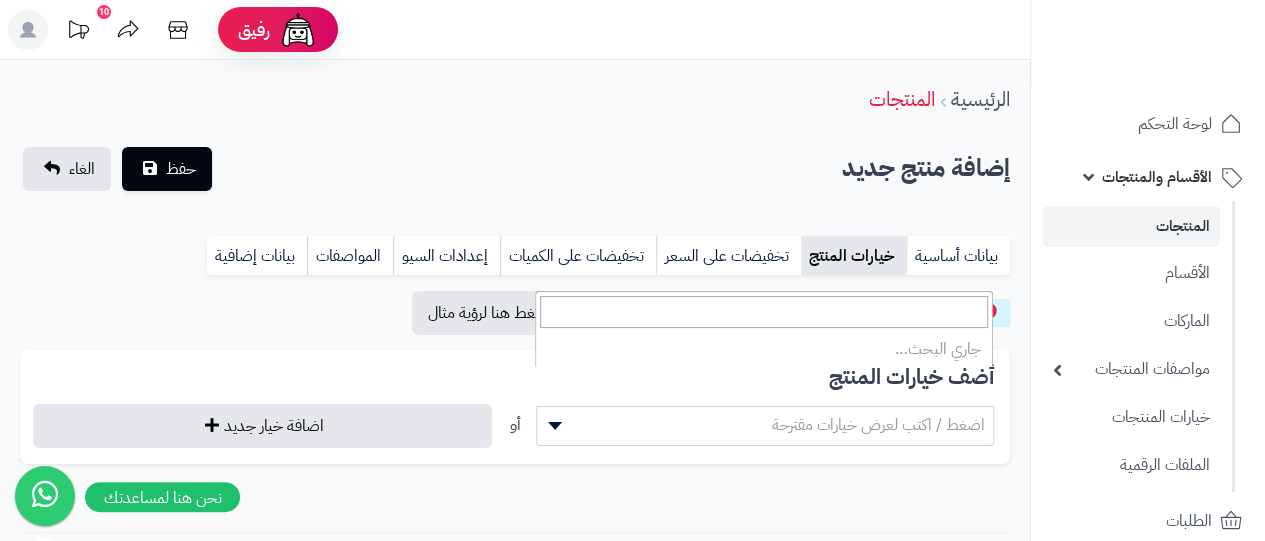 click on "اضغط / اكتب لعرض خيارات مقترحة" at bounding box center [765, 425] 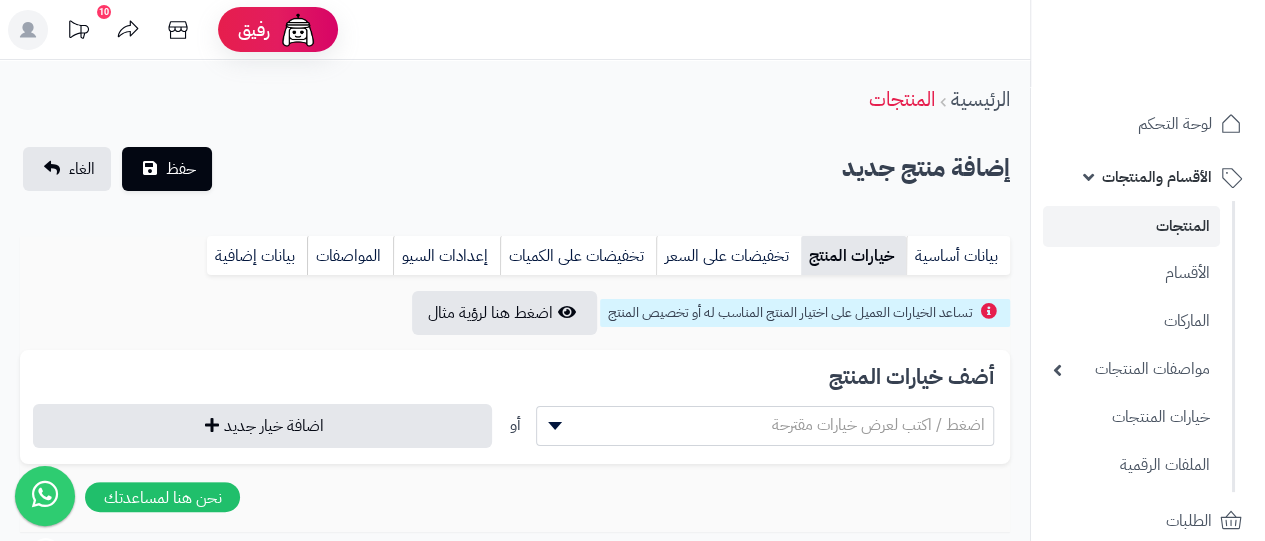 click on "اضغط / اكتب لعرض خيارات مقترحة" at bounding box center [878, 425] 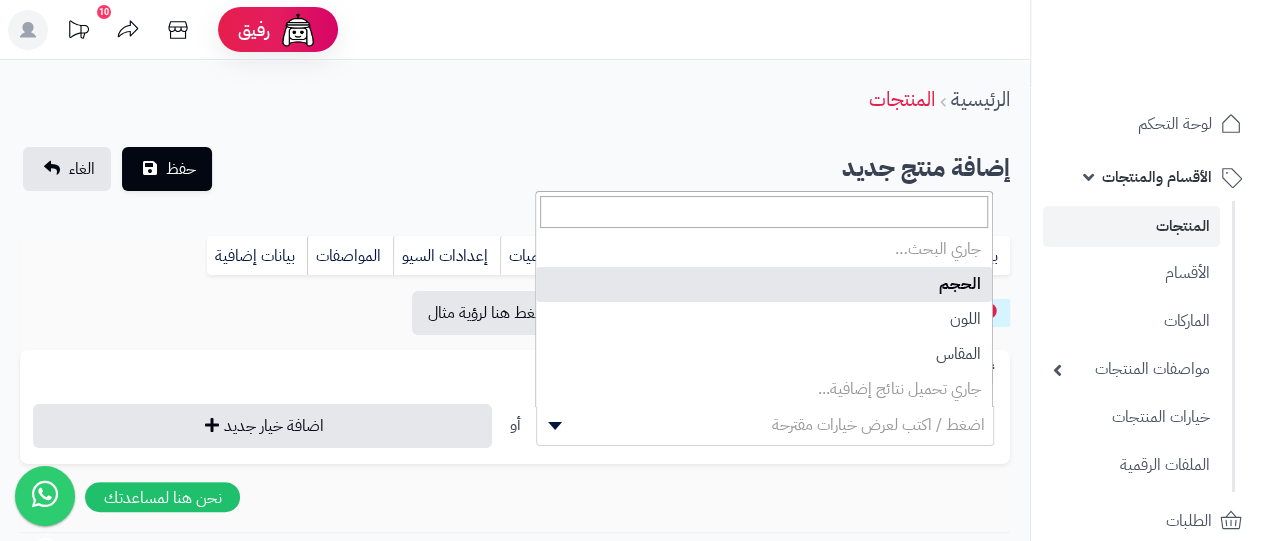 click on "اضغط / اكتب لعرض خيارات مقترحة" at bounding box center (878, 425) 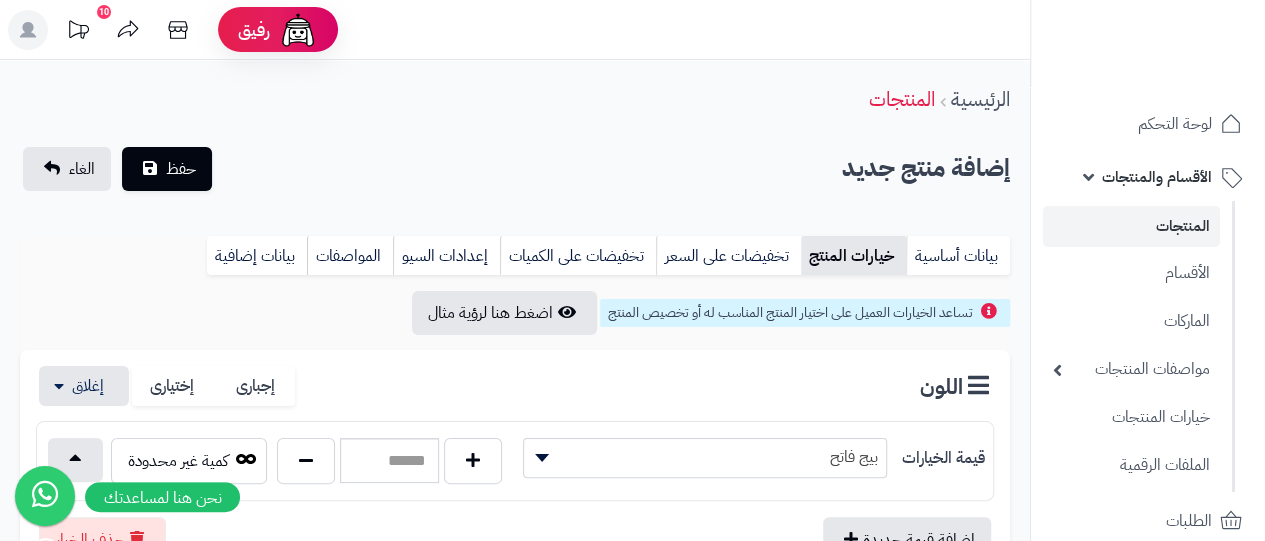 drag, startPoint x: 954, startPoint y: 335, endPoint x: 872, endPoint y: 385, distance: 96.04166 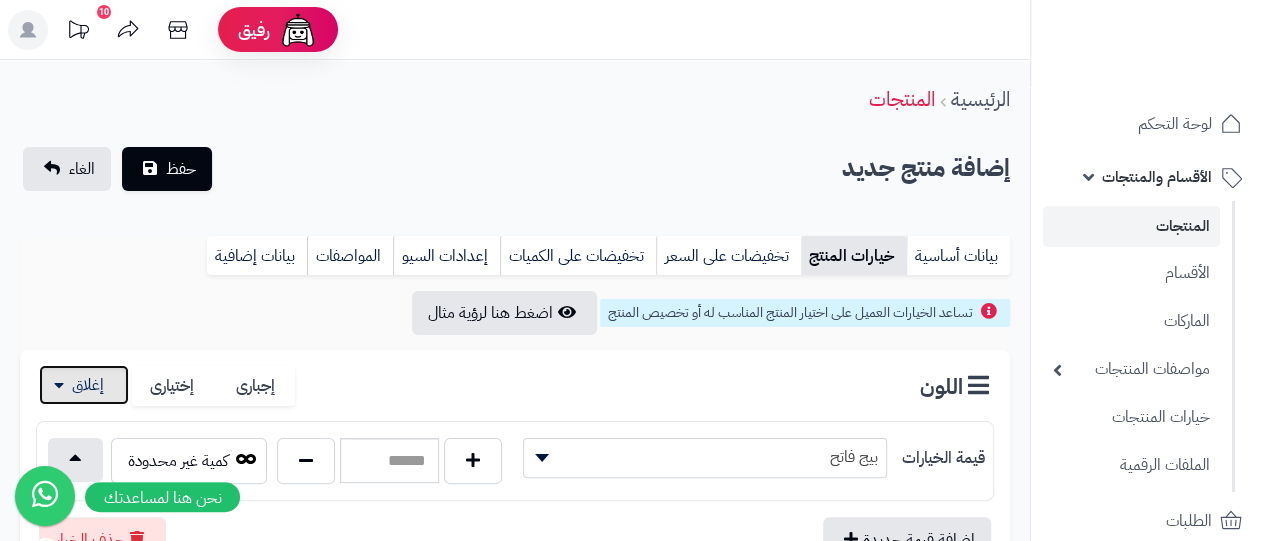 click at bounding box center [84, 385] 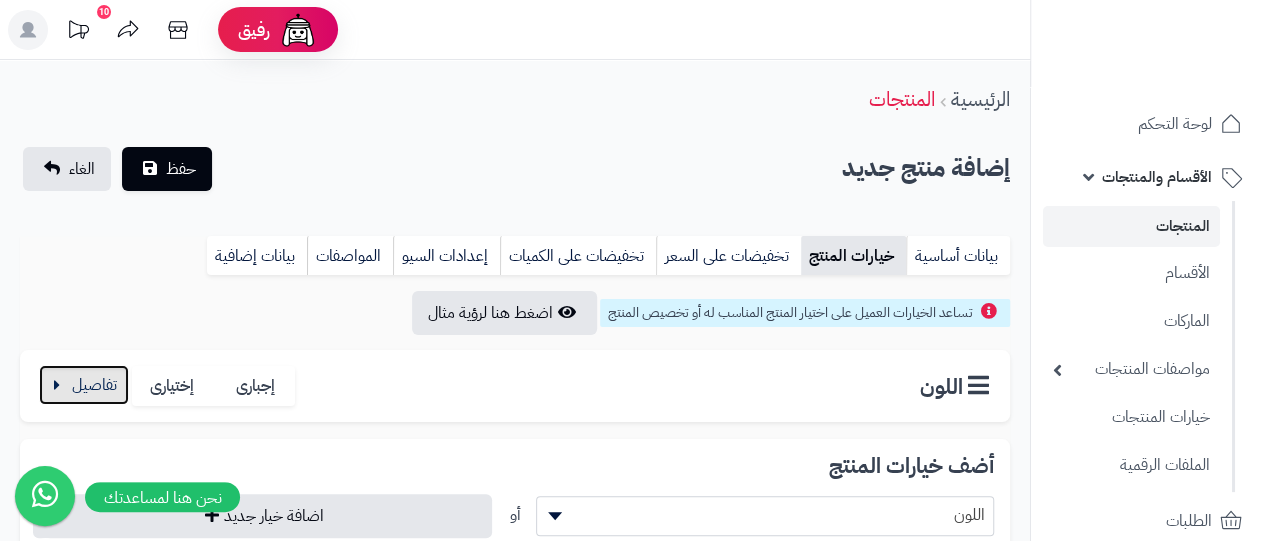 click at bounding box center [84, 385] 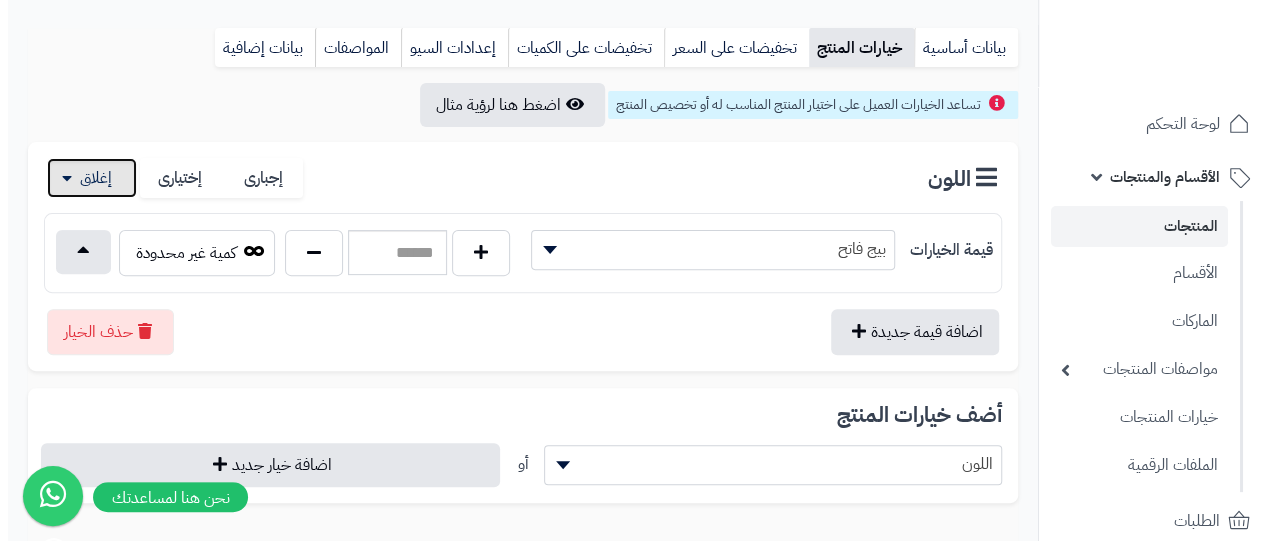 scroll, scrollTop: 210, scrollLeft: 0, axis: vertical 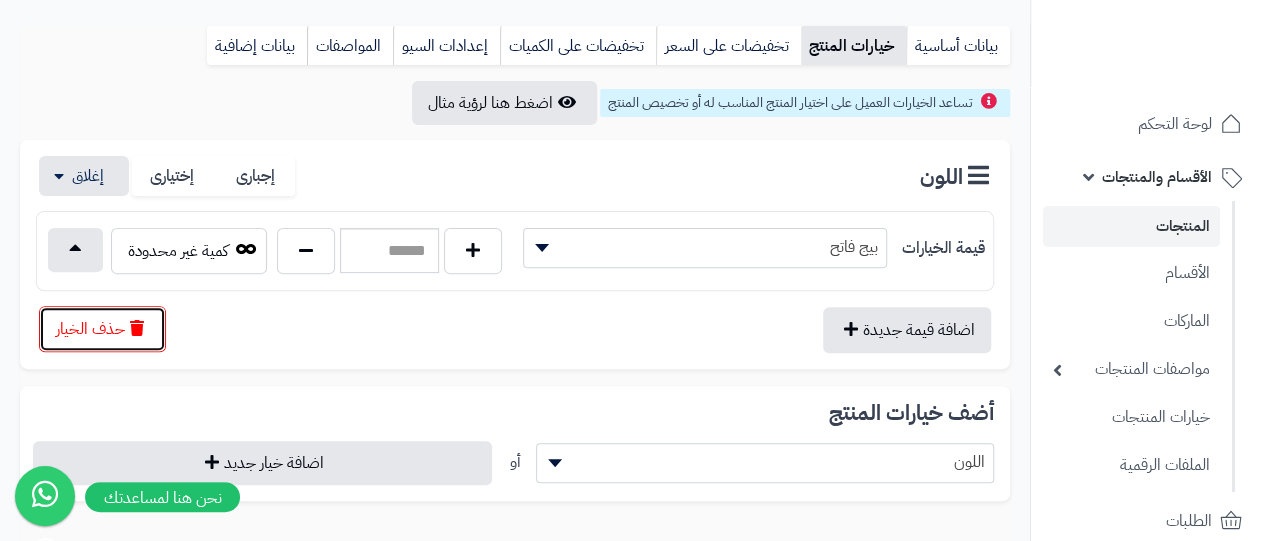 click on "حذف الخيار" at bounding box center (102, 329) 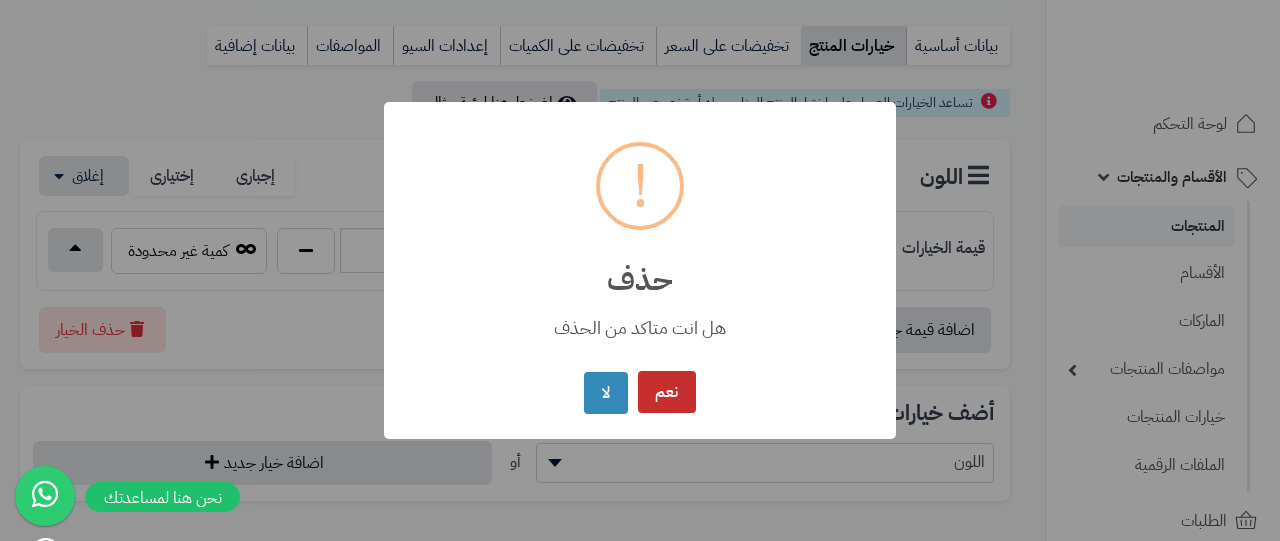 click on "نعم" at bounding box center [667, 392] 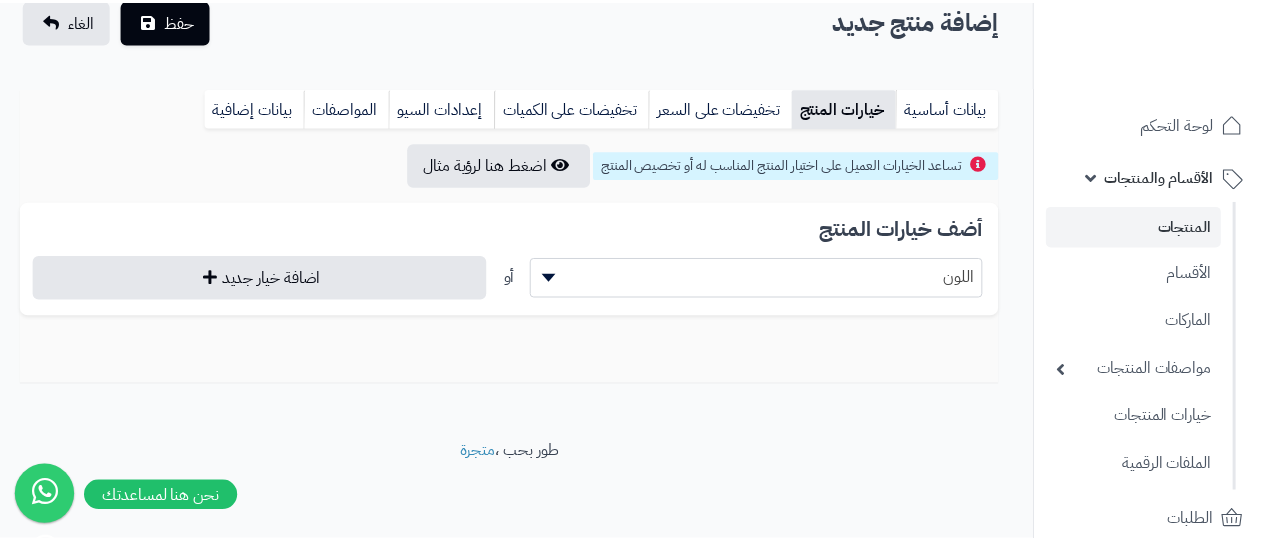 scroll, scrollTop: 148, scrollLeft: 0, axis: vertical 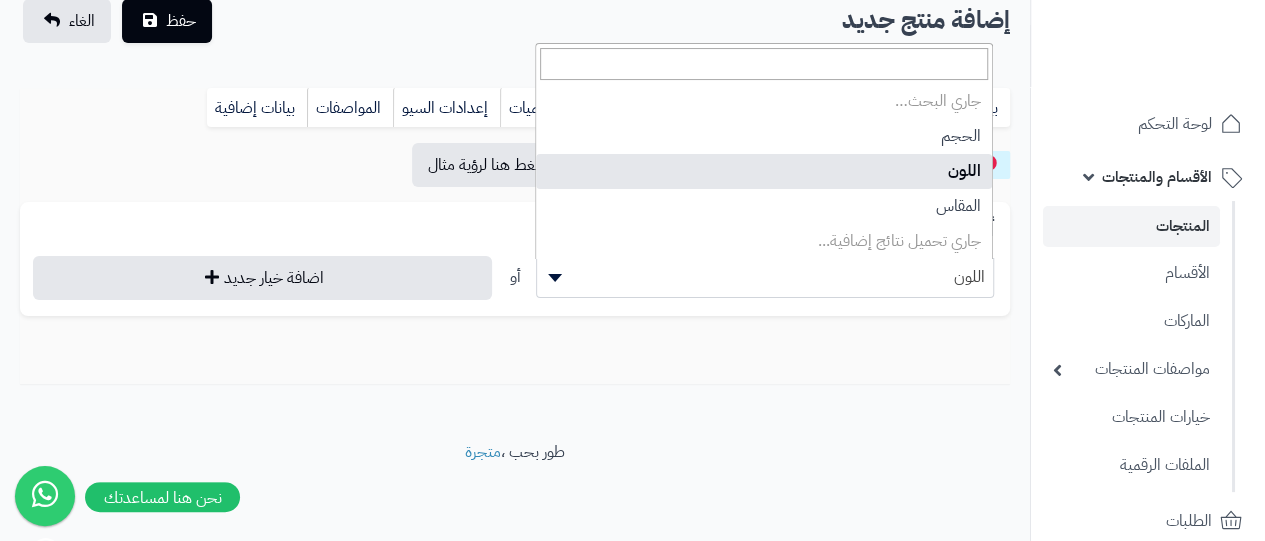 click on "اللون" at bounding box center (765, 278) 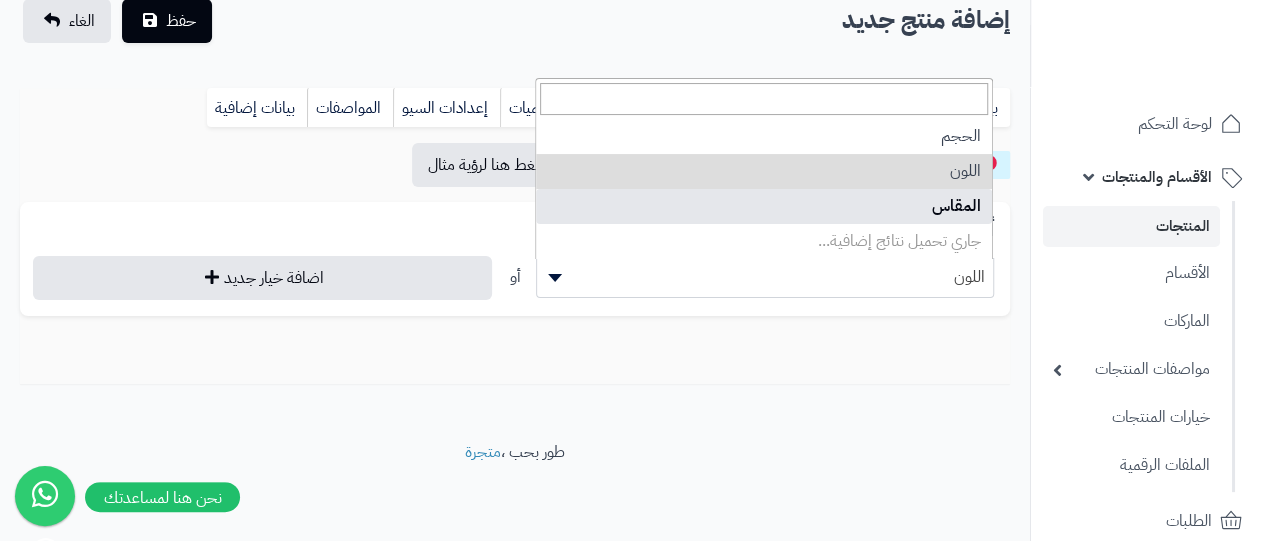 select on "**" 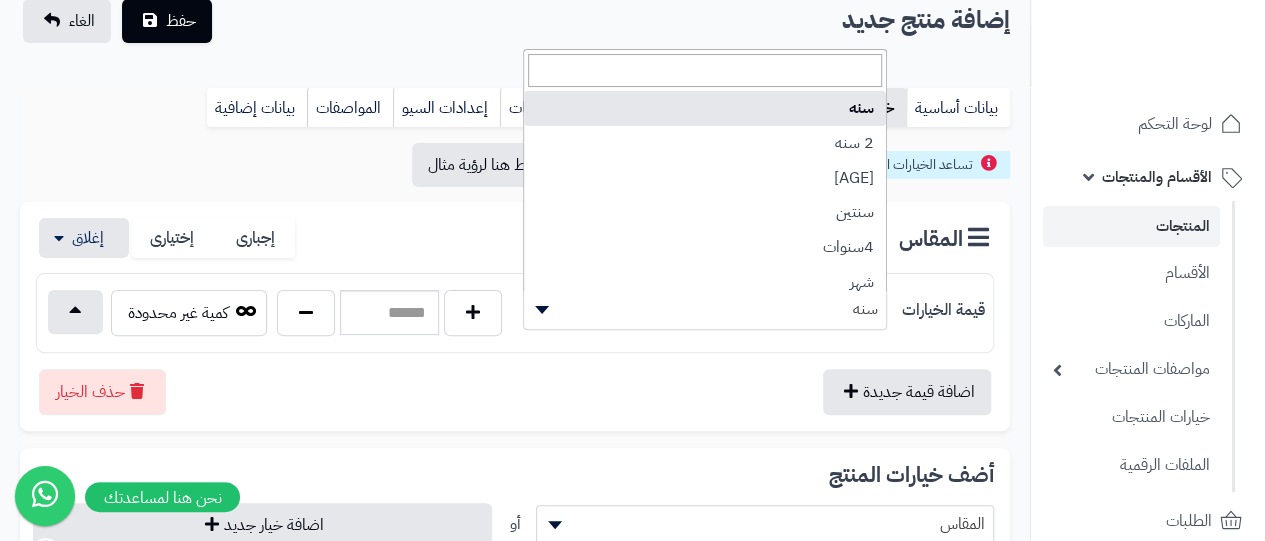 click on "سنه" at bounding box center [705, 309] 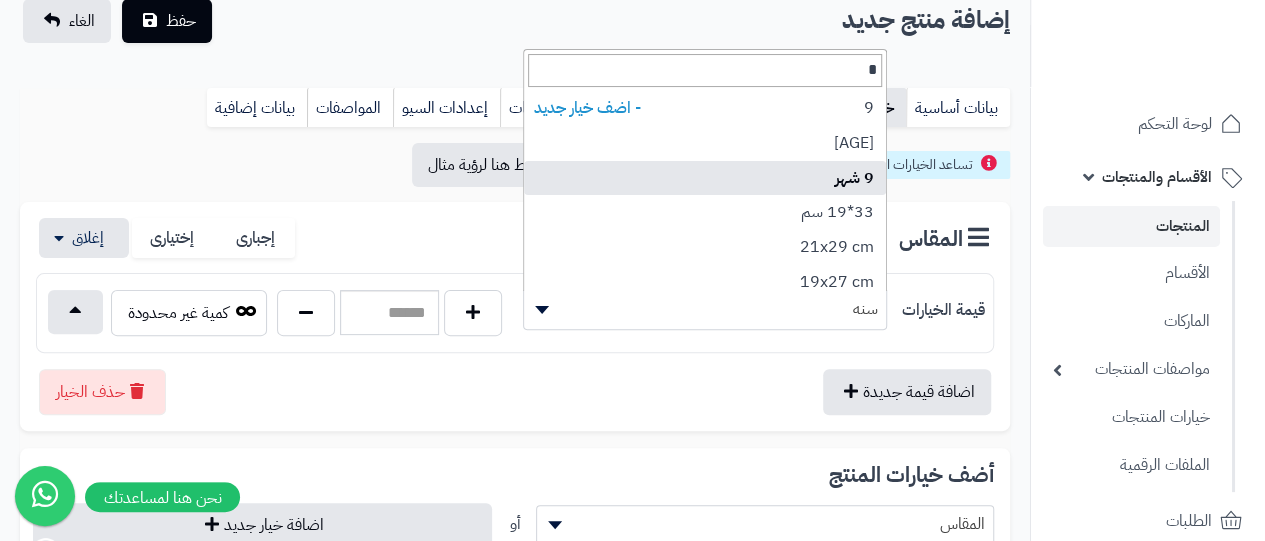 type on "*" 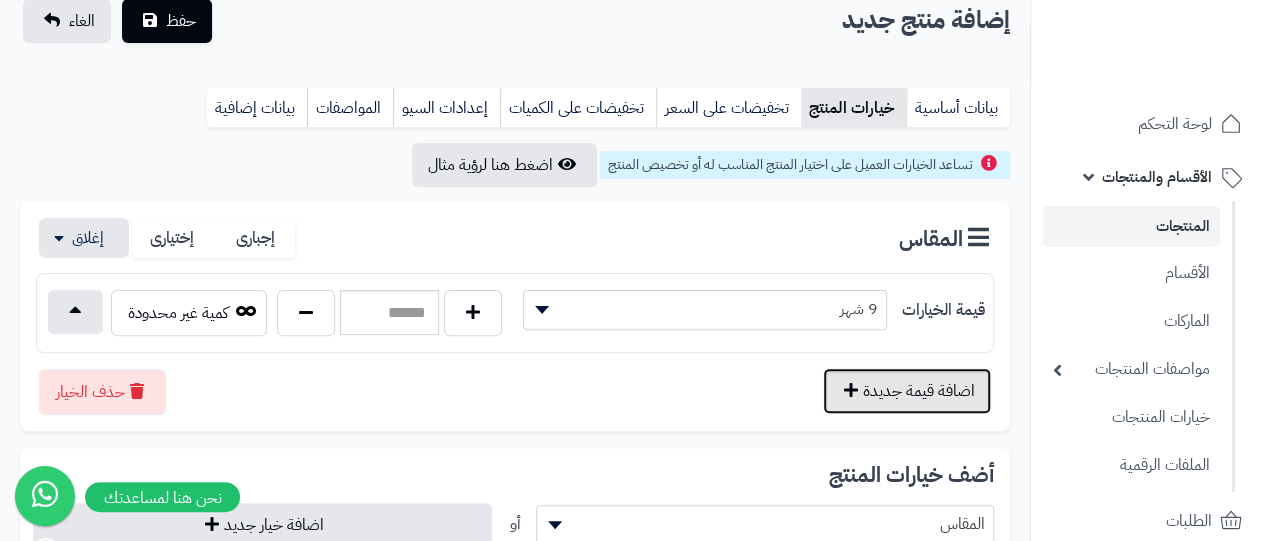 click on "اضافة قيمة جديدة" at bounding box center [907, 391] 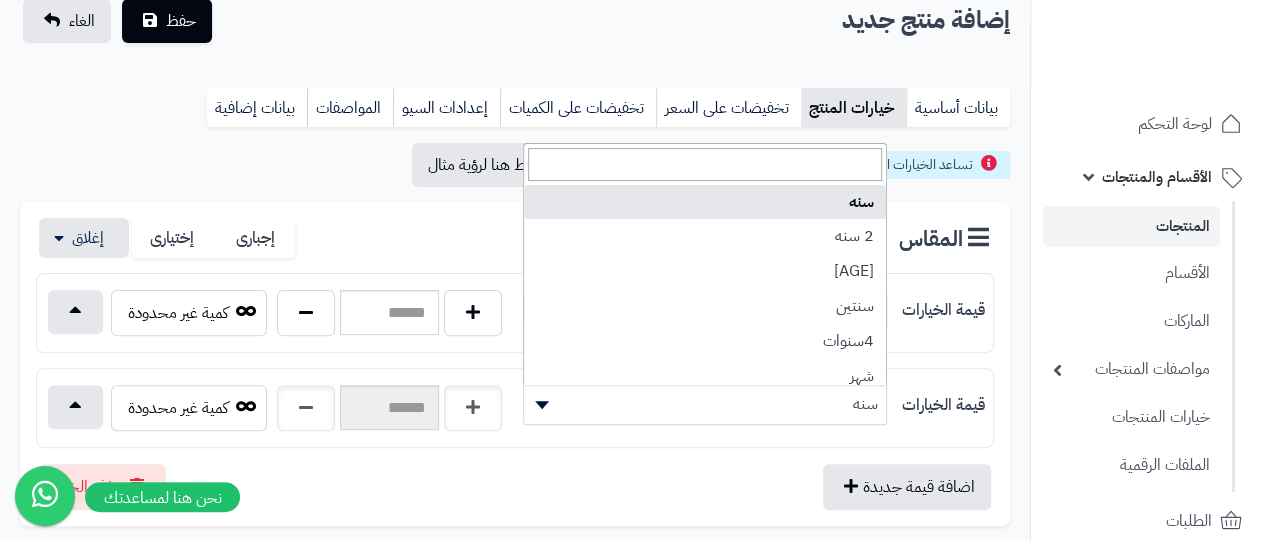 click on "سنه" at bounding box center [705, 404] 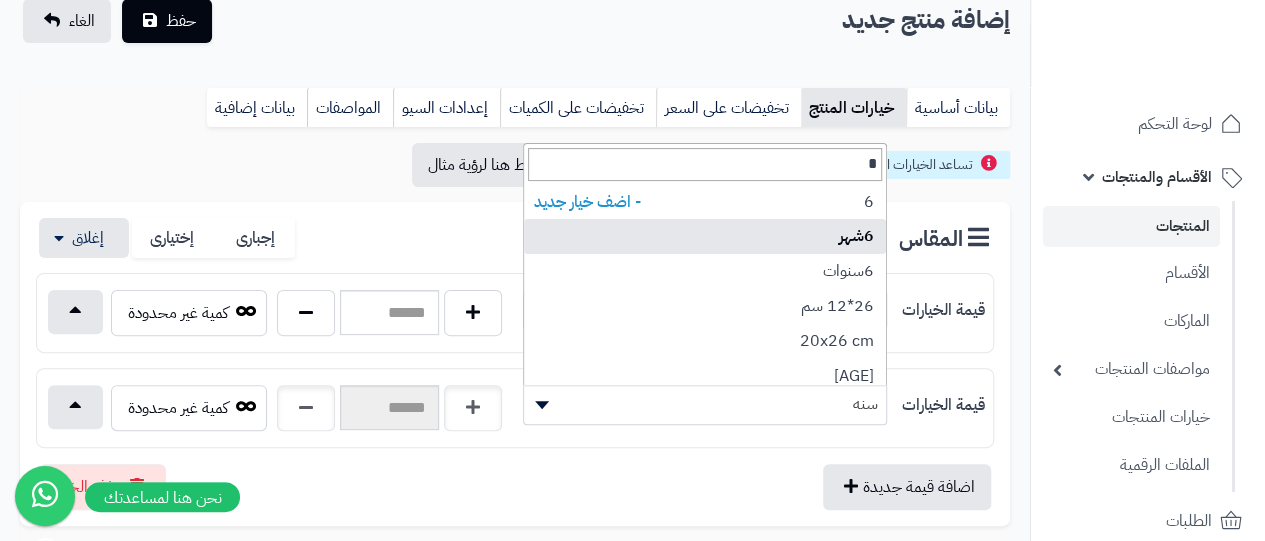 type on "*" 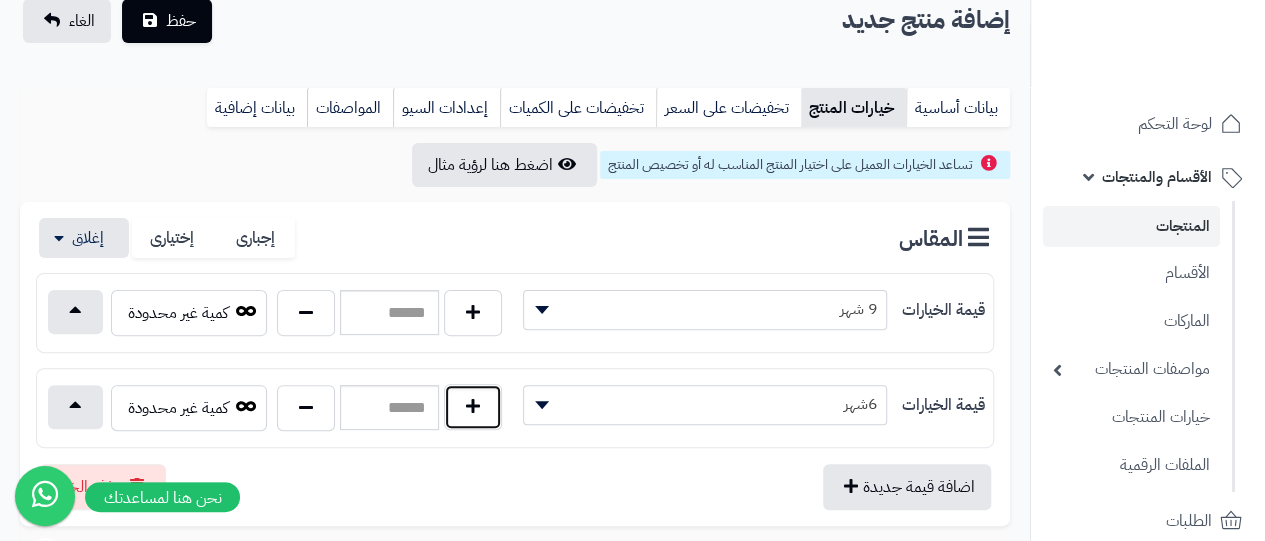 click at bounding box center (473, 407) 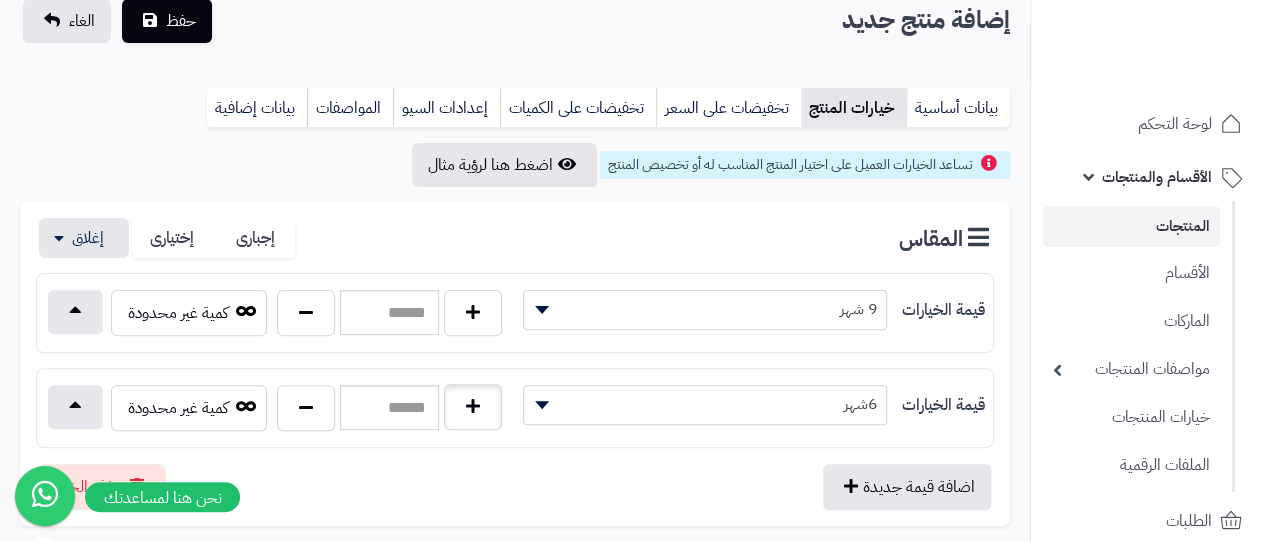 type on "*" 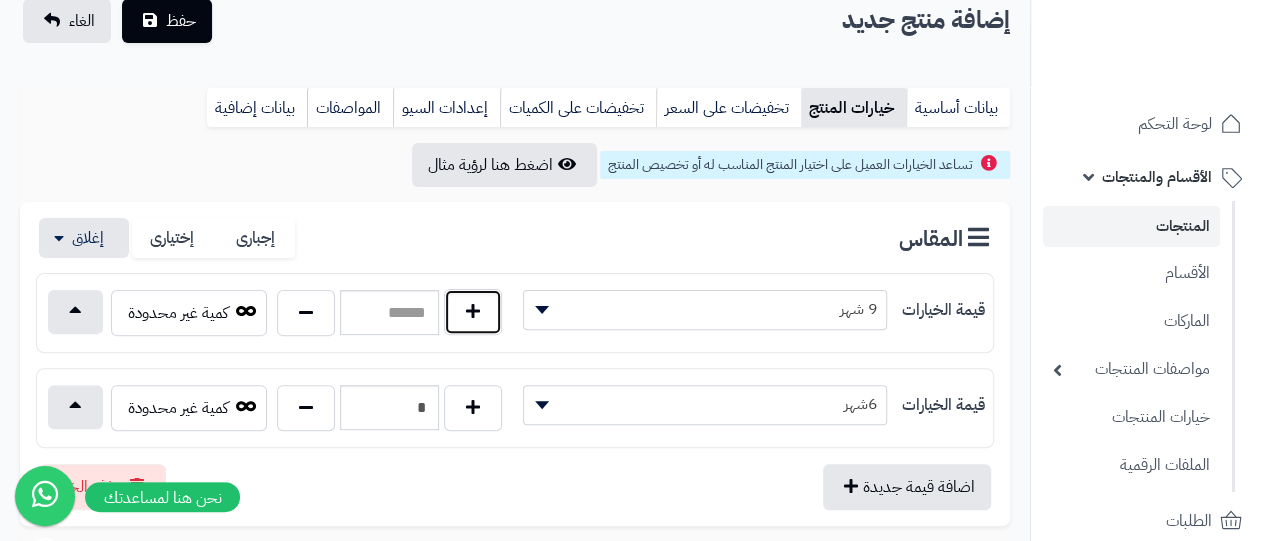 click at bounding box center [473, 312] 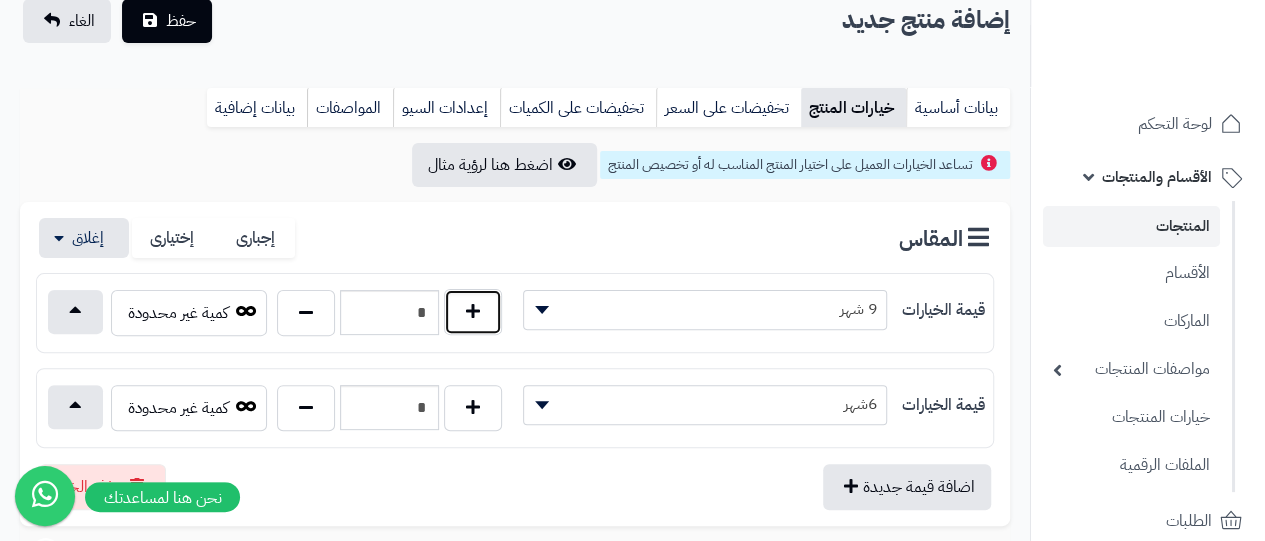click at bounding box center [473, 312] 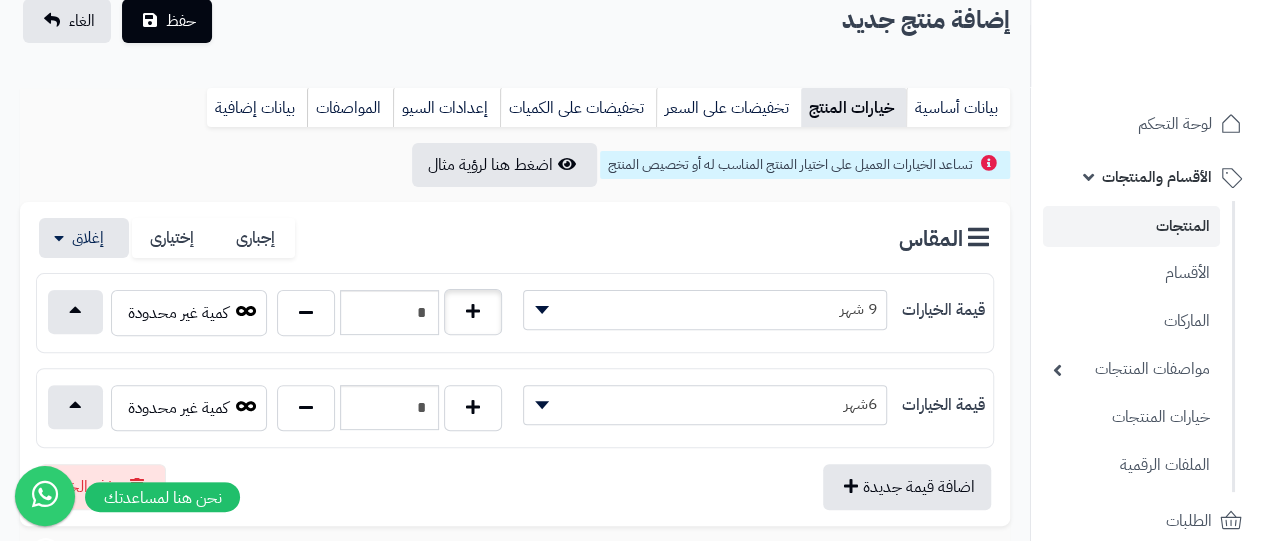 type on "*" 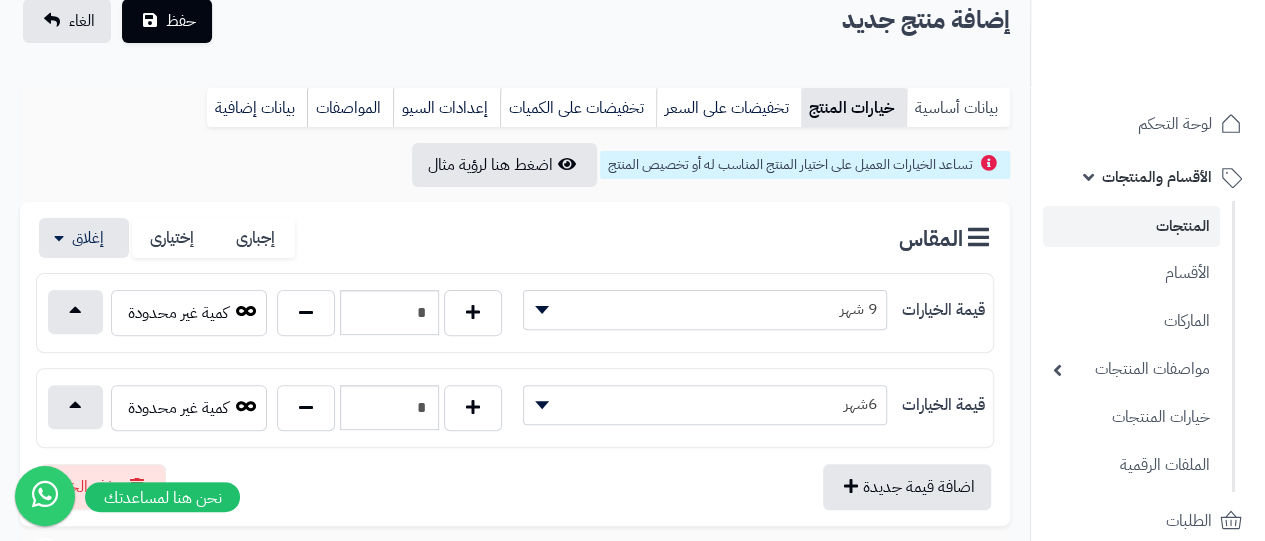 click on "بيانات أساسية" at bounding box center (958, 108) 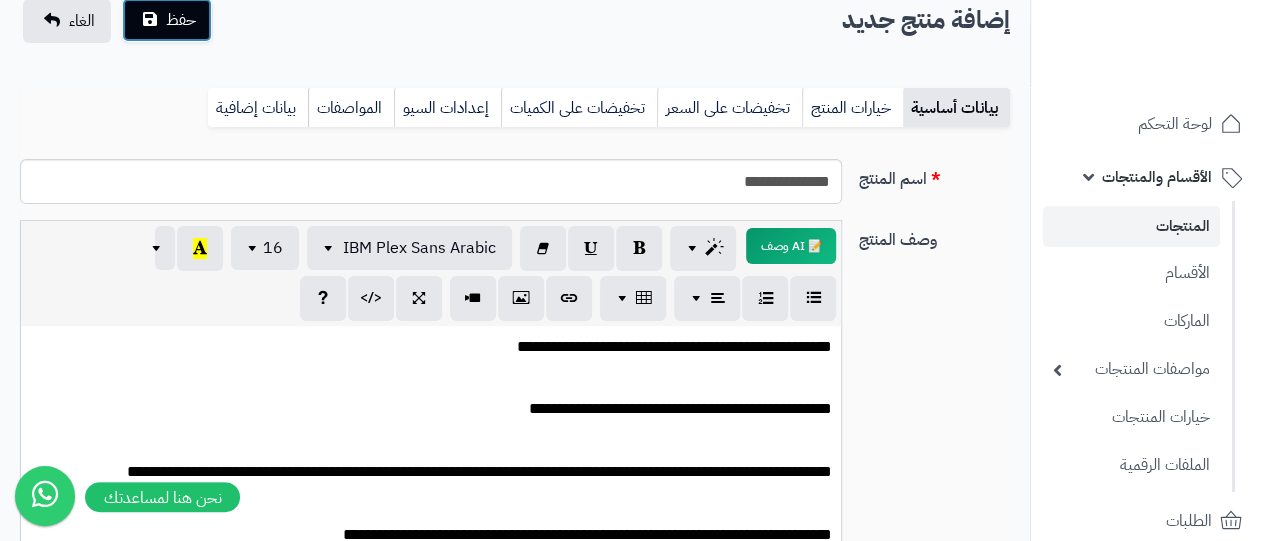 click on "حفظ" at bounding box center [167, 20] 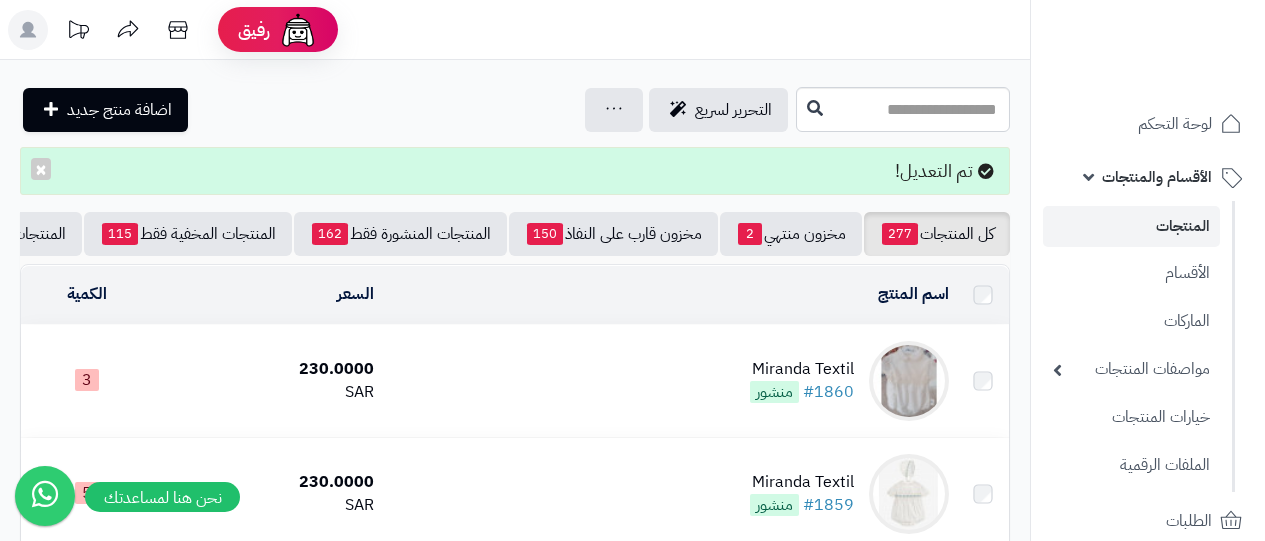 scroll, scrollTop: 0, scrollLeft: 0, axis: both 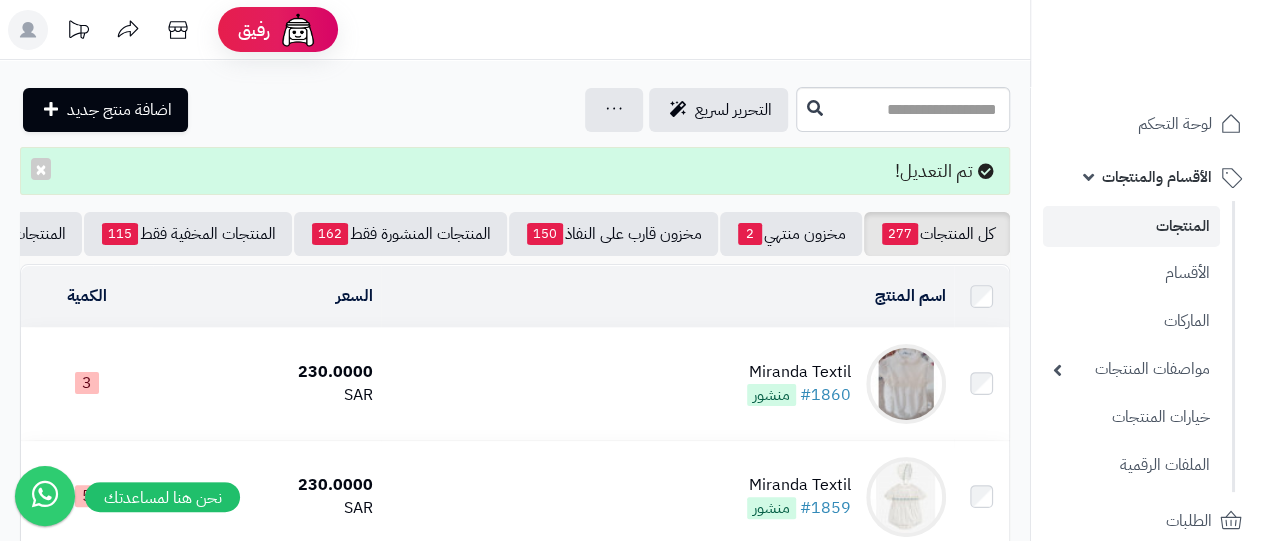 drag, startPoint x: 0, startPoint y: 0, endPoint x: 508, endPoint y: 380, distance: 634.4005 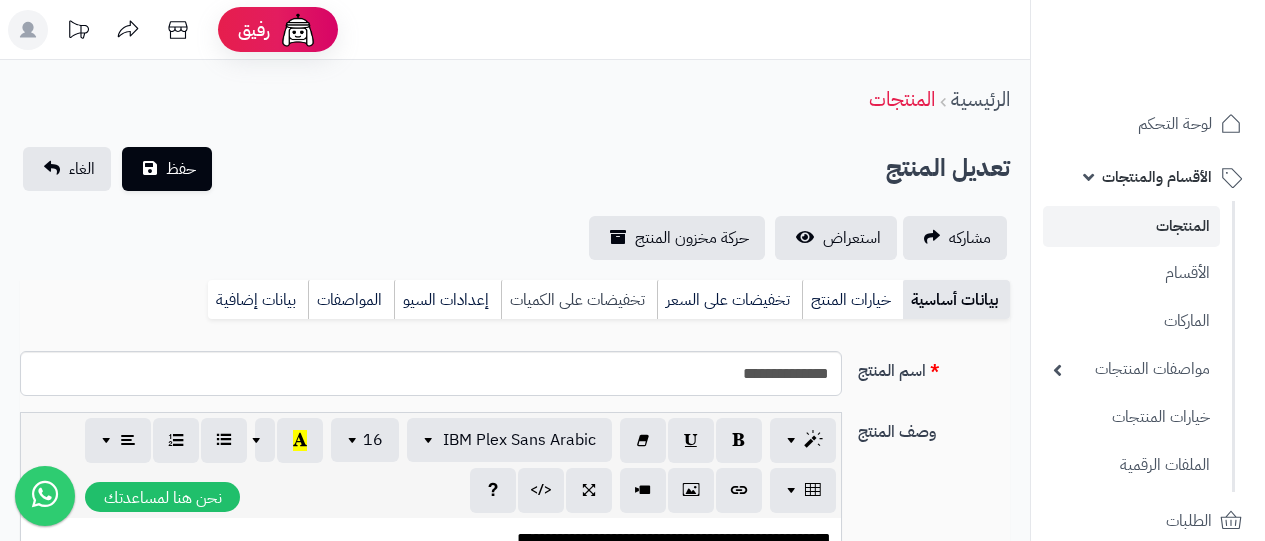 scroll, scrollTop: 0, scrollLeft: 0, axis: both 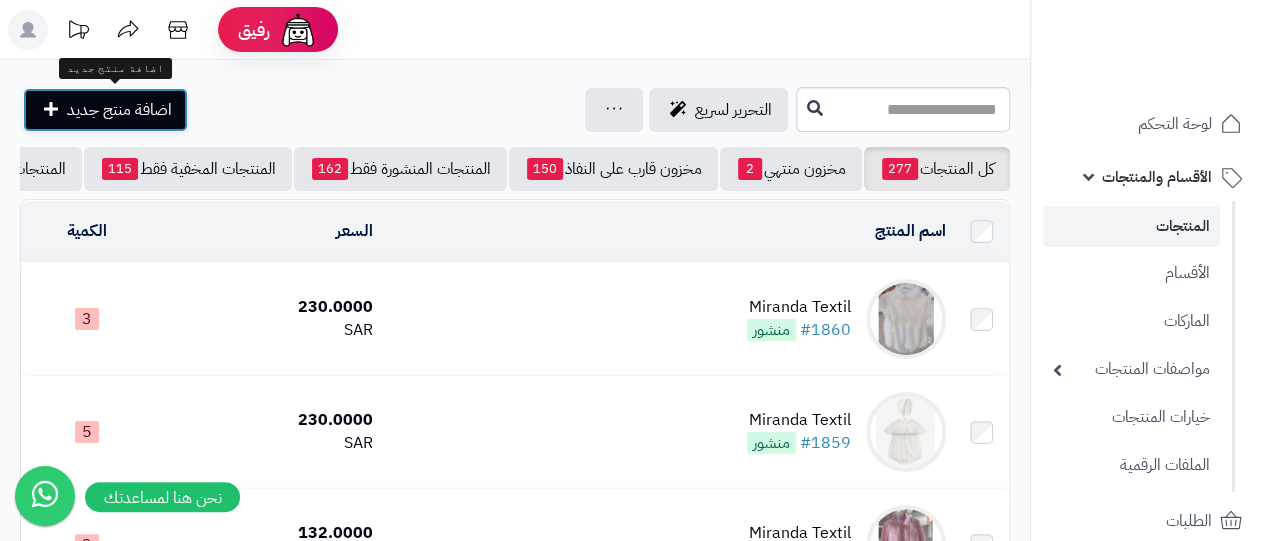 click on "اضافة منتج جديد" at bounding box center (119, 110) 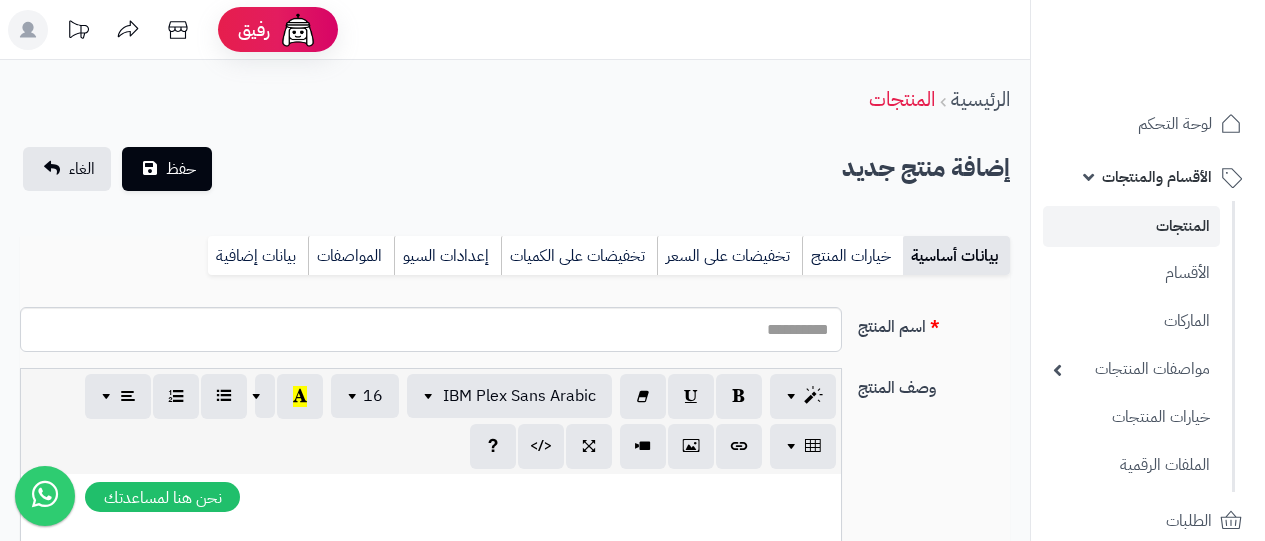 select 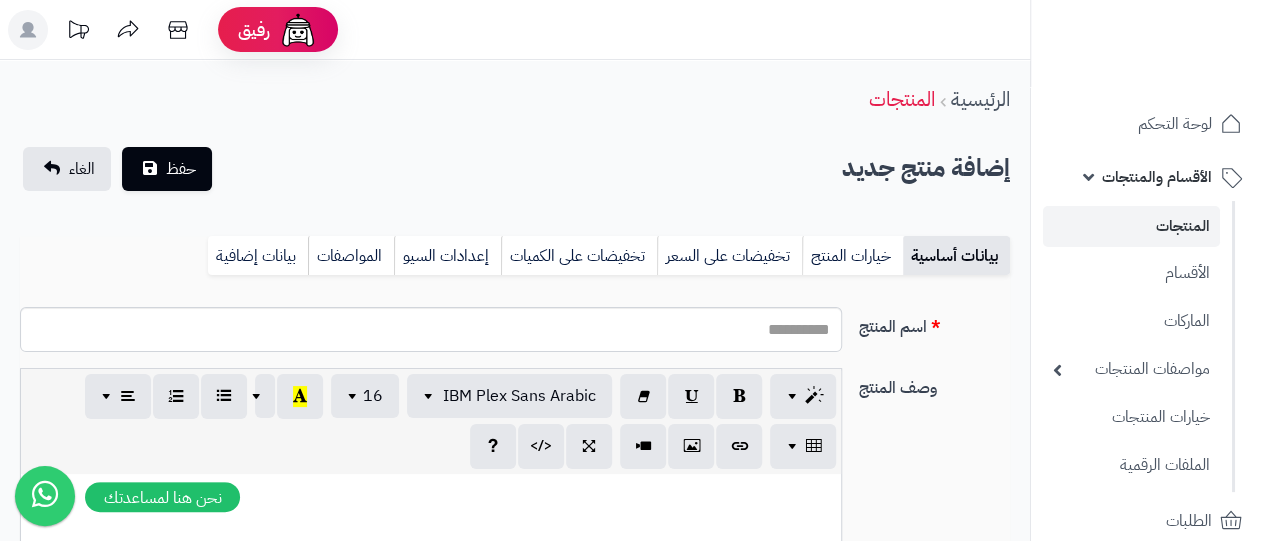scroll, scrollTop: 0, scrollLeft: 15, axis: horizontal 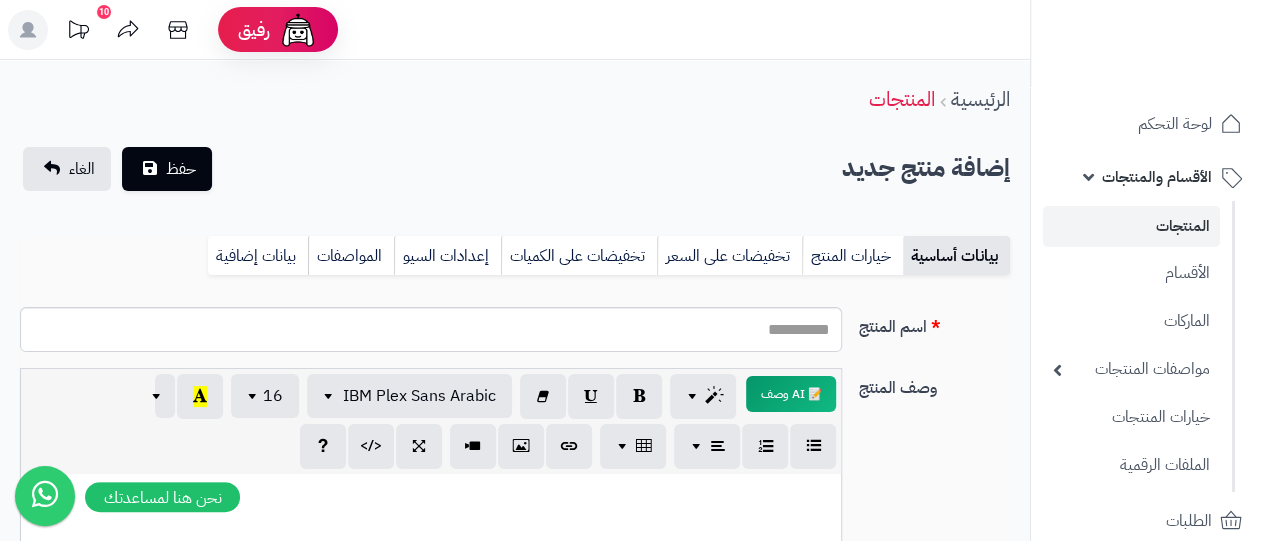 paste 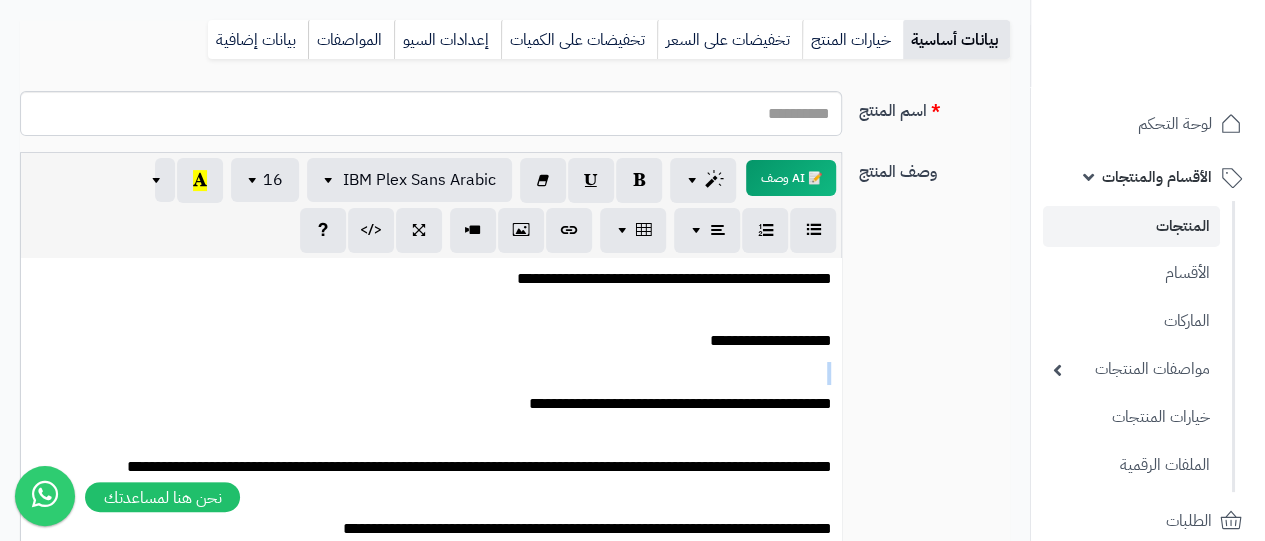 drag, startPoint x: 653, startPoint y: 338, endPoint x: 938, endPoint y: 358, distance: 285.7009 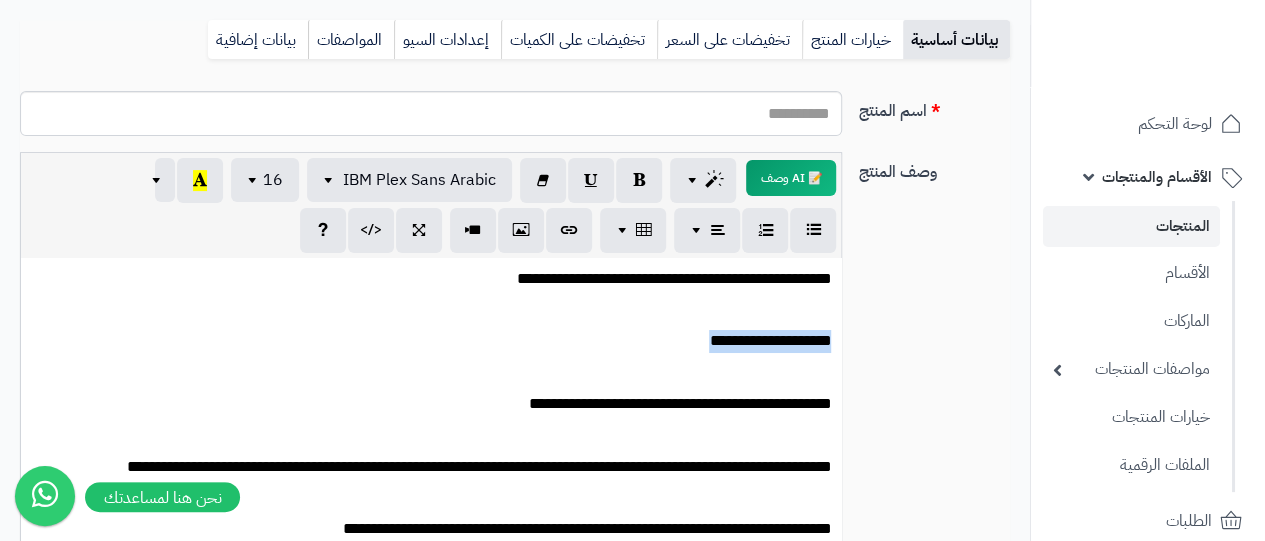 drag, startPoint x: 835, startPoint y: 343, endPoint x: 668, endPoint y: 344, distance: 167.00299 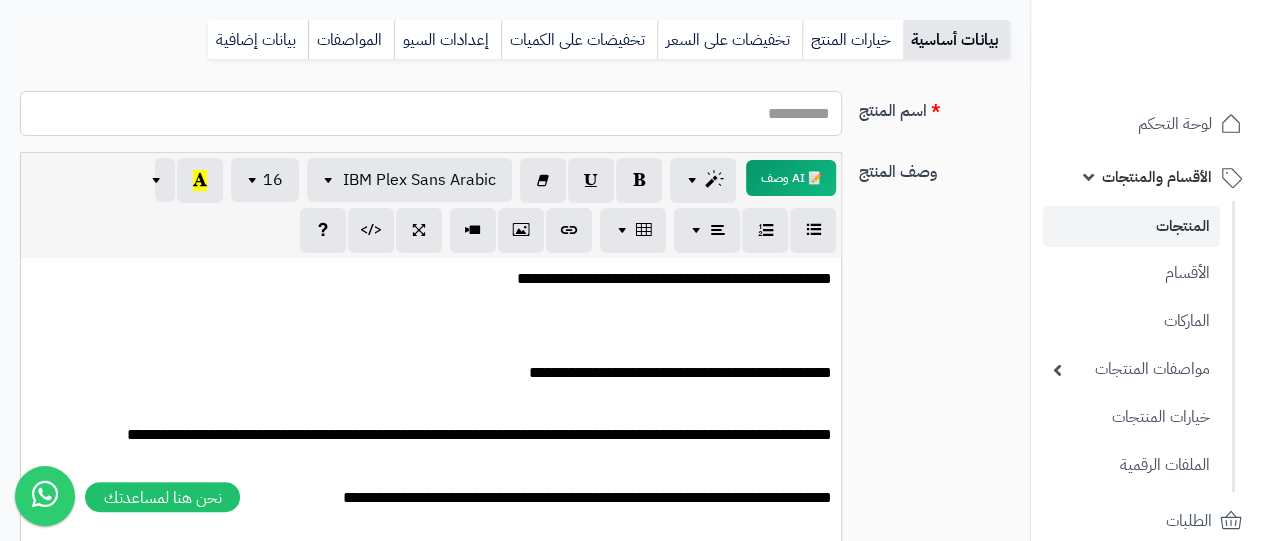 click on "اسم المنتج" at bounding box center (431, 113) 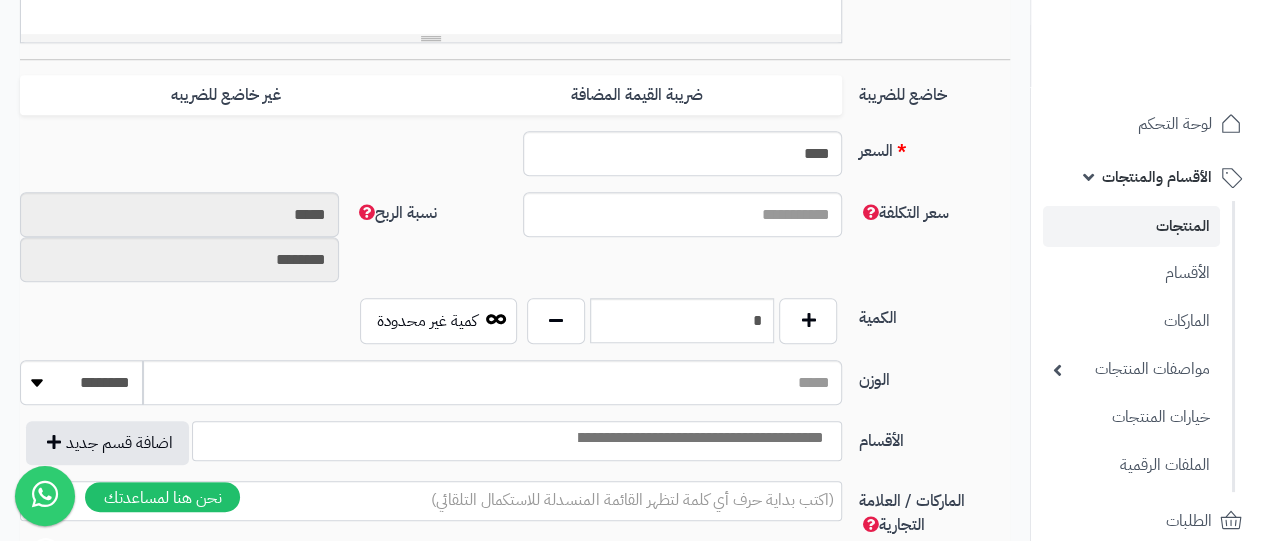 scroll, scrollTop: 732, scrollLeft: 0, axis: vertical 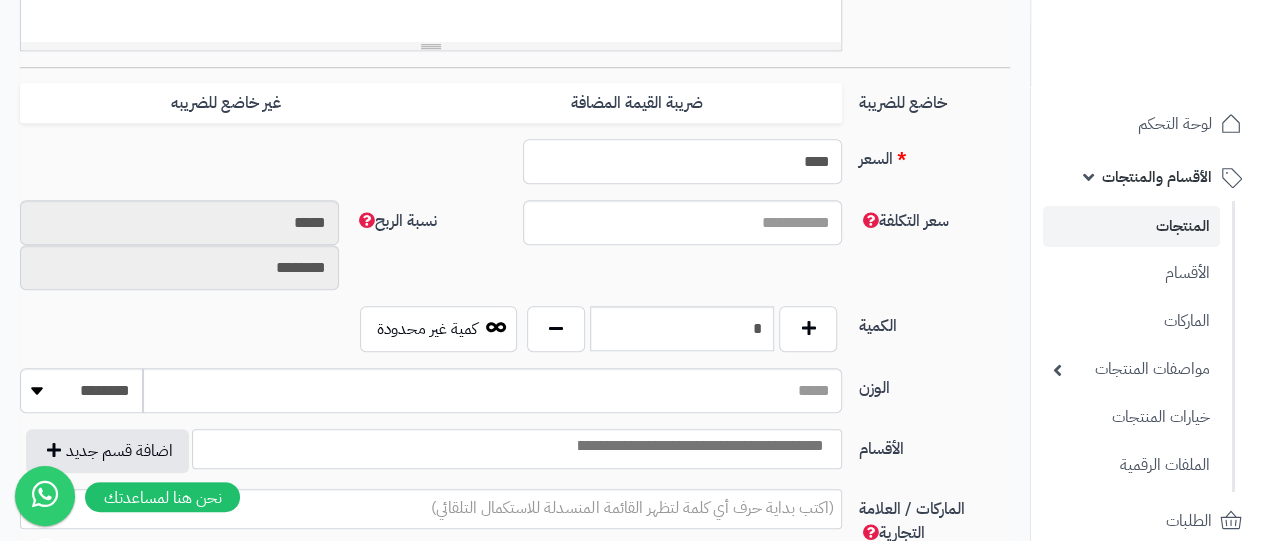 drag, startPoint x: 774, startPoint y: 155, endPoint x: 930, endPoint y: 171, distance: 156.81836 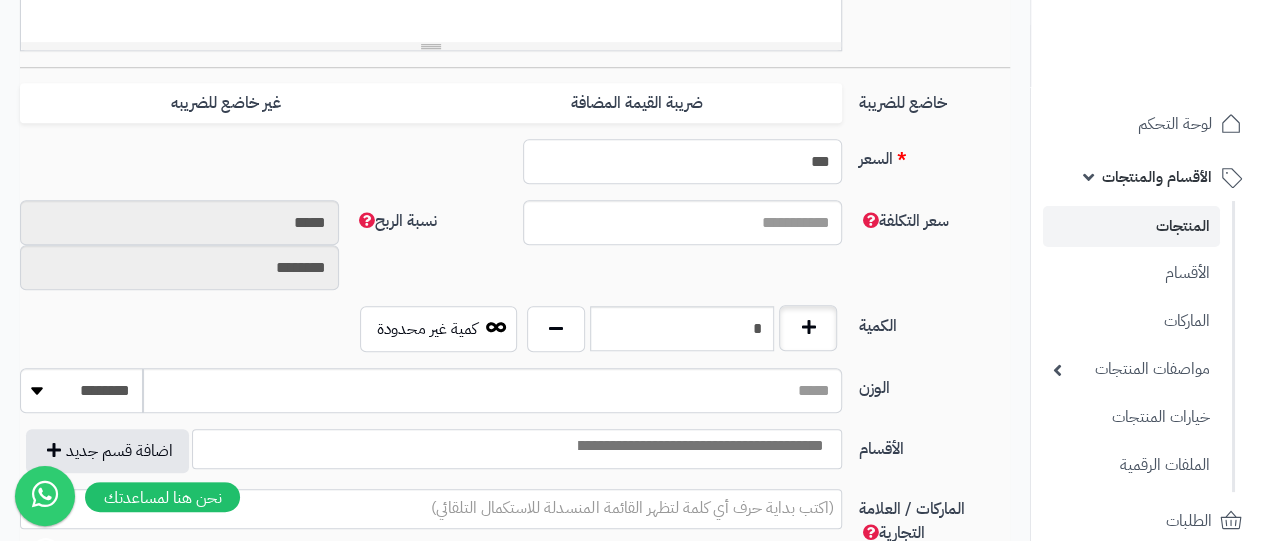 type on "***" 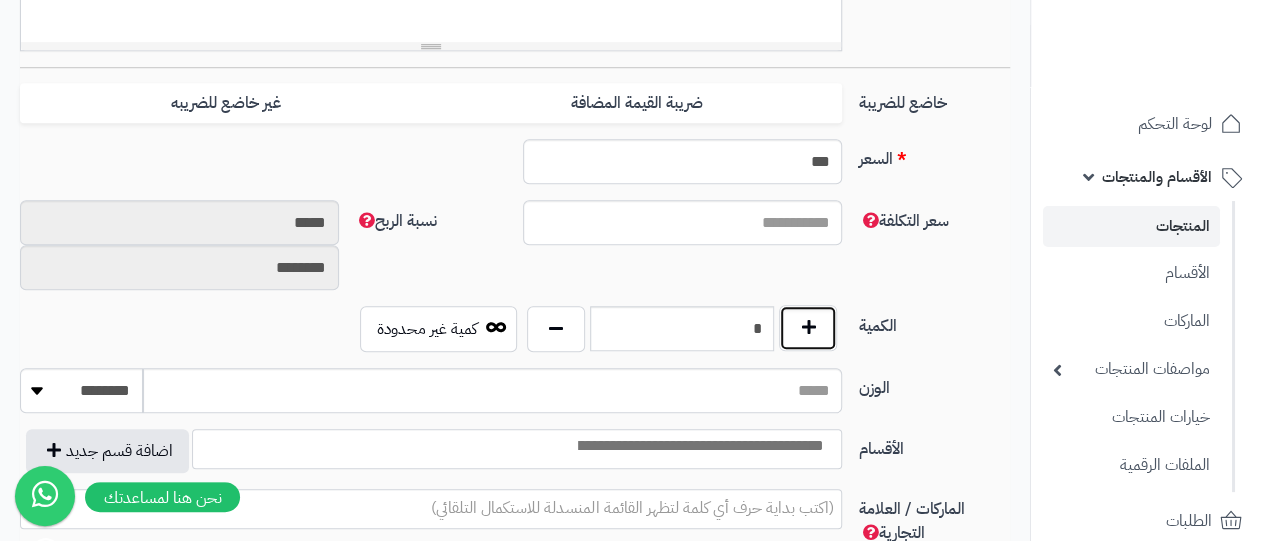 click at bounding box center (808, 328) 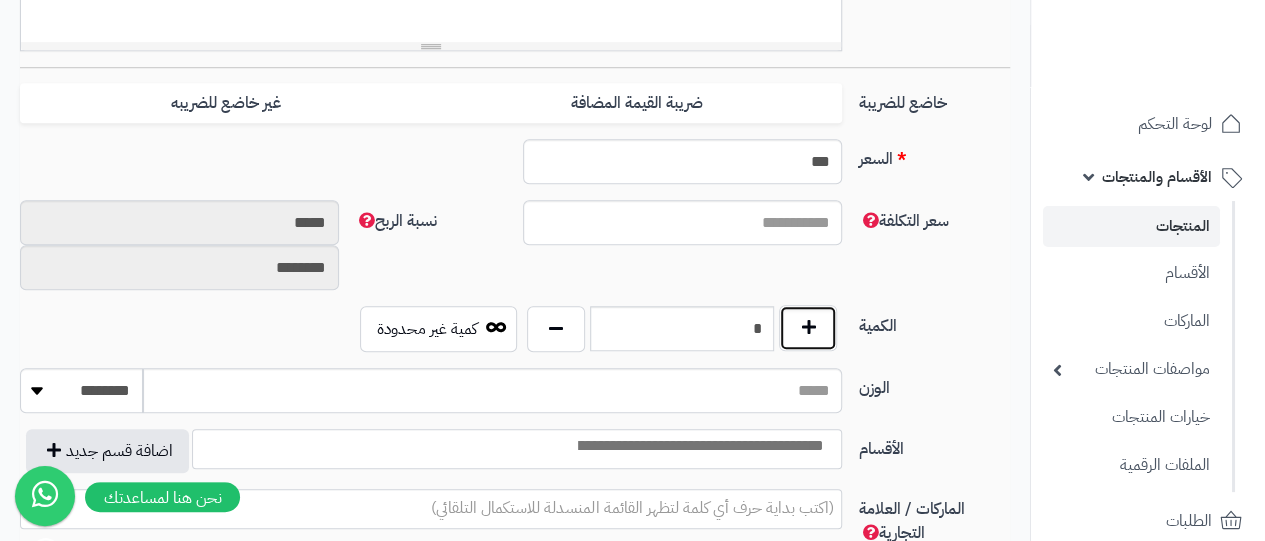 click at bounding box center [808, 328] 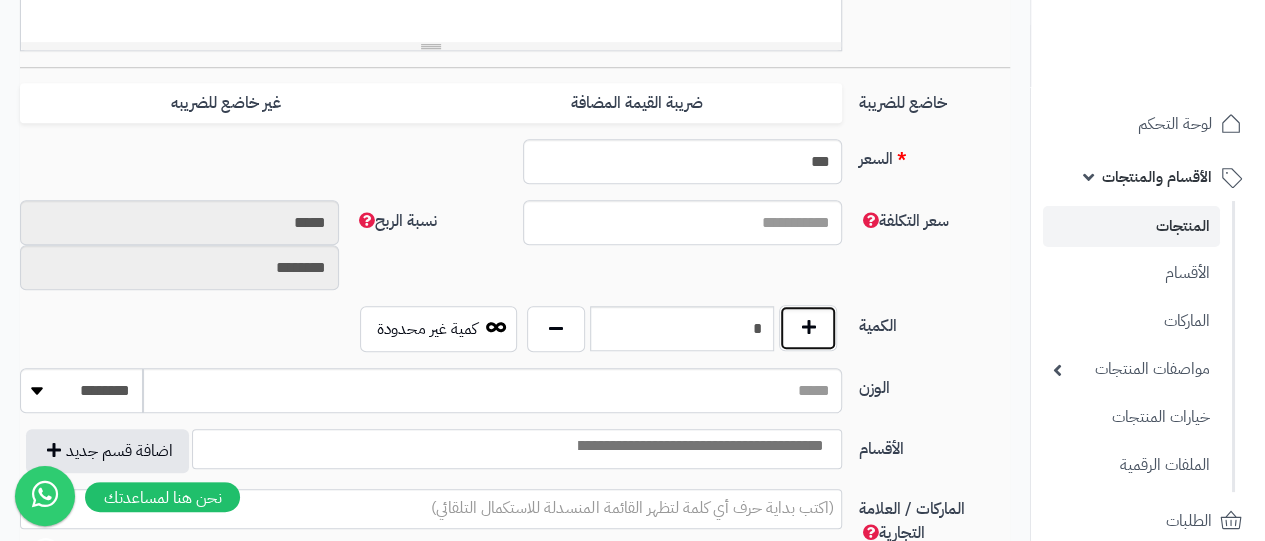 click at bounding box center [808, 328] 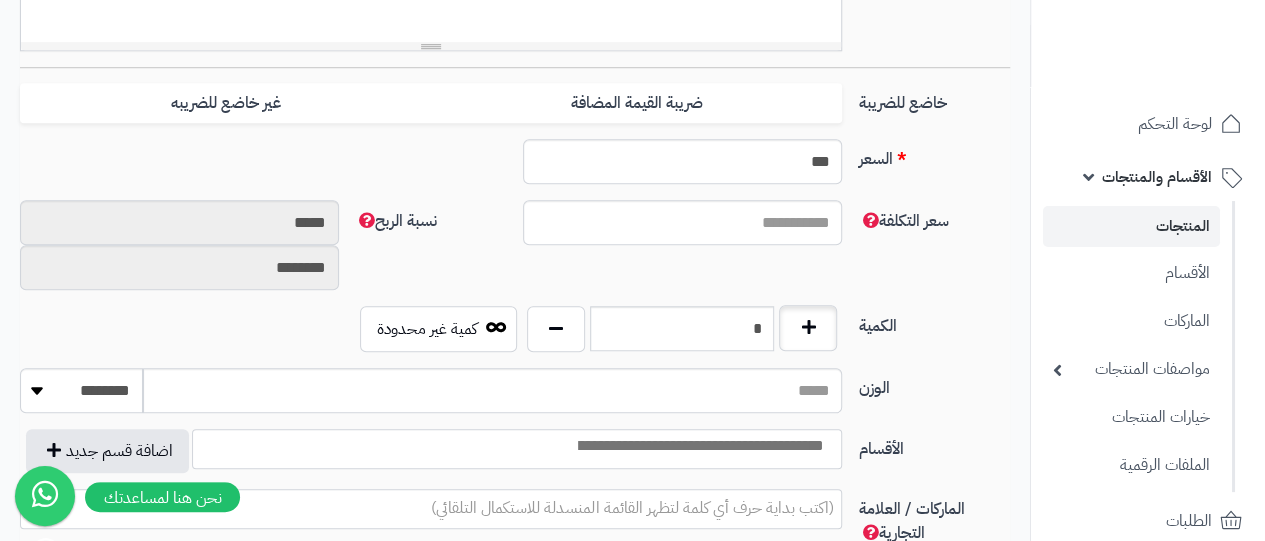 type on "*" 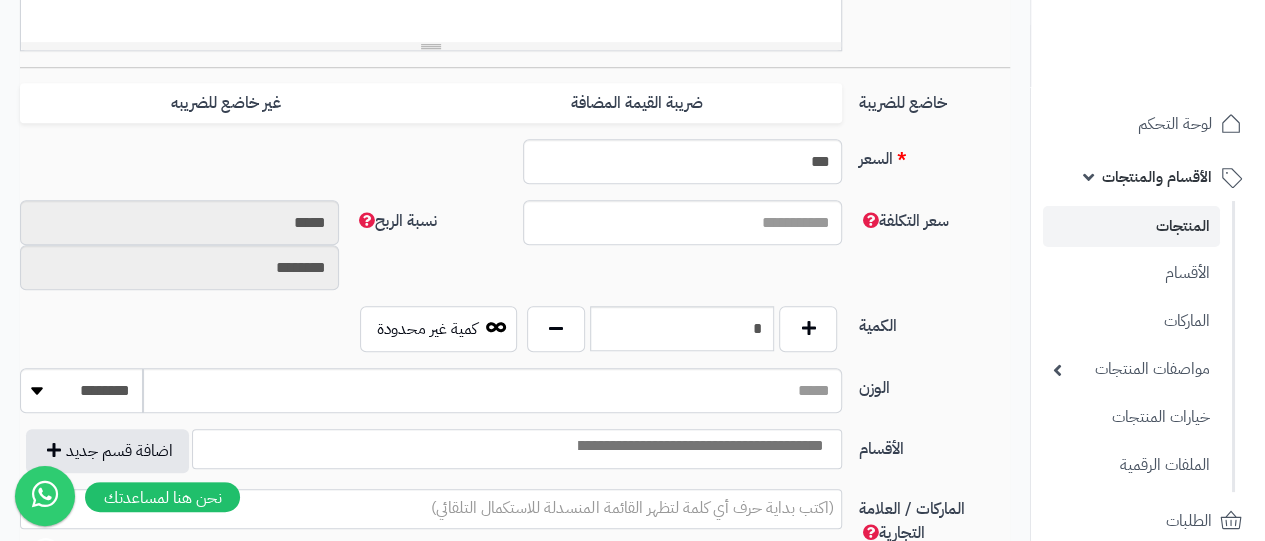 click at bounding box center (517, 449) 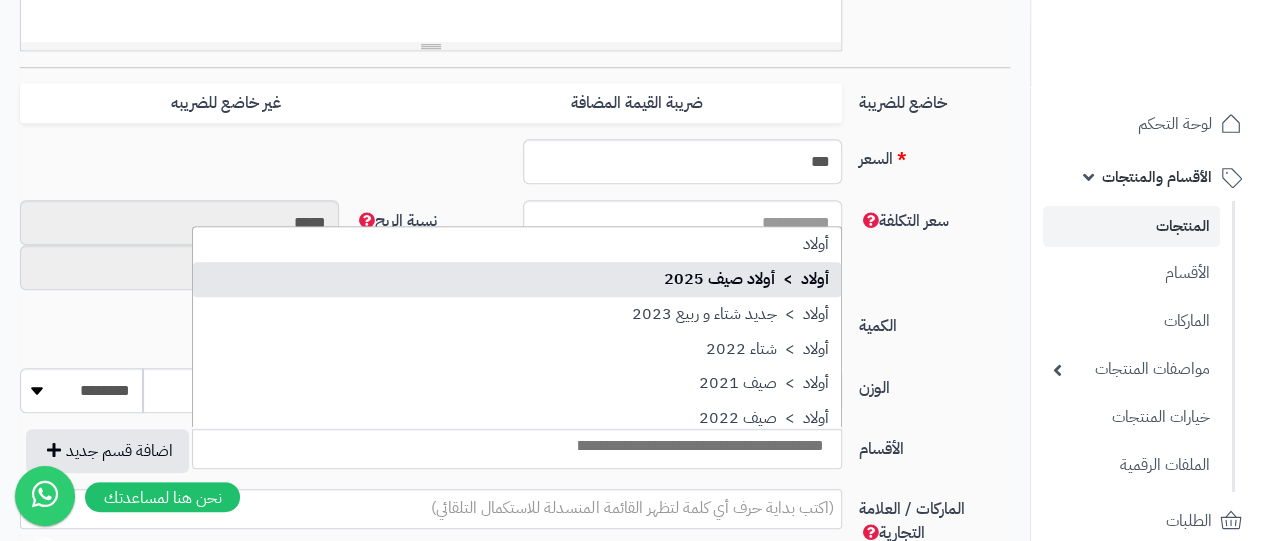 select on "***" 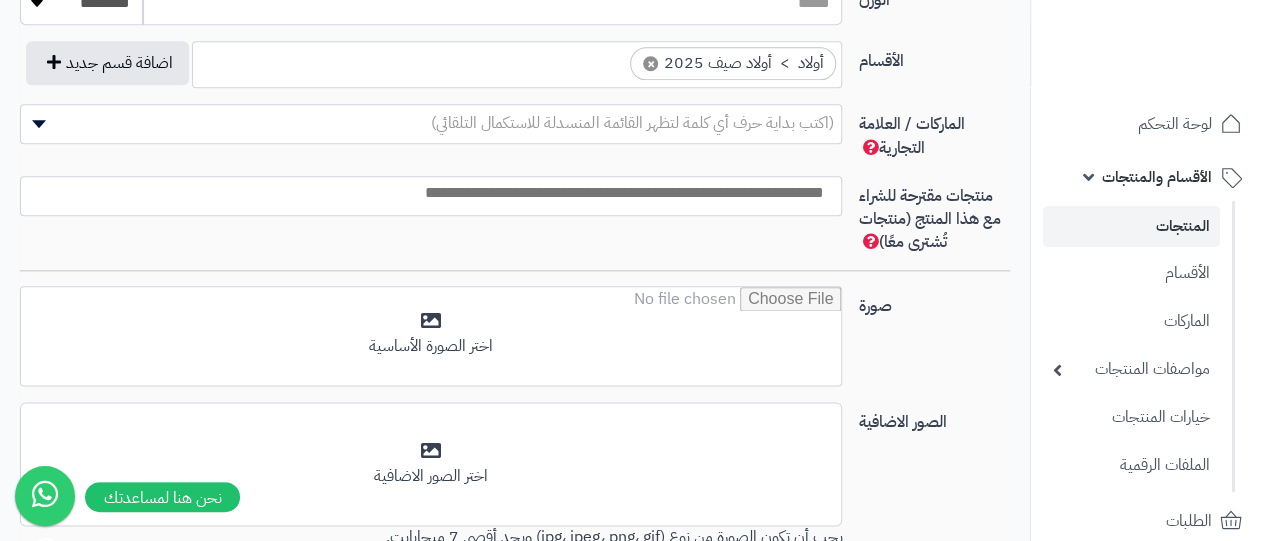 scroll, scrollTop: 1159, scrollLeft: 0, axis: vertical 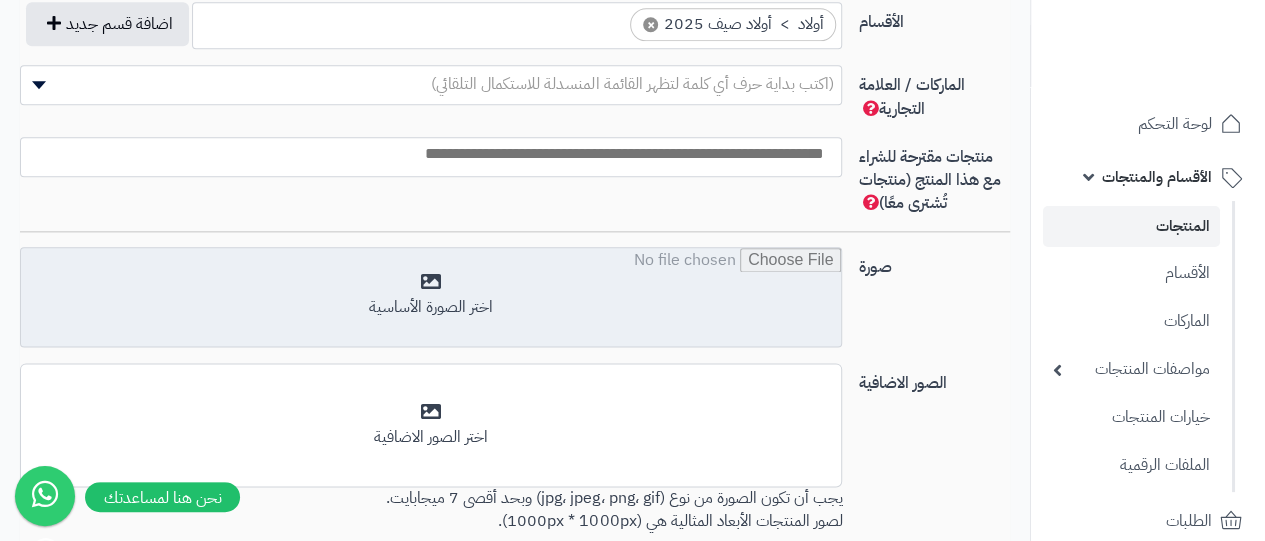 click at bounding box center (431, 298) 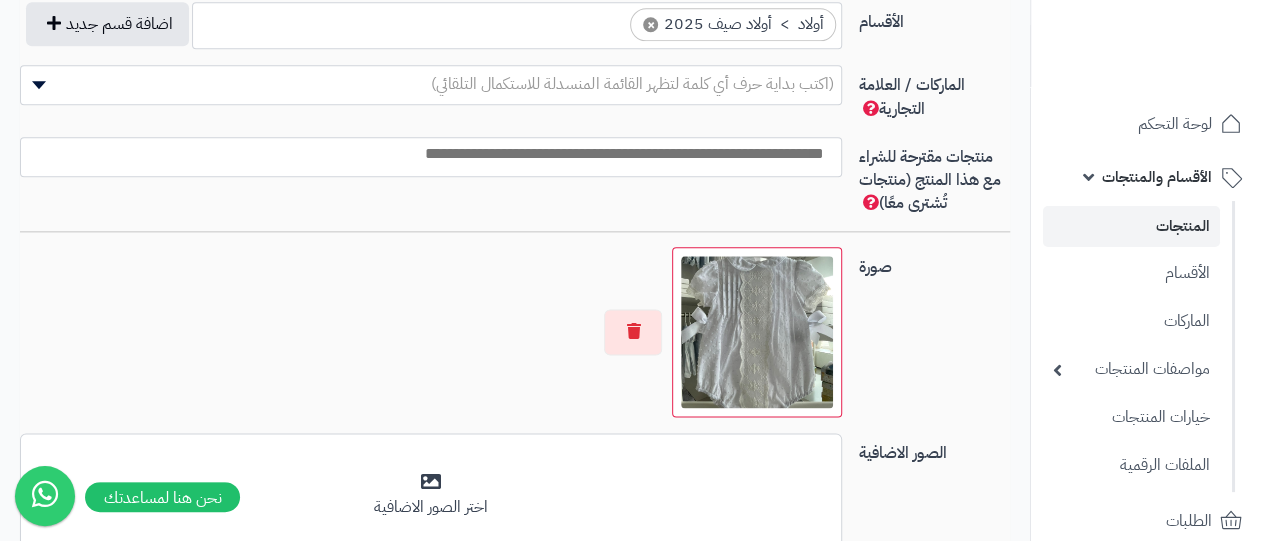 scroll, scrollTop: 1267, scrollLeft: 0, axis: vertical 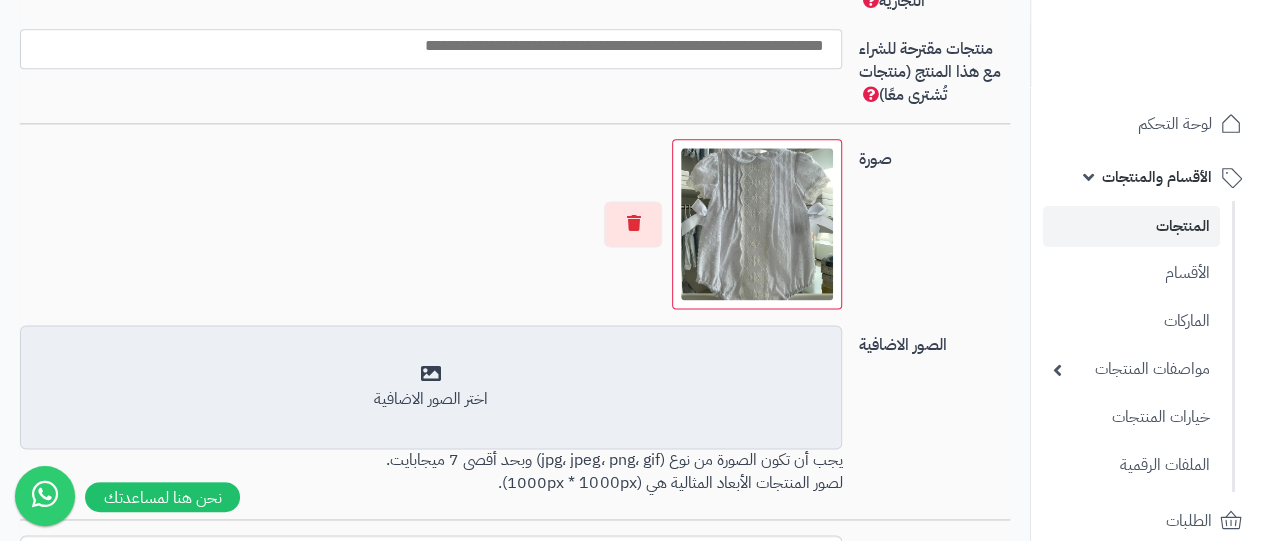 click on "اختر الصور الاضافية" at bounding box center (431, 387) 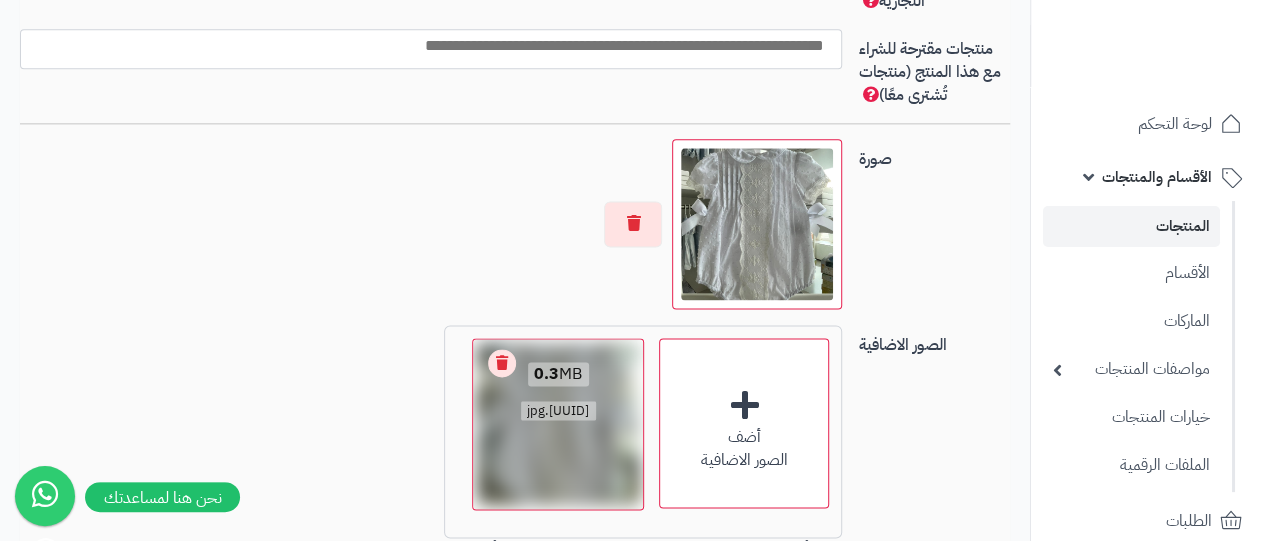 click on "Remove file" at bounding box center [502, 363] 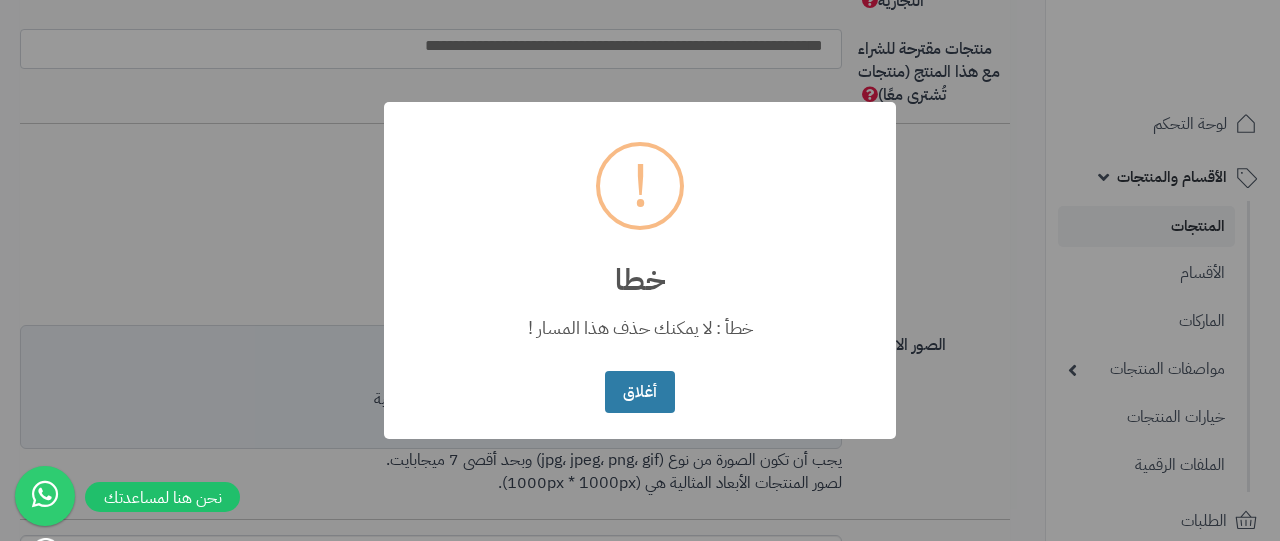 click on "أغلاق" at bounding box center (639, 392) 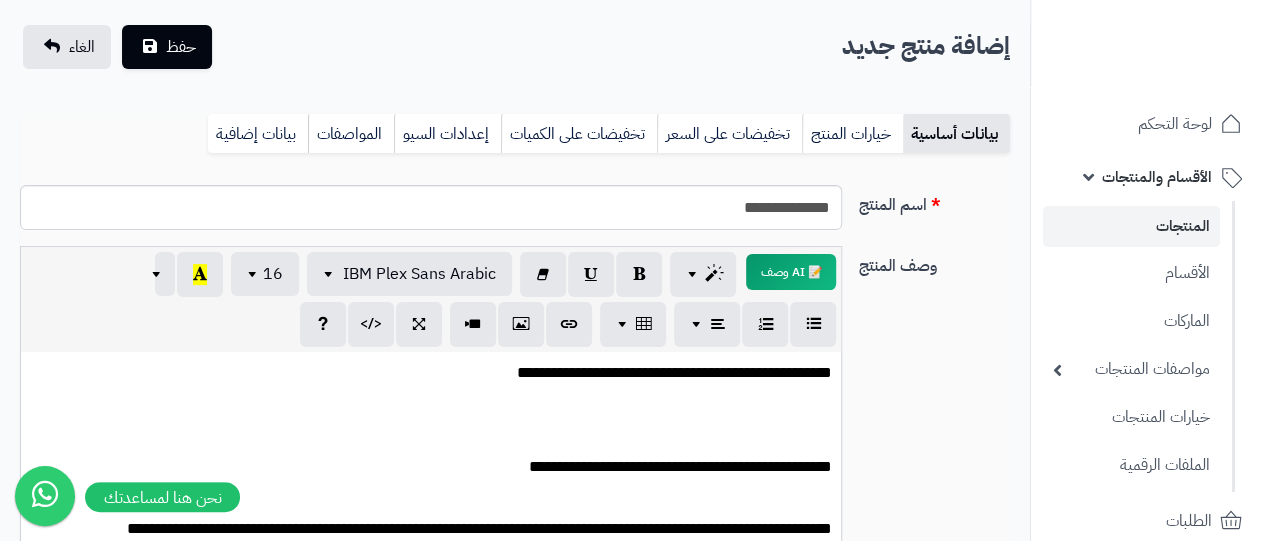 scroll, scrollTop: 117, scrollLeft: 0, axis: vertical 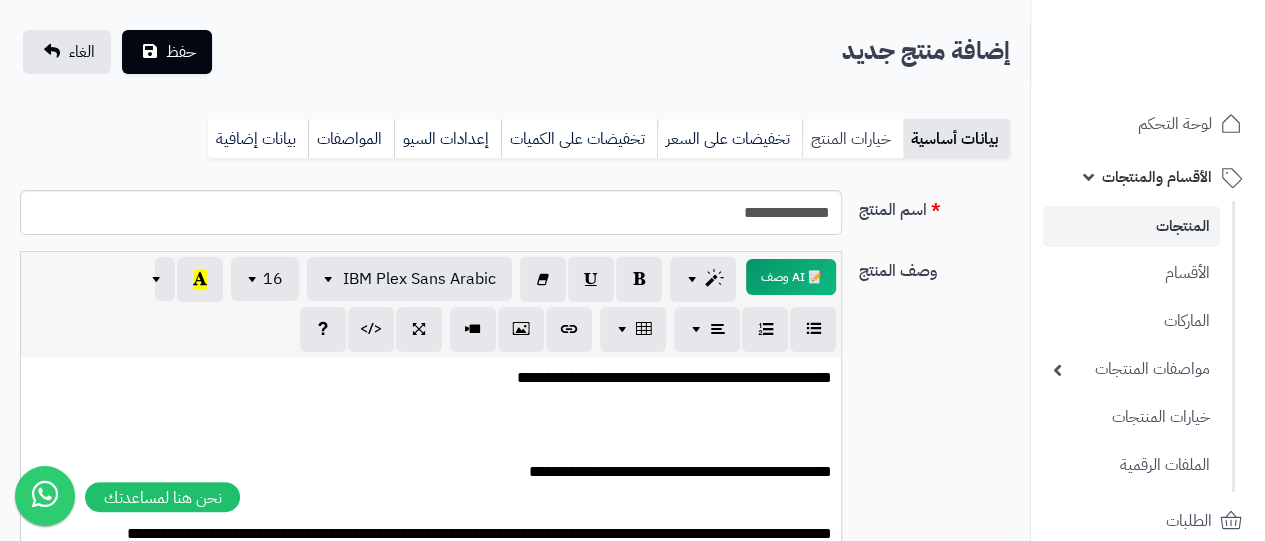 click on "خيارات المنتج" at bounding box center (852, 139) 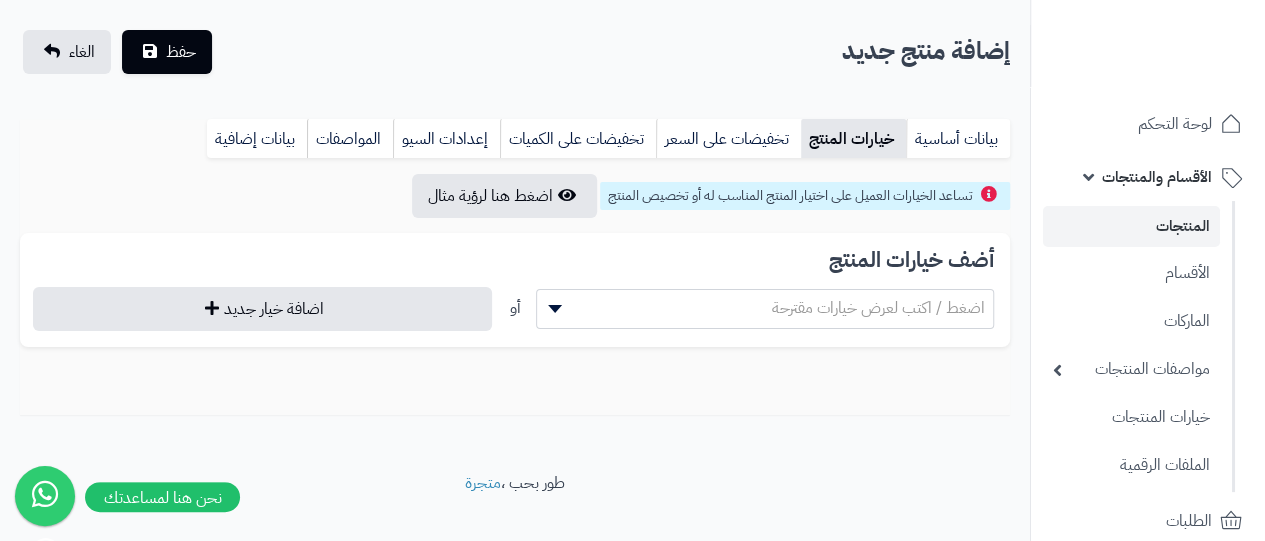 click on "اضغط / اكتب لعرض خيارات مقترحة" at bounding box center [765, 308] 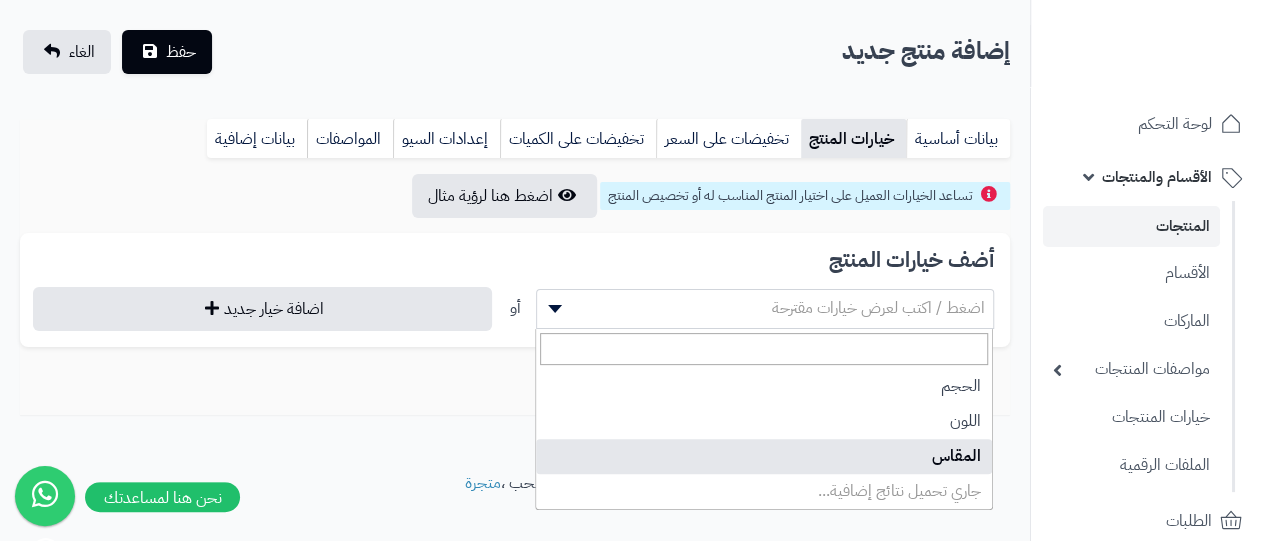 select on "**" 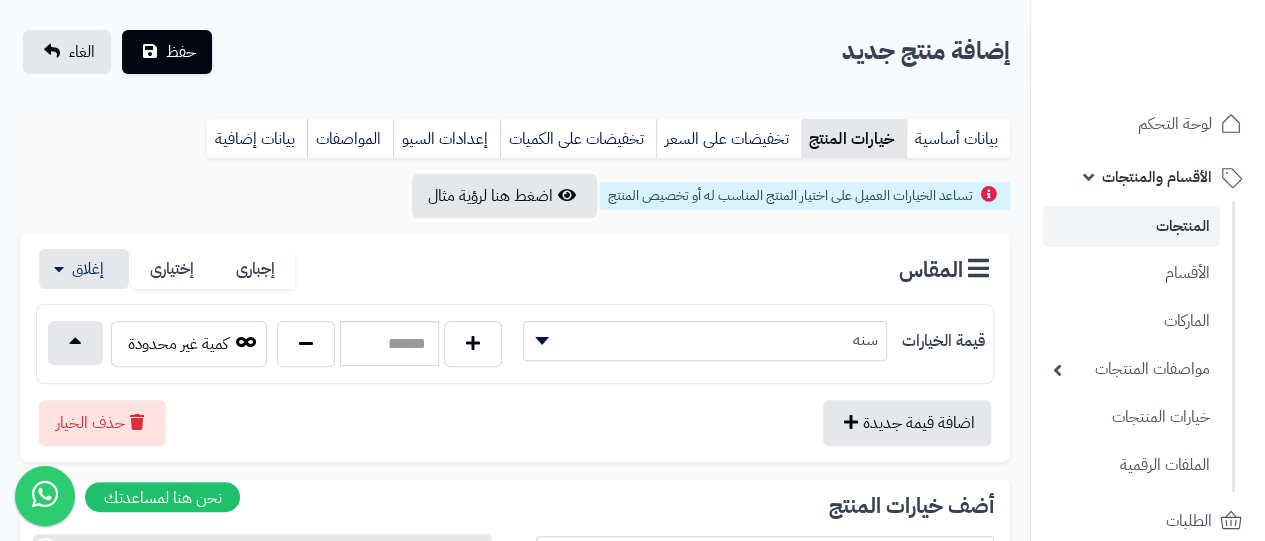 click on "سنه" at bounding box center (705, 340) 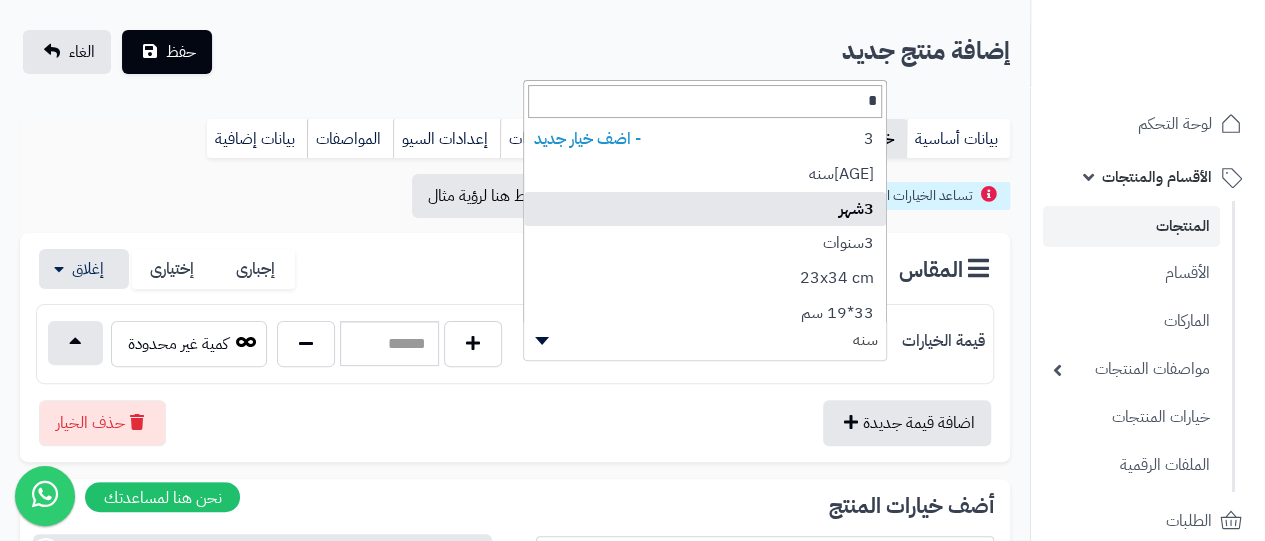 type on "*" 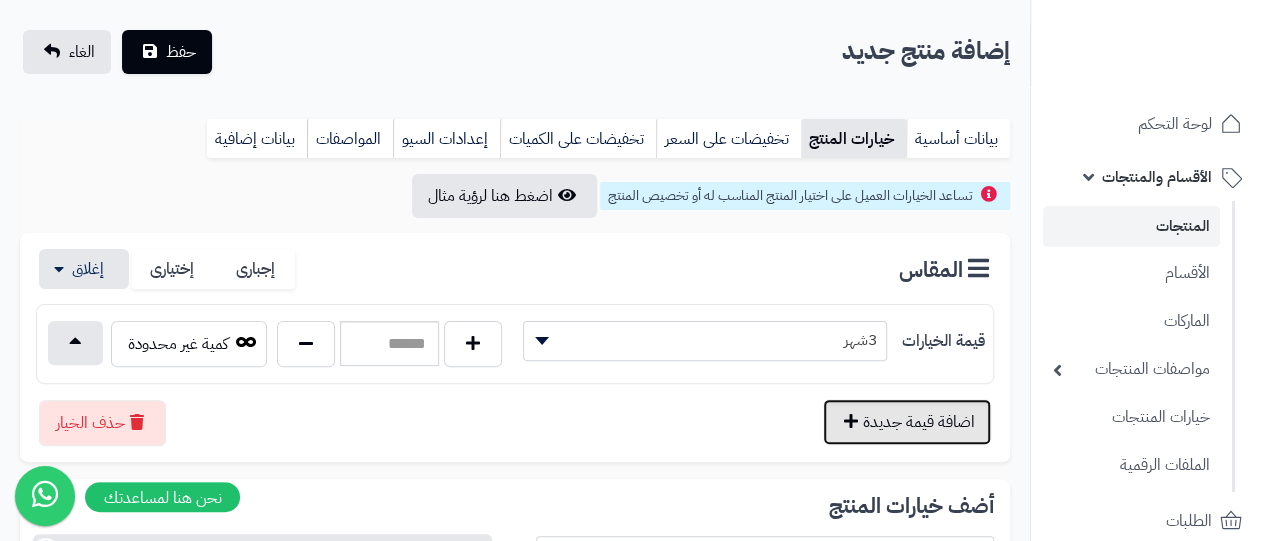 click on "اضافة قيمة جديدة" at bounding box center [907, 422] 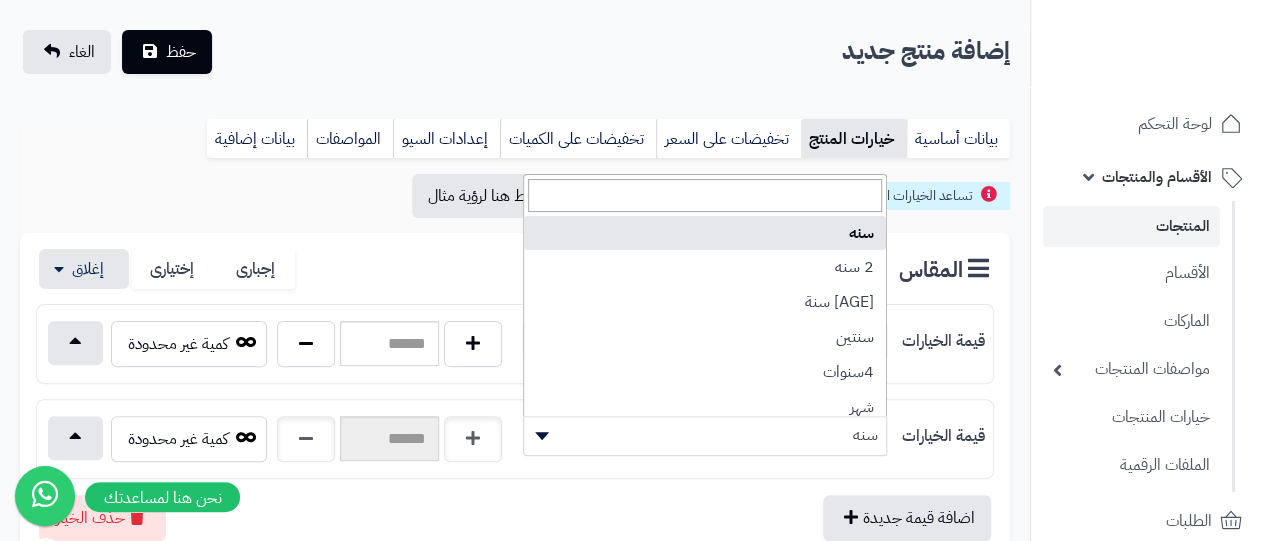 click on "سنه" at bounding box center [705, 435] 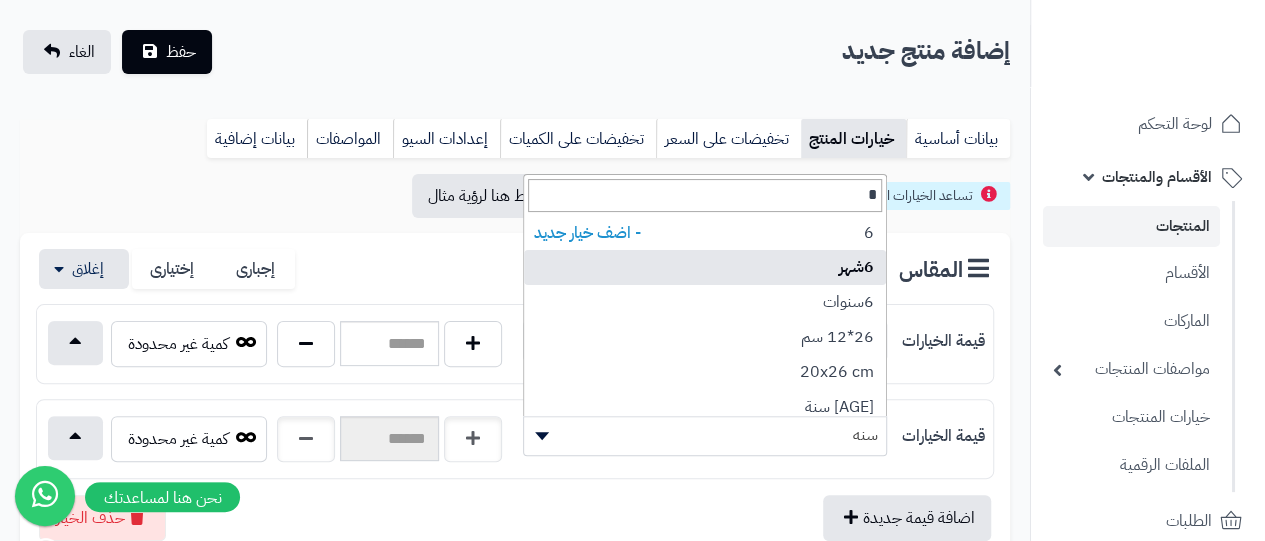 type on "*" 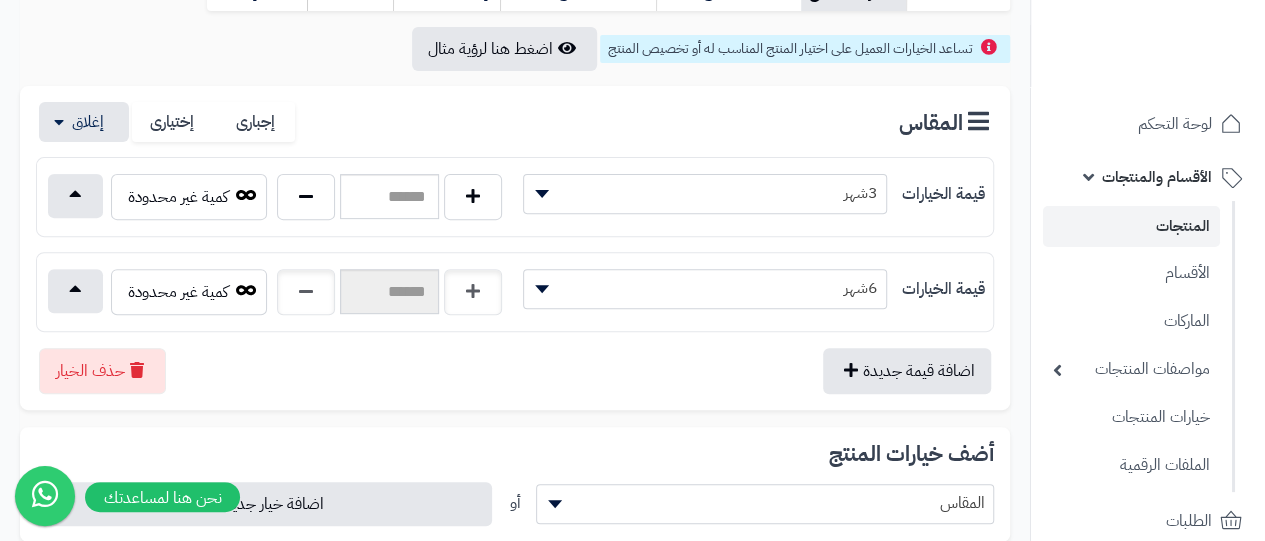 scroll, scrollTop: 266, scrollLeft: 0, axis: vertical 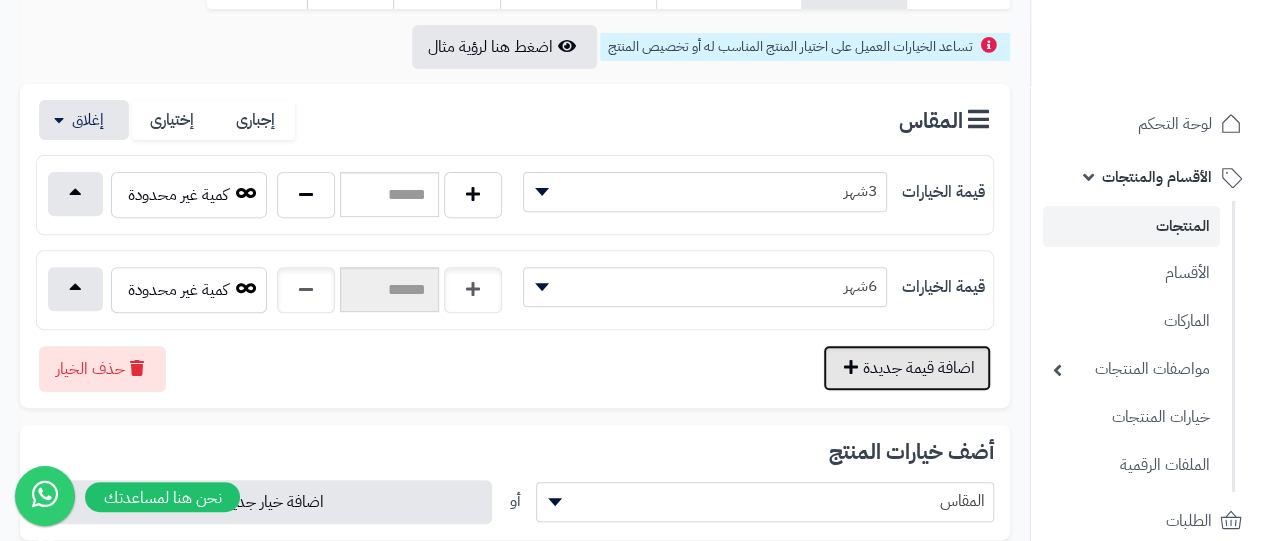 click on "اضافة قيمة جديدة" at bounding box center (907, 368) 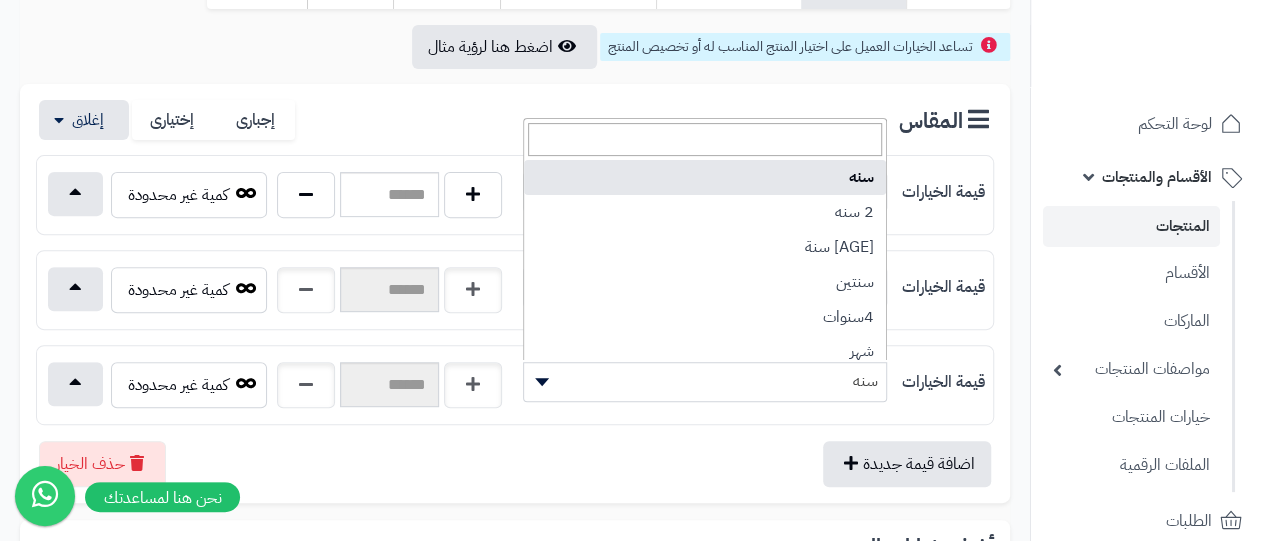 click on "سنه" at bounding box center (705, 381) 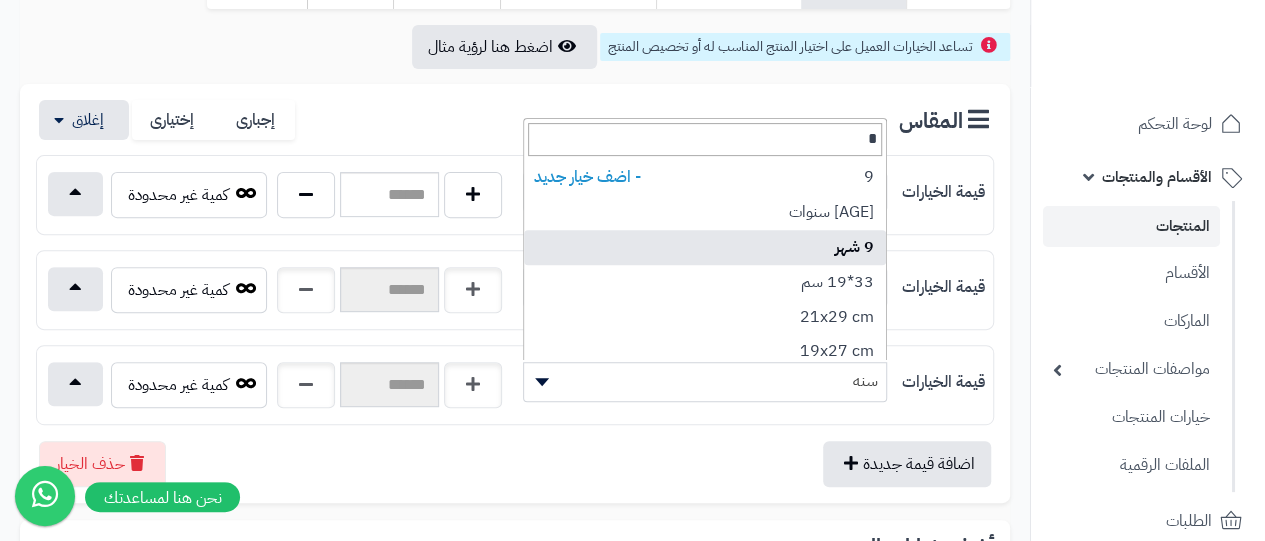type on "*" 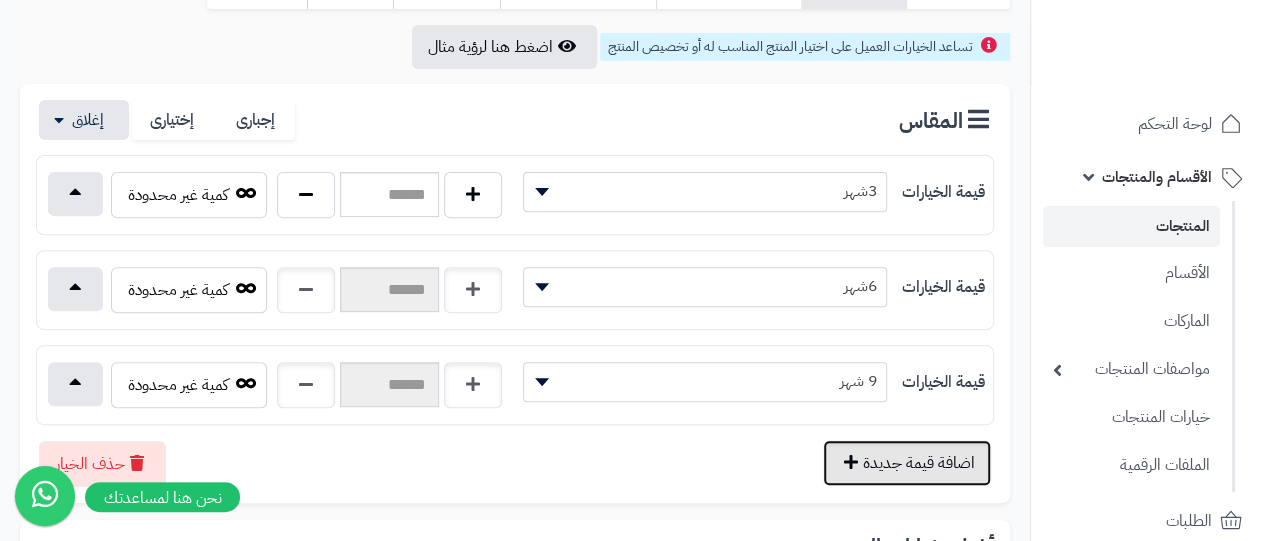 click on "اضافة قيمة جديدة" at bounding box center (907, 463) 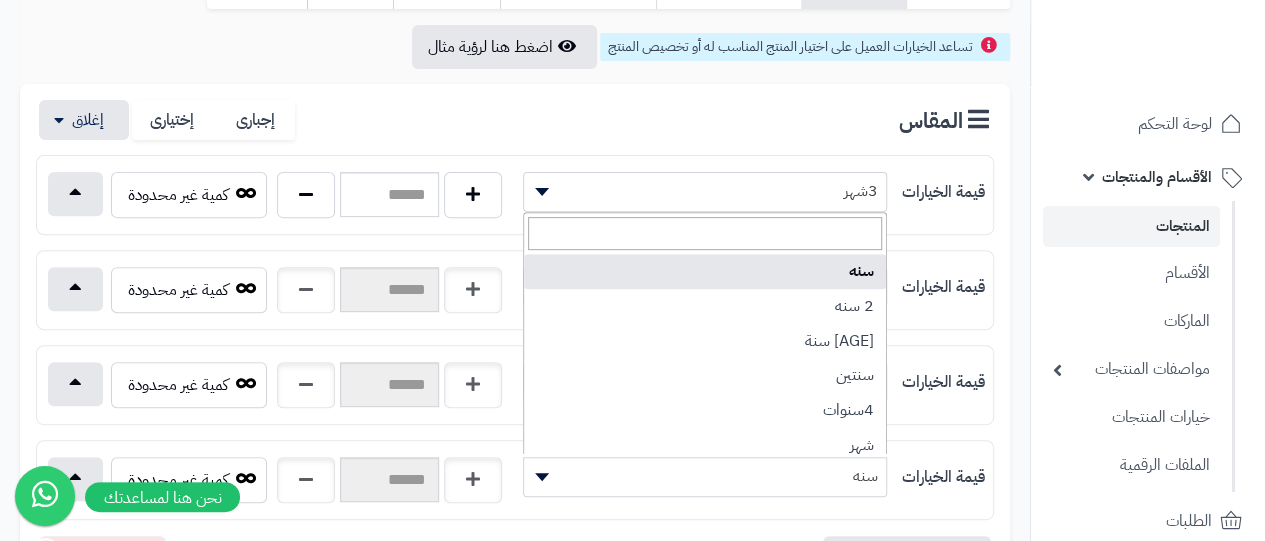 click on "سنه" at bounding box center [705, 476] 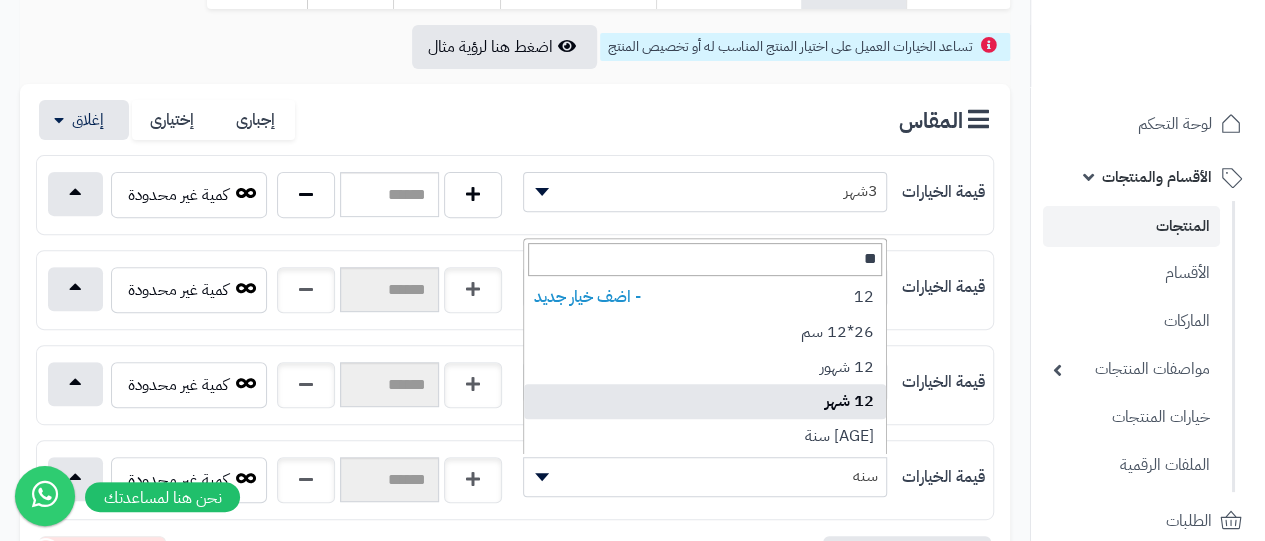 type on "**" 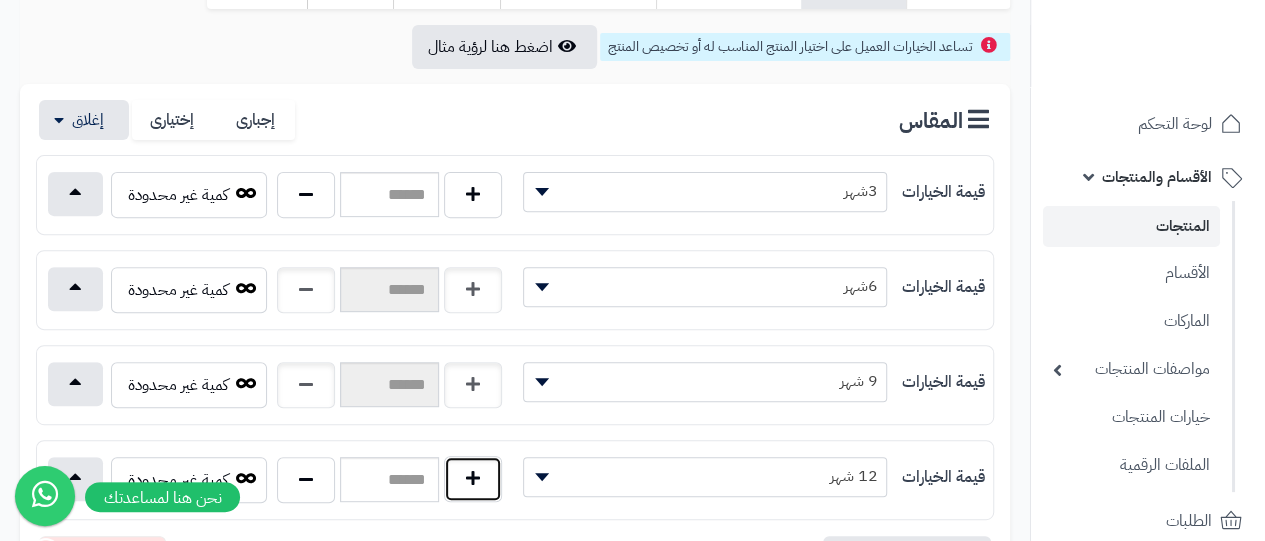 click at bounding box center [473, 479] 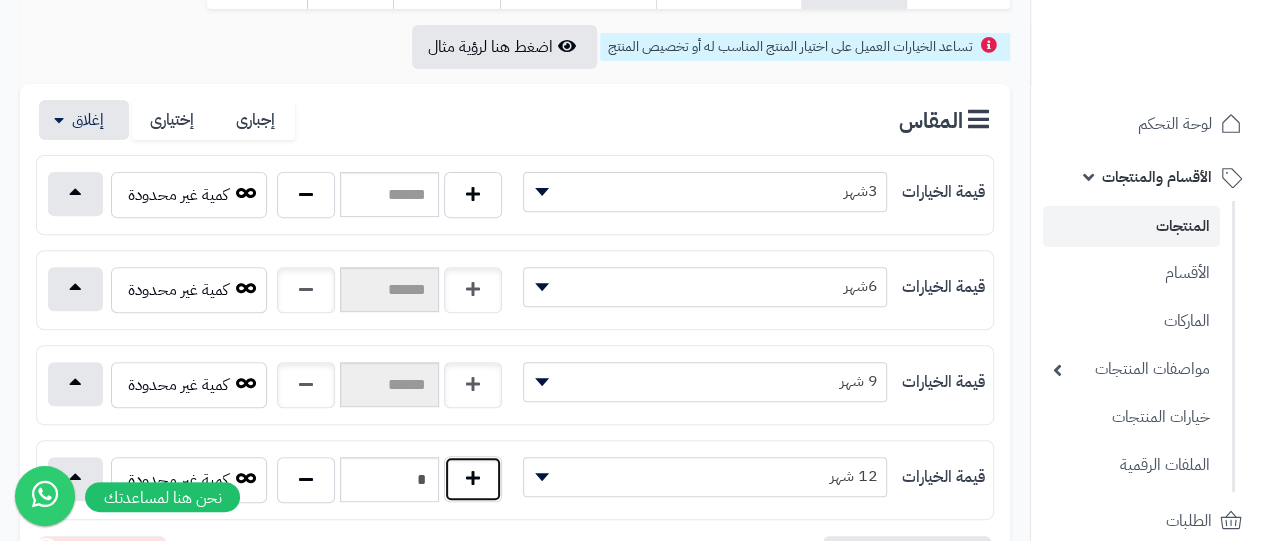 click at bounding box center [473, 479] 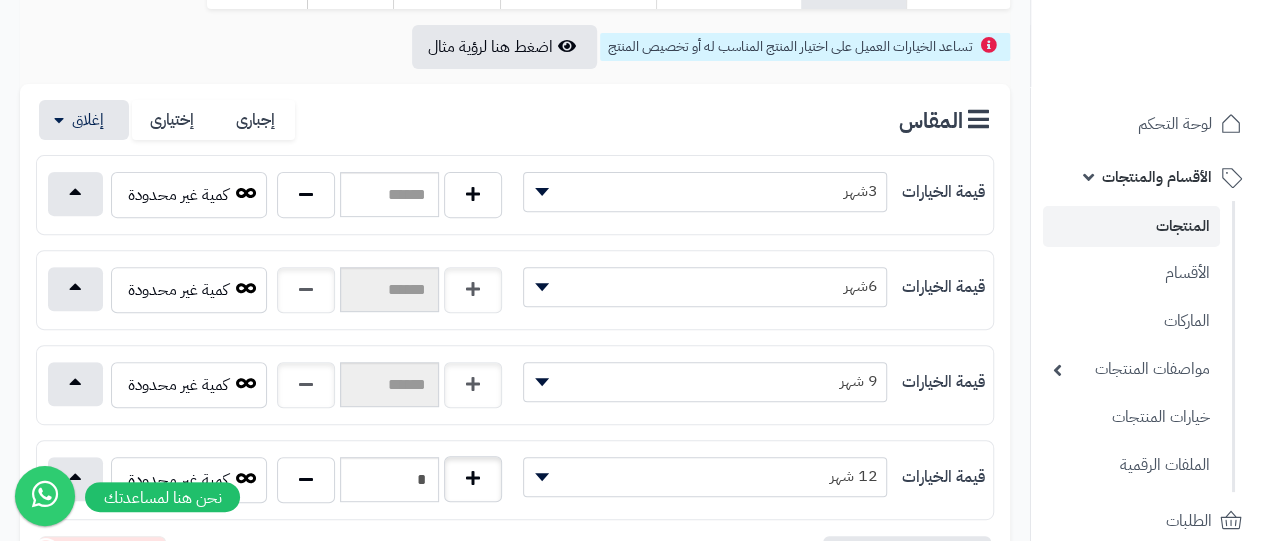 type on "*" 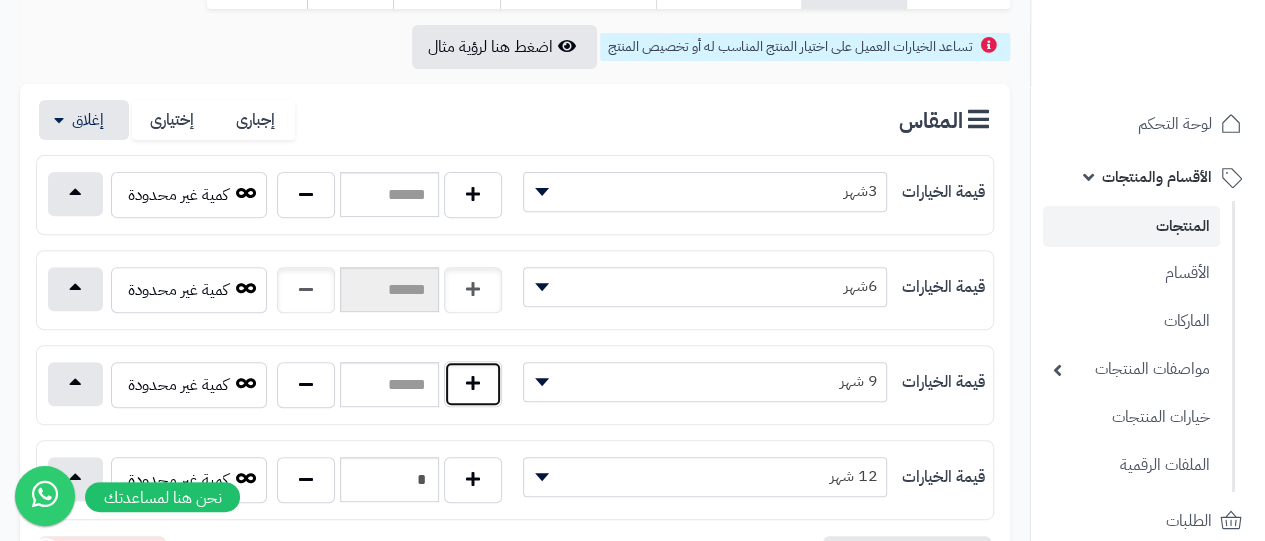 click at bounding box center (473, 384) 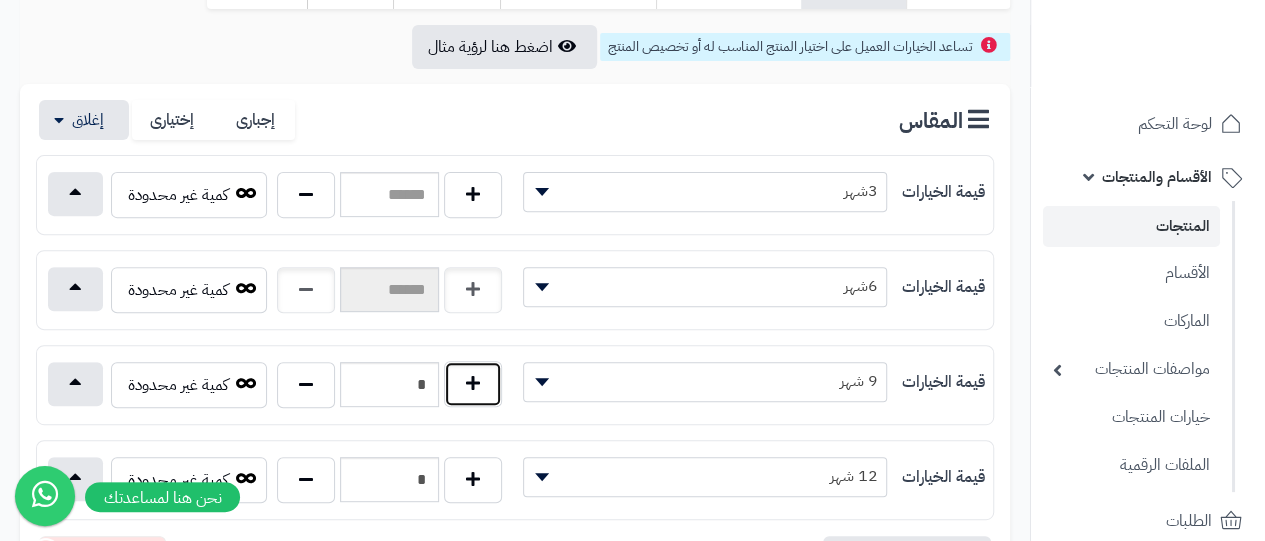 click at bounding box center (473, 384) 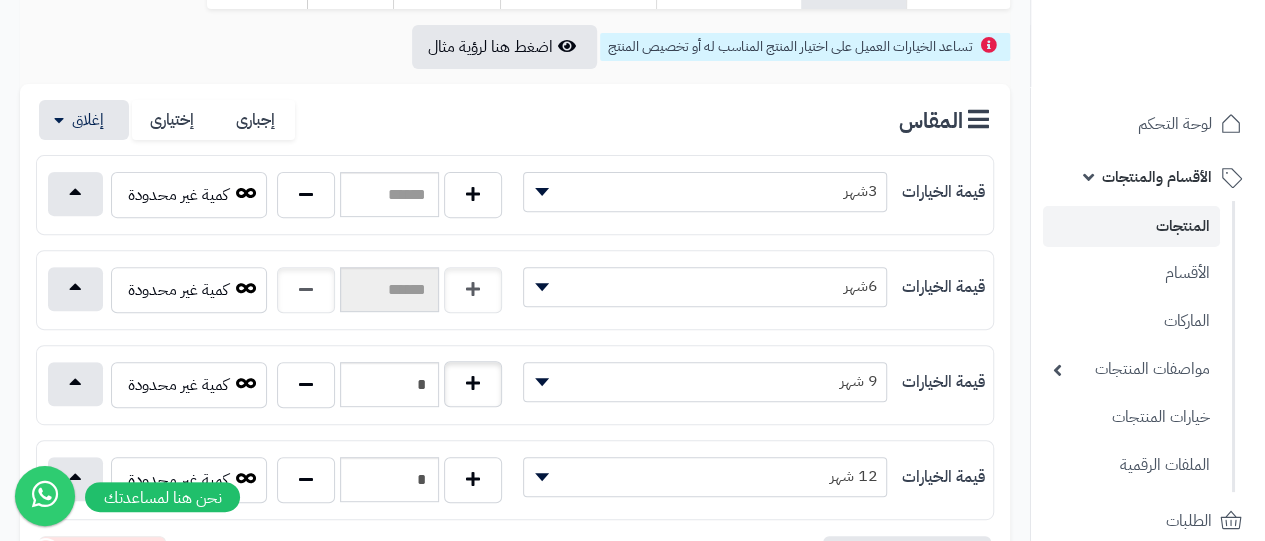 type on "*" 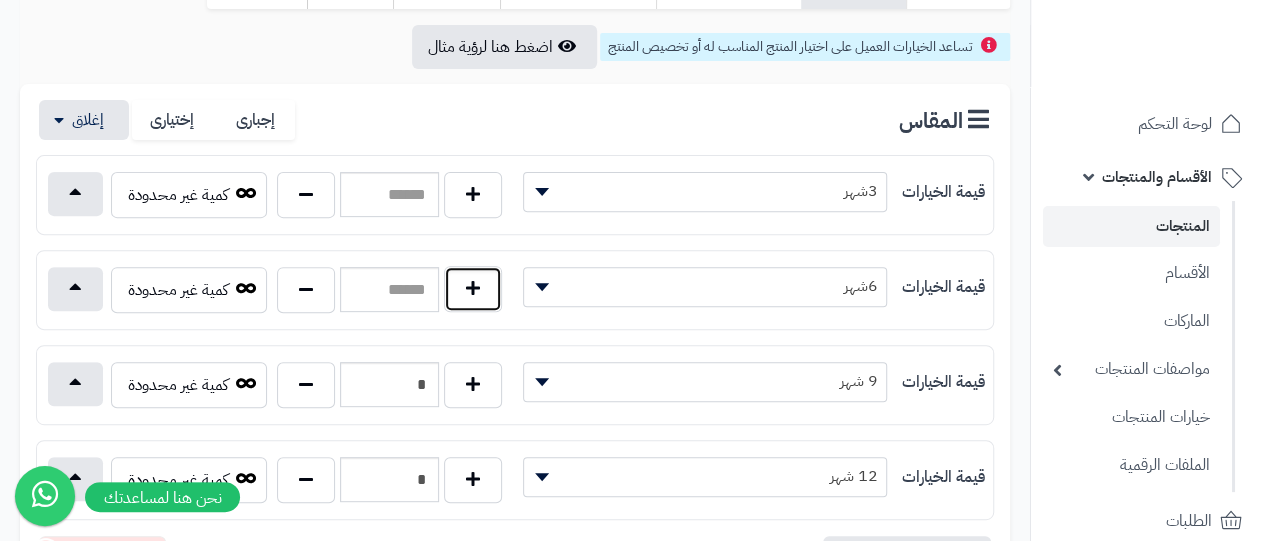 click at bounding box center (473, 289) 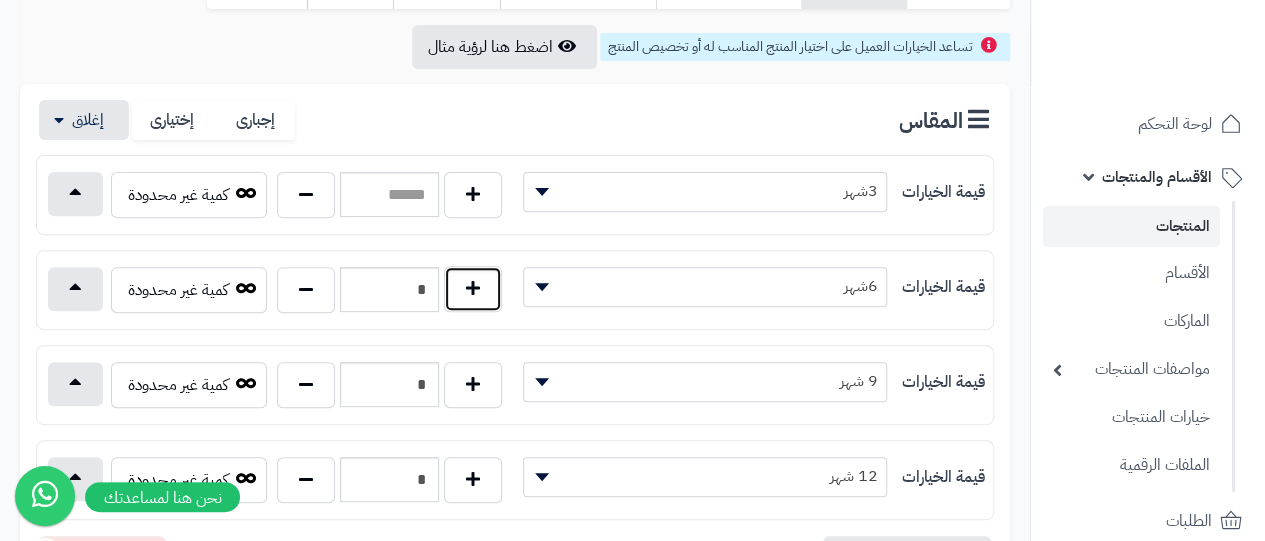 click at bounding box center [473, 289] 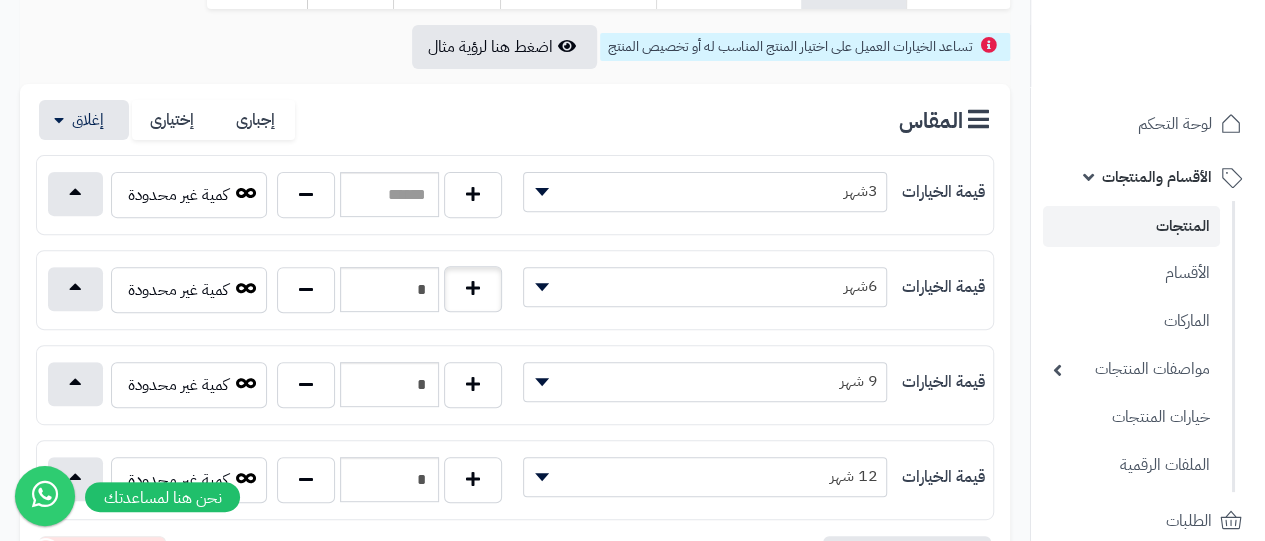 type on "*" 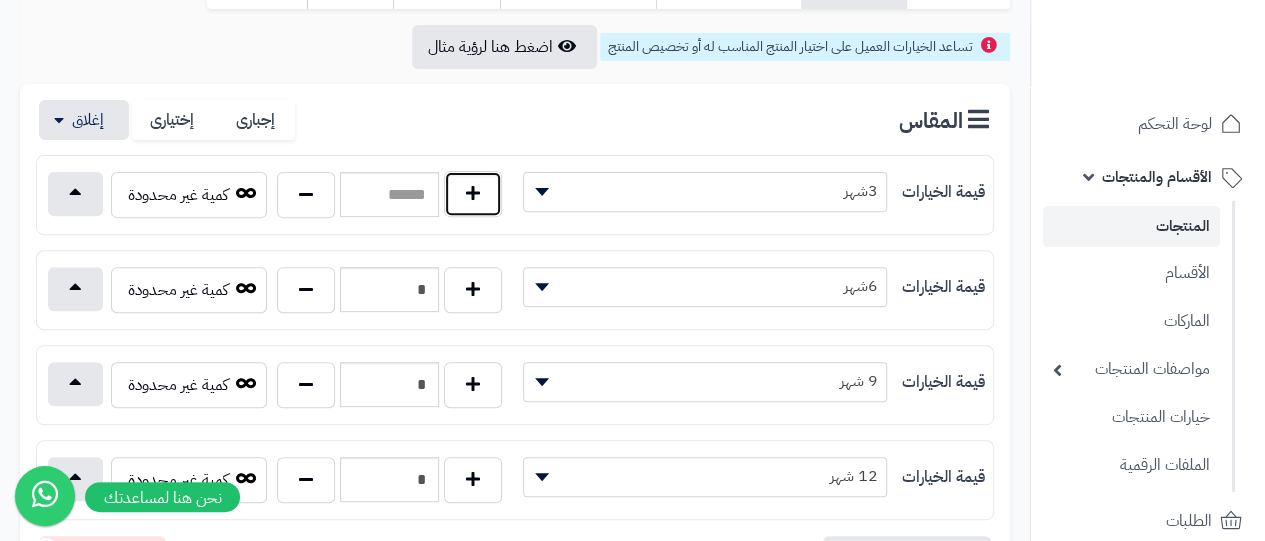 click at bounding box center (473, 194) 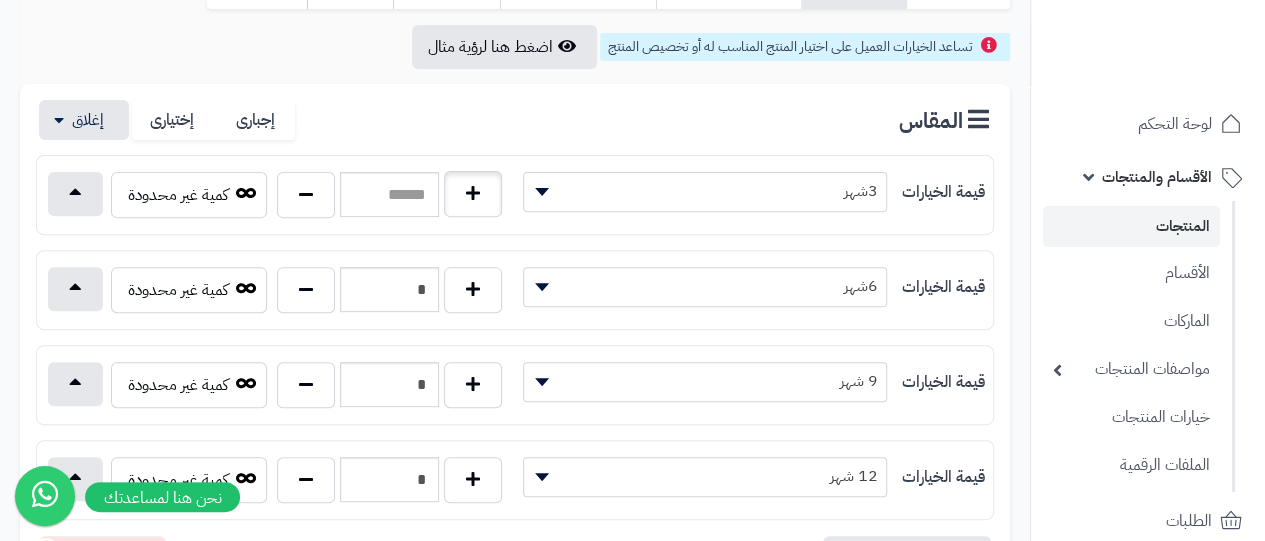 type on "*" 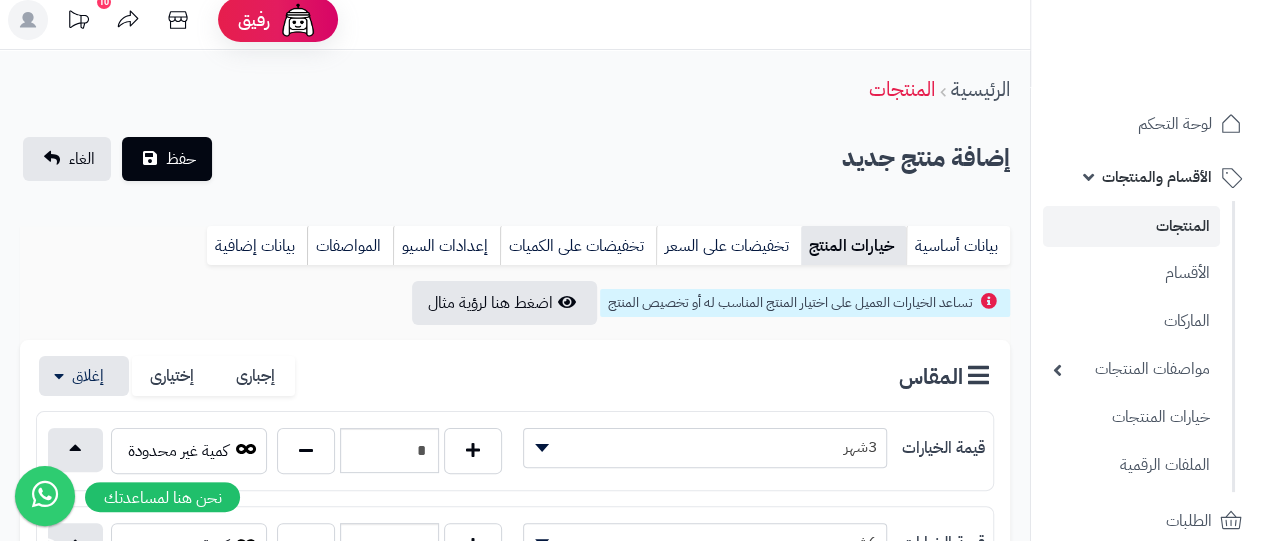 scroll, scrollTop: 2, scrollLeft: 0, axis: vertical 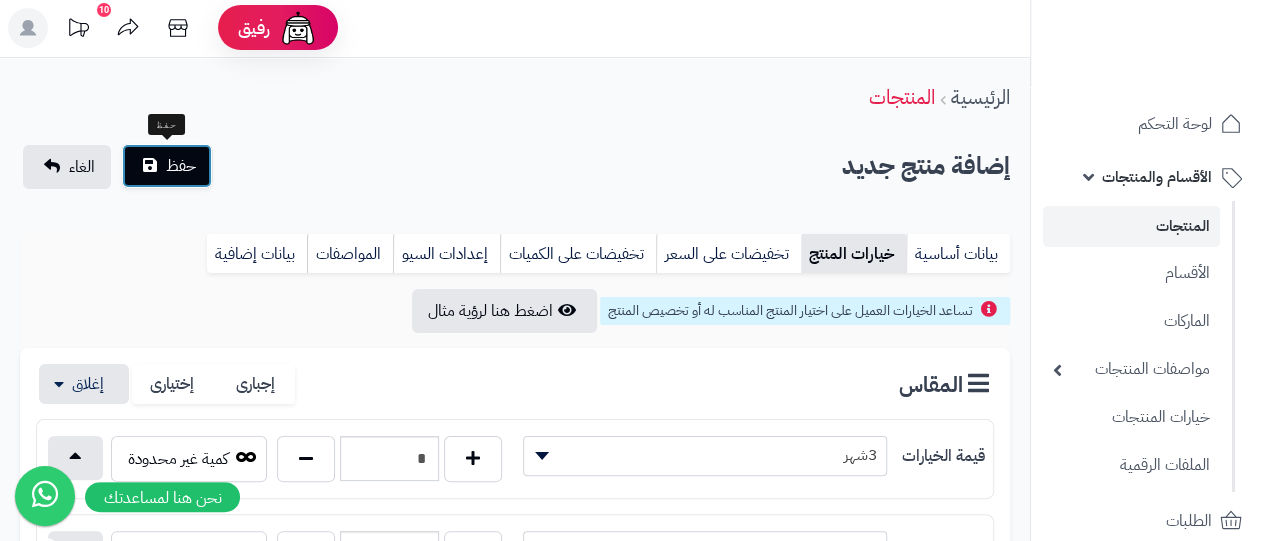 click on "حفظ" at bounding box center (167, 166) 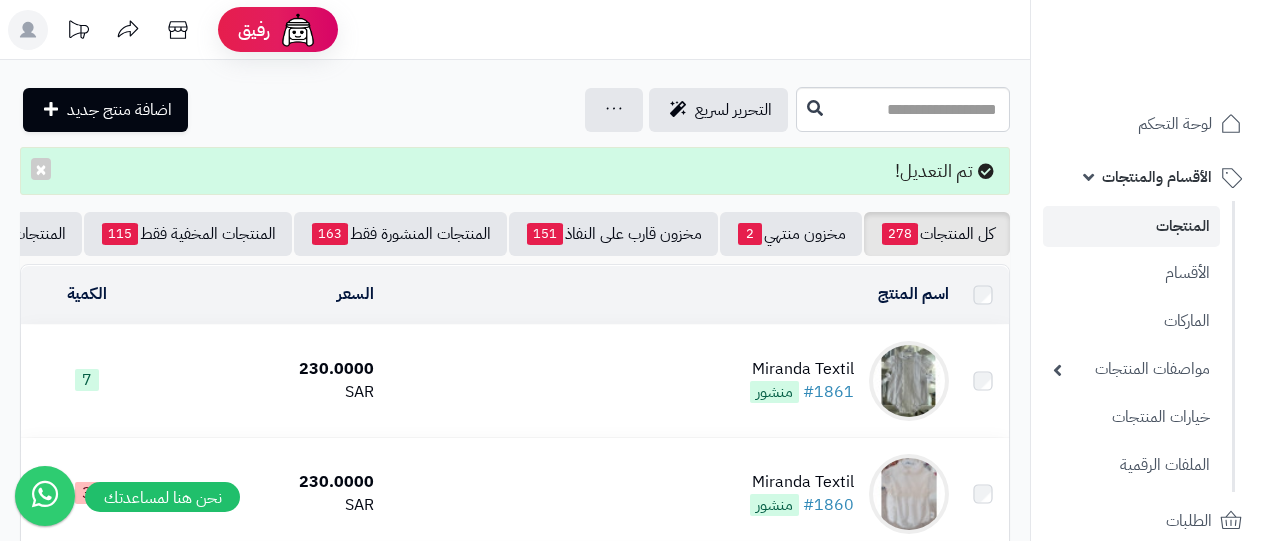 scroll, scrollTop: 0, scrollLeft: 0, axis: both 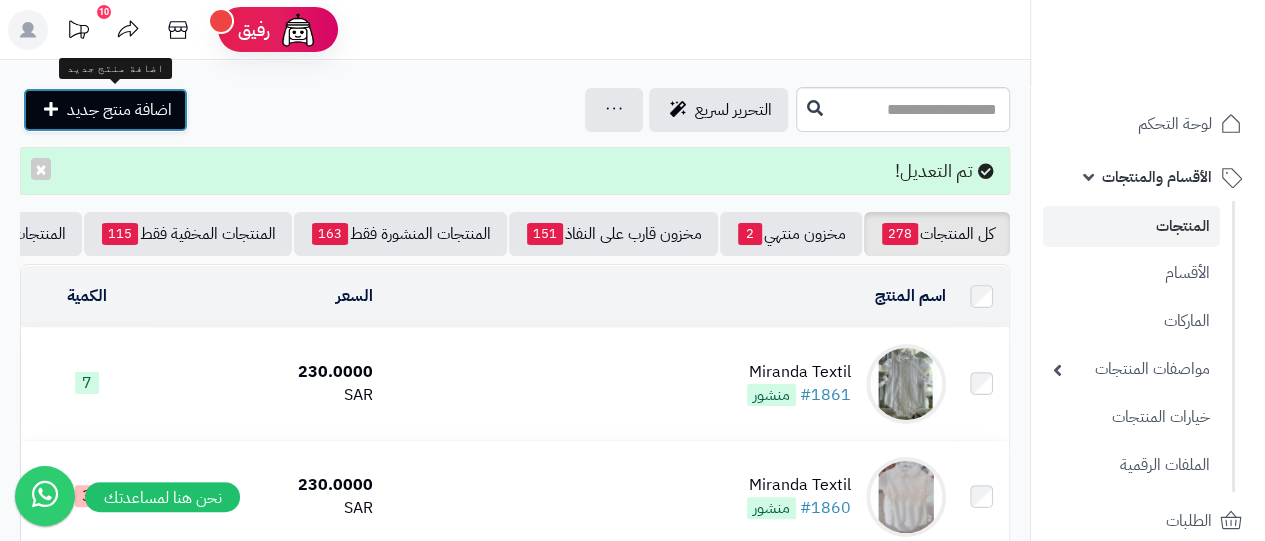 click on "اضافة منتج جديد" at bounding box center (105, 110) 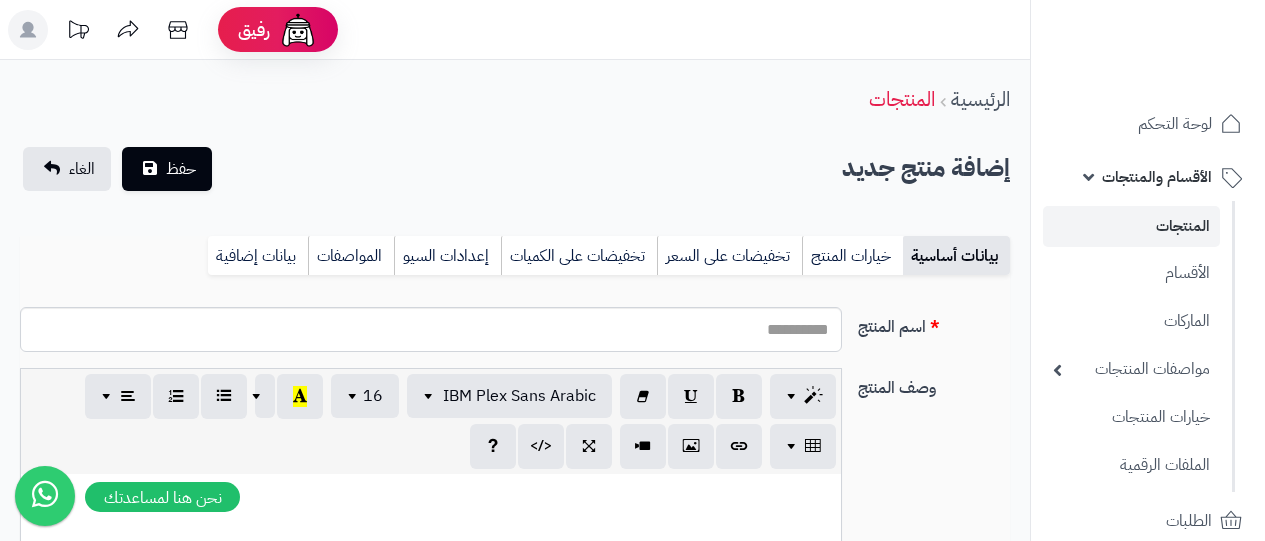 select 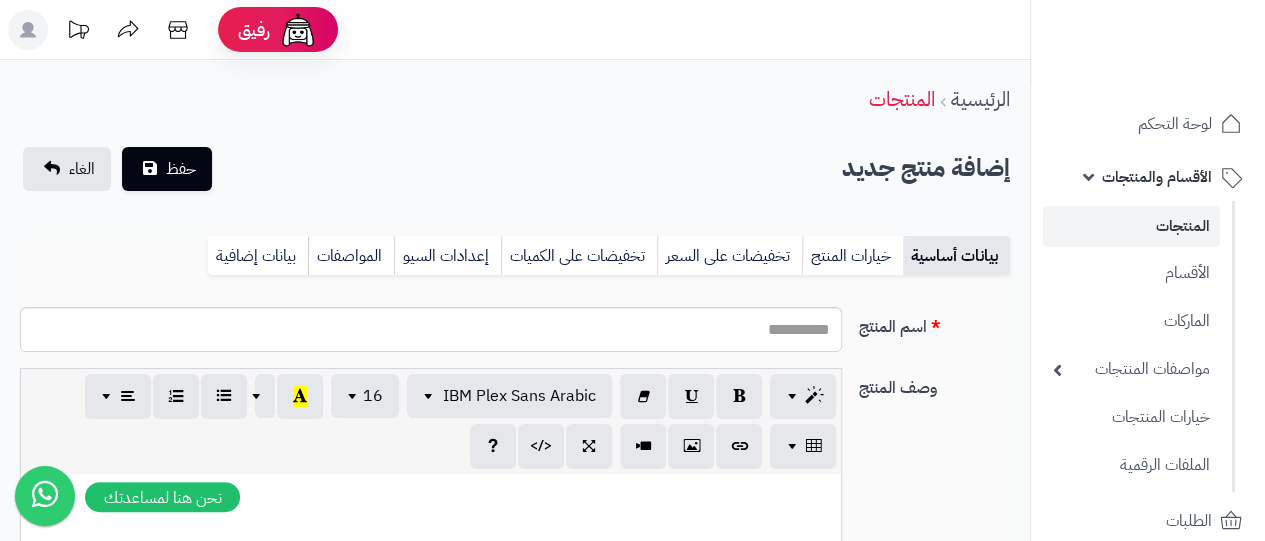 scroll, scrollTop: 0, scrollLeft: 15, axis: horizontal 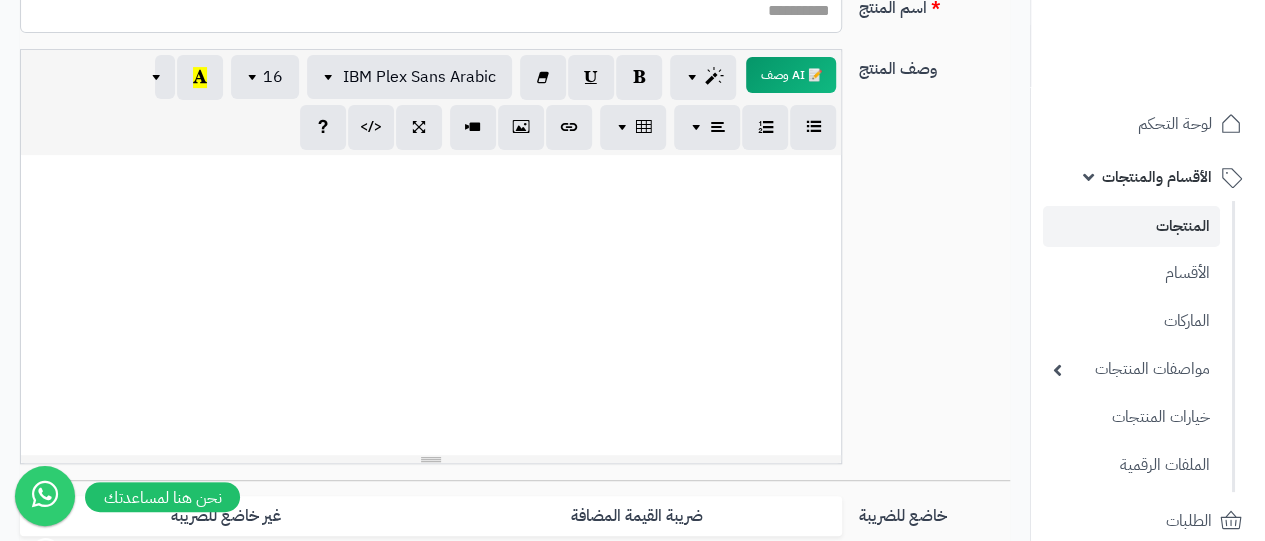click at bounding box center [431, 305] 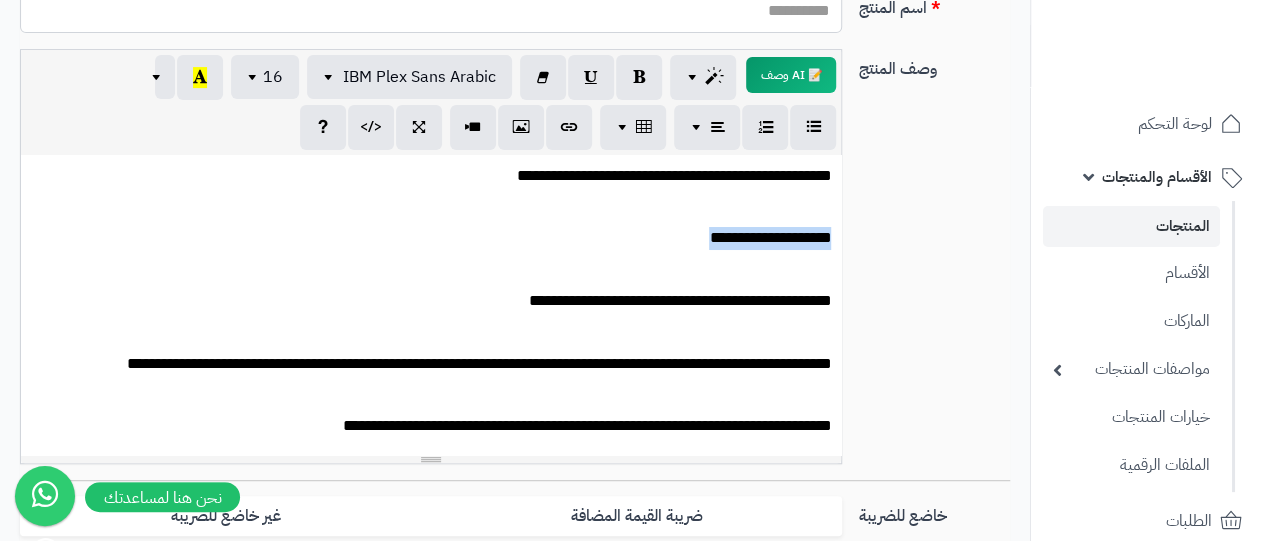 drag, startPoint x: 668, startPoint y: 241, endPoint x: 862, endPoint y: 242, distance: 194.00258 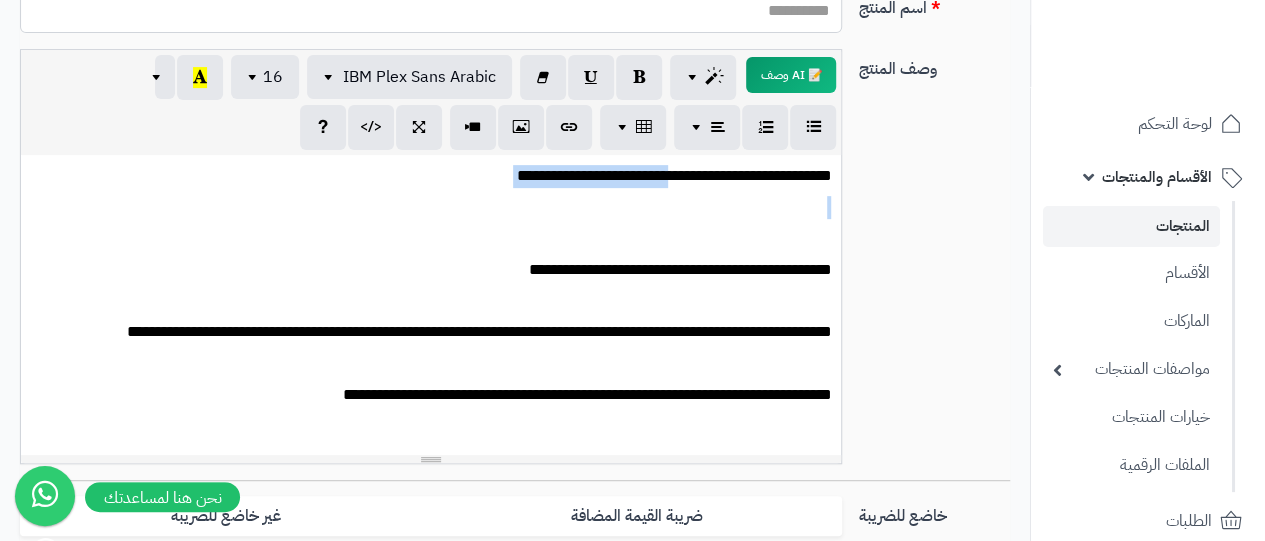 drag, startPoint x: 659, startPoint y: 173, endPoint x: 563, endPoint y: 189, distance: 97.3242 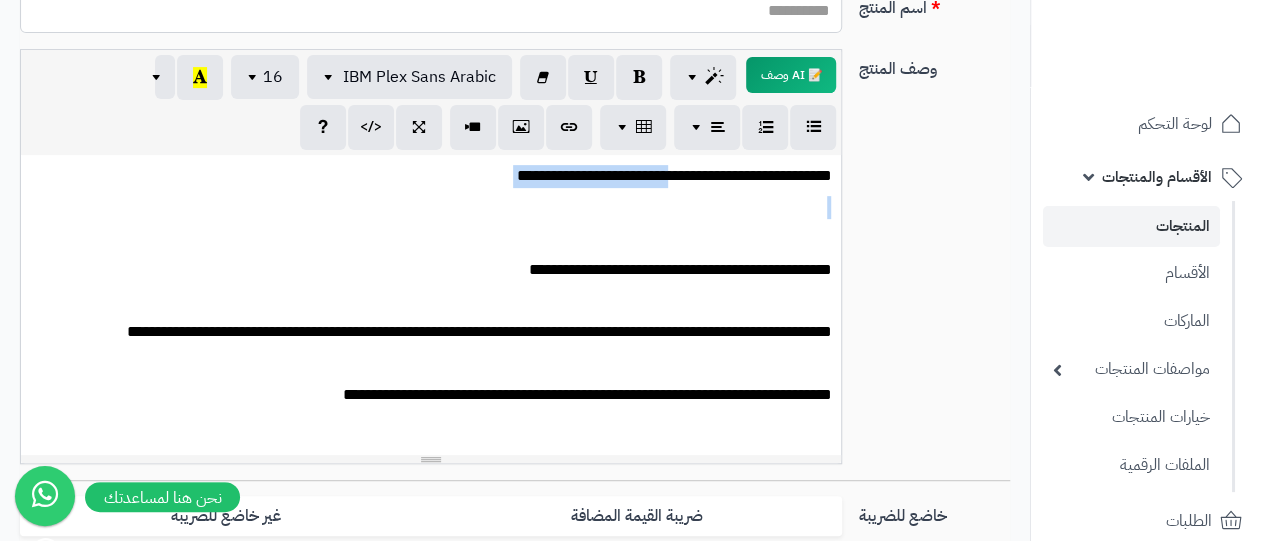 click on "**********" at bounding box center (431, 305) 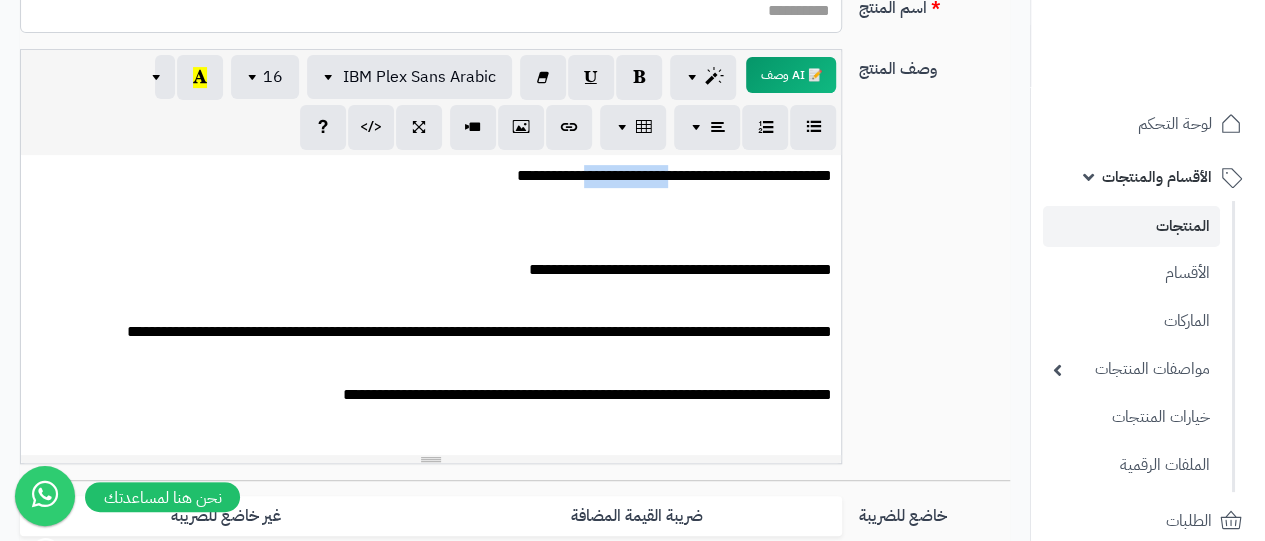 drag, startPoint x: 556, startPoint y: 175, endPoint x: 660, endPoint y: 181, distance: 104.172935 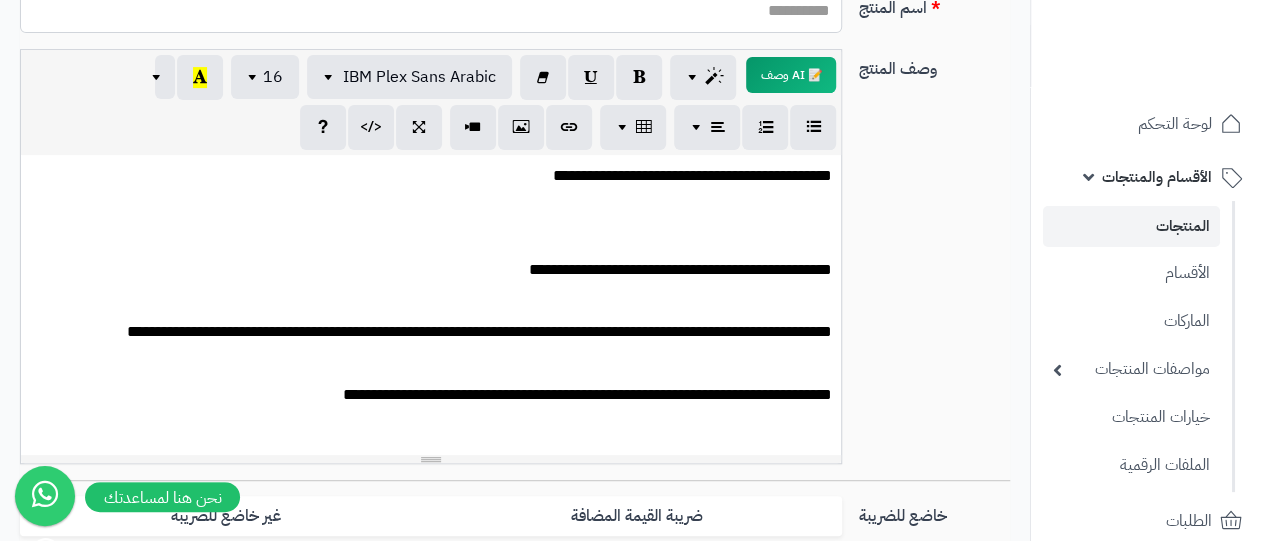 click on "اسم المنتج" at bounding box center [431, 10] 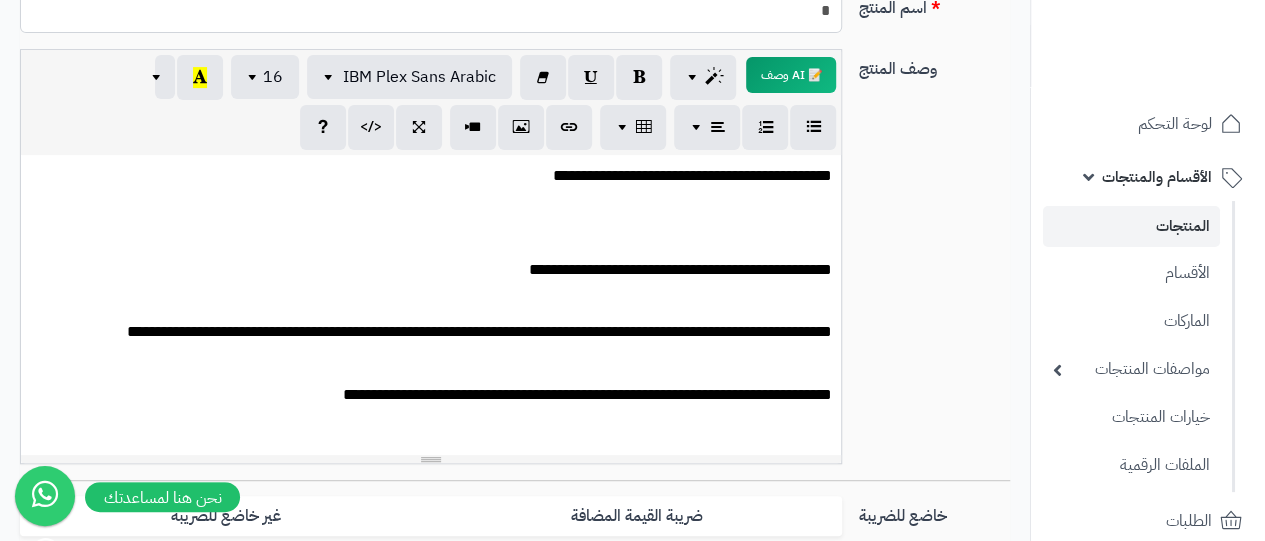 scroll, scrollTop: 317, scrollLeft: 0, axis: vertical 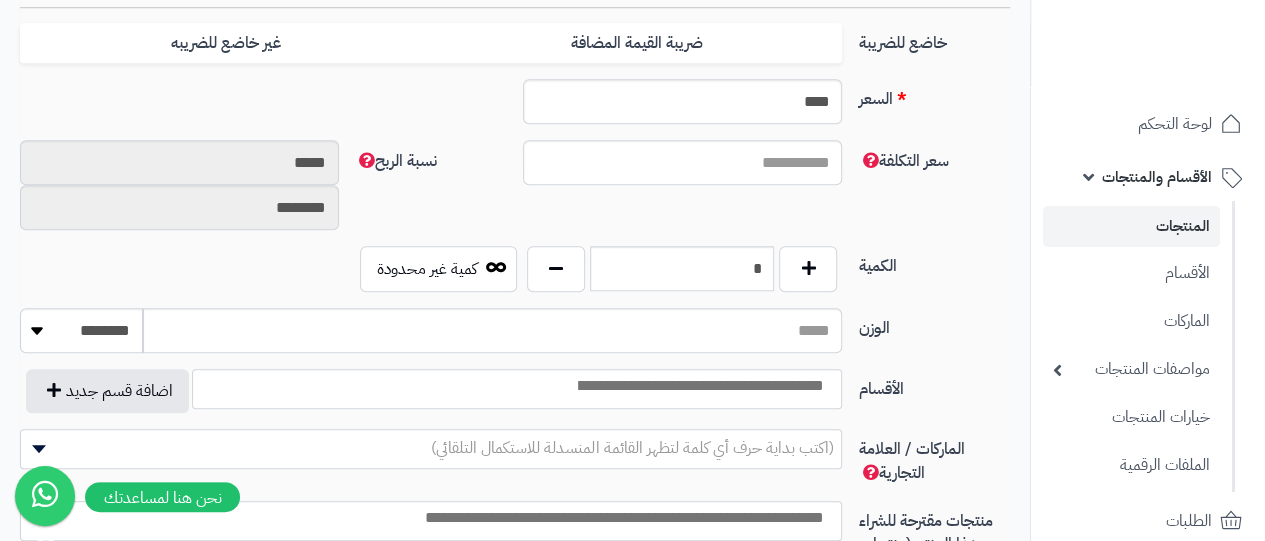 type on "********" 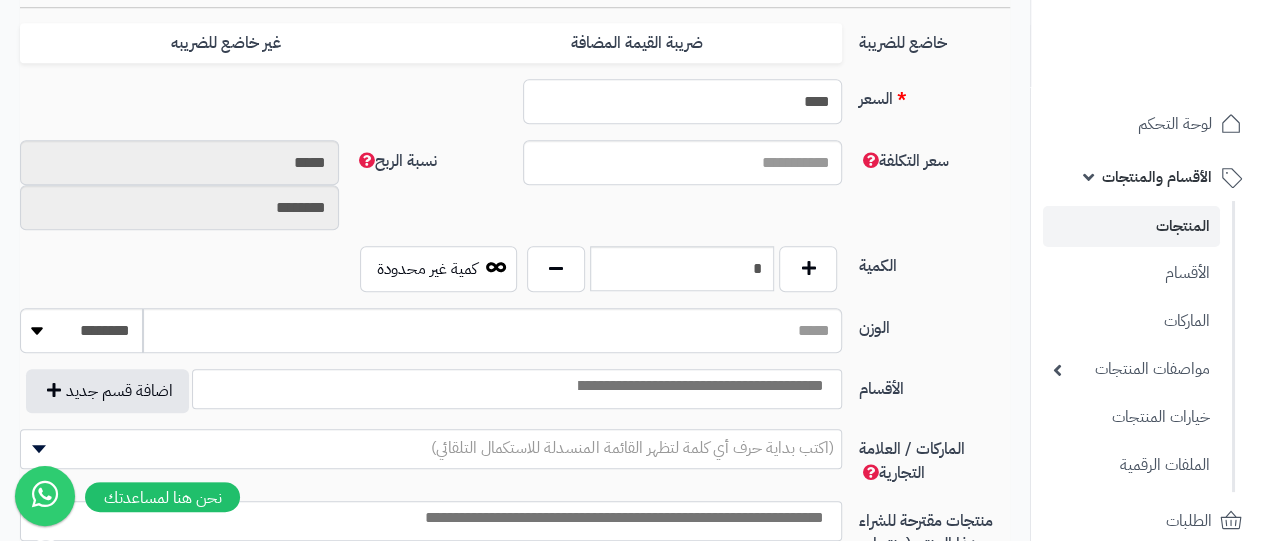 drag, startPoint x: 758, startPoint y: 100, endPoint x: 886, endPoint y: 83, distance: 129.12398 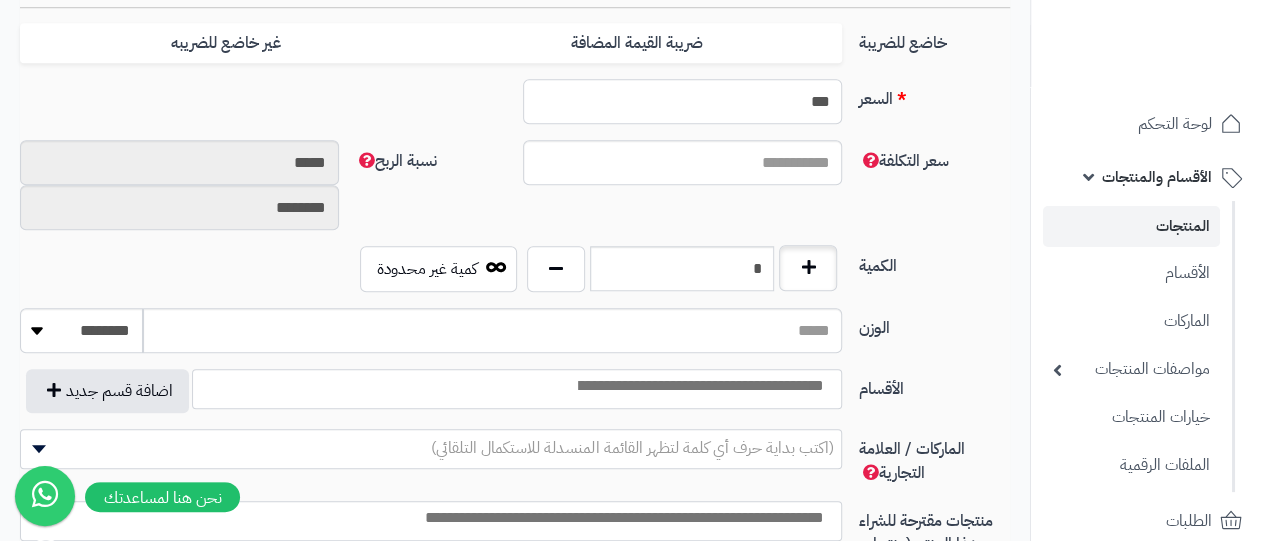 type on "***" 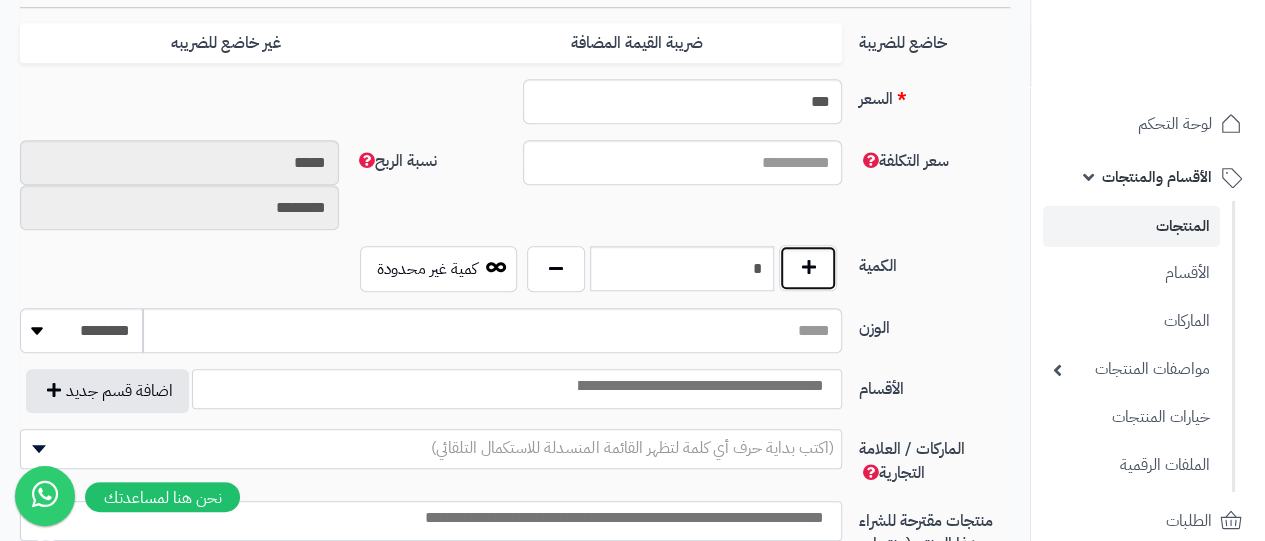 click at bounding box center [808, 268] 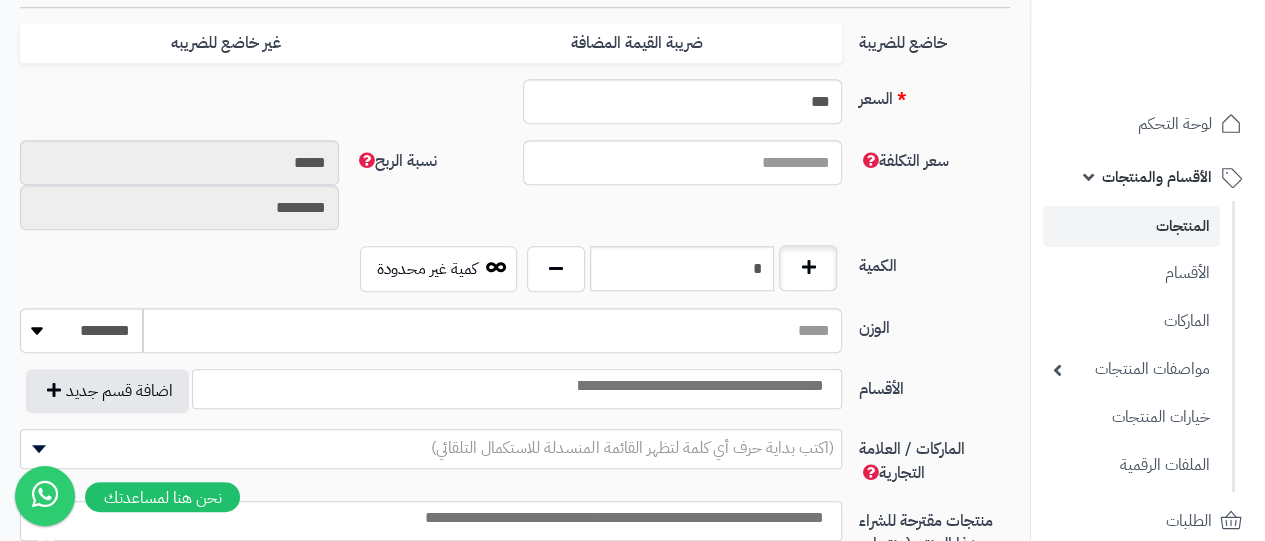 type on "*" 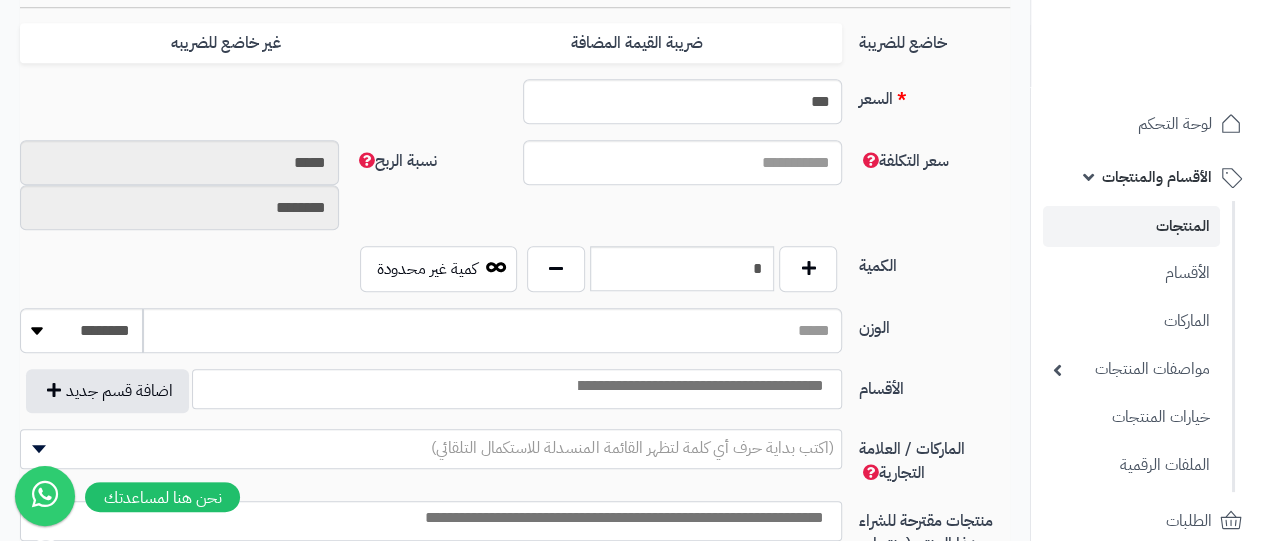 click at bounding box center [699, 386] 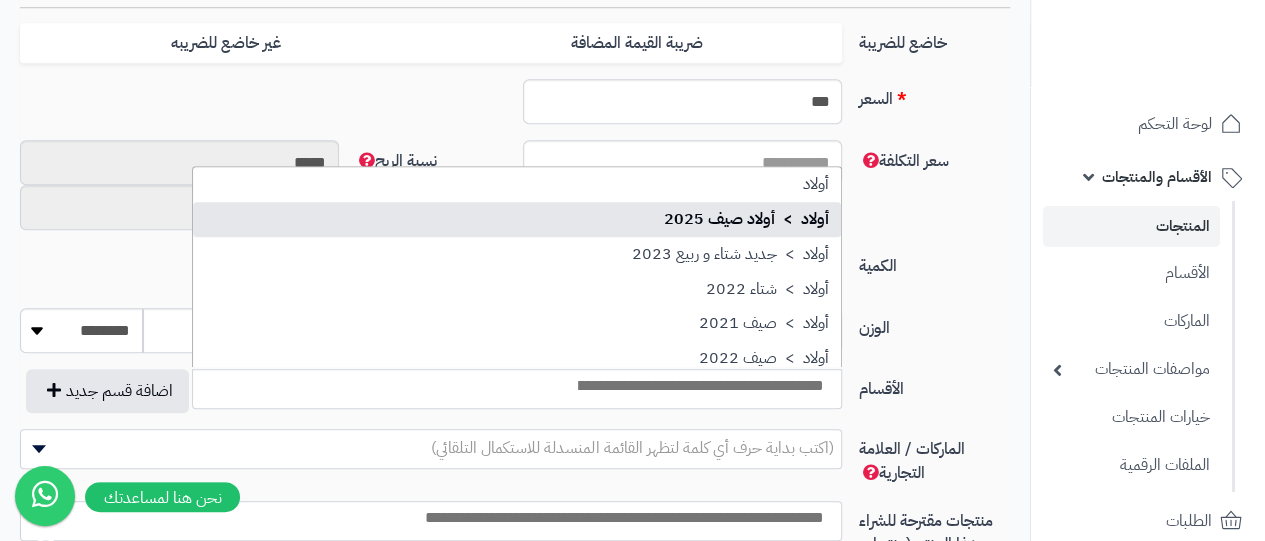 select on "***" 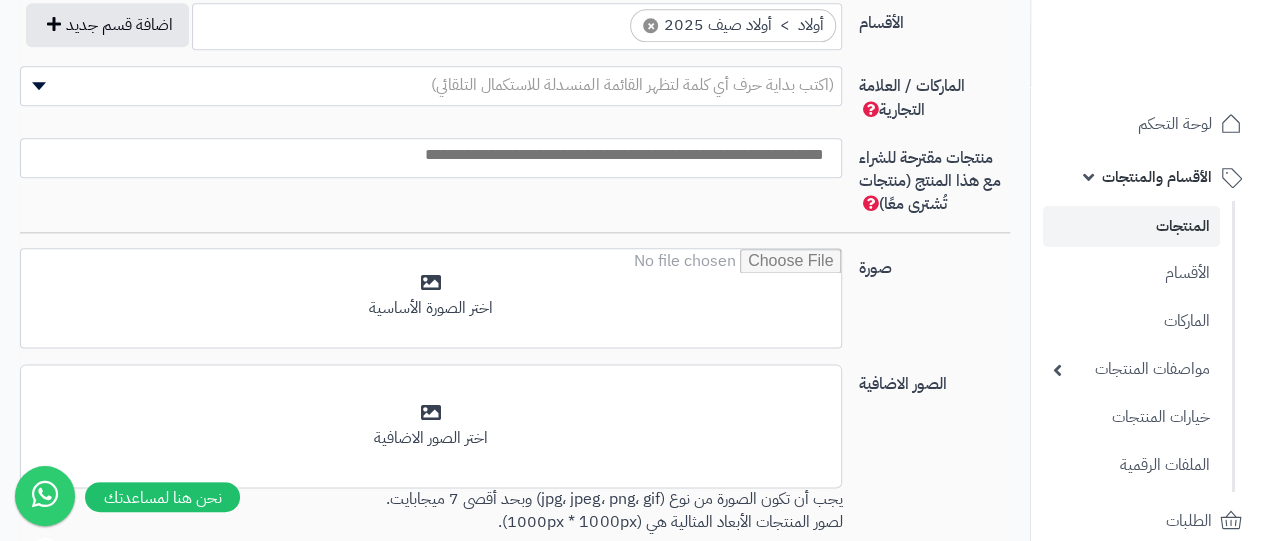 scroll, scrollTop: 1160, scrollLeft: 0, axis: vertical 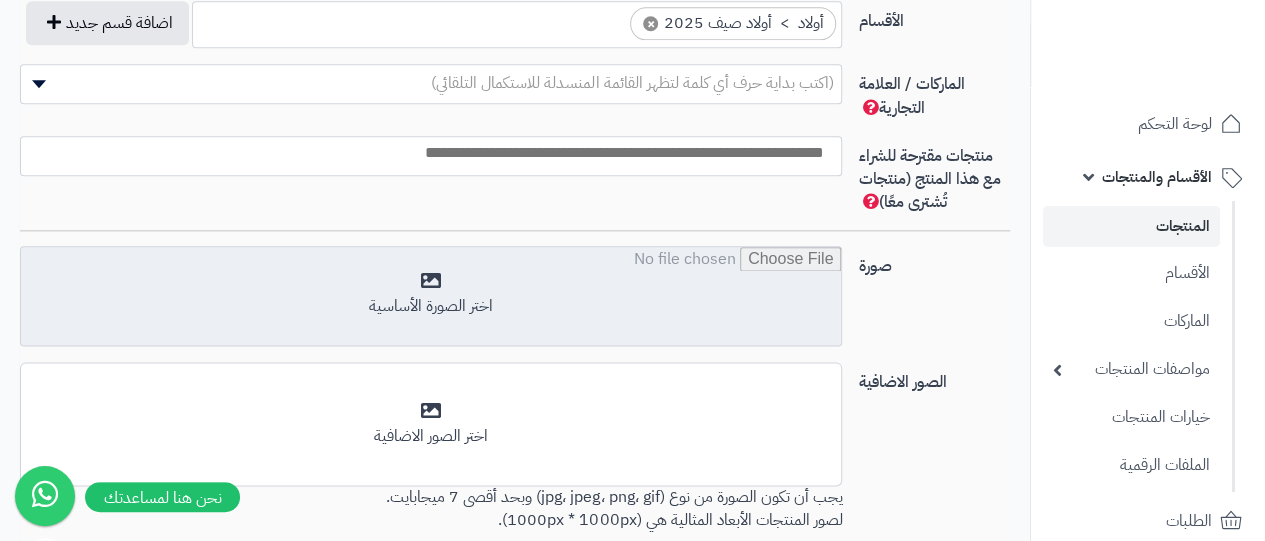 click at bounding box center (431, 297) 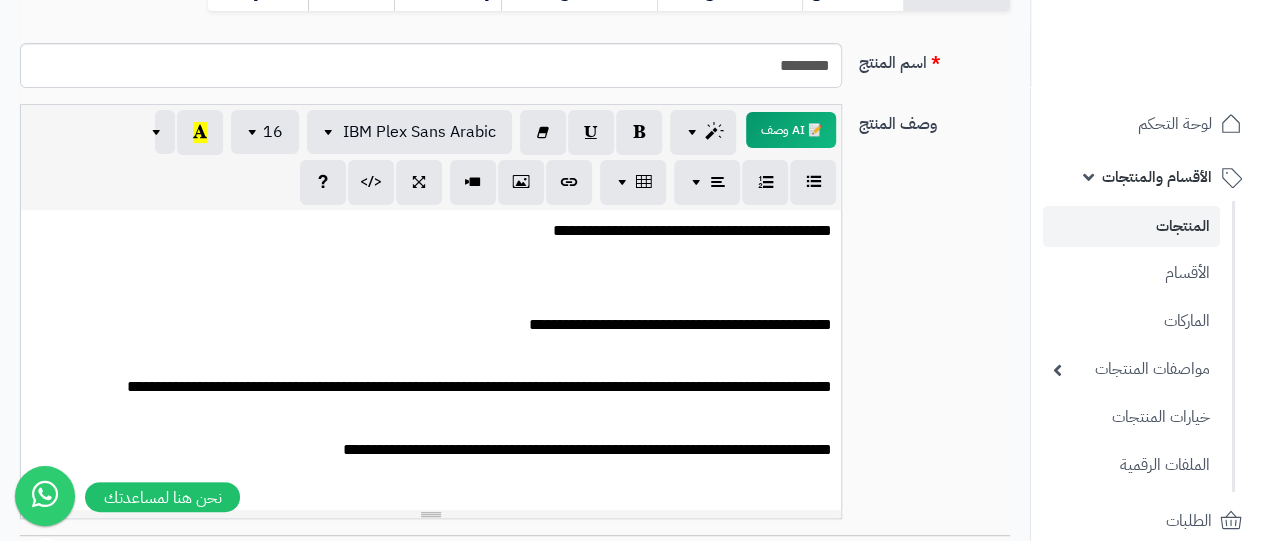 scroll, scrollTop: 244, scrollLeft: 0, axis: vertical 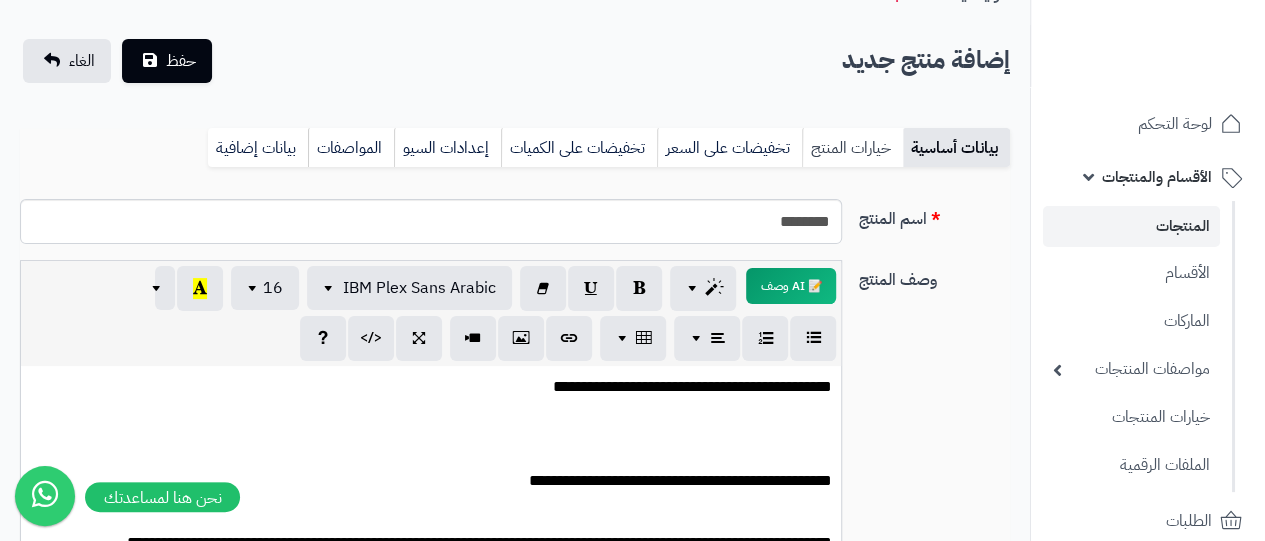 click on "خيارات المنتج" at bounding box center [852, 148] 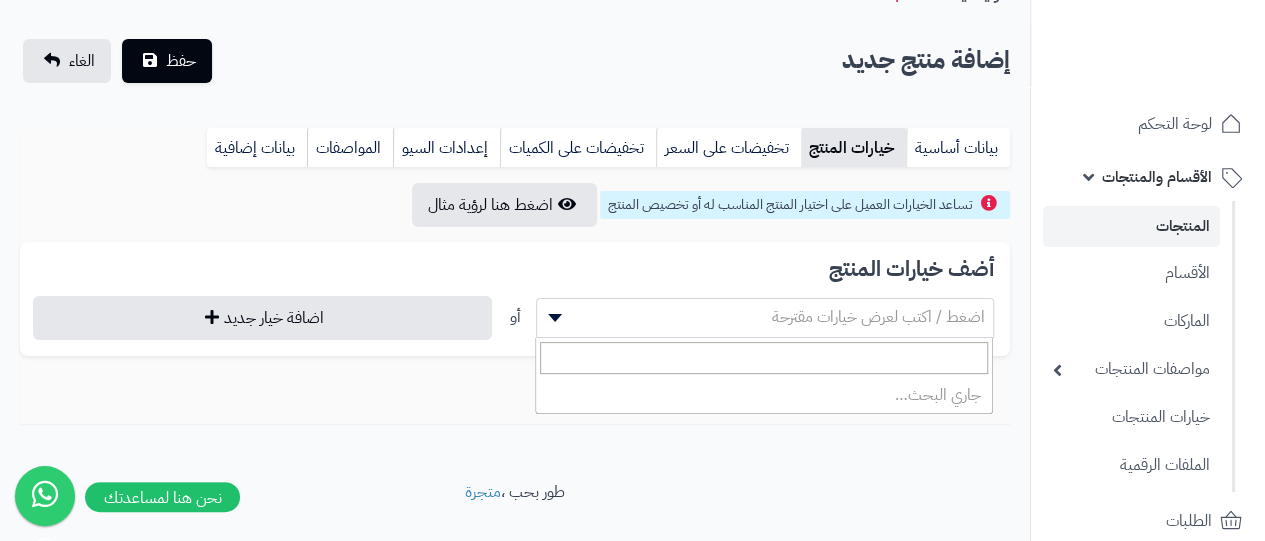 click on "اضغط / اكتب لعرض خيارات مقترحة" at bounding box center (878, 317) 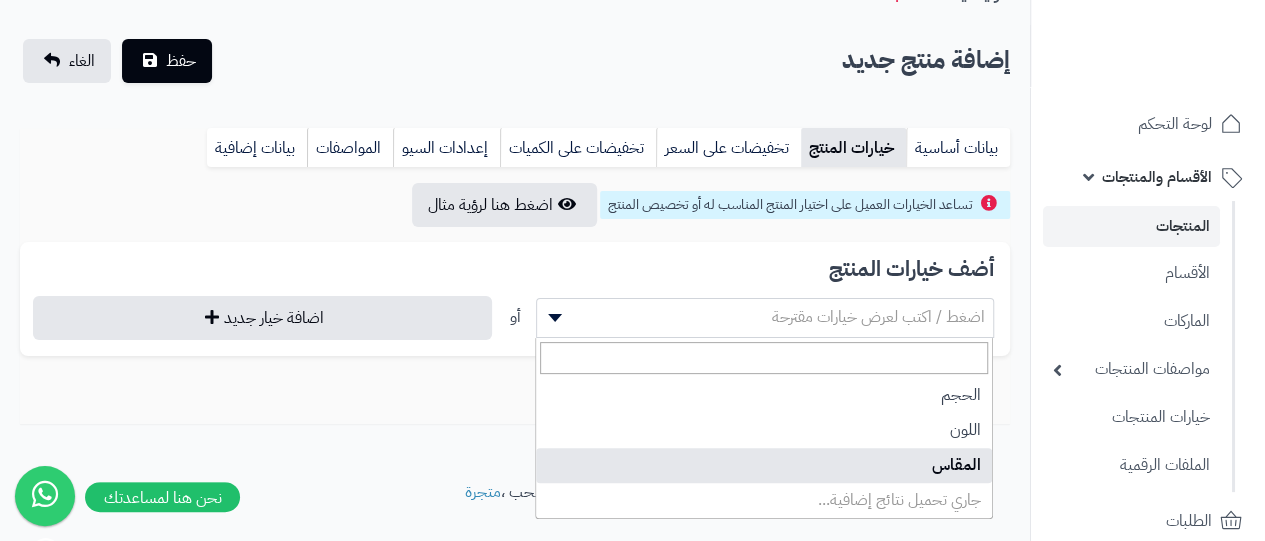 select on "**" 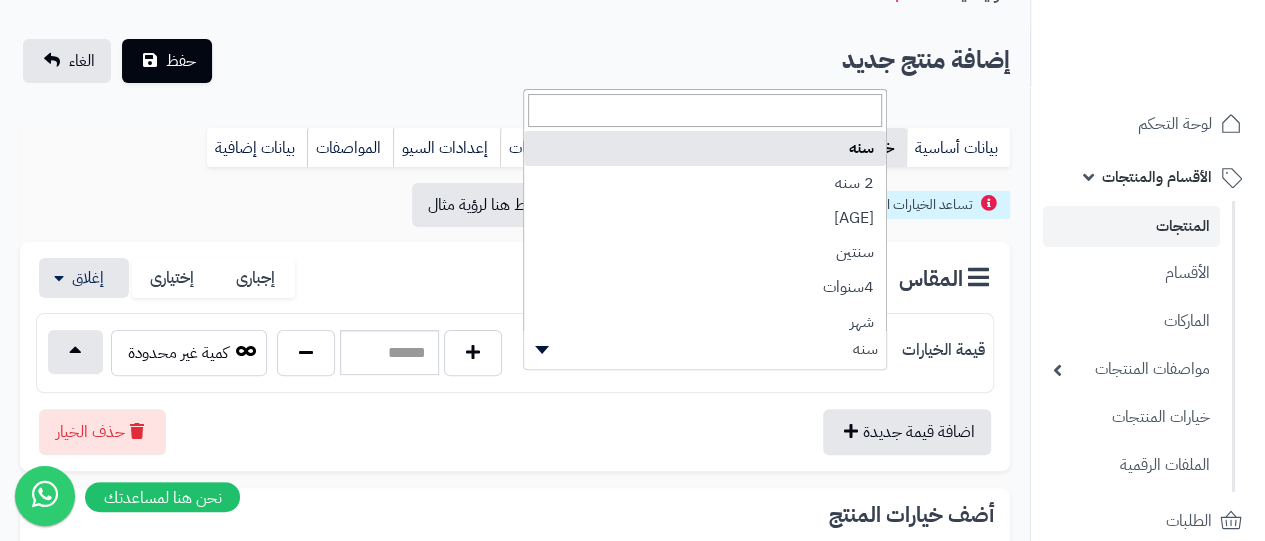 click on "سنه" at bounding box center (705, 349) 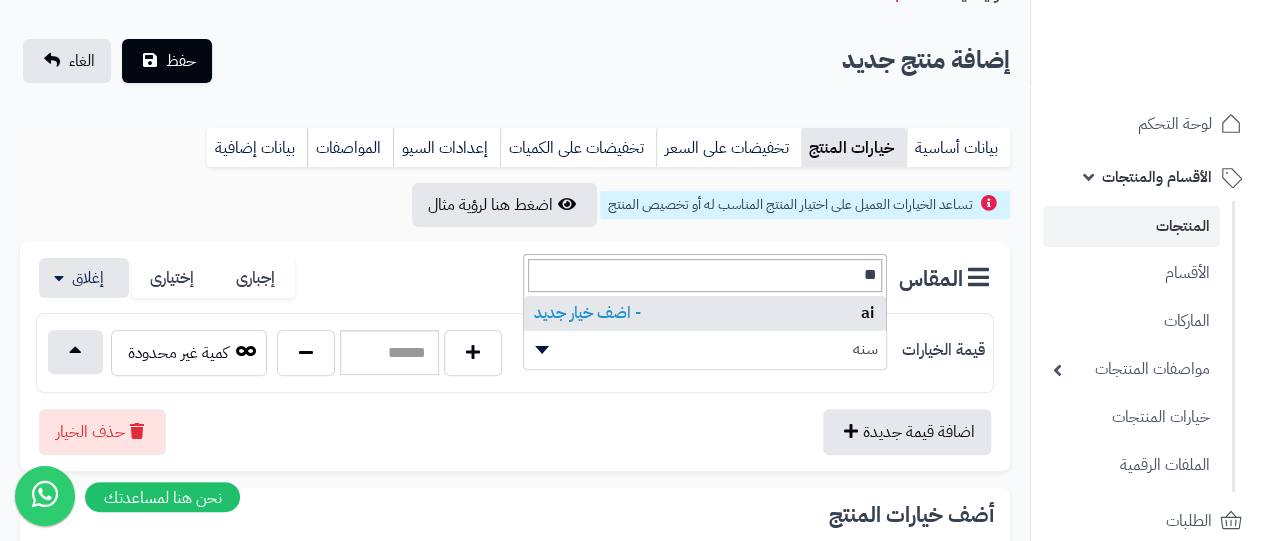 type on "*" 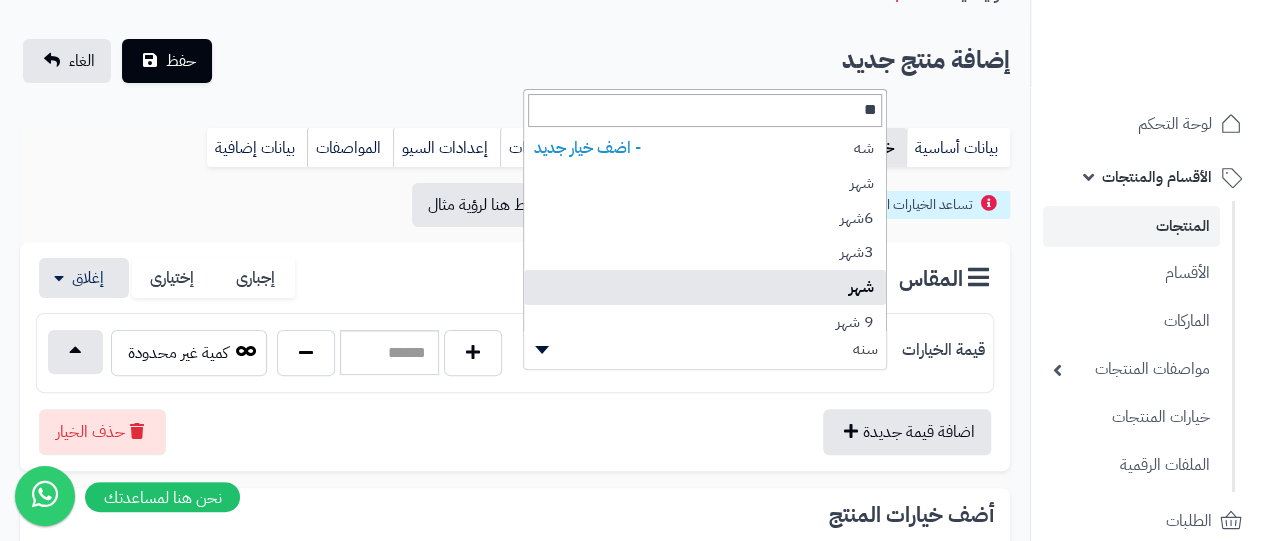 type on "**" 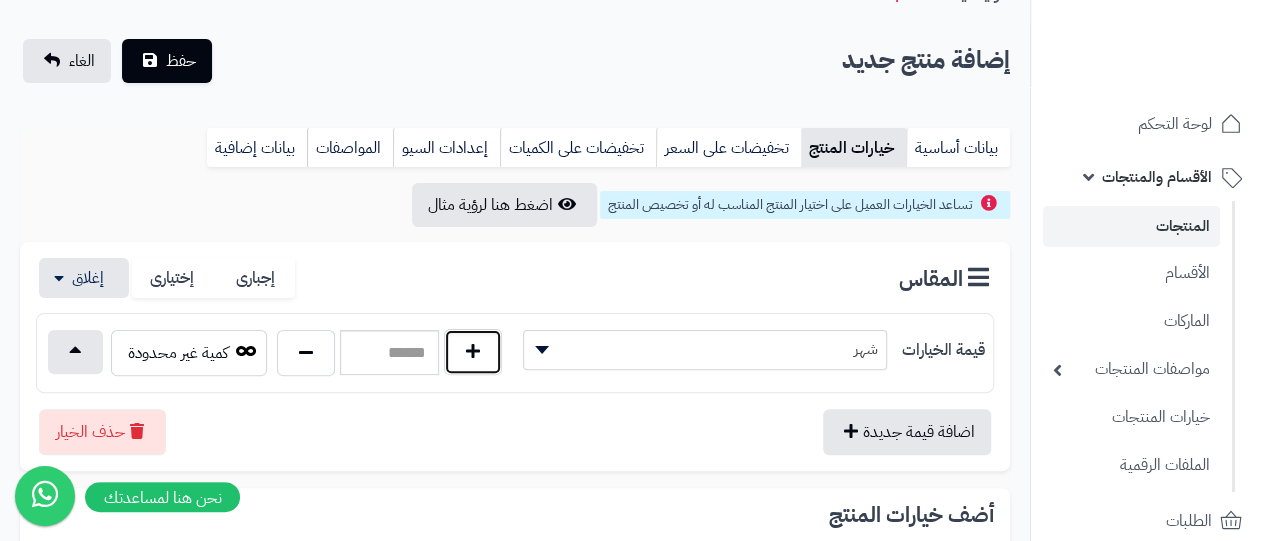 click at bounding box center [473, 352] 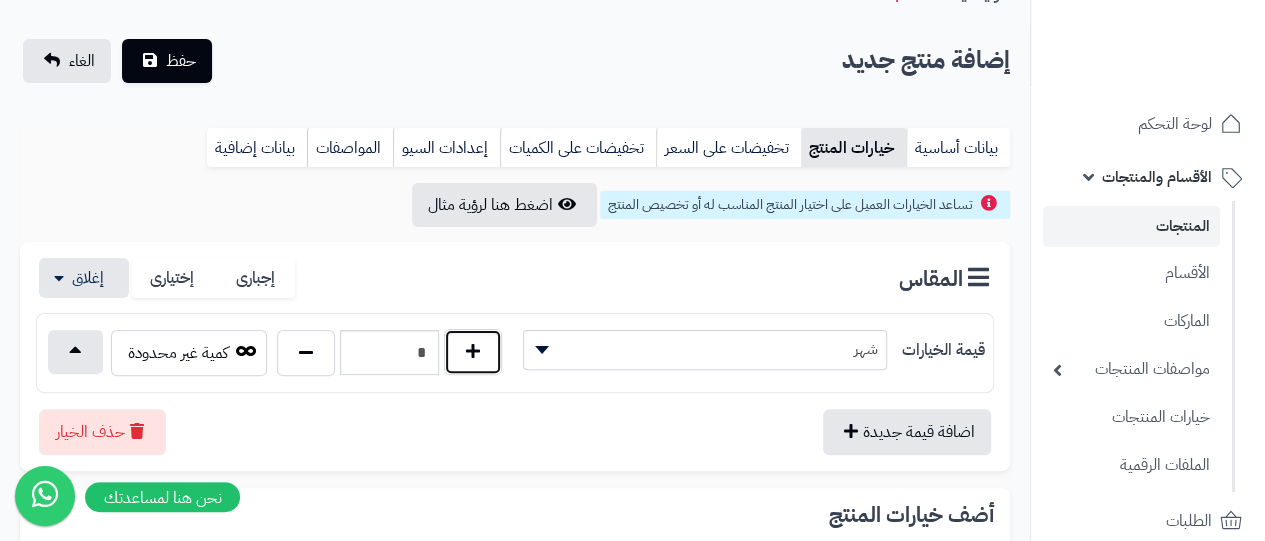 click at bounding box center [473, 352] 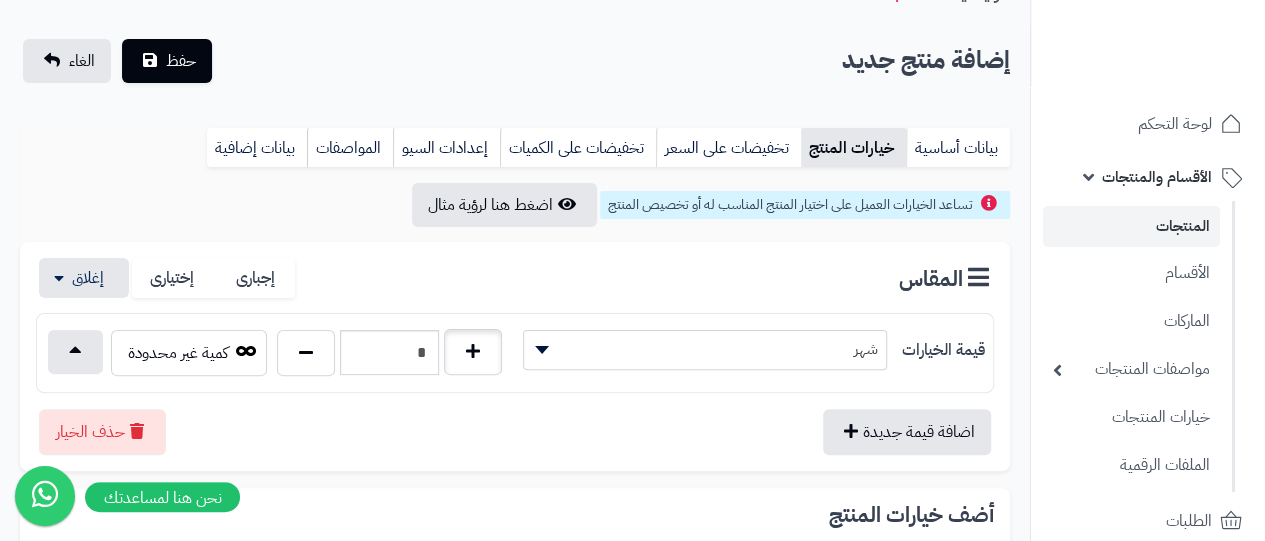 type on "*" 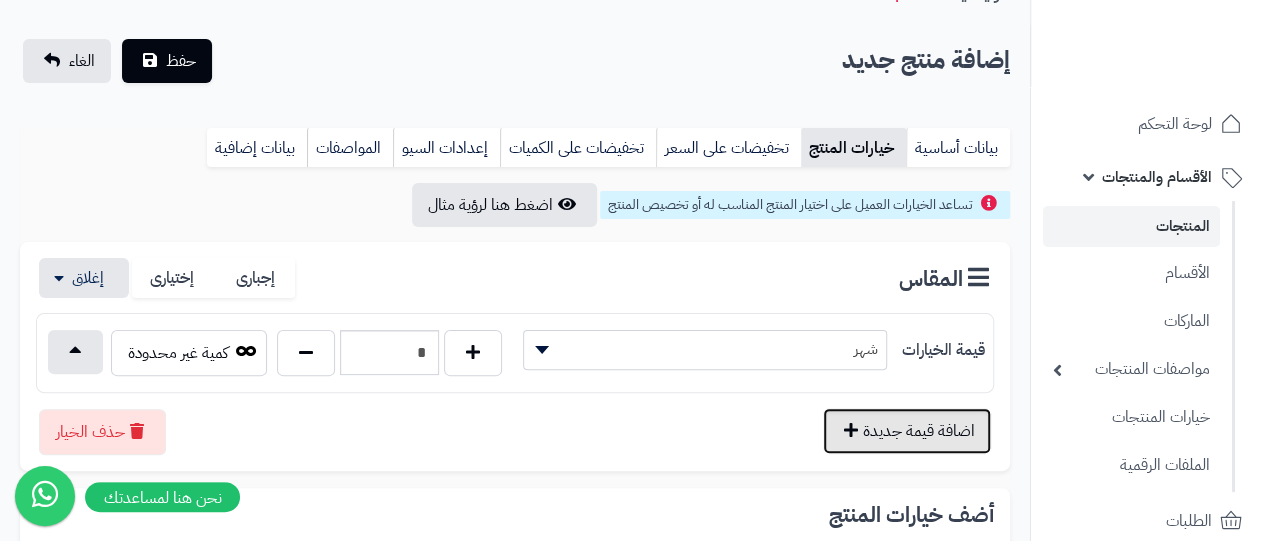 click on "اضافة قيمة جديدة" at bounding box center (907, 431) 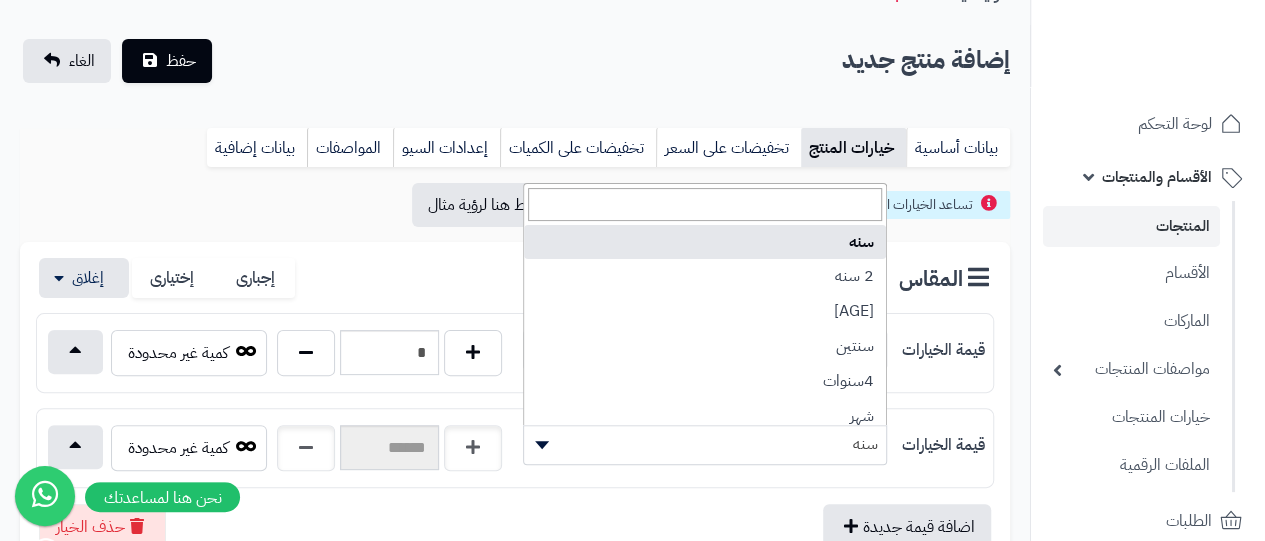 click on "سنه" at bounding box center [705, 444] 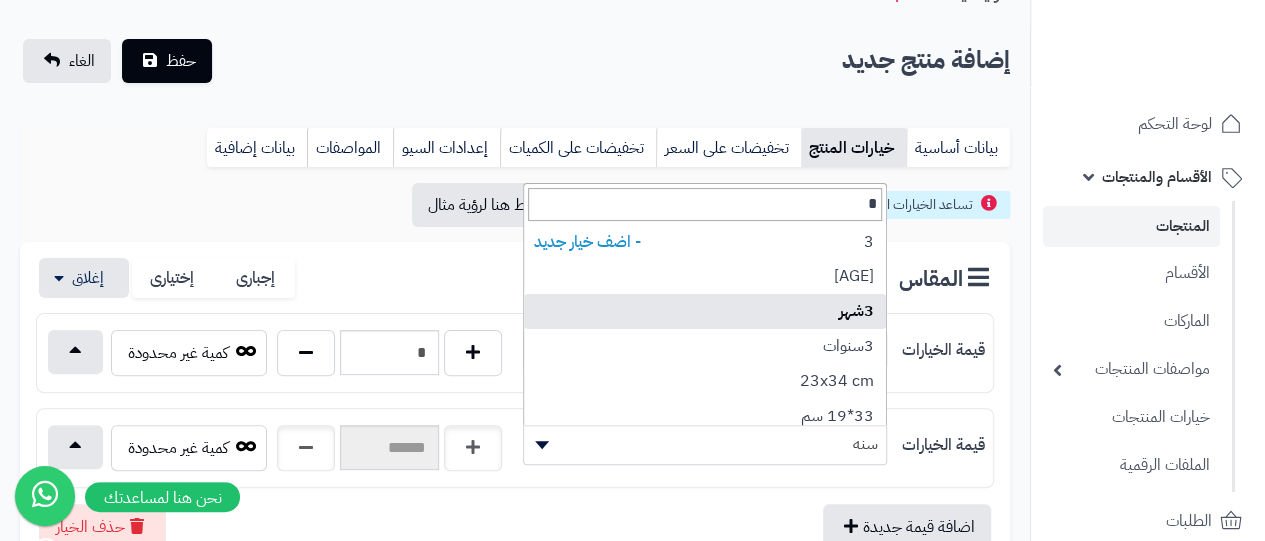 type on "*" 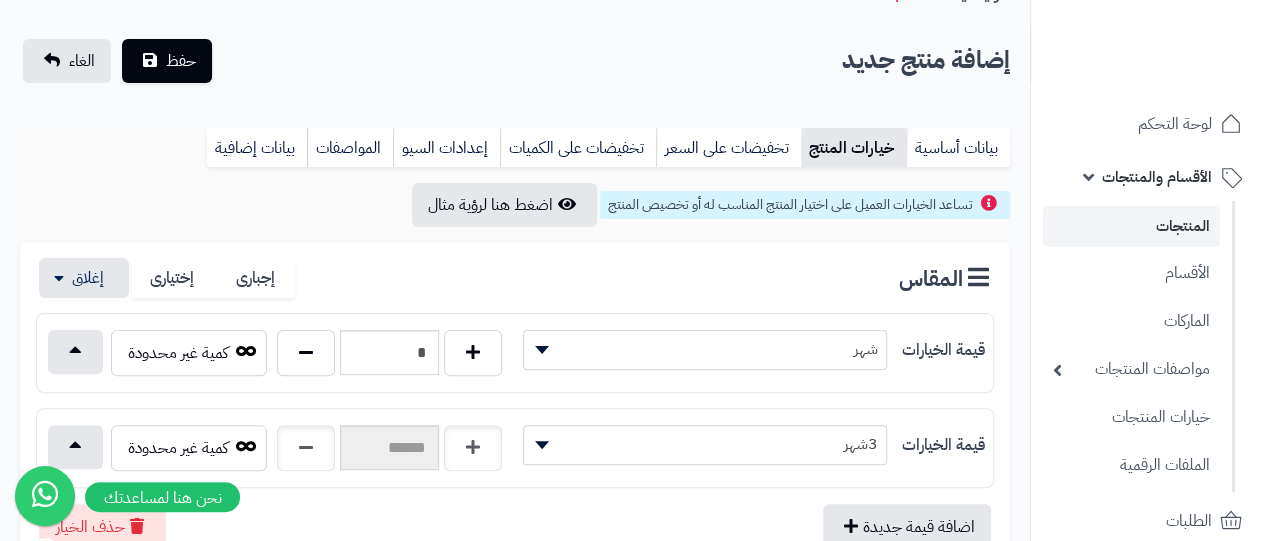 select on "***" 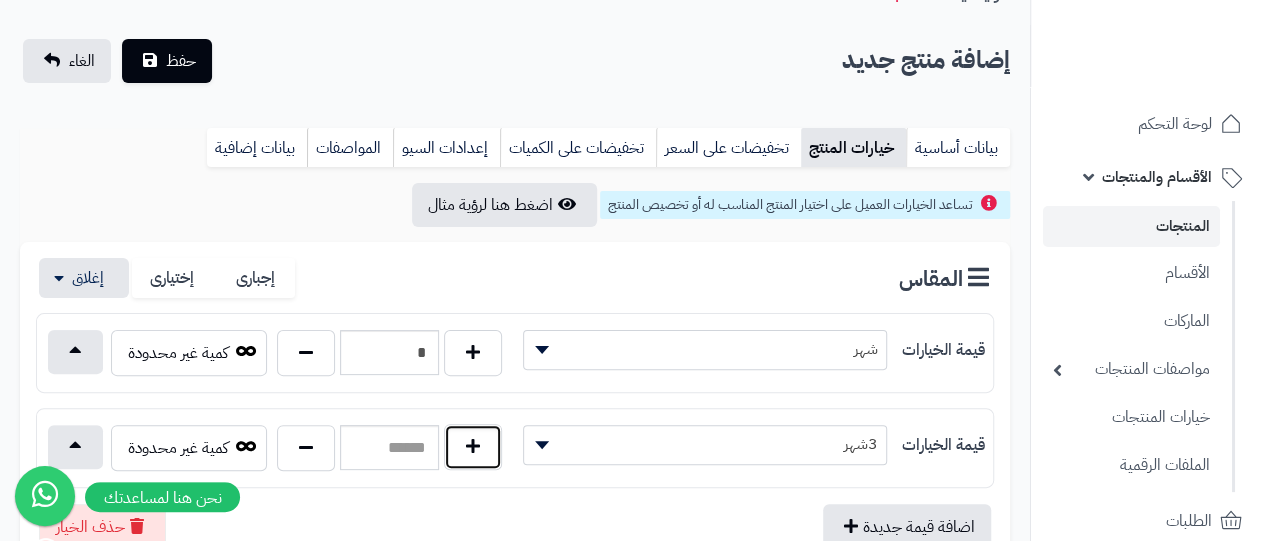 click at bounding box center [473, 447] 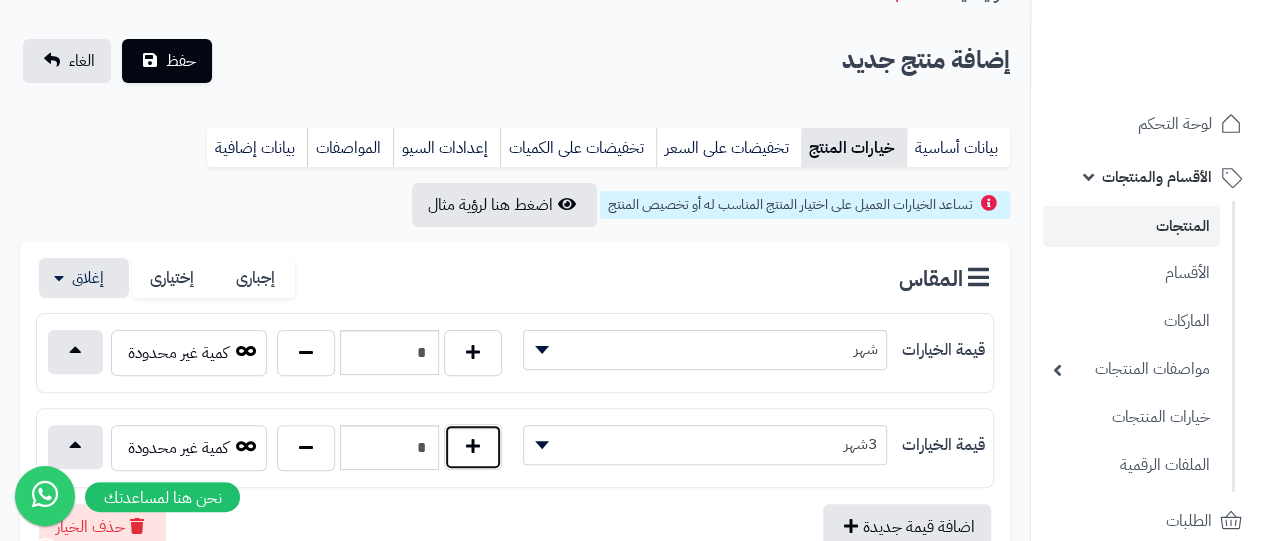 click at bounding box center [473, 447] 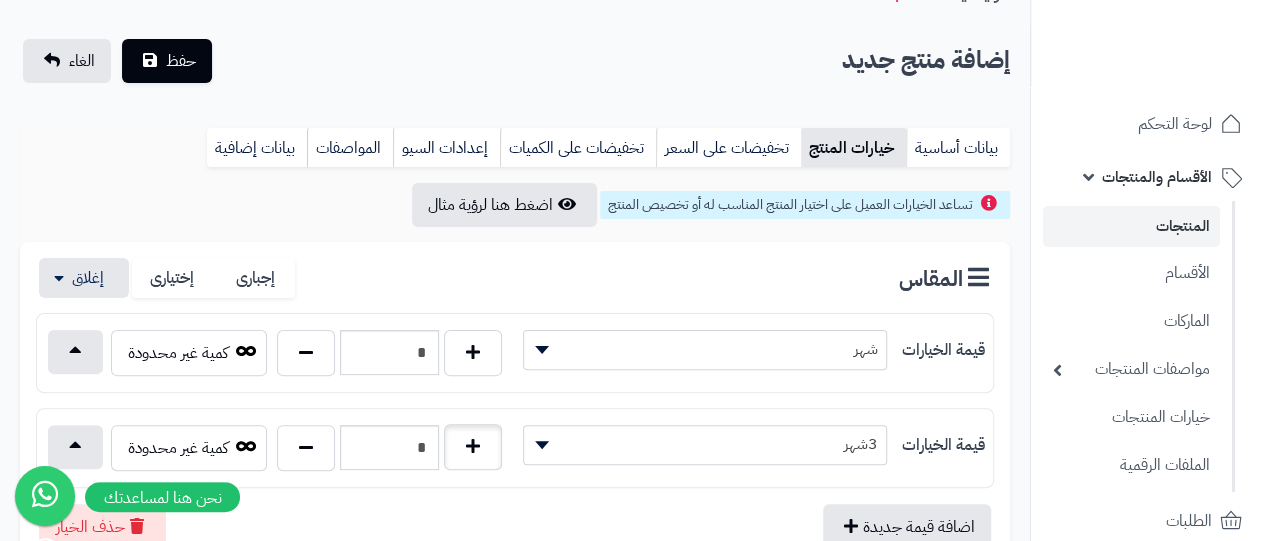type on "*" 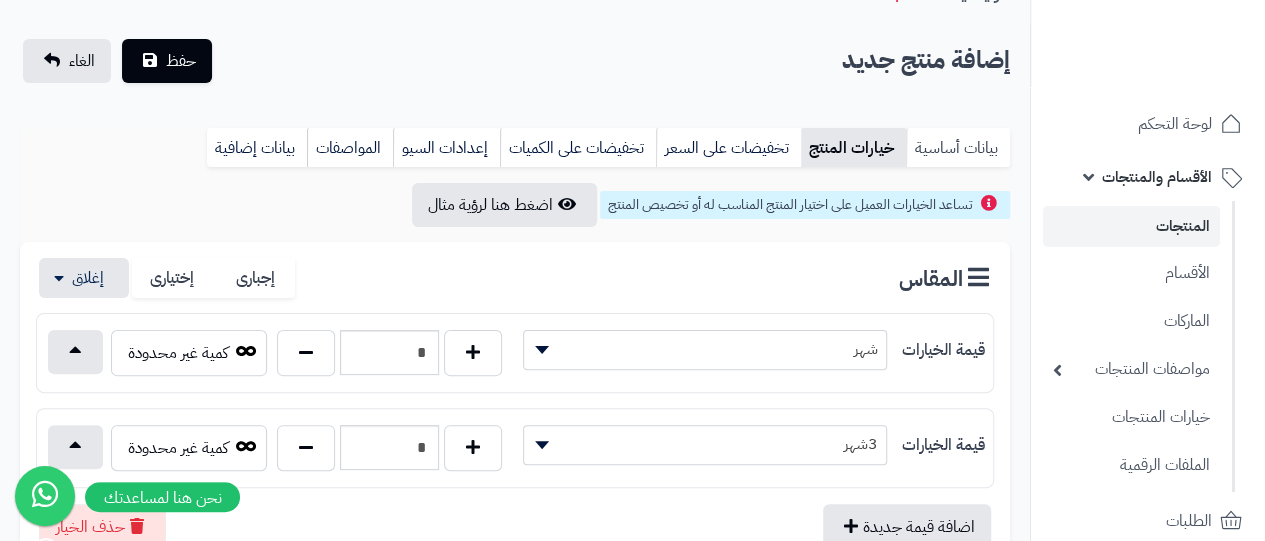 click on "بيانات أساسية" at bounding box center (958, 148) 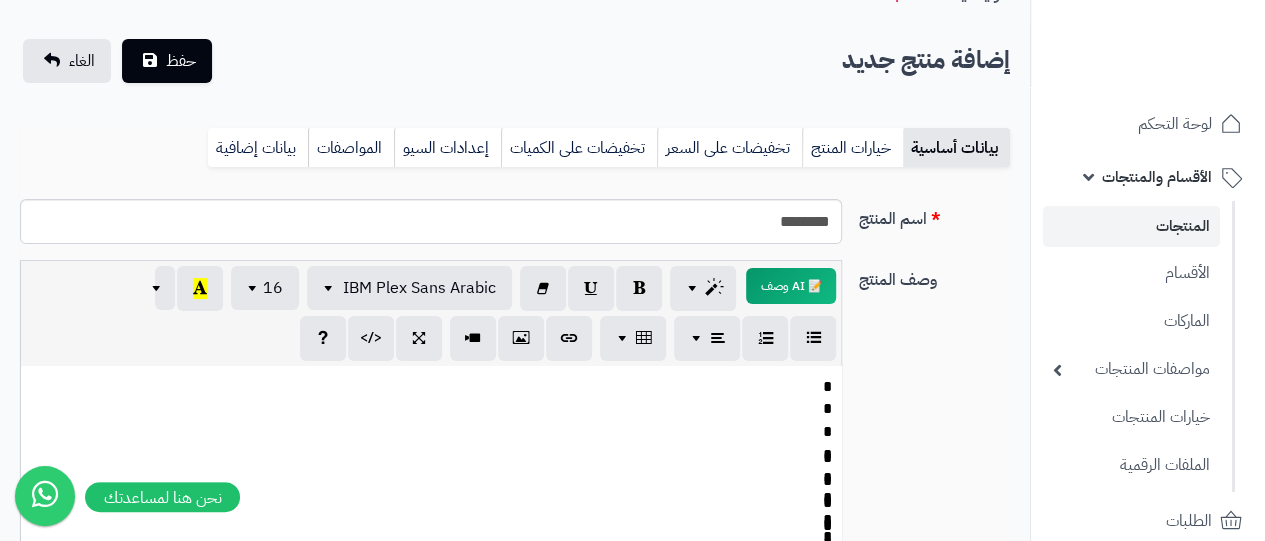 scroll, scrollTop: 0, scrollLeft: 0, axis: both 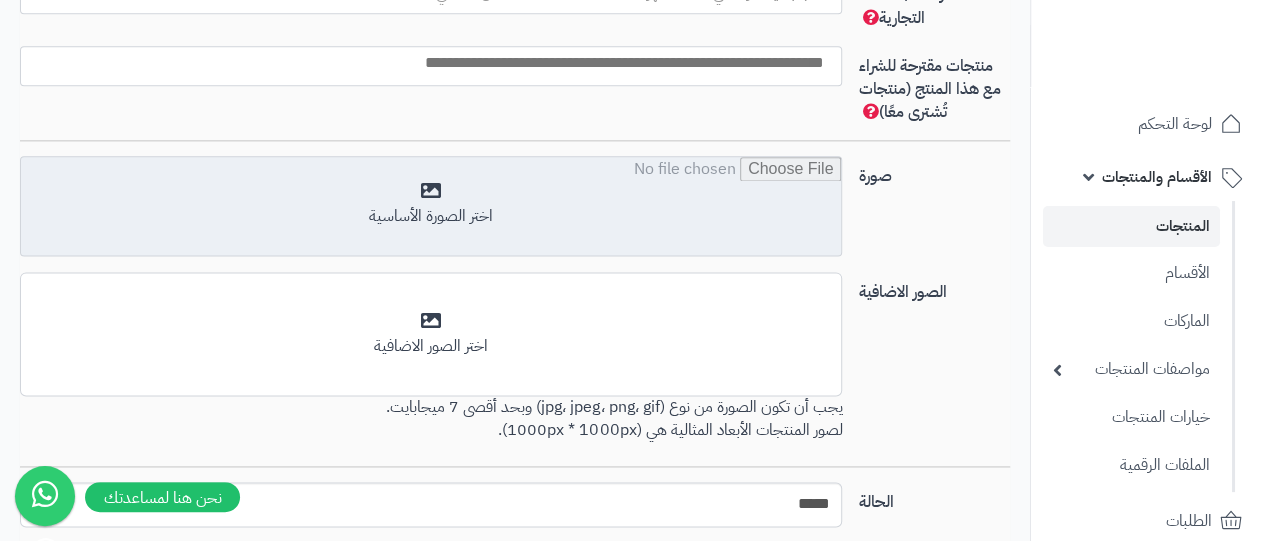 click at bounding box center (431, 207) 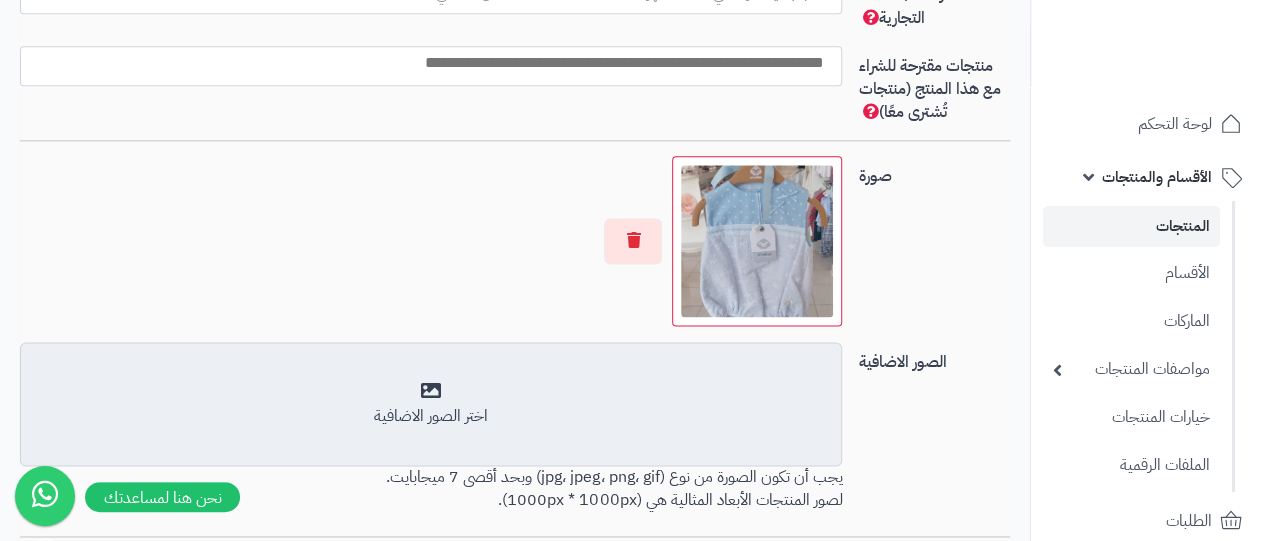 click on "اختر الصور الاضافية" at bounding box center (431, 416) 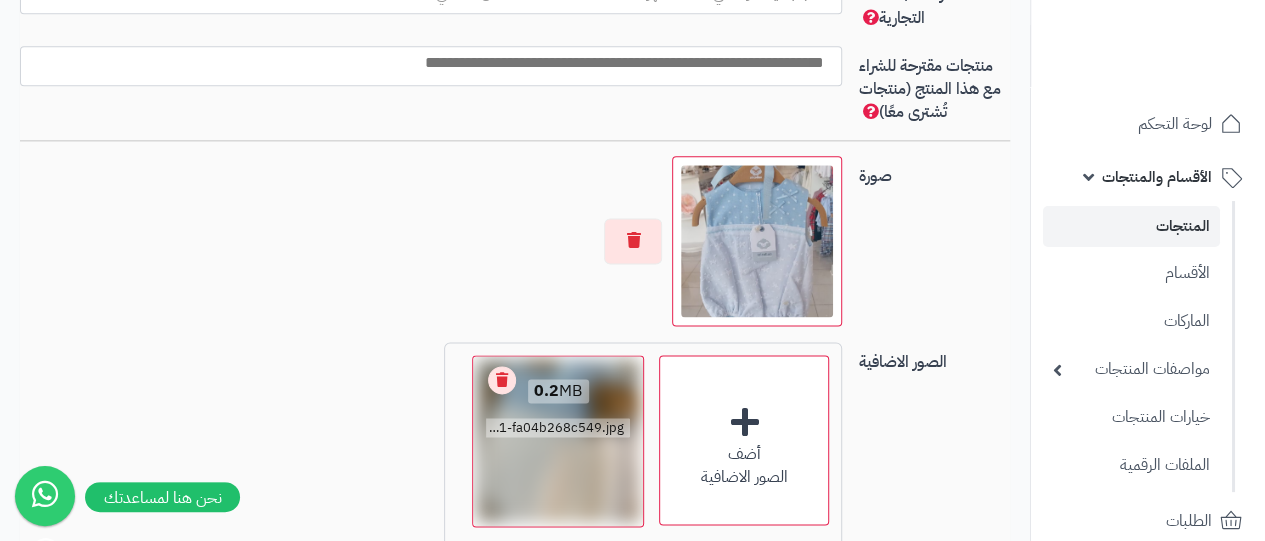 click on "Remove file" at bounding box center [502, 380] 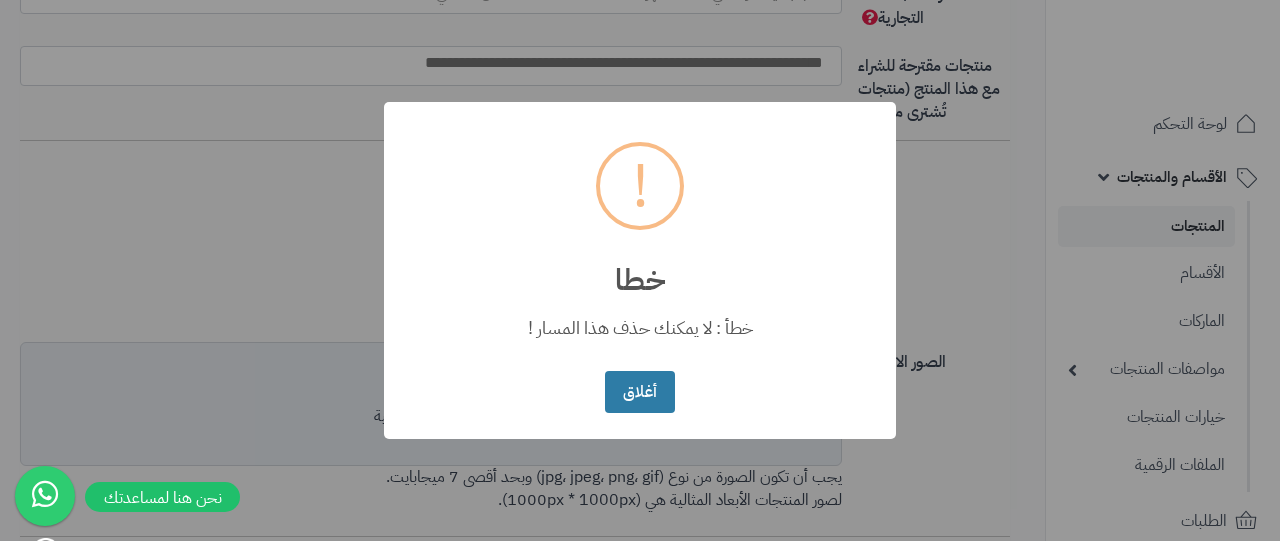 click on "أغلاق" at bounding box center (639, 392) 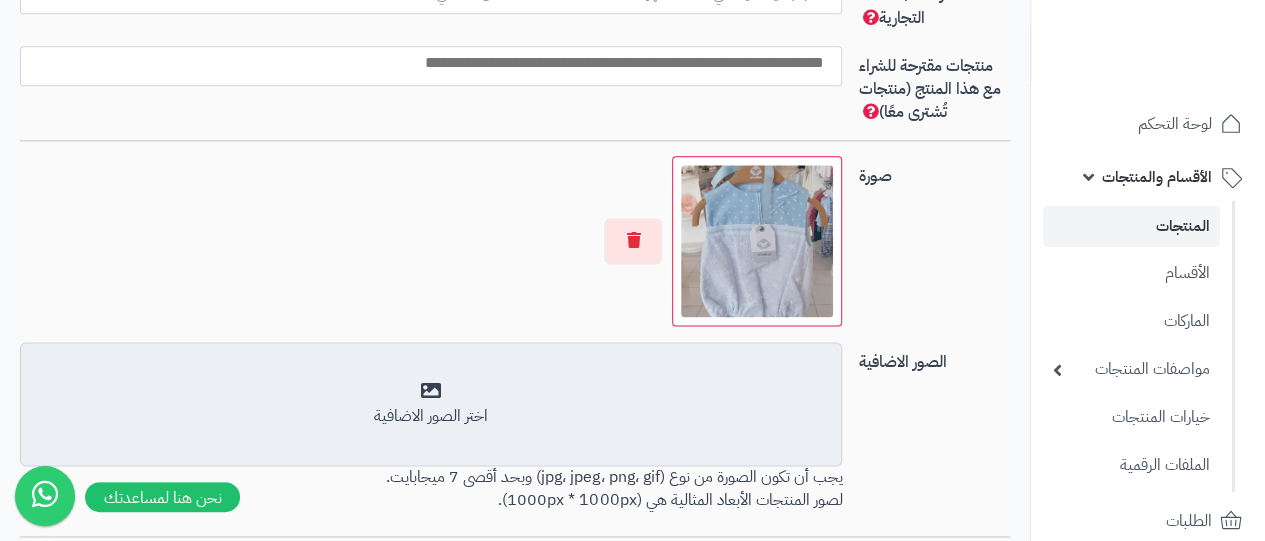 click on "اختر الصور الاضافية" at bounding box center (431, 416) 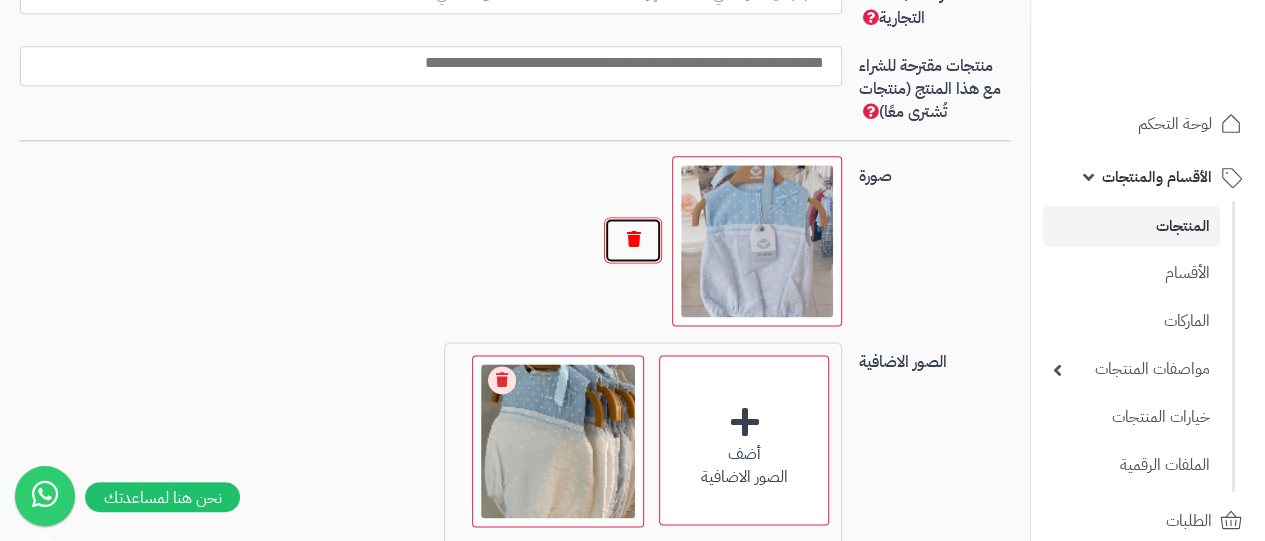 click at bounding box center [633, 240] 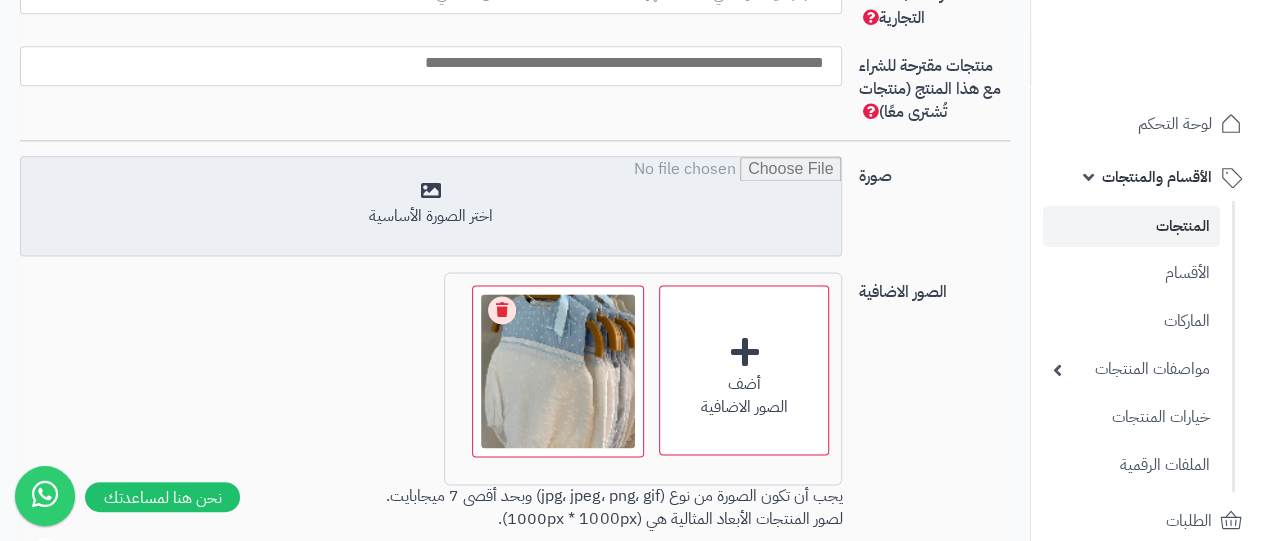 click at bounding box center (431, 207) 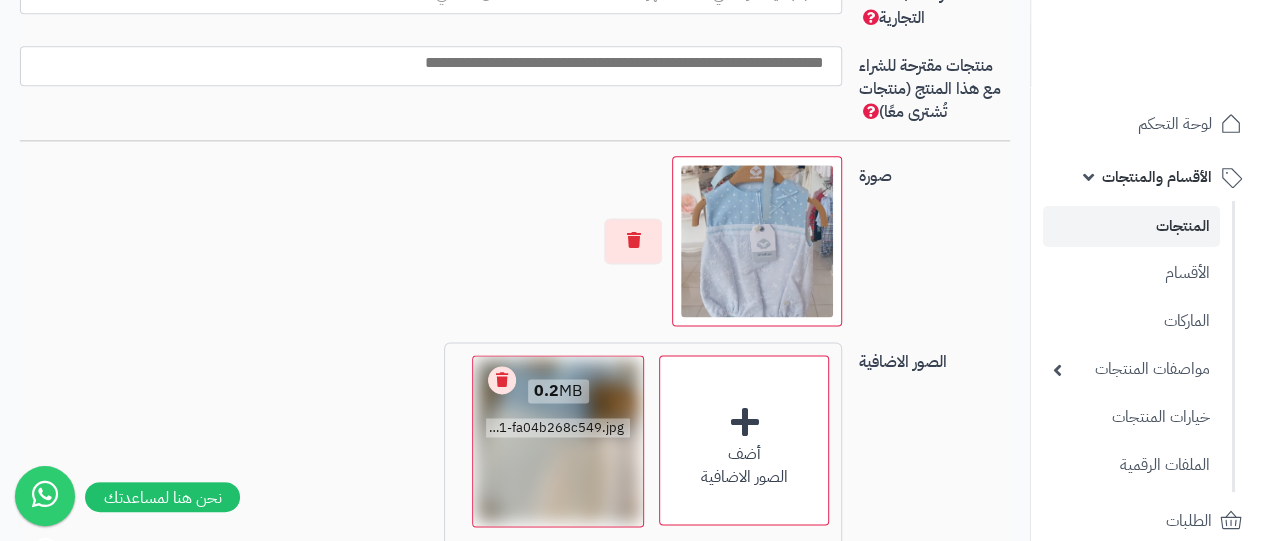 click on "Remove file" at bounding box center [502, 380] 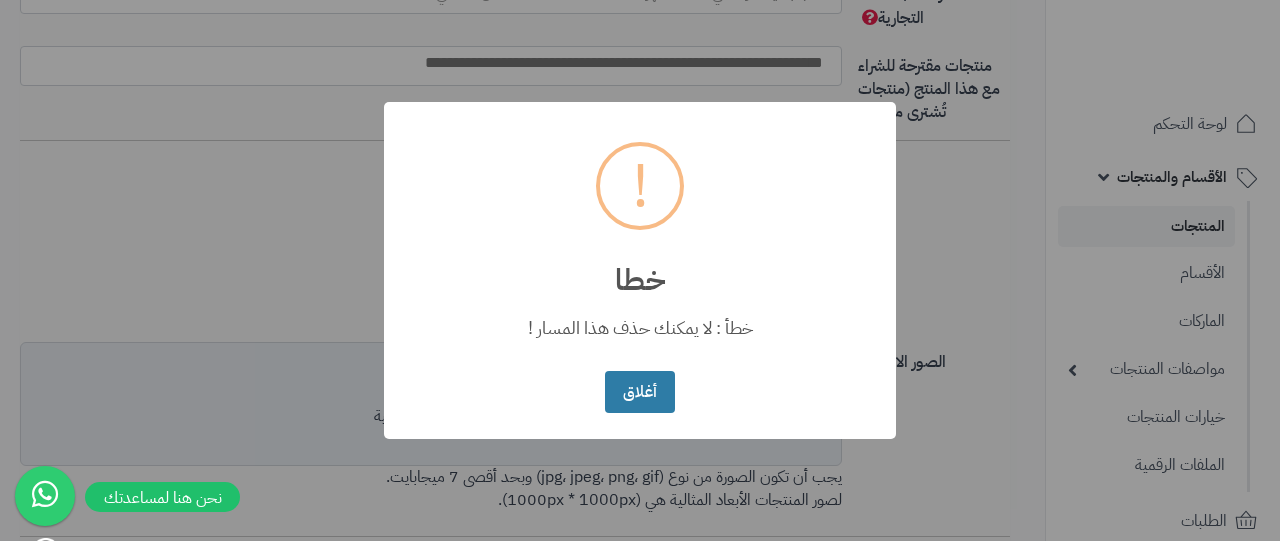 click on "أغلاق" at bounding box center [639, 392] 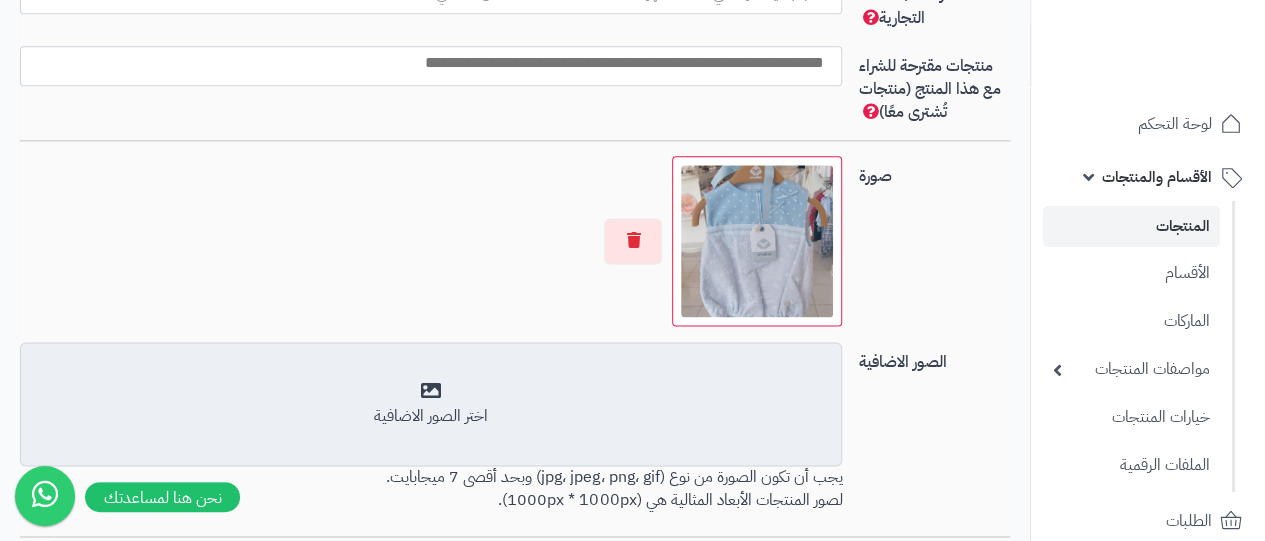 click on "اختر الصور الاضافية" at bounding box center [431, 404] 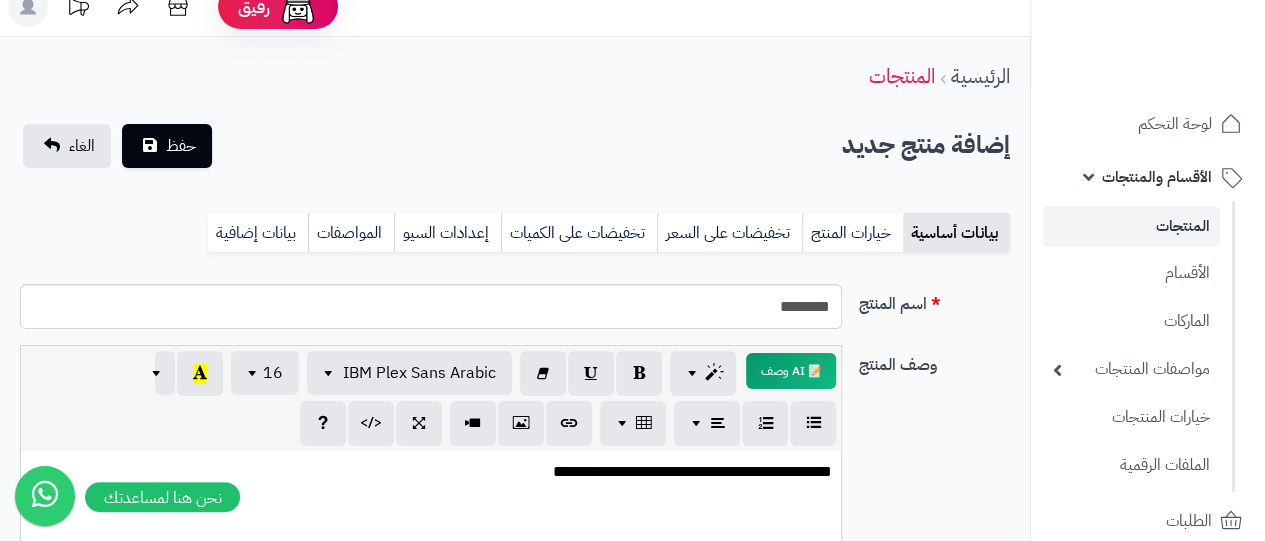 scroll, scrollTop: 14, scrollLeft: 0, axis: vertical 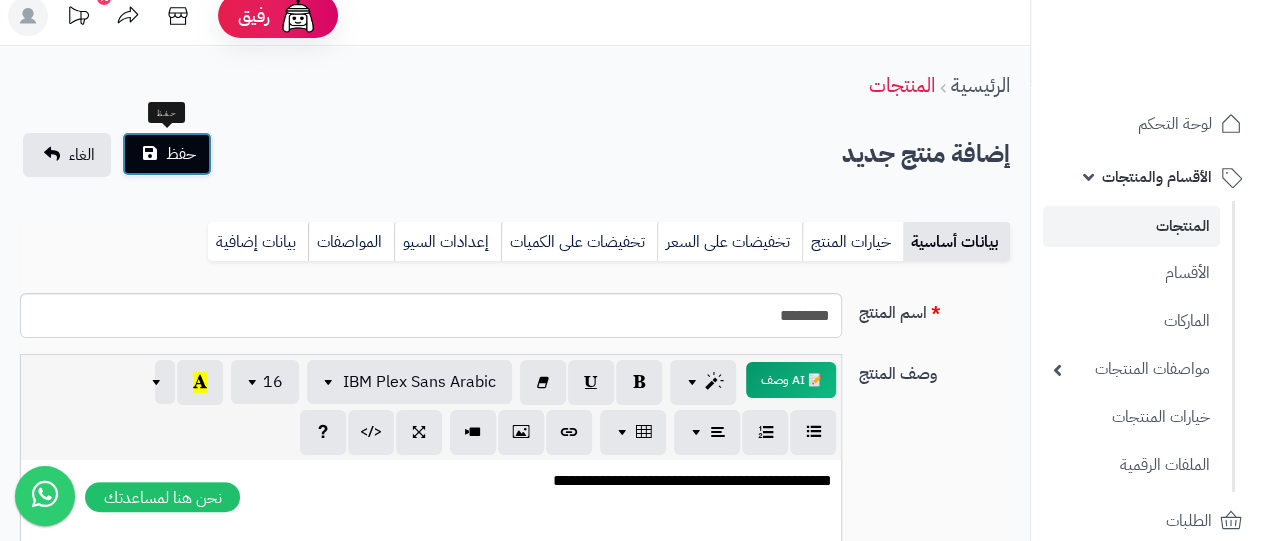 click on "حفظ" at bounding box center (167, 154) 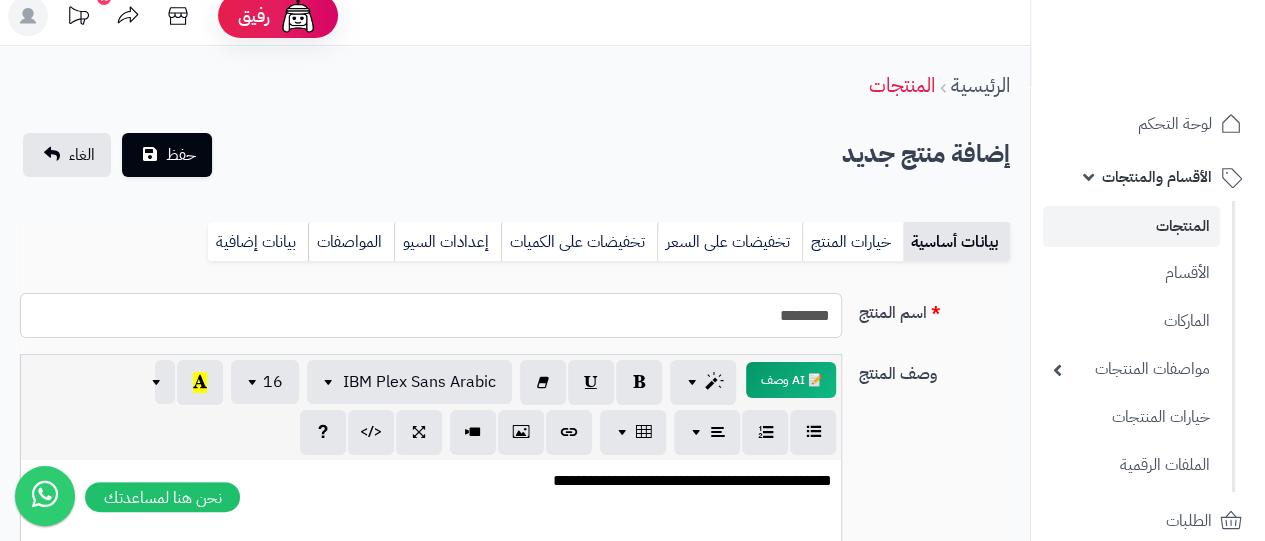 drag, startPoint x: 732, startPoint y: 316, endPoint x: 866, endPoint y: 317, distance: 134.00374 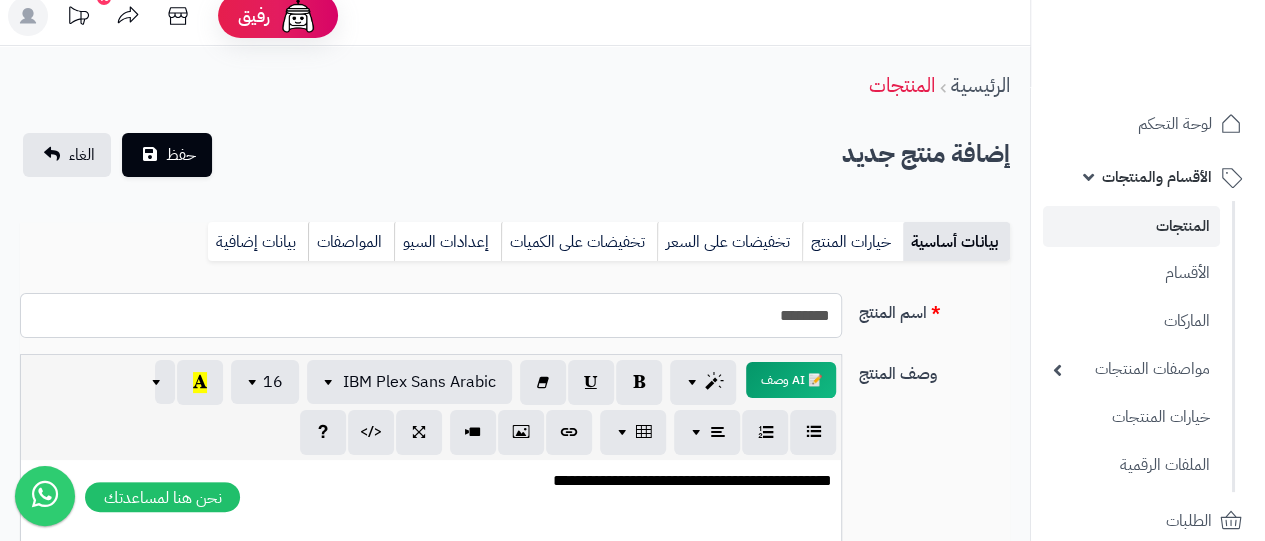 click on "اسم المنتج
********" at bounding box center (515, 323) 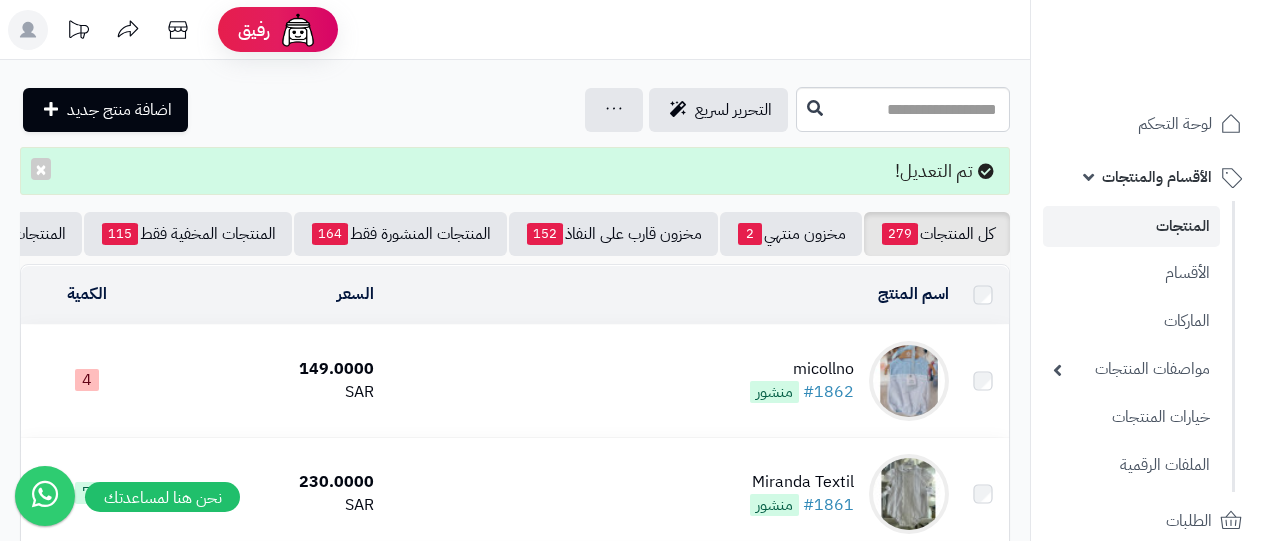 scroll, scrollTop: 0, scrollLeft: 0, axis: both 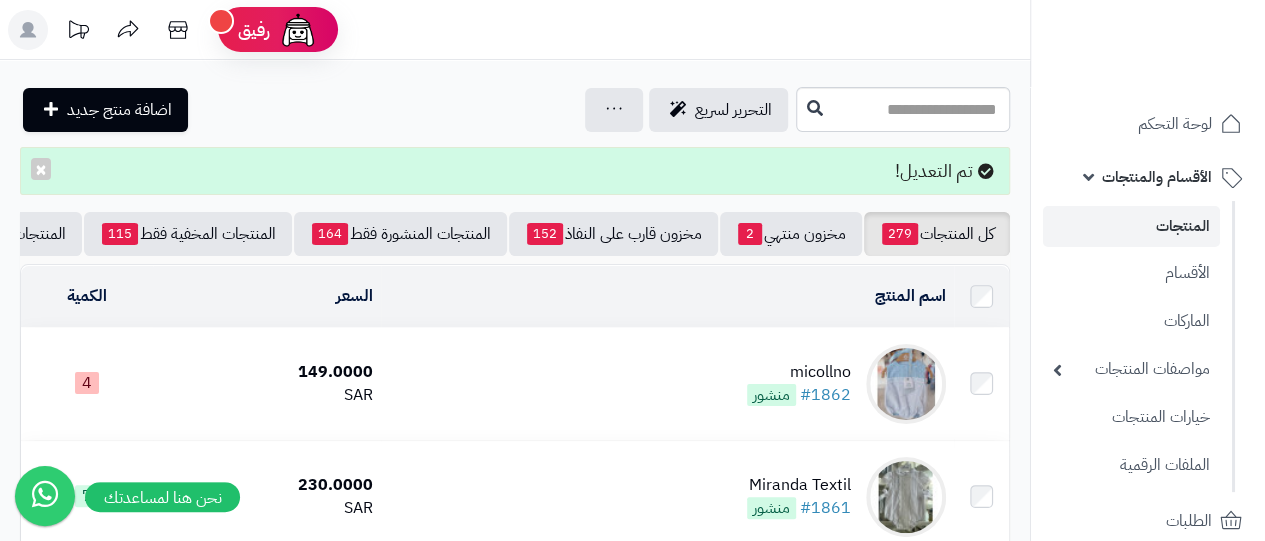 click on "micollno" at bounding box center [799, 372] 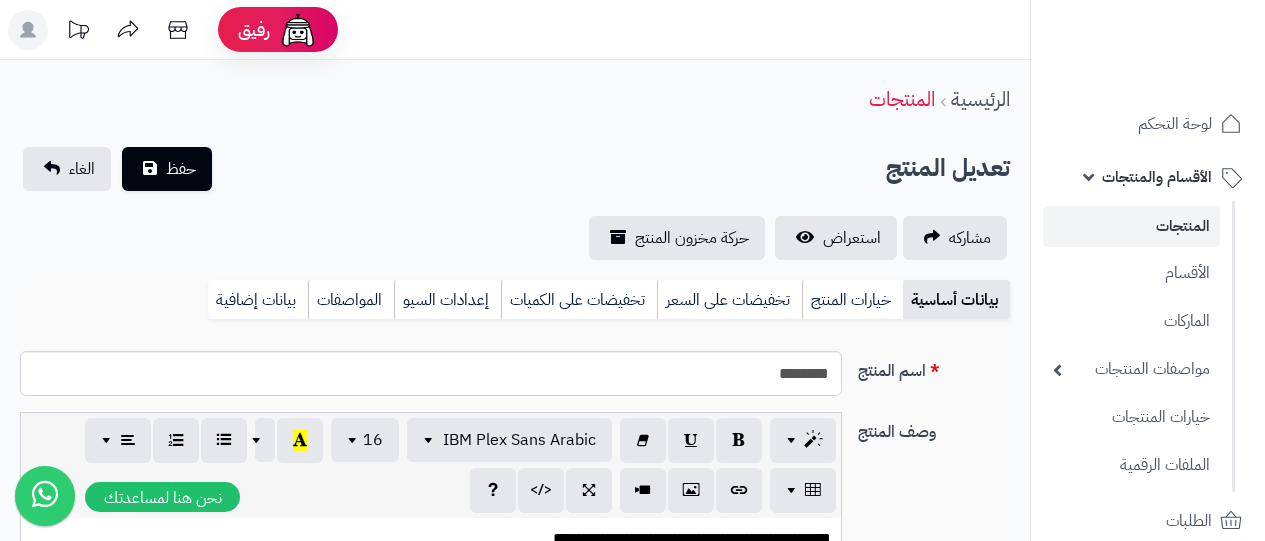 scroll, scrollTop: 0, scrollLeft: 0, axis: both 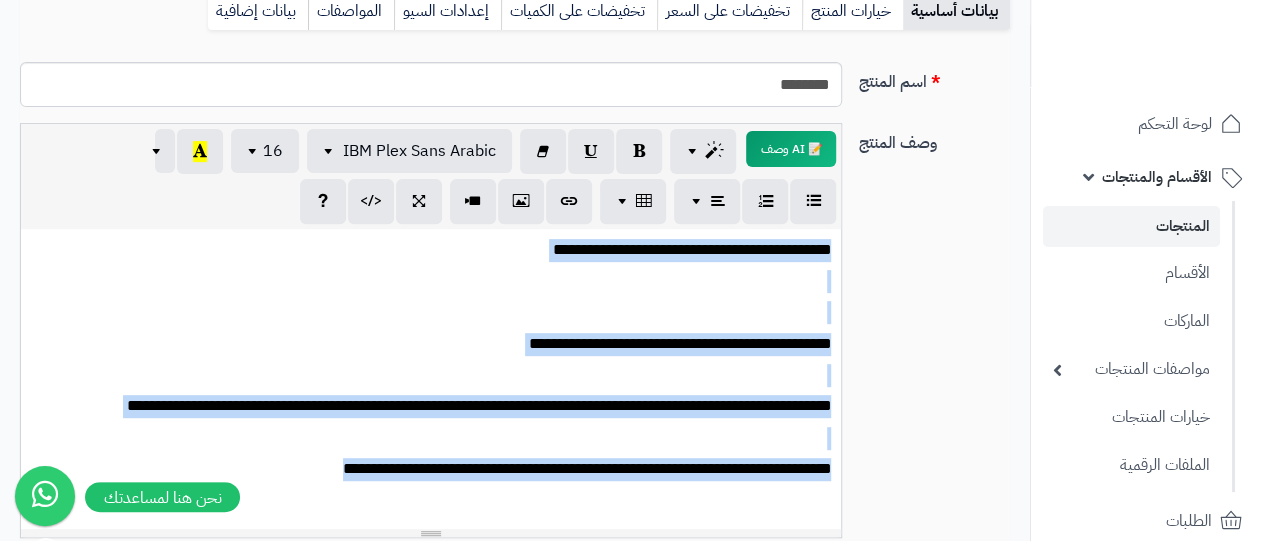 drag, startPoint x: 830, startPoint y: 243, endPoint x: 298, endPoint y: 476, distance: 580.78656 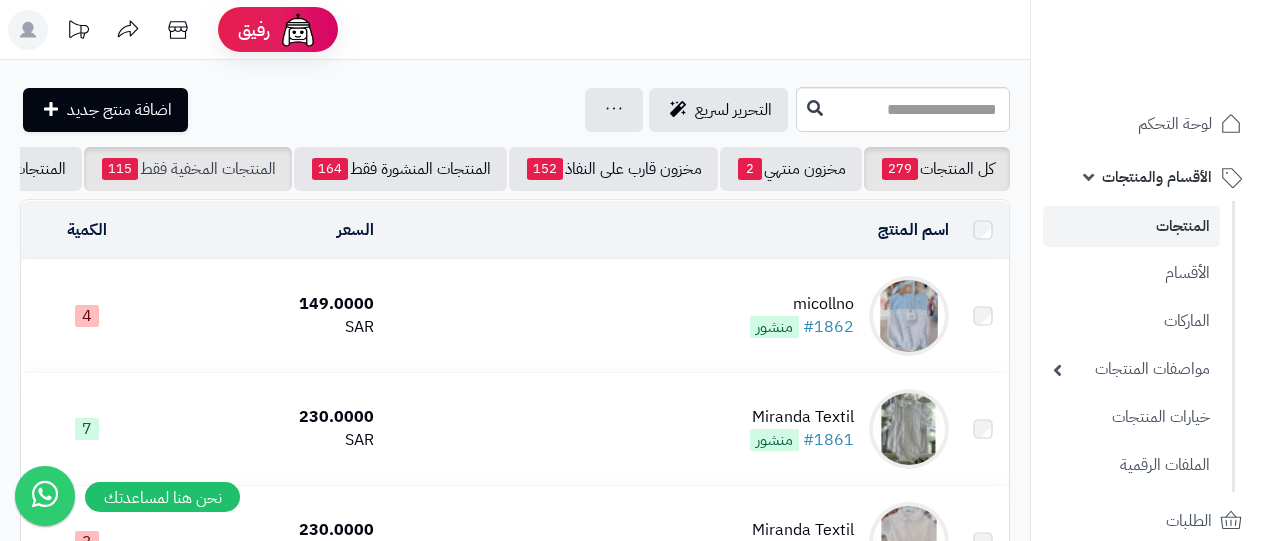scroll, scrollTop: 0, scrollLeft: 0, axis: both 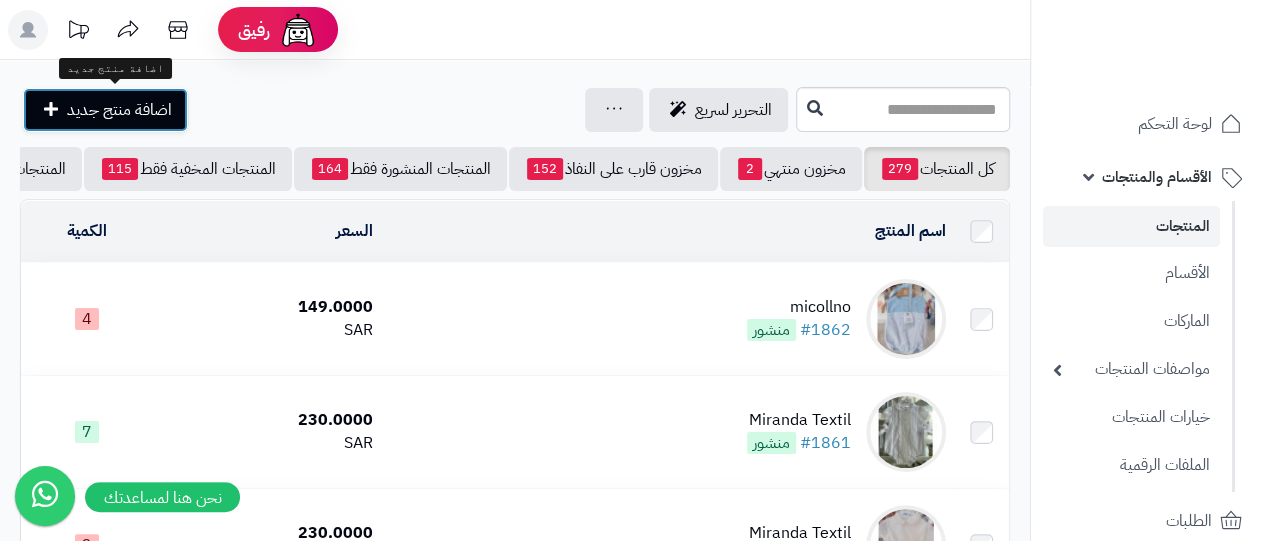 click on "اضافة منتج جديد" at bounding box center (105, 110) 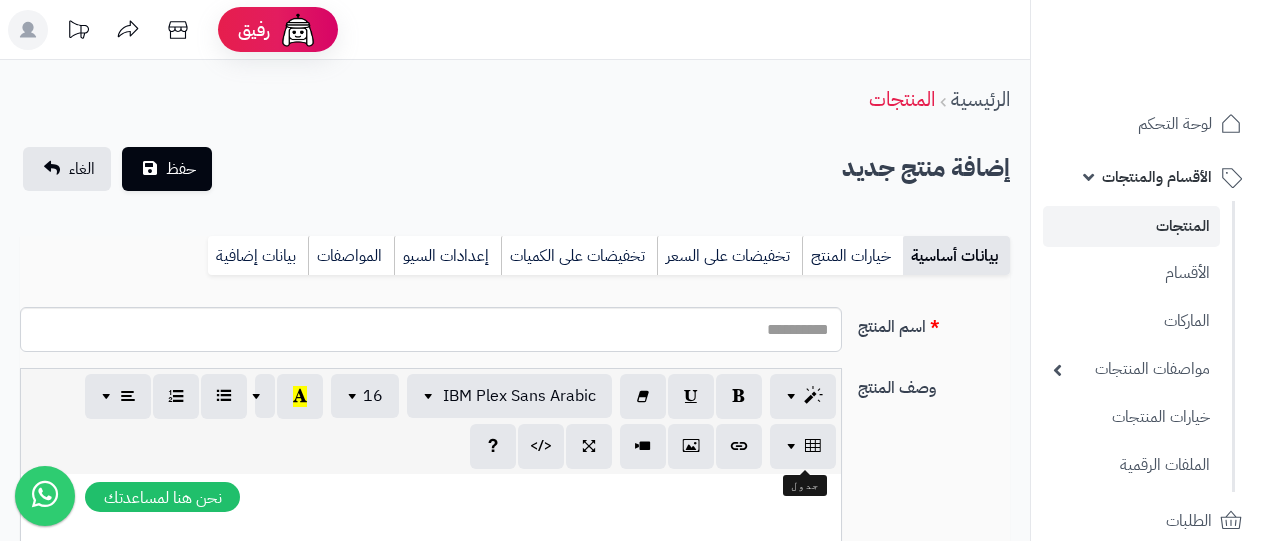 select 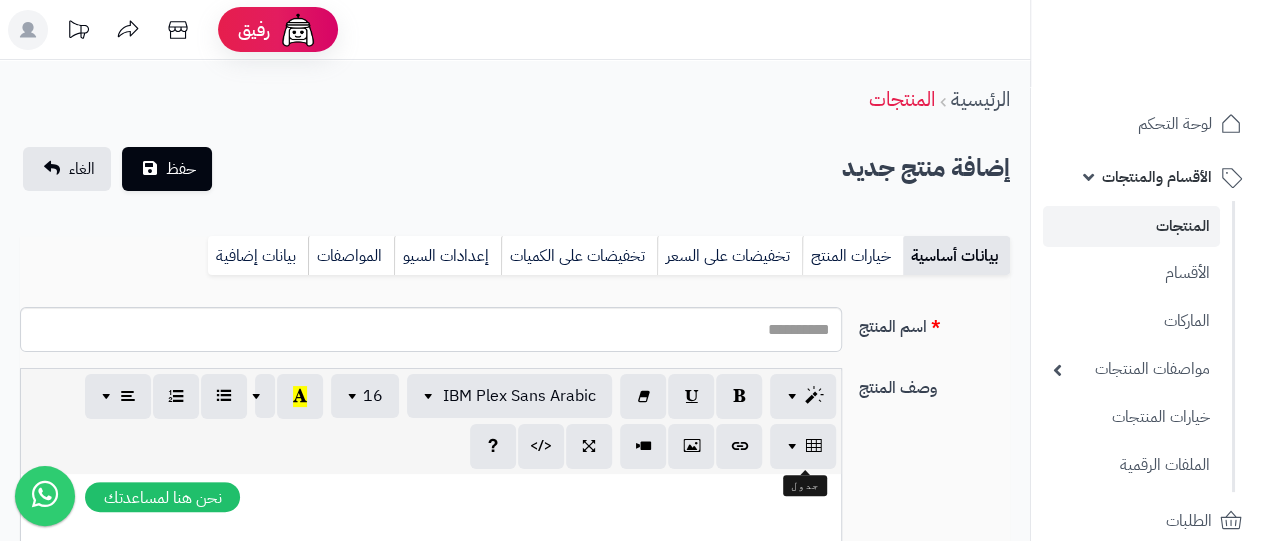 scroll, scrollTop: 0, scrollLeft: 15, axis: horizontal 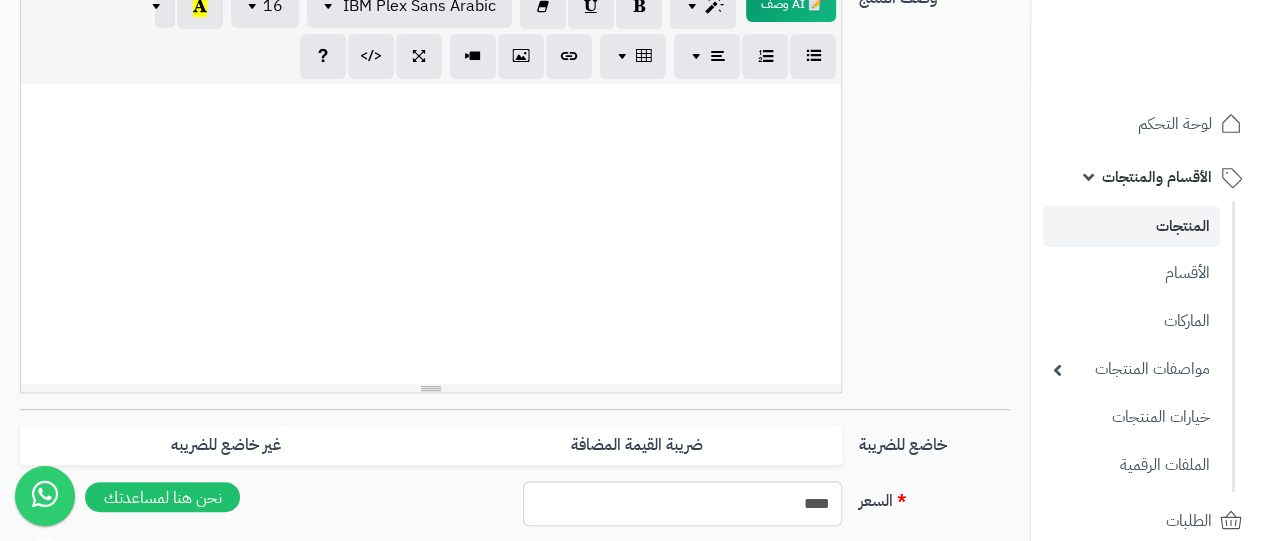 click at bounding box center (431, 234) 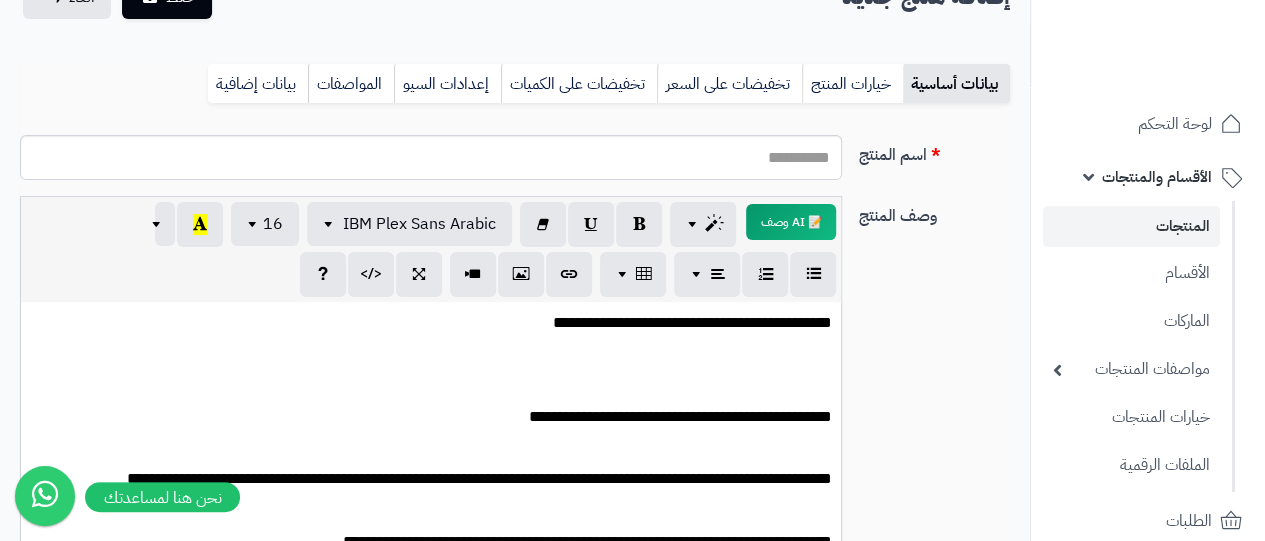 scroll, scrollTop: 128, scrollLeft: 0, axis: vertical 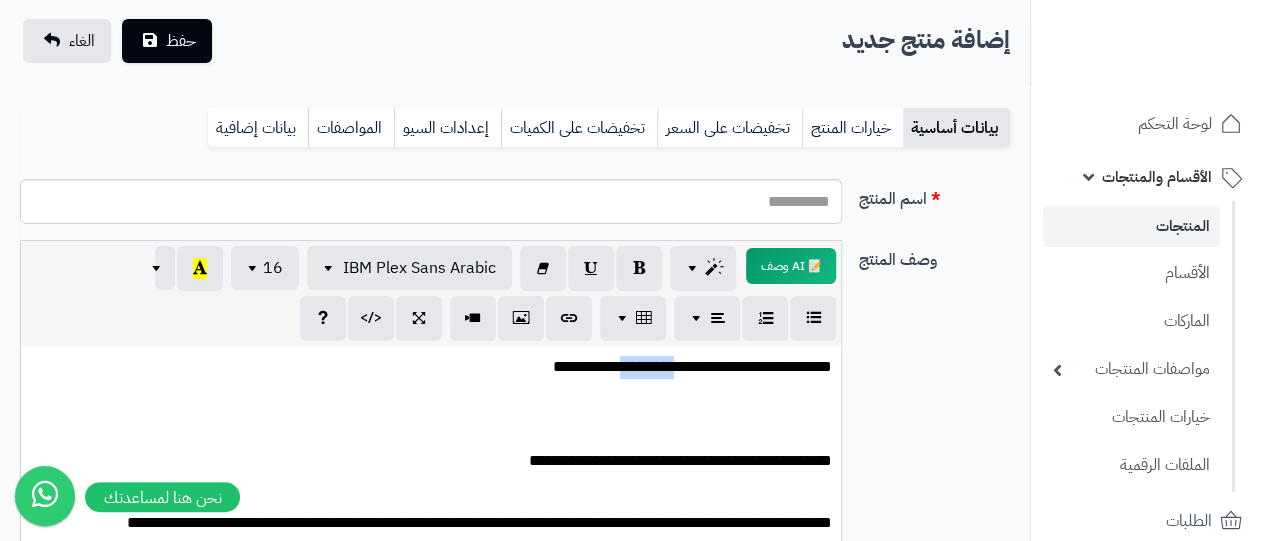 drag, startPoint x: 598, startPoint y: 369, endPoint x: 662, endPoint y: 376, distance: 64.381676 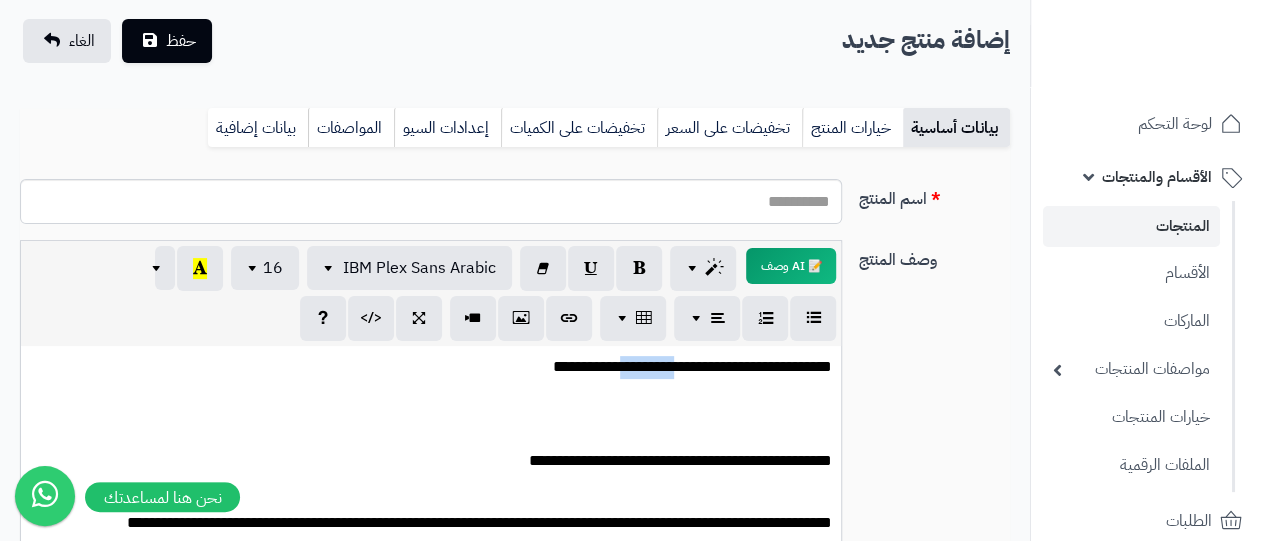 copy on "*********" 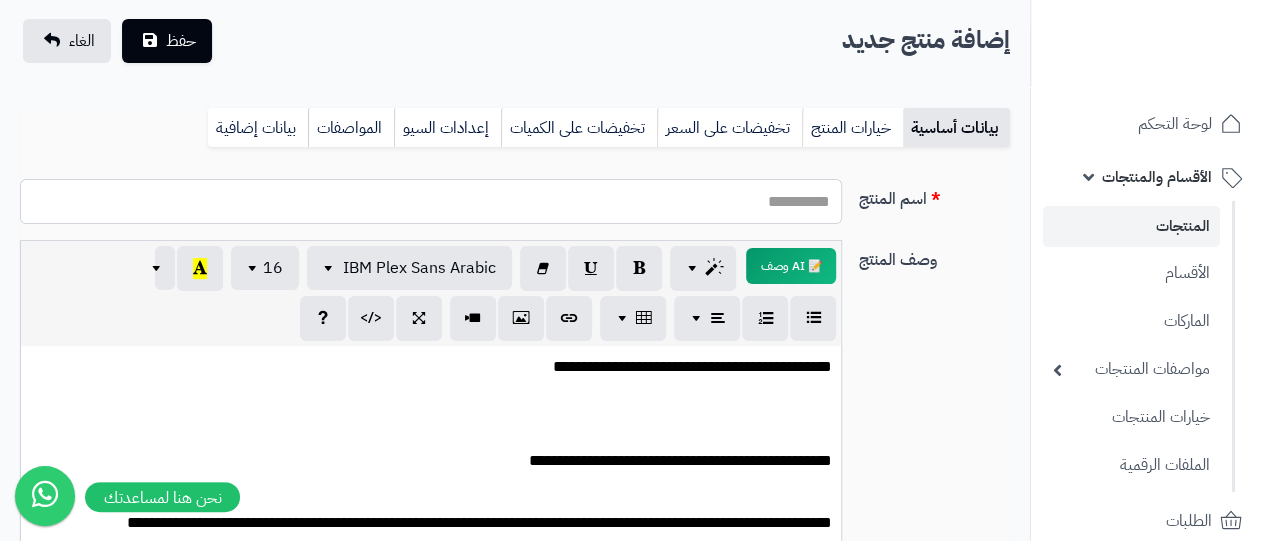 click on "اسم المنتج" at bounding box center [431, 201] 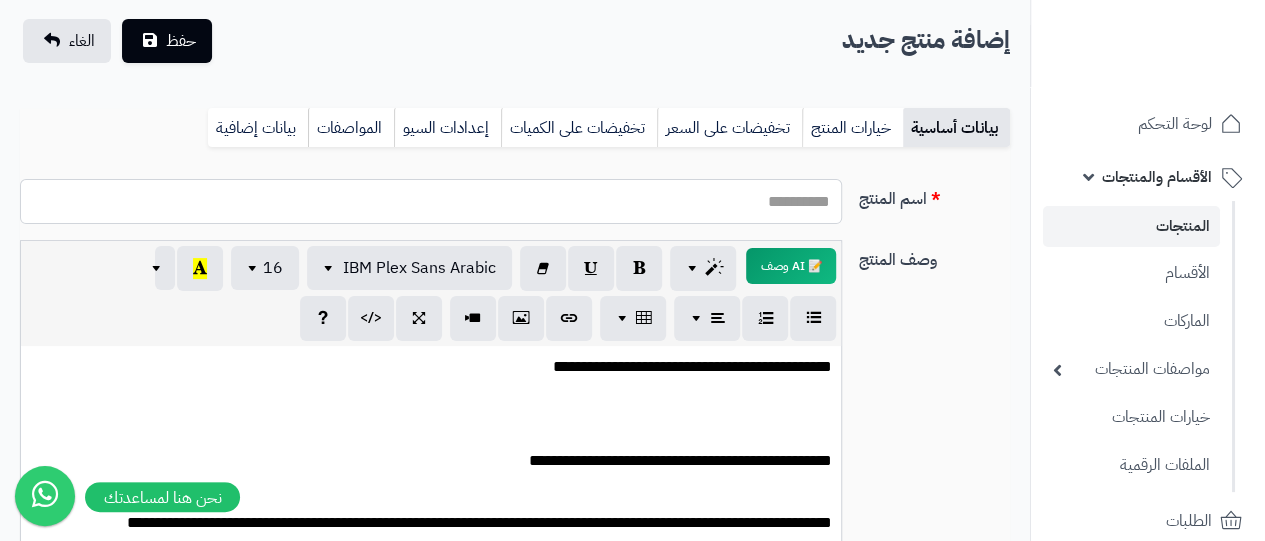 paste on "********" 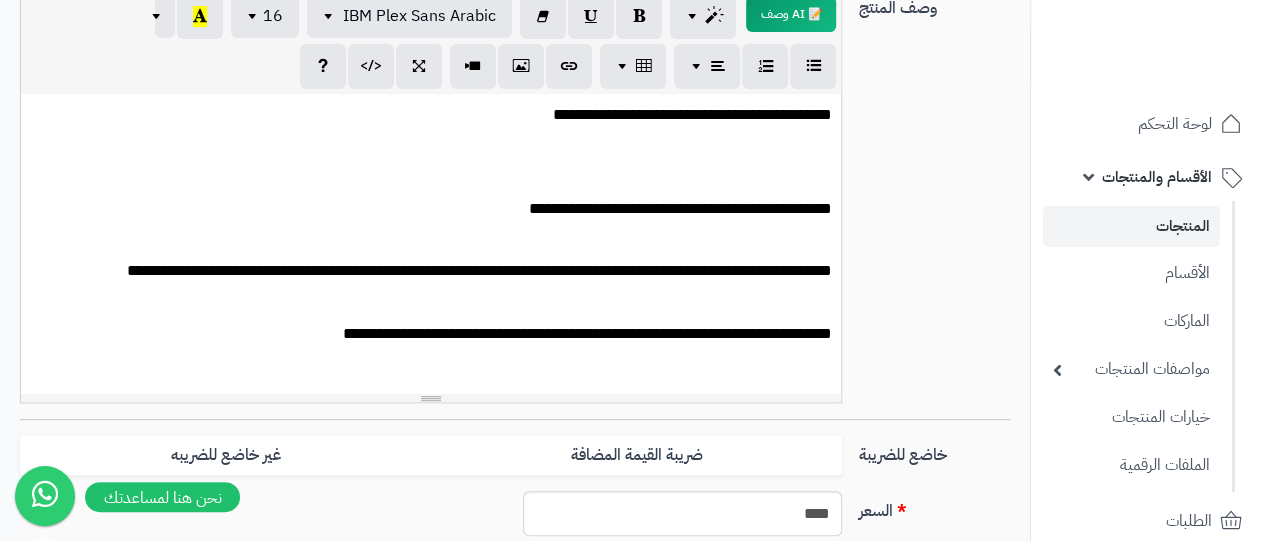 scroll, scrollTop: 383, scrollLeft: 0, axis: vertical 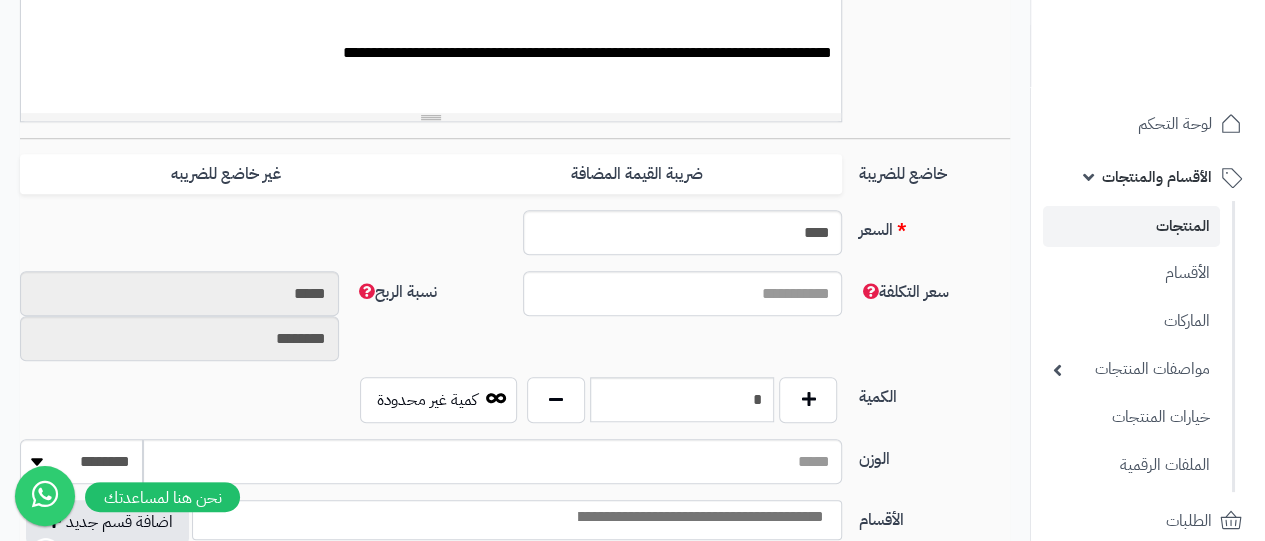 type on "********" 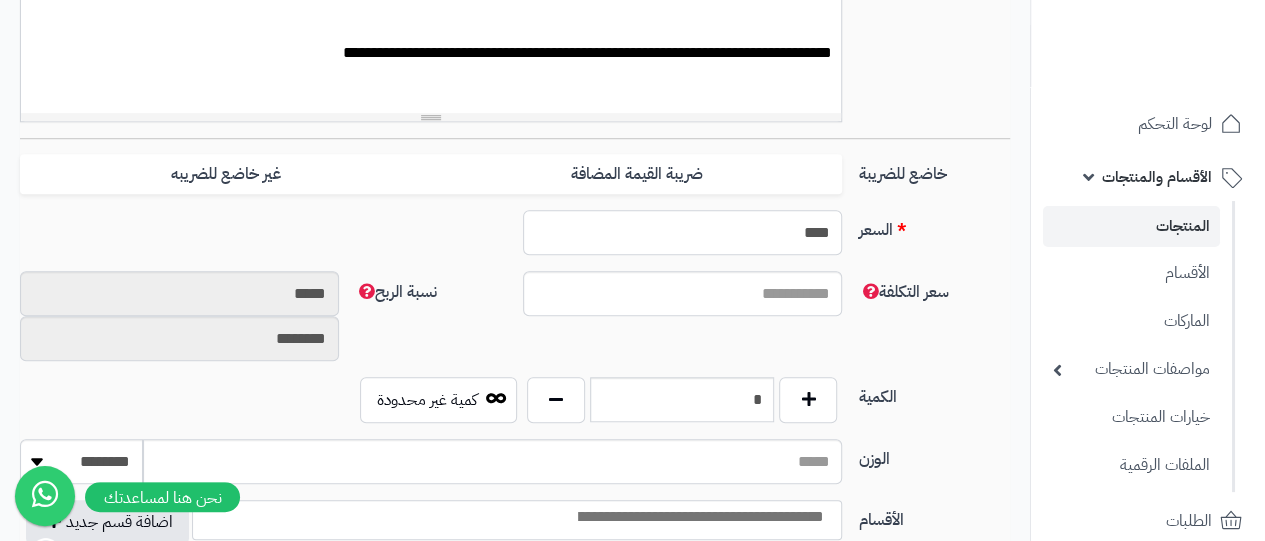 drag, startPoint x: 759, startPoint y: 235, endPoint x: 921, endPoint y: 241, distance: 162.11107 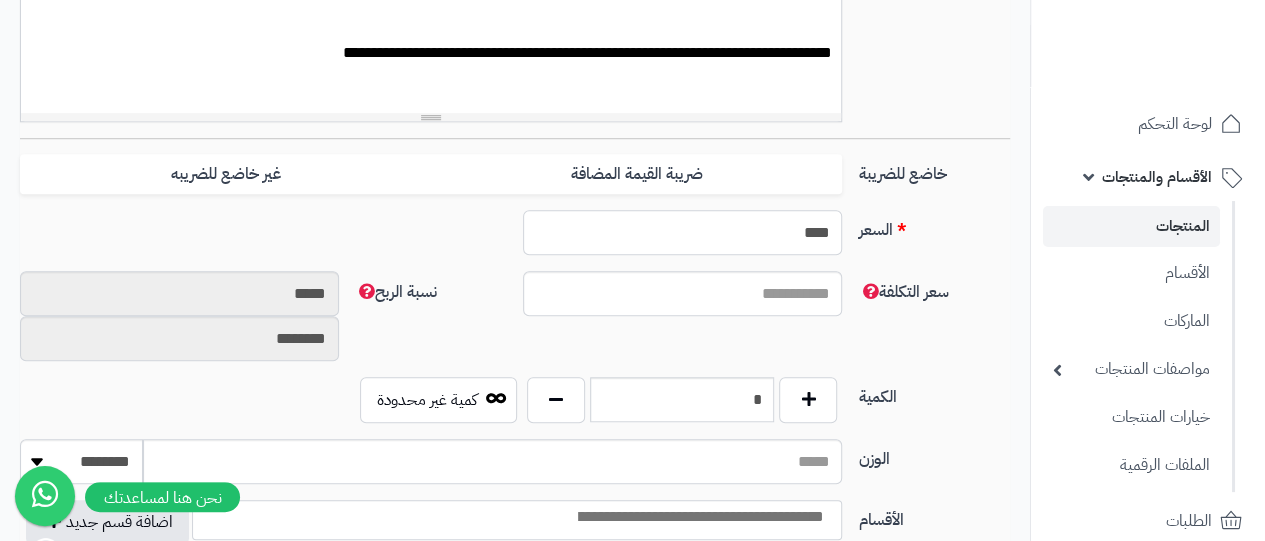click on "السعر
****
اختار الضريبة اولا لحساب السعر
السعر شامل الضريبة" at bounding box center (515, 240) 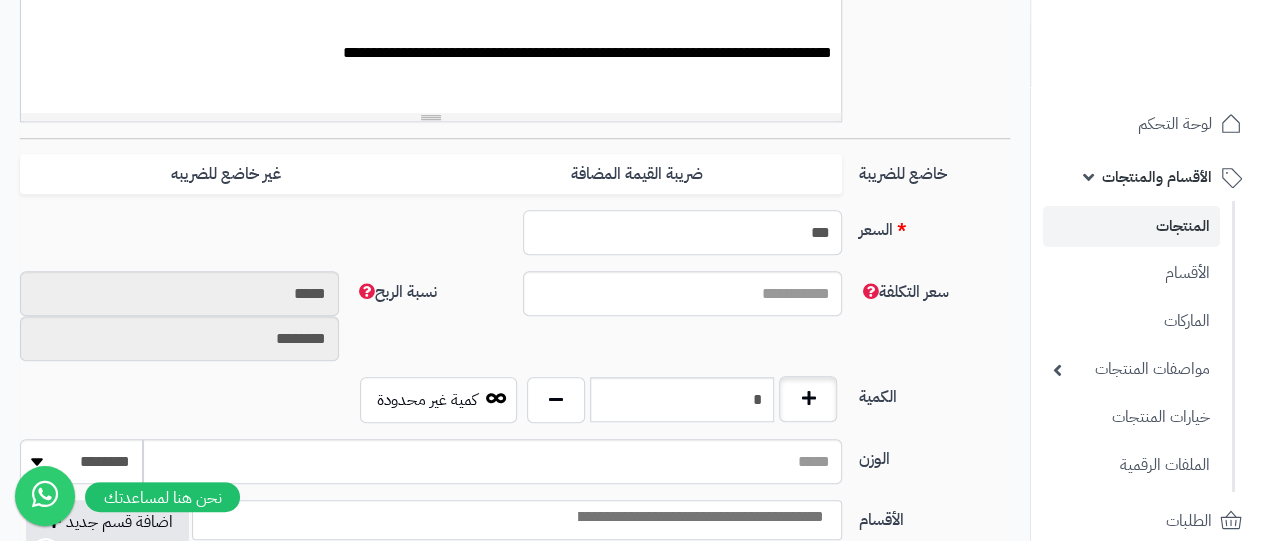 type on "***" 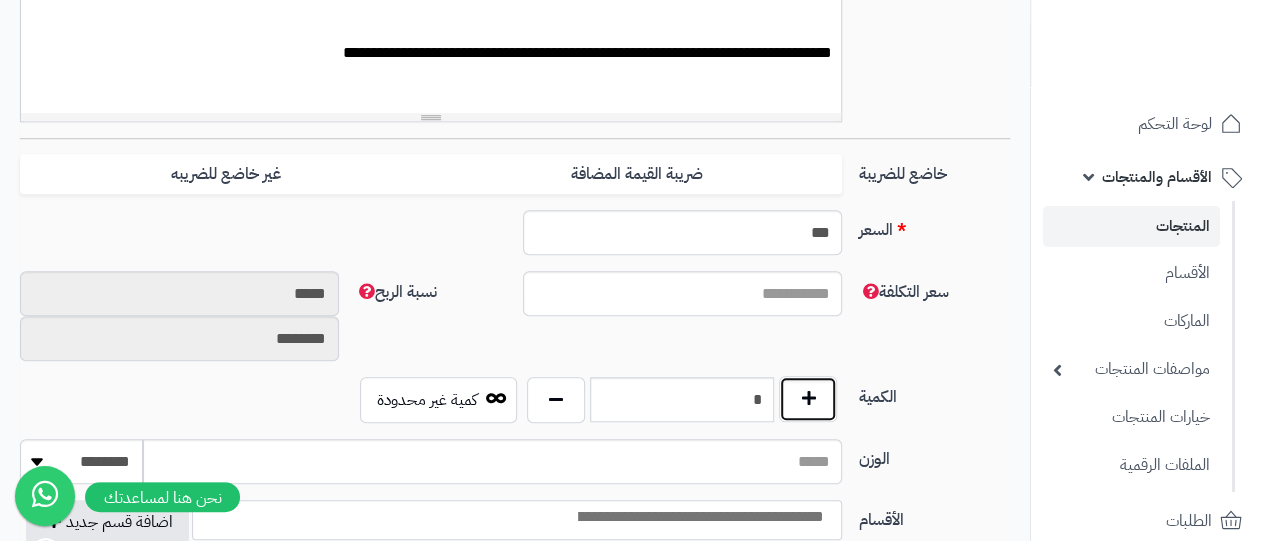 click at bounding box center [808, 399] 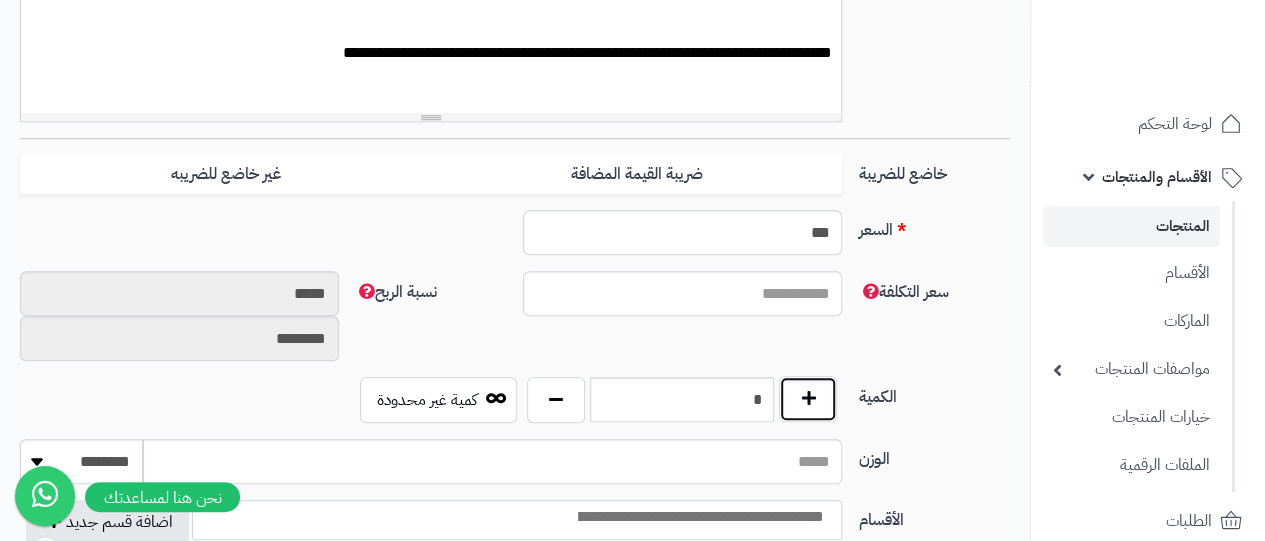 click at bounding box center [808, 399] 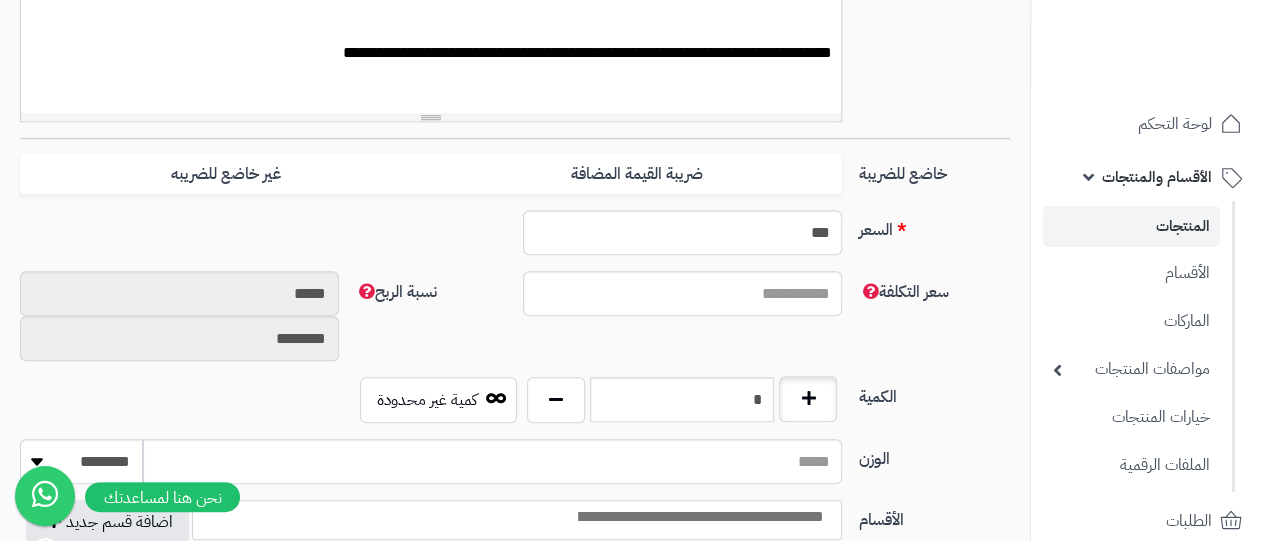 type on "*" 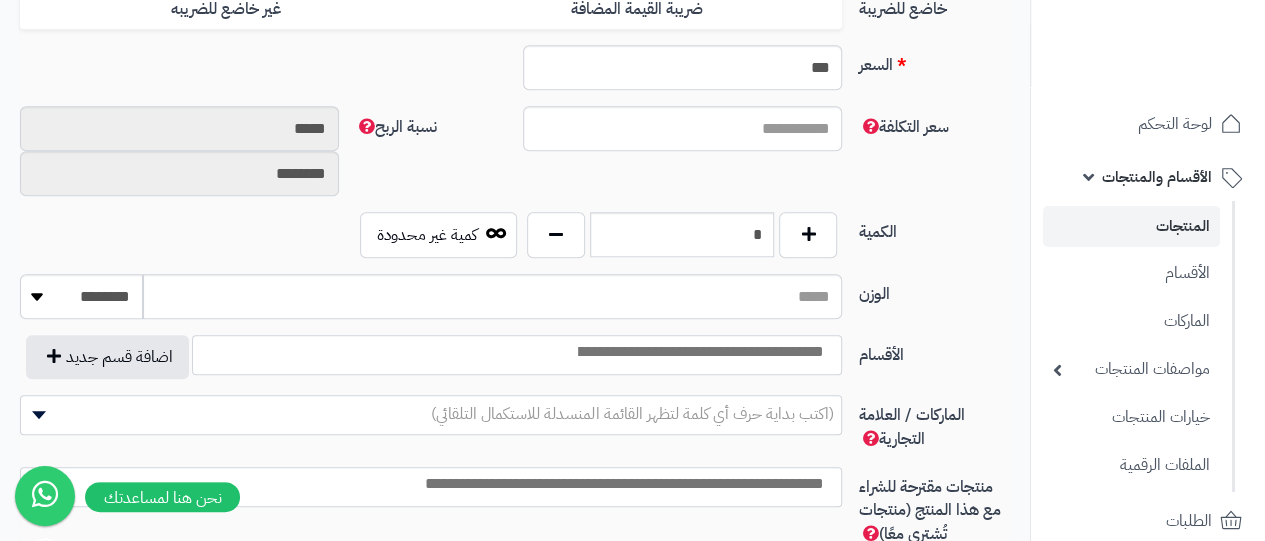 scroll, scrollTop: 832, scrollLeft: 0, axis: vertical 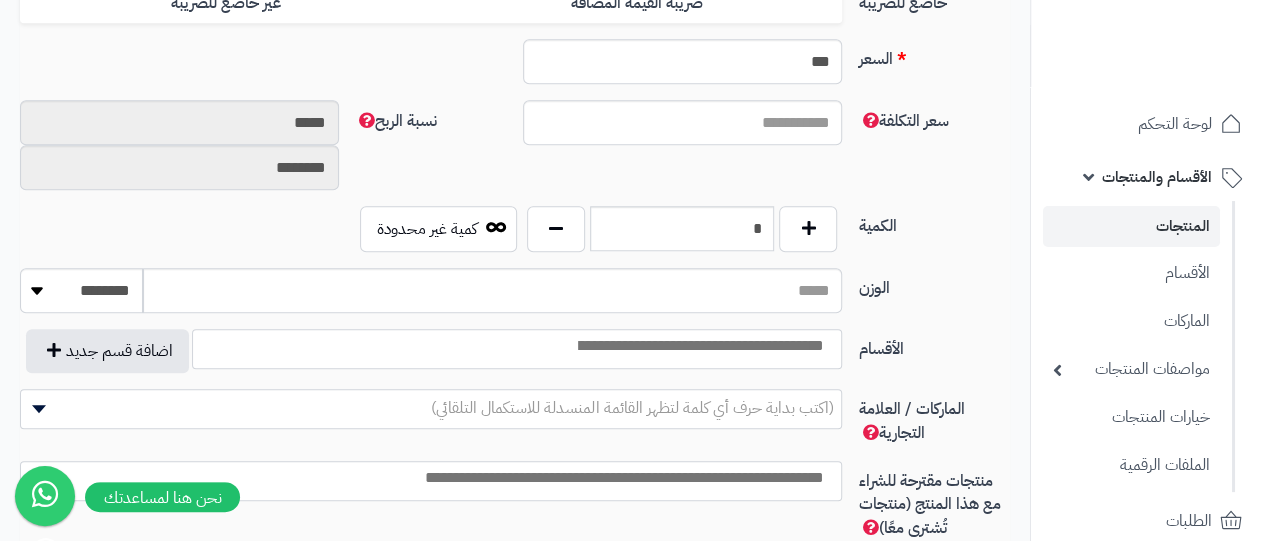 click at bounding box center [699, 346] 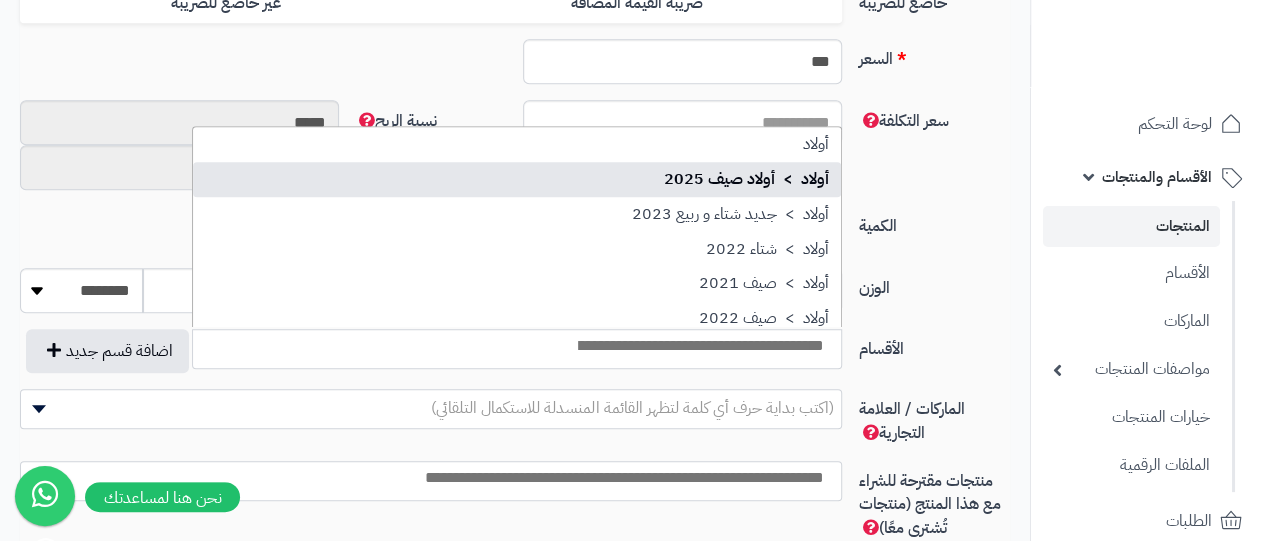 select on "***" 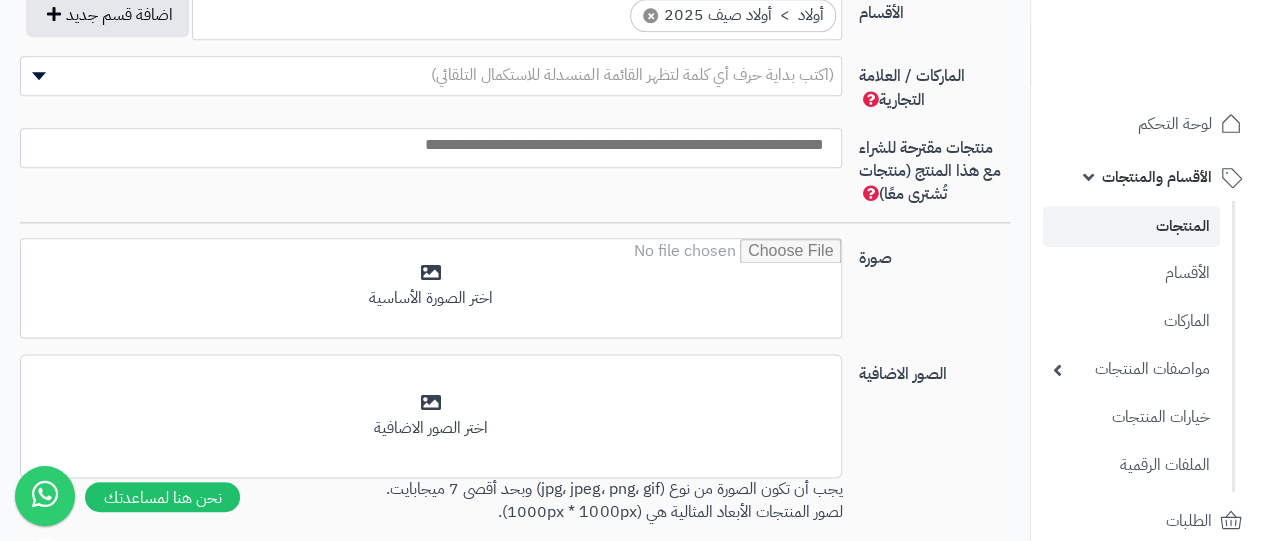 scroll, scrollTop: 1171, scrollLeft: 0, axis: vertical 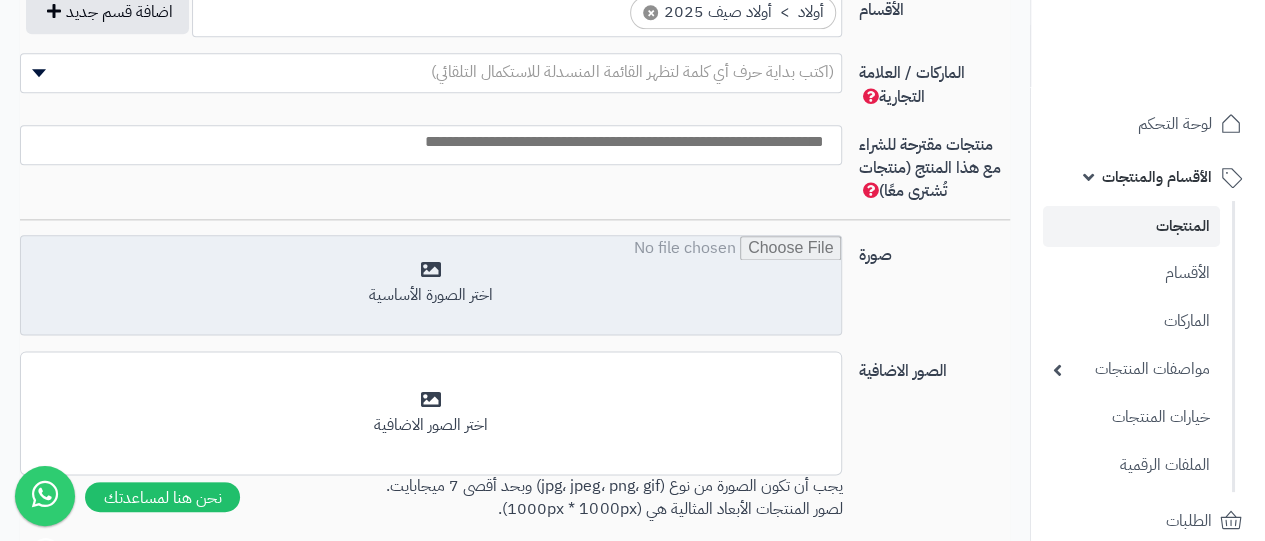 click at bounding box center (431, 286) 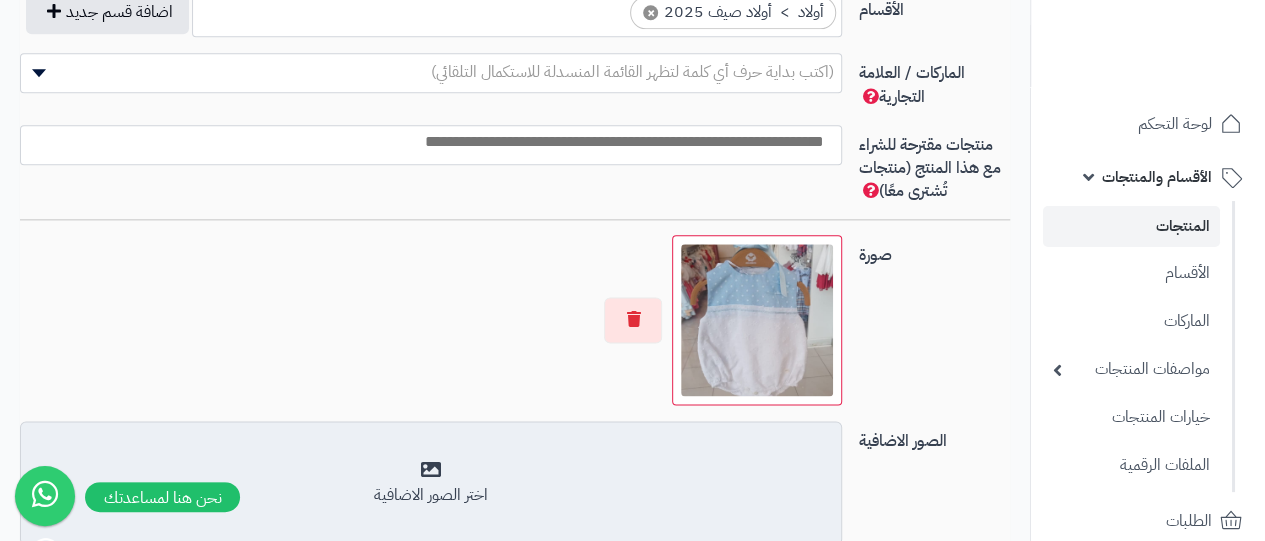 click on "اختر الصور الاضافية" at bounding box center [431, 483] 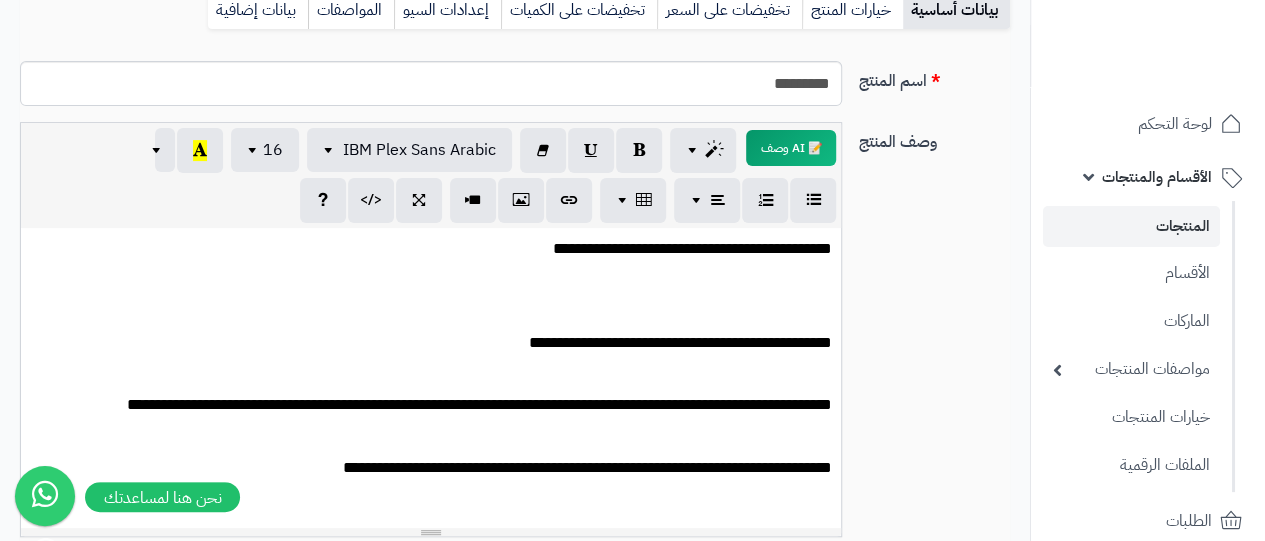 scroll, scrollTop: 230, scrollLeft: 0, axis: vertical 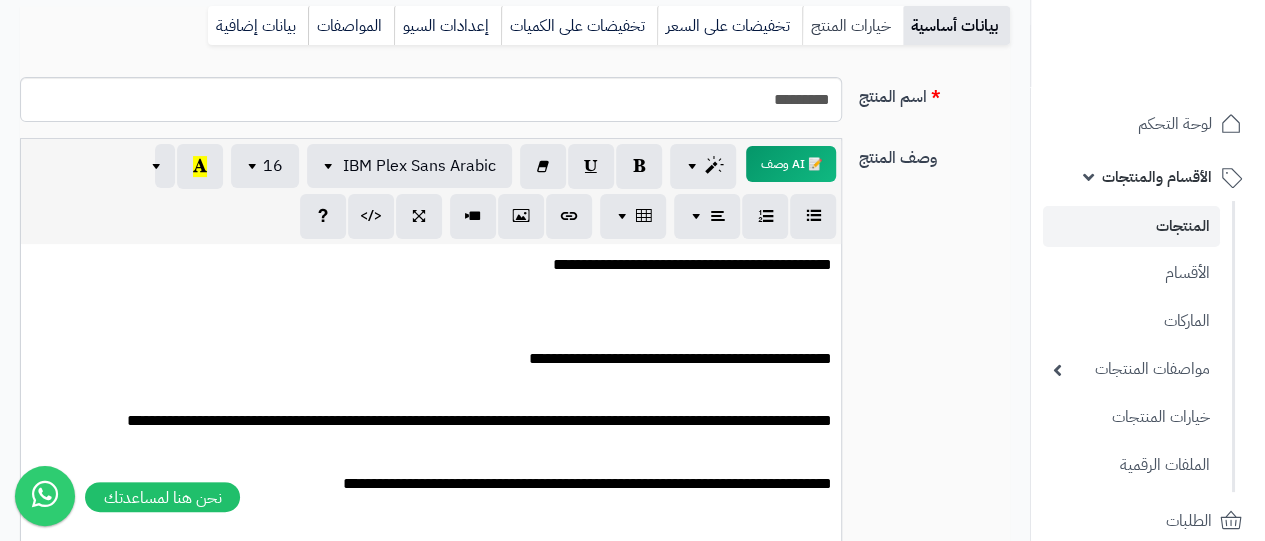 click on "خيارات المنتج" at bounding box center [852, 26] 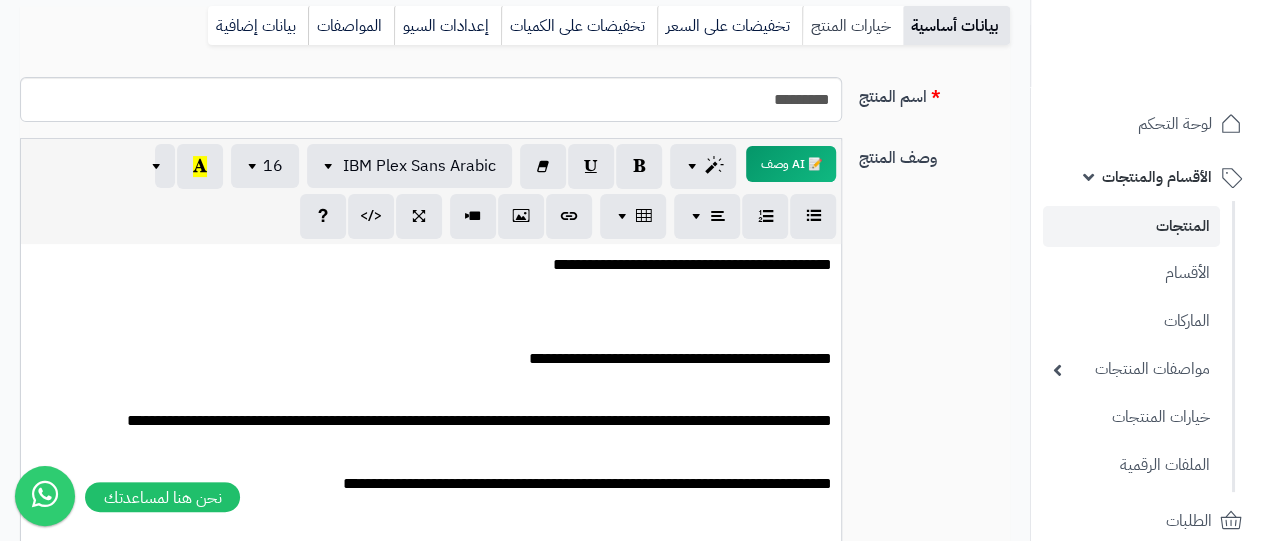 scroll, scrollTop: 148, scrollLeft: 0, axis: vertical 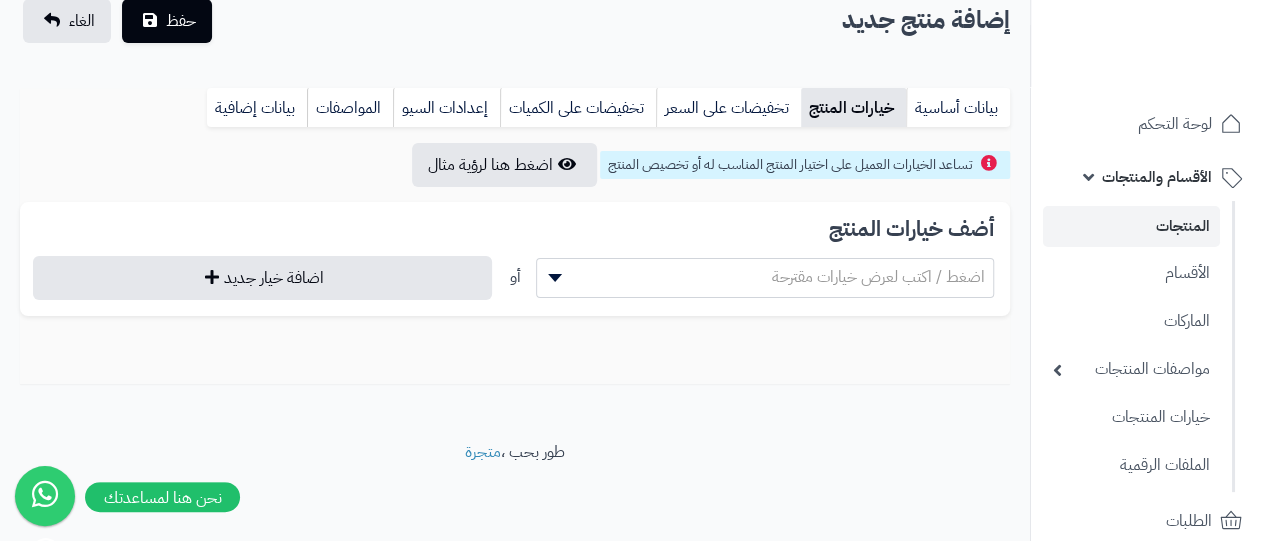 click on "اضغط / اكتب لعرض خيارات مقترحة" at bounding box center [878, 277] 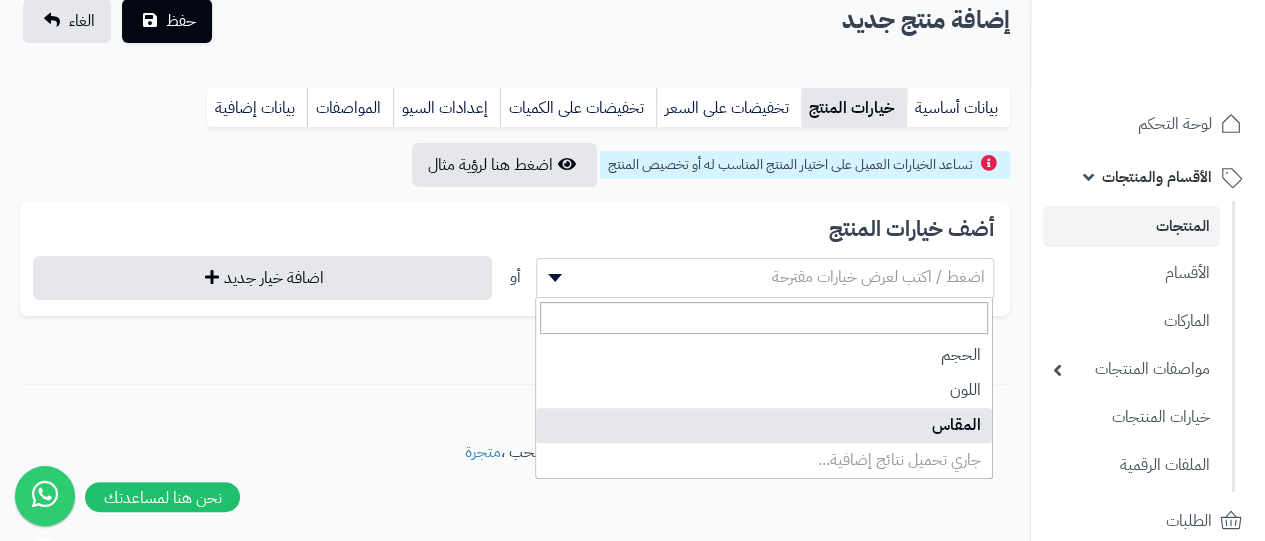select on "**" 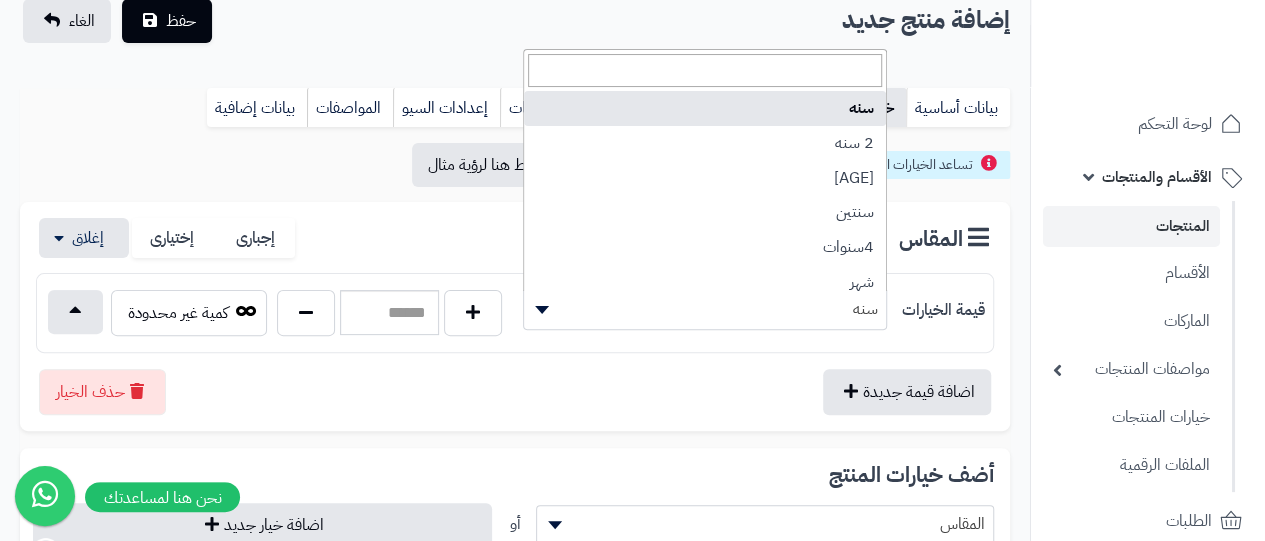 click on "سنه" at bounding box center [705, 309] 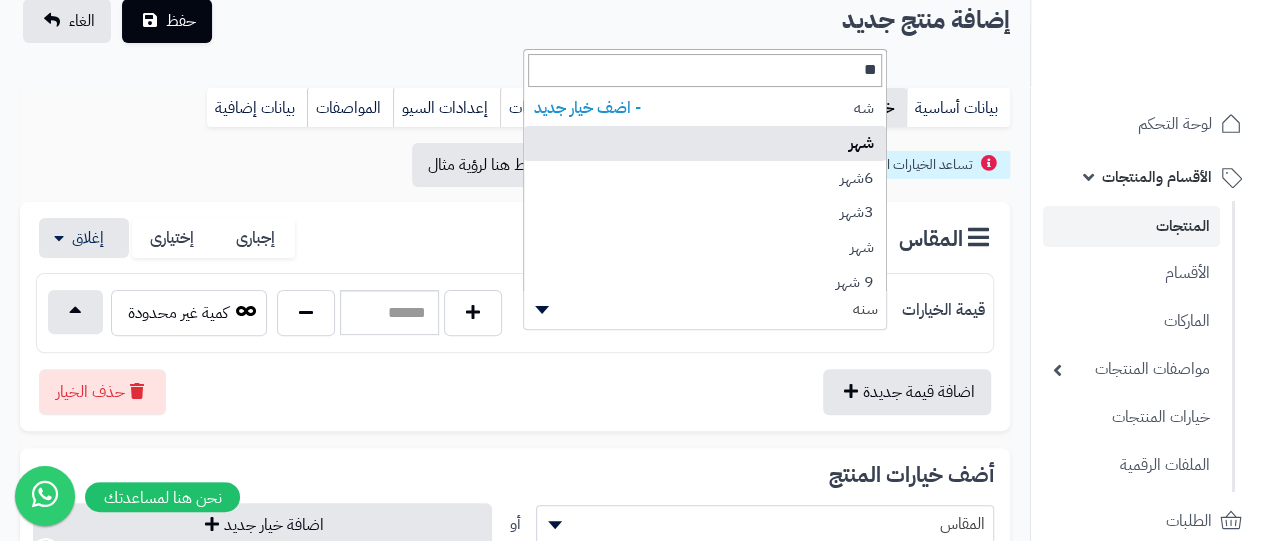 type on "**" 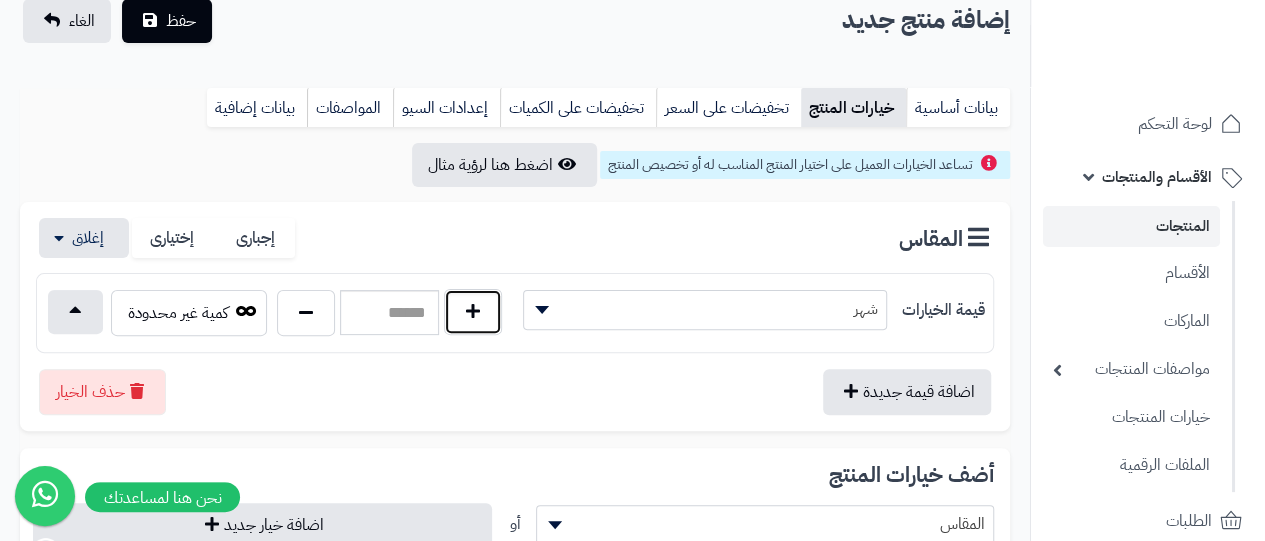 click at bounding box center (473, 312) 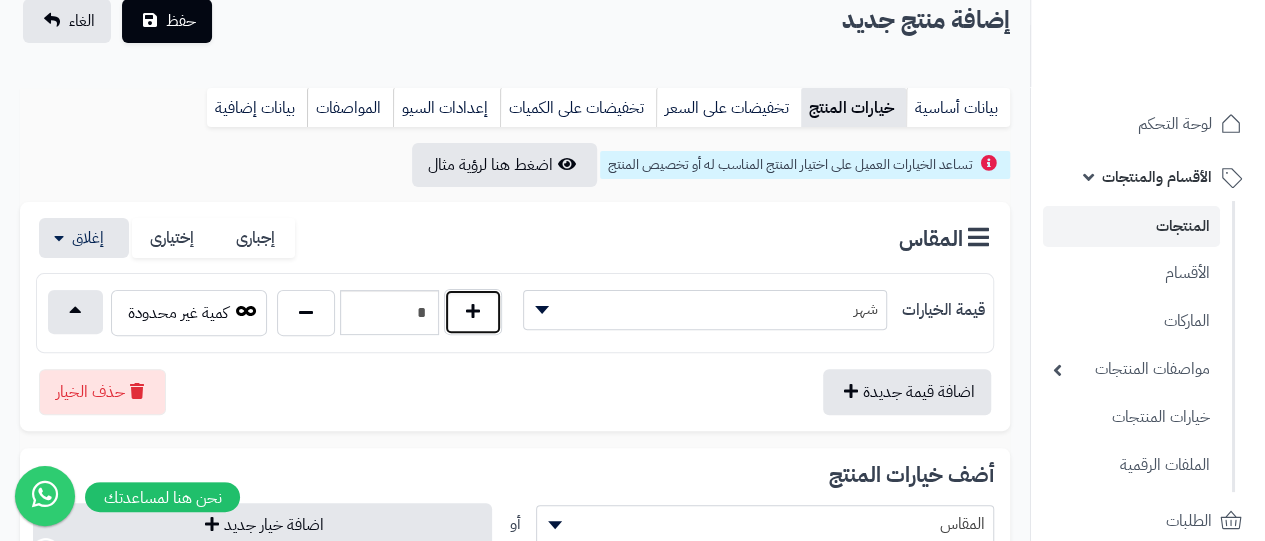 click at bounding box center [473, 312] 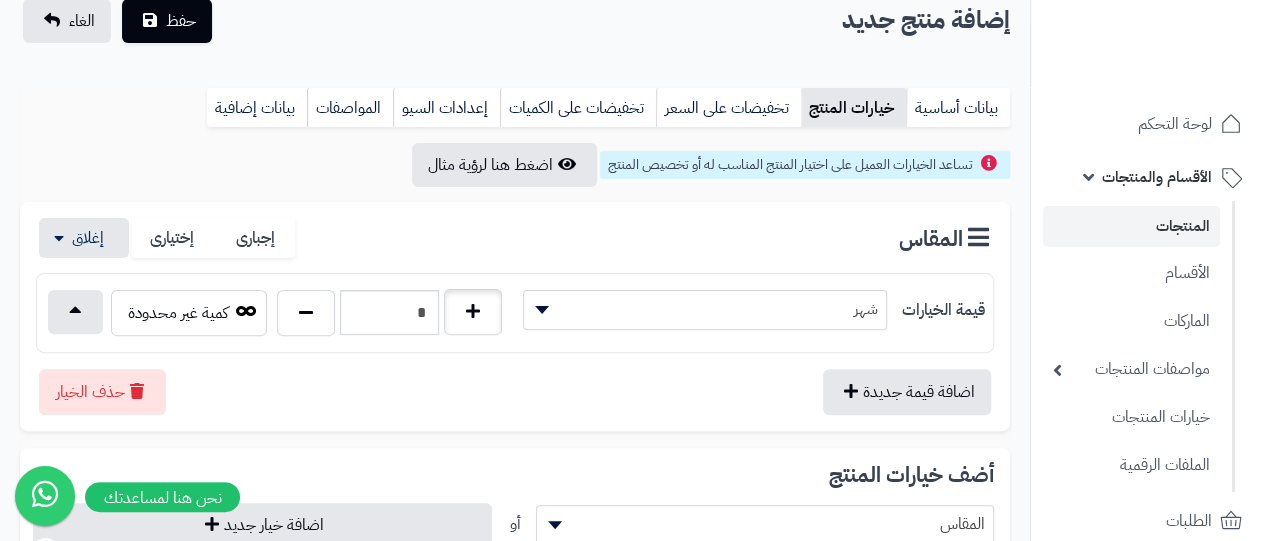 type on "*" 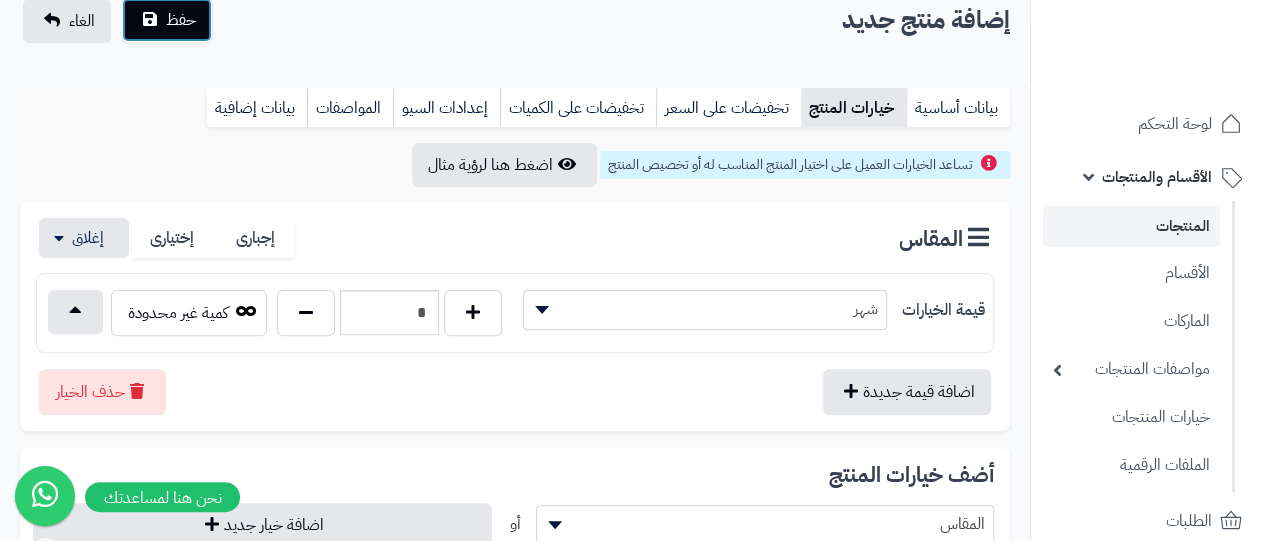 click on "حفظ" at bounding box center [167, 20] 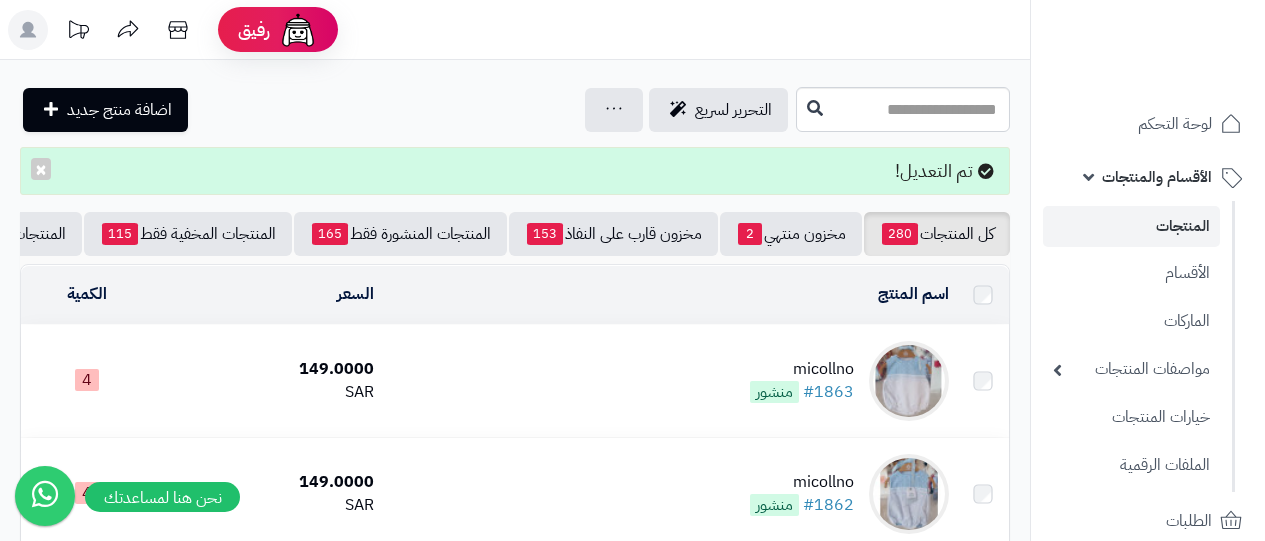 scroll, scrollTop: 0, scrollLeft: 0, axis: both 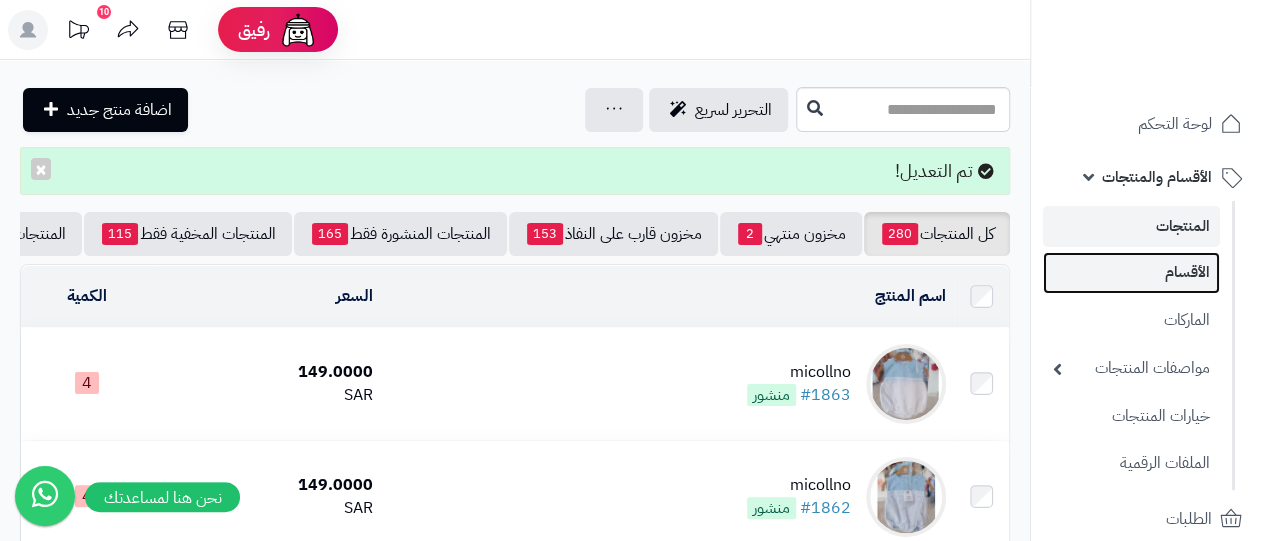 click on "الأقسام" at bounding box center (1131, 272) 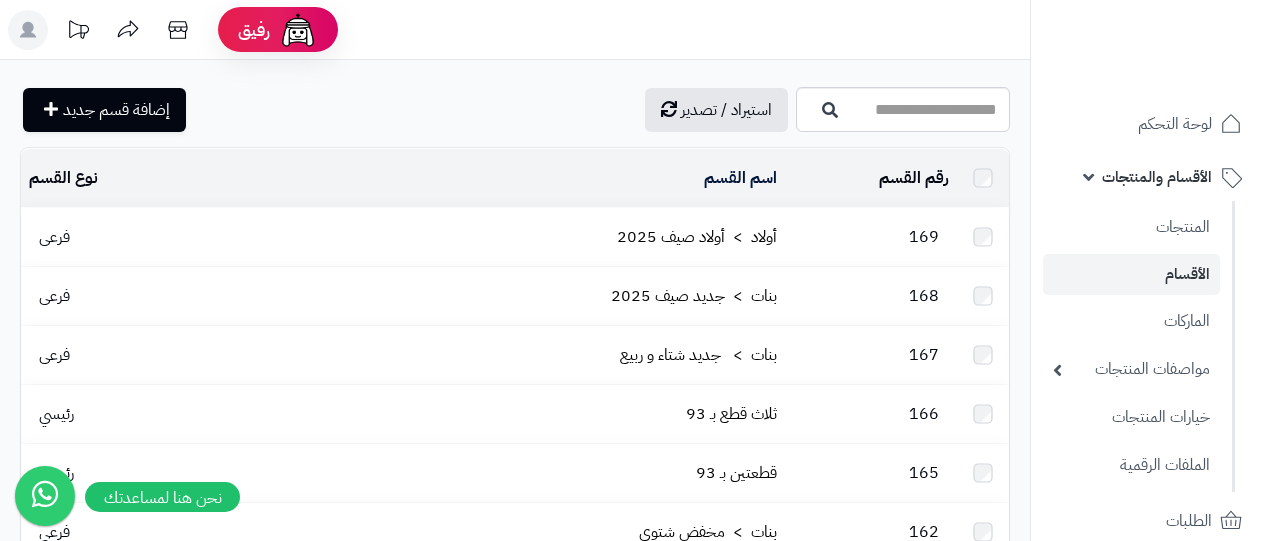 scroll, scrollTop: 0, scrollLeft: 0, axis: both 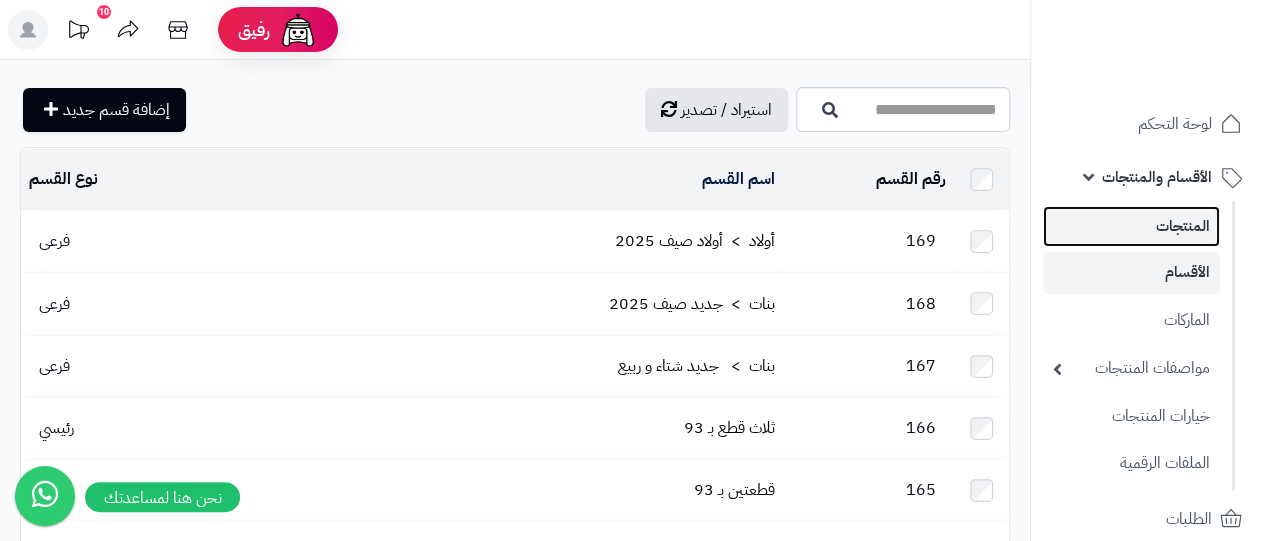 click on "المنتجات" at bounding box center (1131, 226) 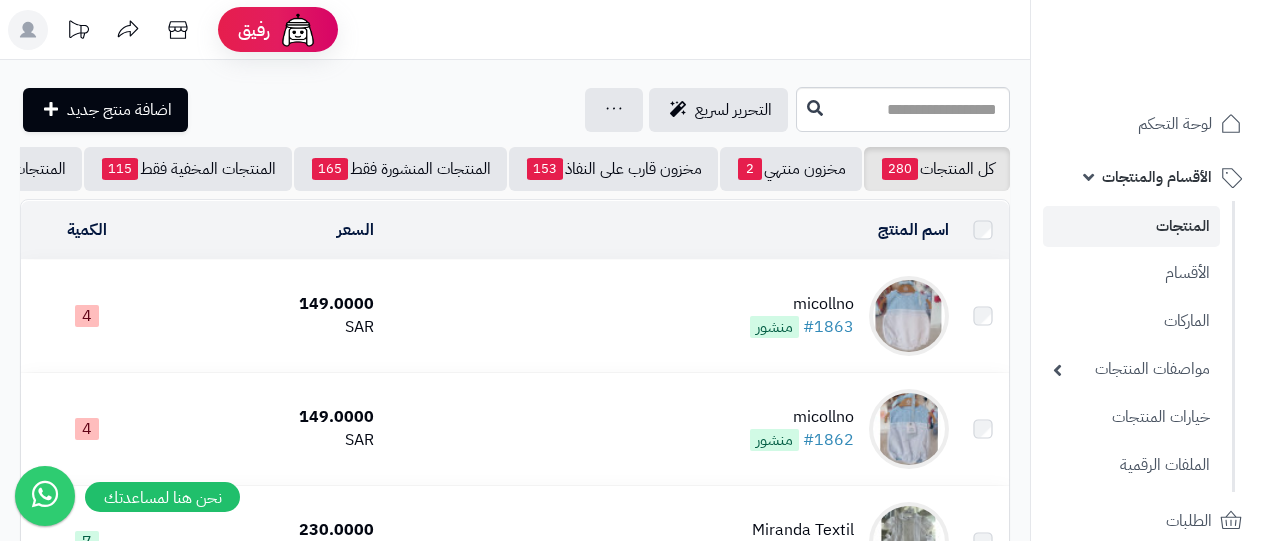 scroll, scrollTop: 0, scrollLeft: 0, axis: both 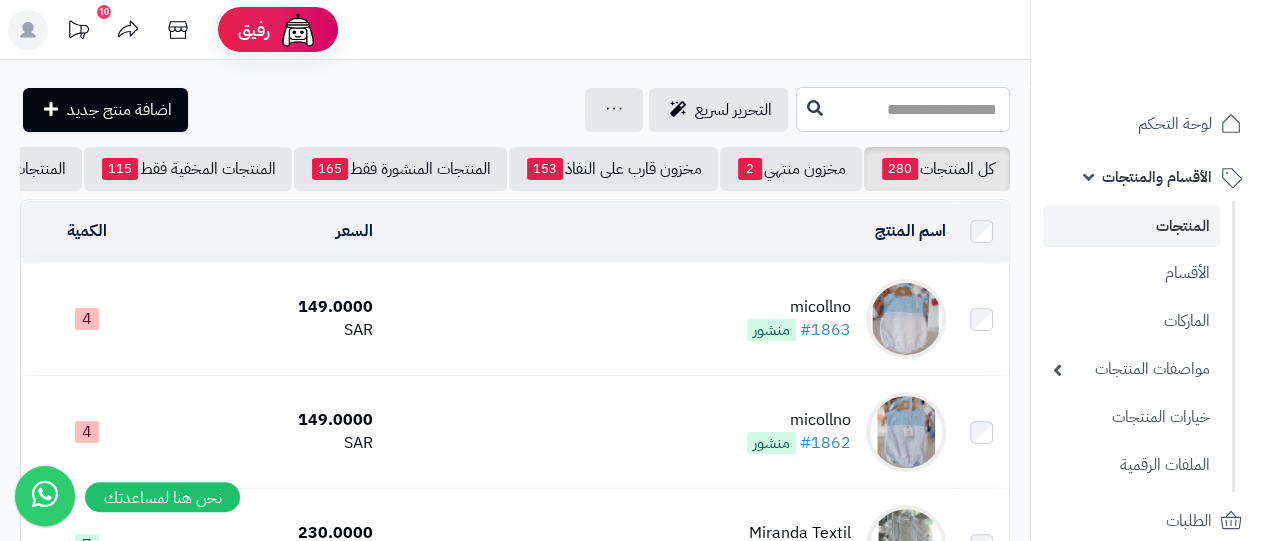 click at bounding box center (903, 109) 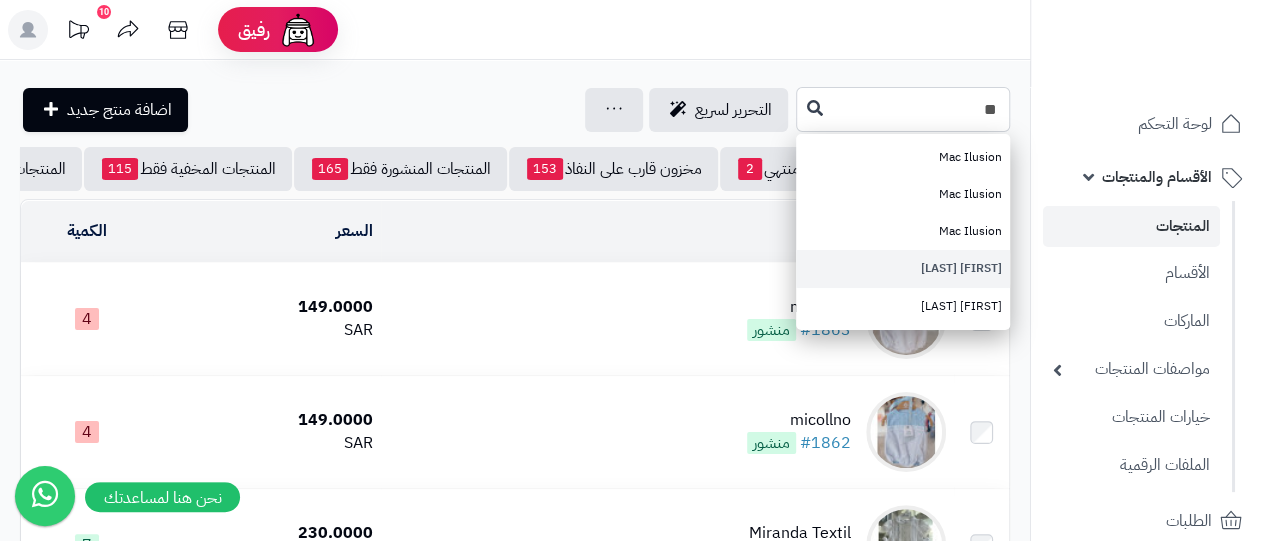 type on "**" 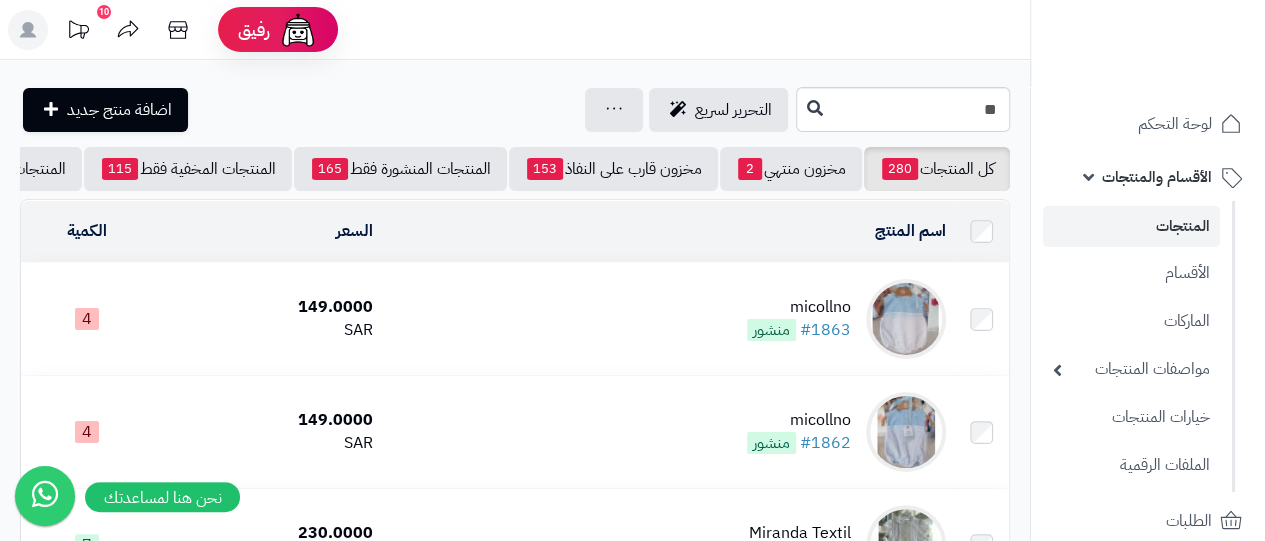 click on "**********" at bounding box center [515, 11520] 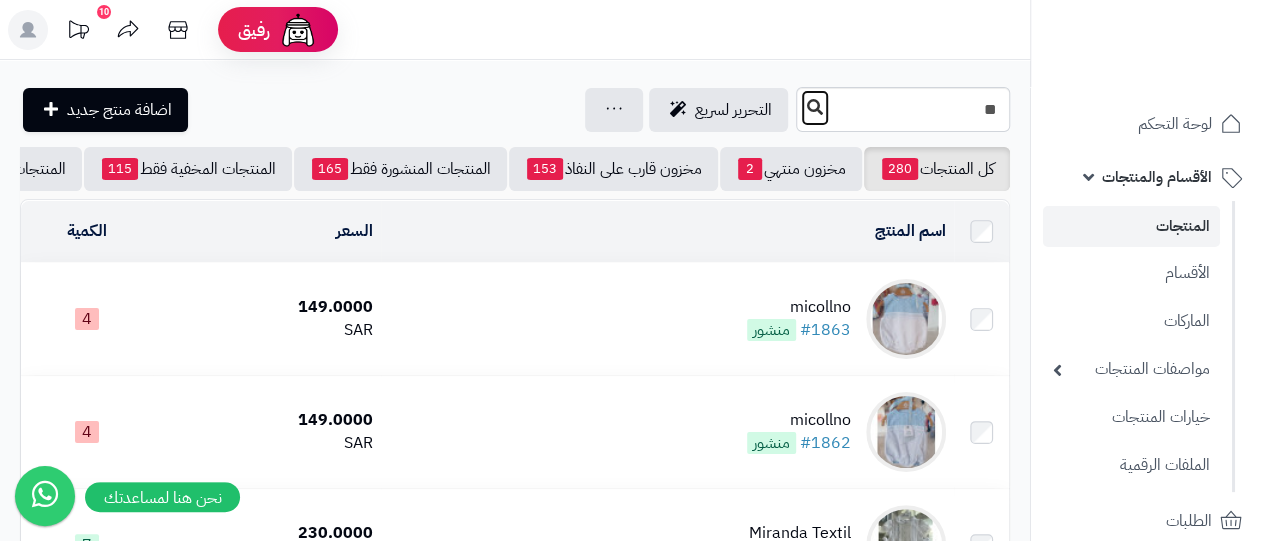 click at bounding box center [815, 107] 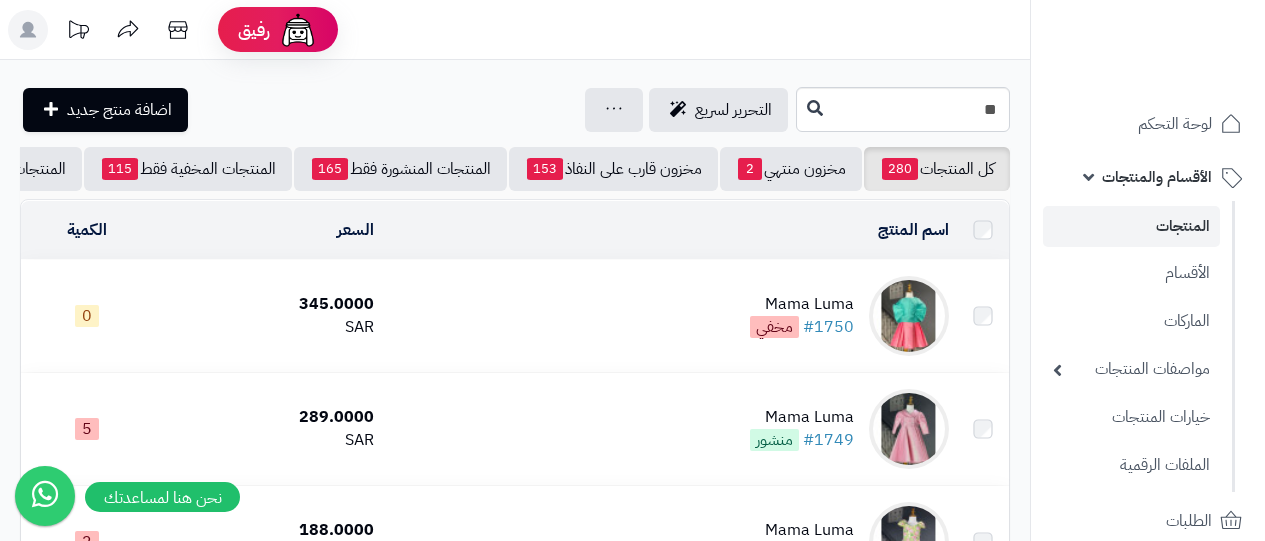 scroll, scrollTop: 0, scrollLeft: 0, axis: both 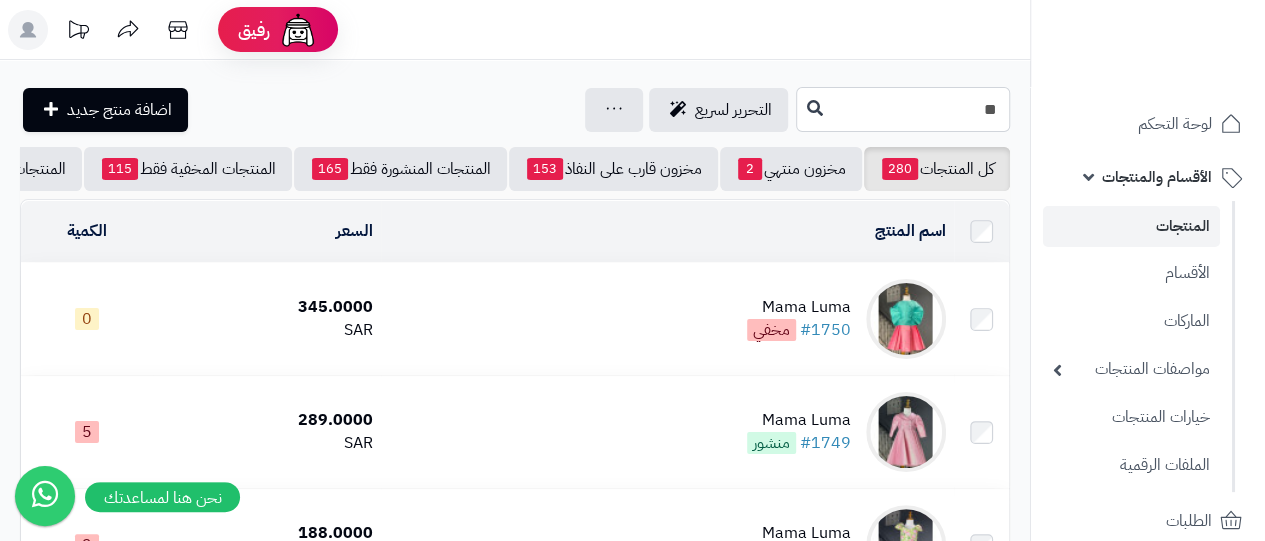 click on "**" at bounding box center (903, 109) 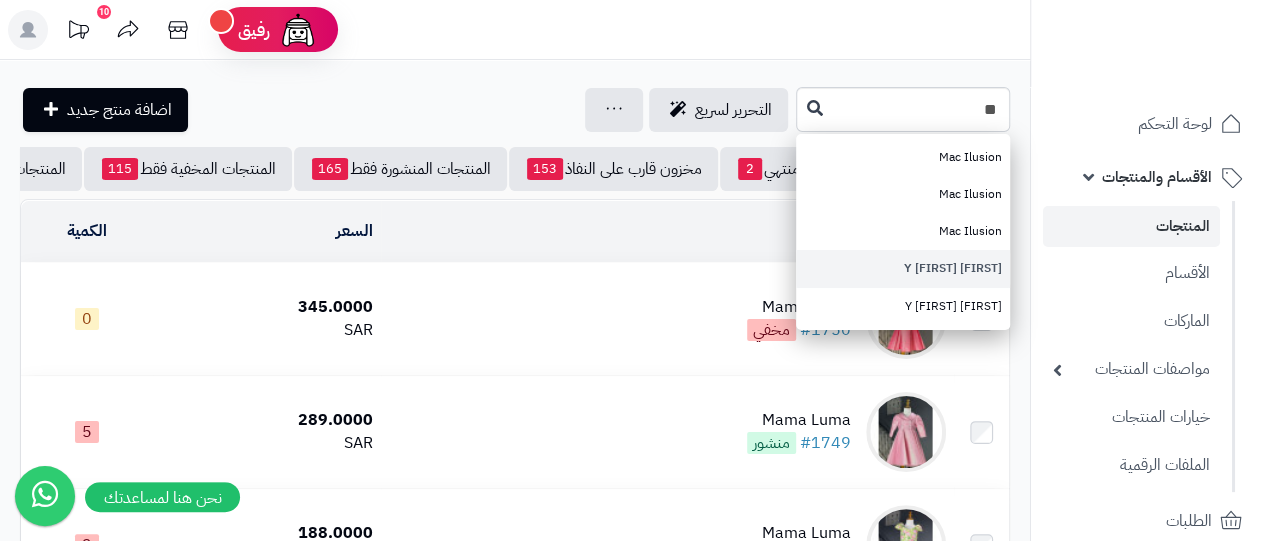 click on "**********" at bounding box center [515, 1566] 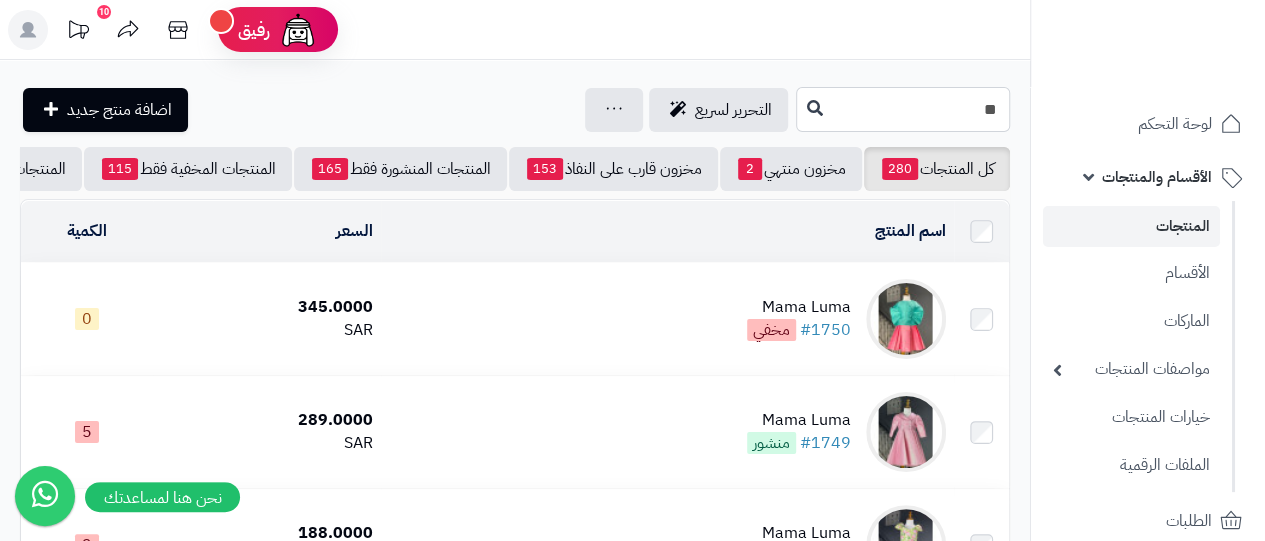 click on "**" at bounding box center (903, 109) 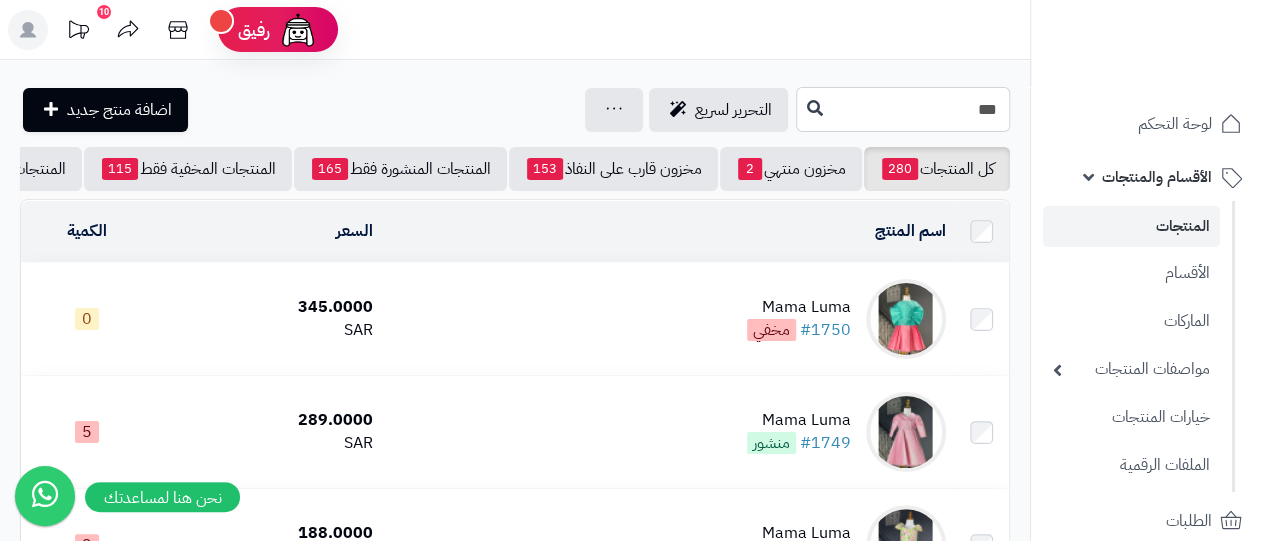 drag, startPoint x: 1000, startPoint y: 114, endPoint x: 916, endPoint y: 113, distance: 84.00595 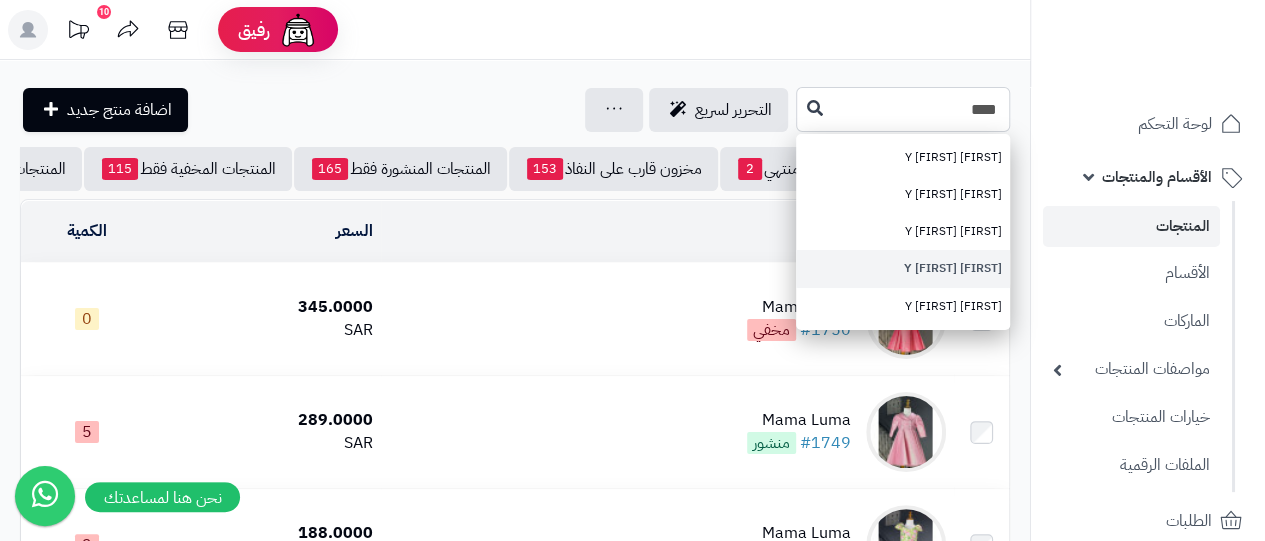 type on "****" 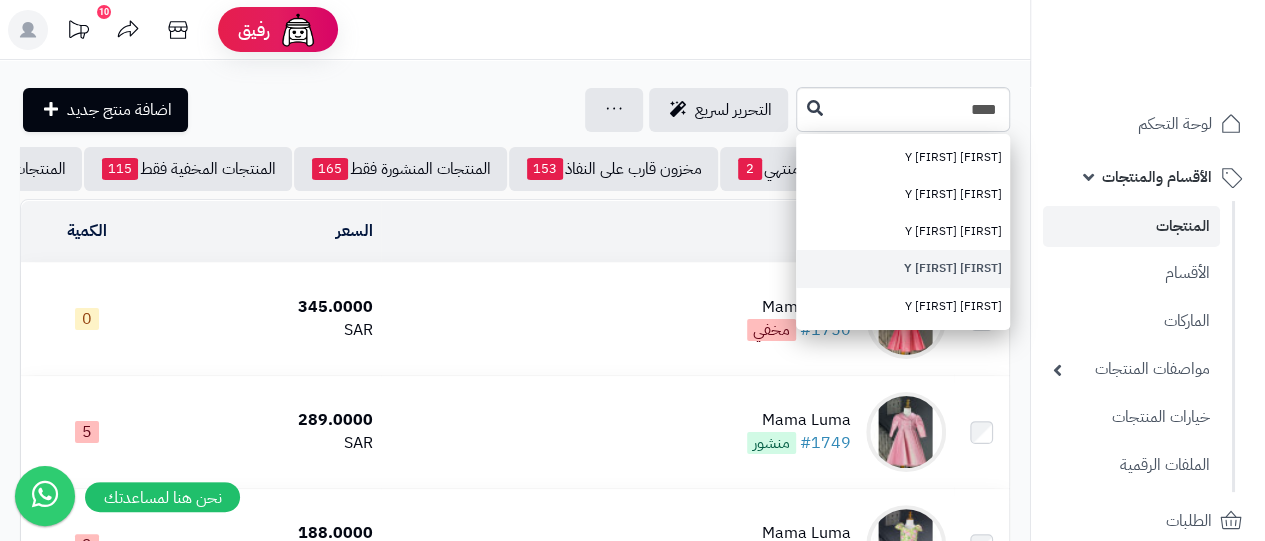click on "**********" at bounding box center (515, 1566) 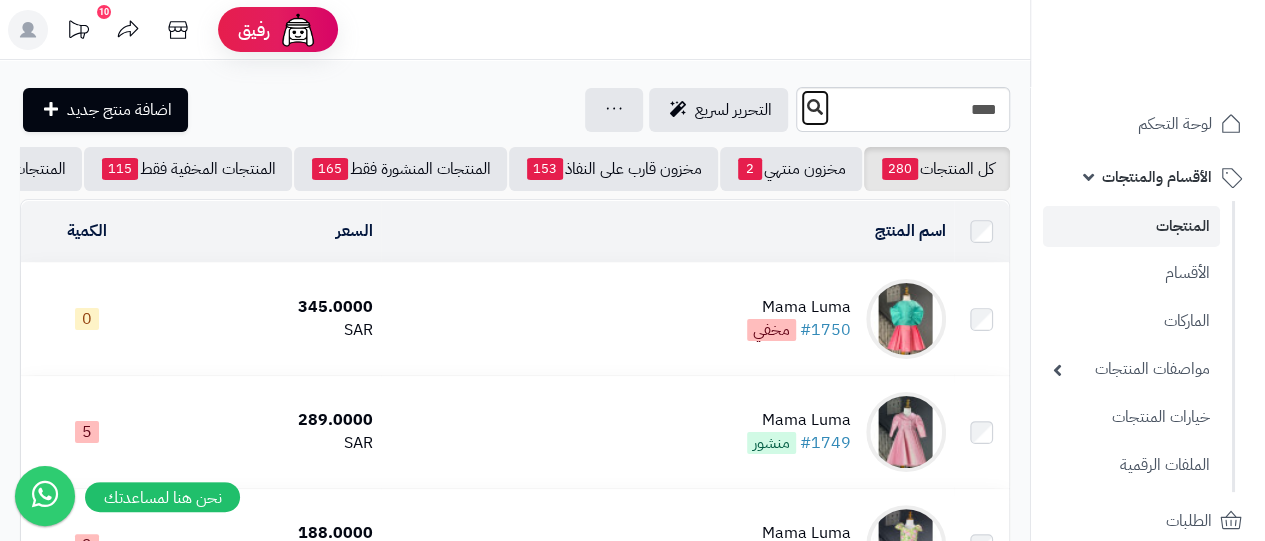 click at bounding box center (815, 107) 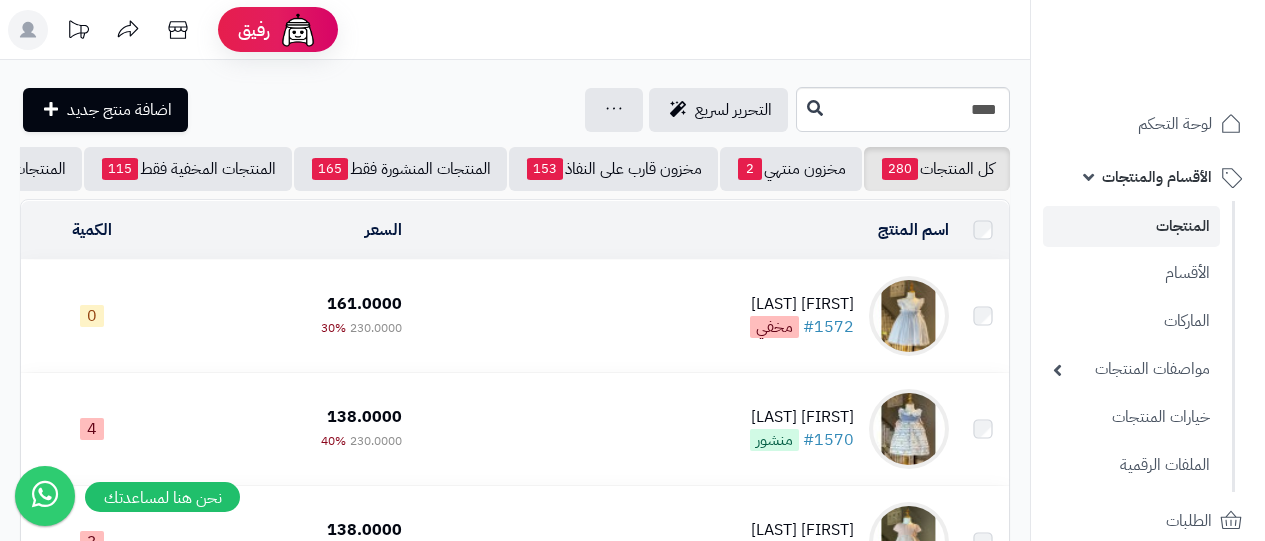scroll, scrollTop: 0, scrollLeft: 0, axis: both 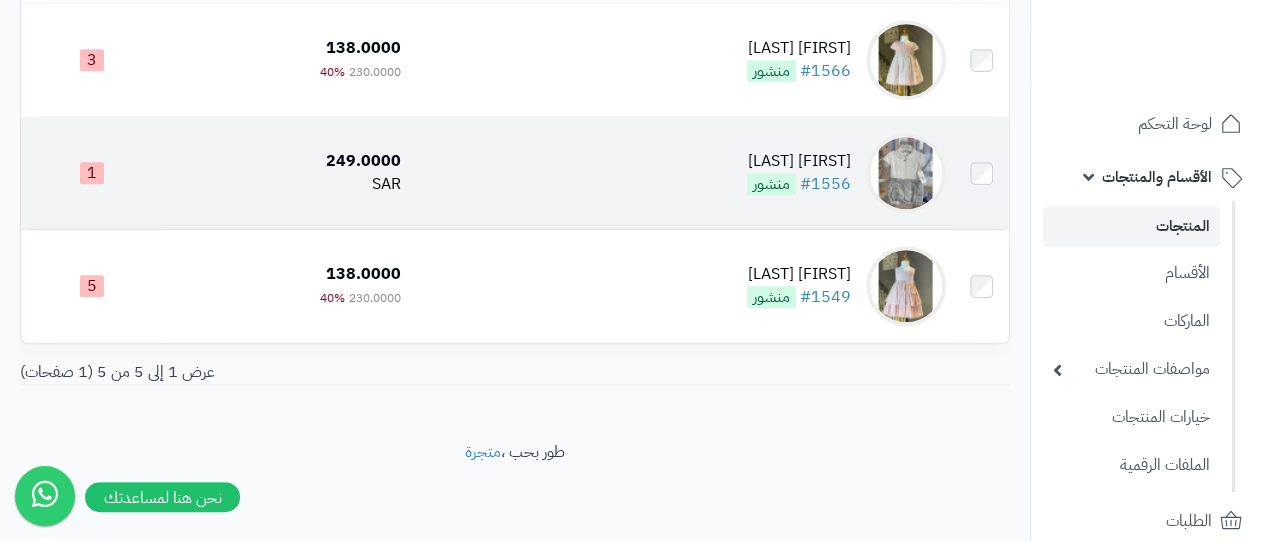 click on "[FIRST] [LAST]" at bounding box center (799, 161) 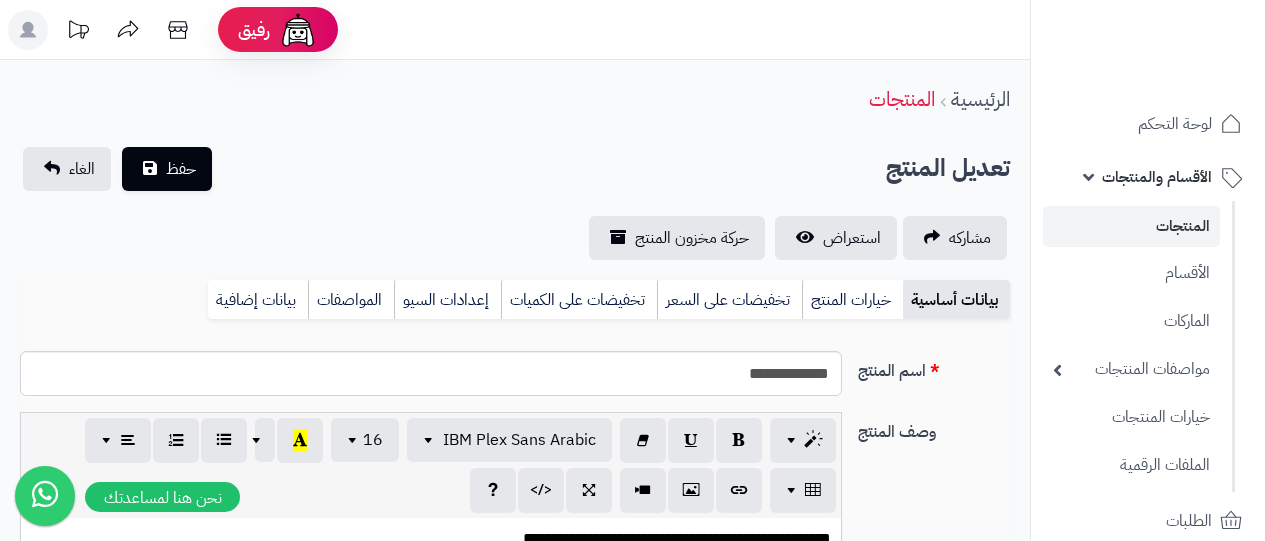 scroll, scrollTop: 0, scrollLeft: 0, axis: both 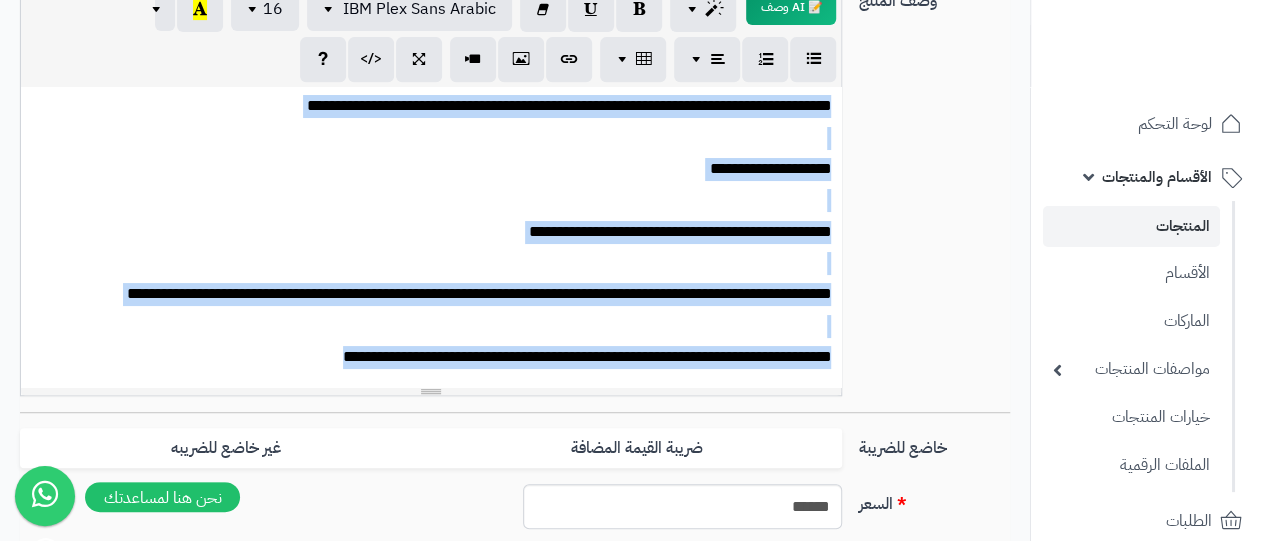 drag, startPoint x: 837, startPoint y: 104, endPoint x: 286, endPoint y: 345, distance: 601.4 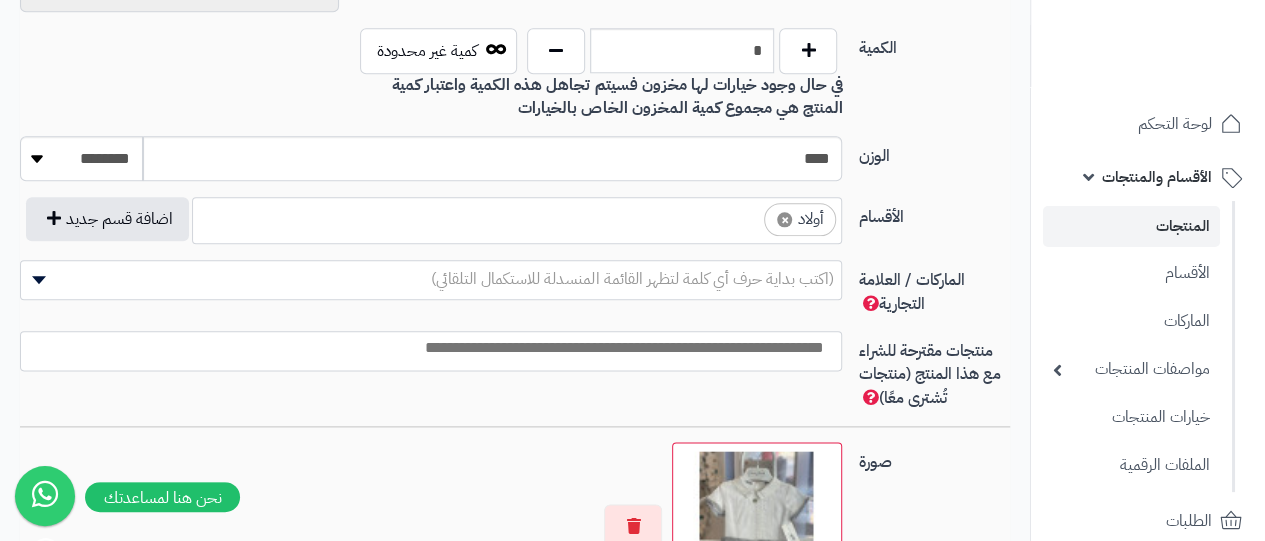 scroll, scrollTop: 1562, scrollLeft: 0, axis: vertical 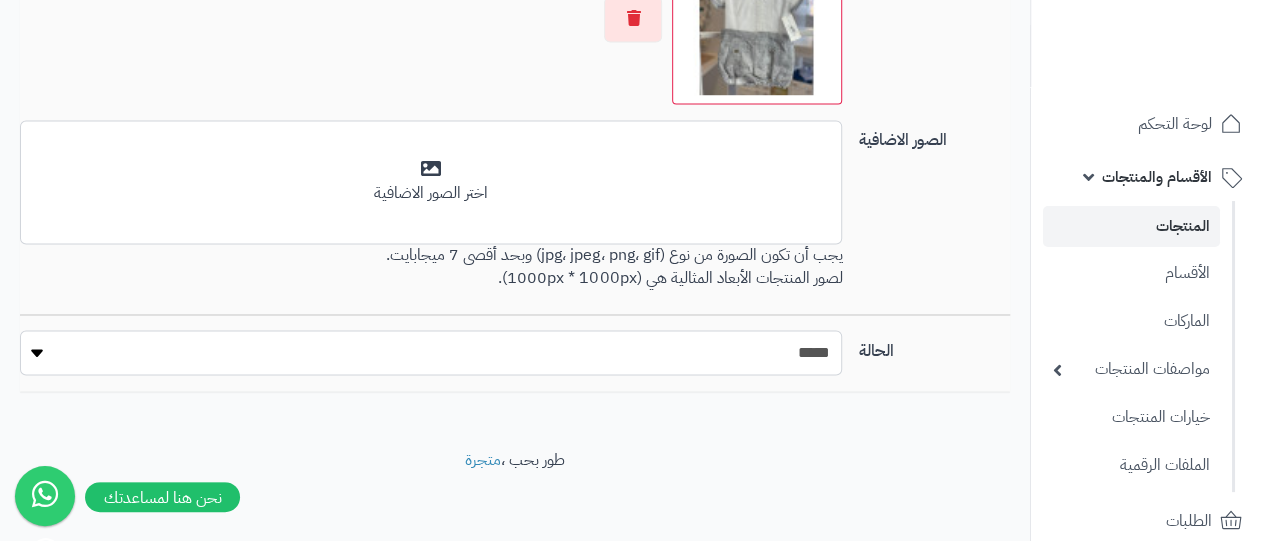 click on "***** ****" at bounding box center (431, 352) 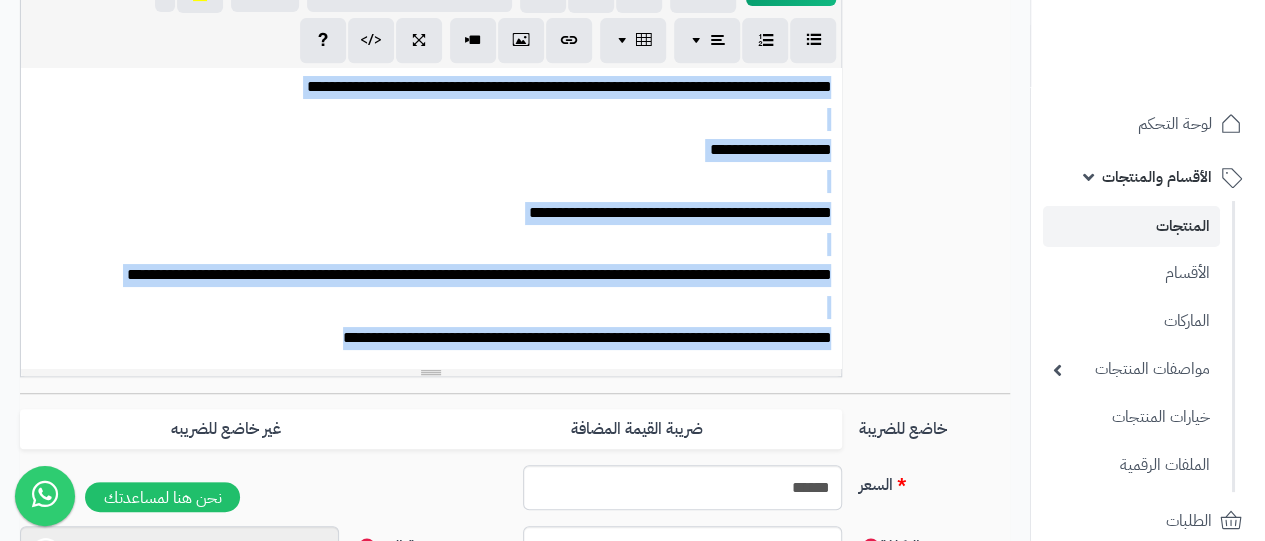 scroll, scrollTop: 0, scrollLeft: 0, axis: both 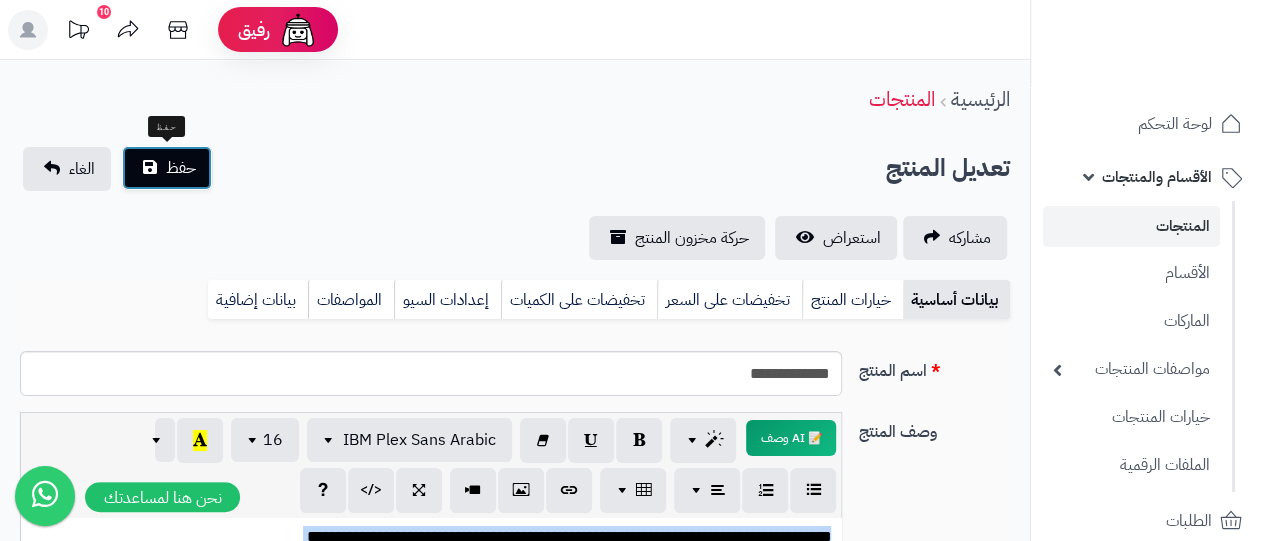 click on "حفظ" at bounding box center (181, 168) 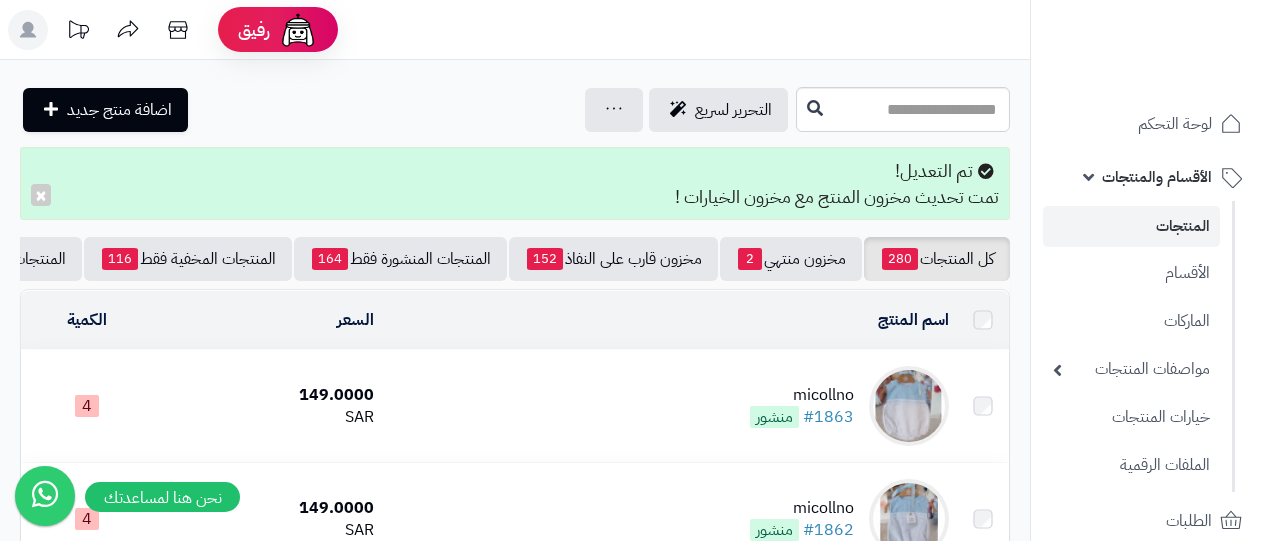 scroll, scrollTop: 0, scrollLeft: 0, axis: both 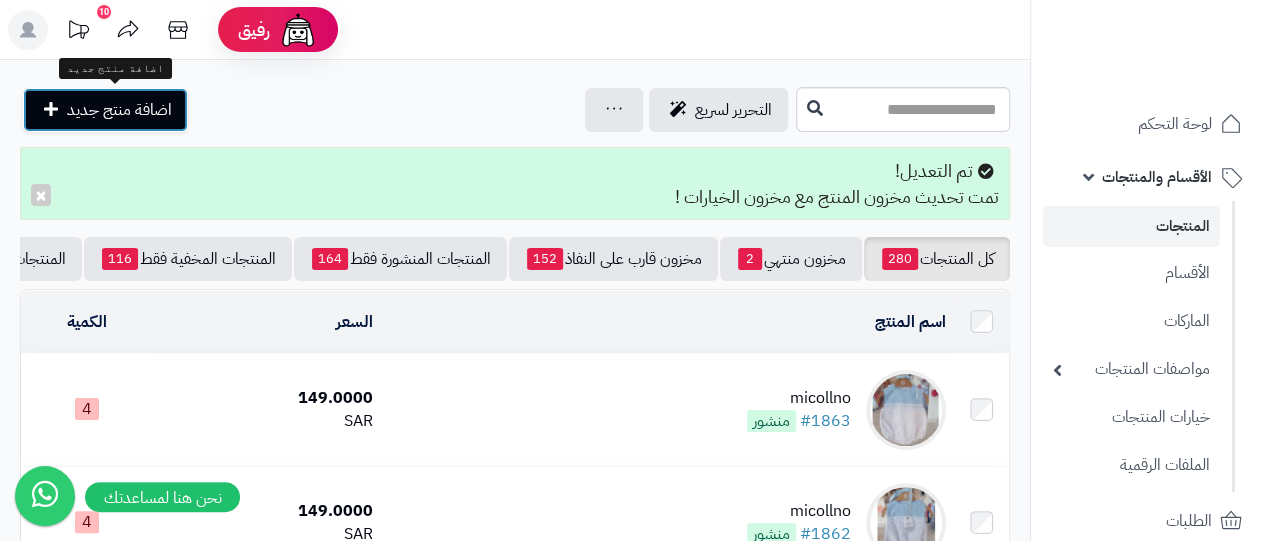 click on "اضافة منتج جديد" at bounding box center [119, 110] 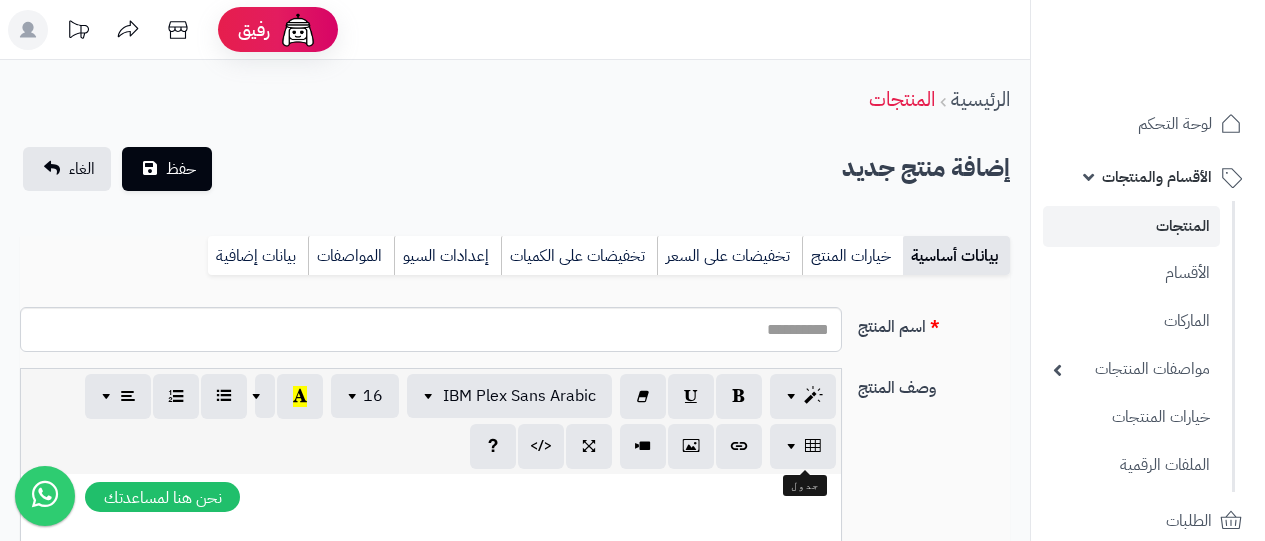 select 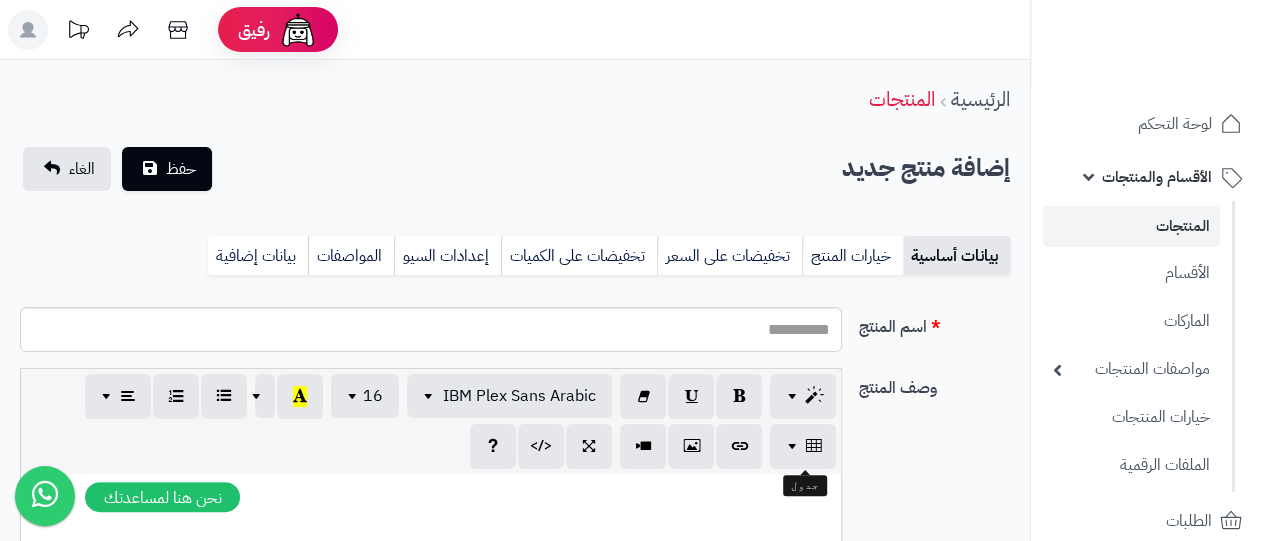 scroll, scrollTop: 0, scrollLeft: 15, axis: horizontal 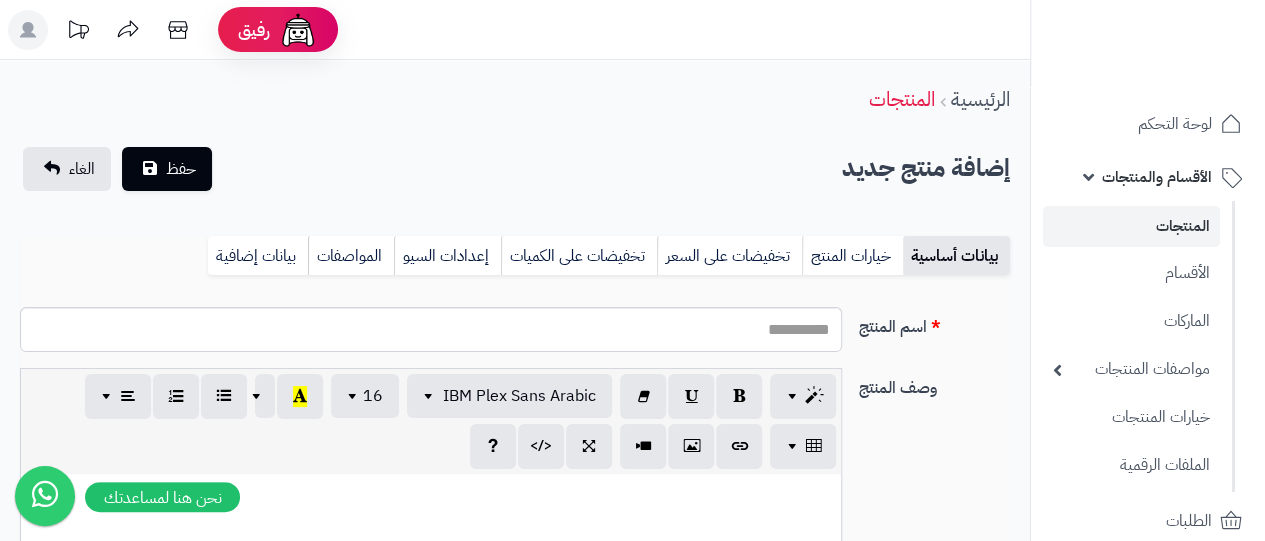 click at bounding box center (431, 624) 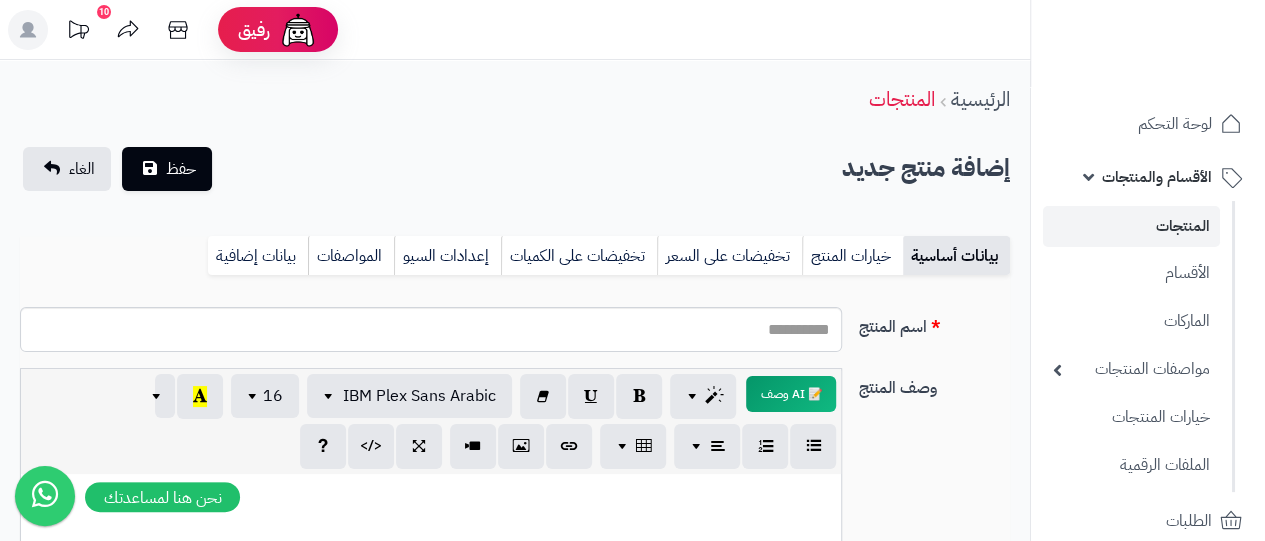 paste 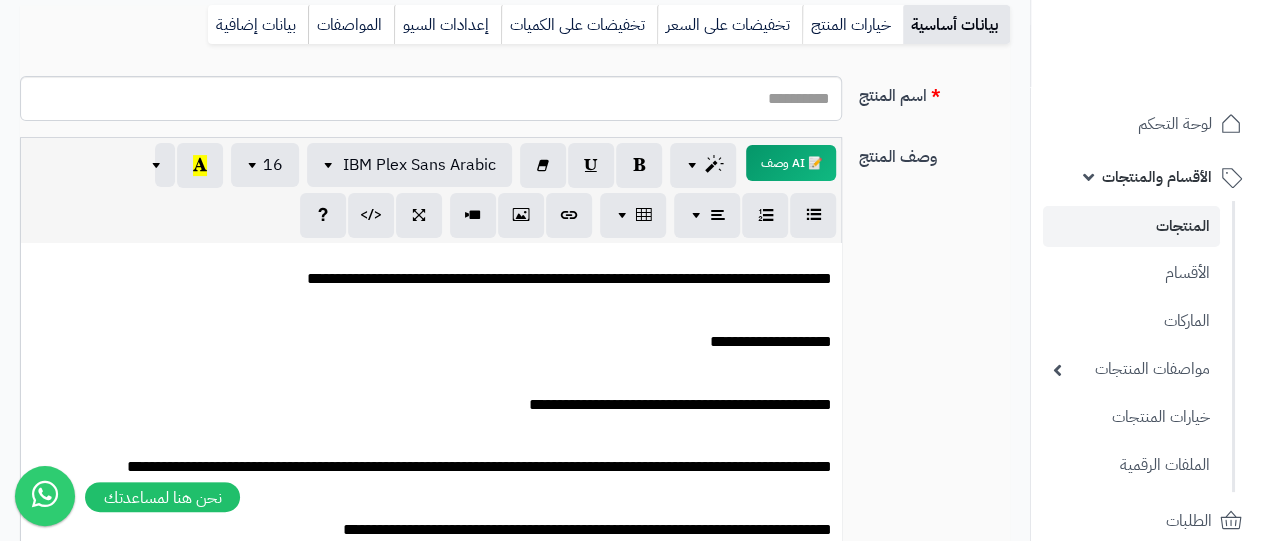 scroll, scrollTop: 0, scrollLeft: 0, axis: both 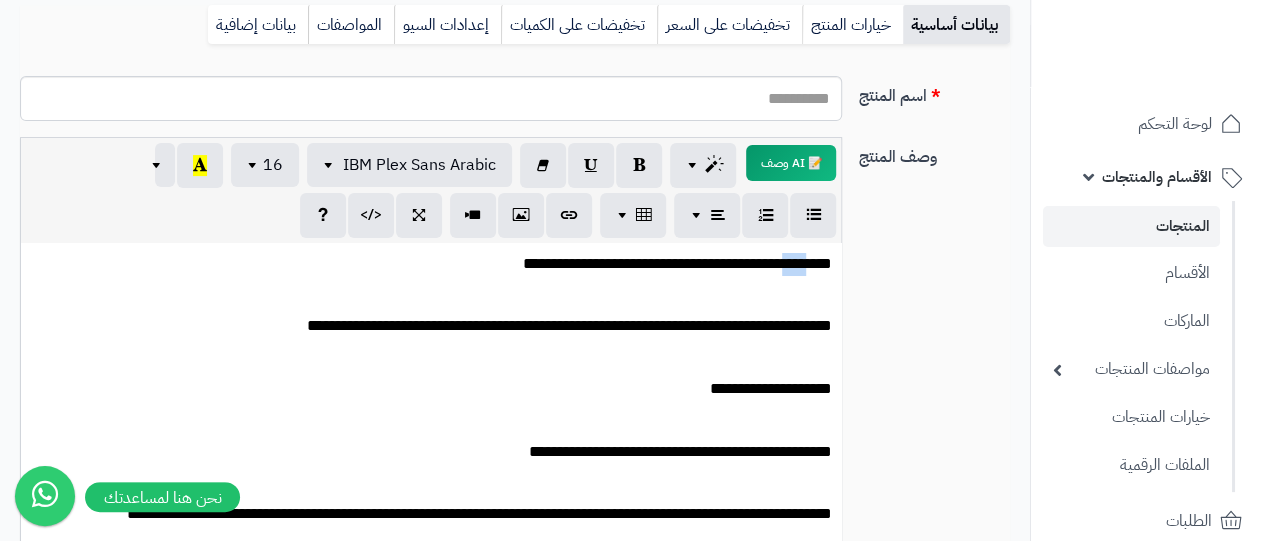 drag, startPoint x: 798, startPoint y: 265, endPoint x: 761, endPoint y: 273, distance: 37.85499 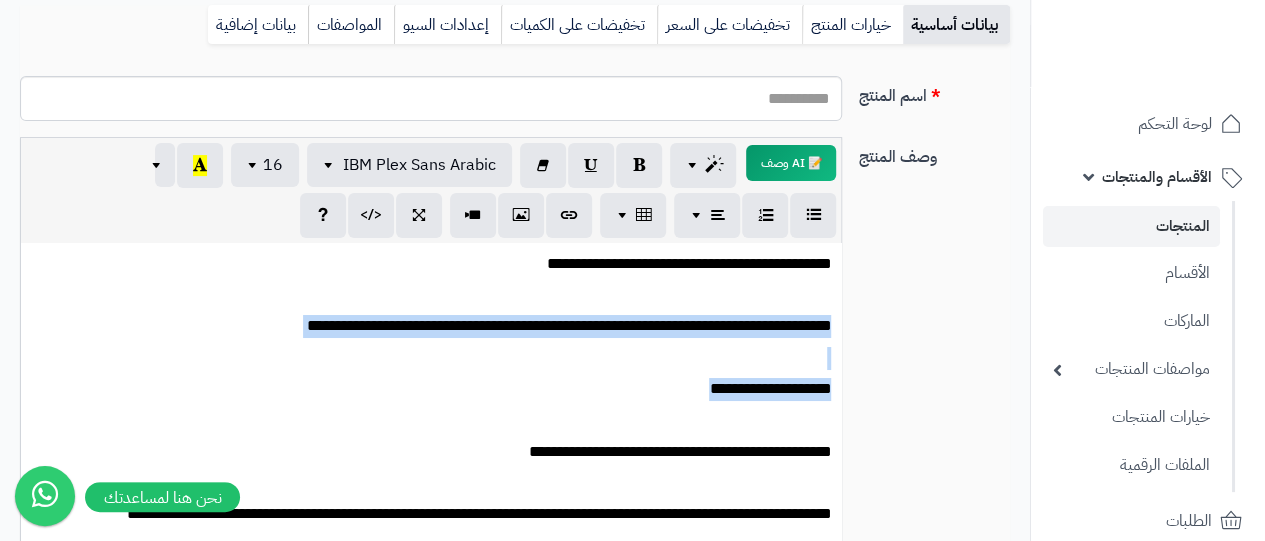 drag, startPoint x: 832, startPoint y: 332, endPoint x: 658, endPoint y: 389, distance: 183.09833 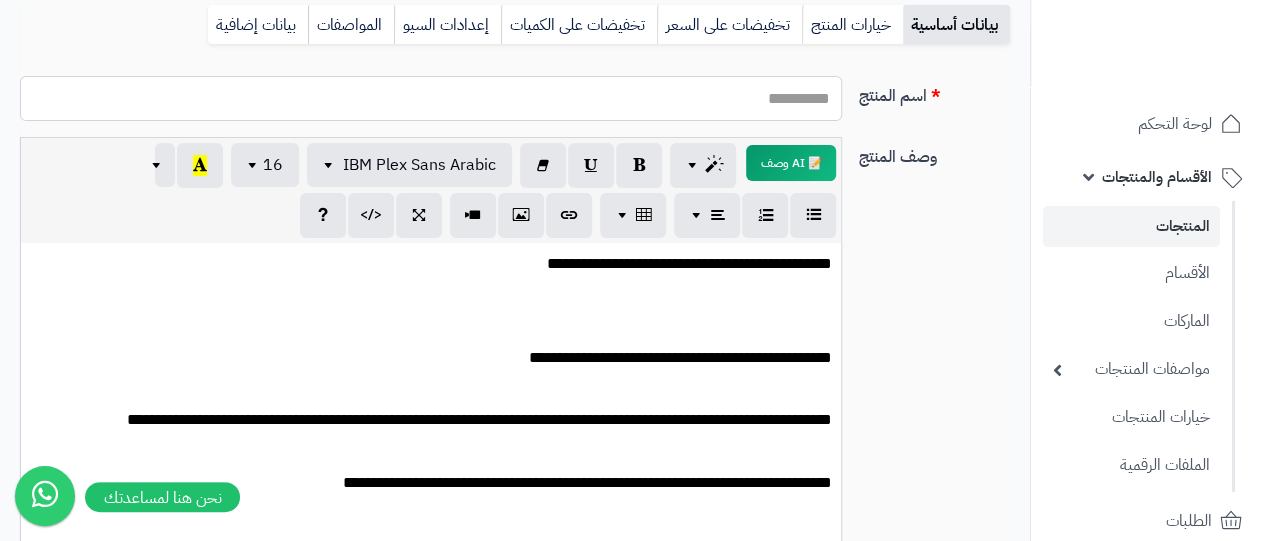 click on "اسم المنتج" at bounding box center [431, 98] 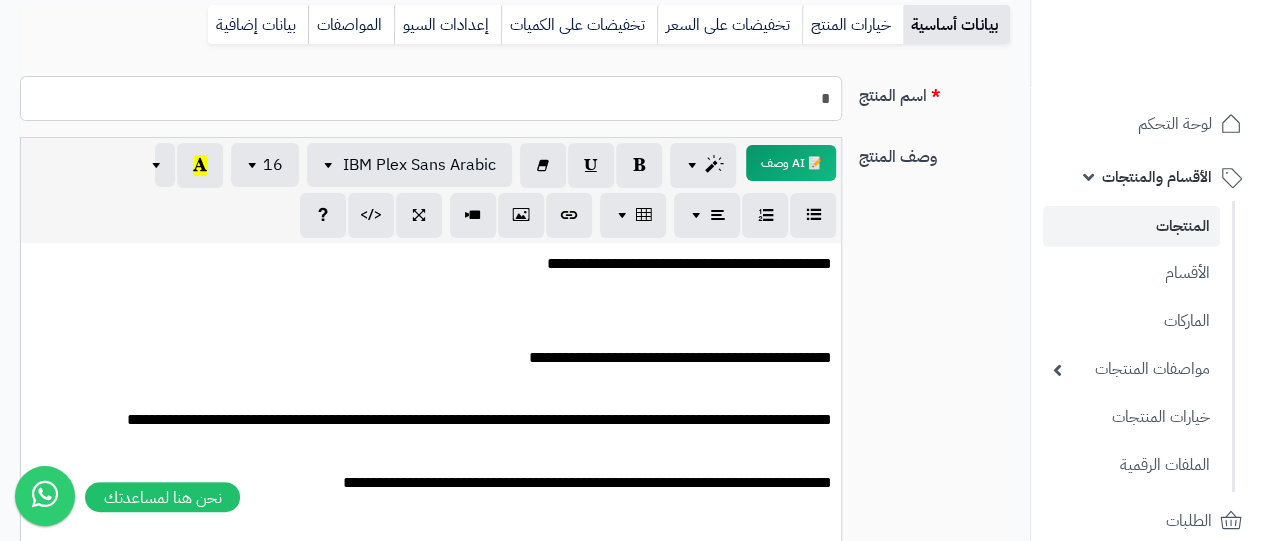 type on "**********" 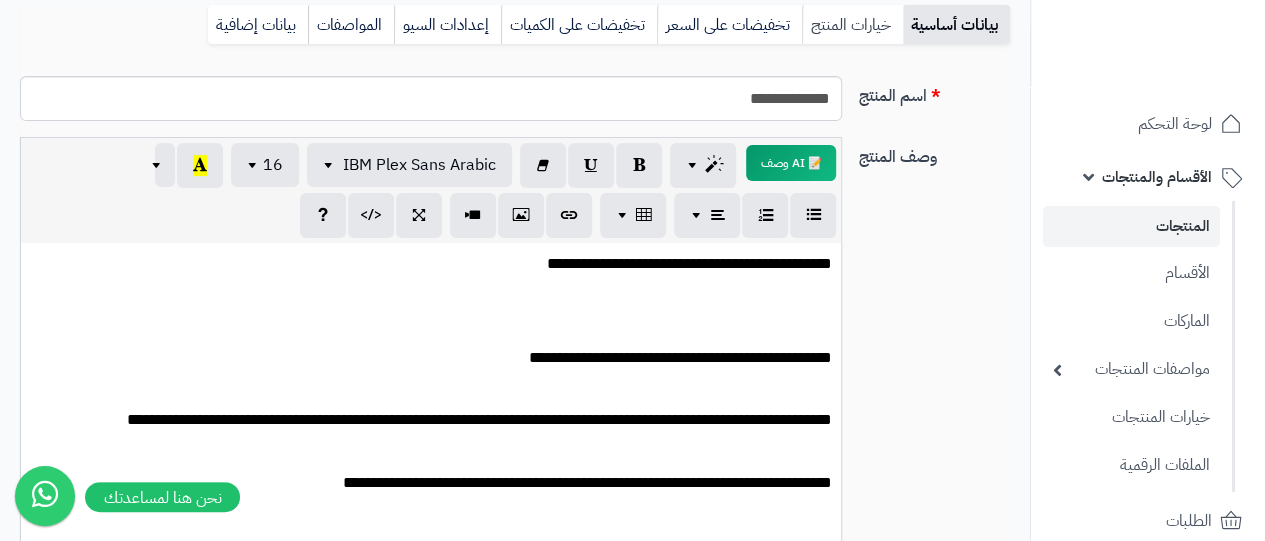 click on "خيارات المنتج" at bounding box center (852, 25) 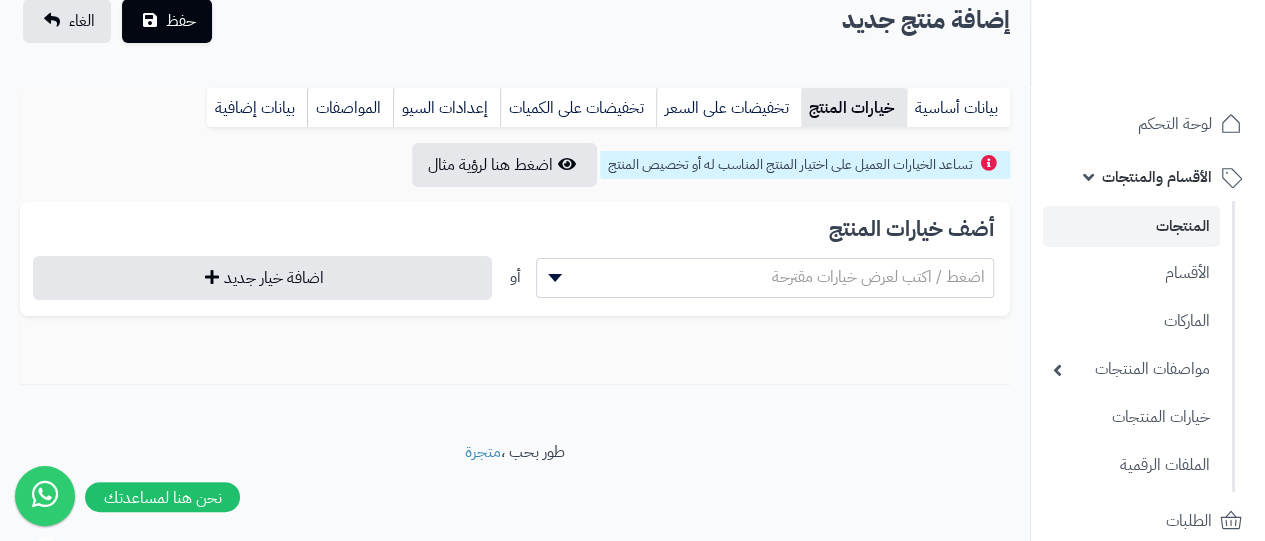 scroll, scrollTop: 148, scrollLeft: 0, axis: vertical 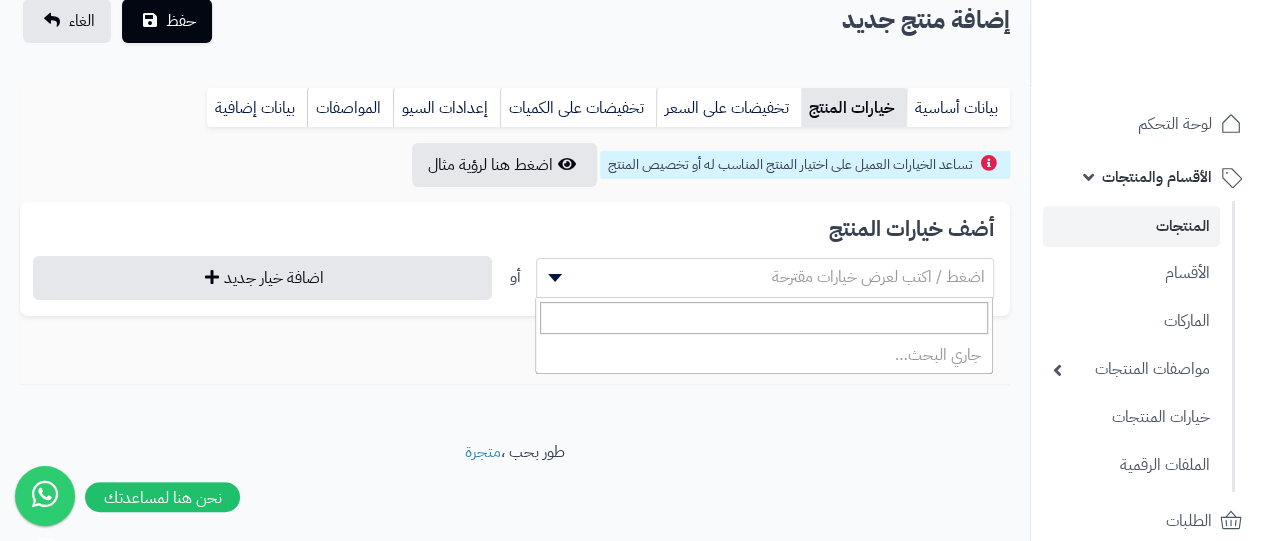 click on "اضغط / اكتب لعرض خيارات مقترحة" at bounding box center (878, 277) 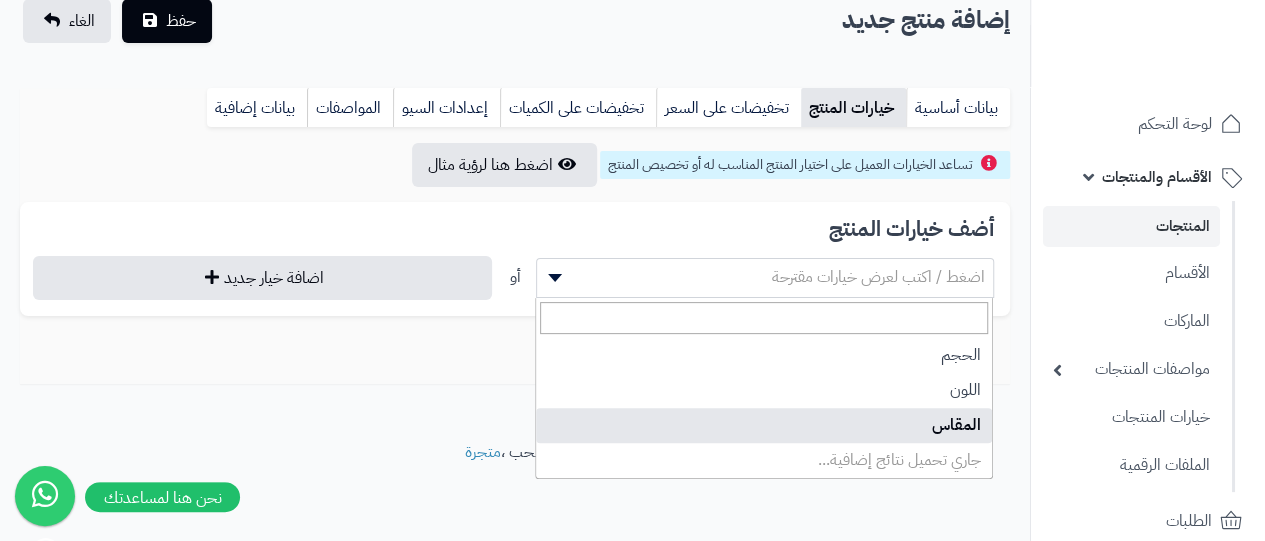 select on "**" 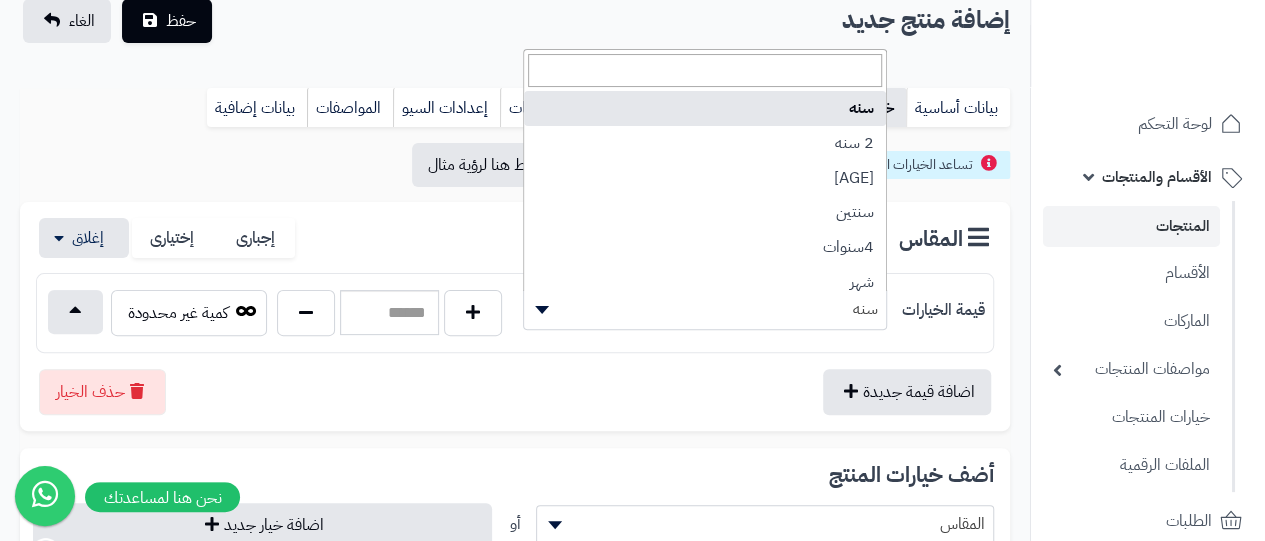 click on "سنه" at bounding box center (705, 309) 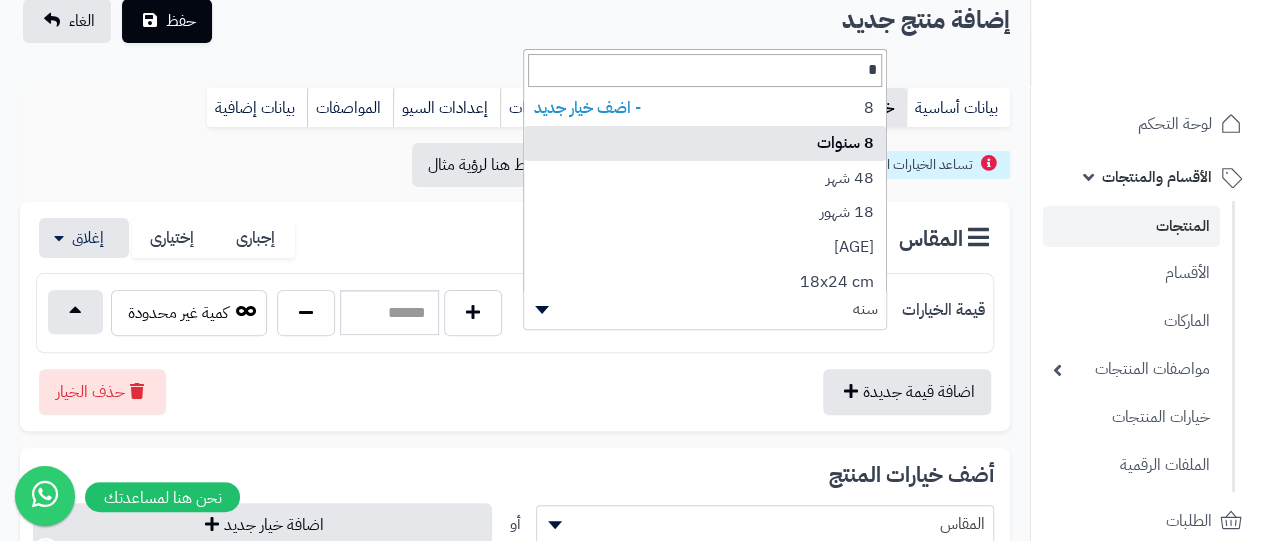 type on "*" 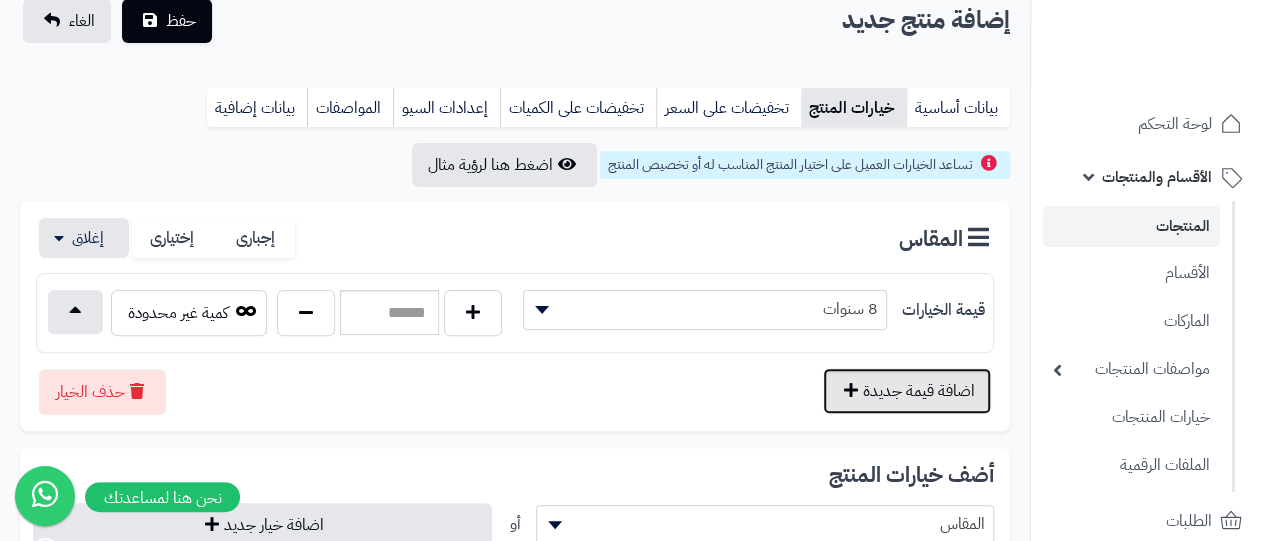 click on "اضافة قيمة جديدة" at bounding box center [907, 391] 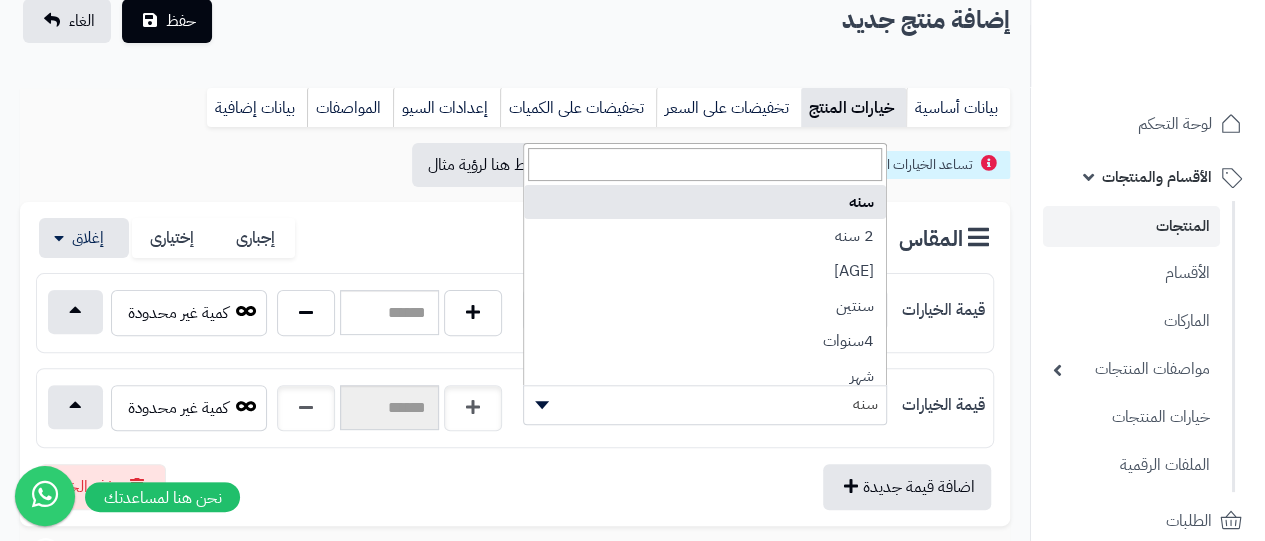 click on "سنه" at bounding box center (705, 404) 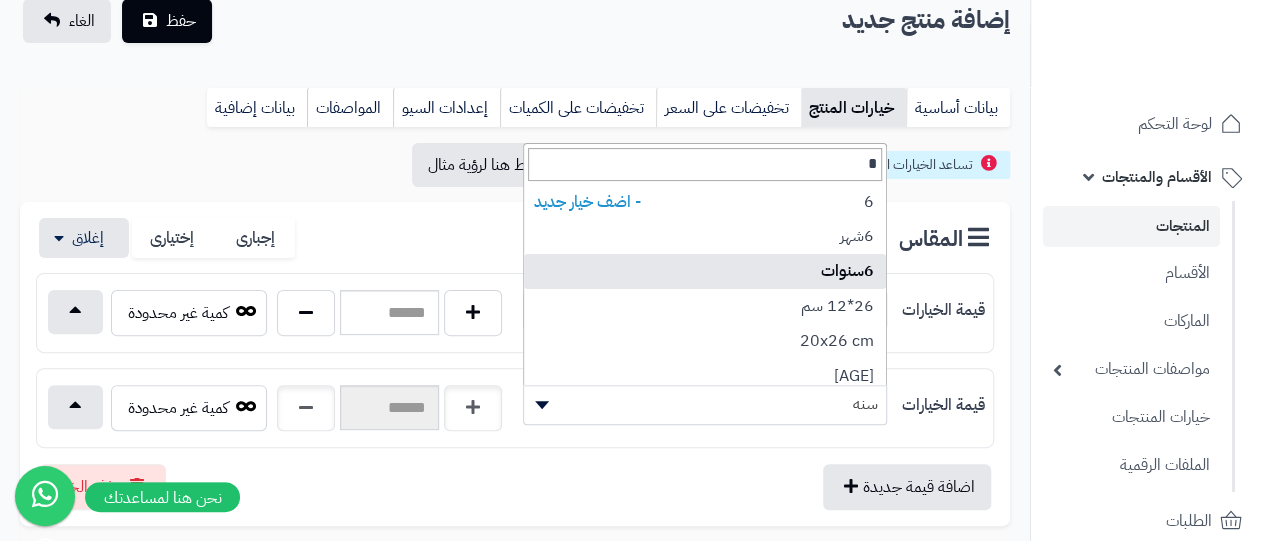 type on "*" 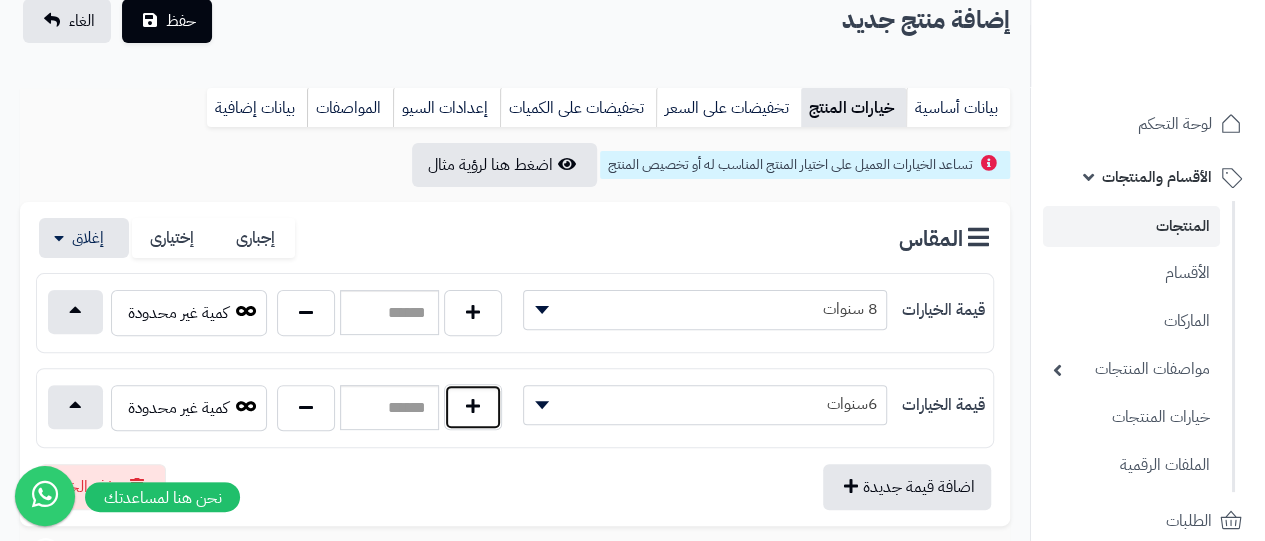click at bounding box center [473, 407] 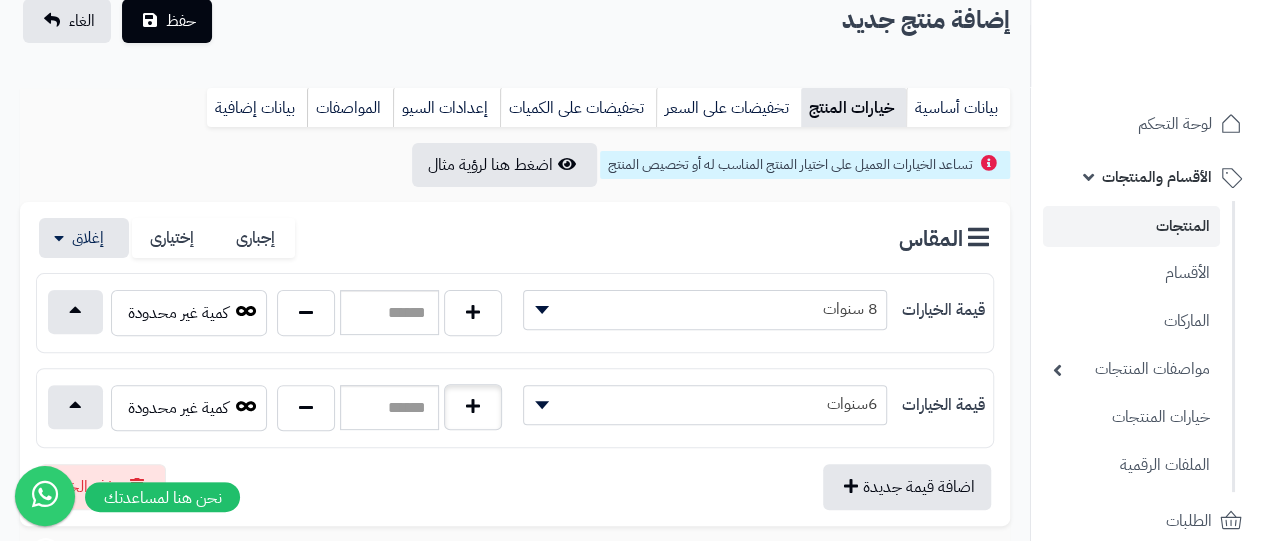 type on "*" 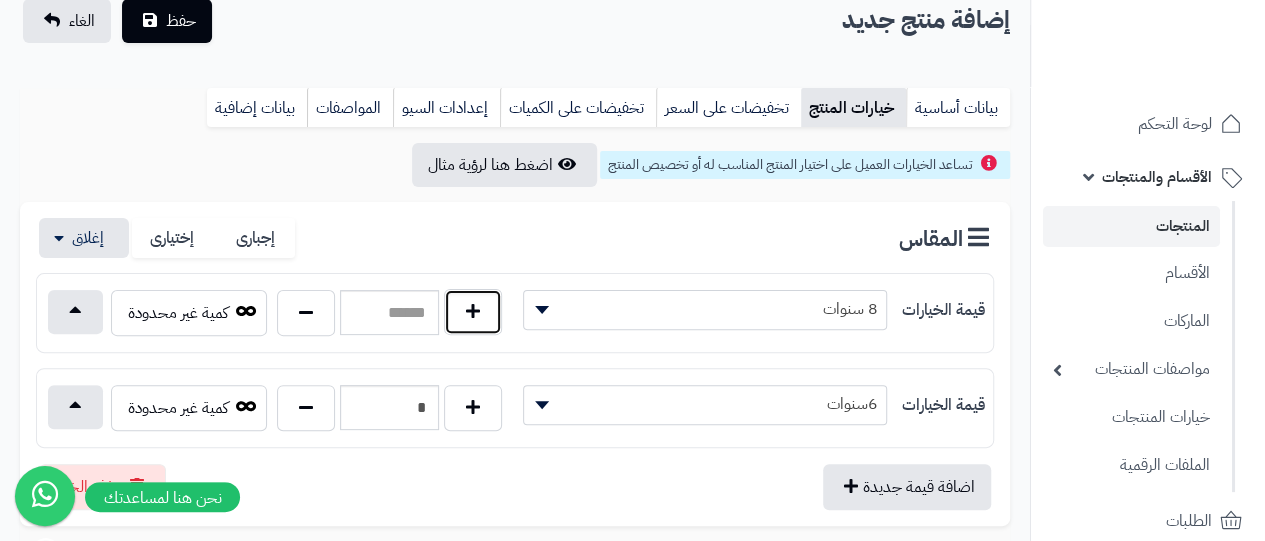 click at bounding box center [473, 312] 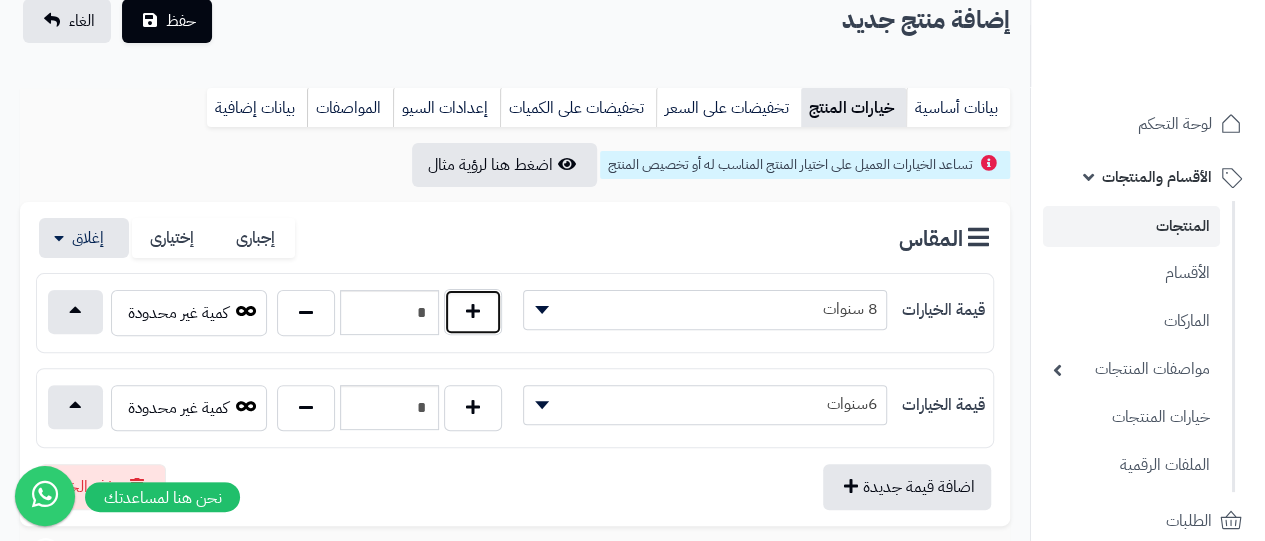 click at bounding box center (473, 312) 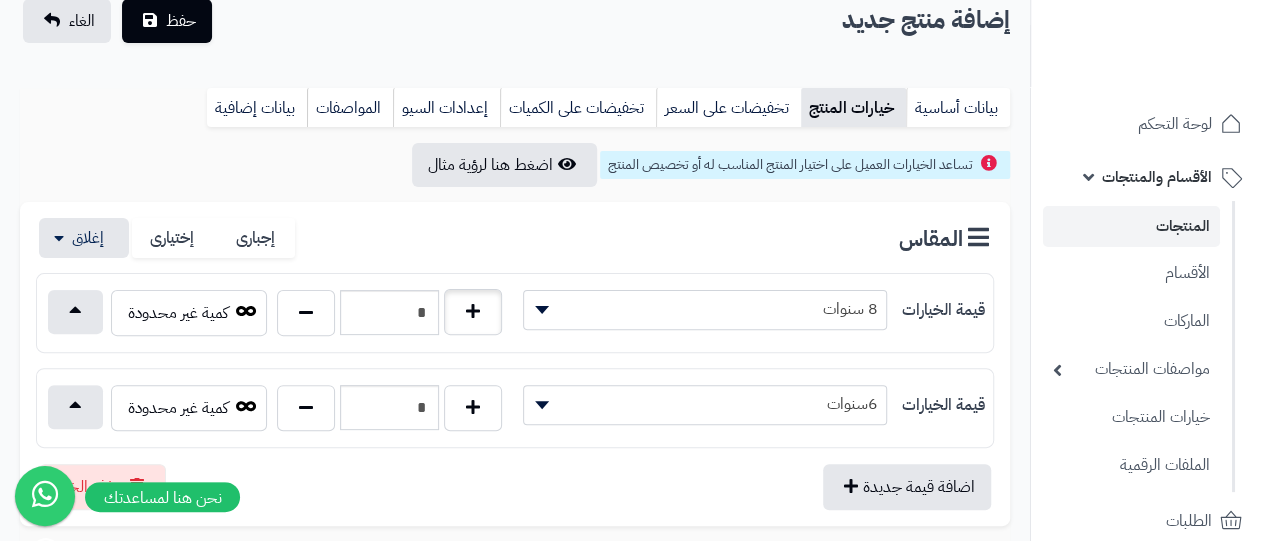 type on "*" 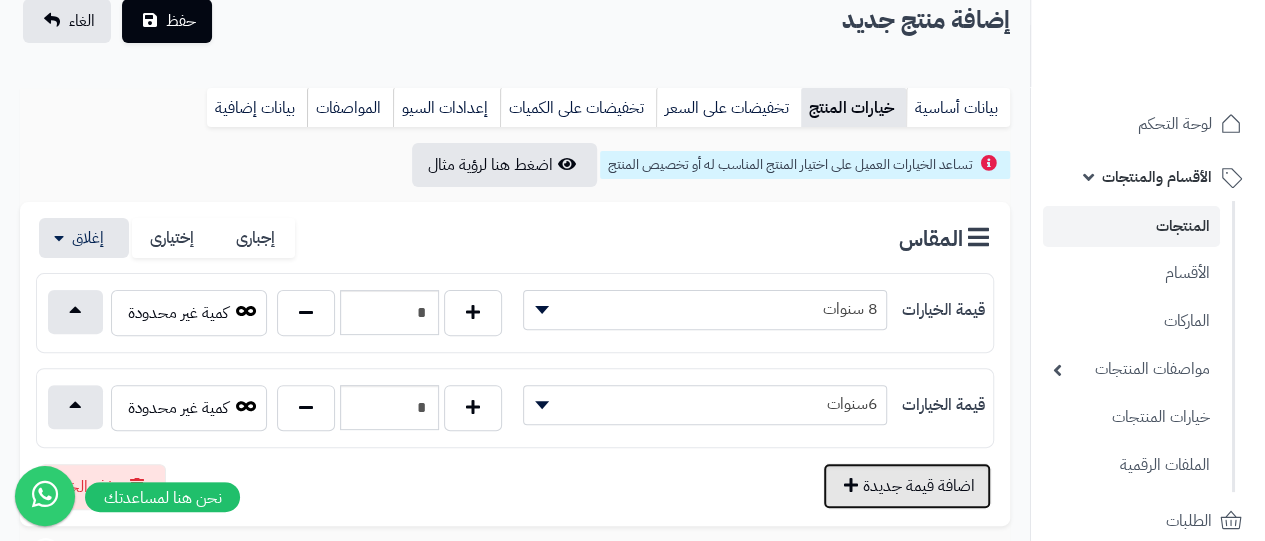 click on "اضافة قيمة جديدة" at bounding box center (907, 486) 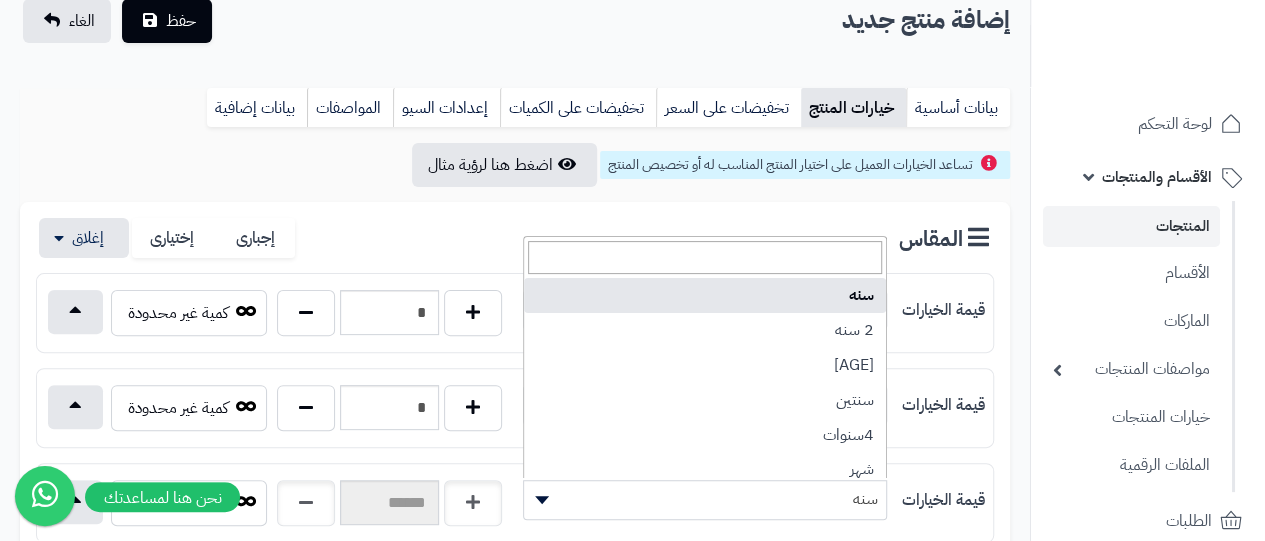 click on "سنه" at bounding box center [705, 499] 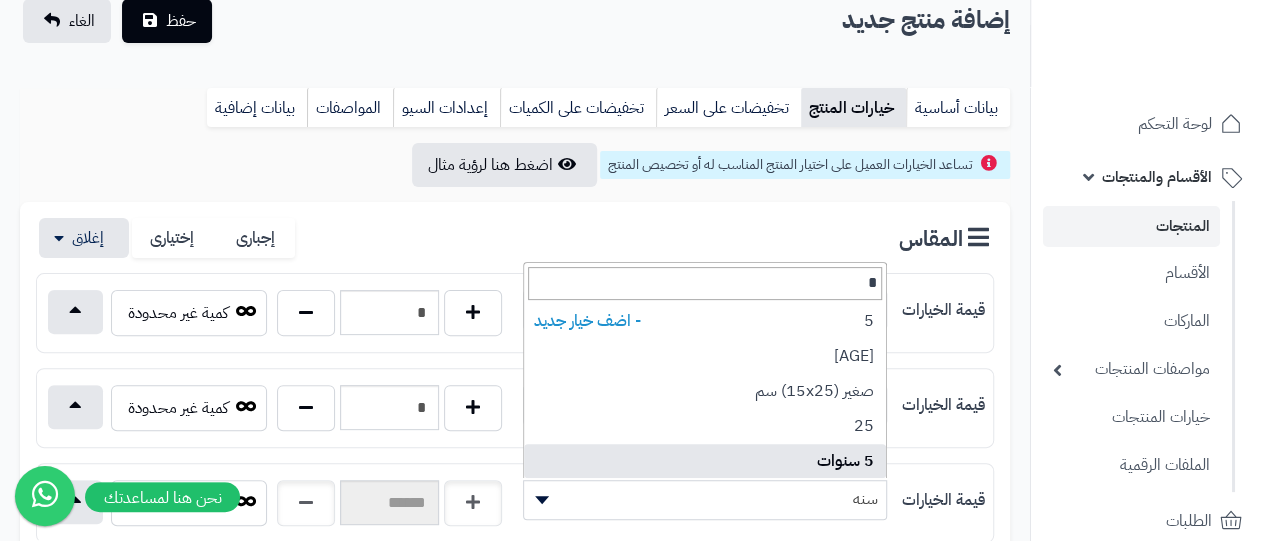 type on "*" 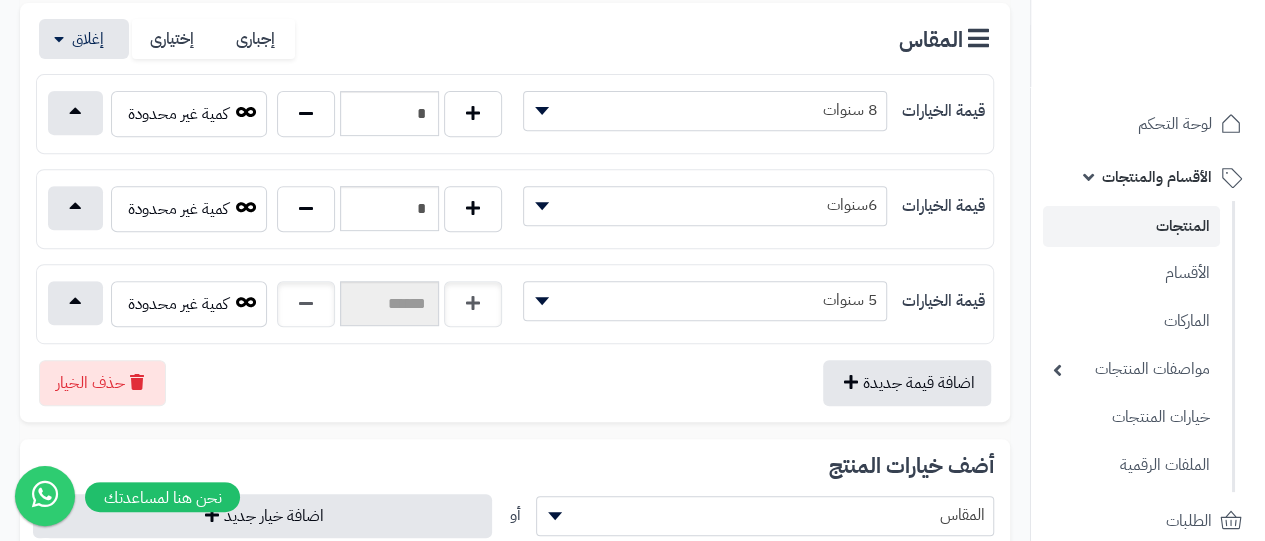 scroll, scrollTop: 410, scrollLeft: 0, axis: vertical 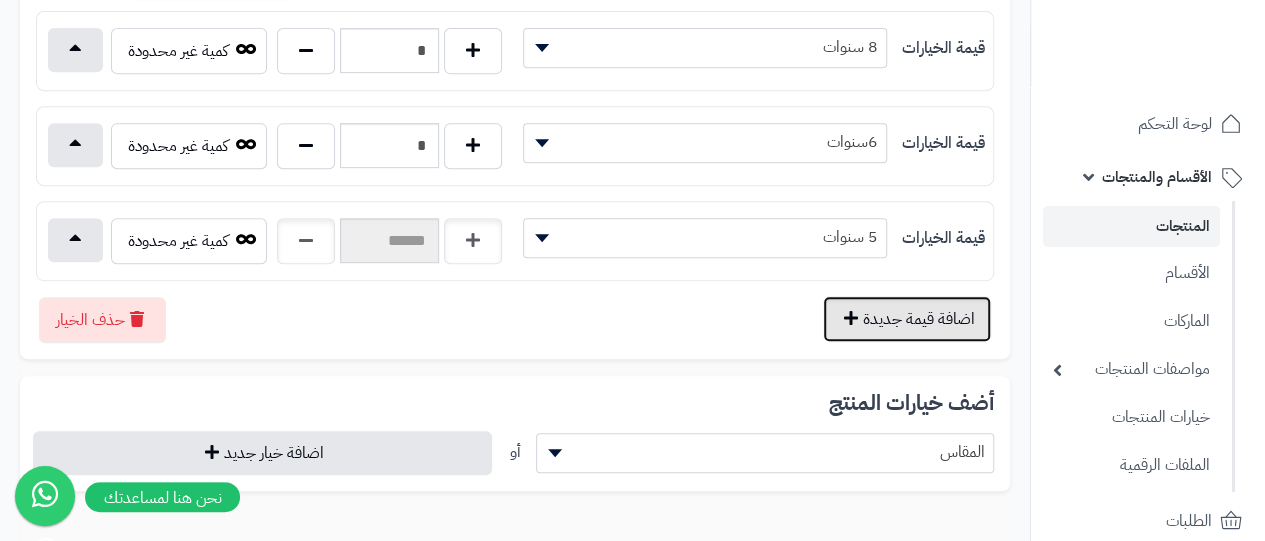 click on "اضافة قيمة جديدة" at bounding box center [907, 319] 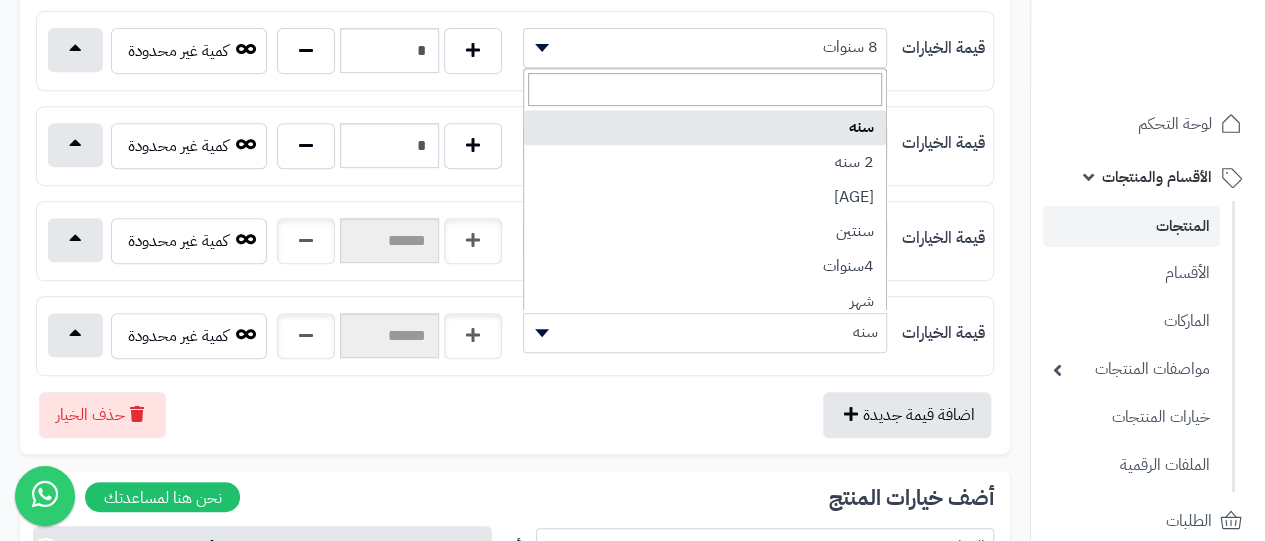 click on "سنه" at bounding box center (705, 332) 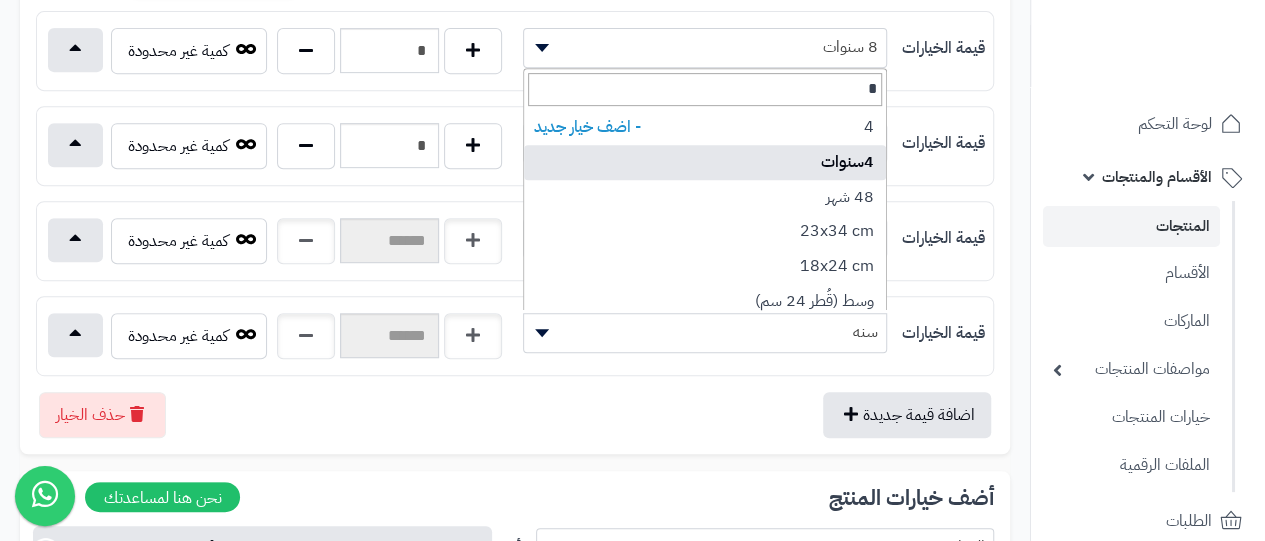 type on "*" 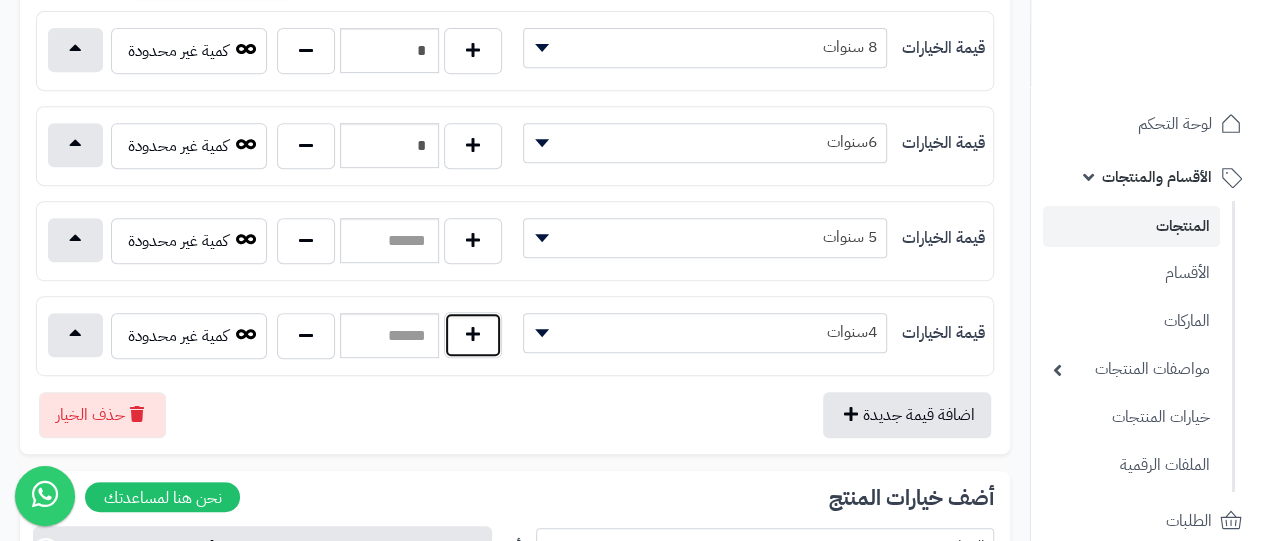 click at bounding box center (473, 335) 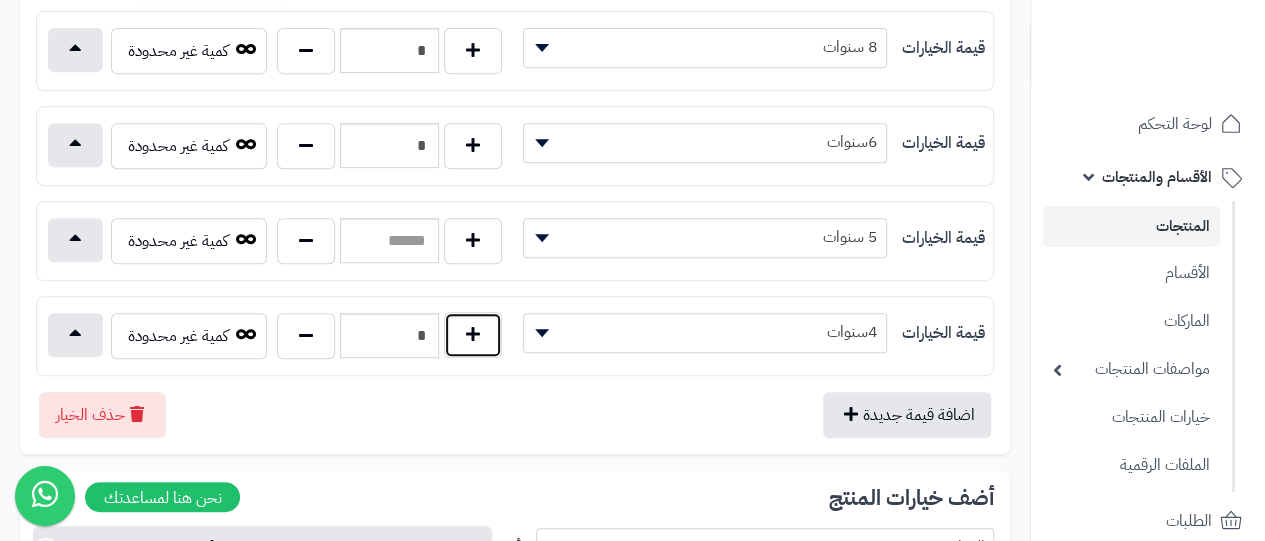 click at bounding box center [473, 335] 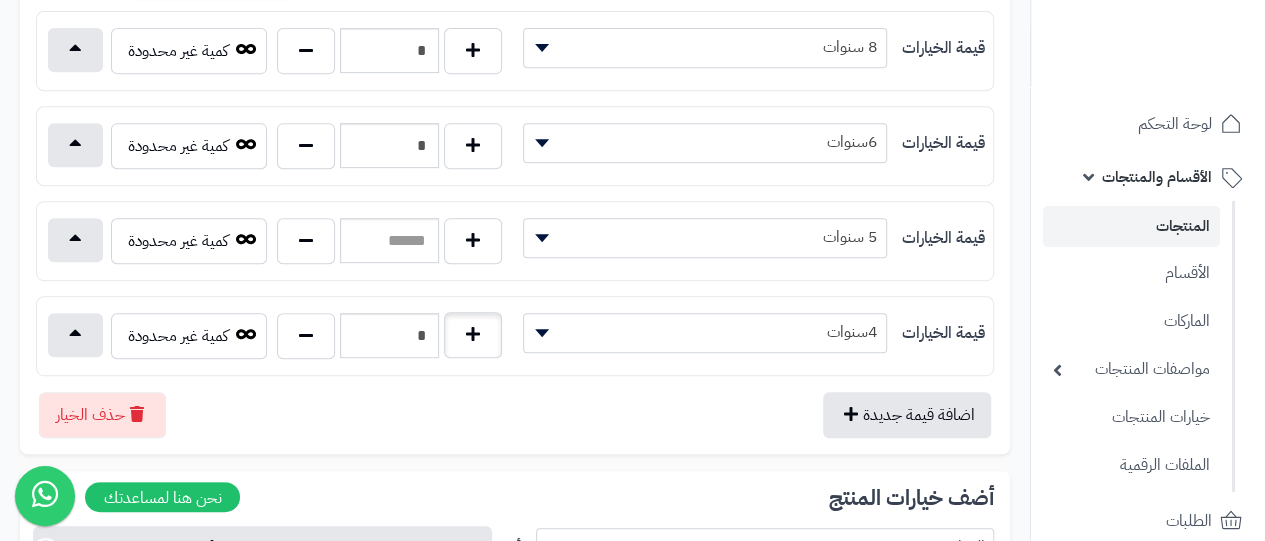 type on "*" 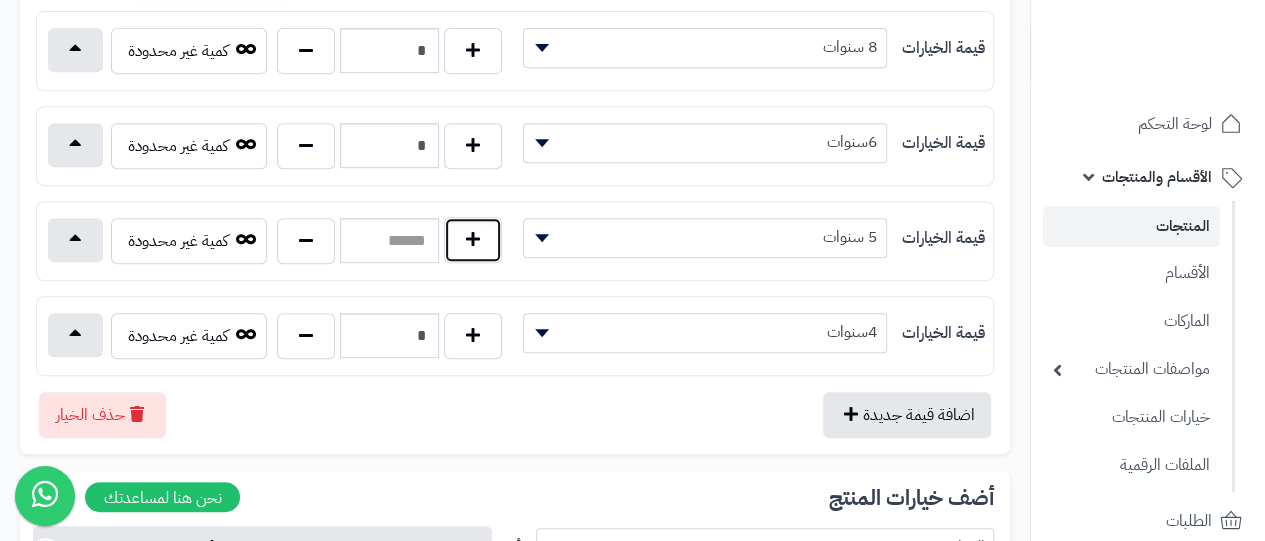 click at bounding box center [473, 240] 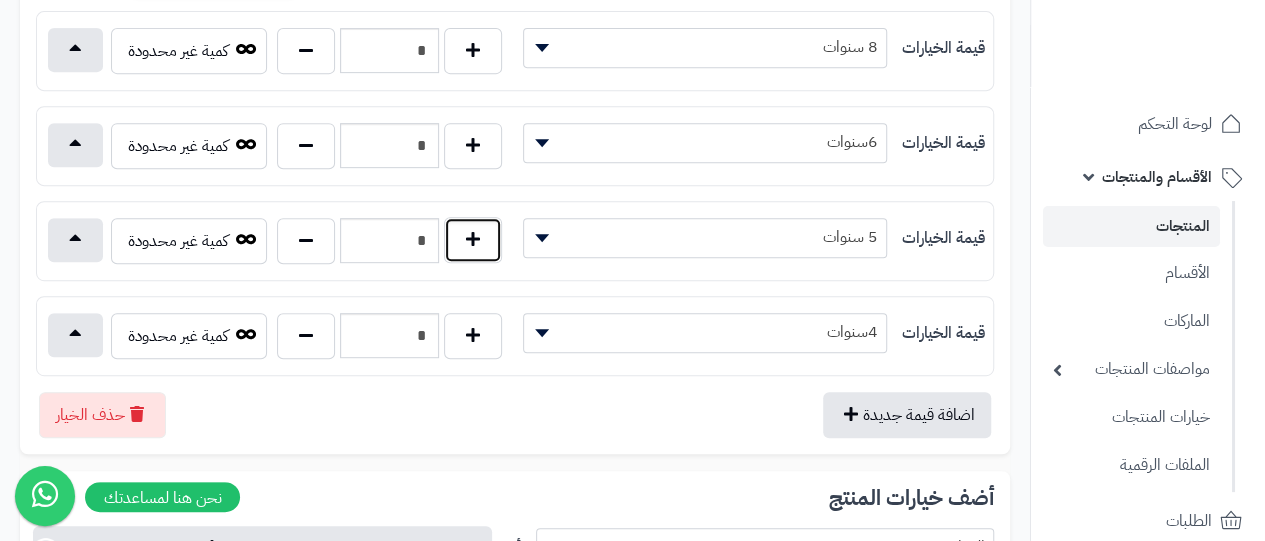 click at bounding box center [473, 240] 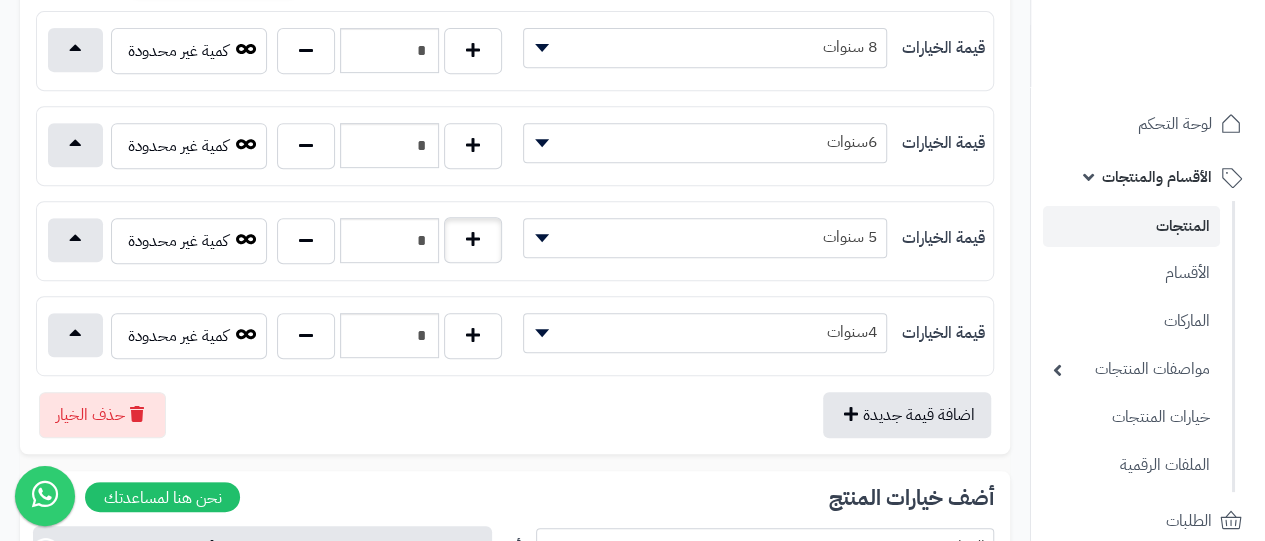 type on "*" 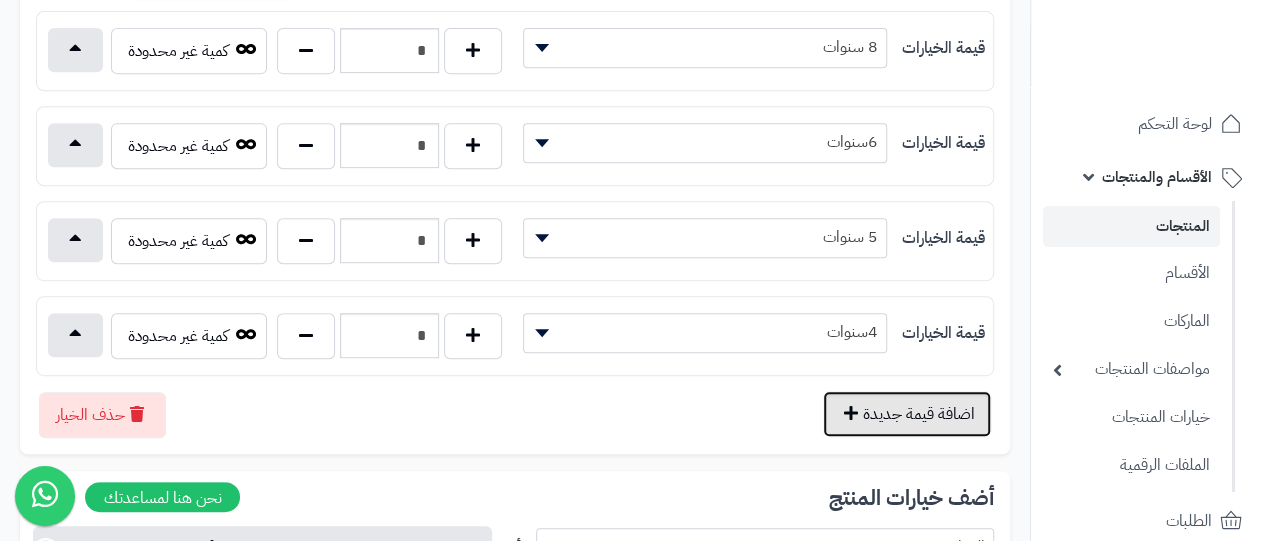 click on "اضافة قيمة جديدة" at bounding box center (907, 414) 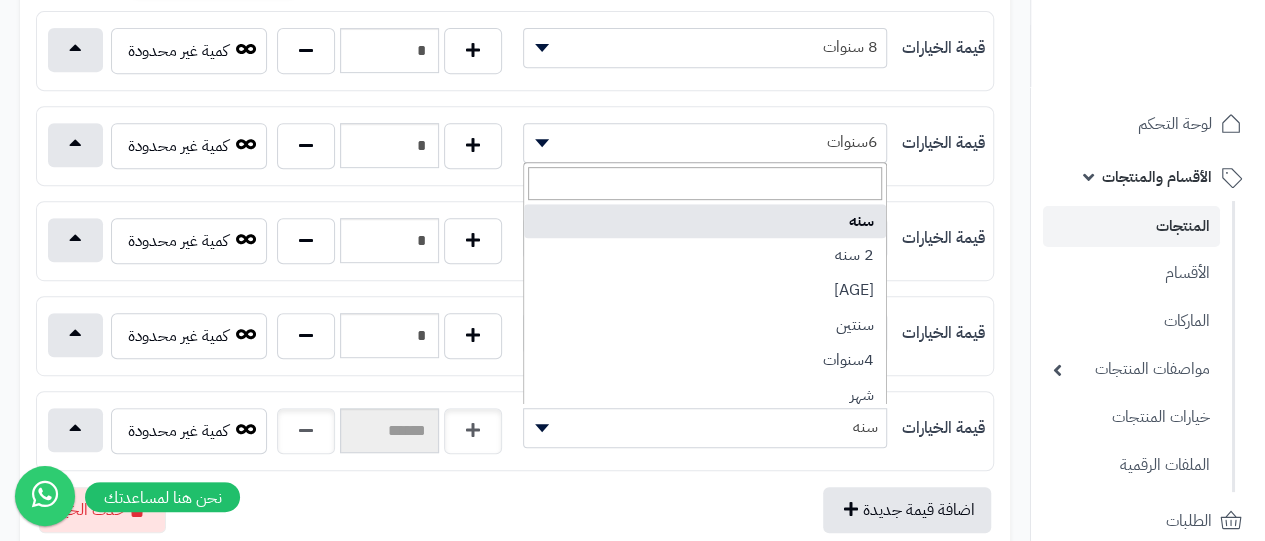 click on "سنه" at bounding box center [705, 427] 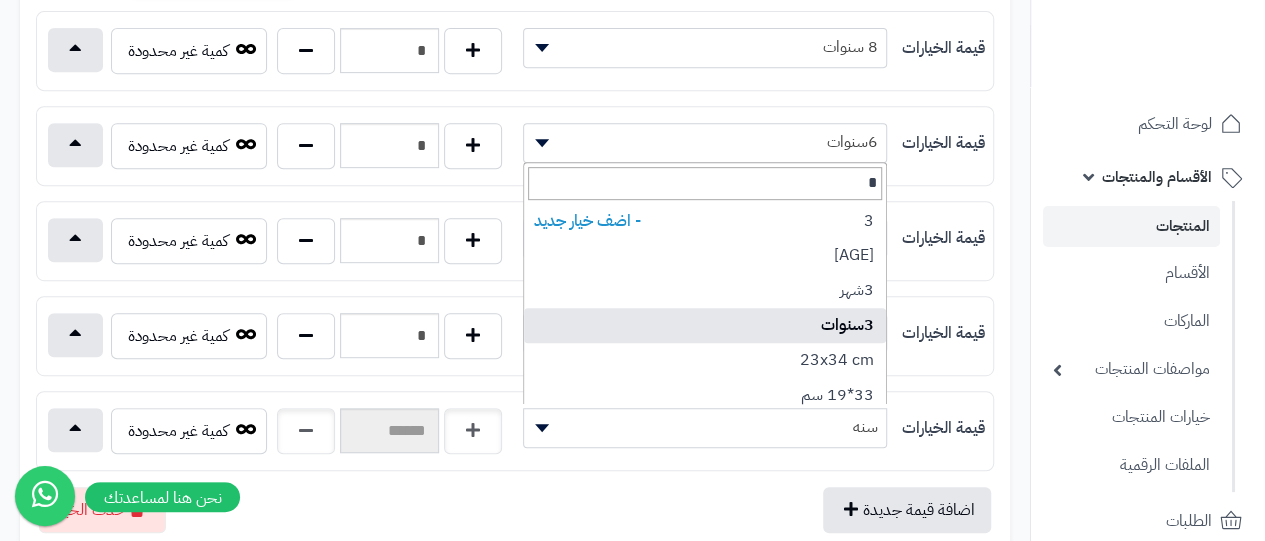 type on "*" 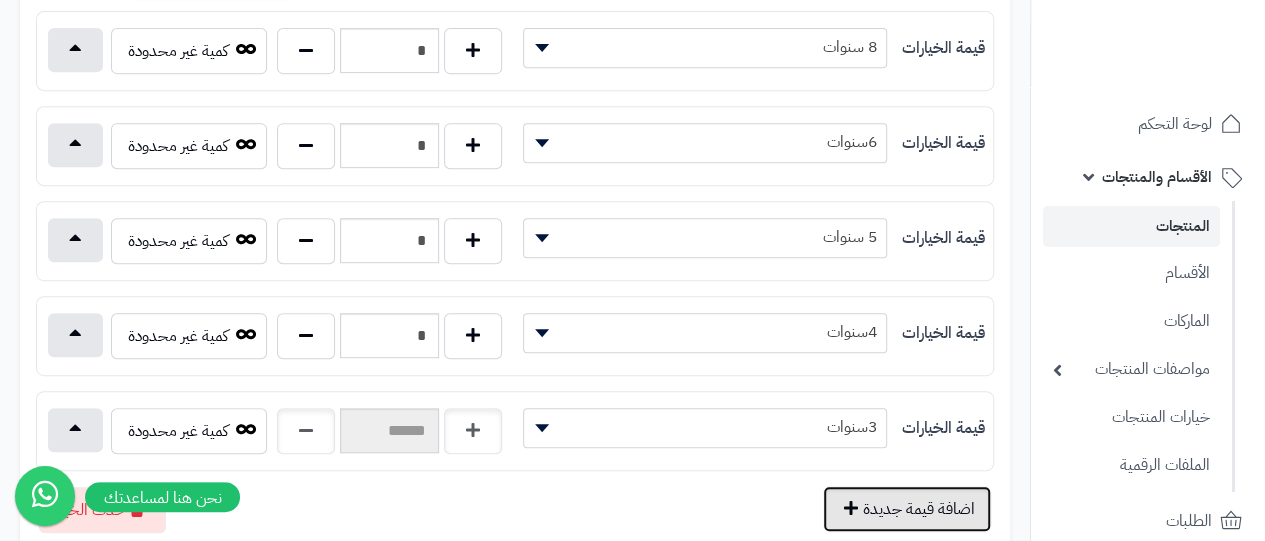click on "اضافة قيمة جديدة" at bounding box center [907, 509] 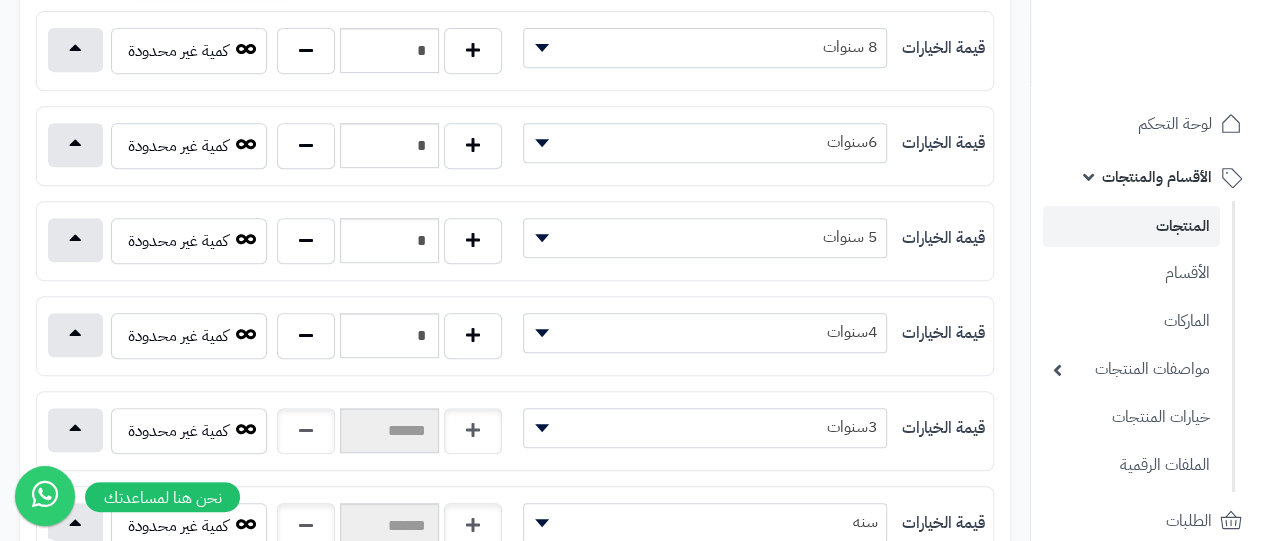 click on "قيمة الخيارات
***
*****
******
*****
******
***
*****
*****
***
****
****
******
***
*******
********
***" at bounding box center (515, 526) 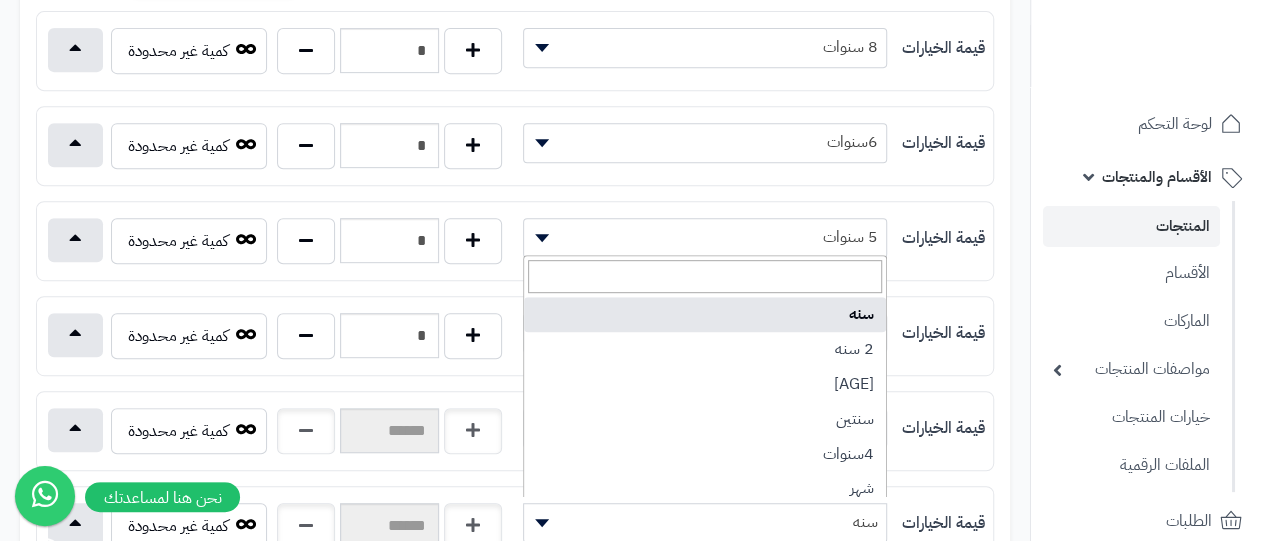 click on "سنه" at bounding box center (705, 522) 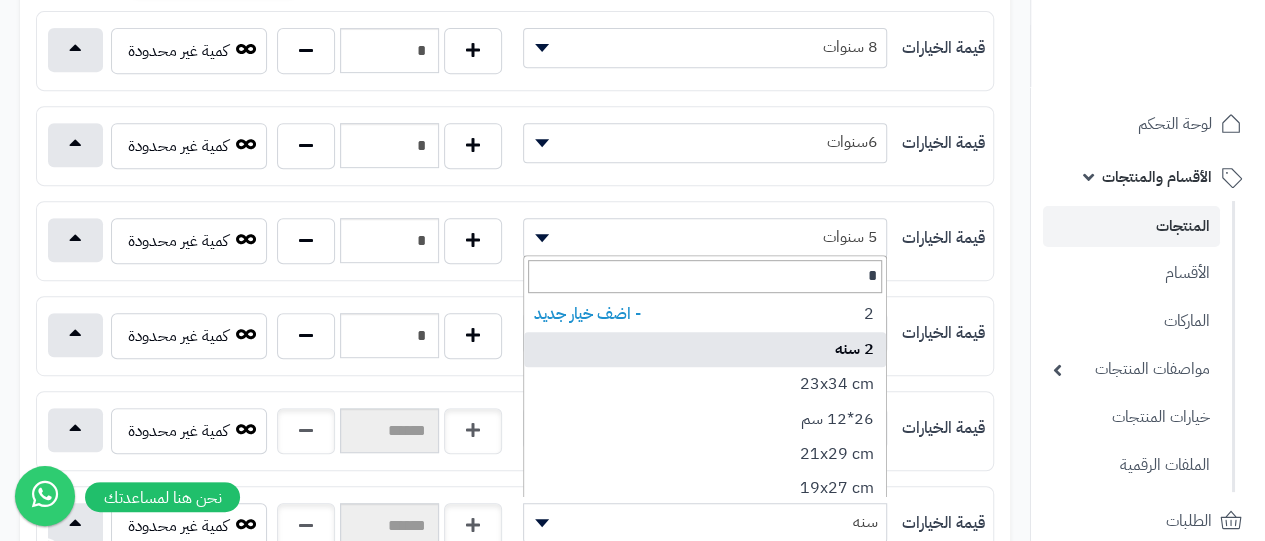 type on "*" 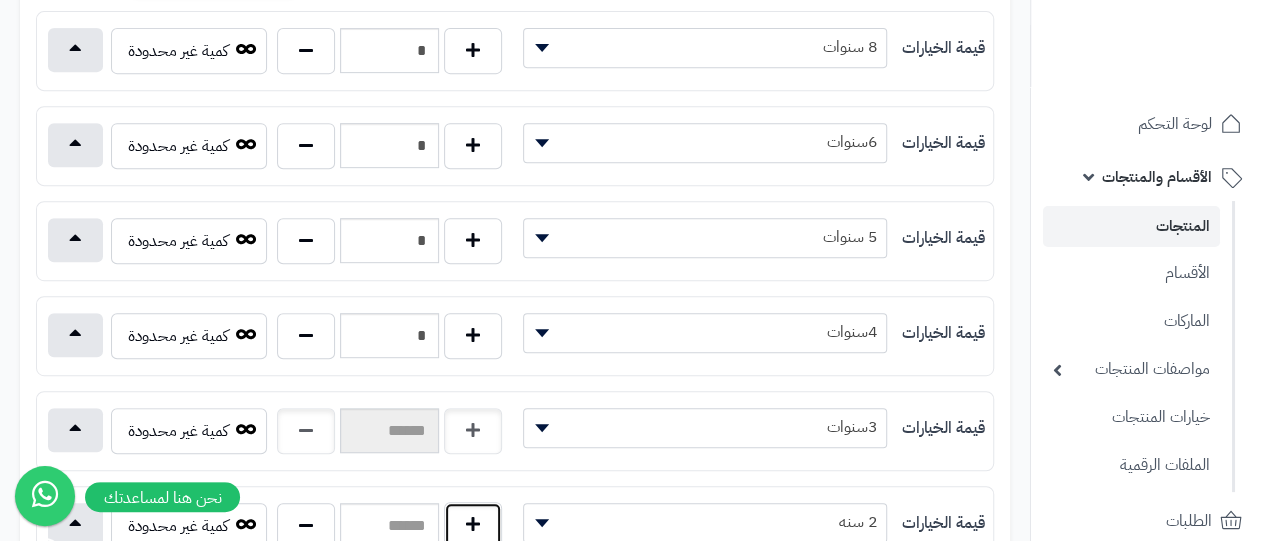 click at bounding box center [473, 525] 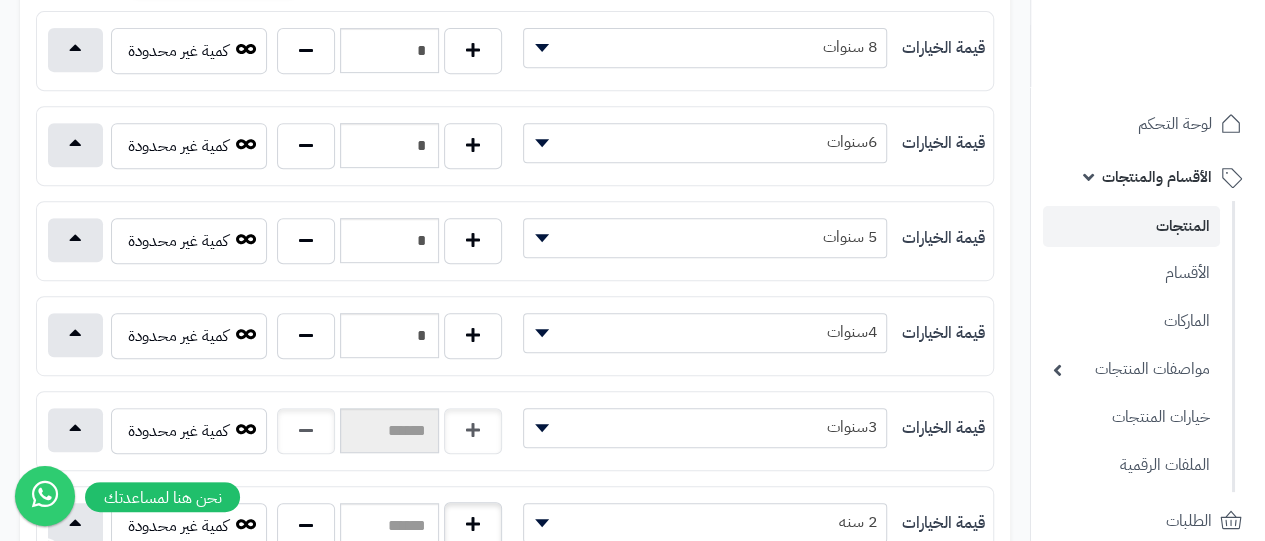 type on "*" 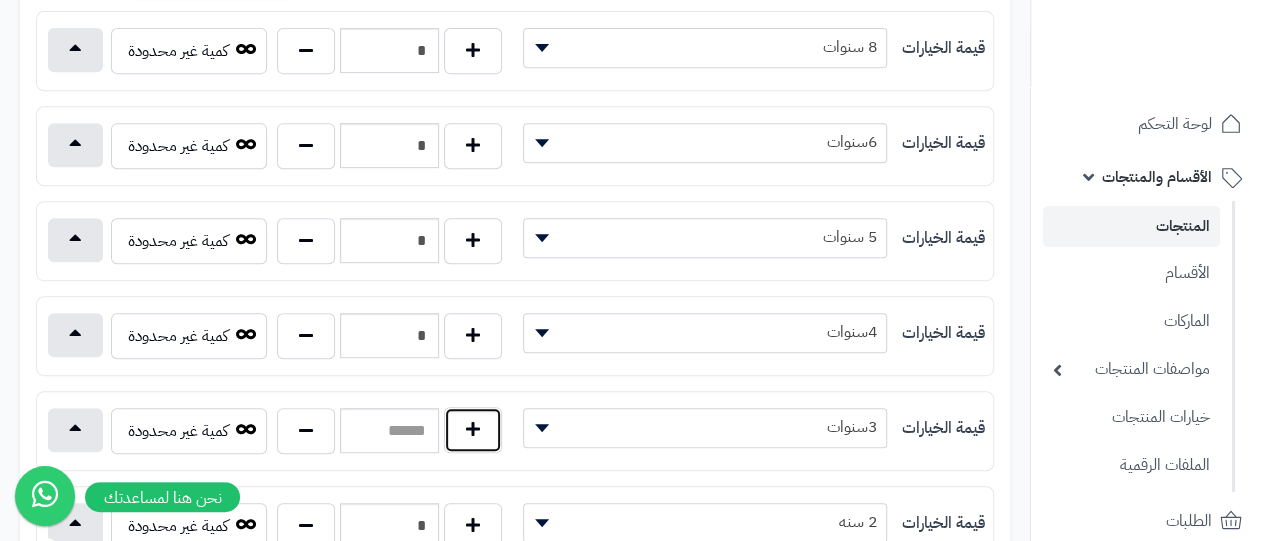 click at bounding box center [473, 430] 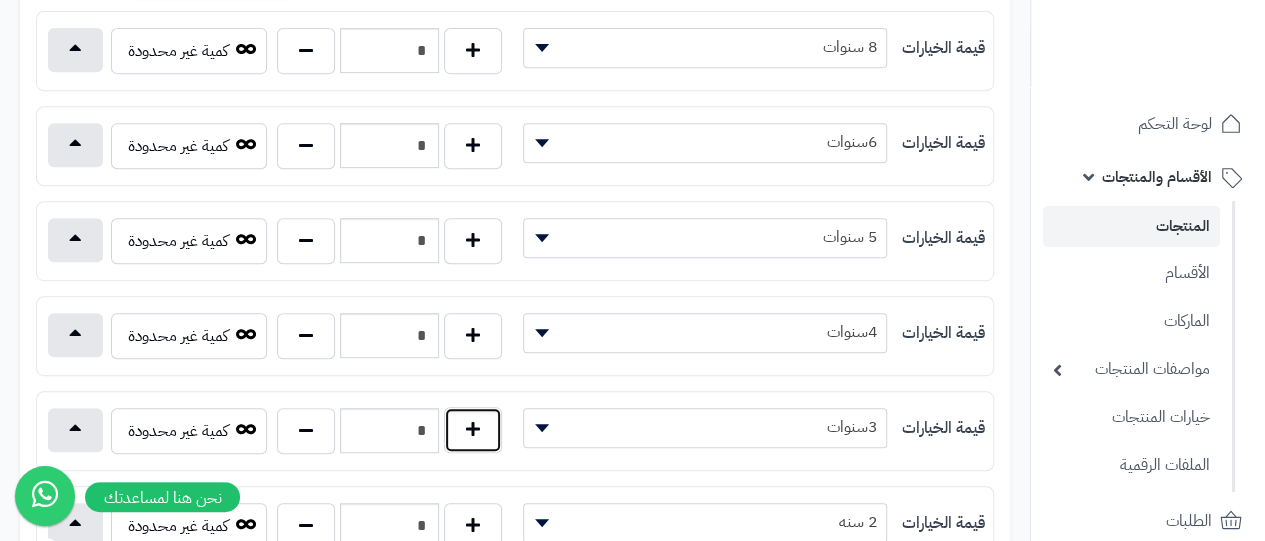click at bounding box center (473, 430) 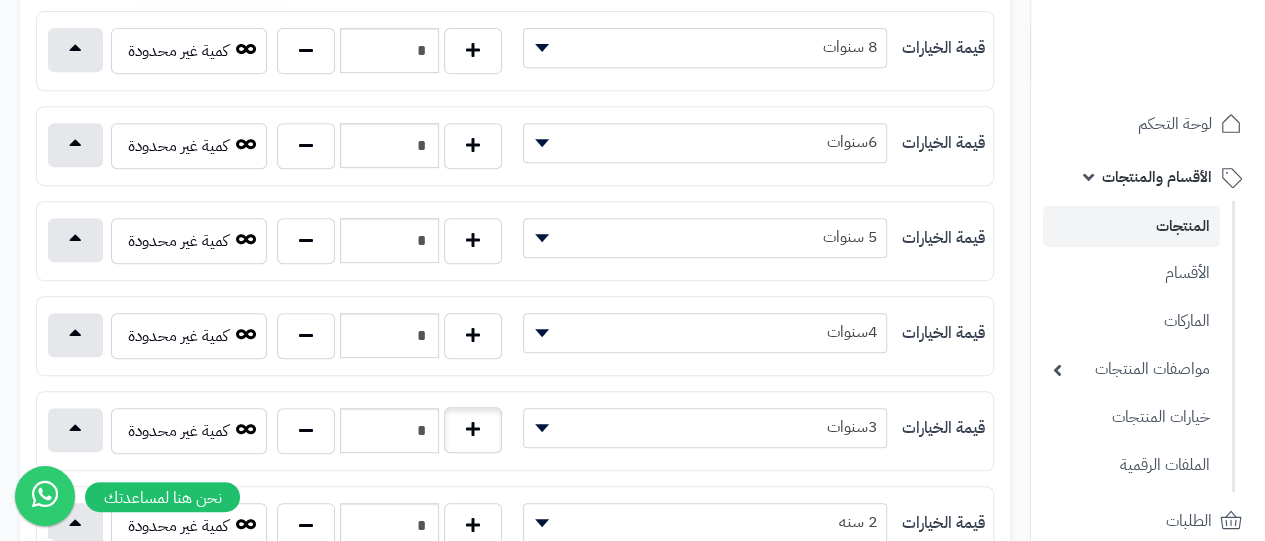 type on "*" 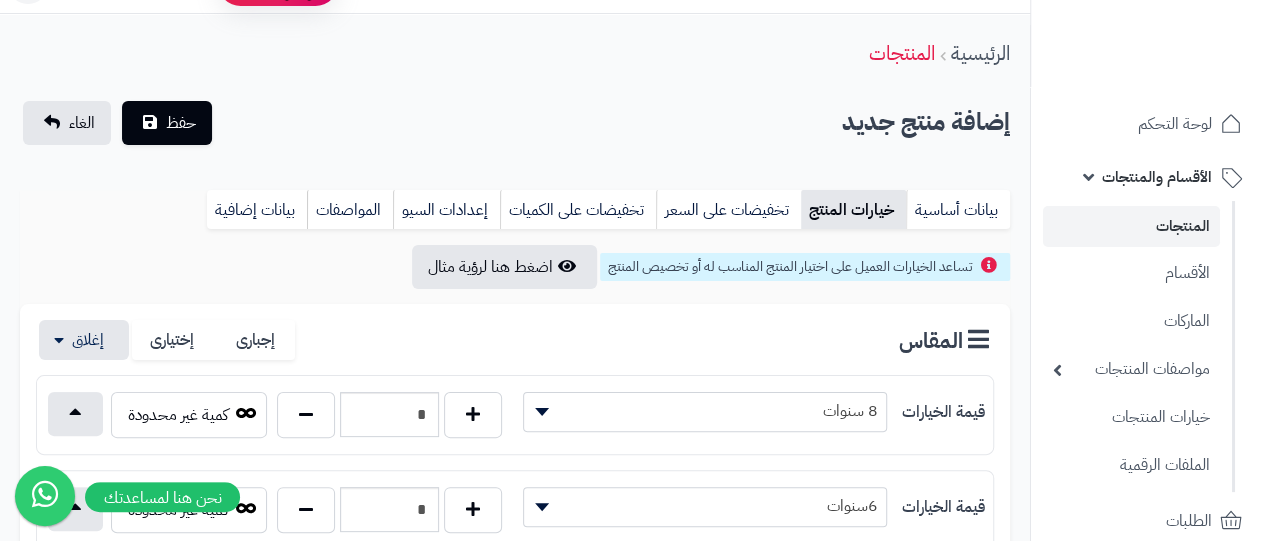 scroll, scrollTop: 44, scrollLeft: 0, axis: vertical 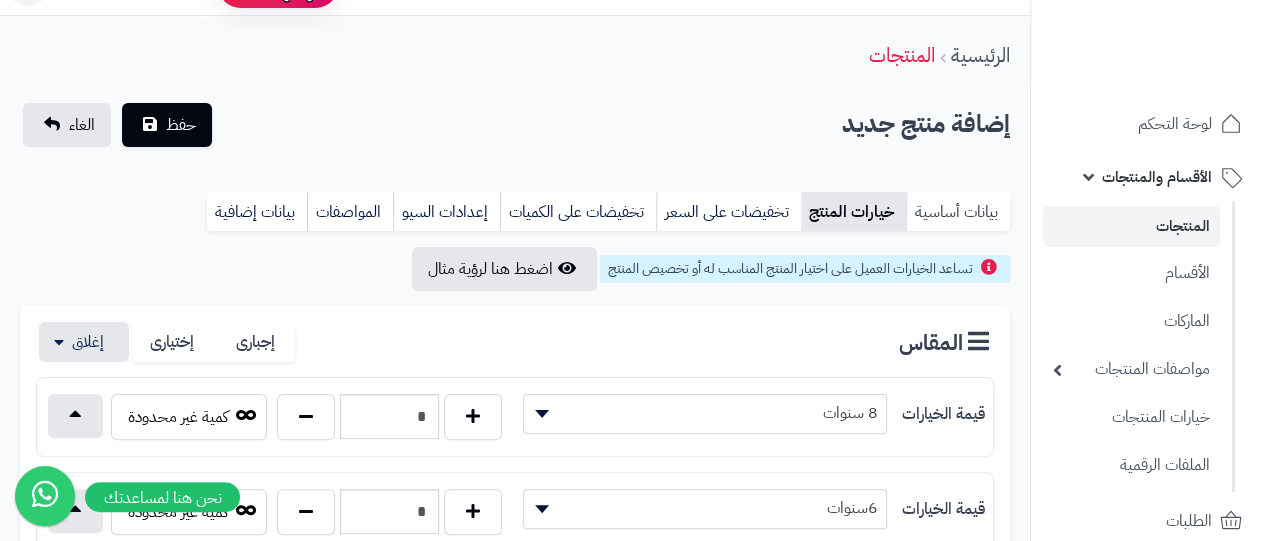 click on "بيانات أساسية" at bounding box center [958, 212] 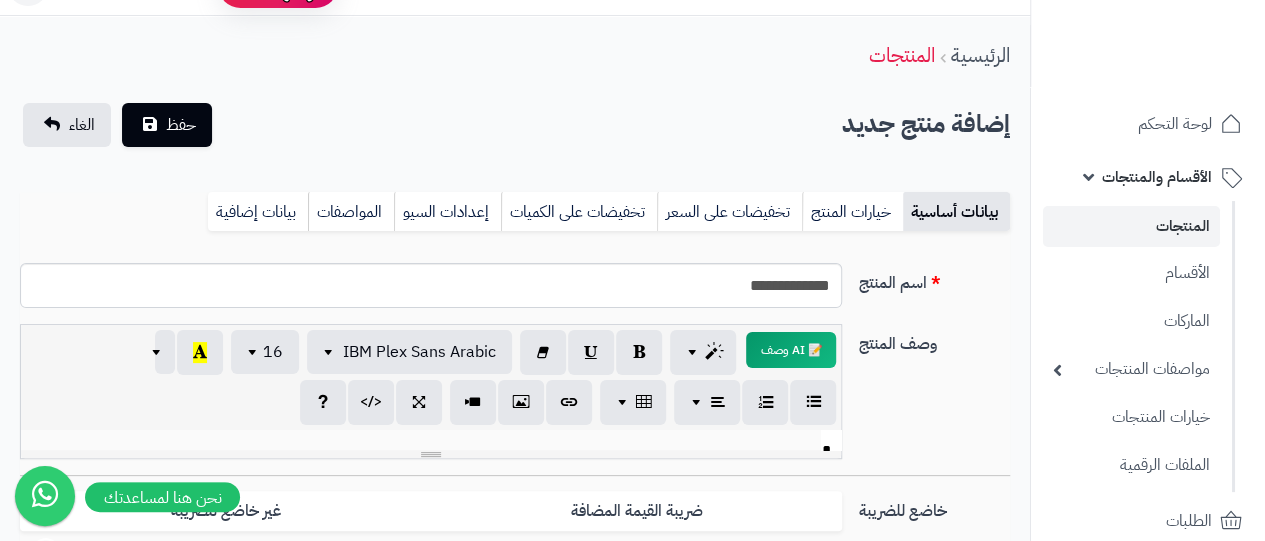 scroll, scrollTop: 0, scrollLeft: 0, axis: both 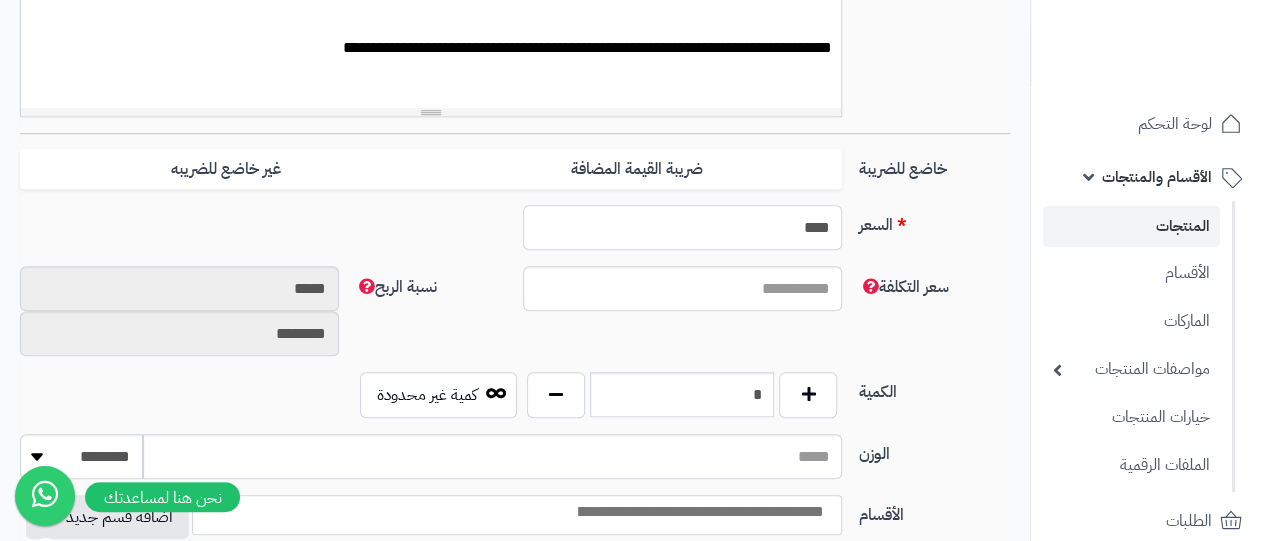 click on "****" at bounding box center (682, 227) 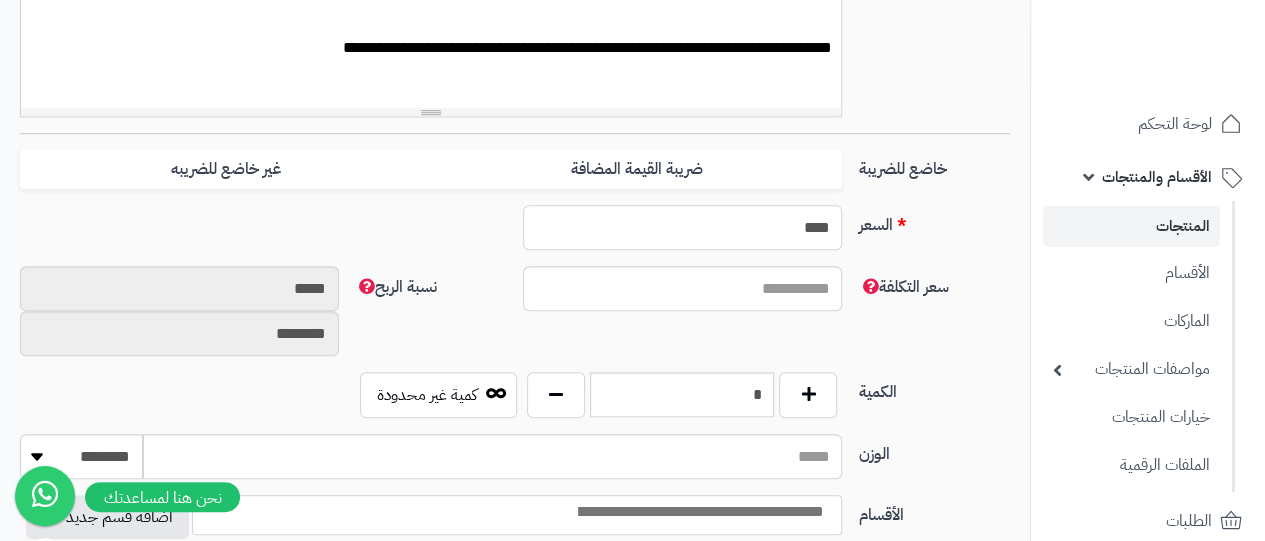 drag, startPoint x: 771, startPoint y: 230, endPoint x: 854, endPoint y: 219, distance: 83.725746 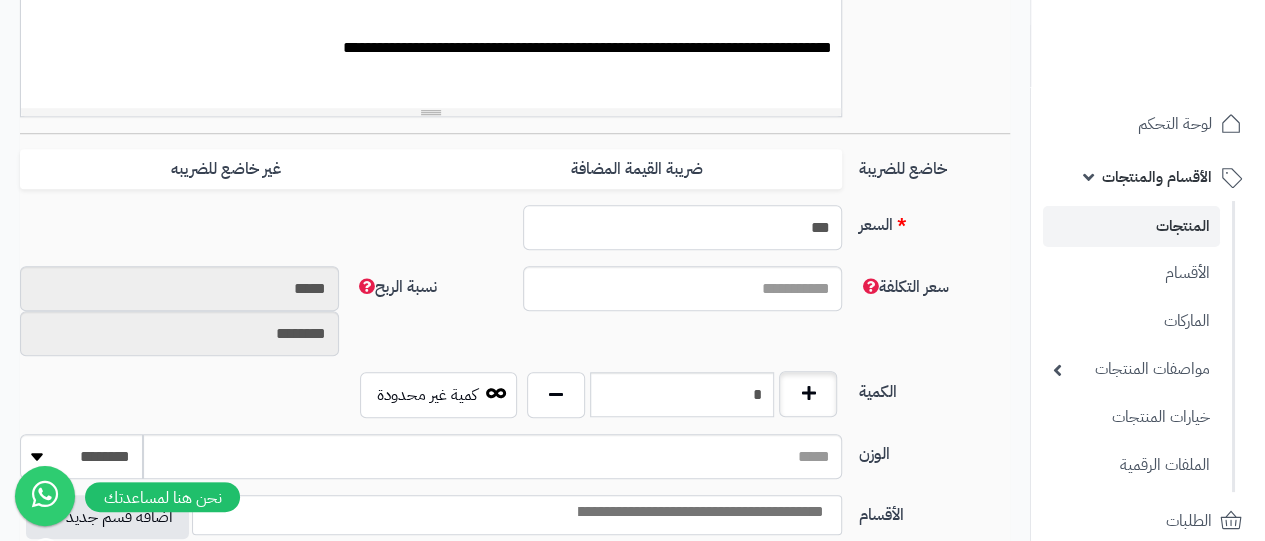 type on "***" 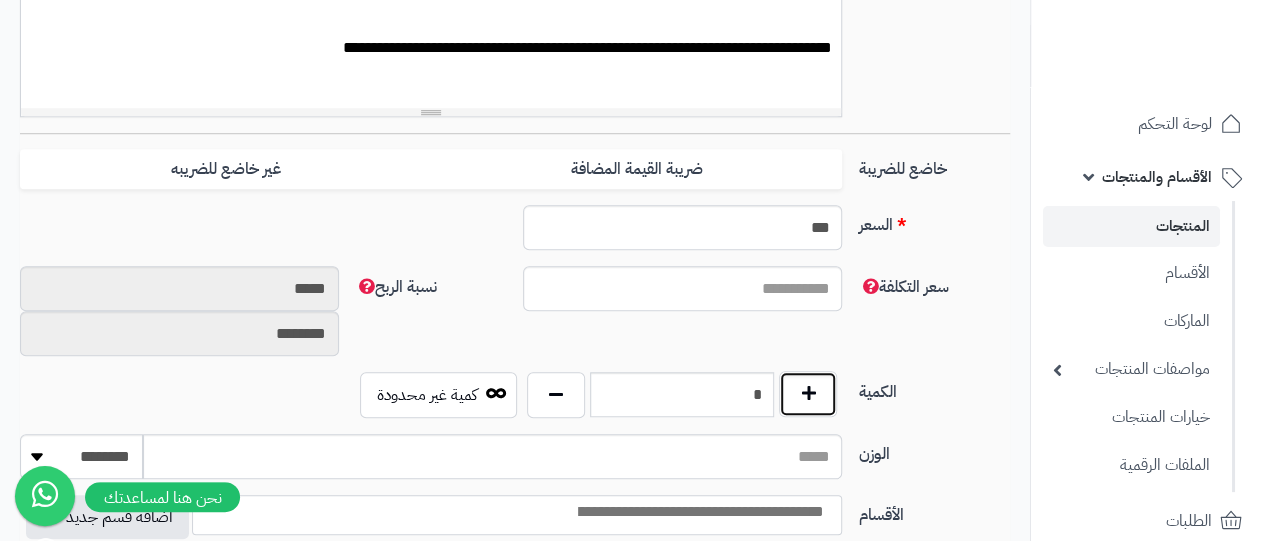 click at bounding box center (808, 394) 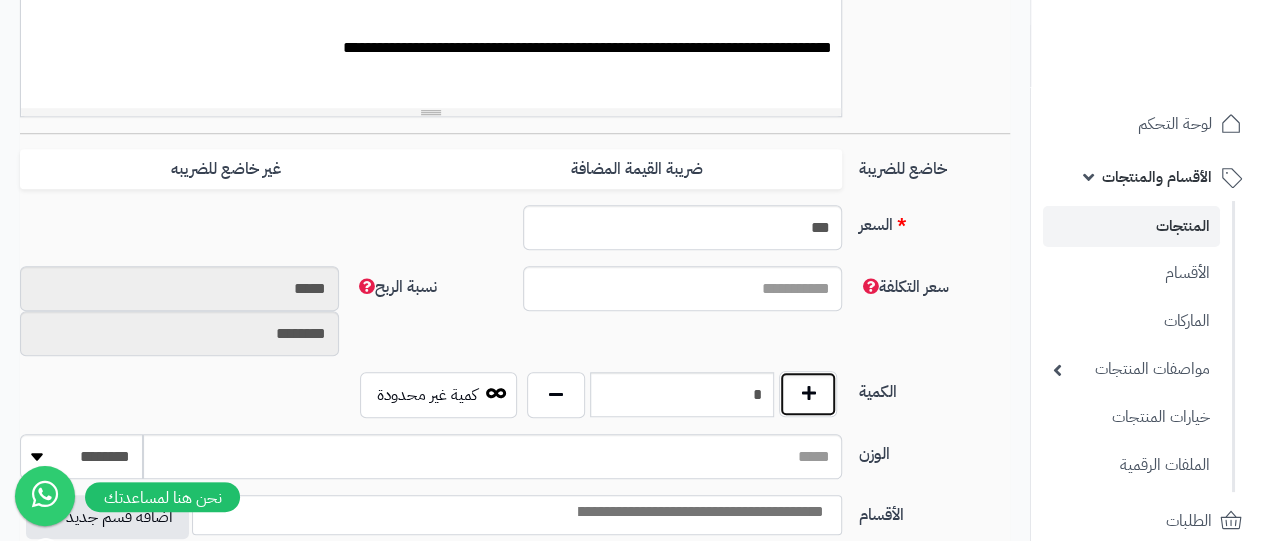 click at bounding box center (808, 394) 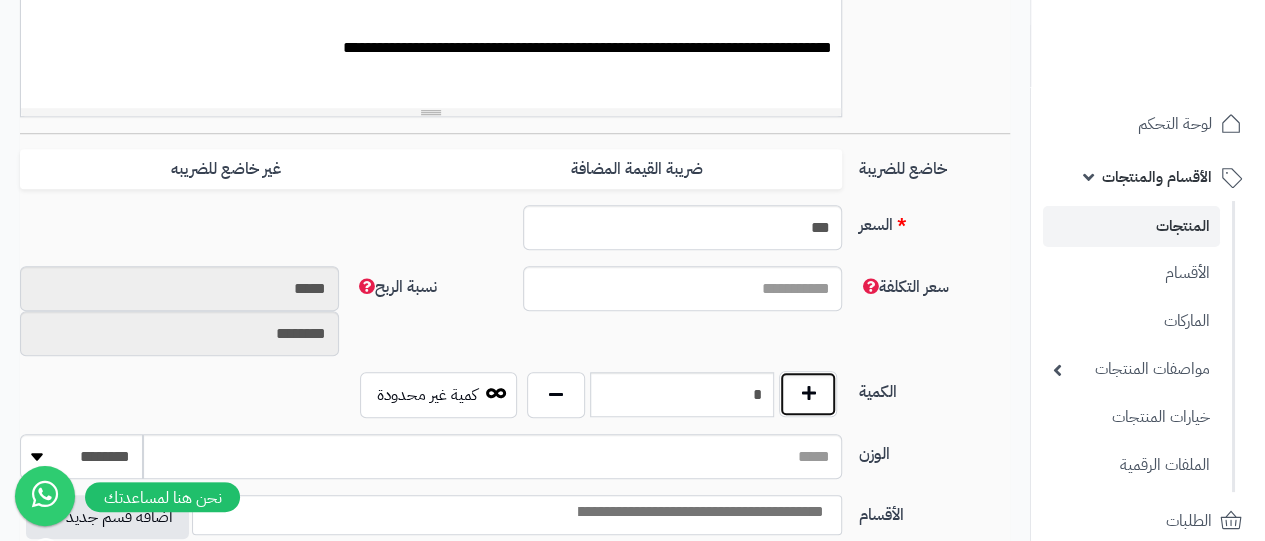 click at bounding box center [808, 394] 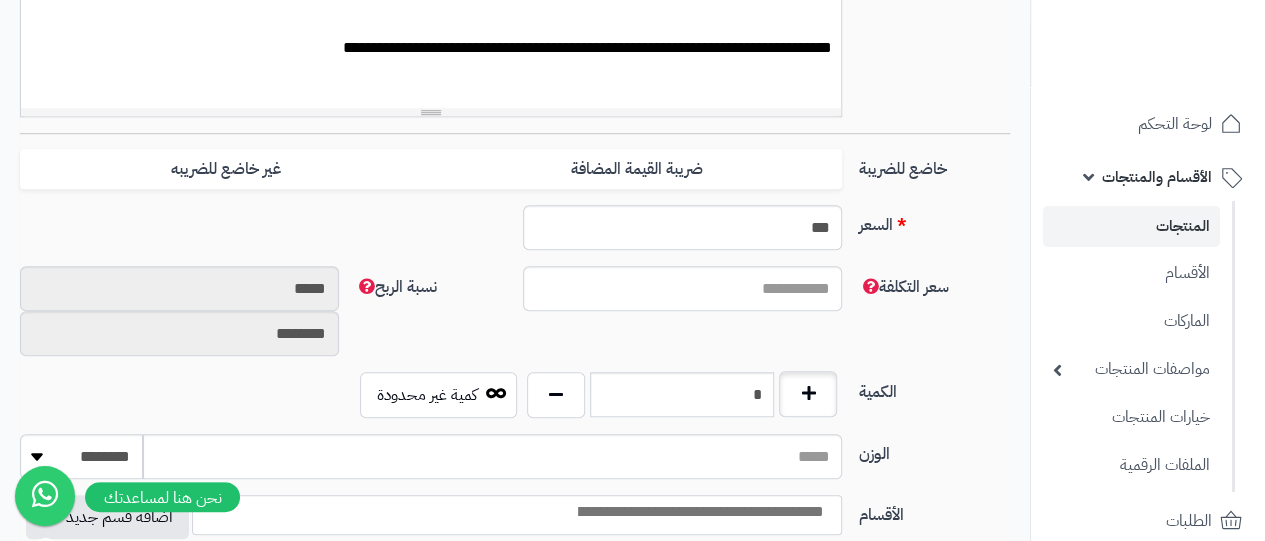 type on "**" 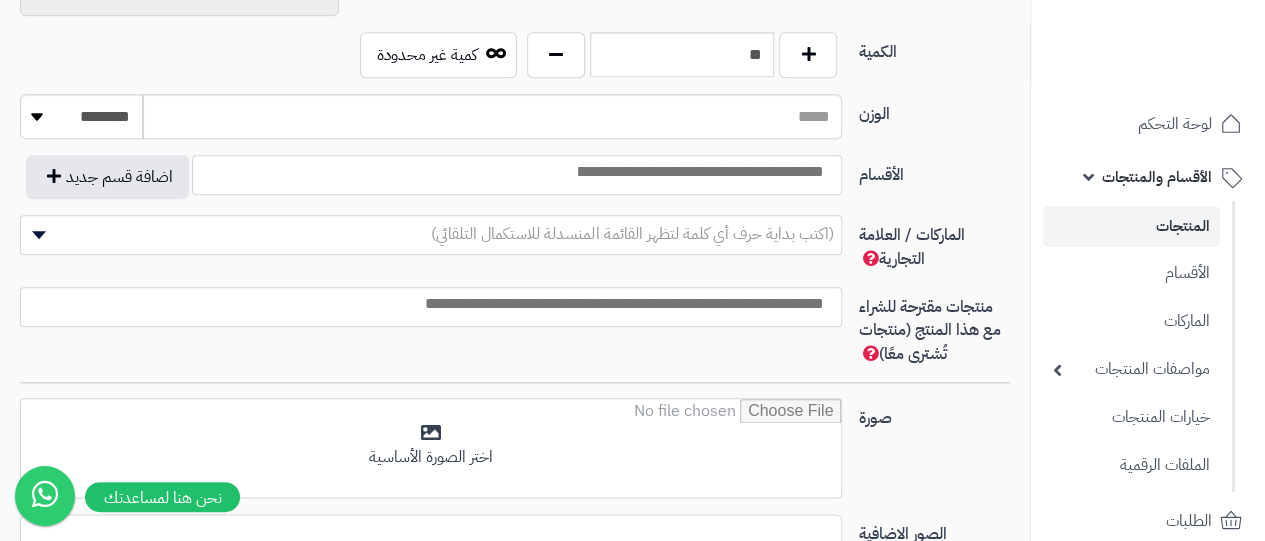 scroll, scrollTop: 1039, scrollLeft: 0, axis: vertical 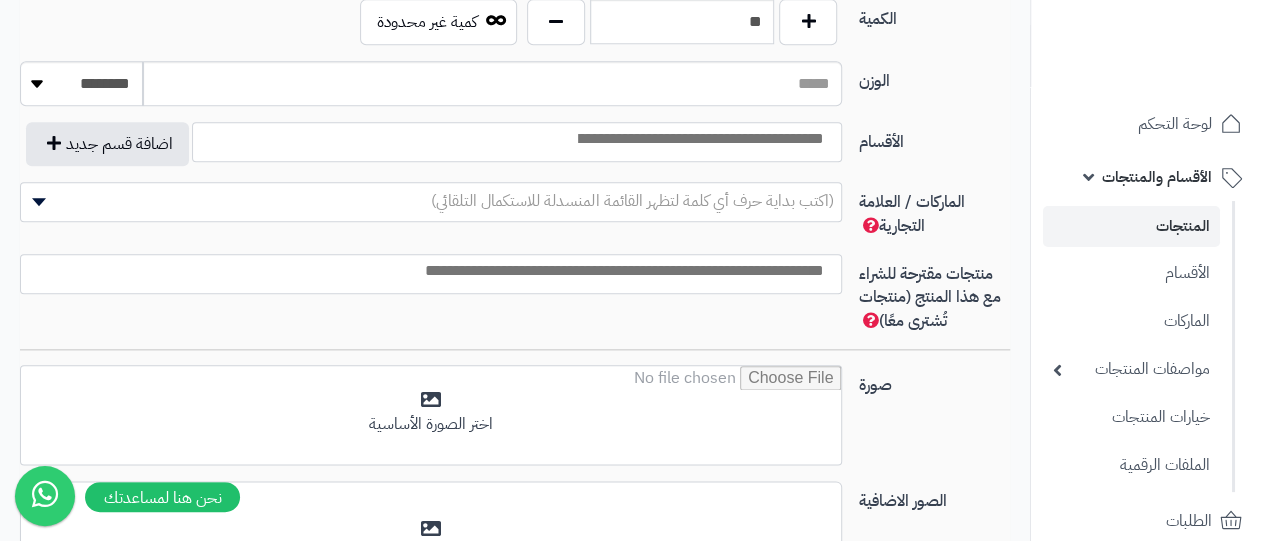 click at bounding box center (699, 139) 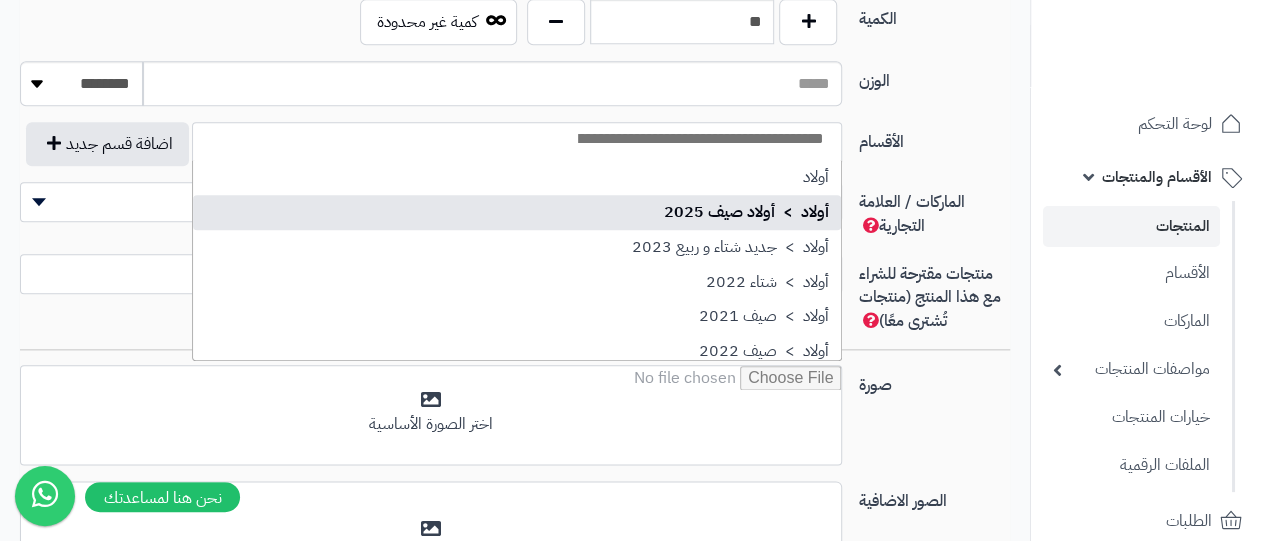 select on "***" 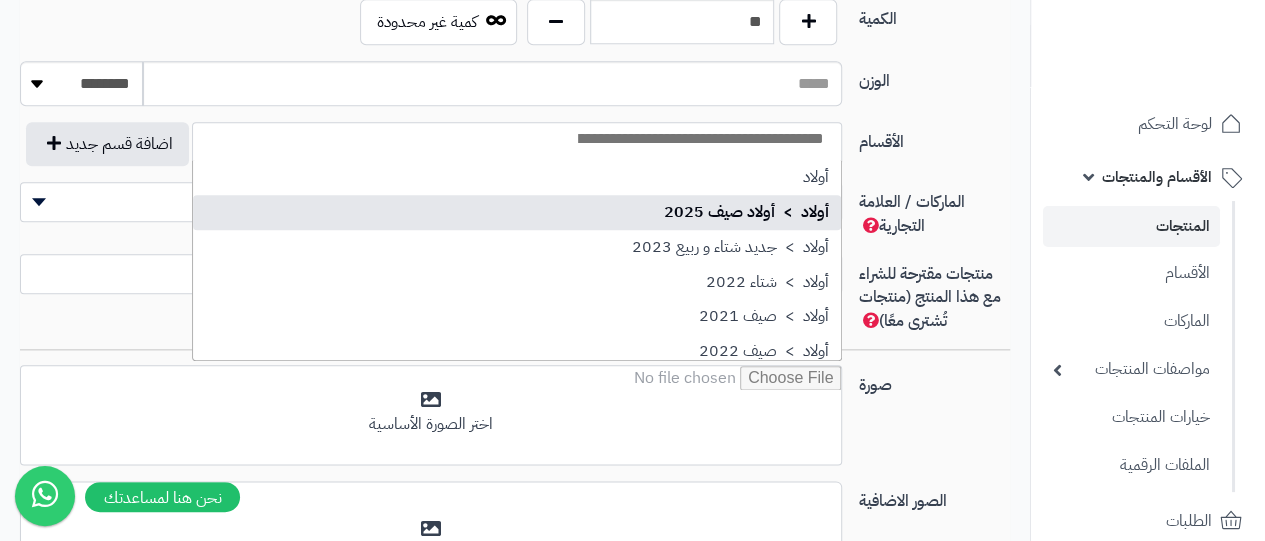 scroll, scrollTop: 25, scrollLeft: 0, axis: vertical 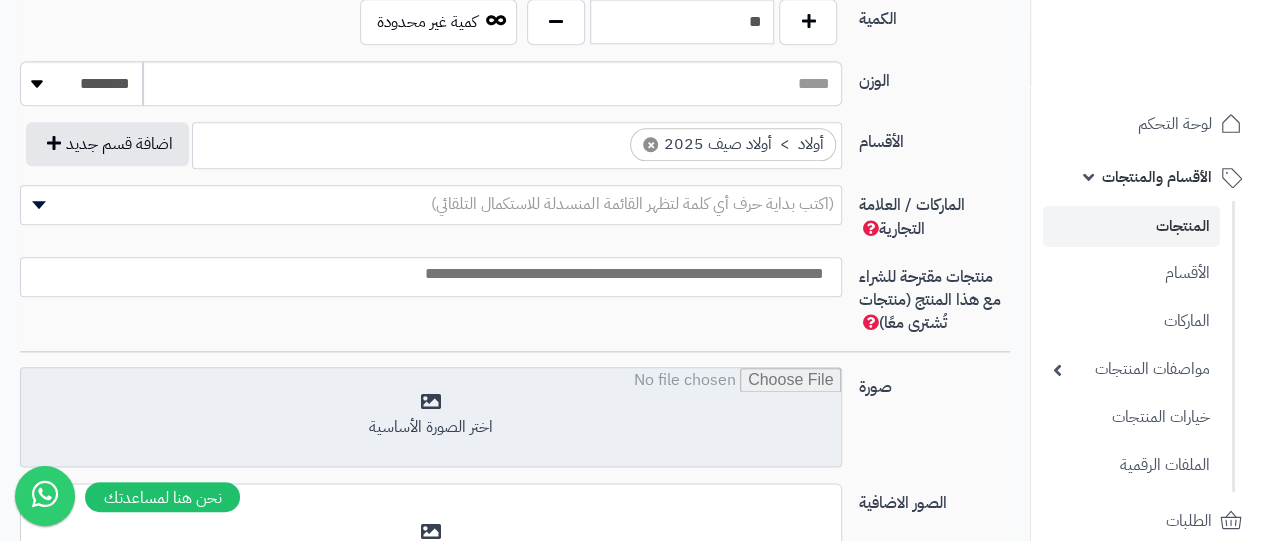 click at bounding box center [431, 418] 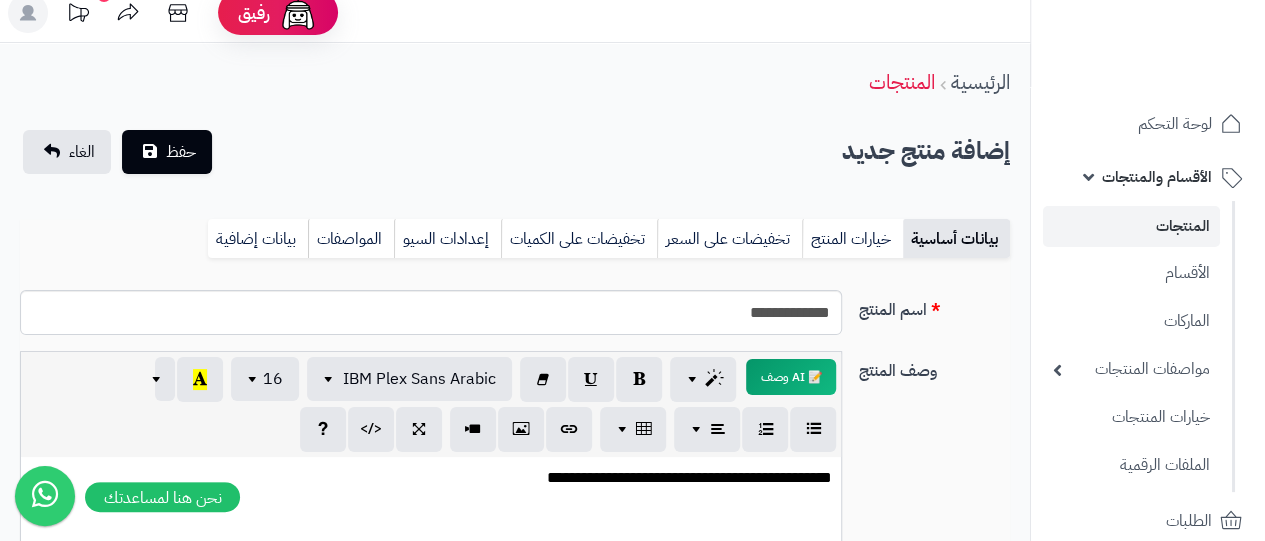 scroll, scrollTop: 0, scrollLeft: 0, axis: both 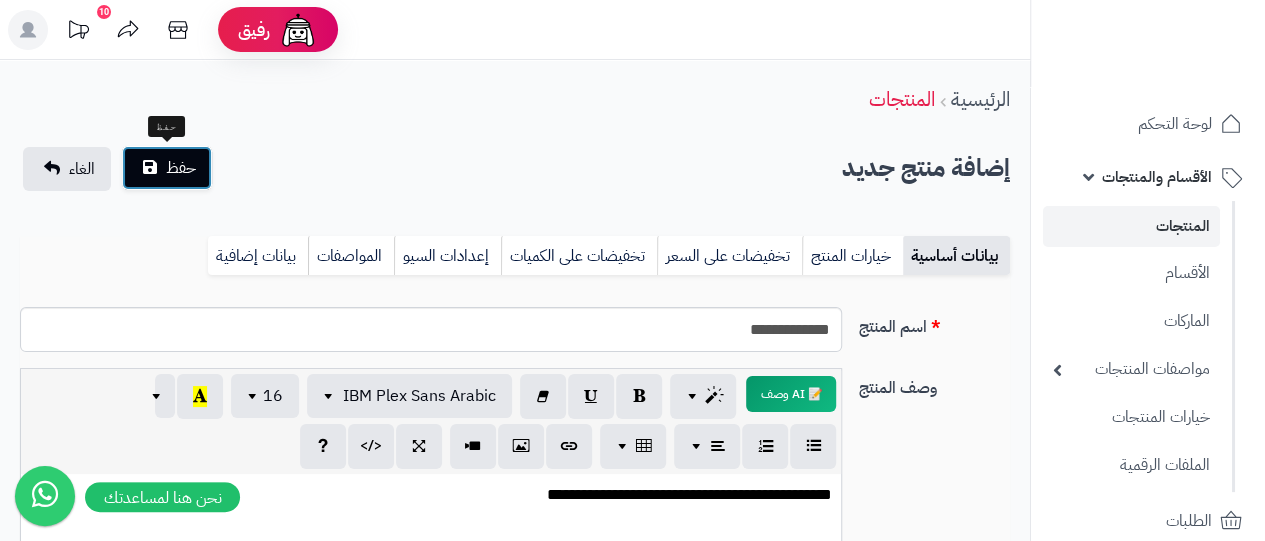 click on "حفظ" at bounding box center [167, 168] 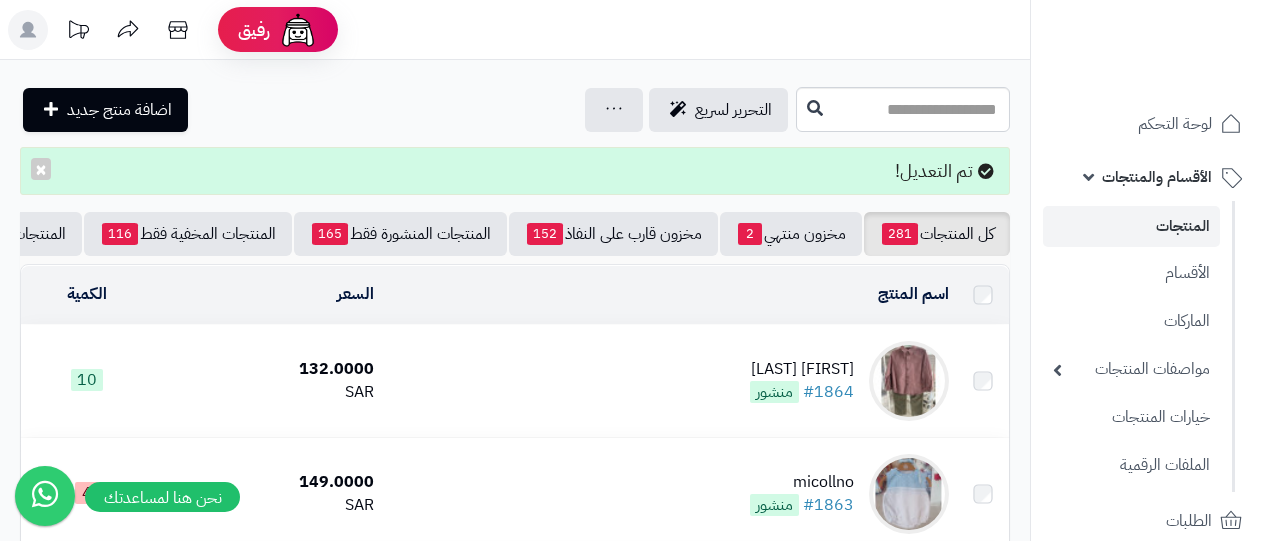 scroll, scrollTop: 0, scrollLeft: 0, axis: both 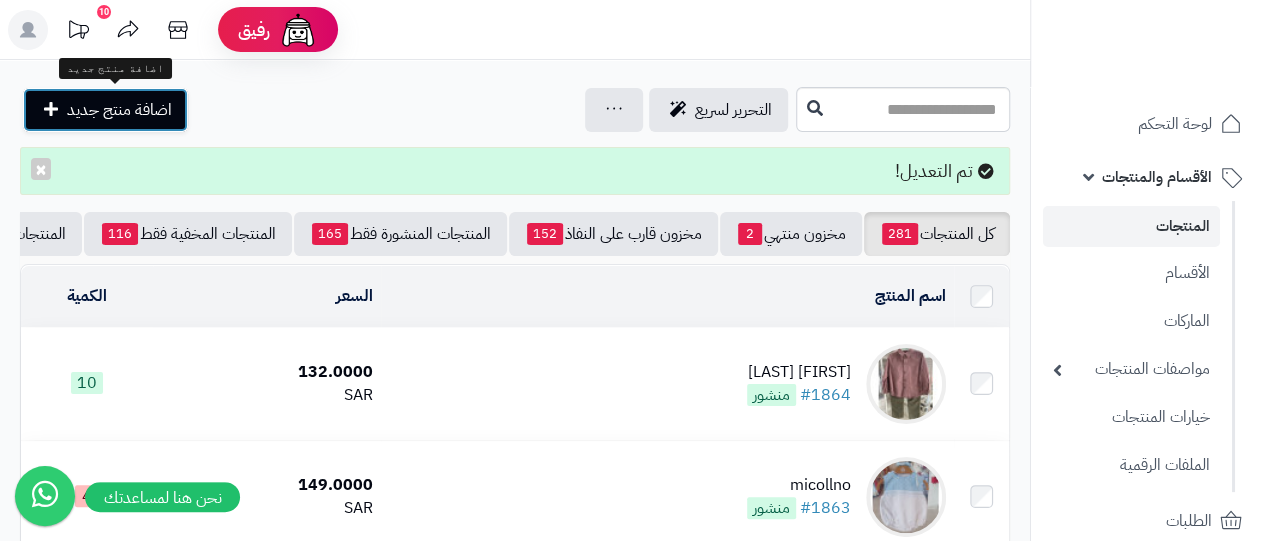 click on "اضافة منتج جديد" at bounding box center (119, 110) 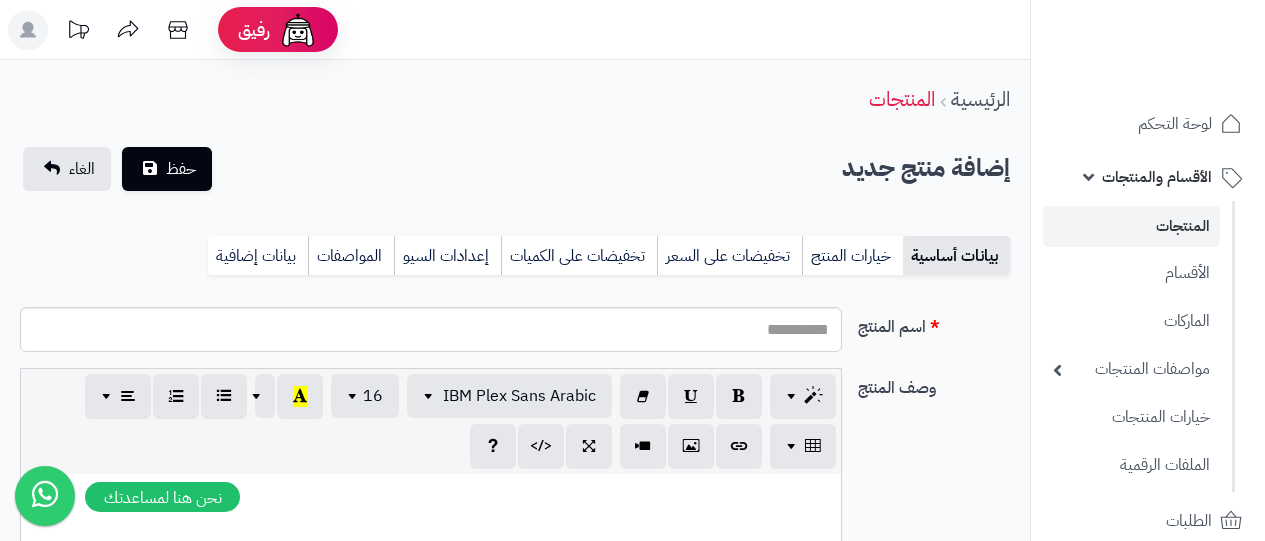 select 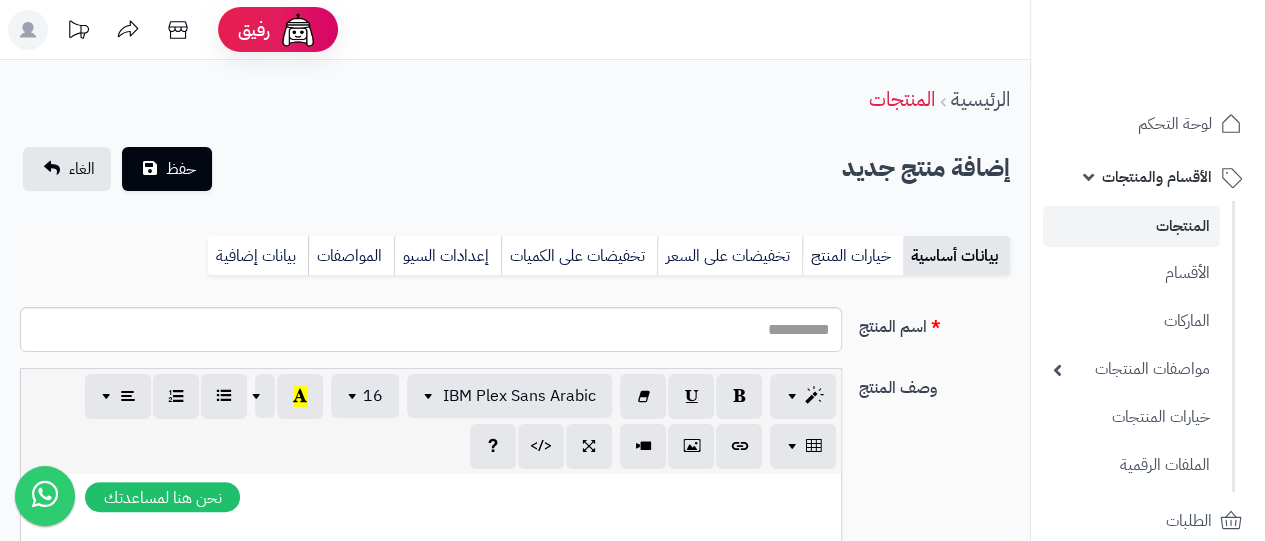 scroll, scrollTop: 0, scrollLeft: 15, axis: horizontal 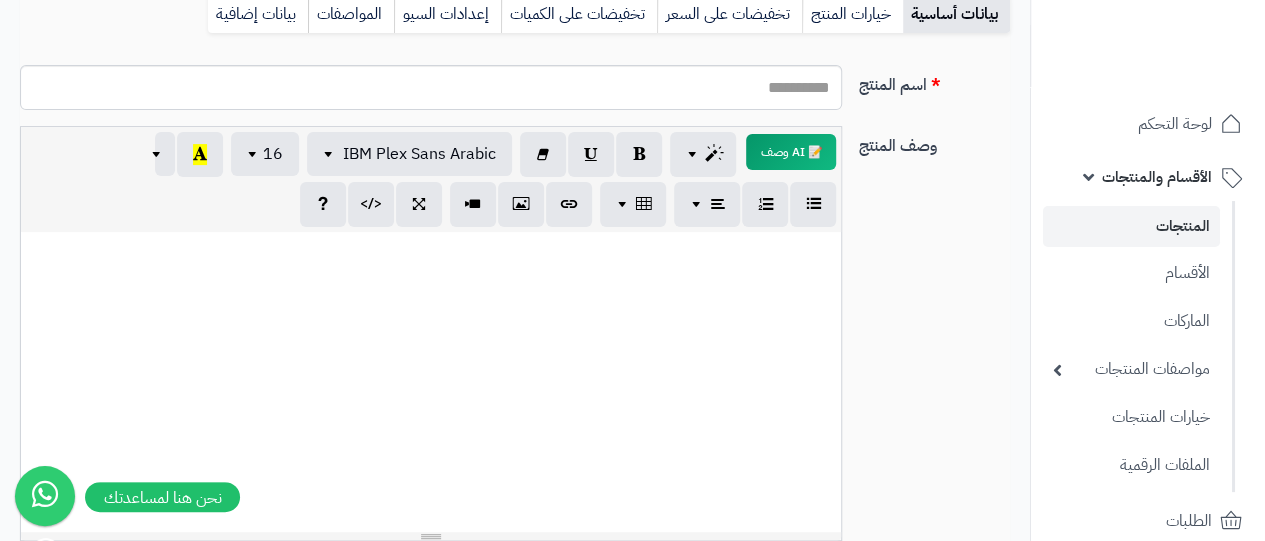 click at bounding box center (431, 382) 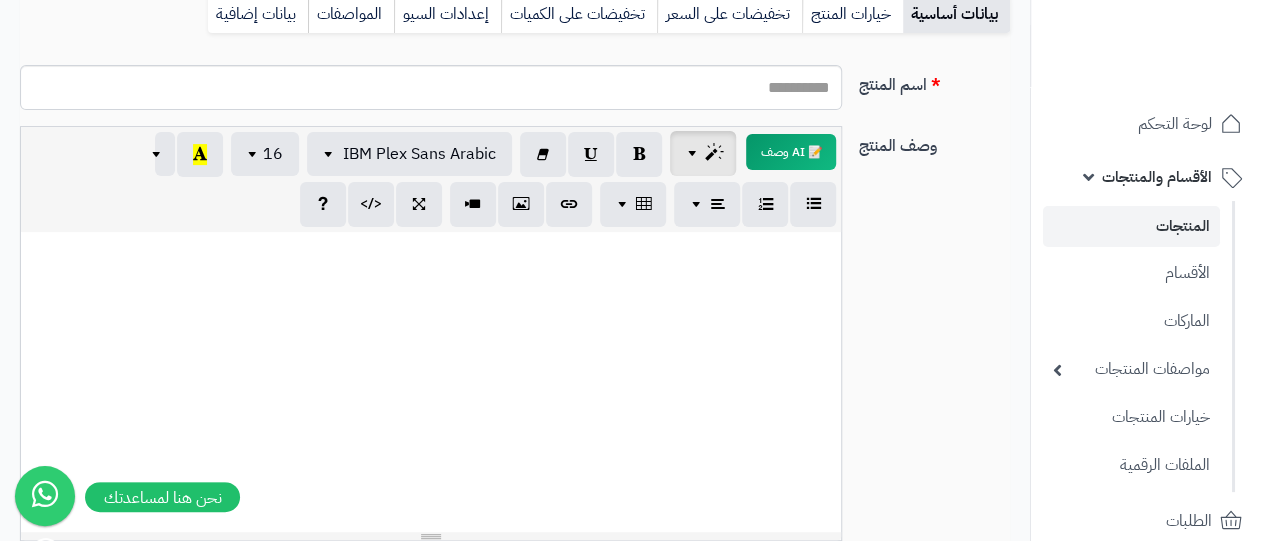 scroll, scrollTop: 47, scrollLeft: 0, axis: vertical 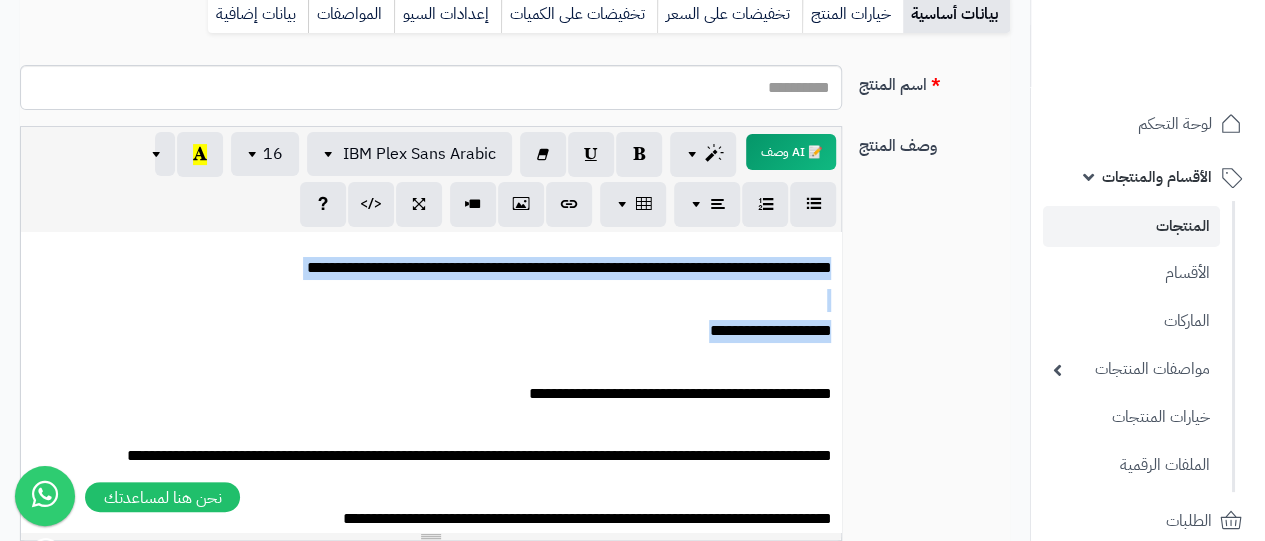 drag, startPoint x: 835, startPoint y: 268, endPoint x: 357, endPoint y: 334, distance: 482.53497 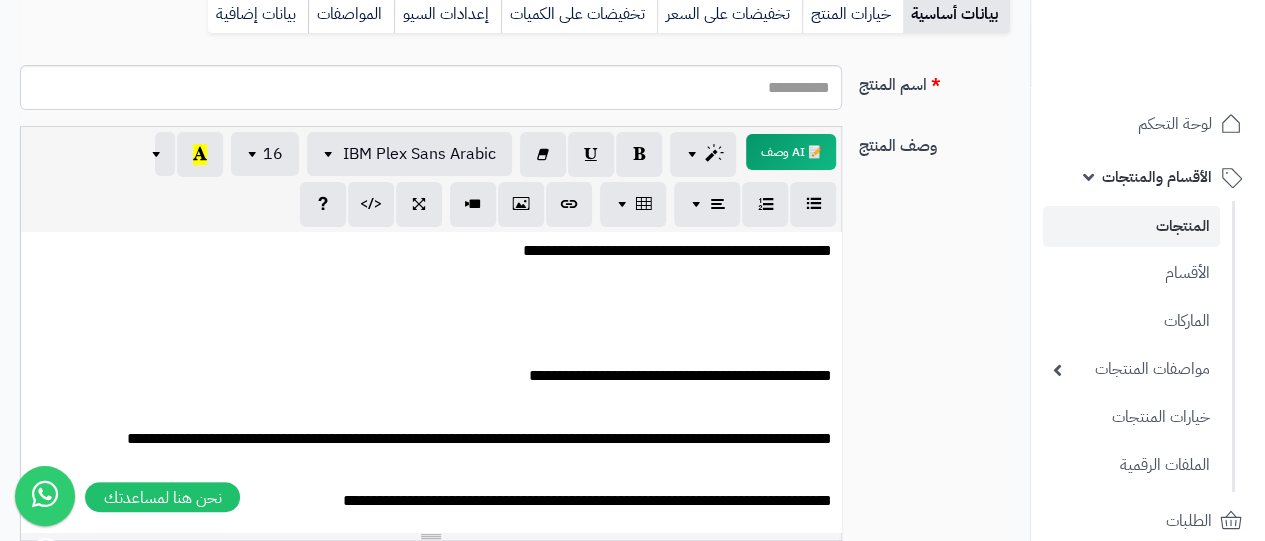 scroll, scrollTop: 0, scrollLeft: 0, axis: both 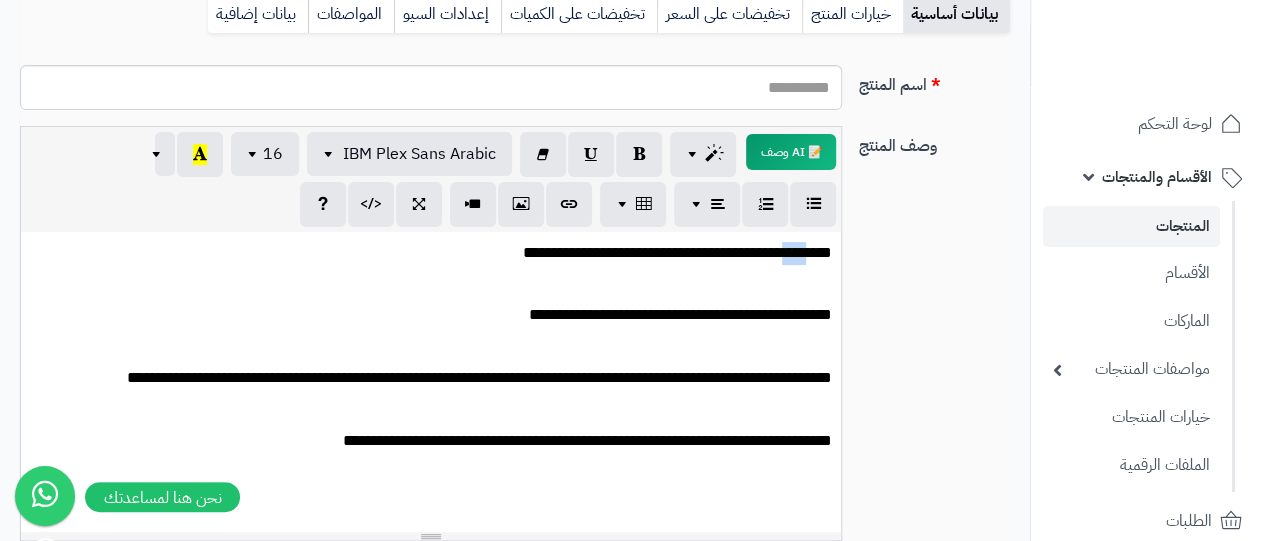 drag, startPoint x: 760, startPoint y: 257, endPoint x: 799, endPoint y: 257, distance: 39 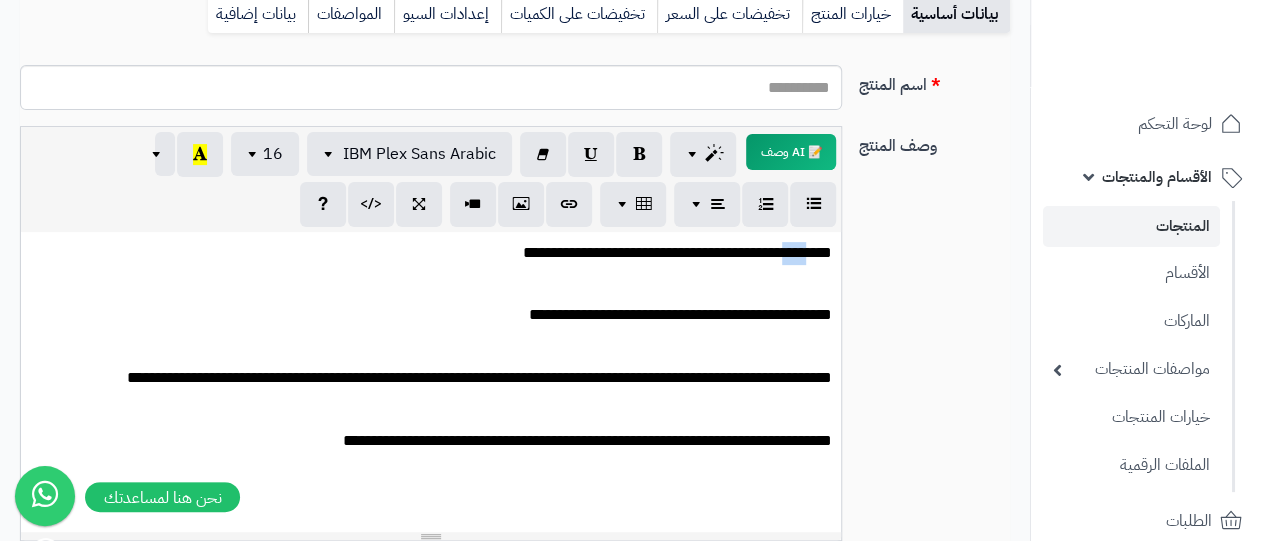 click on "**********" at bounding box center [431, 253] 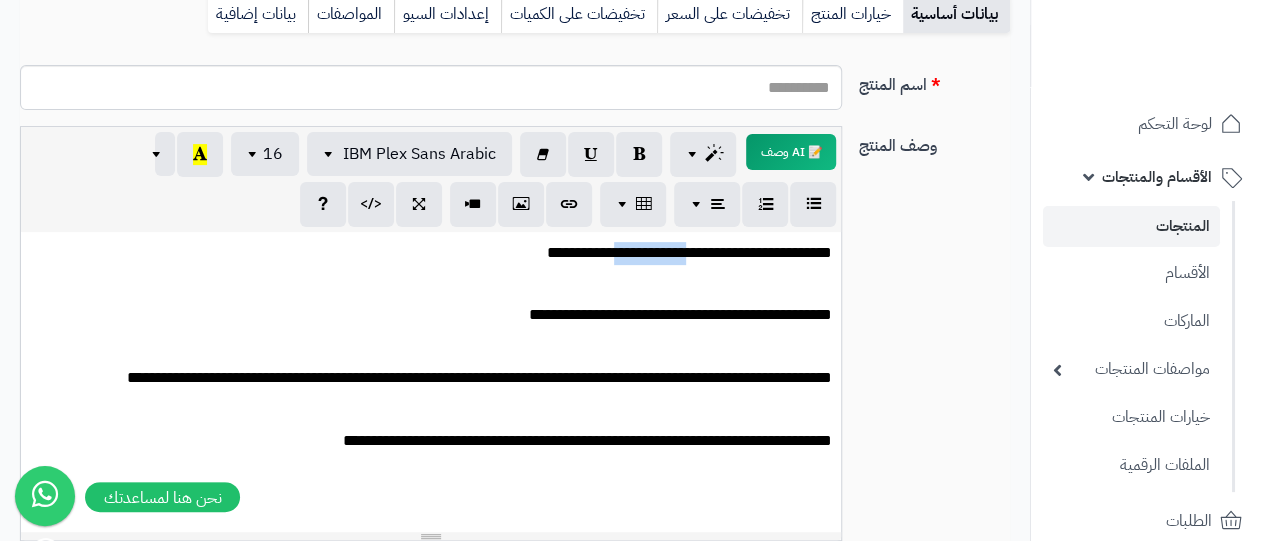 drag, startPoint x: 694, startPoint y: 255, endPoint x: 612, endPoint y: 251, distance: 82.0975 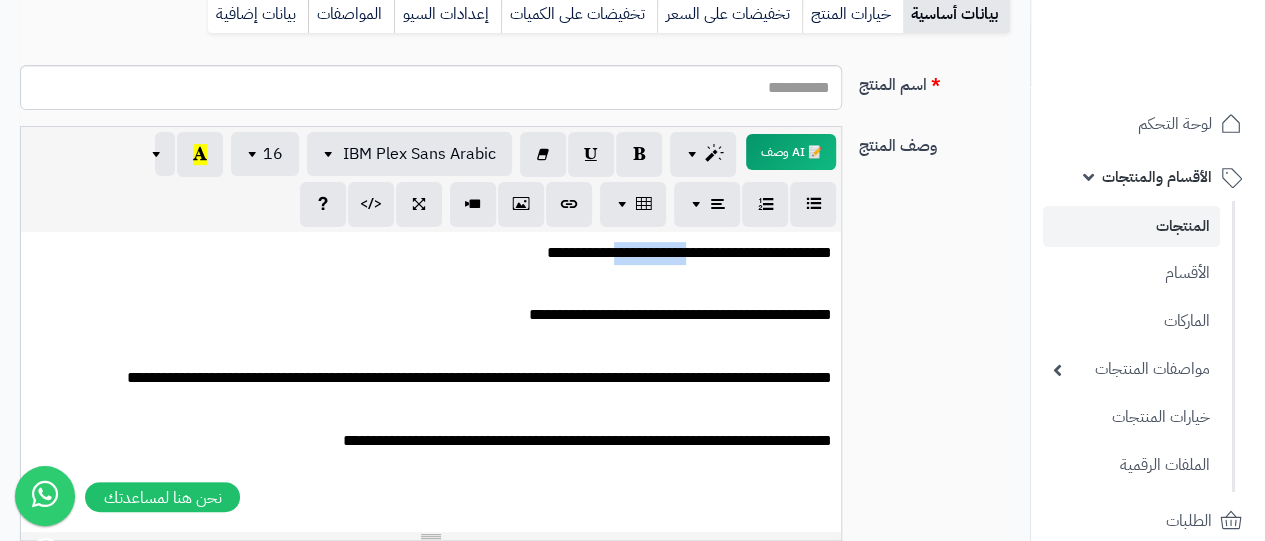click on "**********" at bounding box center (431, 253) 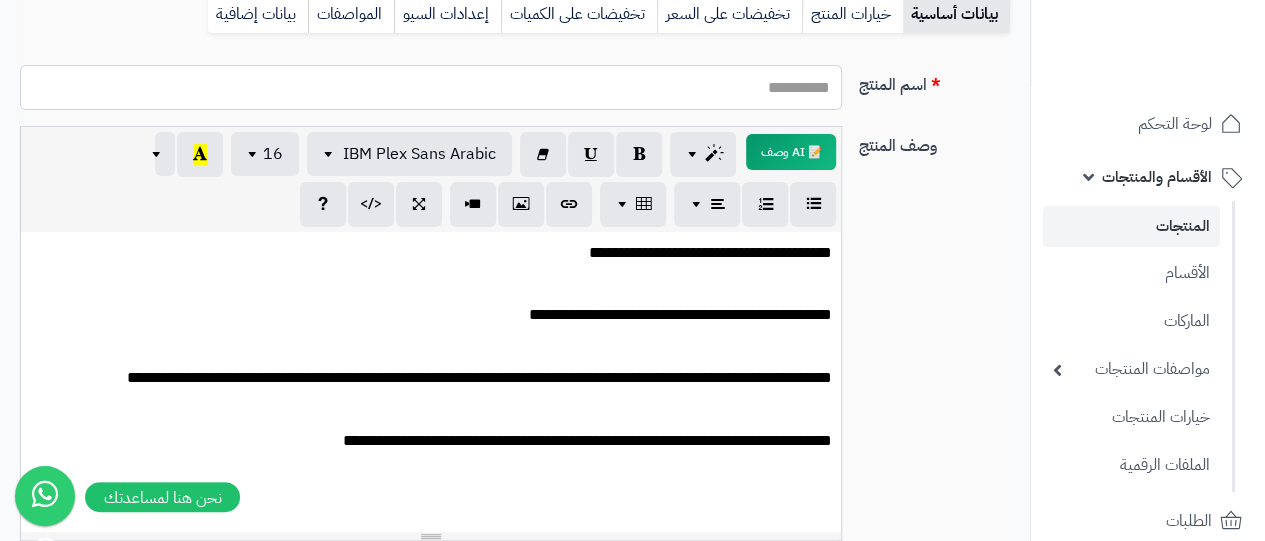 click on "اسم المنتج" at bounding box center [431, 87] 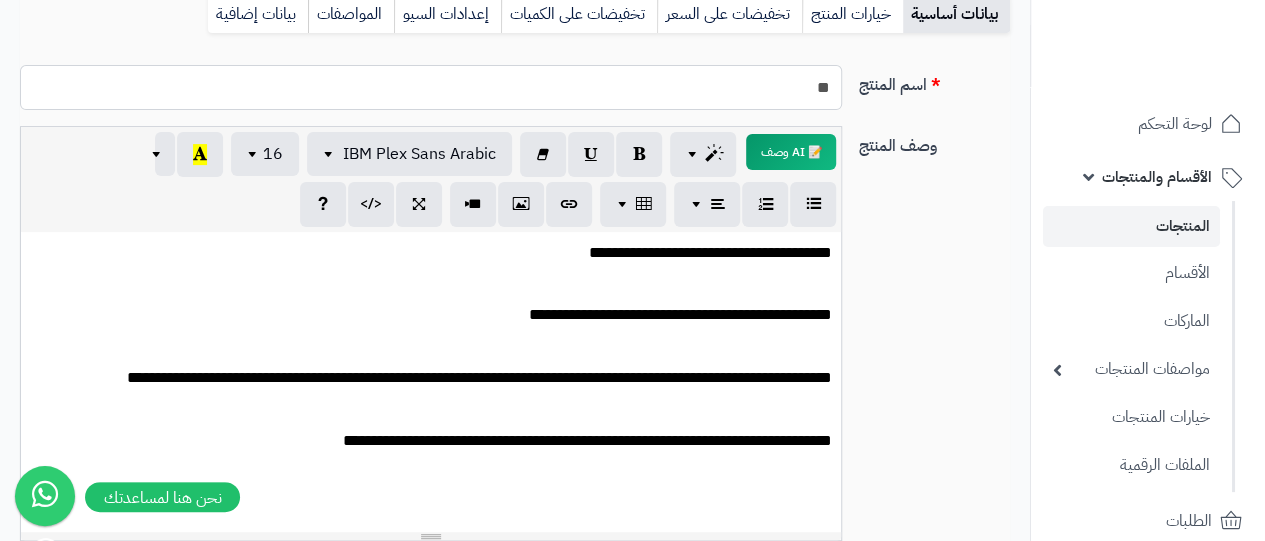 type on "******" 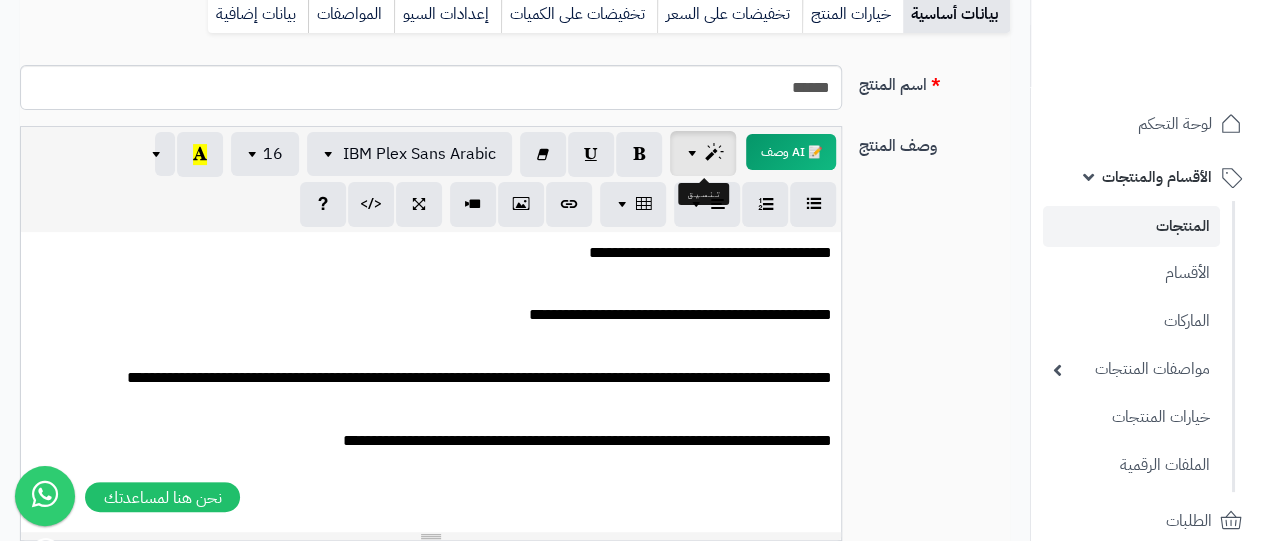 click at bounding box center [694, 153] 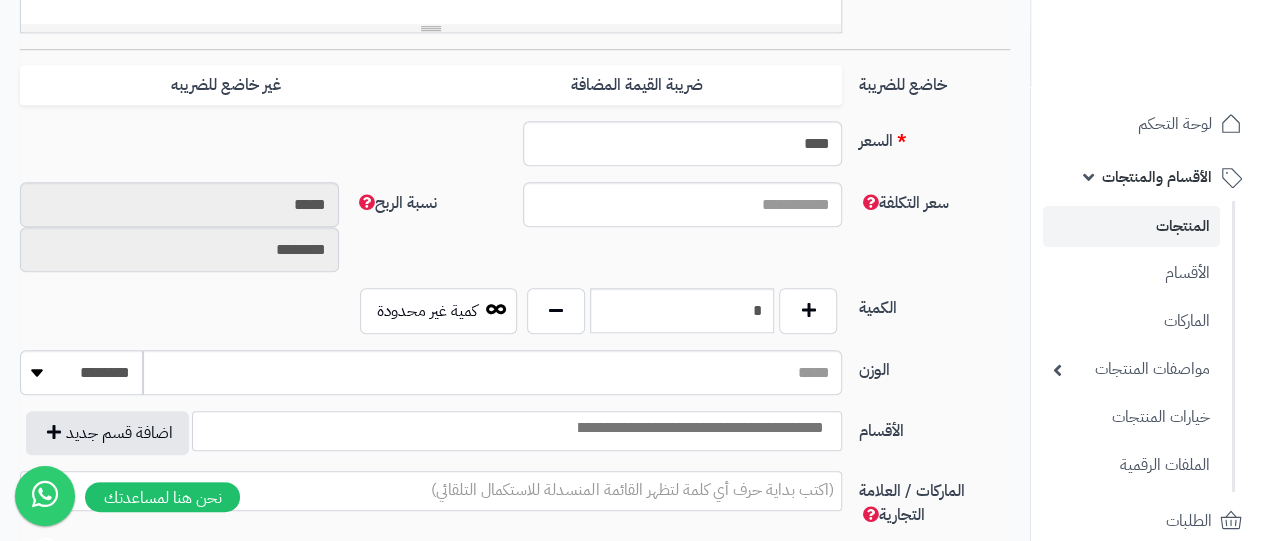 scroll, scrollTop: 756, scrollLeft: 0, axis: vertical 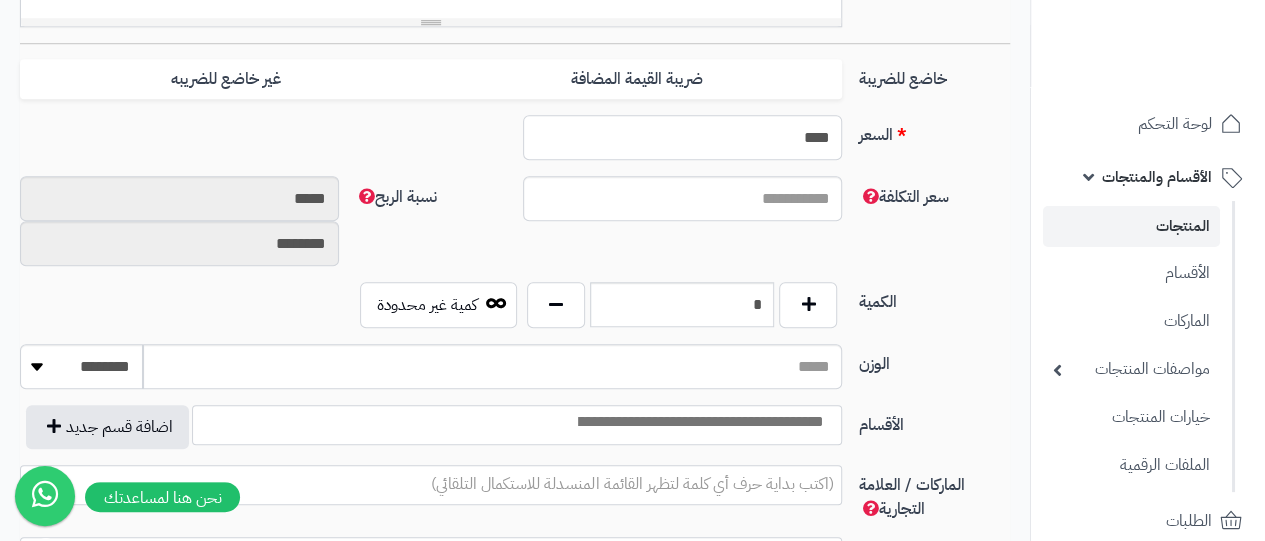 drag, startPoint x: 770, startPoint y: 141, endPoint x: 843, endPoint y: 144, distance: 73.061615 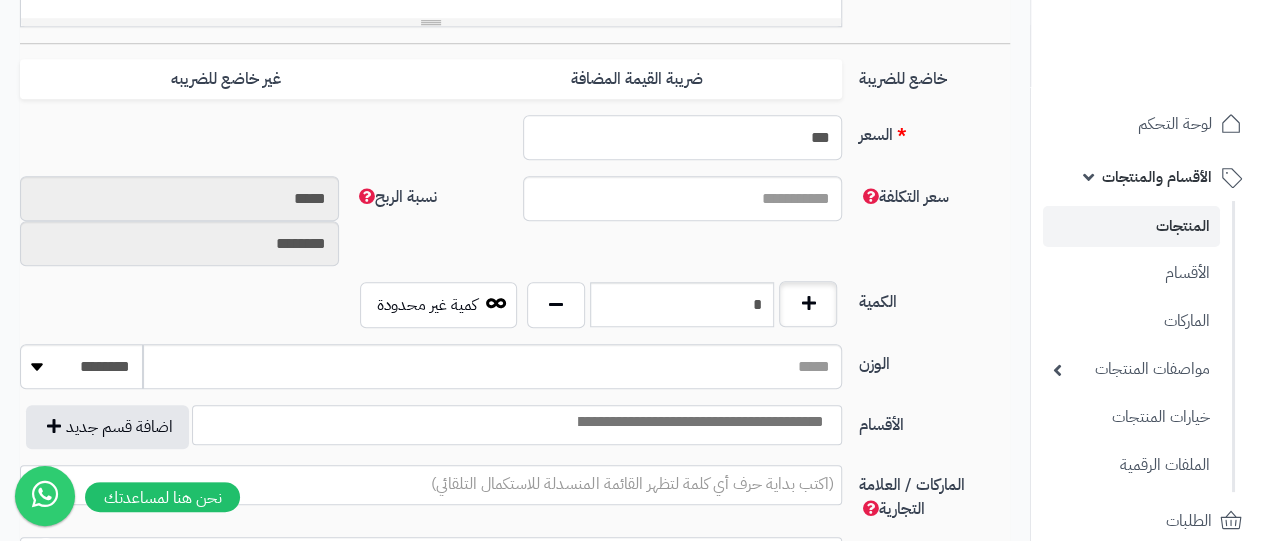 type on "***" 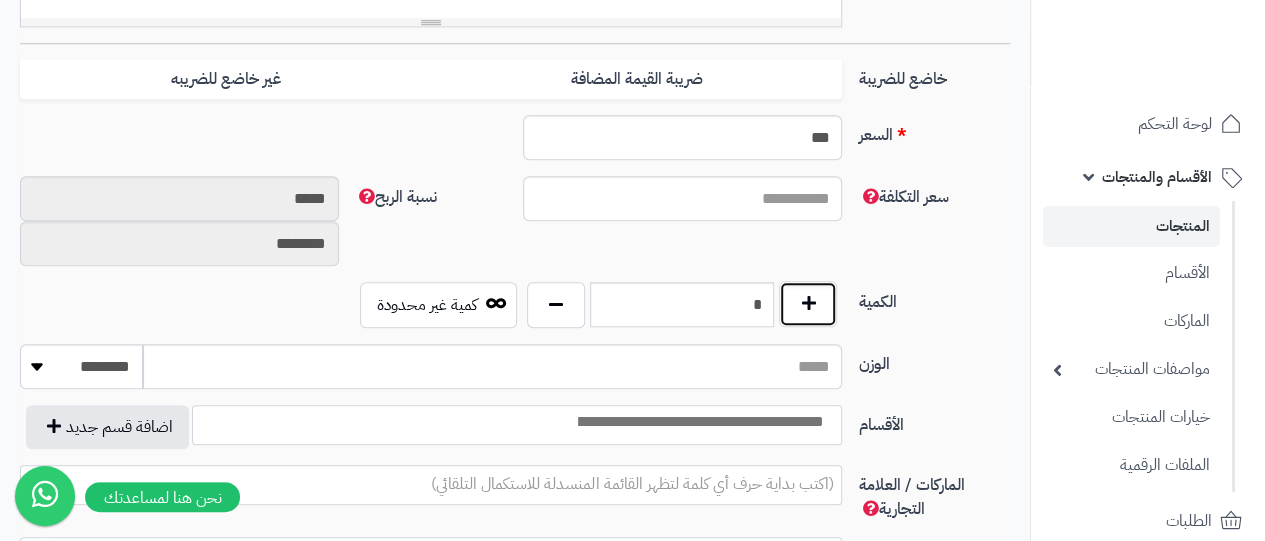 click at bounding box center (808, 304) 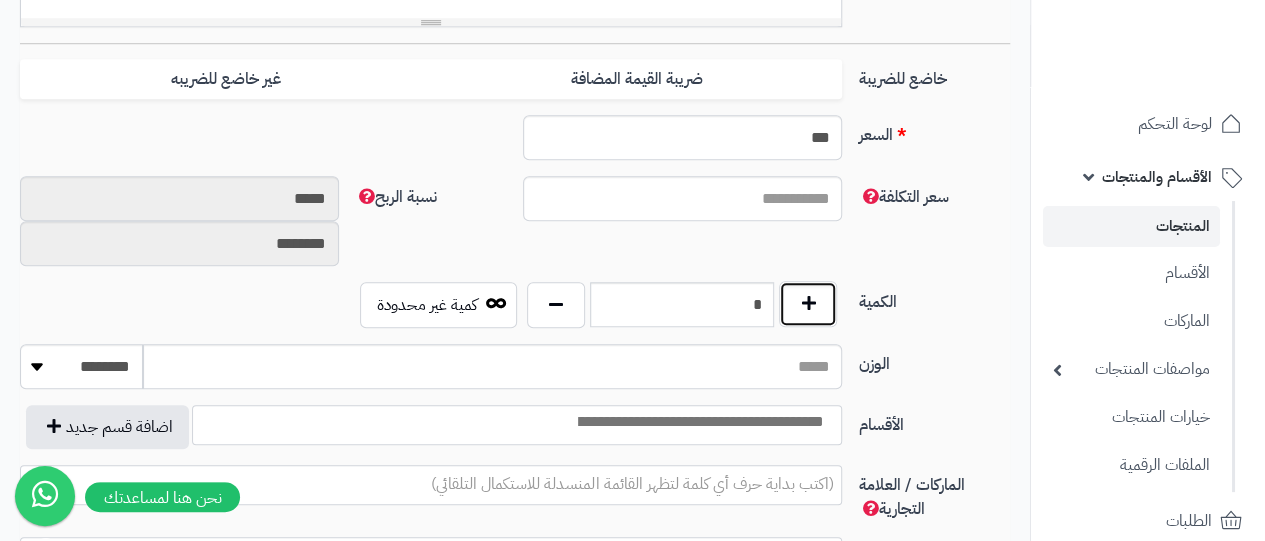 click at bounding box center (808, 304) 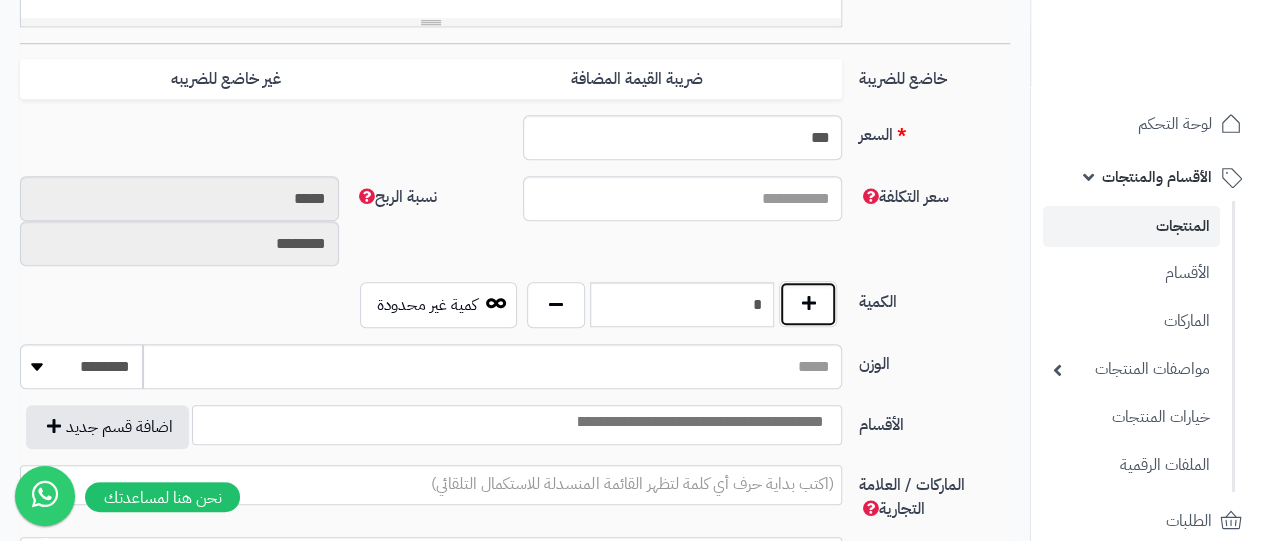click at bounding box center [808, 304] 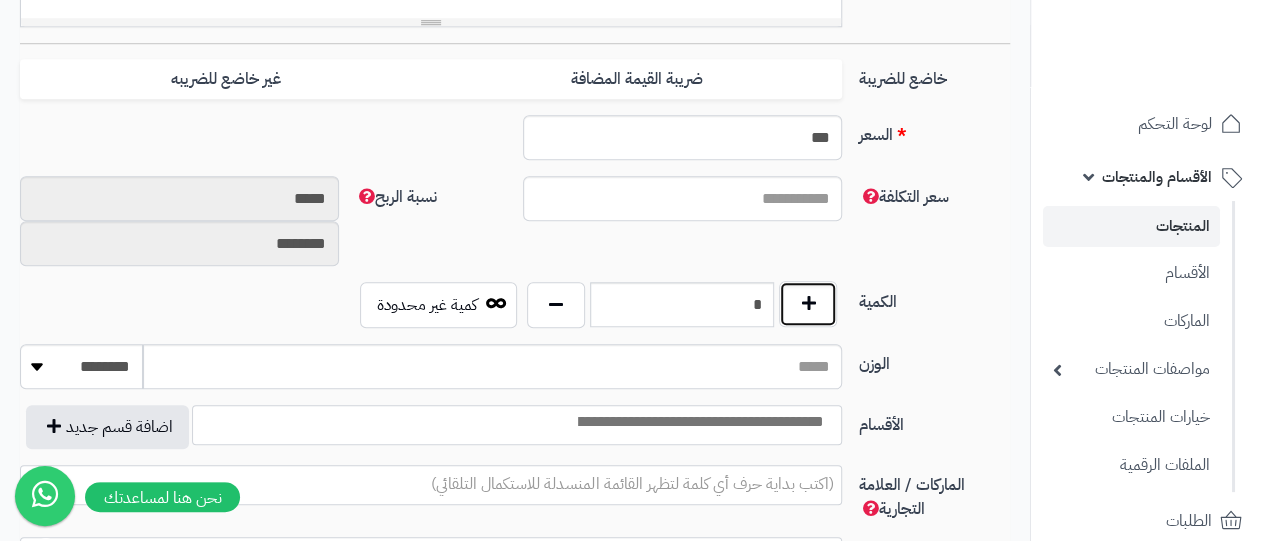 click at bounding box center (808, 304) 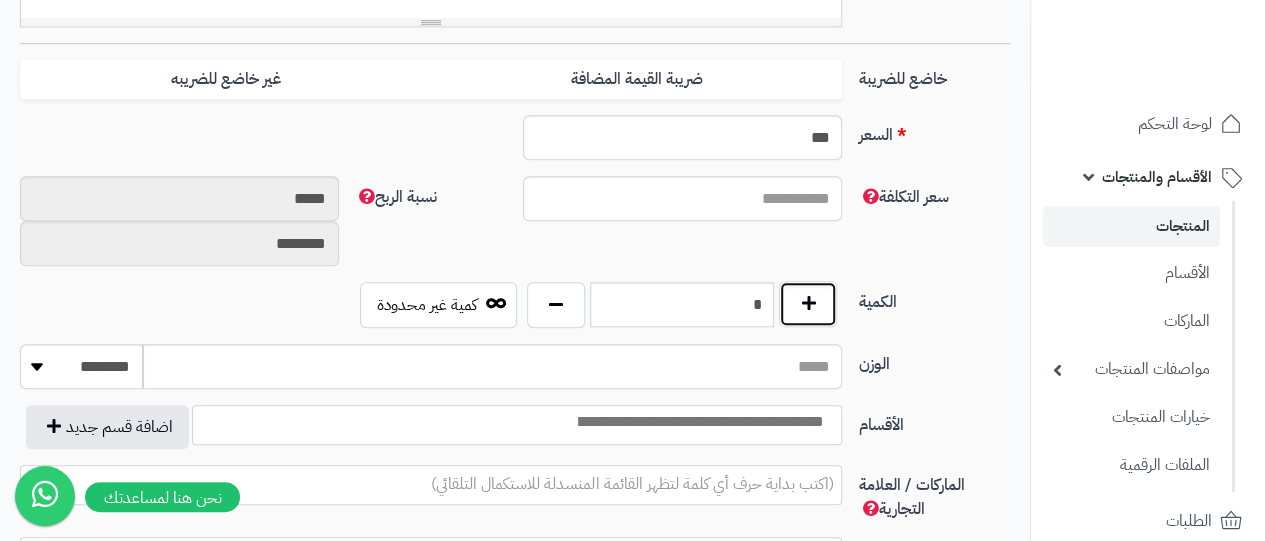 click at bounding box center [808, 304] 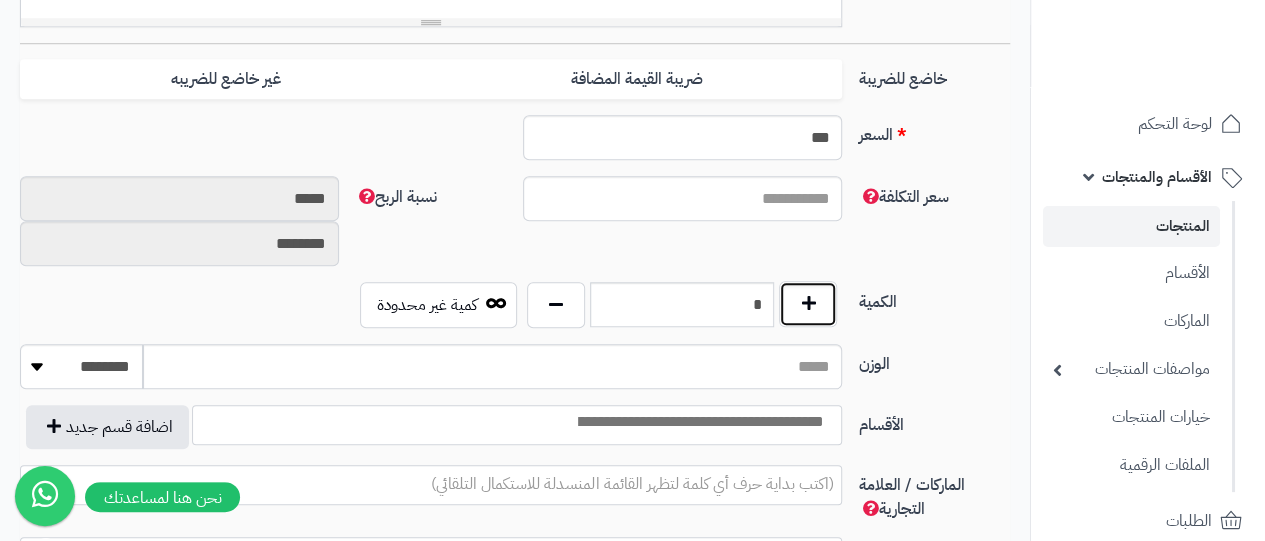 click at bounding box center [808, 304] 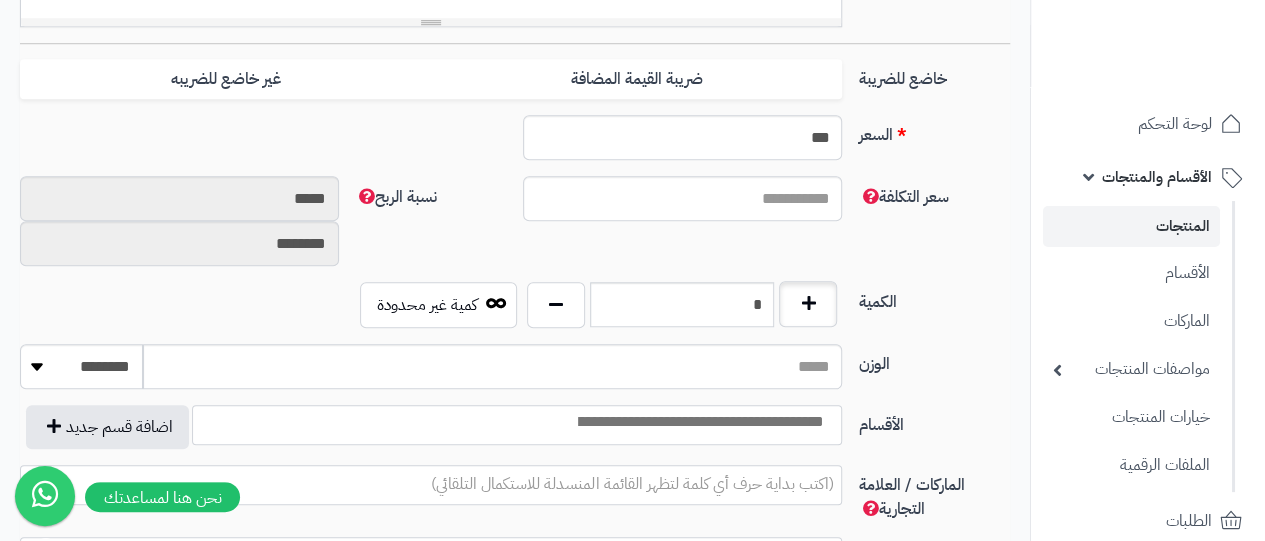 type on "*" 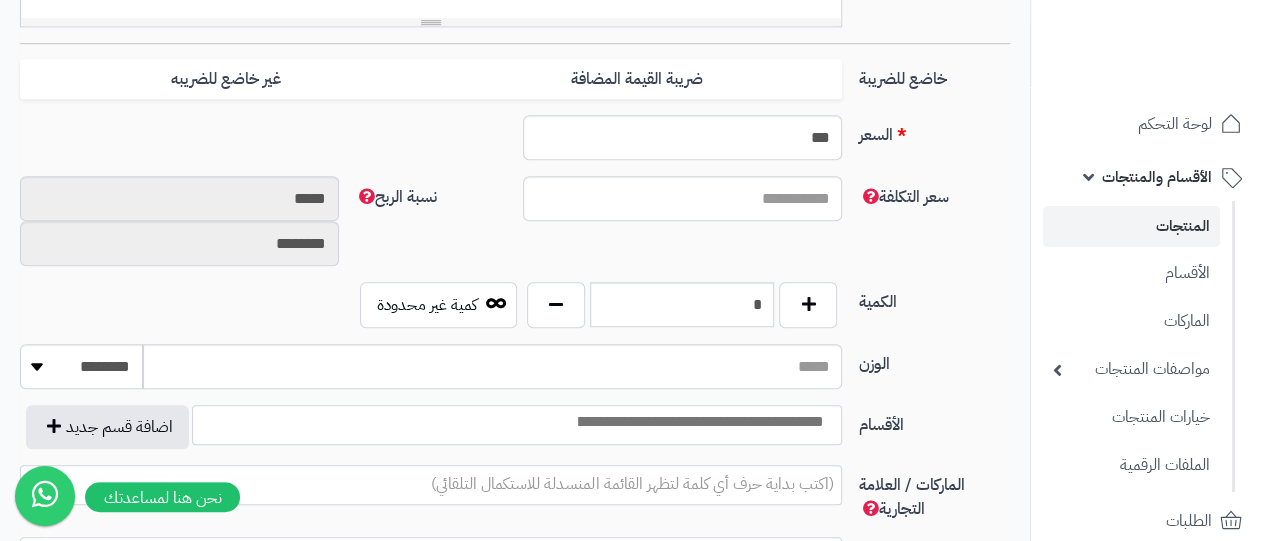 click at bounding box center (699, 422) 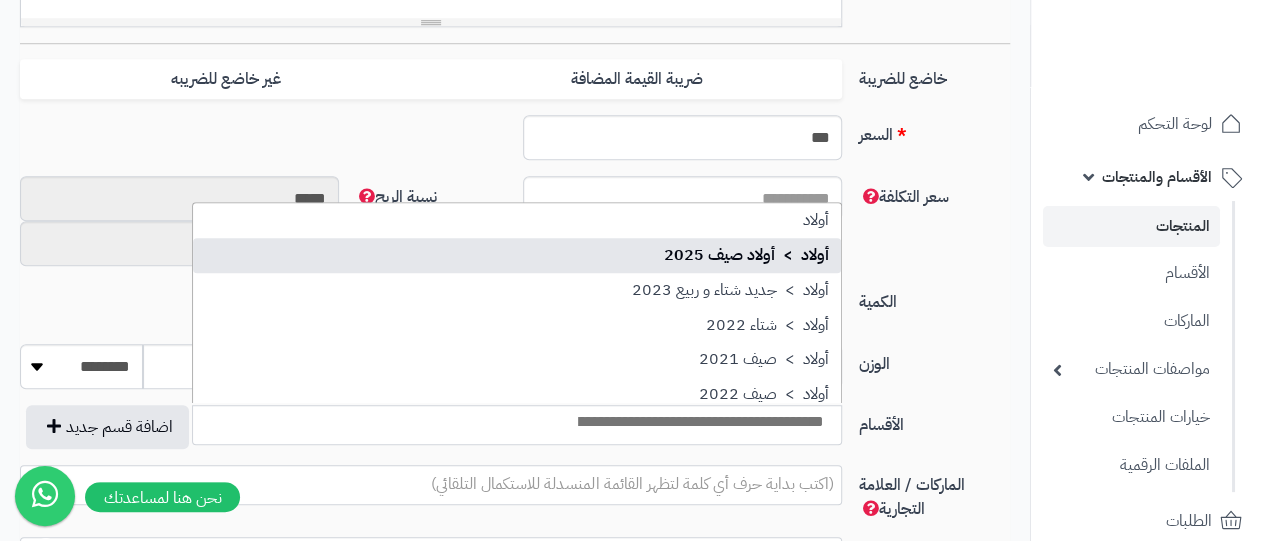select on "***" 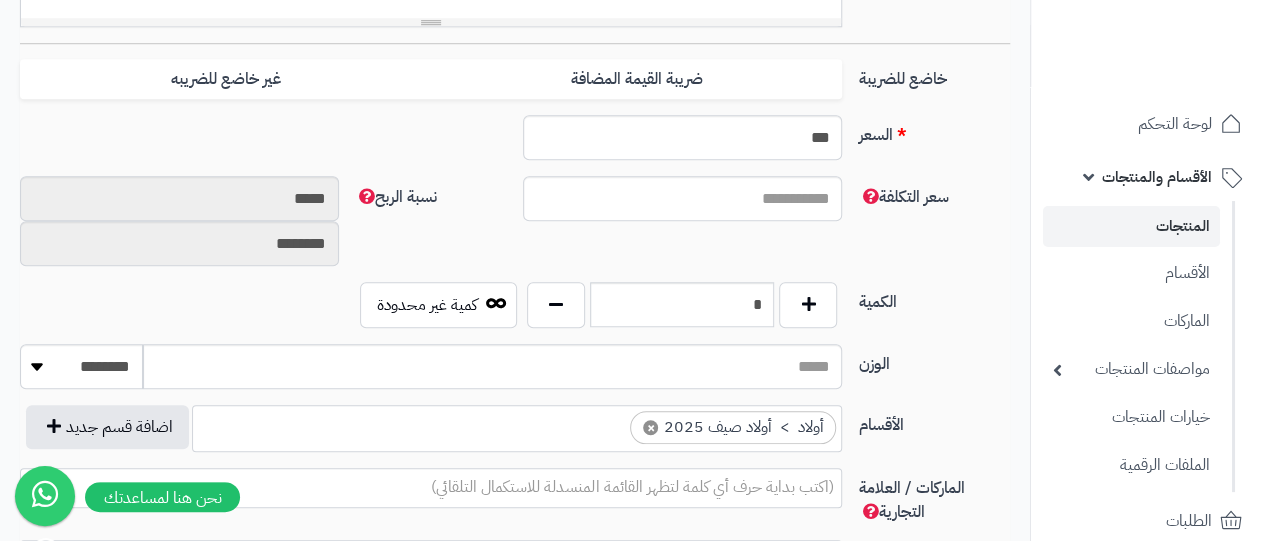 scroll, scrollTop: 25, scrollLeft: 0, axis: vertical 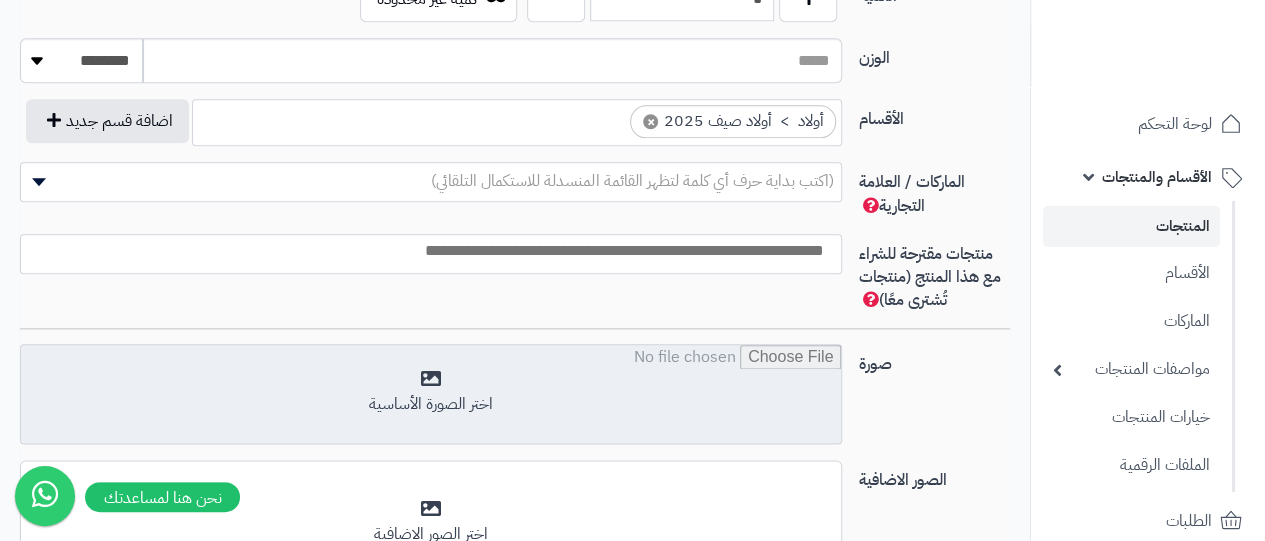 click at bounding box center [431, 395] 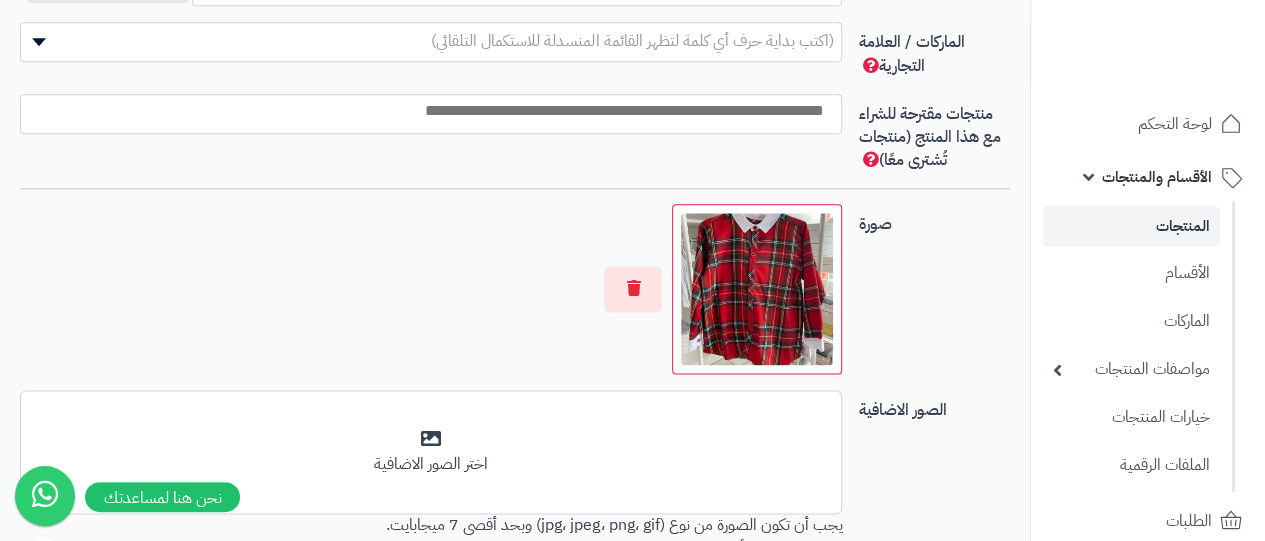 scroll, scrollTop: 1276, scrollLeft: 0, axis: vertical 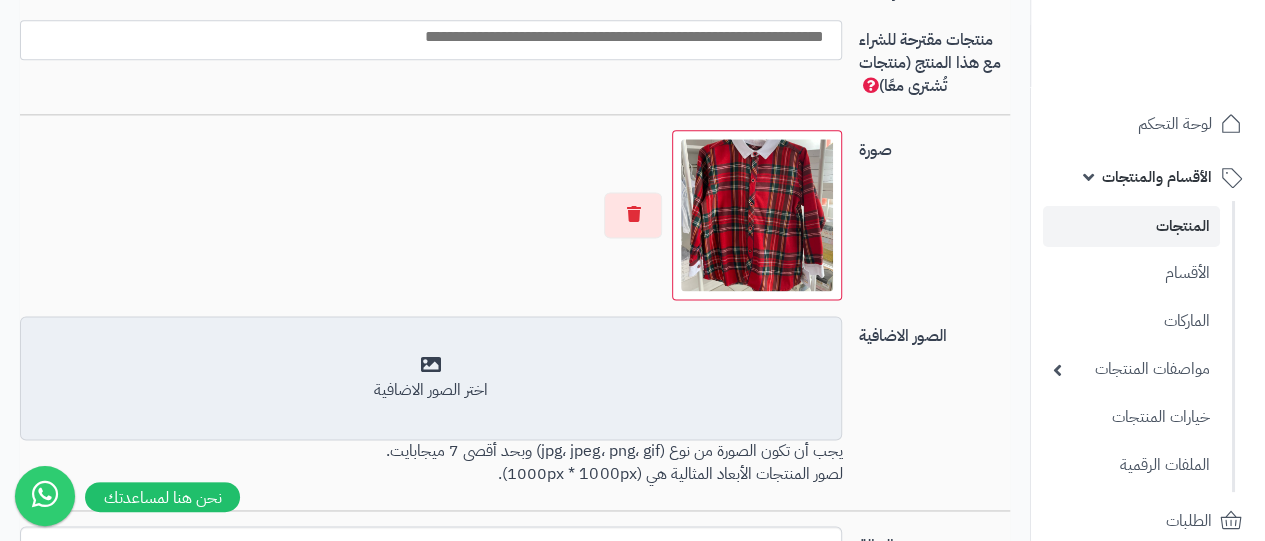 click on "اختر الصور الاضافية" at bounding box center [431, 378] 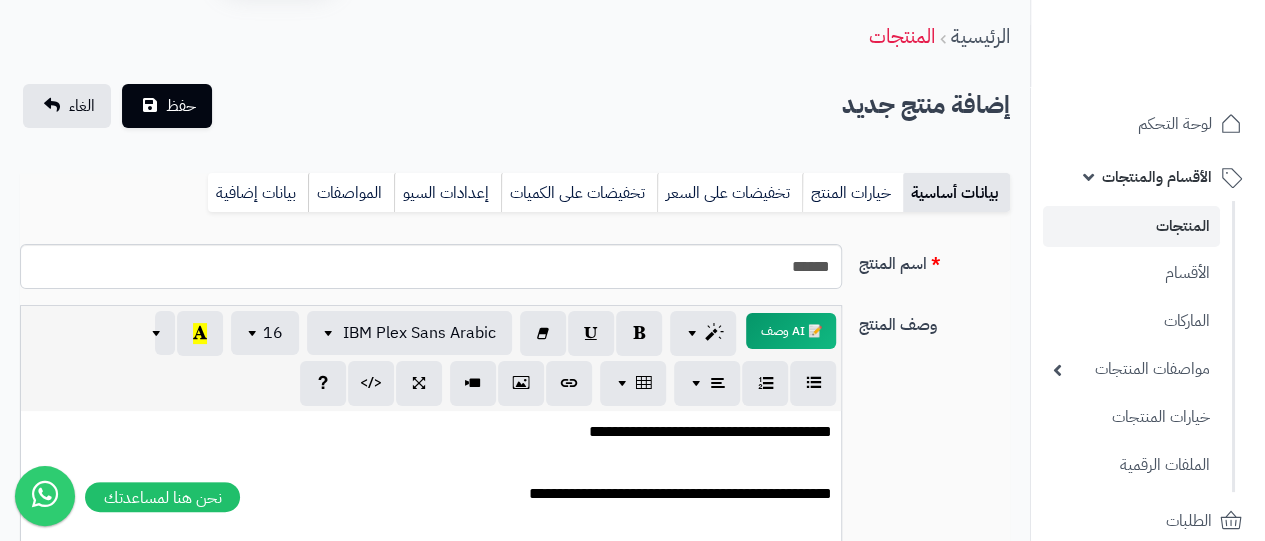 scroll, scrollTop: 49, scrollLeft: 0, axis: vertical 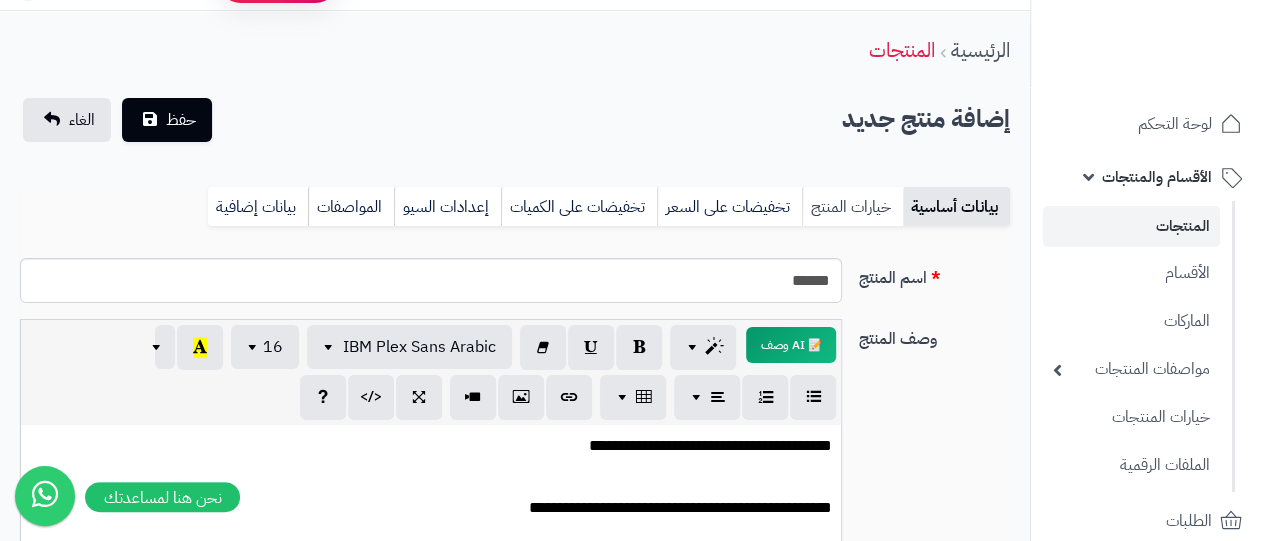 click on "خيارات المنتج" at bounding box center [852, 207] 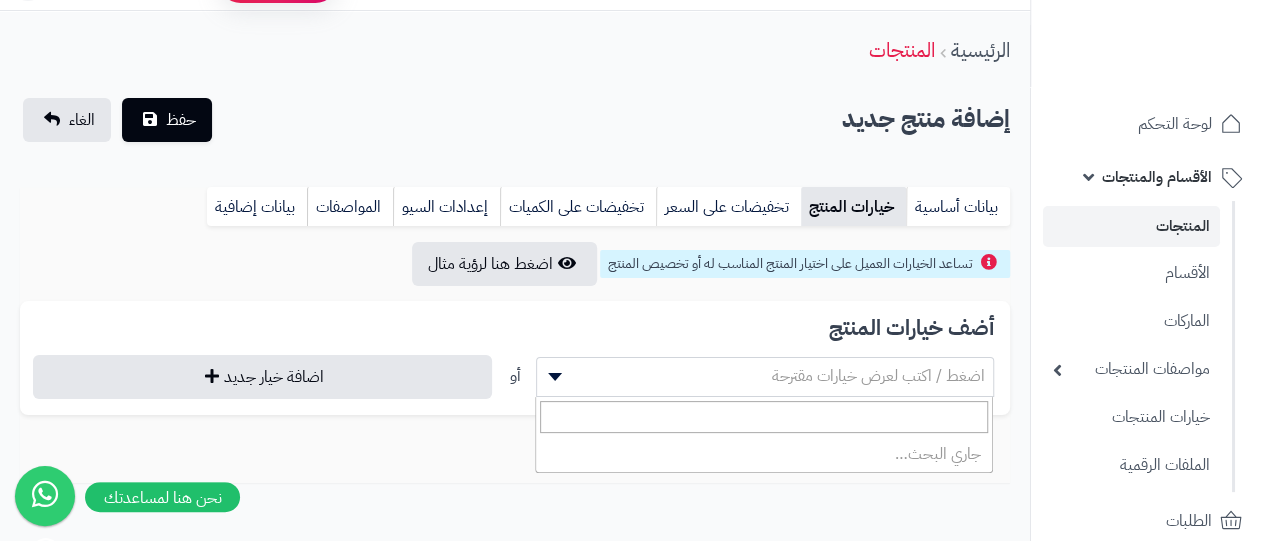 click on "اضغط / اكتب لعرض خيارات مقترحة" at bounding box center [878, 376] 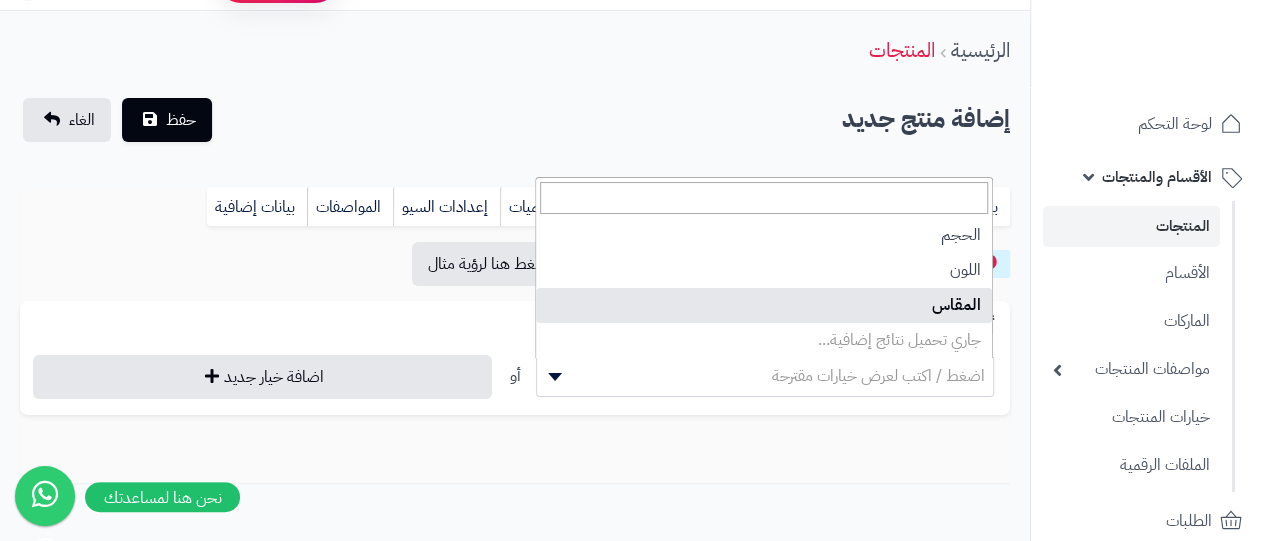 select on "**" 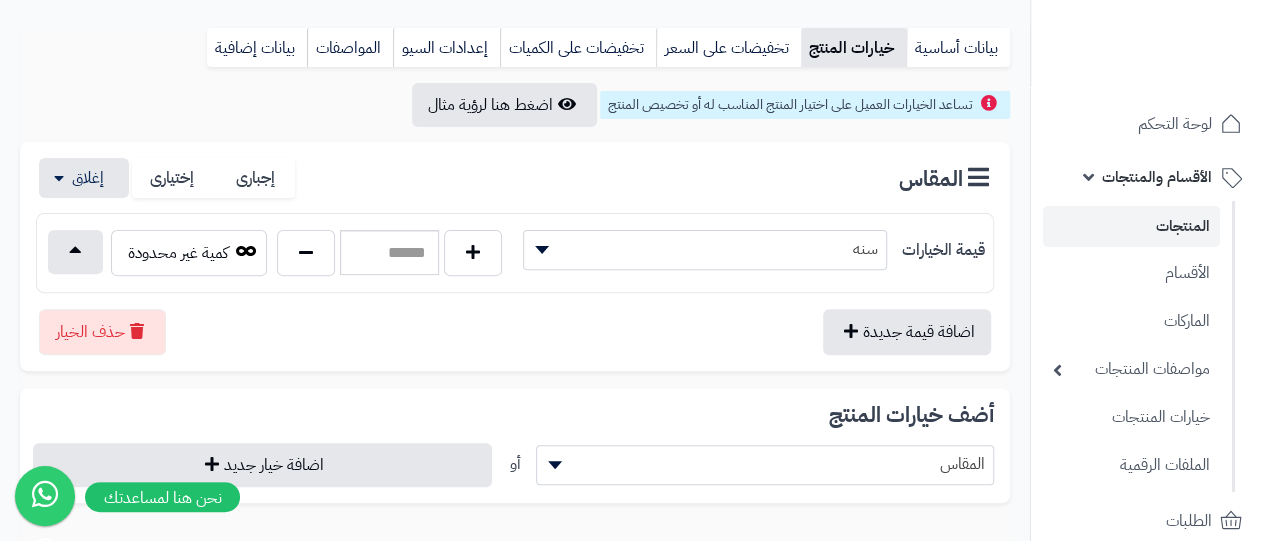 scroll, scrollTop: 212, scrollLeft: 0, axis: vertical 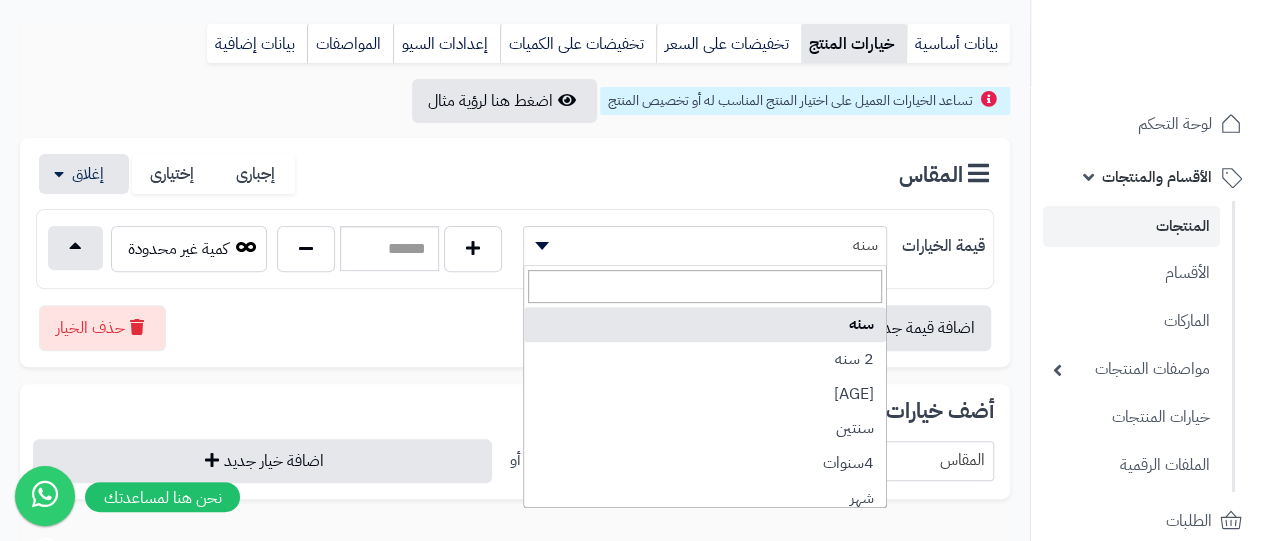 click on "سنه" at bounding box center (705, 245) 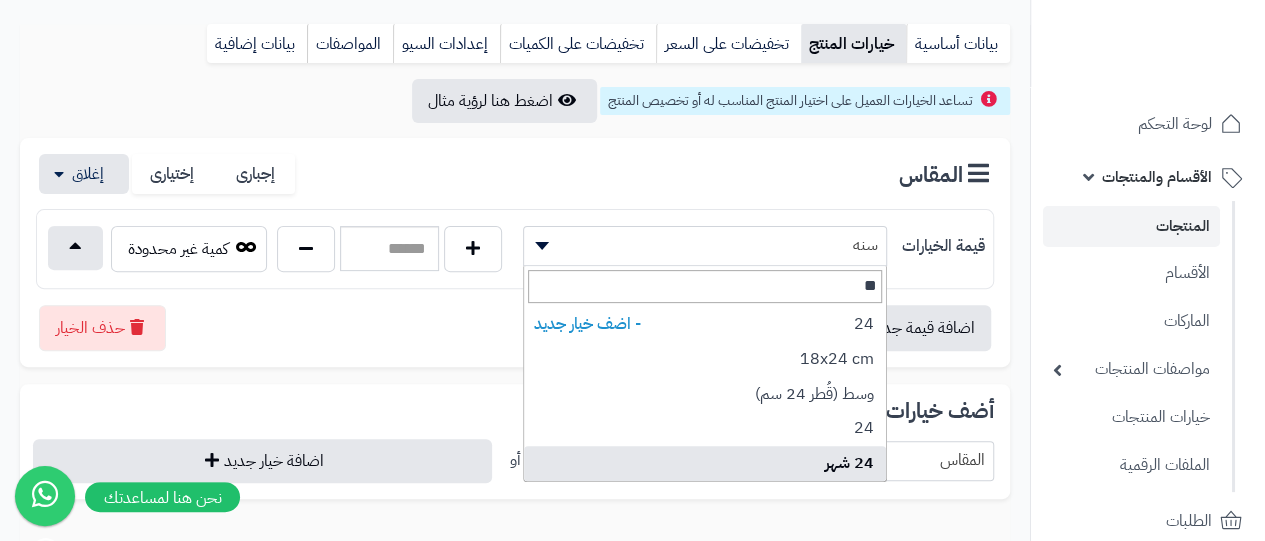 type on "**" 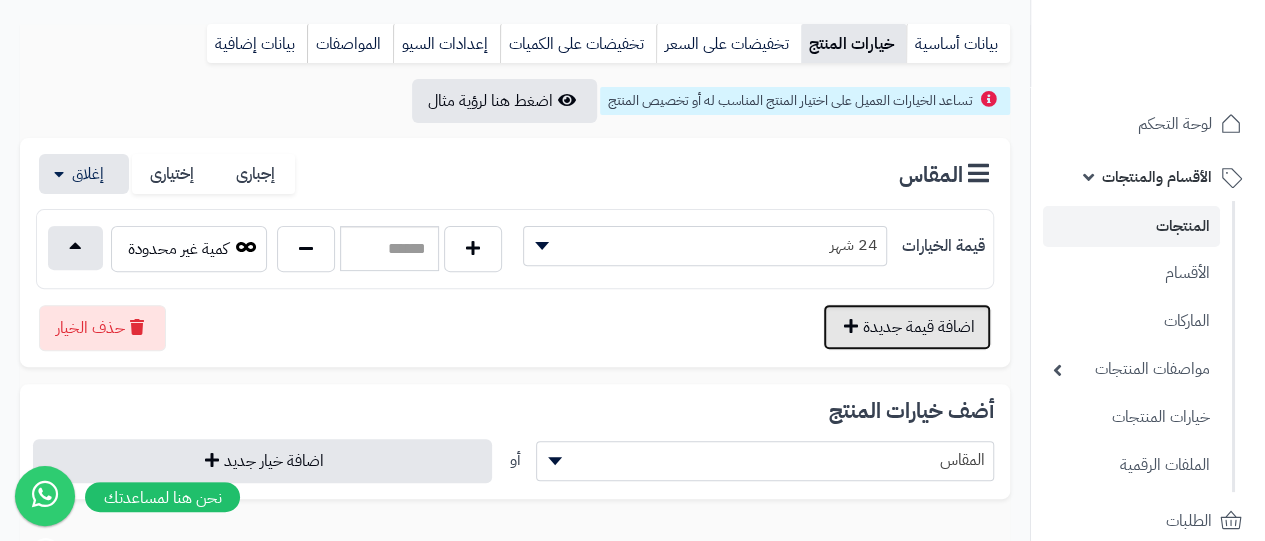 click on "اضافة قيمة جديدة" at bounding box center [907, 327] 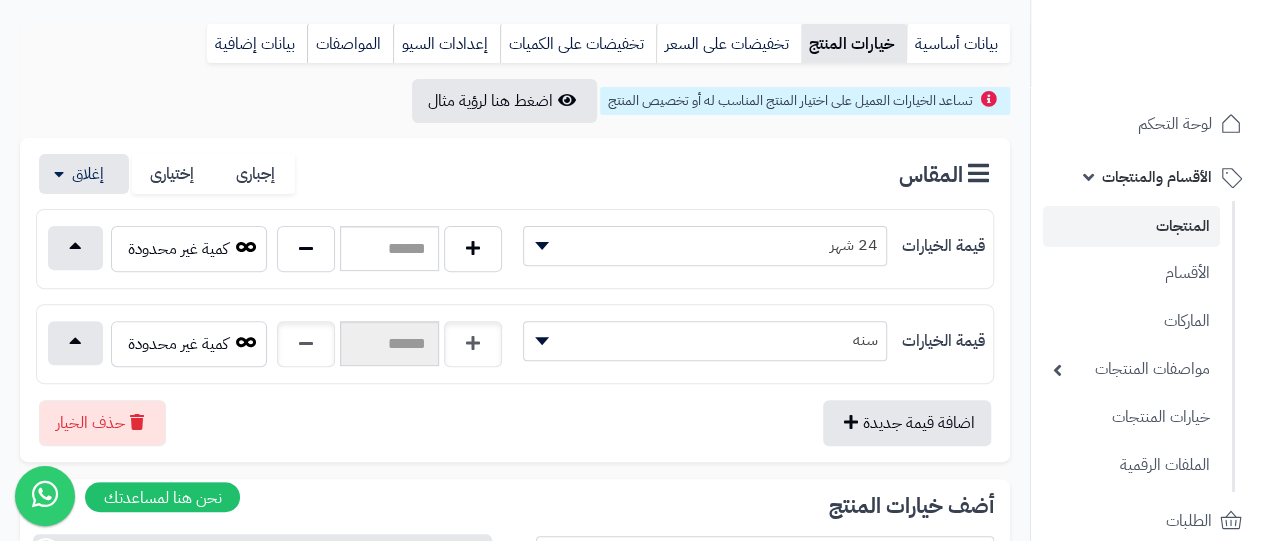 click on "سنه" at bounding box center (705, 340) 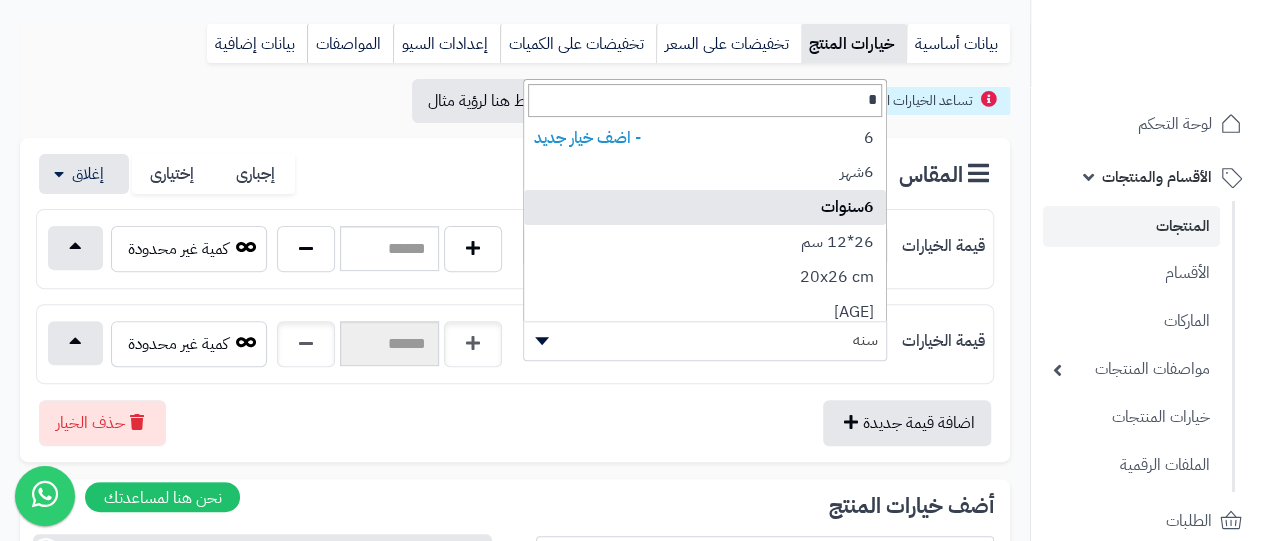 type on "*" 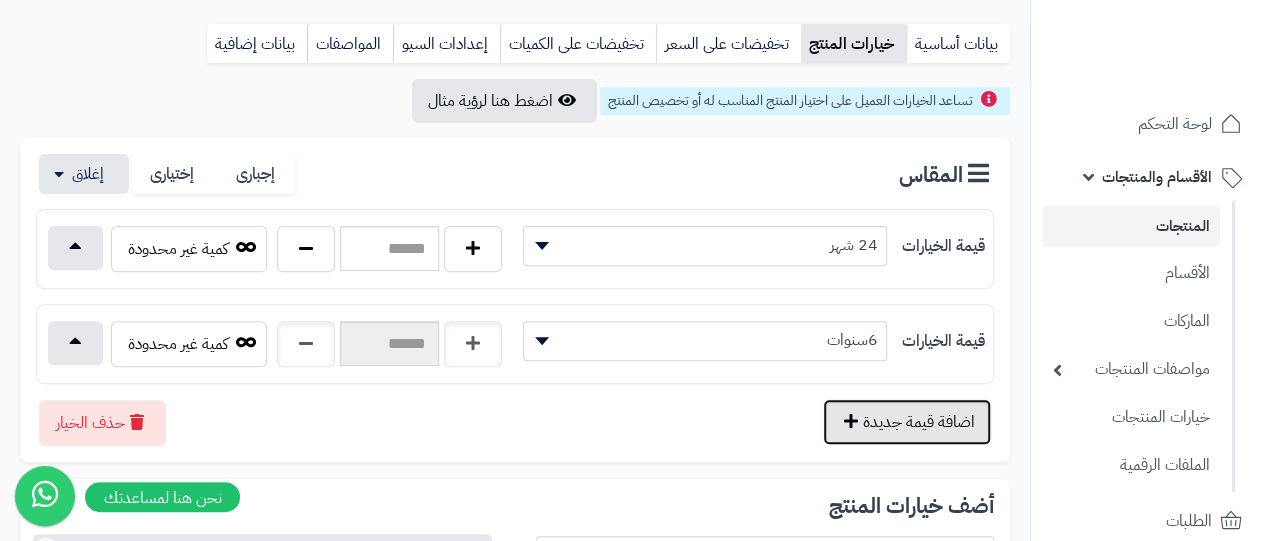 click on "اضافة قيمة جديدة" at bounding box center (907, 422) 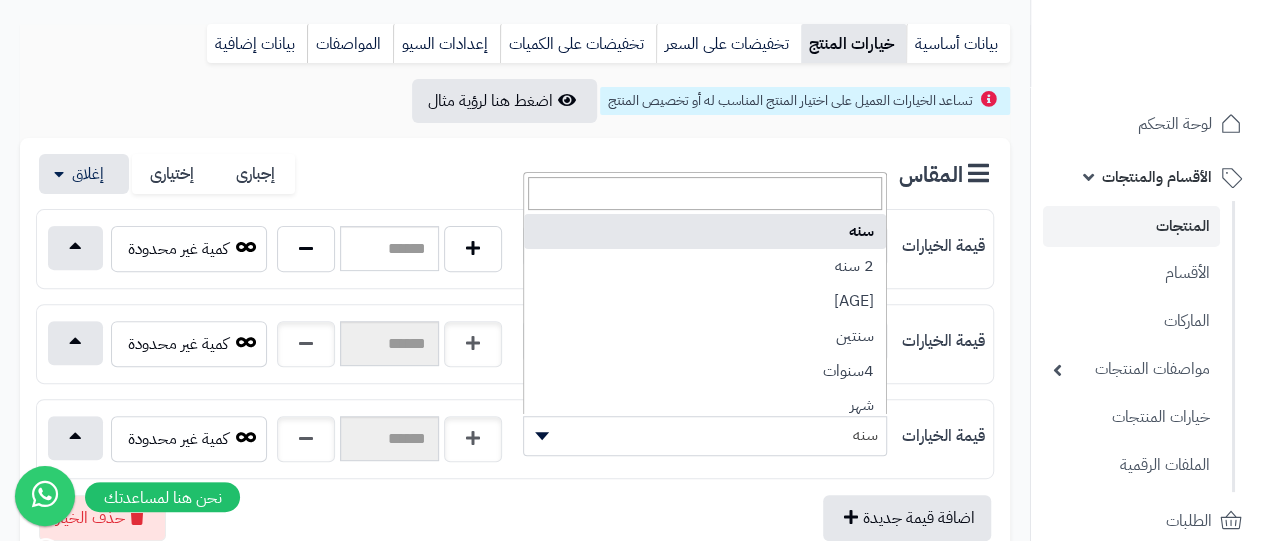 click on "سنه" at bounding box center [705, 435] 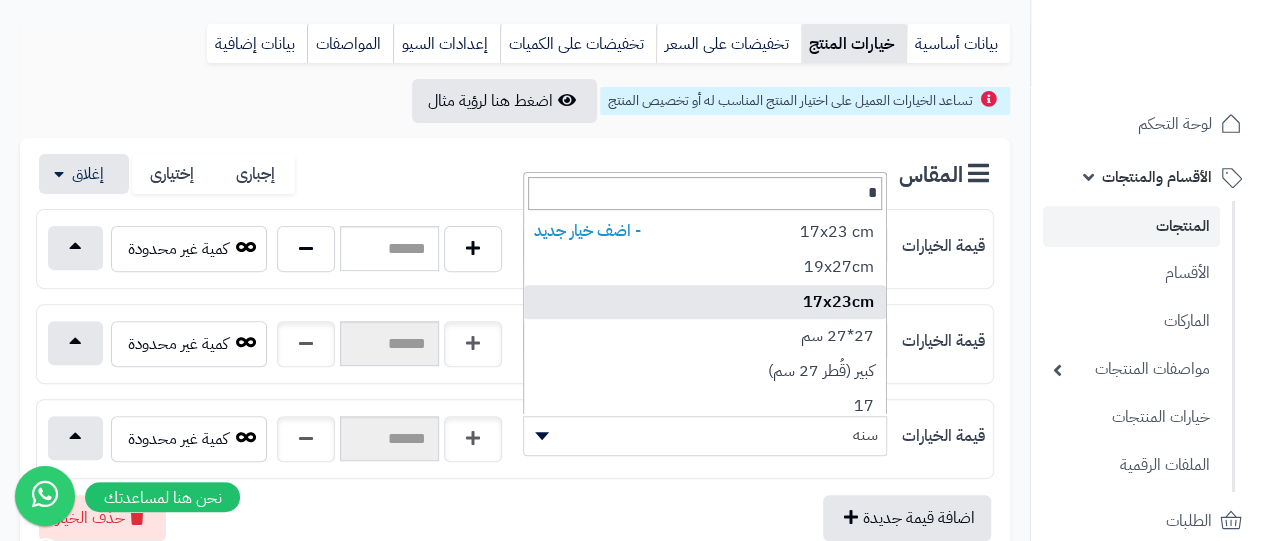 scroll, scrollTop: 113, scrollLeft: 0, axis: vertical 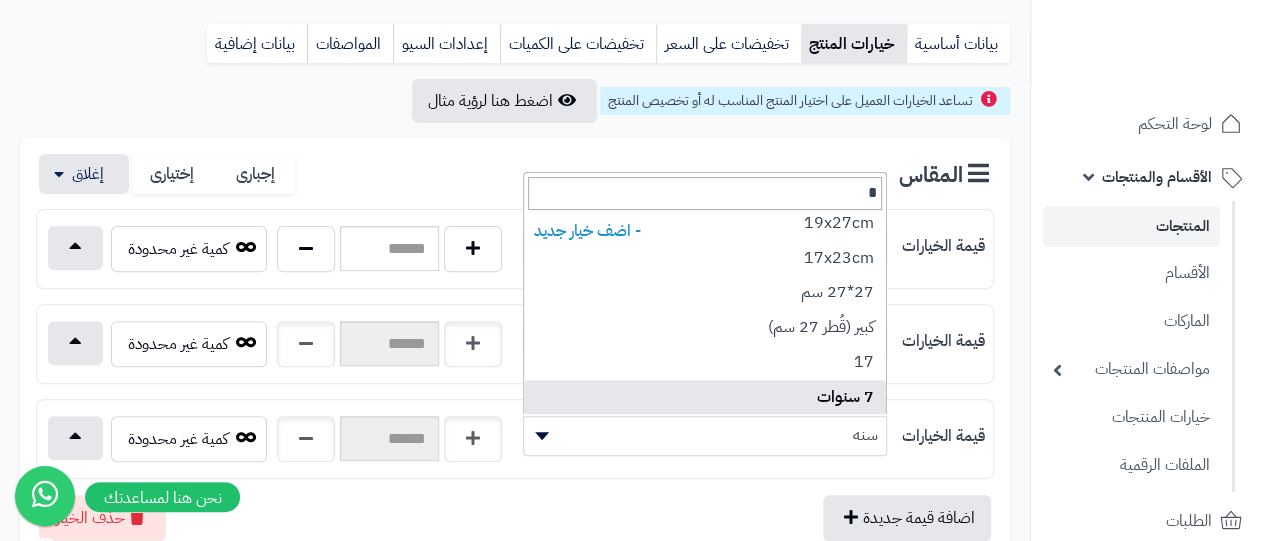 type on "*" 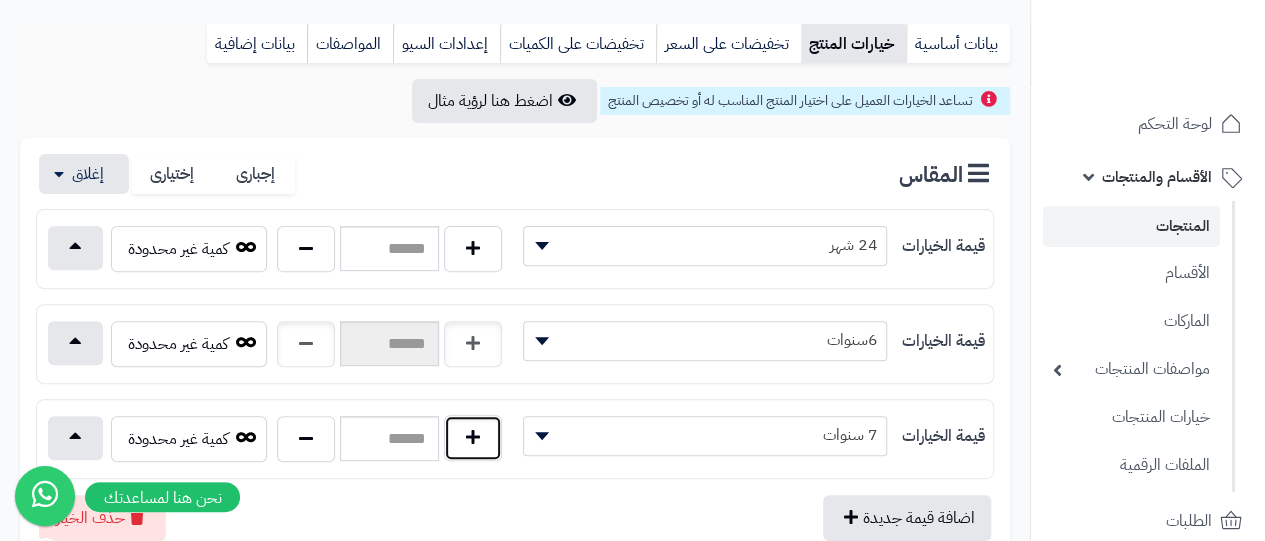 click at bounding box center [473, 438] 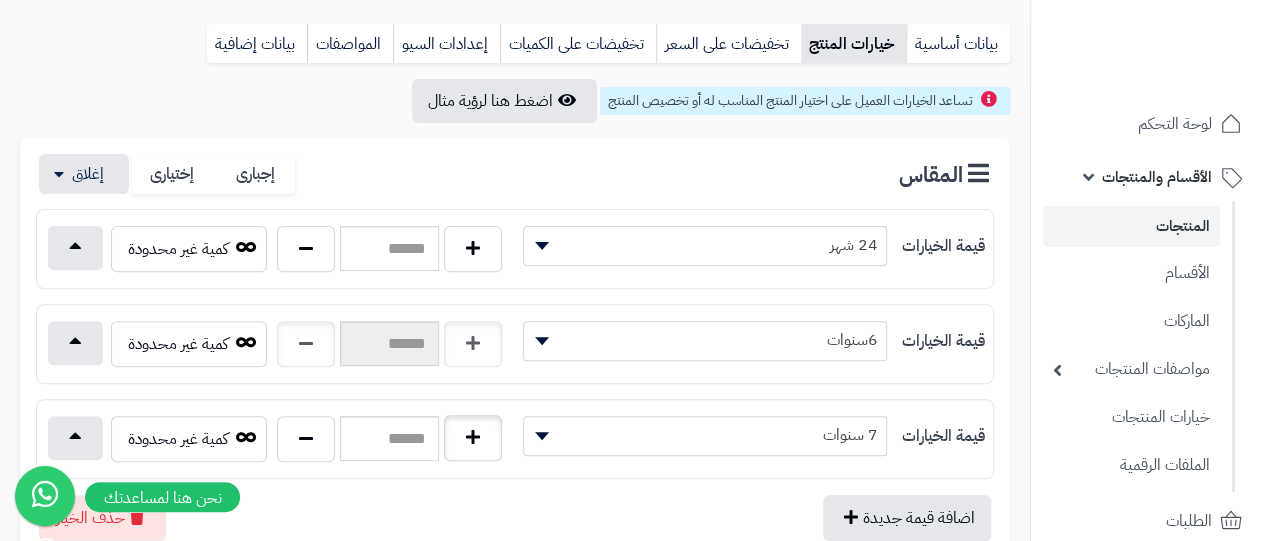 type on "*" 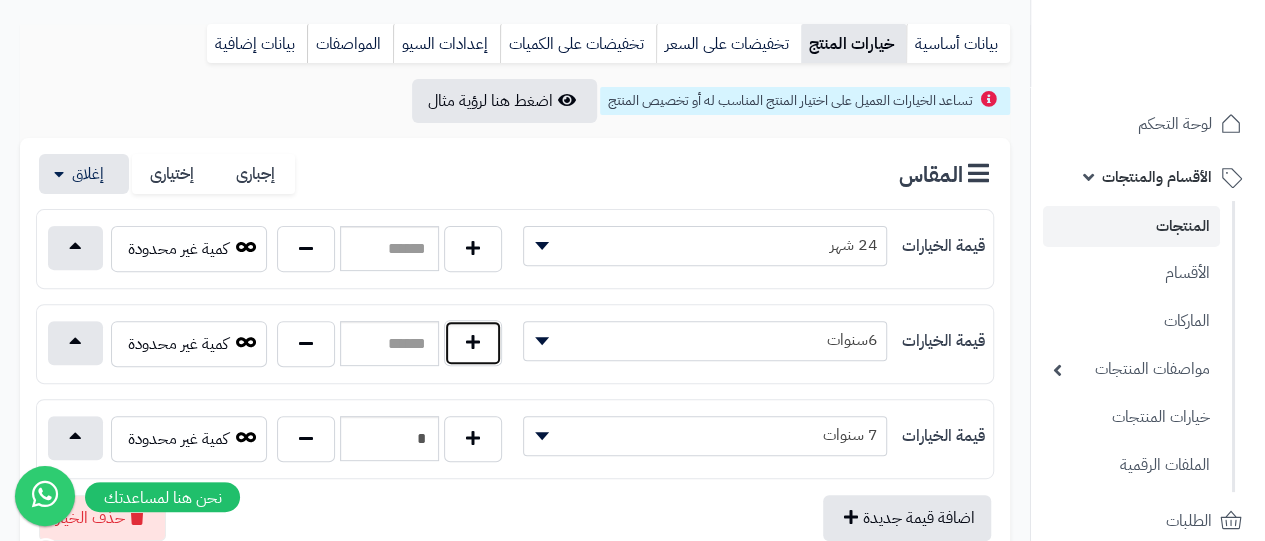 click at bounding box center [473, 343] 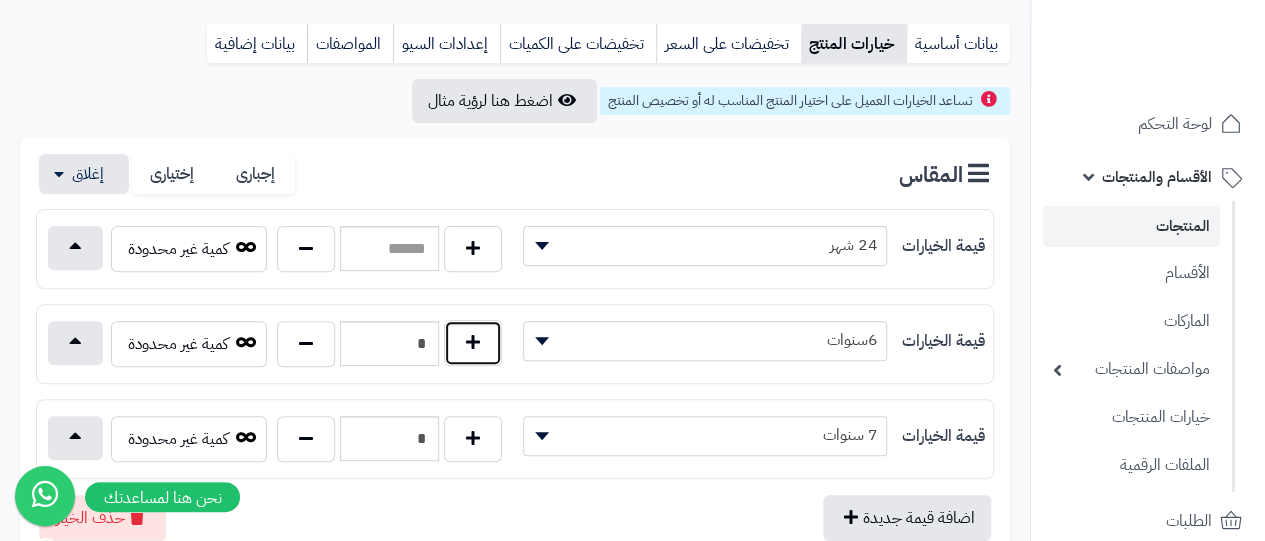 click at bounding box center (473, 343) 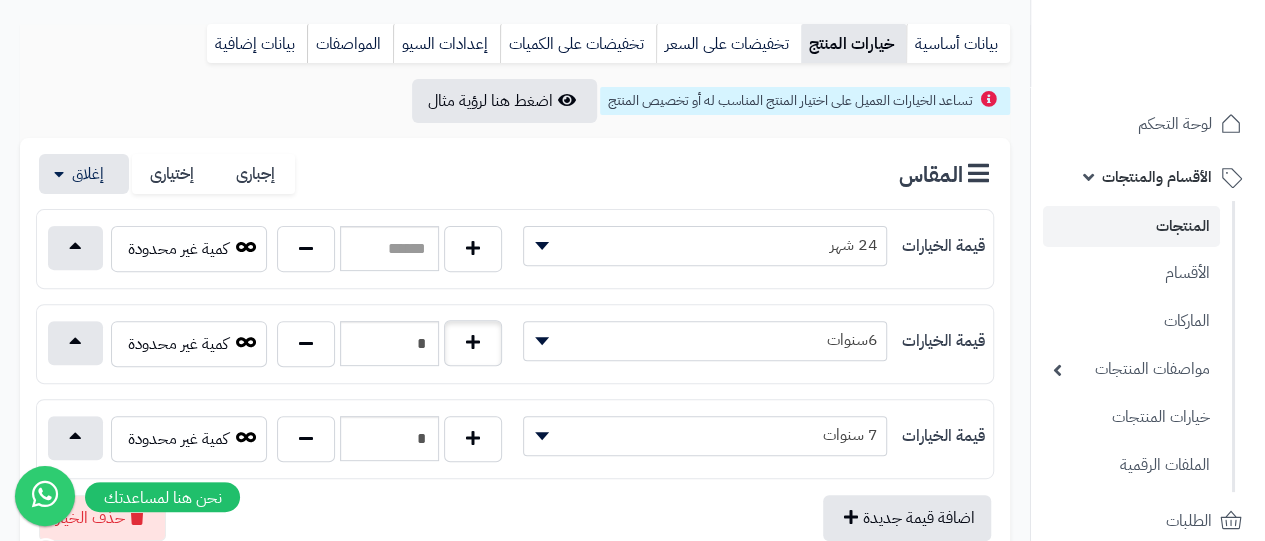 type on "*" 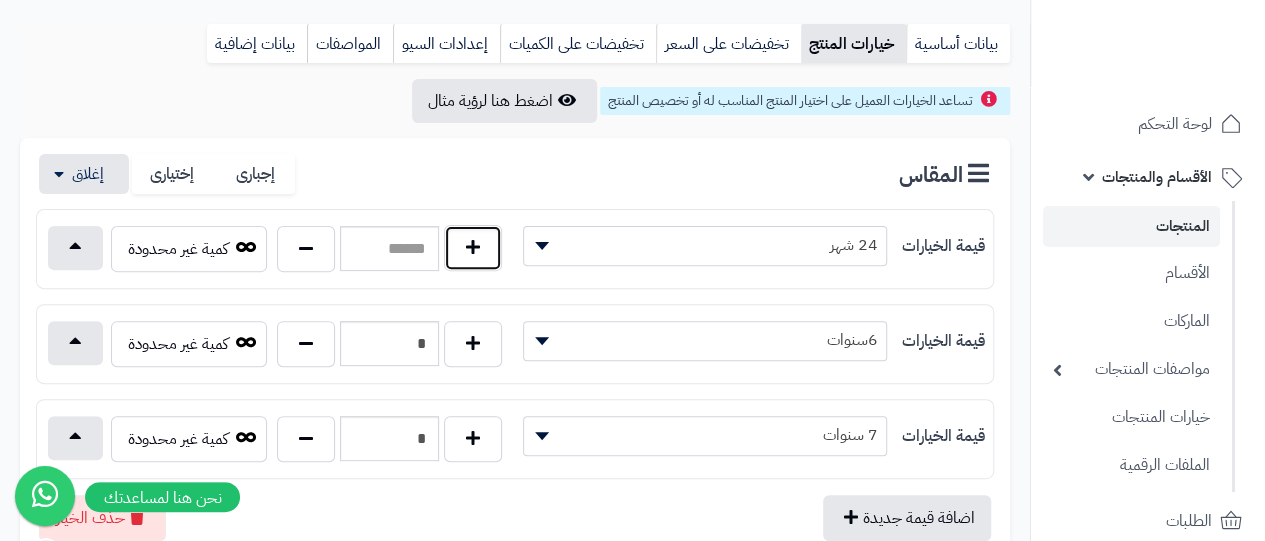 click at bounding box center [473, 248] 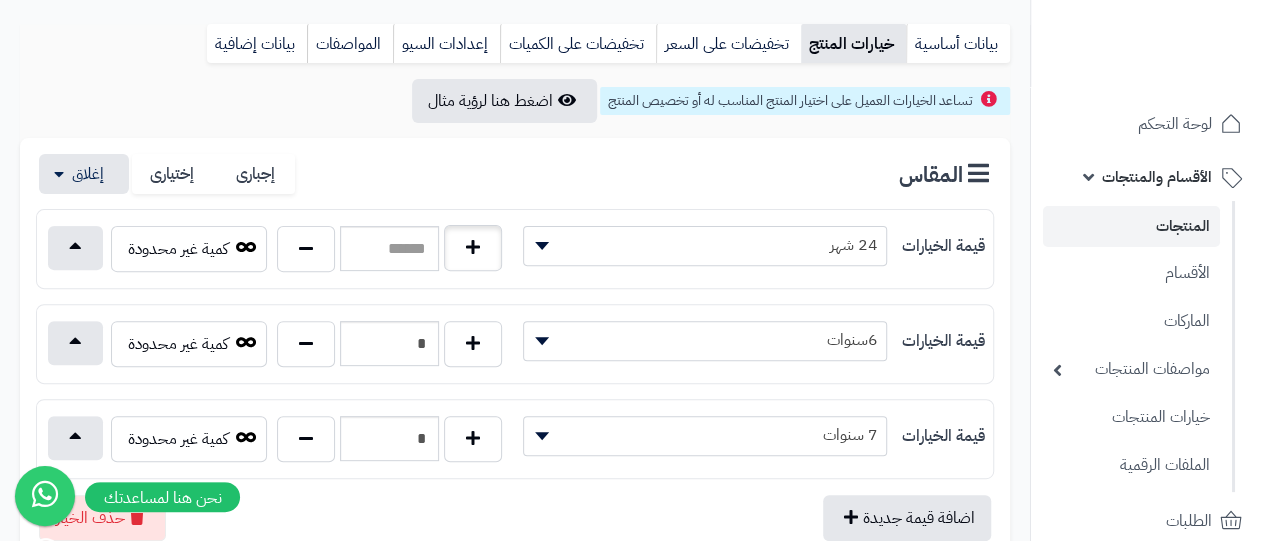 type on "*" 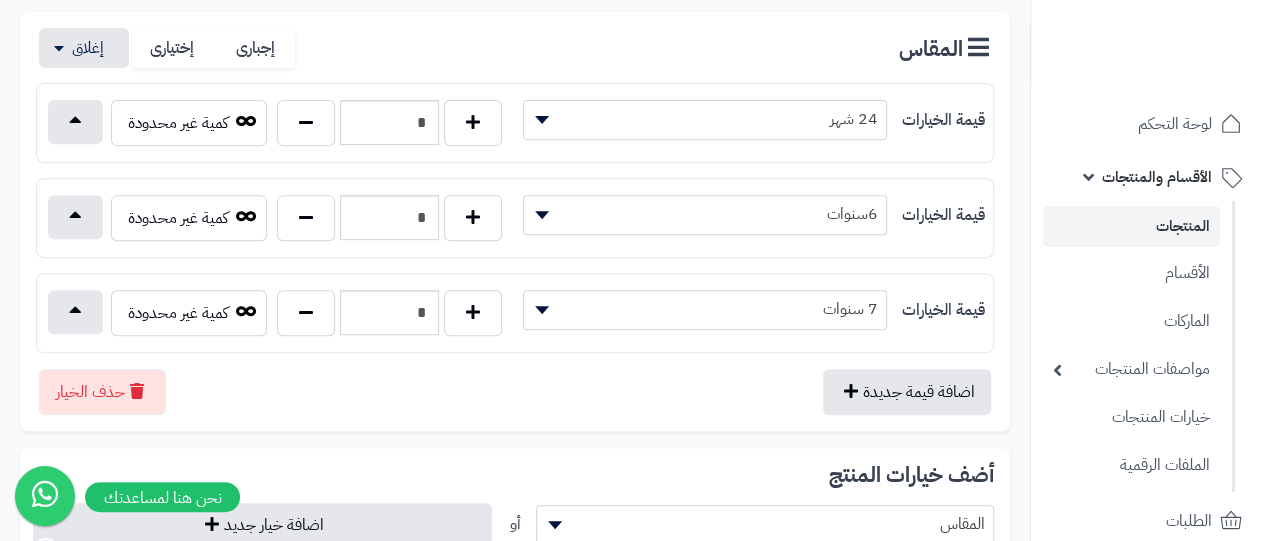 scroll, scrollTop: 350, scrollLeft: 0, axis: vertical 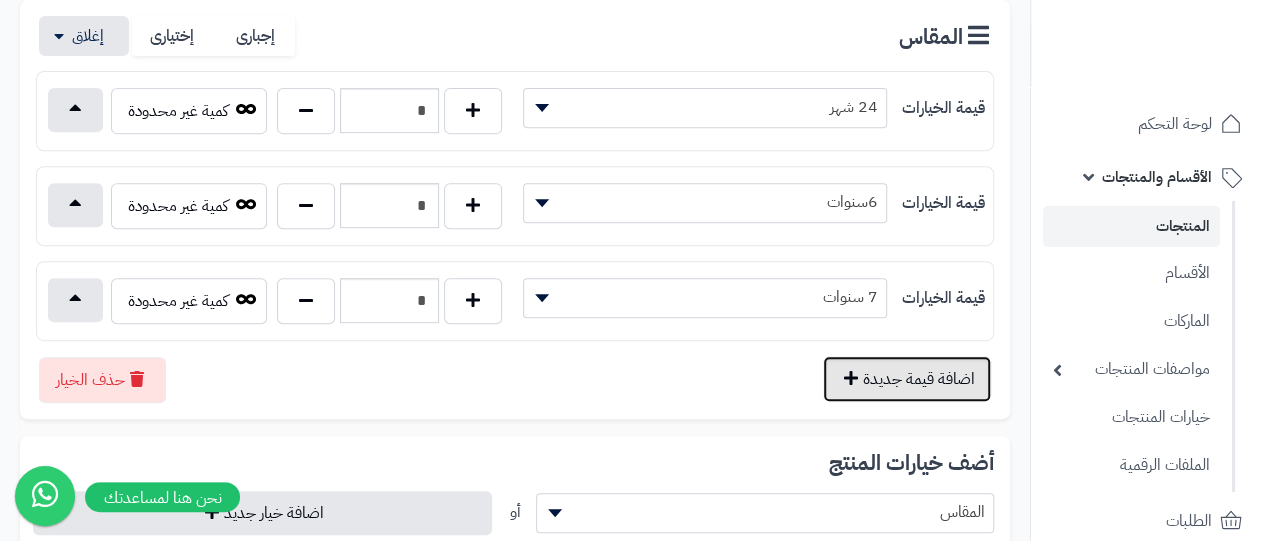 click on "اضافة قيمة جديدة" at bounding box center (907, 379) 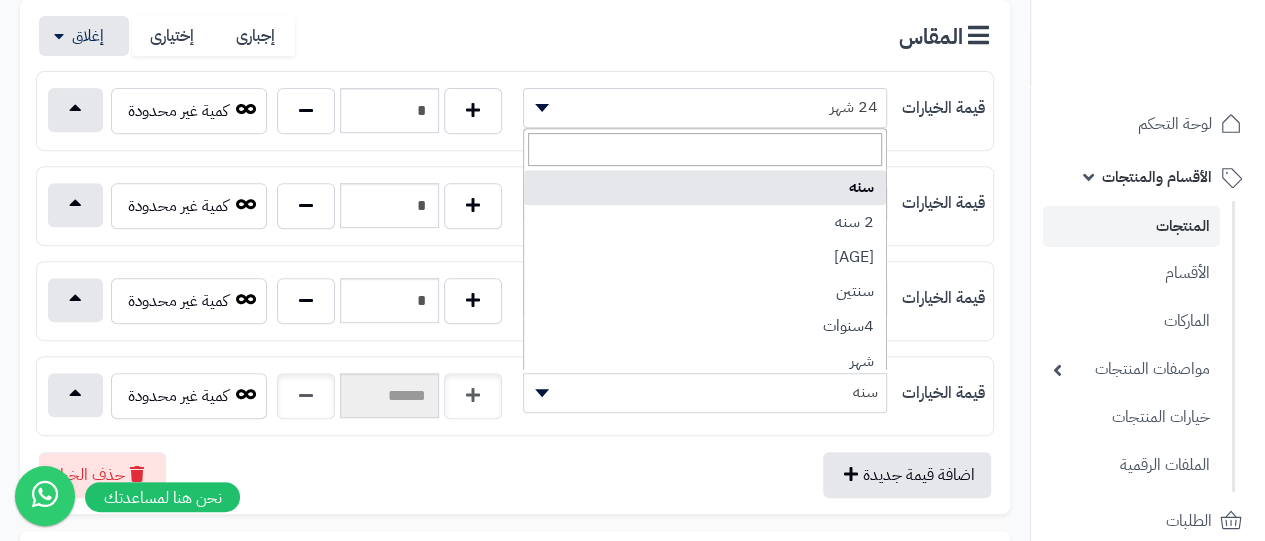click on "سنه" at bounding box center [705, 392] 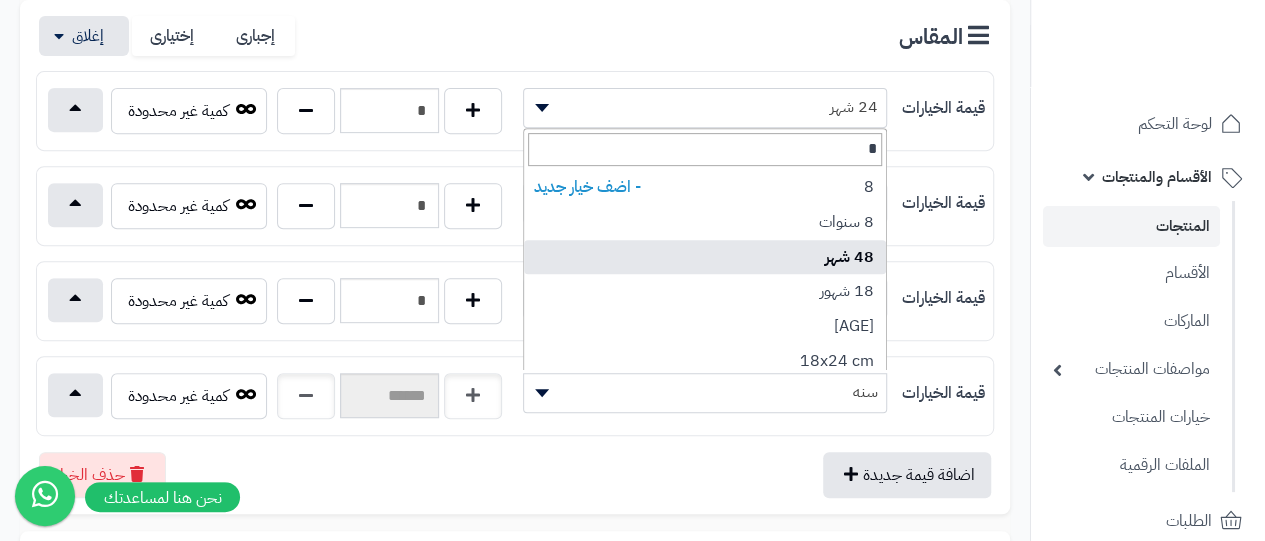 type on "*" 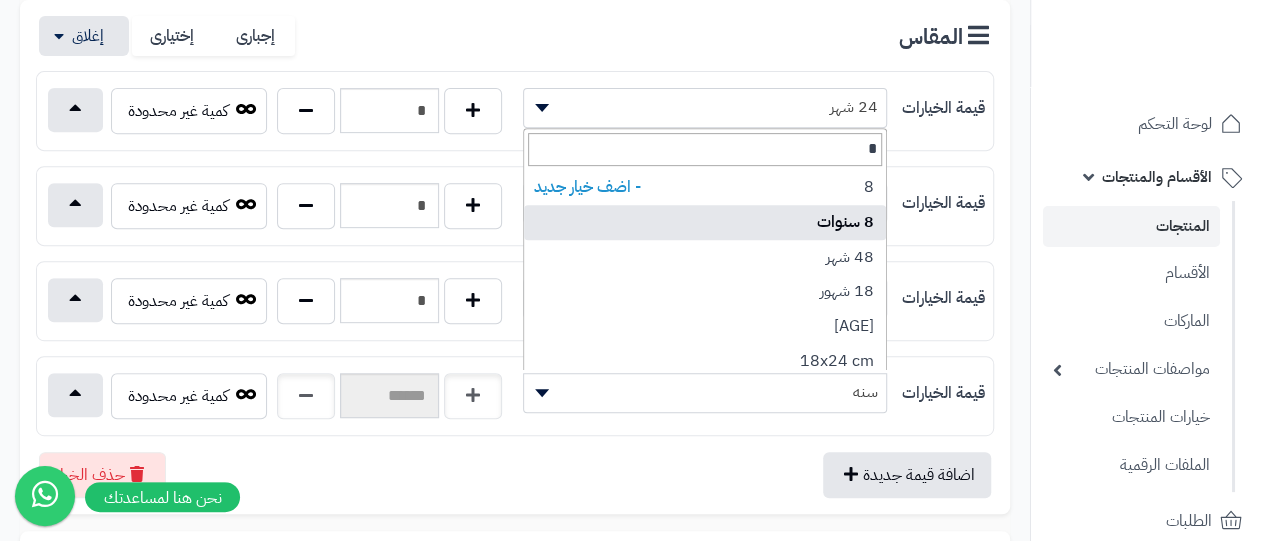 select on "***" 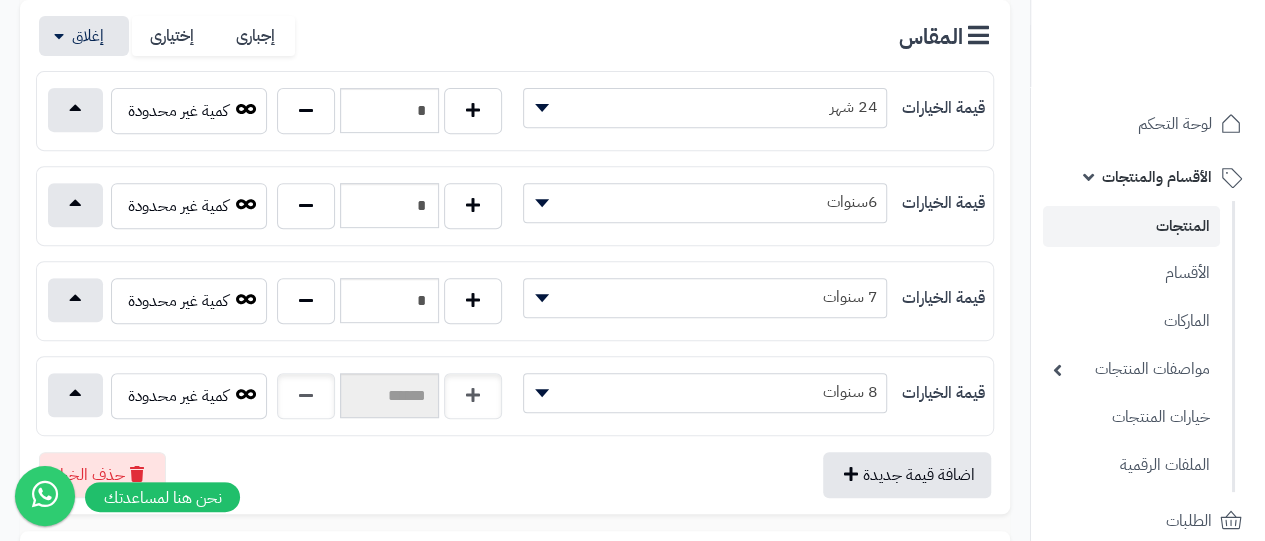 click on "قيمة الخيارات
***
*****
******
*****
******
***
*****
*****
***
****
****
******
***
*******
********
***" at bounding box center (515, 206) 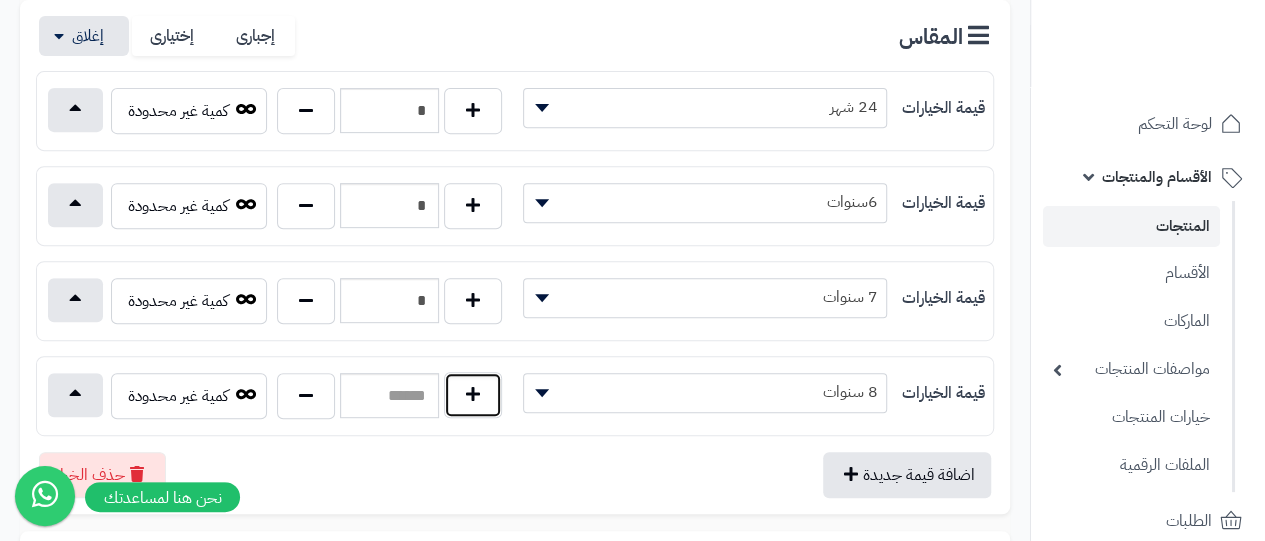 click at bounding box center (473, 395) 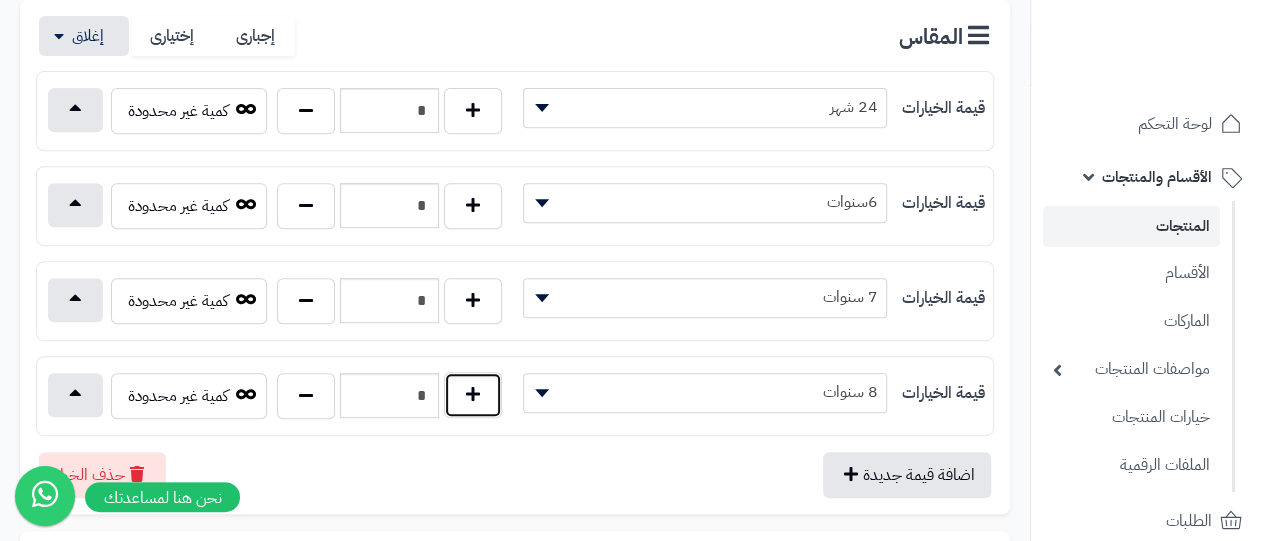 click at bounding box center [473, 395] 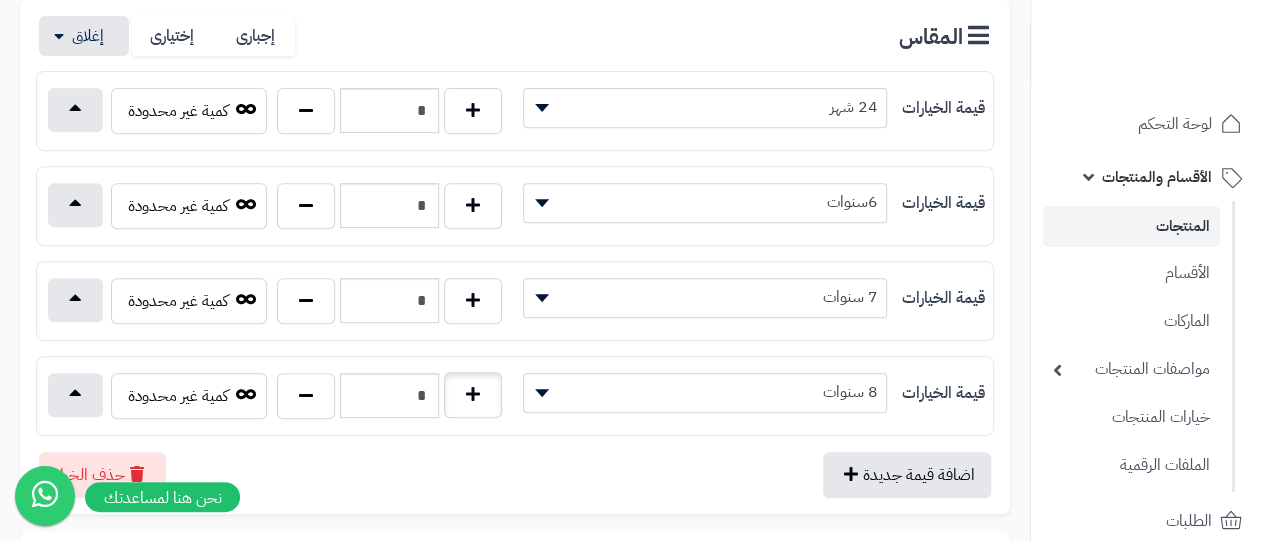 type on "*" 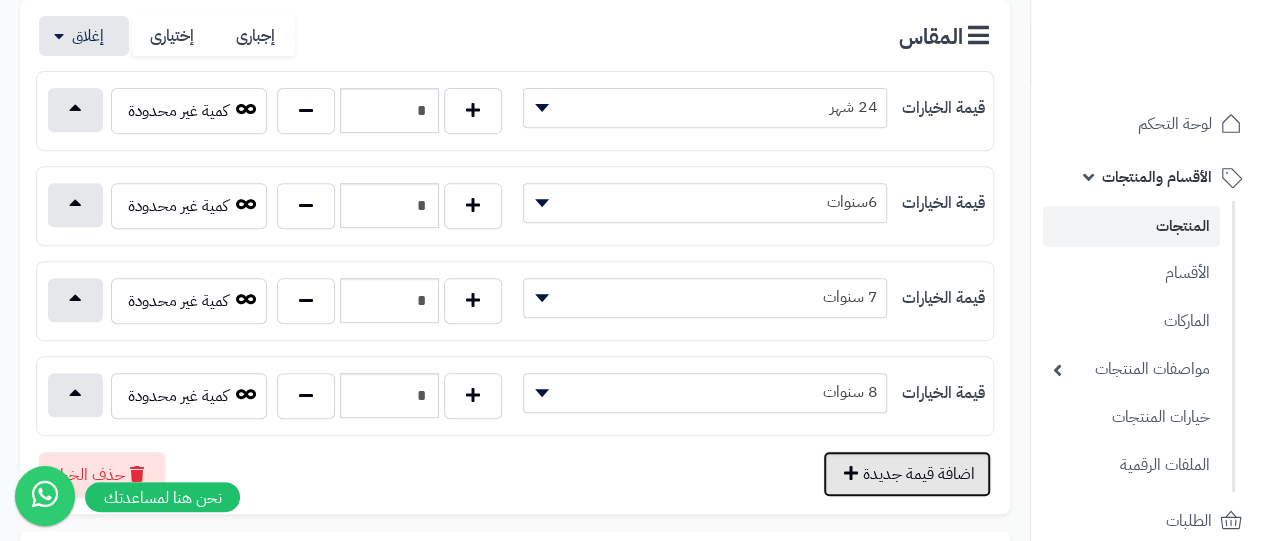 click on "اضافة قيمة جديدة" at bounding box center [907, 474] 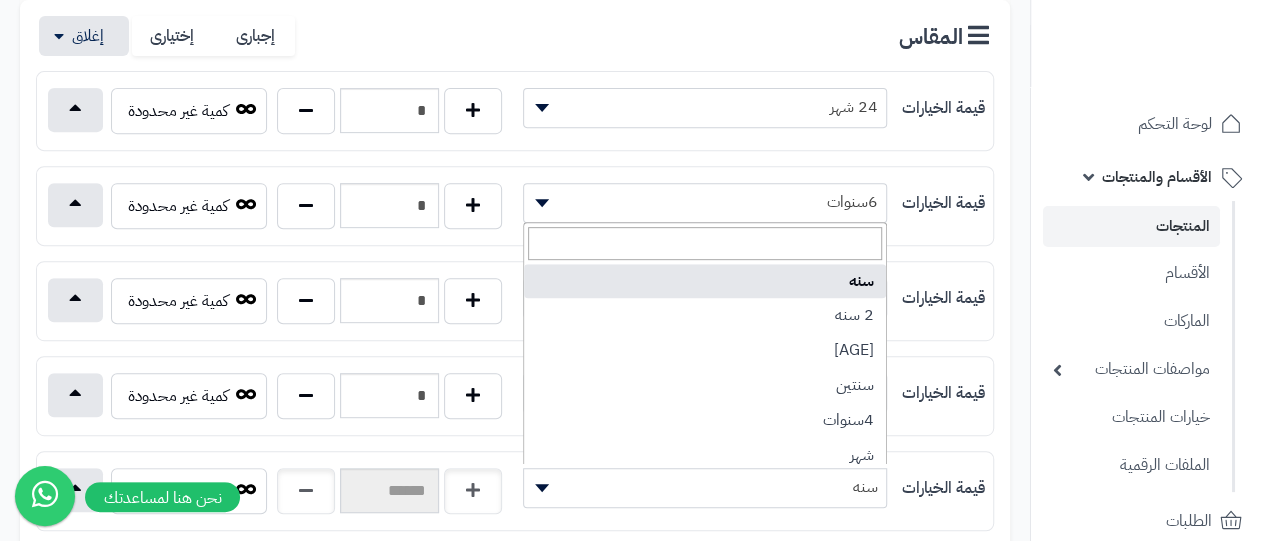 click on "سنه" at bounding box center (705, 487) 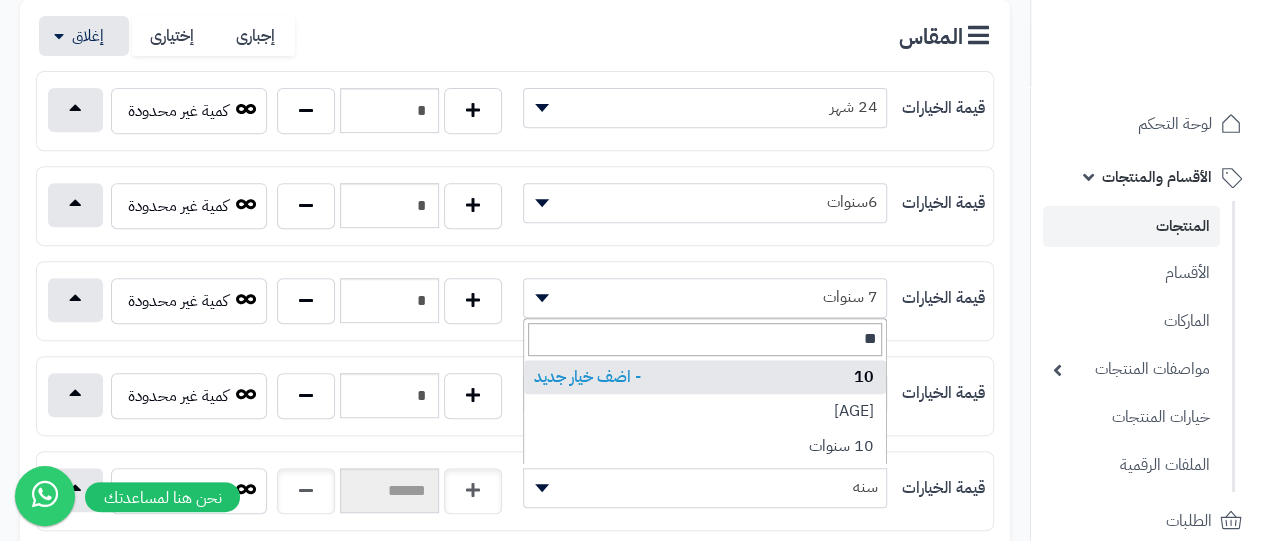 type on "**" 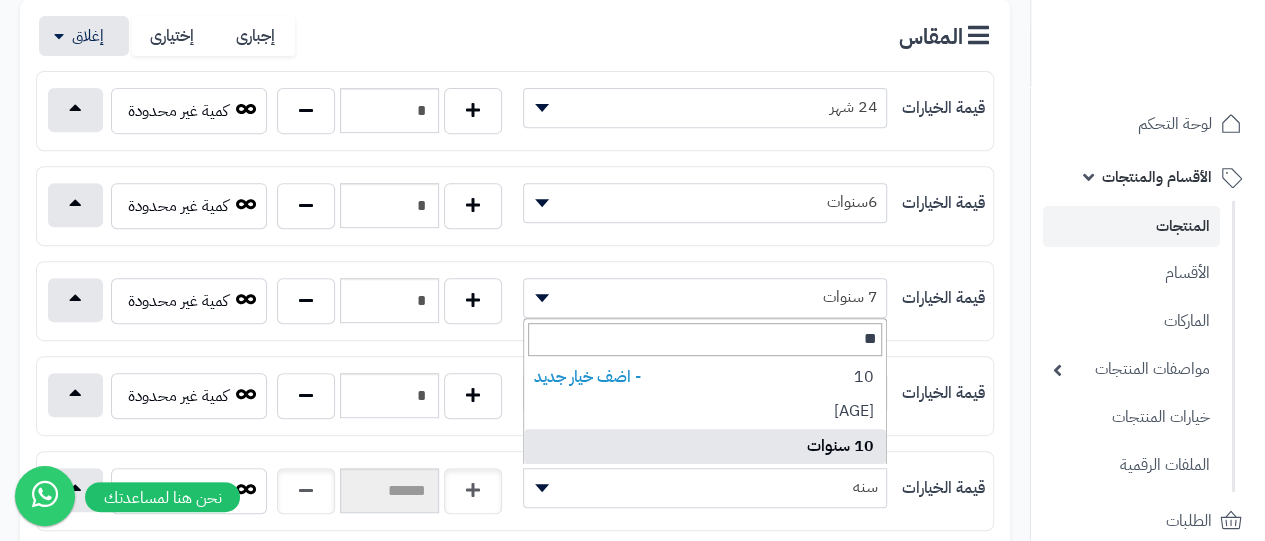 select on "**" 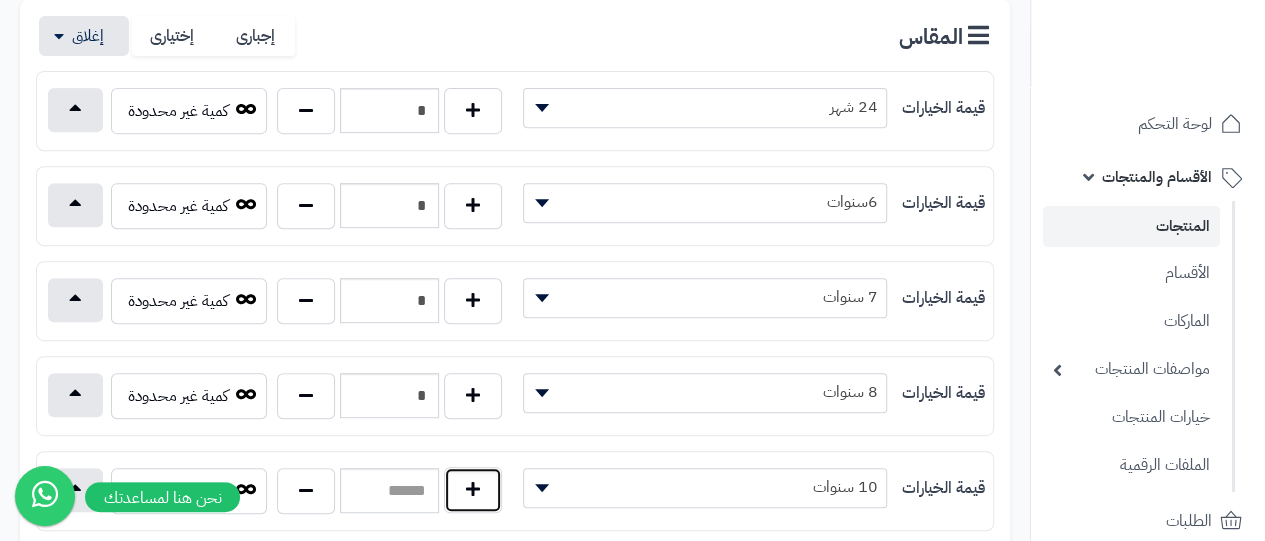 click at bounding box center [473, 490] 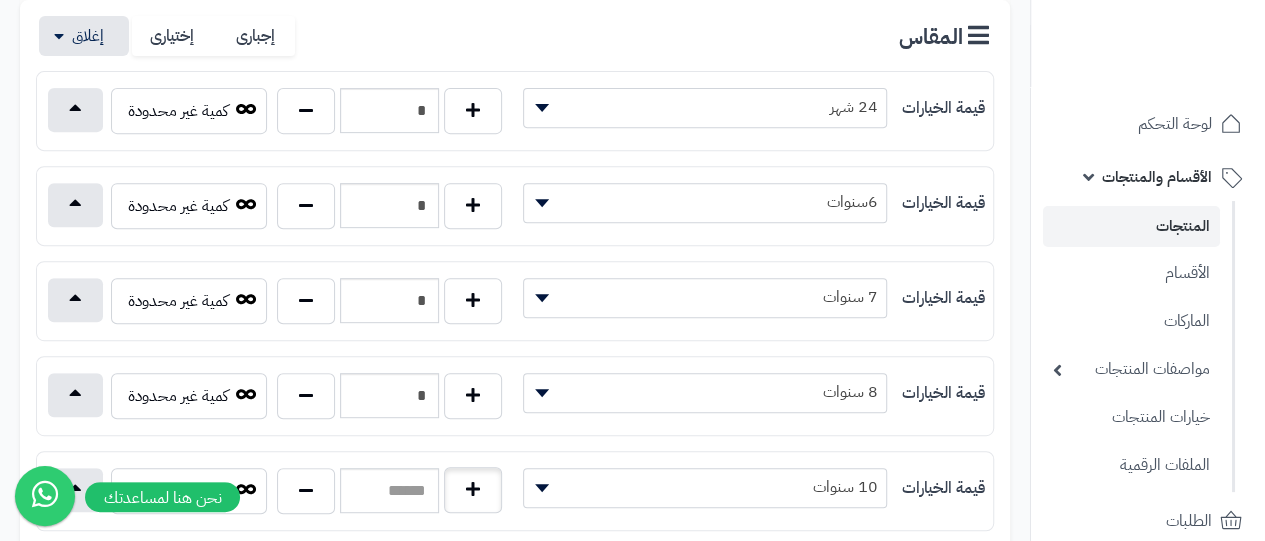 type on "*" 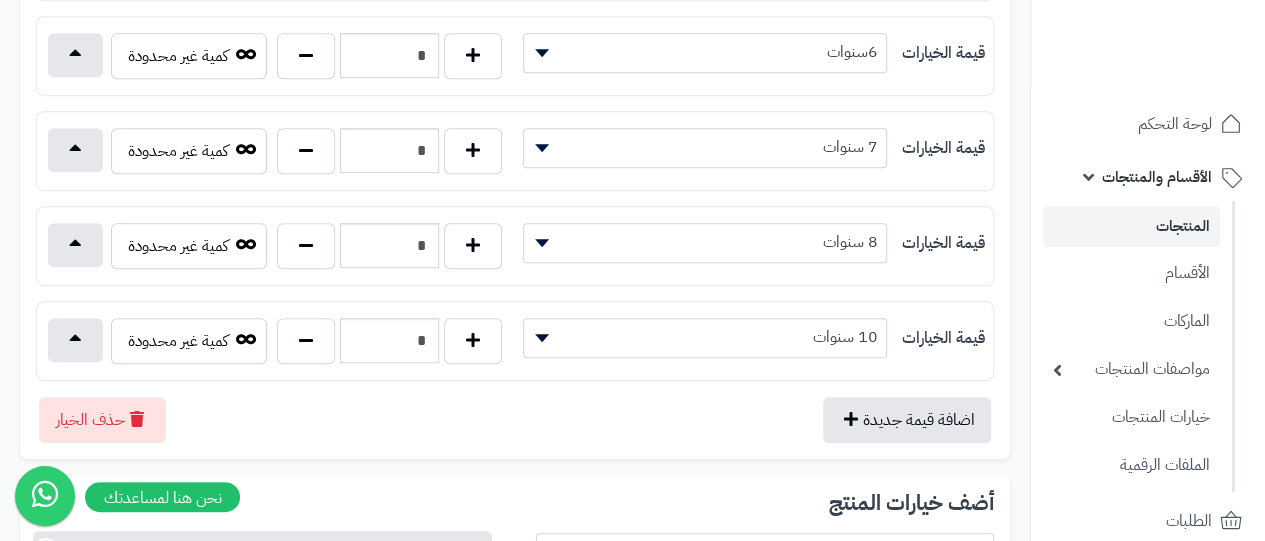 scroll, scrollTop: 502, scrollLeft: 0, axis: vertical 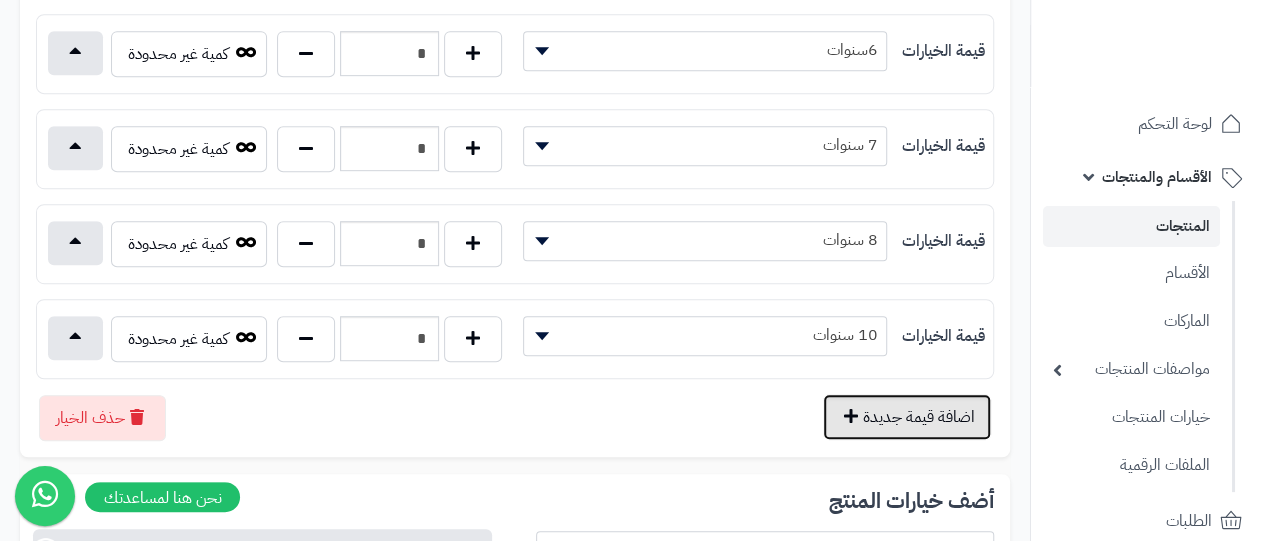 click on "اضافة قيمة جديدة" at bounding box center [907, 417] 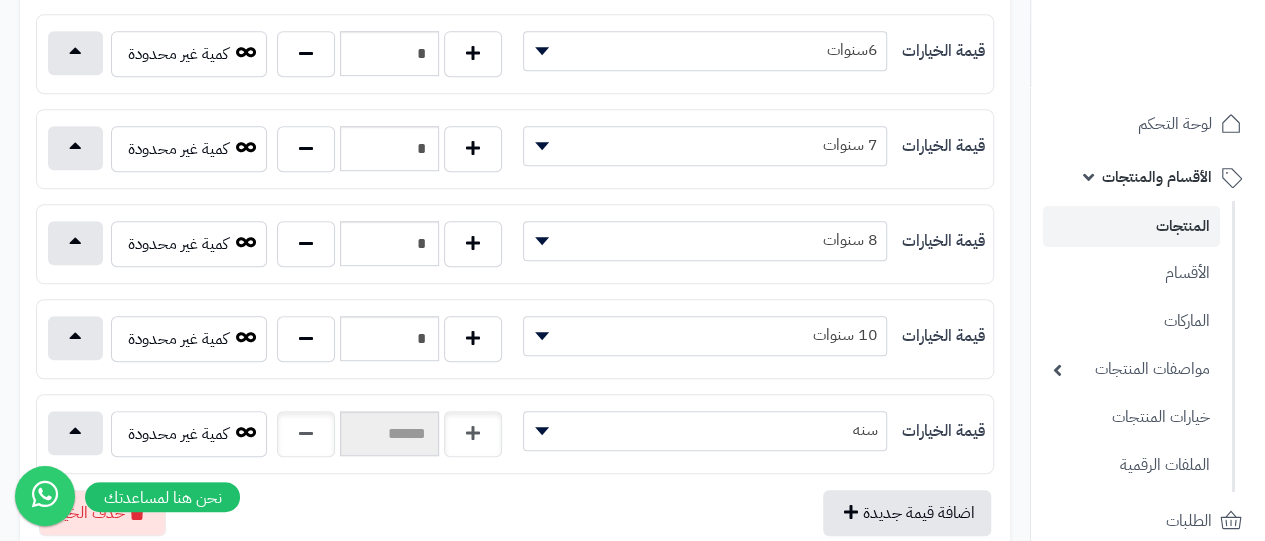 click on "سنه" at bounding box center [705, 430] 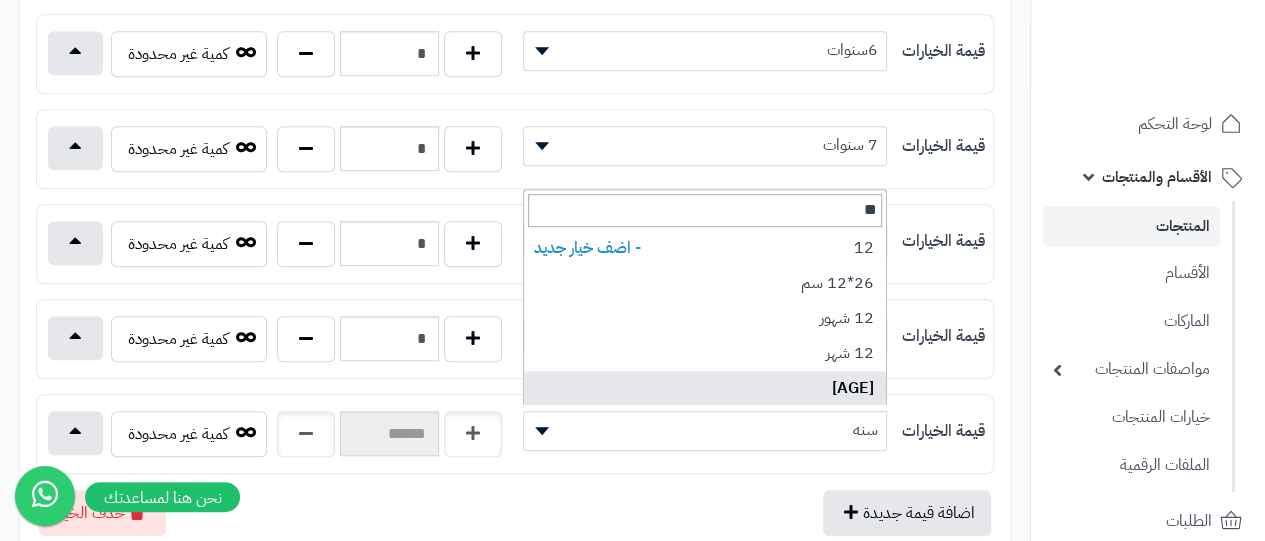 type on "**" 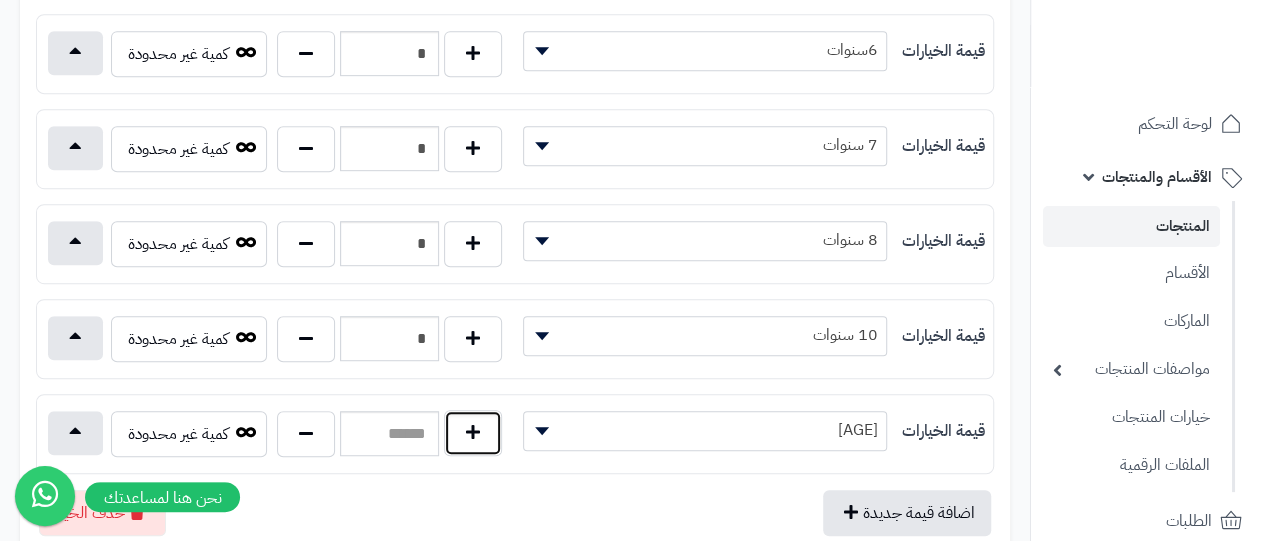 click at bounding box center [473, 433] 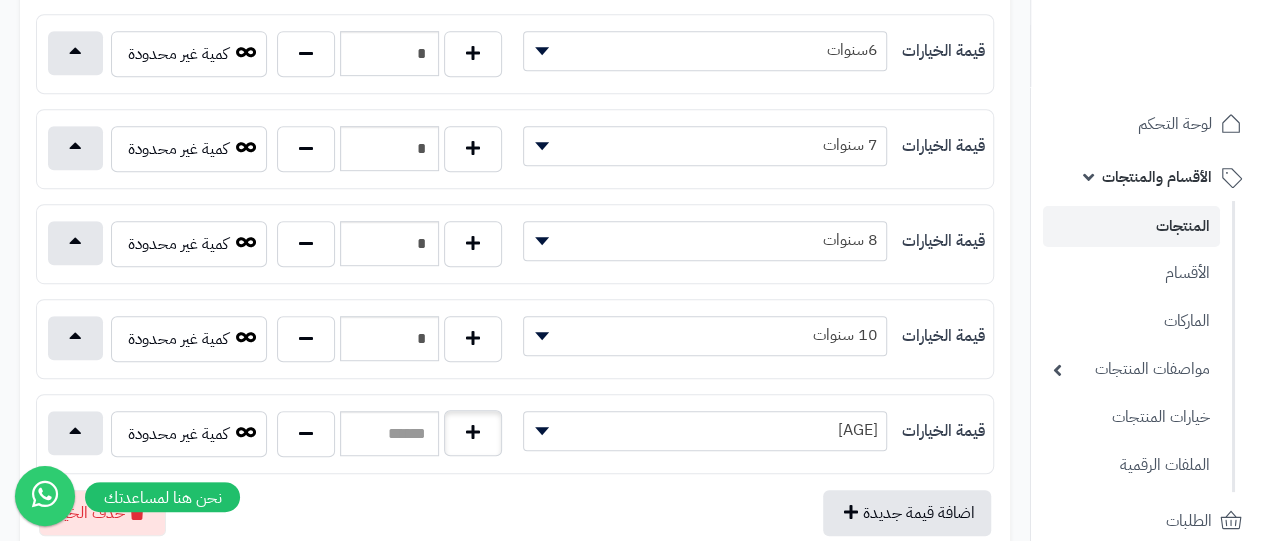 type on "*" 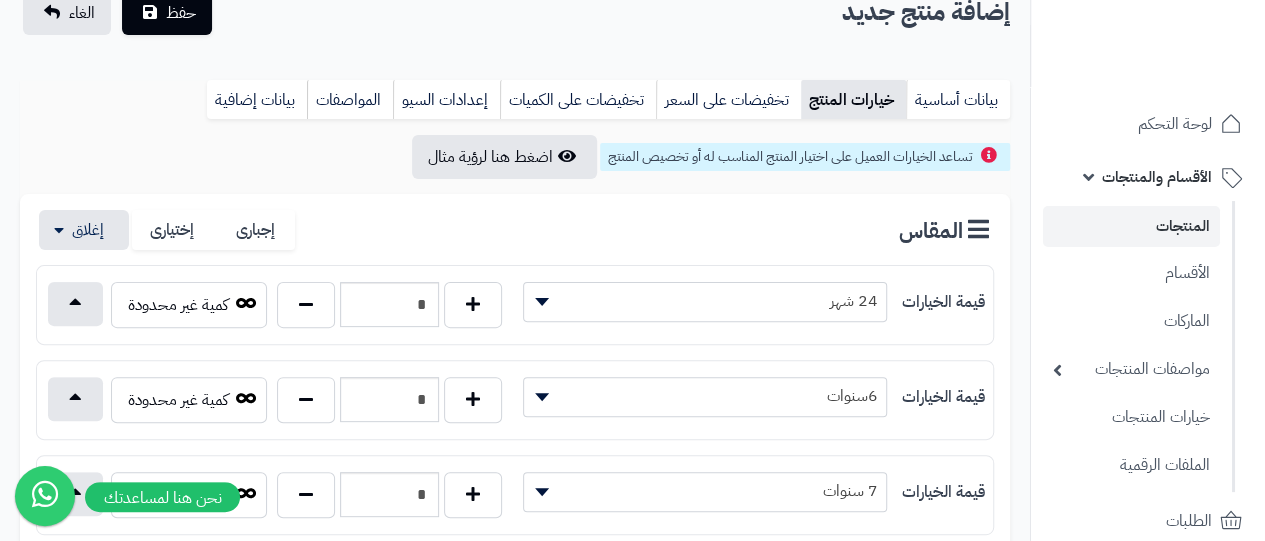 scroll, scrollTop: 0, scrollLeft: 0, axis: both 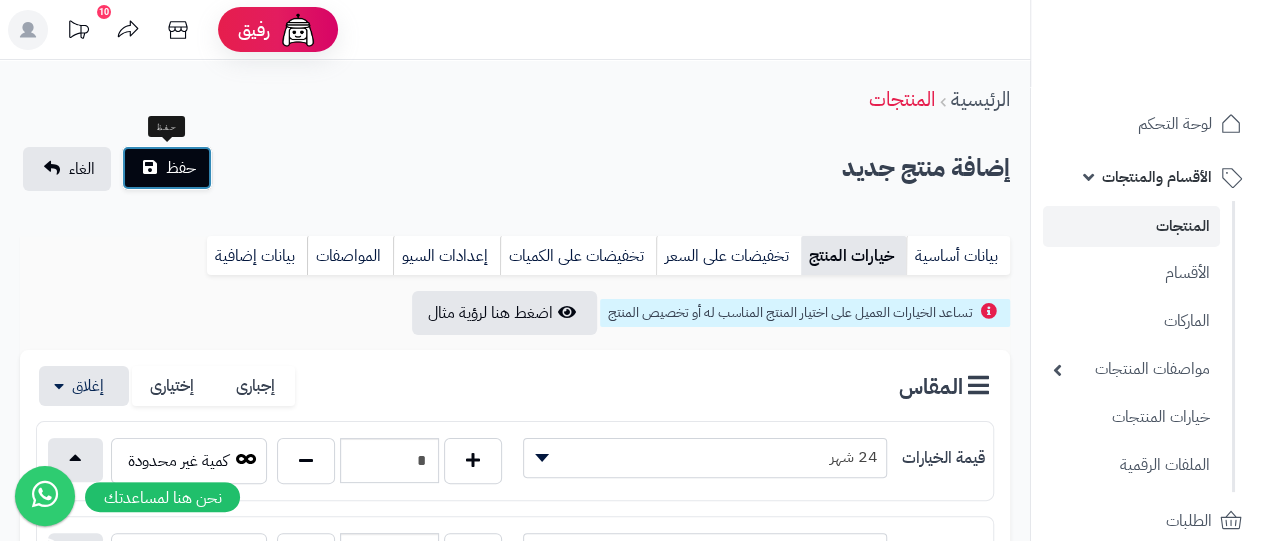 click on "حفظ" at bounding box center [181, 168] 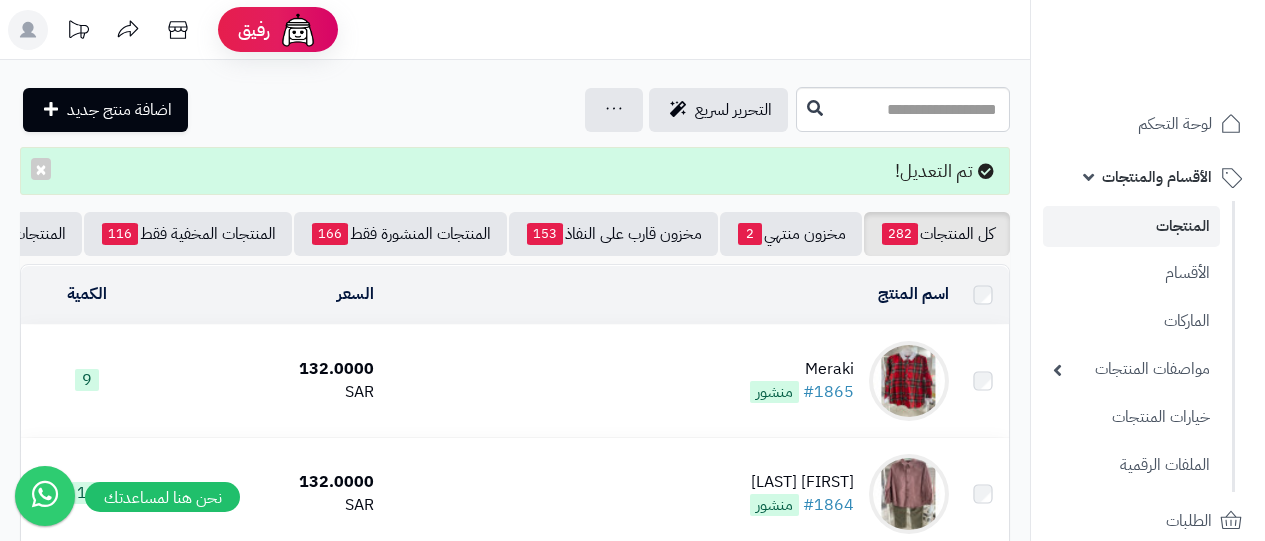 scroll, scrollTop: 0, scrollLeft: 0, axis: both 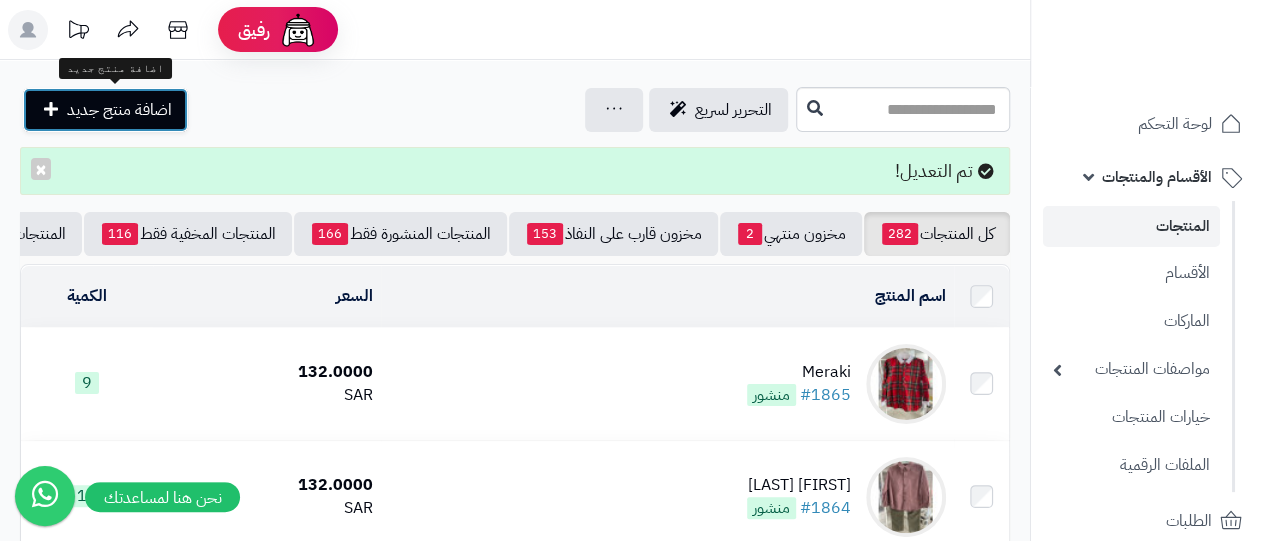 click on "اضافة منتج جديد" at bounding box center [119, 110] 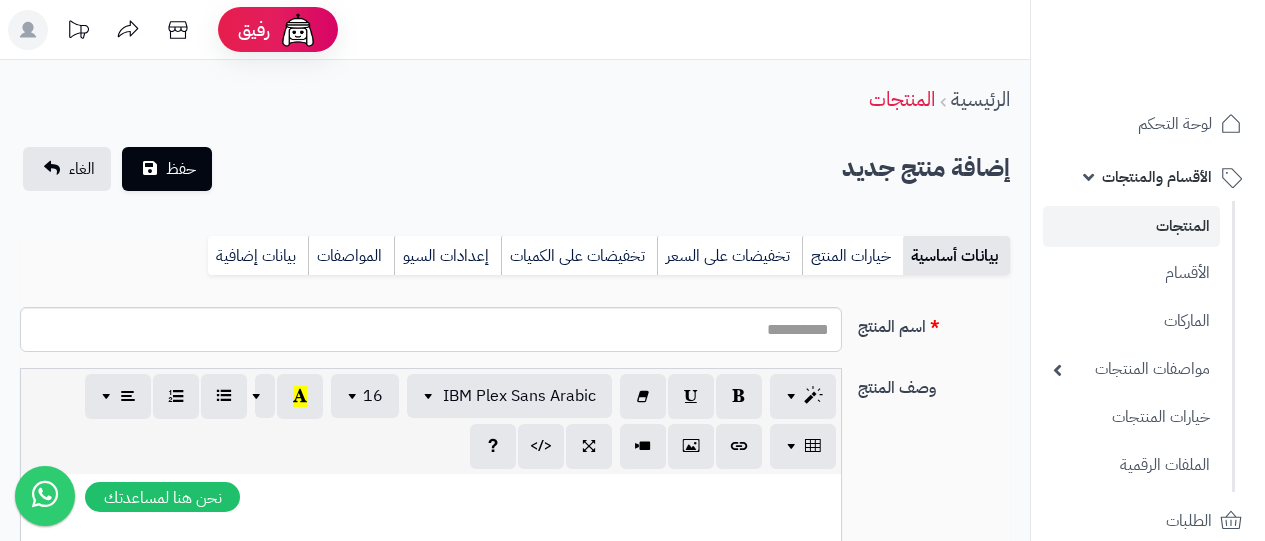 select 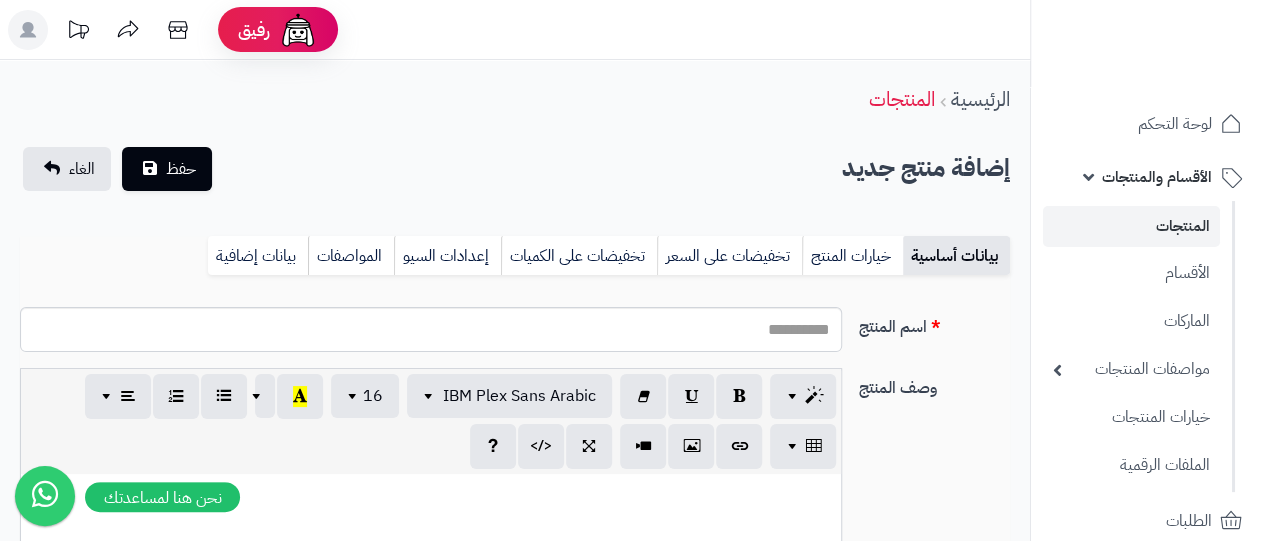 scroll, scrollTop: 0, scrollLeft: 15, axis: horizontal 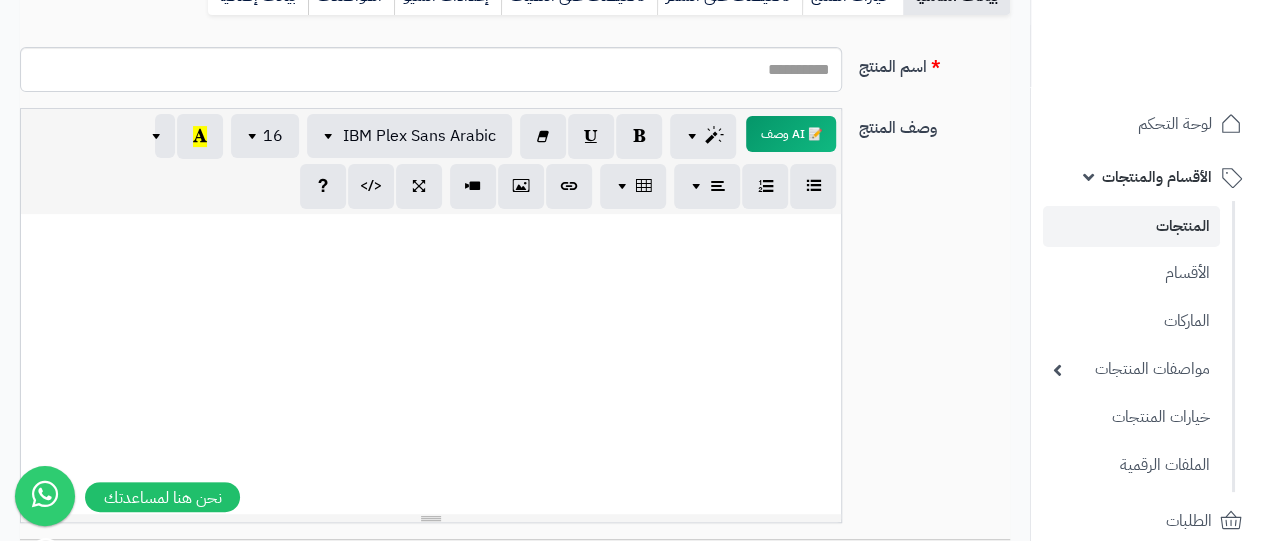 click at bounding box center [431, 364] 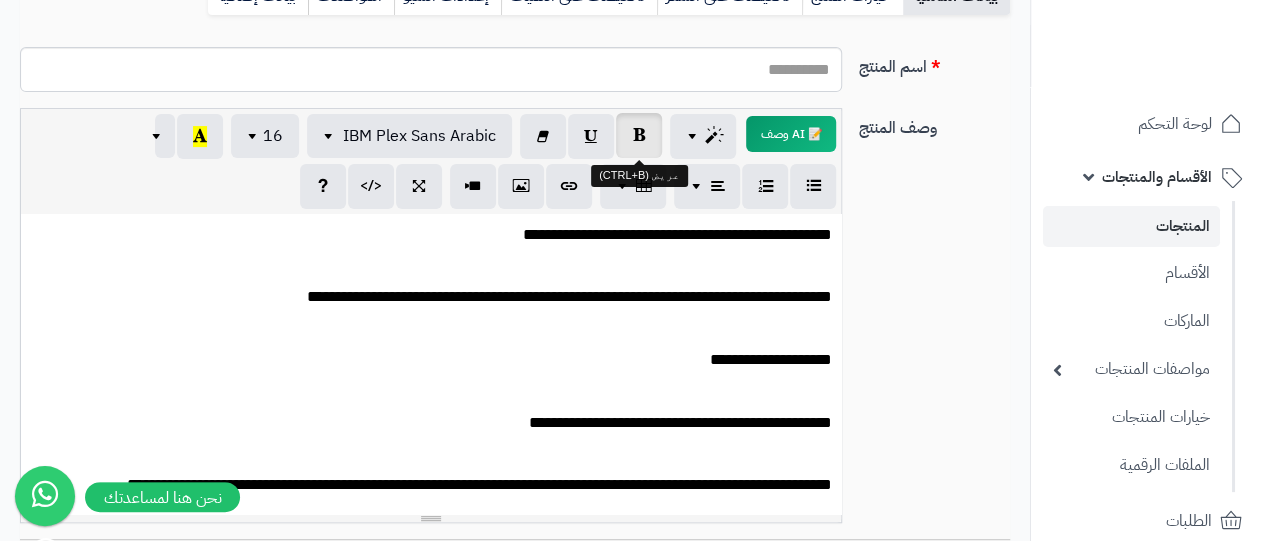scroll, scrollTop: 47, scrollLeft: 0, axis: vertical 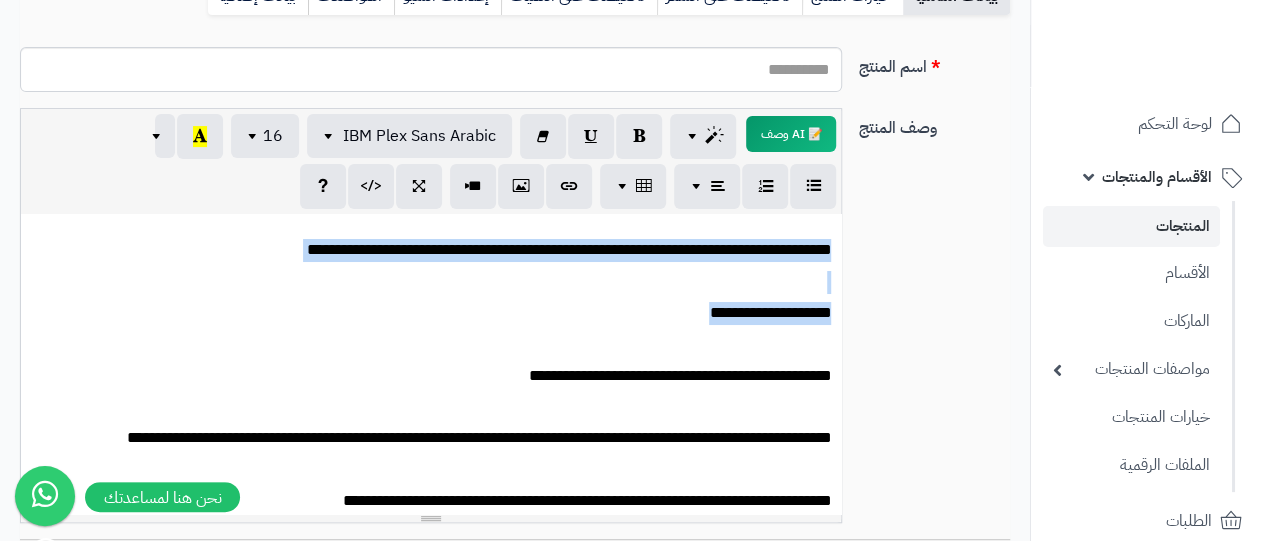 drag, startPoint x: 834, startPoint y: 253, endPoint x: 546, endPoint y: 309, distance: 293.39392 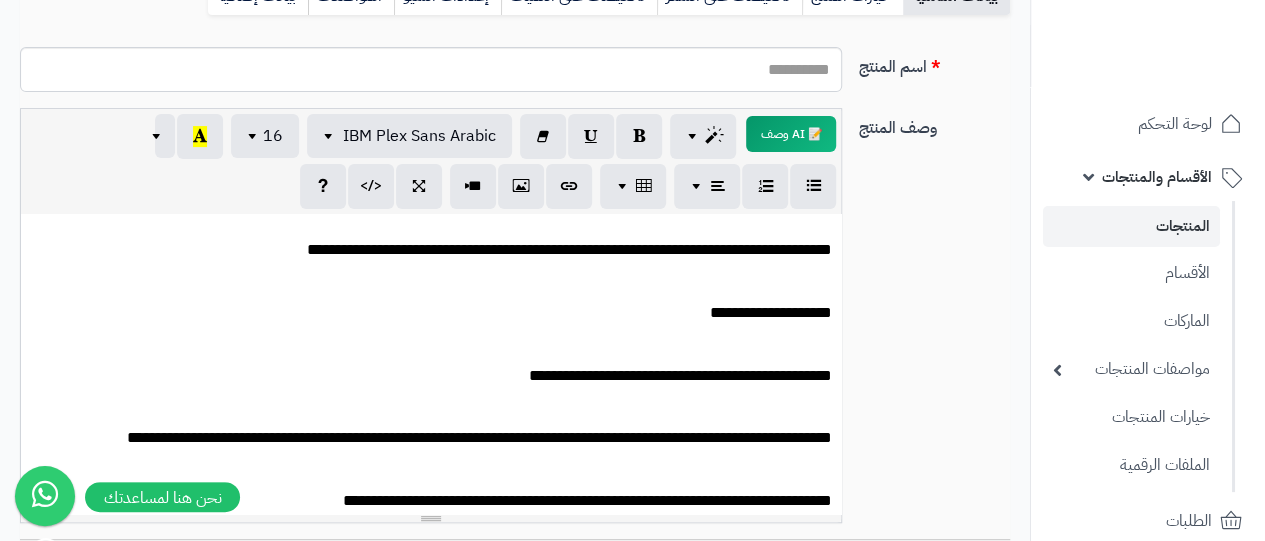 scroll, scrollTop: 0, scrollLeft: 0, axis: both 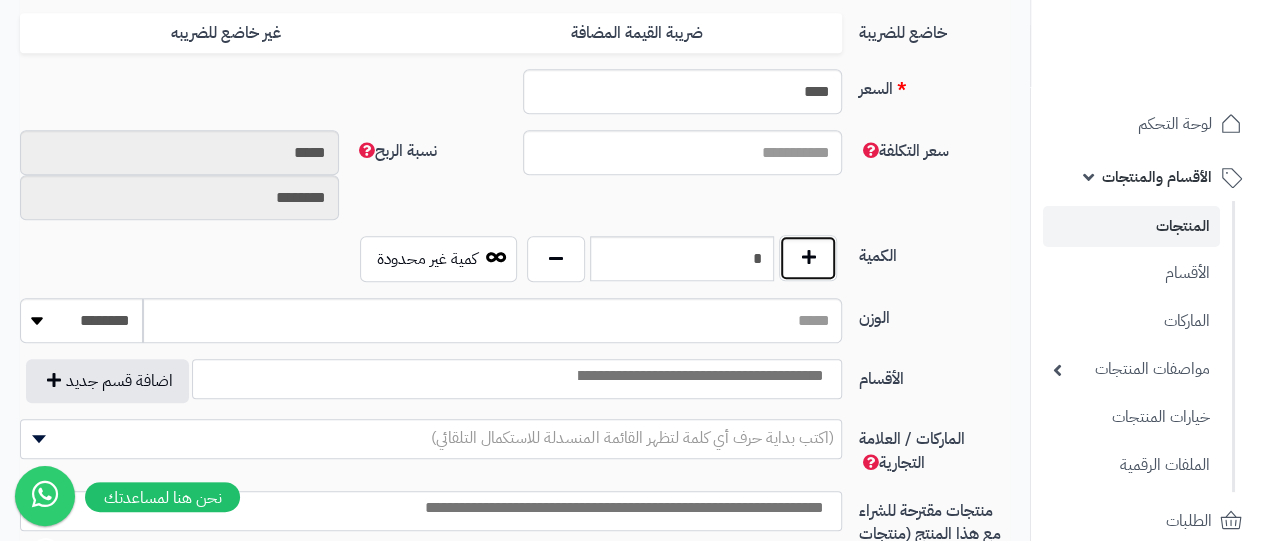click at bounding box center (808, 258) 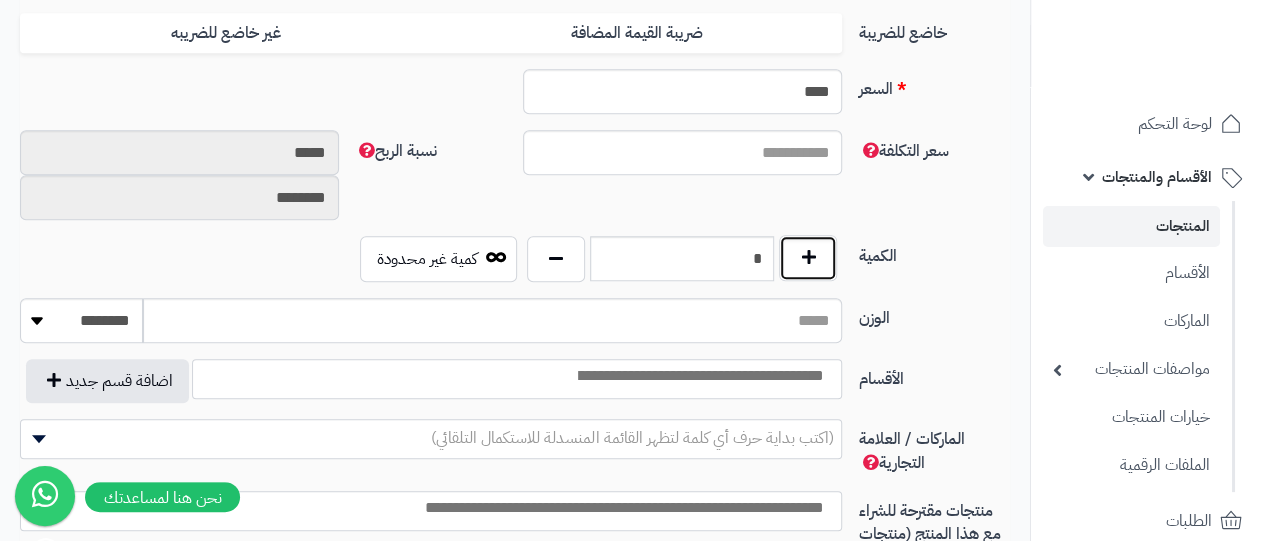 click at bounding box center (808, 258) 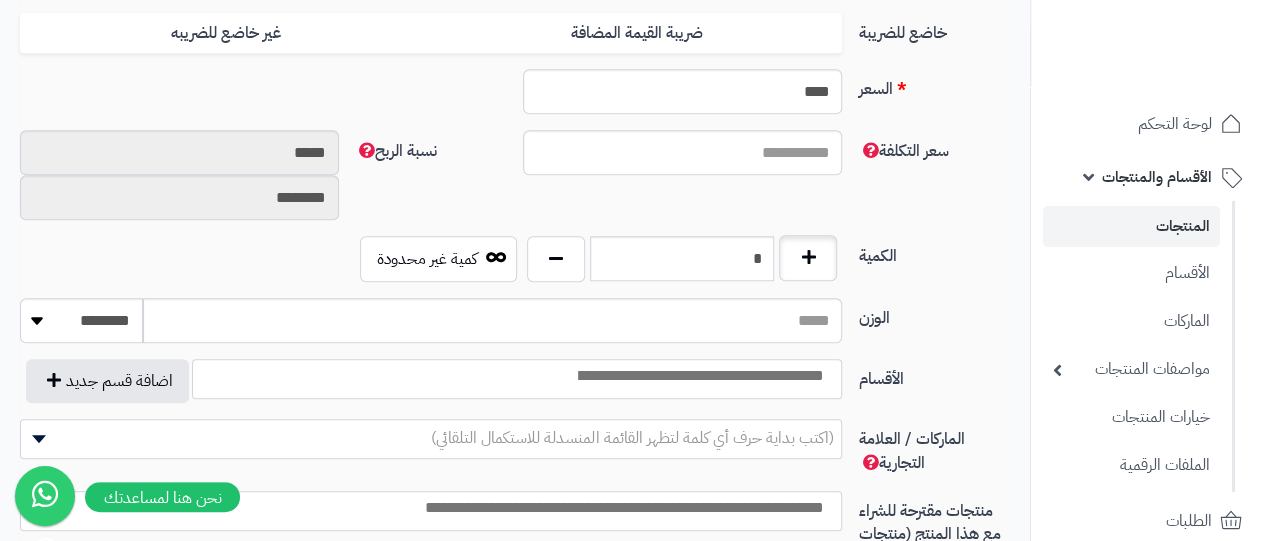 type on "*" 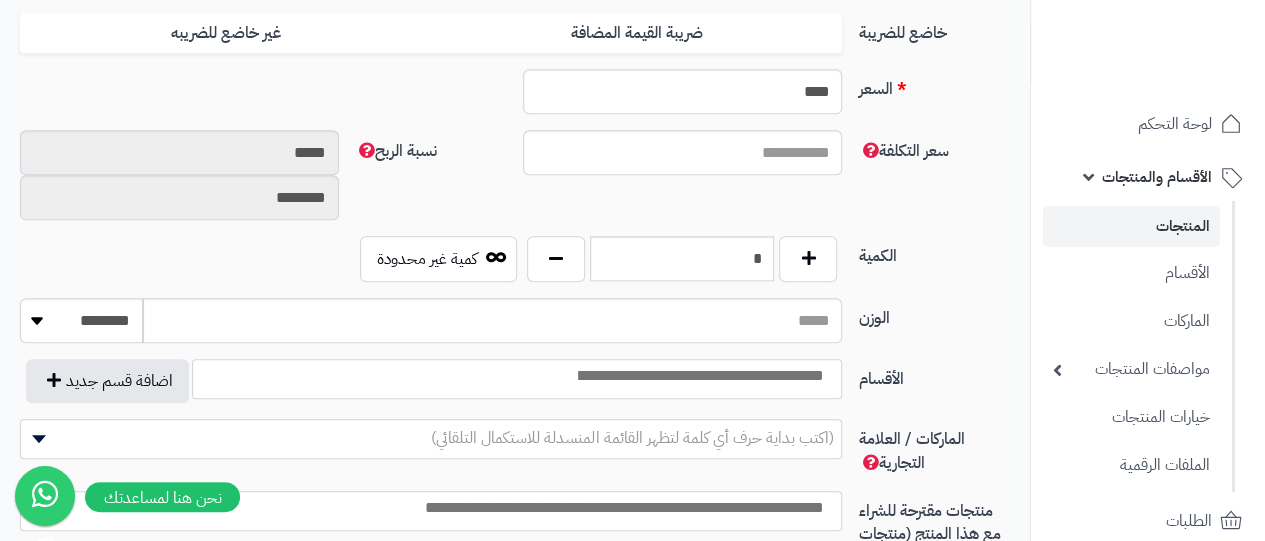 click at bounding box center (699, 376) 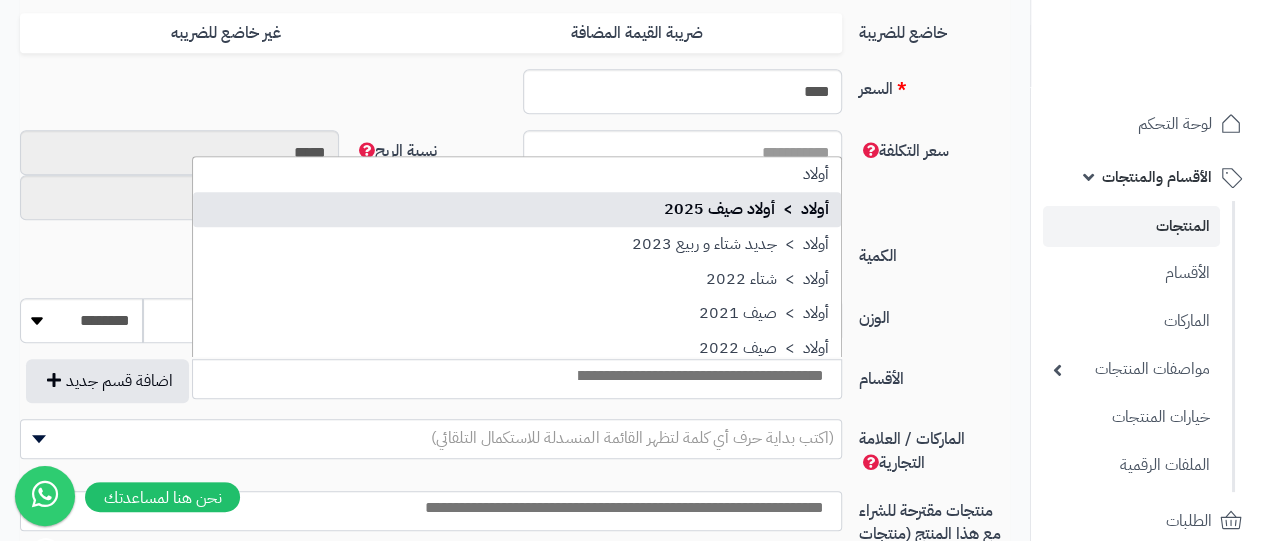 select on "***" 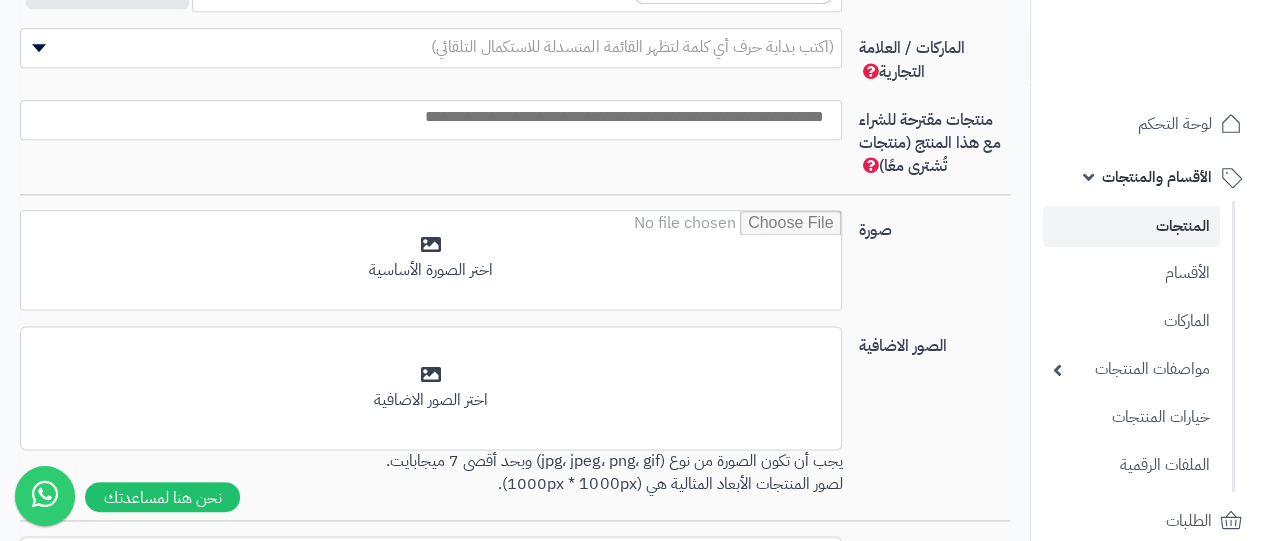 scroll, scrollTop: 1262, scrollLeft: 0, axis: vertical 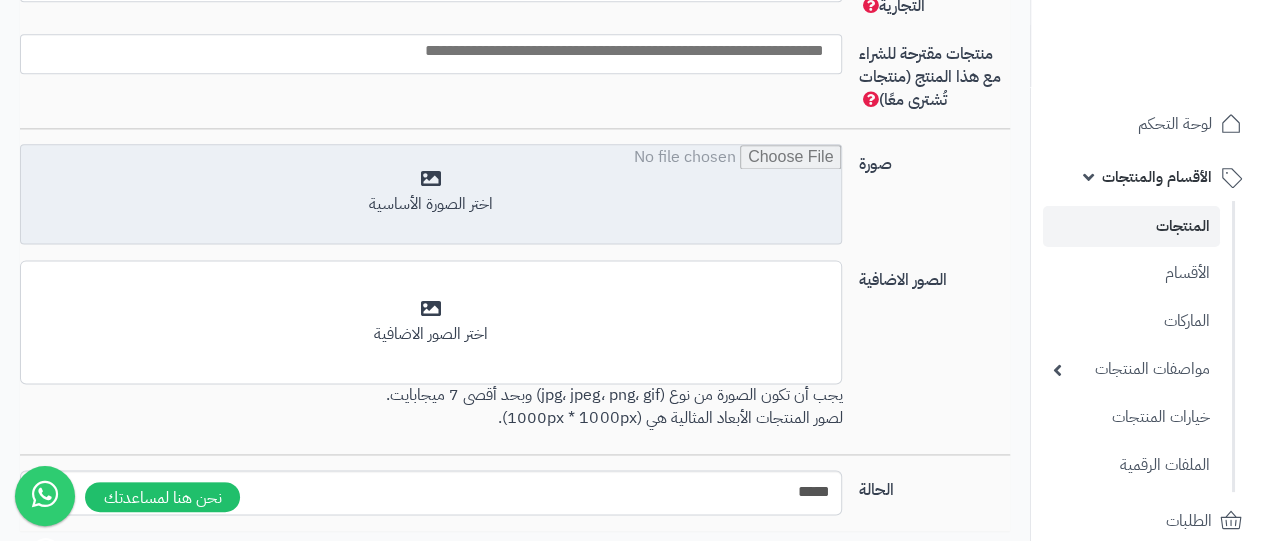 click at bounding box center [431, 195] 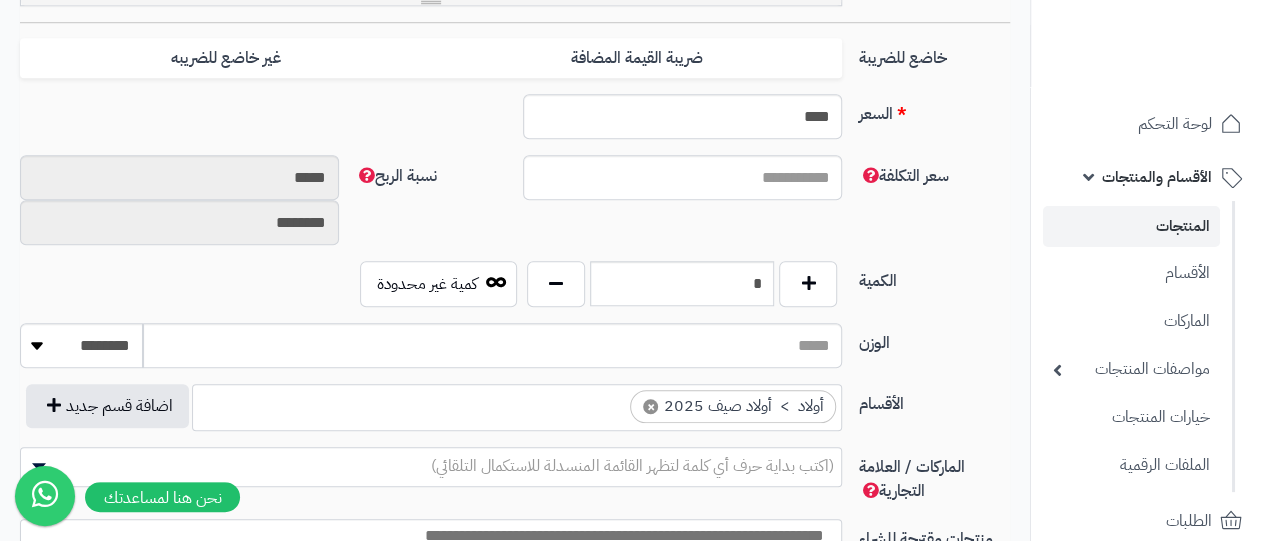 scroll, scrollTop: 774, scrollLeft: 0, axis: vertical 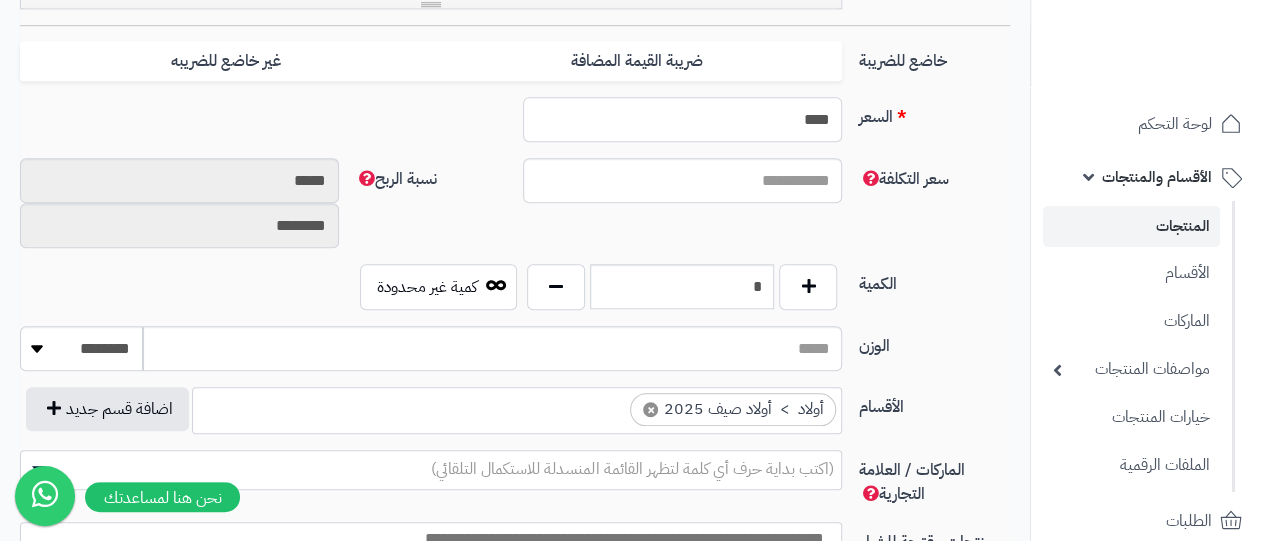 drag, startPoint x: 764, startPoint y: 115, endPoint x: 877, endPoint y: 104, distance: 113.534134 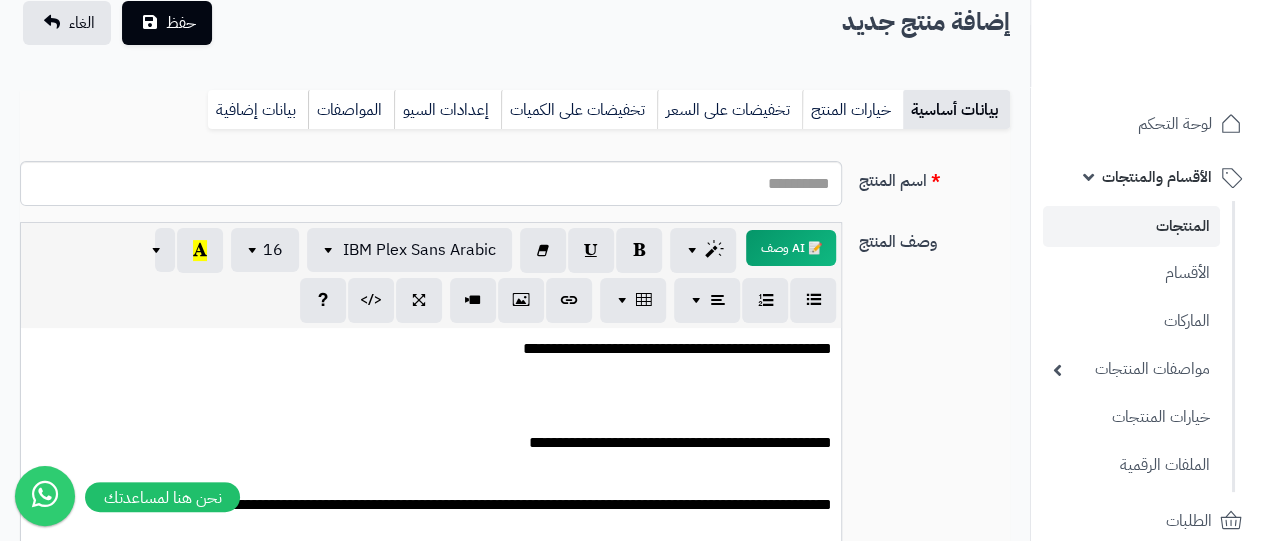 scroll, scrollTop: 135, scrollLeft: 0, axis: vertical 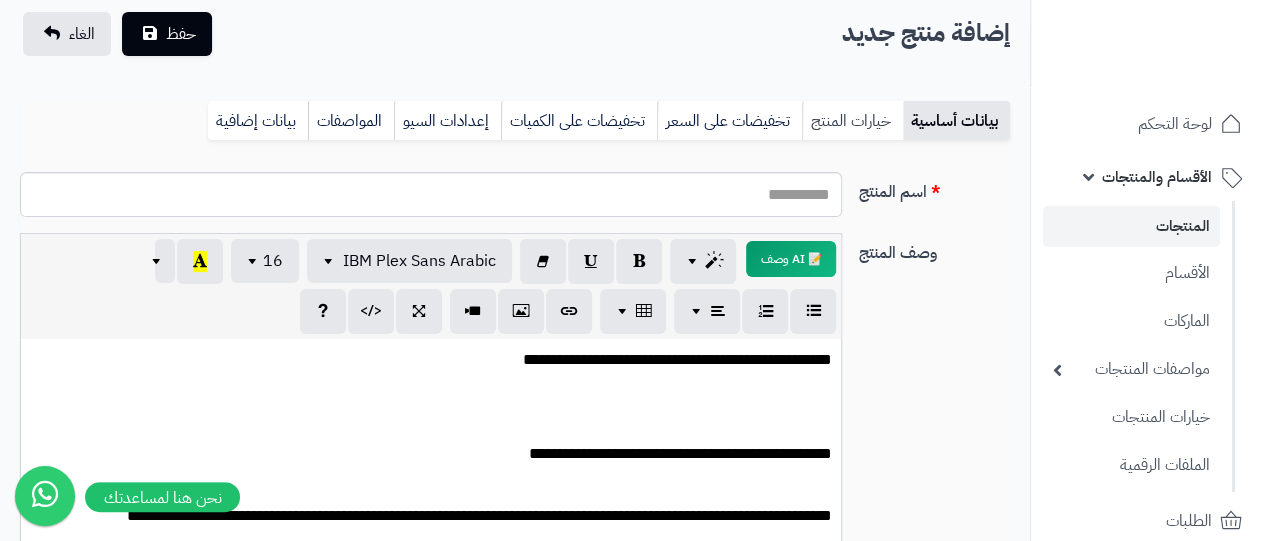 type on "***" 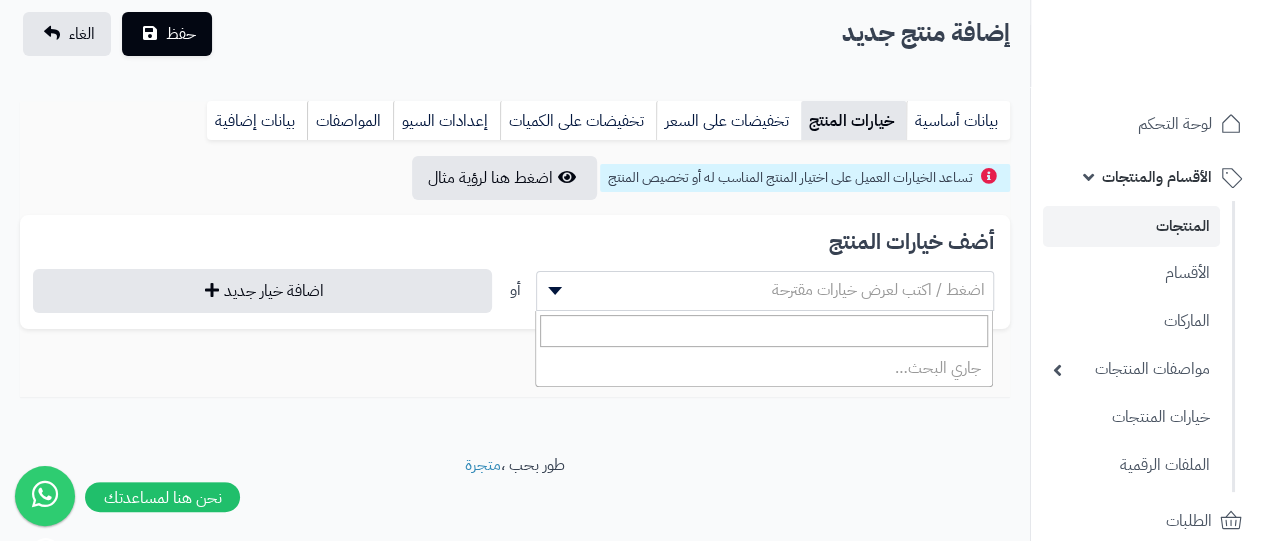 click on "اضغط / اكتب لعرض خيارات مقترحة" at bounding box center (765, 291) 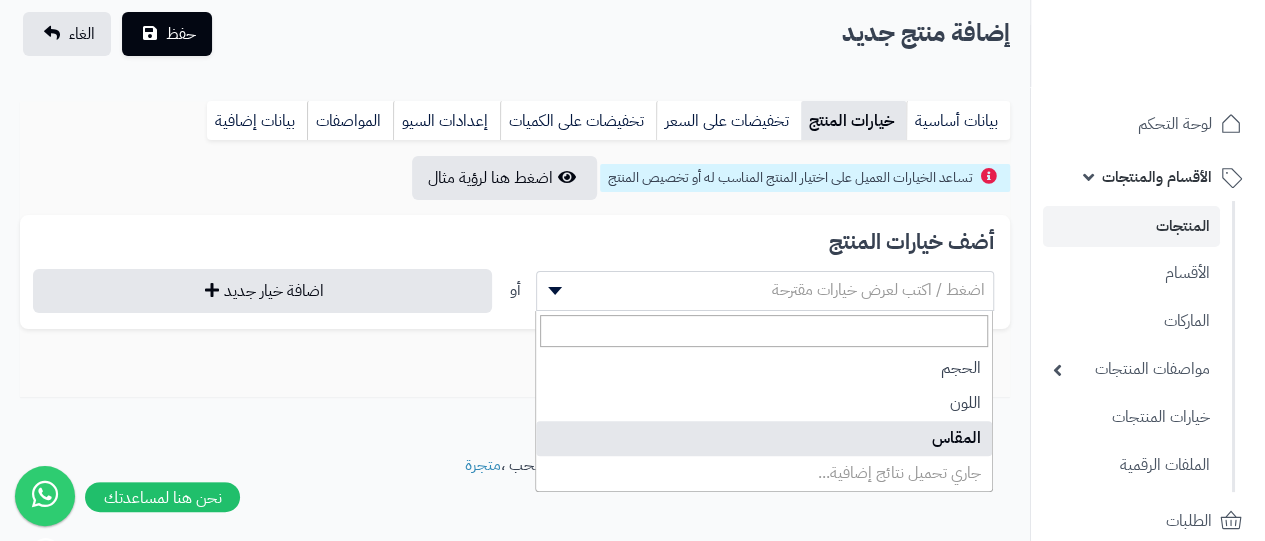 select on "**" 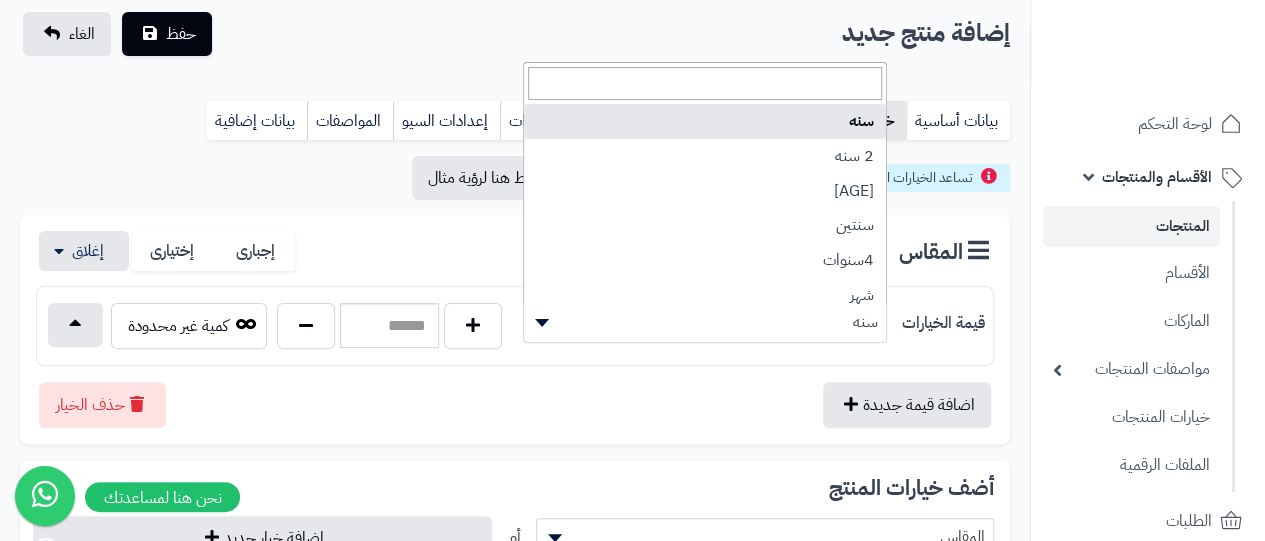 click on "سنه" at bounding box center (705, 322) 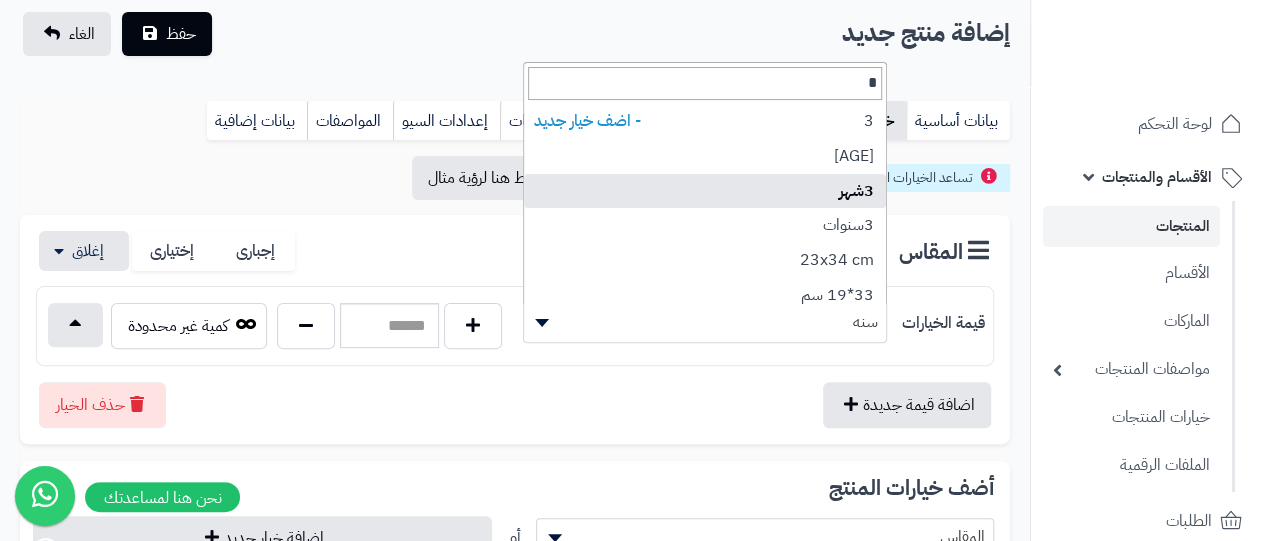 type on "*" 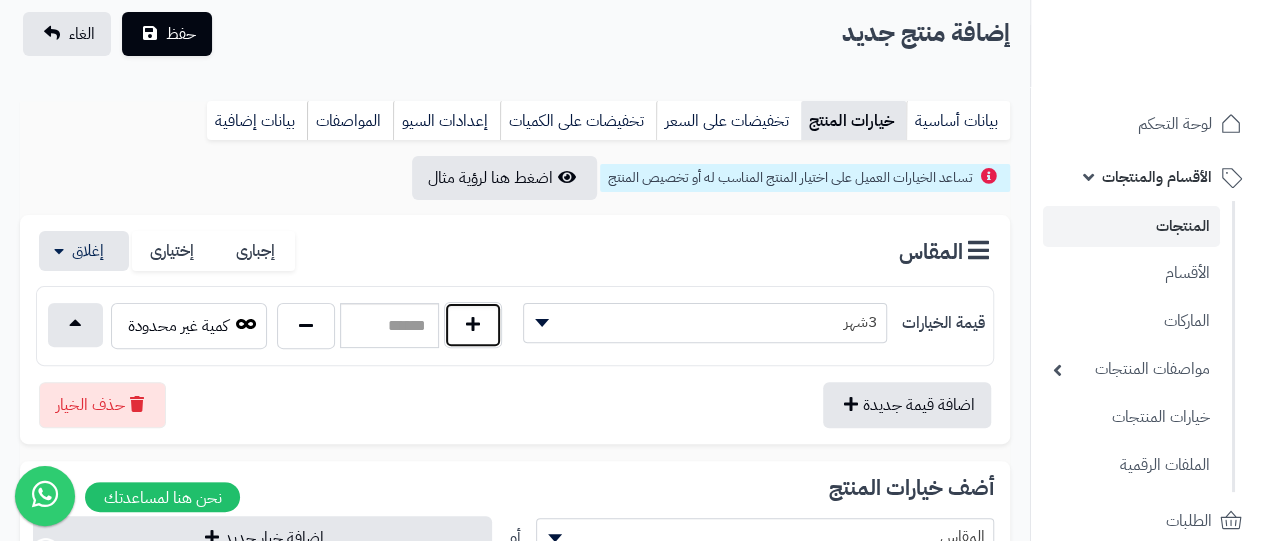 click at bounding box center (473, 325) 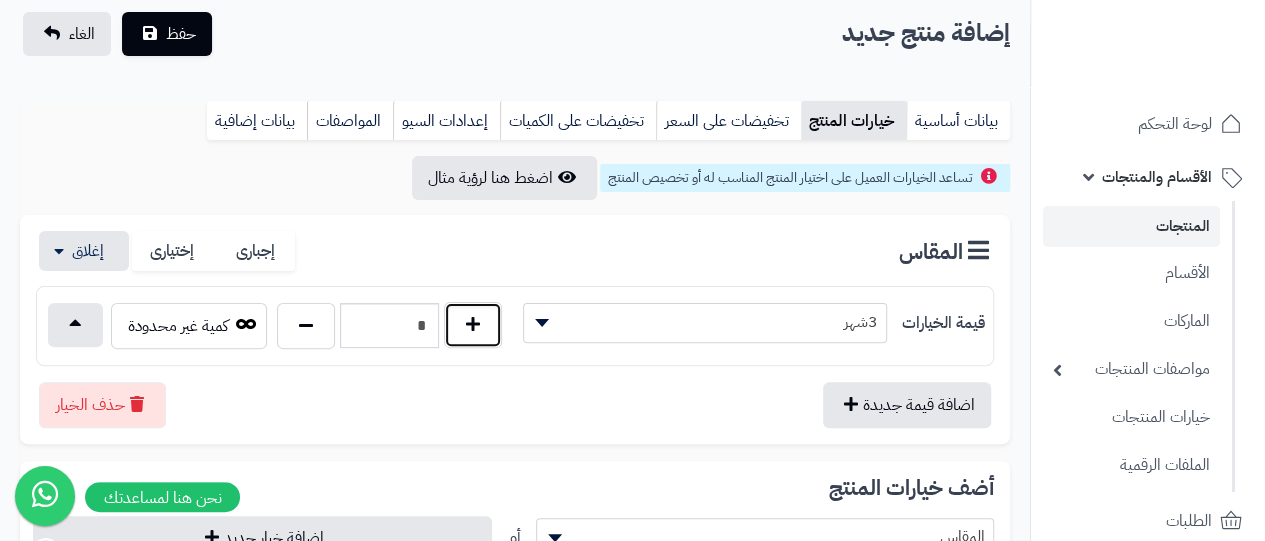click at bounding box center [473, 325] 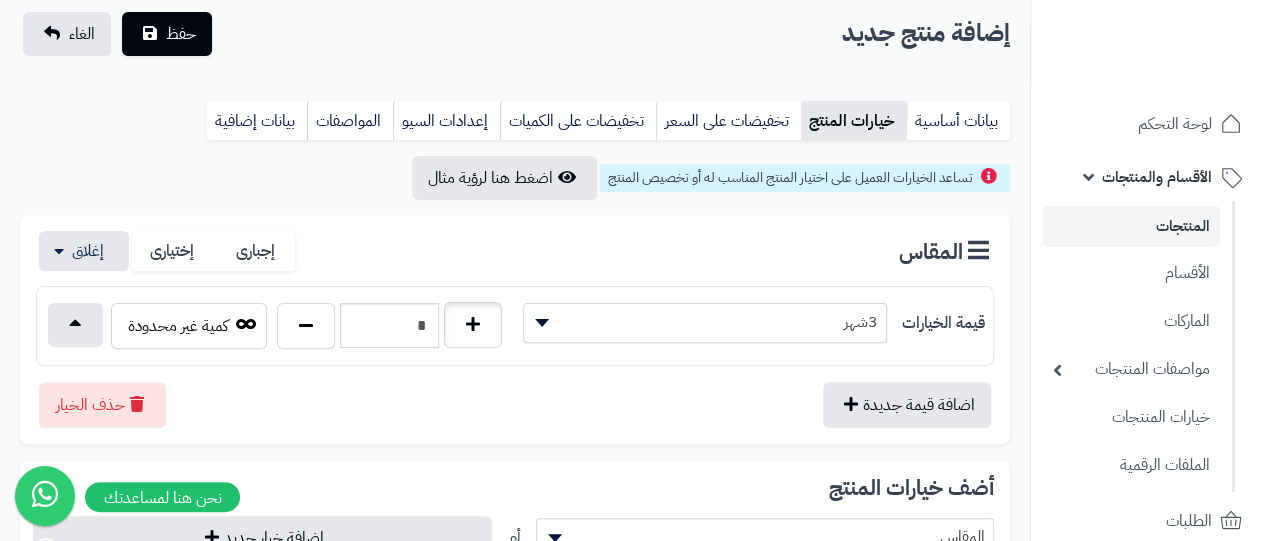 type on "*" 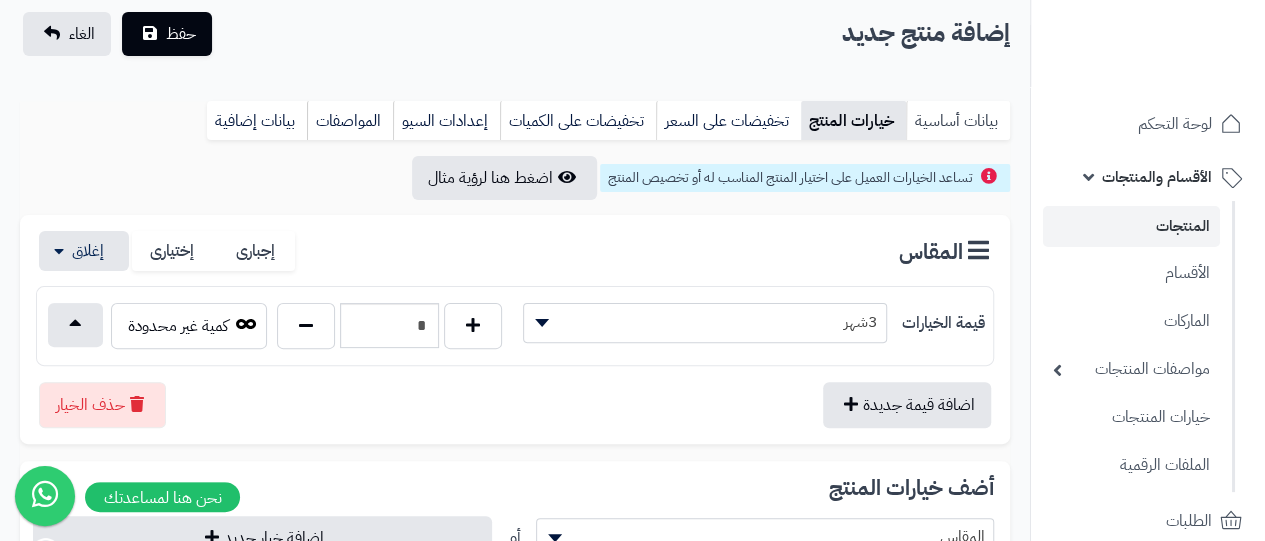 click on "بيانات أساسية" at bounding box center (958, 121) 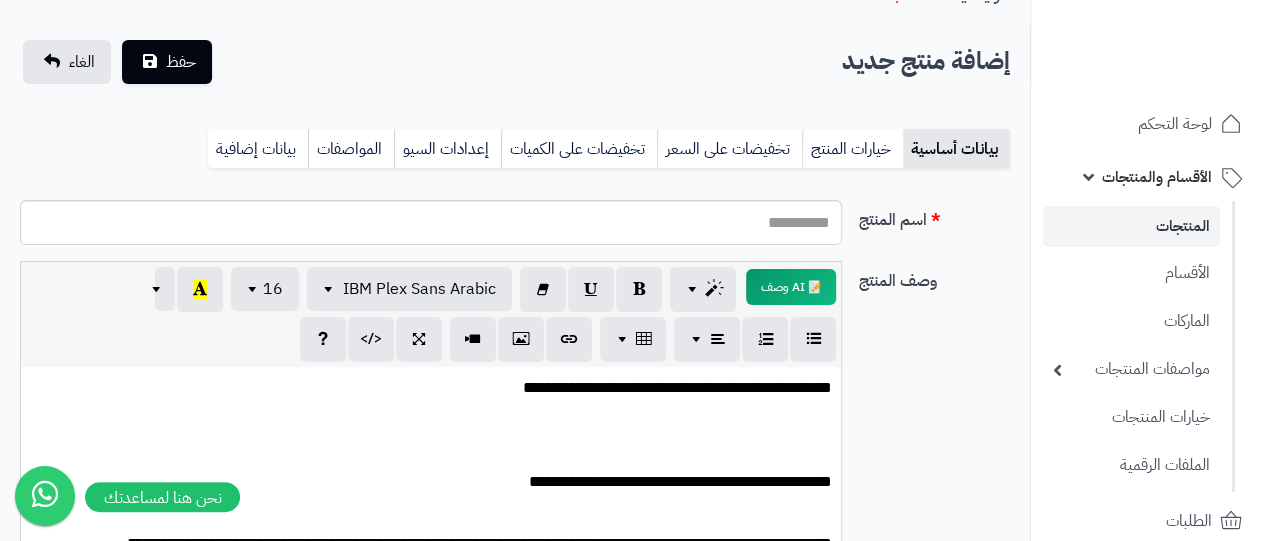 scroll, scrollTop: 0, scrollLeft: 0, axis: both 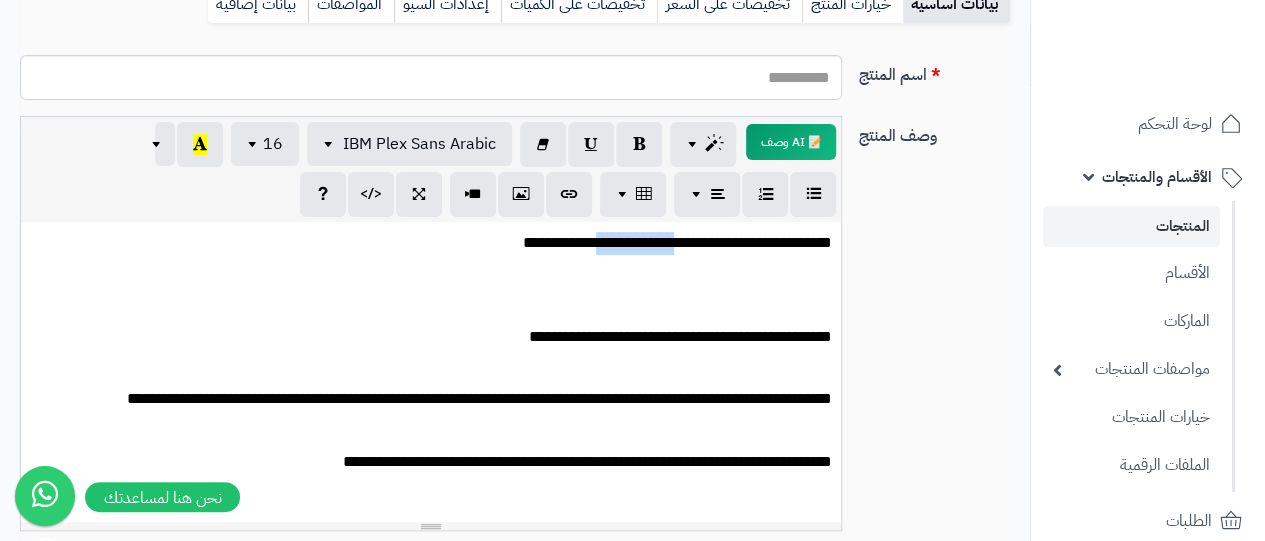 drag, startPoint x: 662, startPoint y: 251, endPoint x: 654, endPoint y: 243, distance: 11.313708 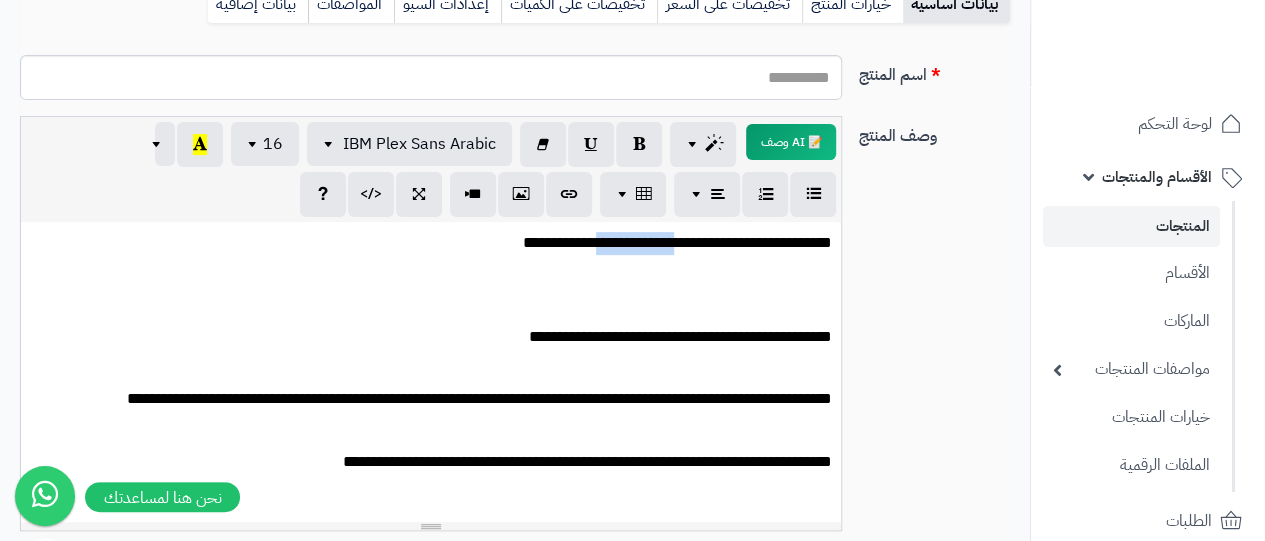click on "**********" at bounding box center (431, 243) 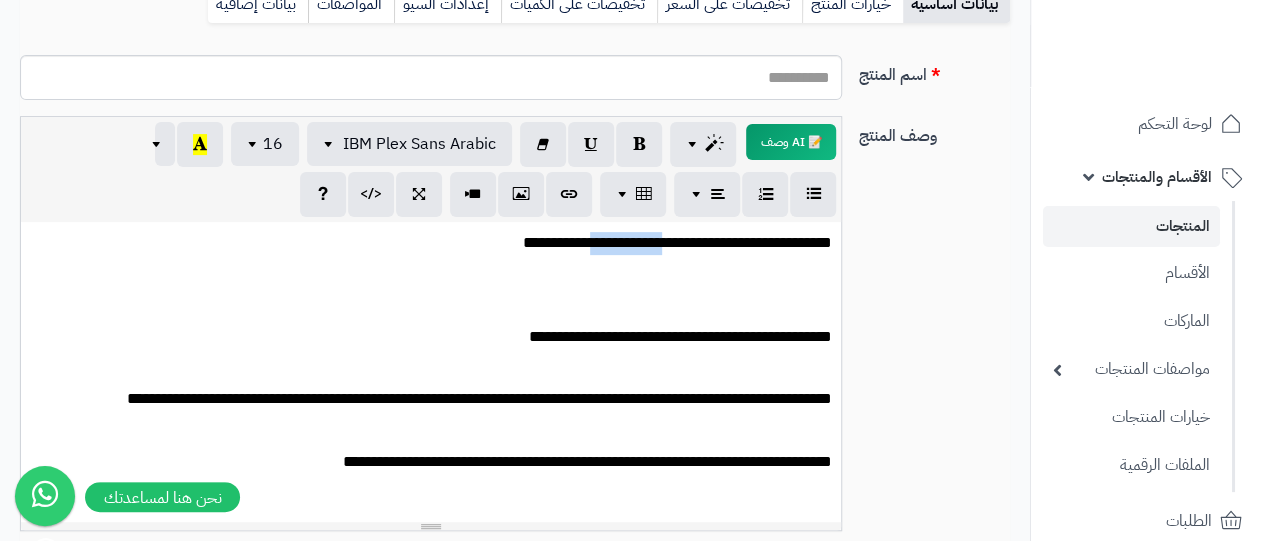 drag, startPoint x: 572, startPoint y: 242, endPoint x: 654, endPoint y: 244, distance: 82.02438 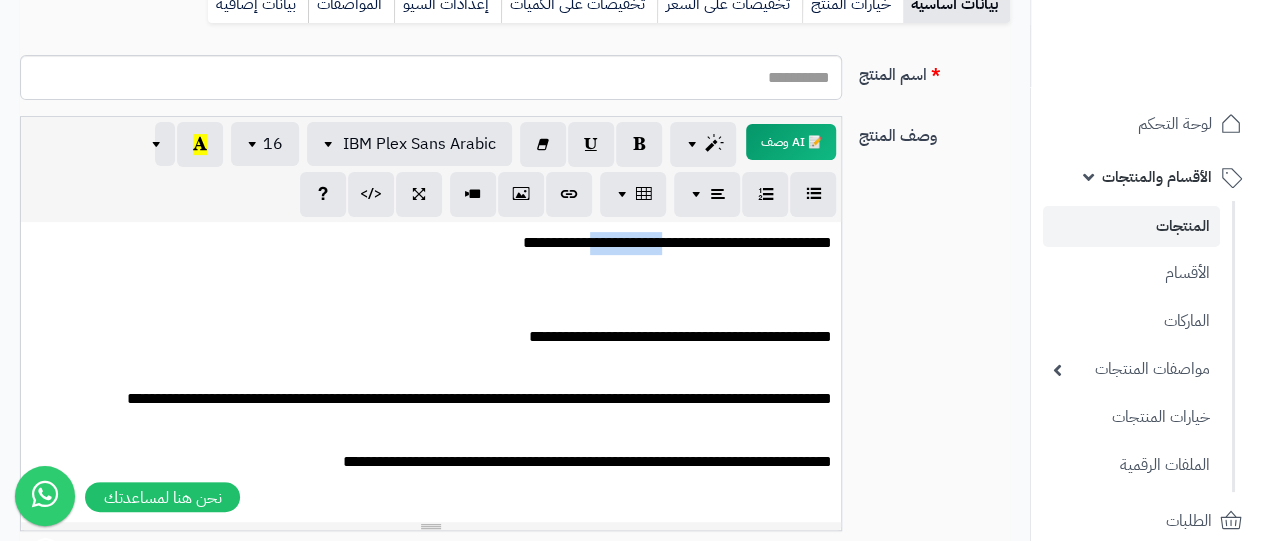 click on "**********" at bounding box center [431, 243] 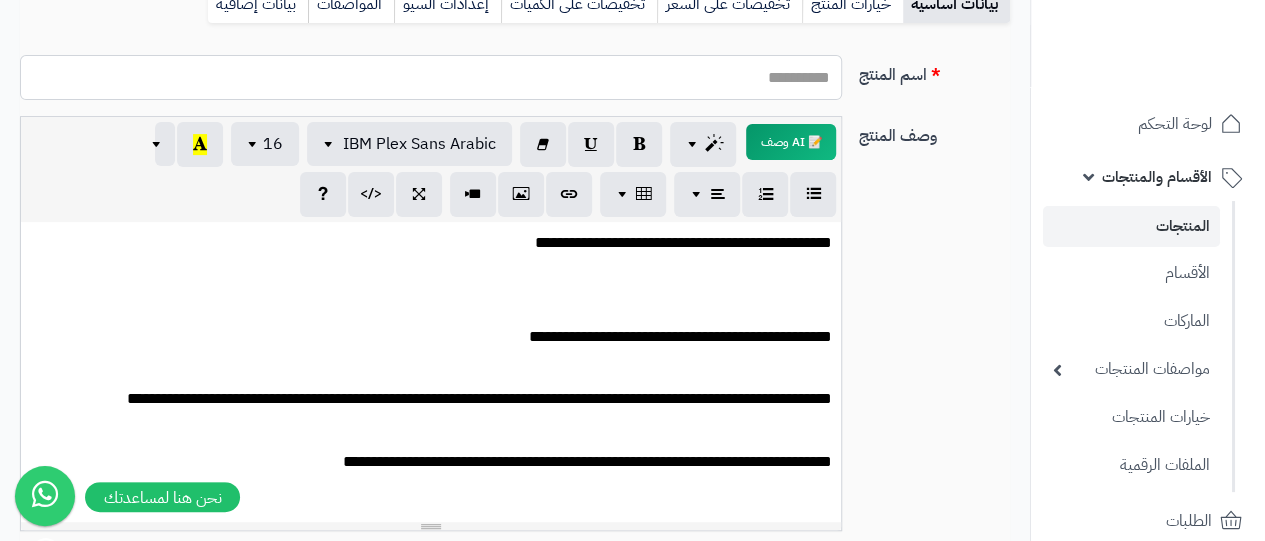 click on "اسم المنتج" at bounding box center [431, 77] 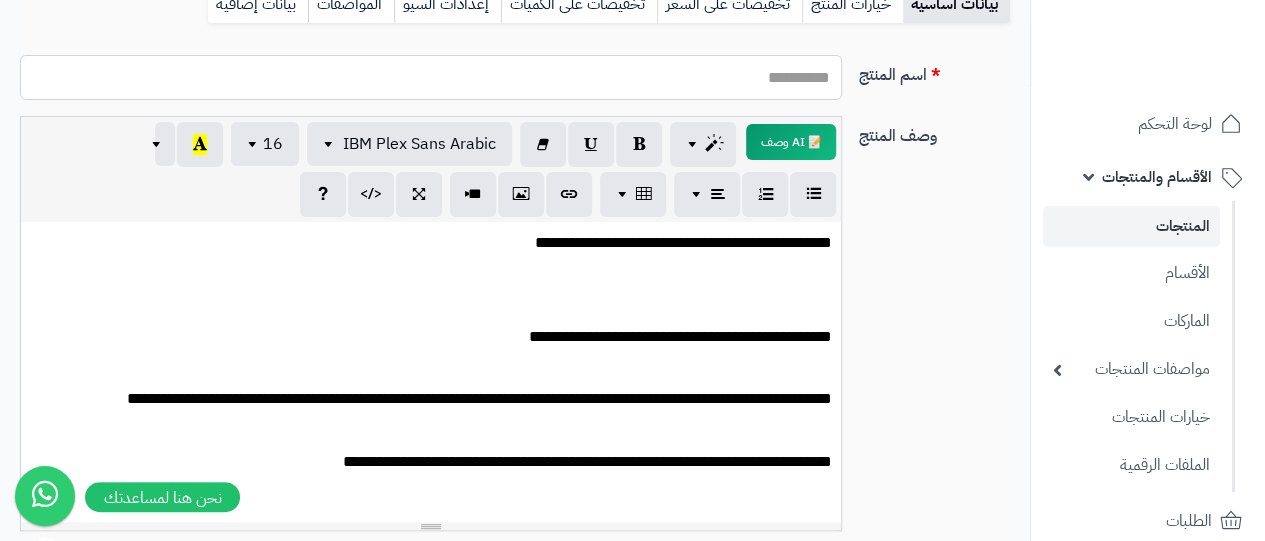 type on "*" 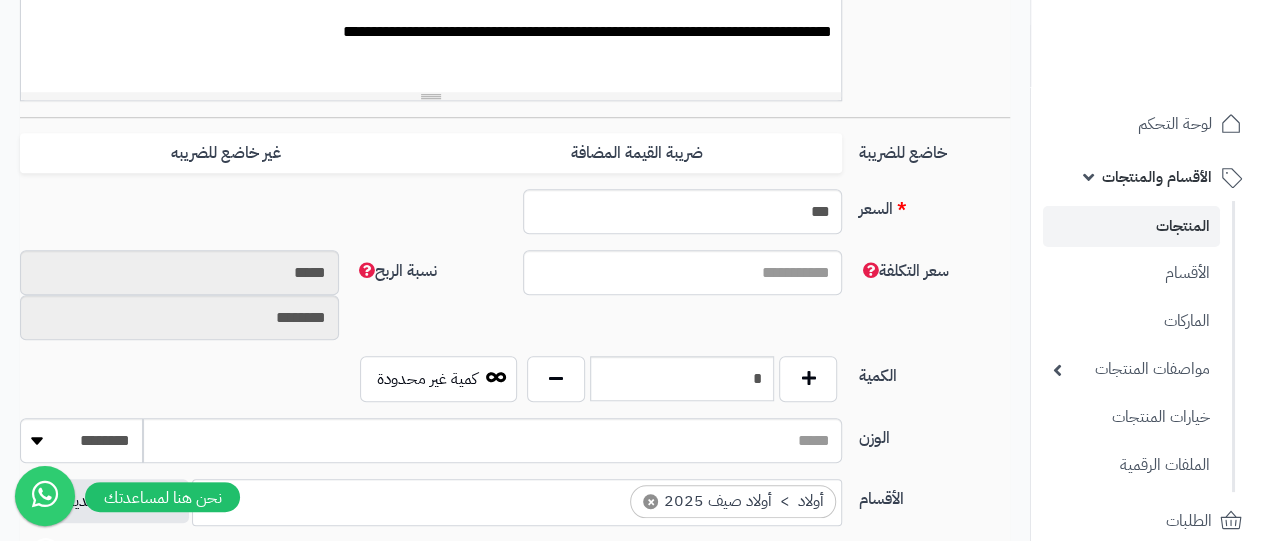 scroll, scrollTop: 0, scrollLeft: 0, axis: both 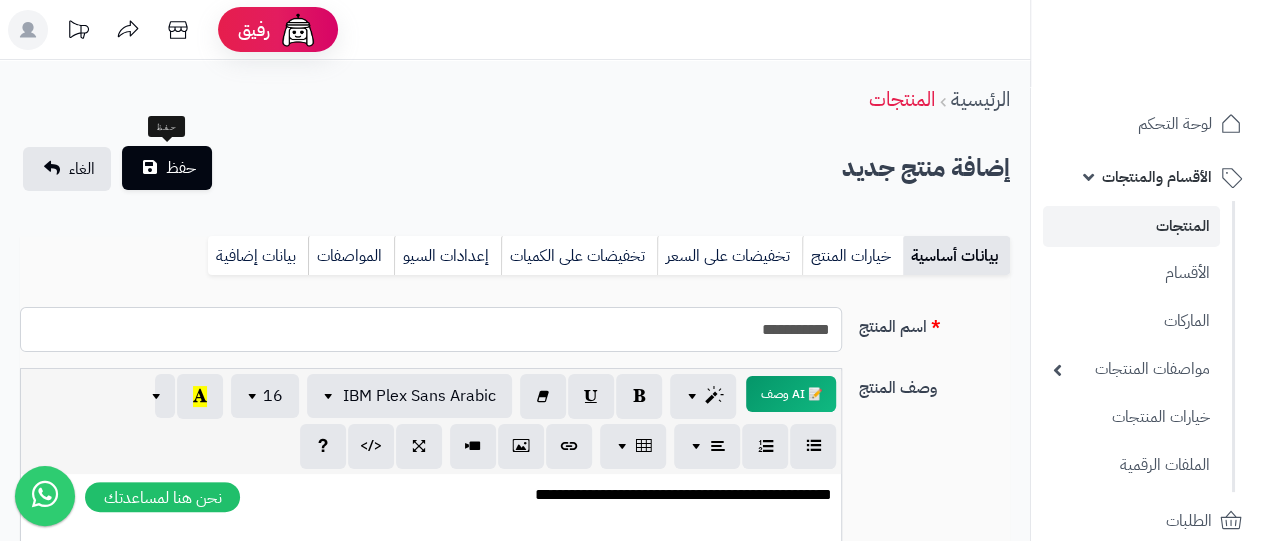 type on "**********" 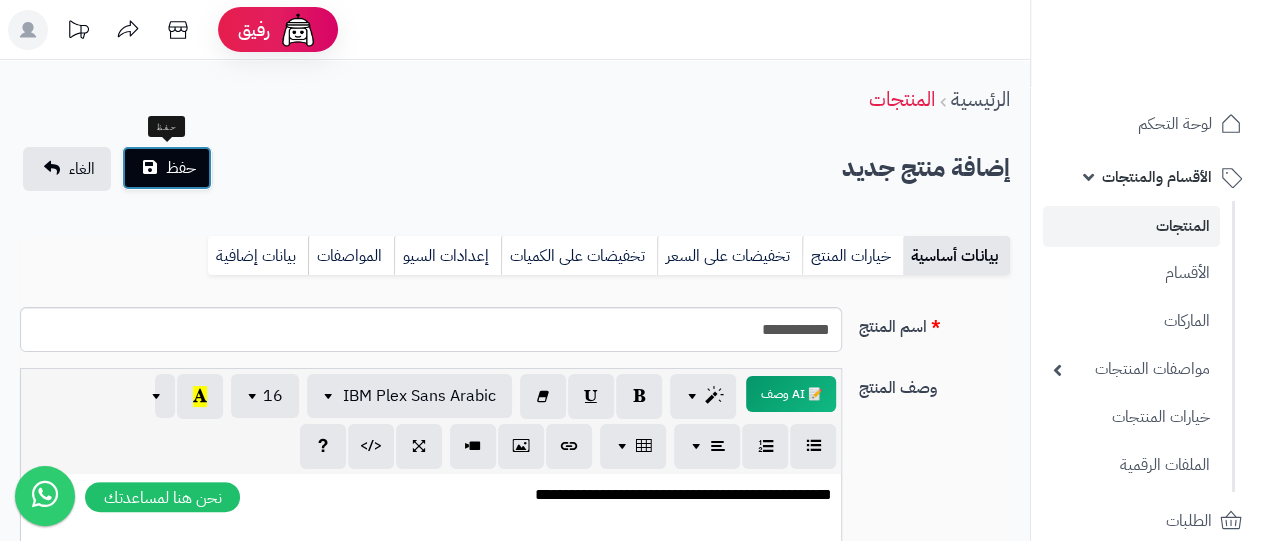 click on "حفظ" at bounding box center [167, 168] 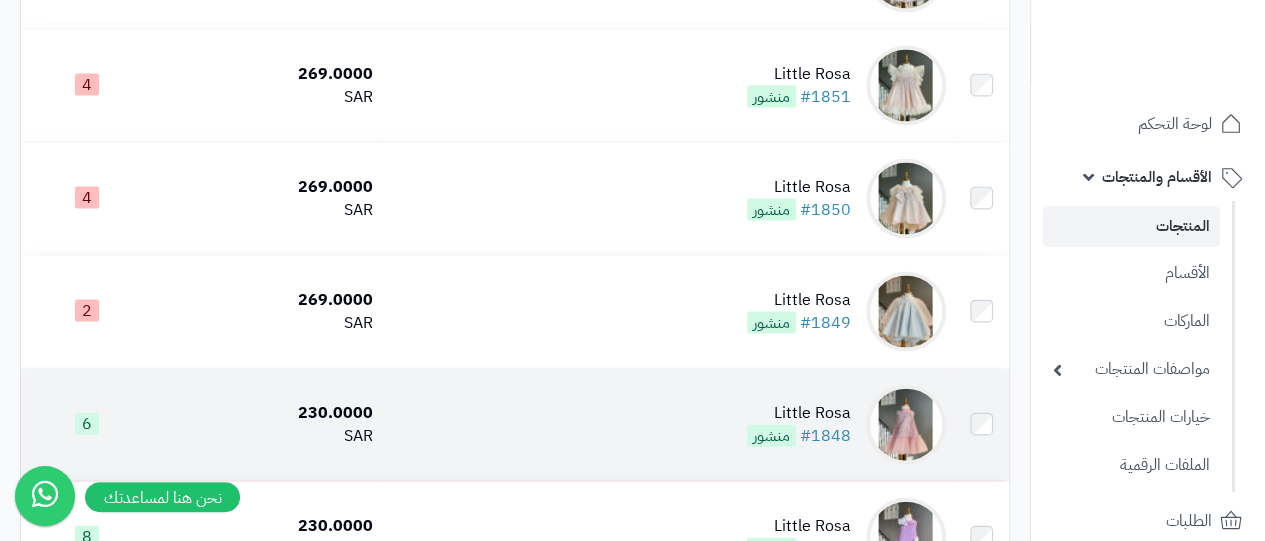 scroll, scrollTop: 2080, scrollLeft: 0, axis: vertical 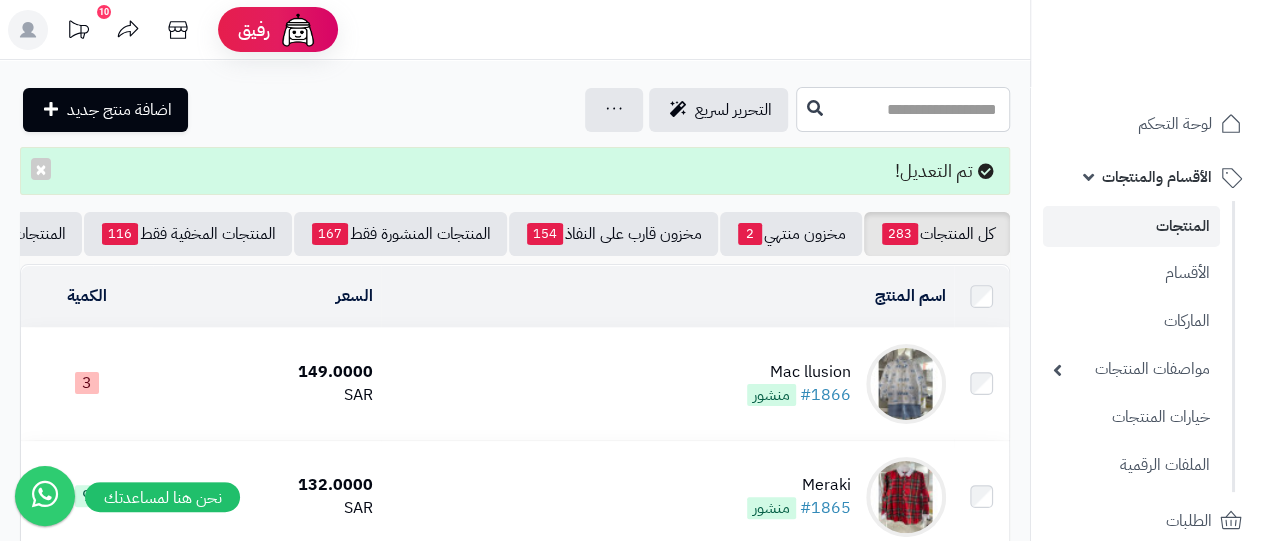 click at bounding box center [903, 109] 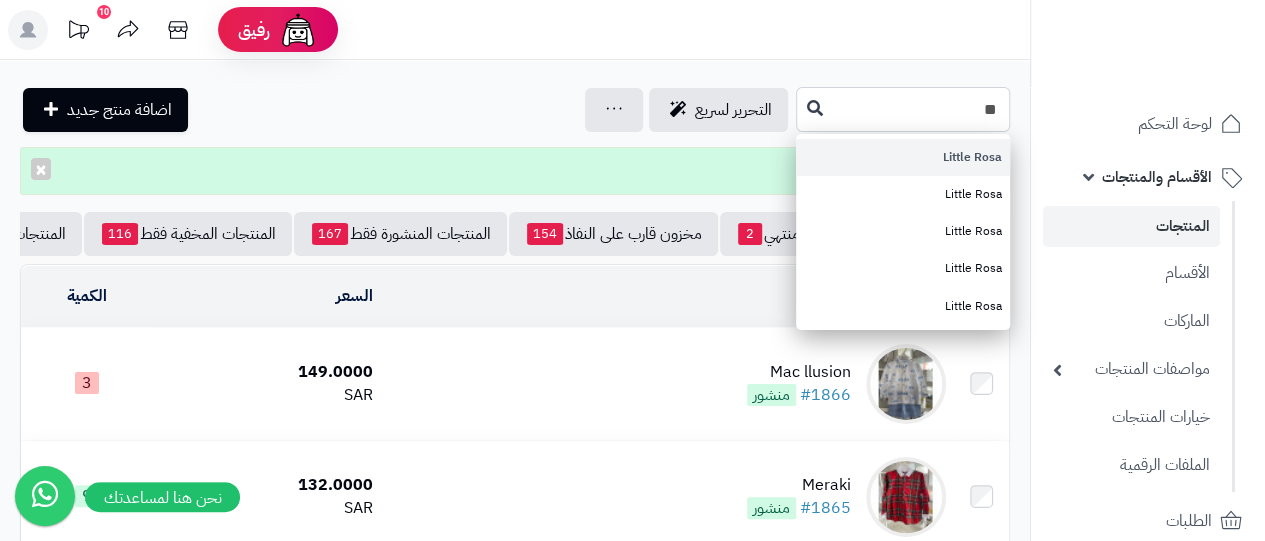 type on "**" 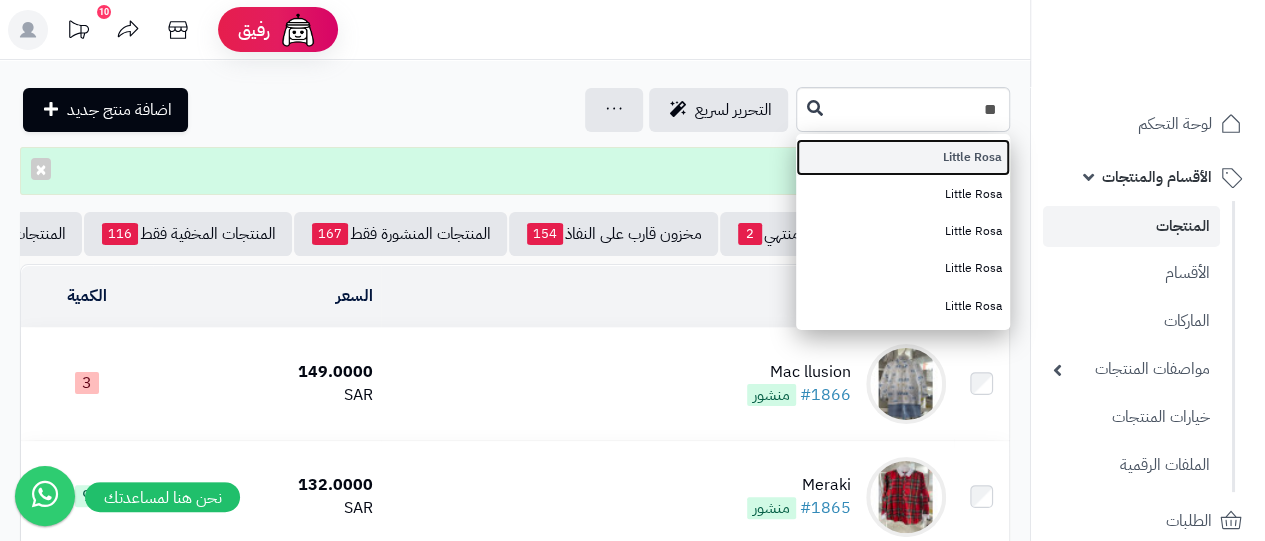 click on "**********" at bounding box center (515, 11553) 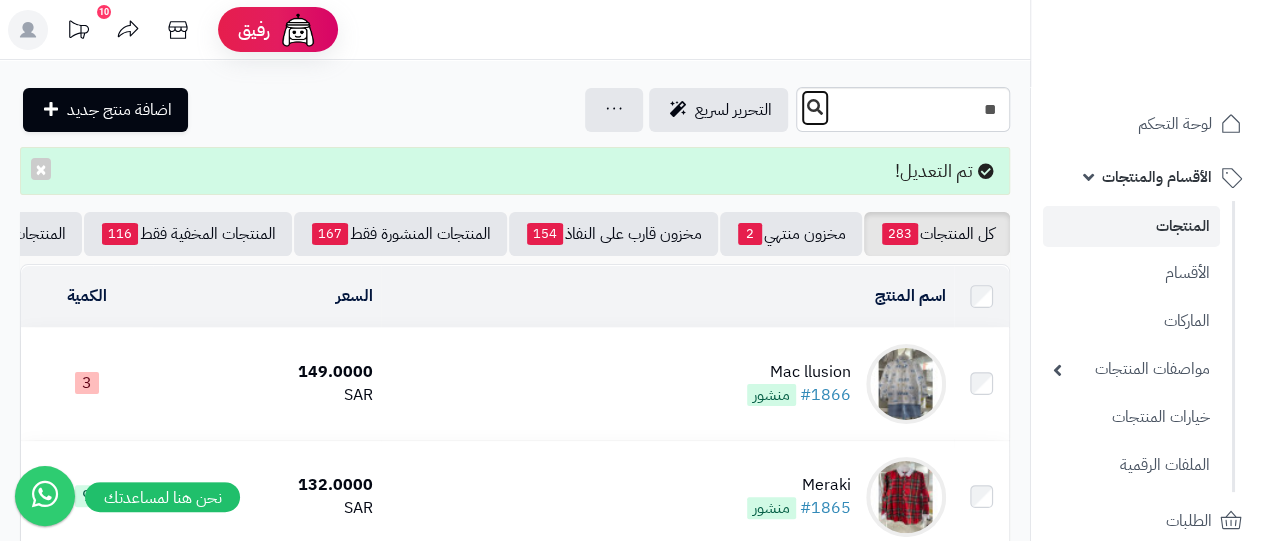 click at bounding box center [815, 108] 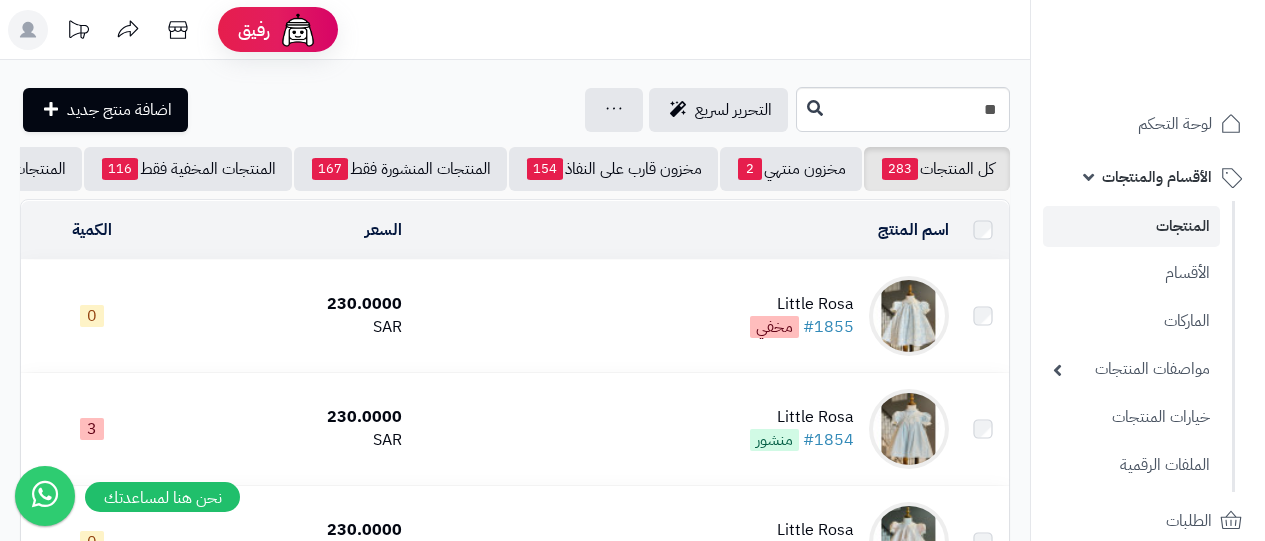 scroll, scrollTop: 0, scrollLeft: 0, axis: both 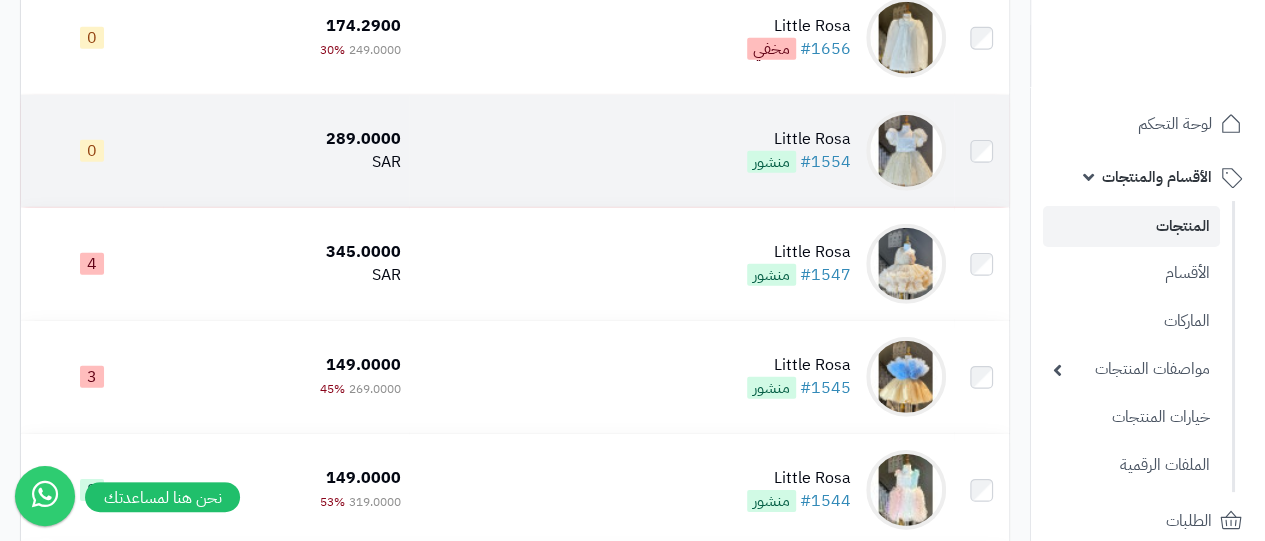 click at bounding box center [906, 151] 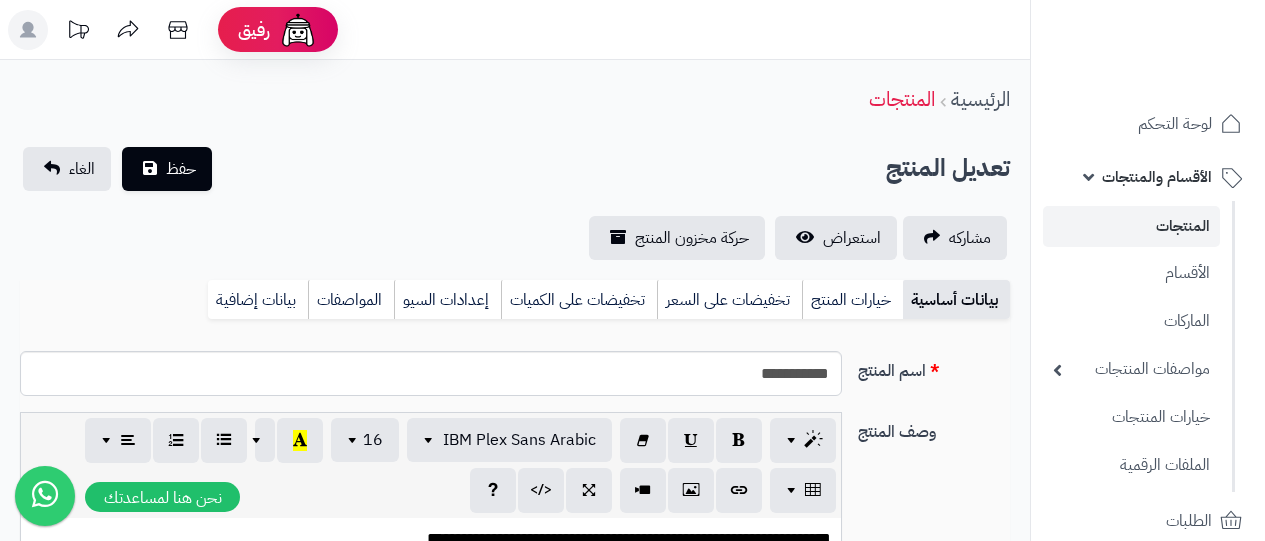scroll, scrollTop: 0, scrollLeft: 0, axis: both 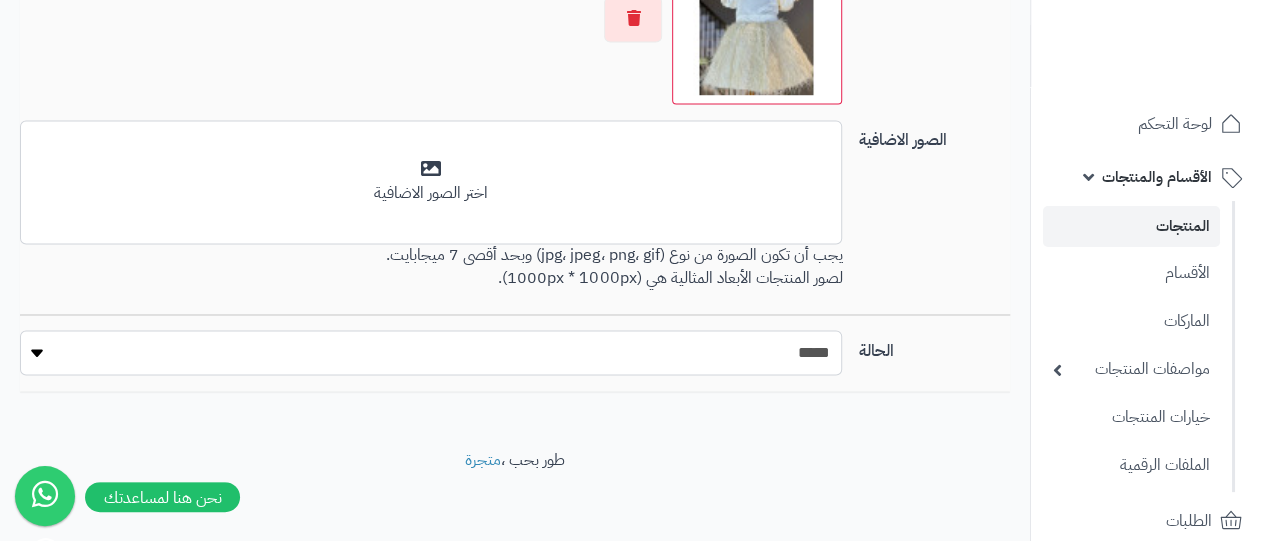 click on "***** ****" at bounding box center [431, 352] 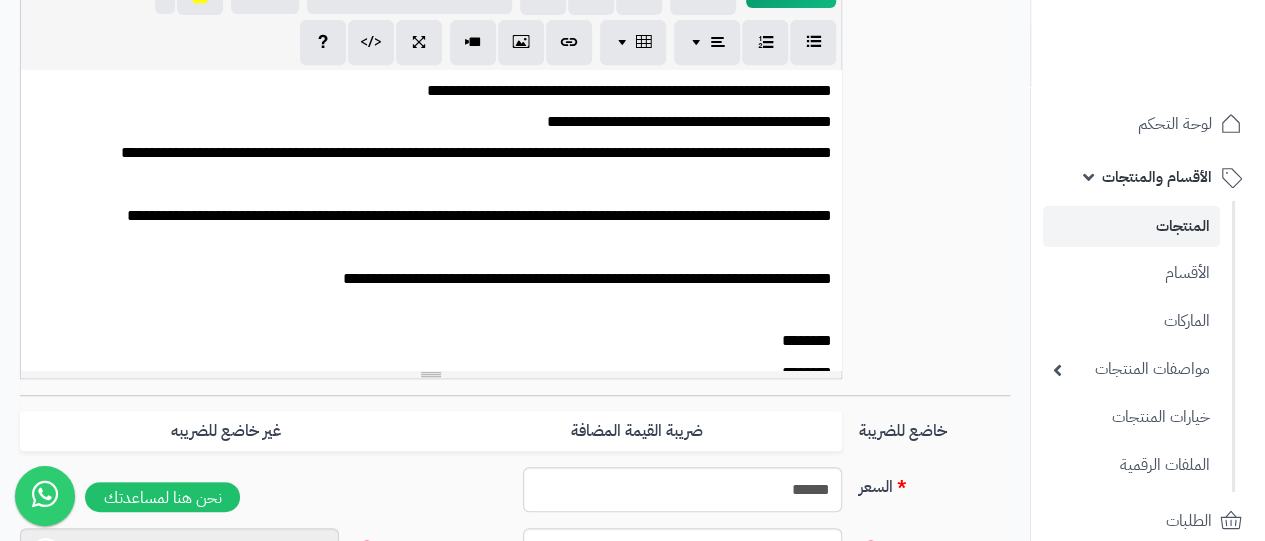 scroll, scrollTop: 2, scrollLeft: 0, axis: vertical 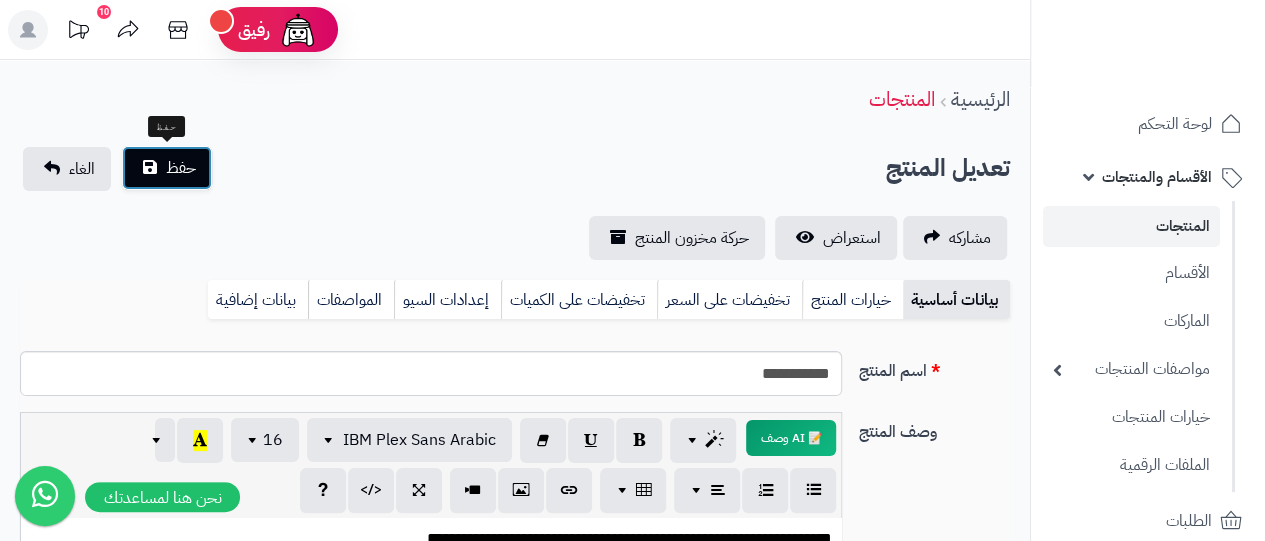 click on "حفظ" at bounding box center [181, 168] 